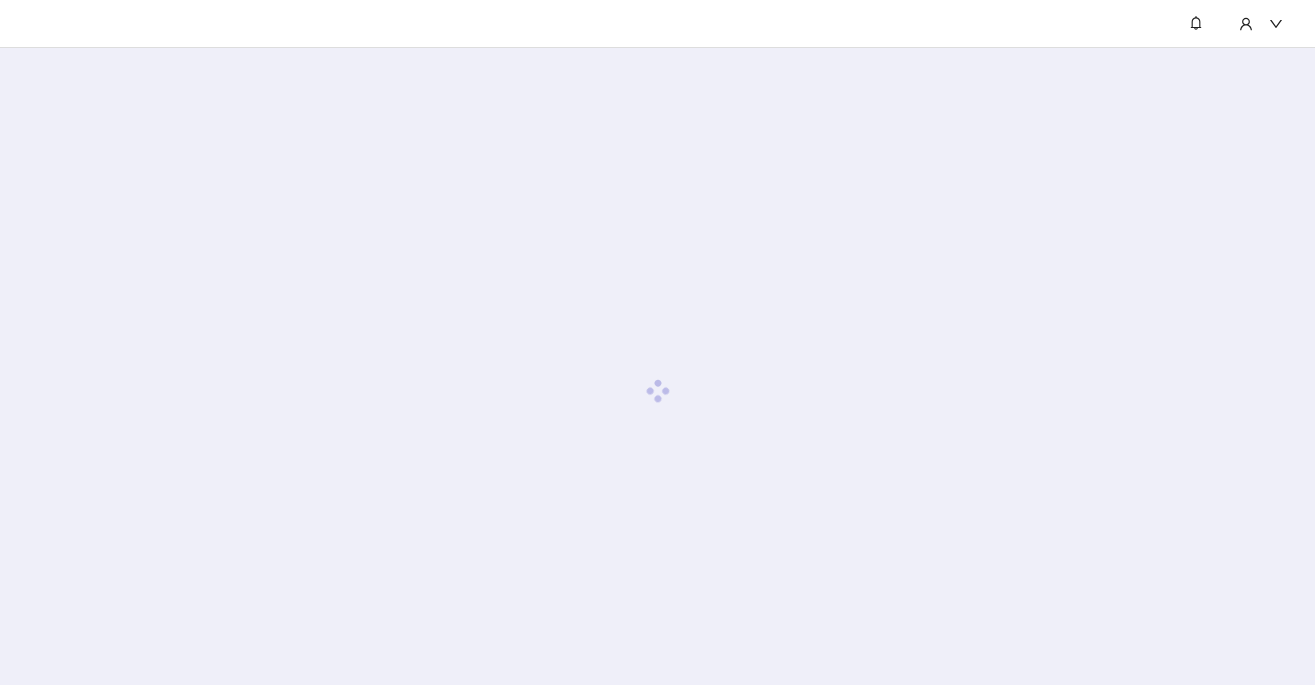 scroll, scrollTop: 0, scrollLeft: 0, axis: both 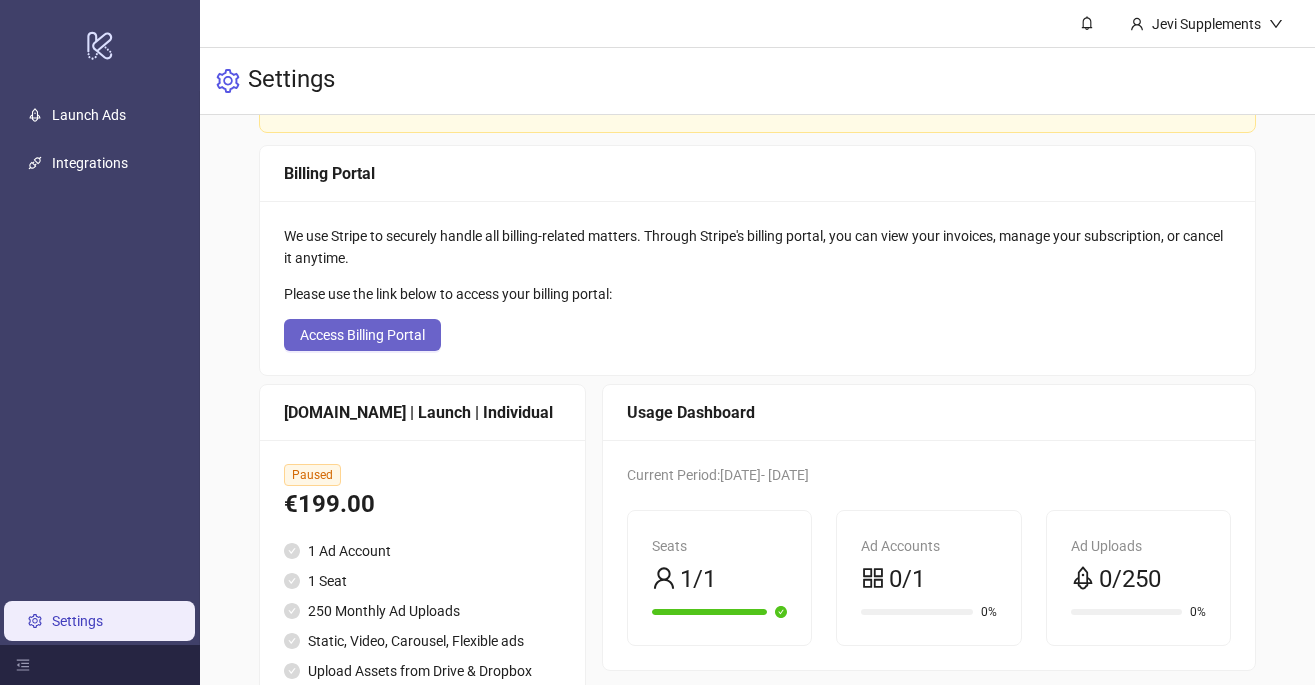 click on "Access Billing Portal" at bounding box center (362, 335) 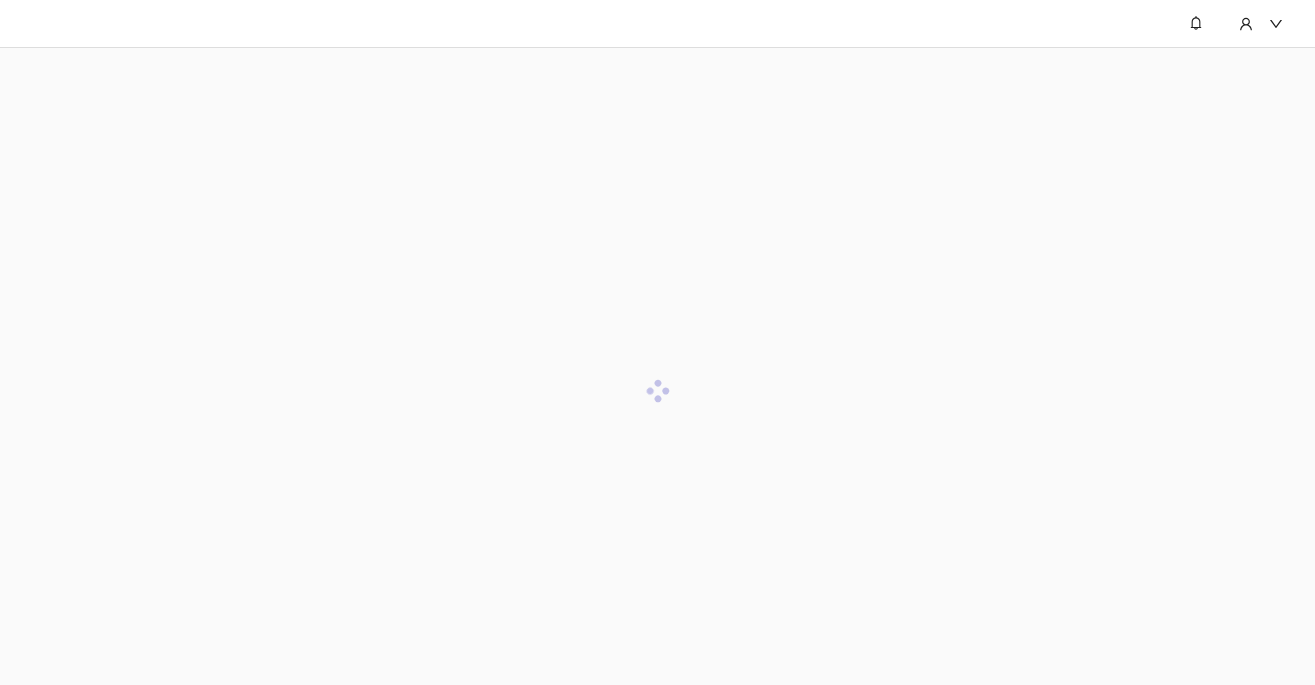 scroll, scrollTop: 0, scrollLeft: 0, axis: both 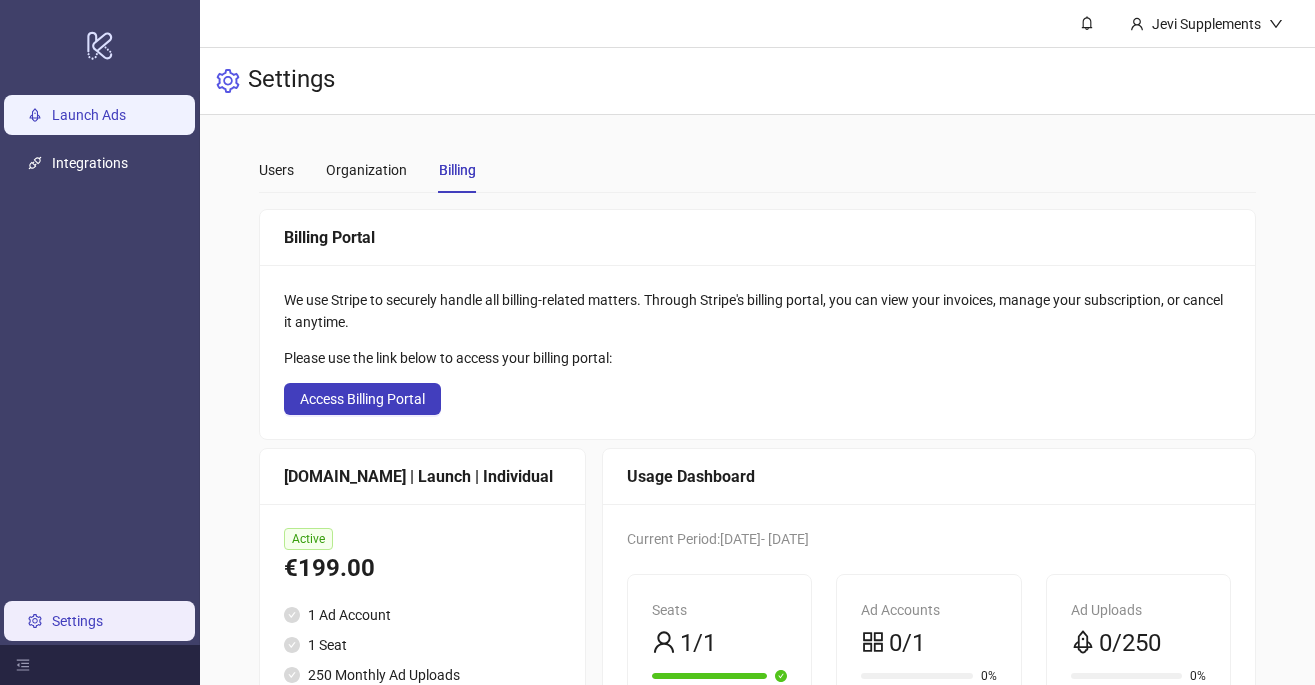 click on "Launch Ads" at bounding box center [89, 115] 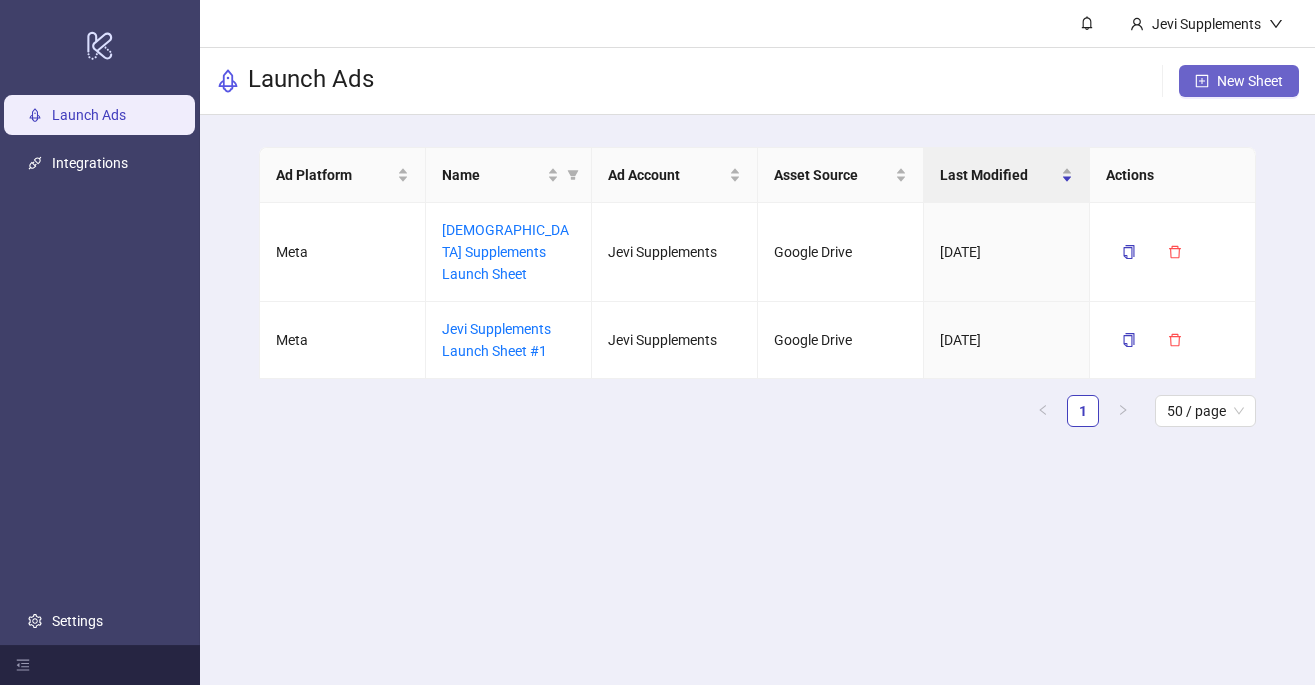 click on "New Sheet" at bounding box center (1239, 81) 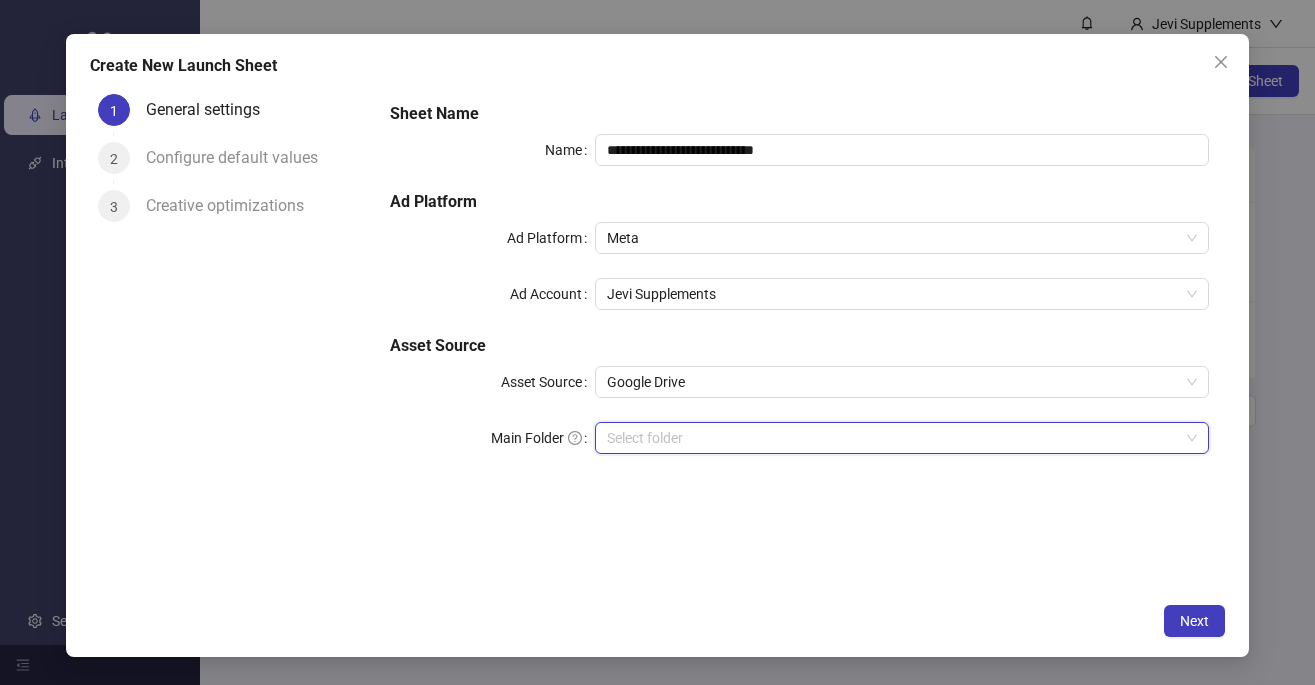 click on "Main Folder" at bounding box center (893, 438) 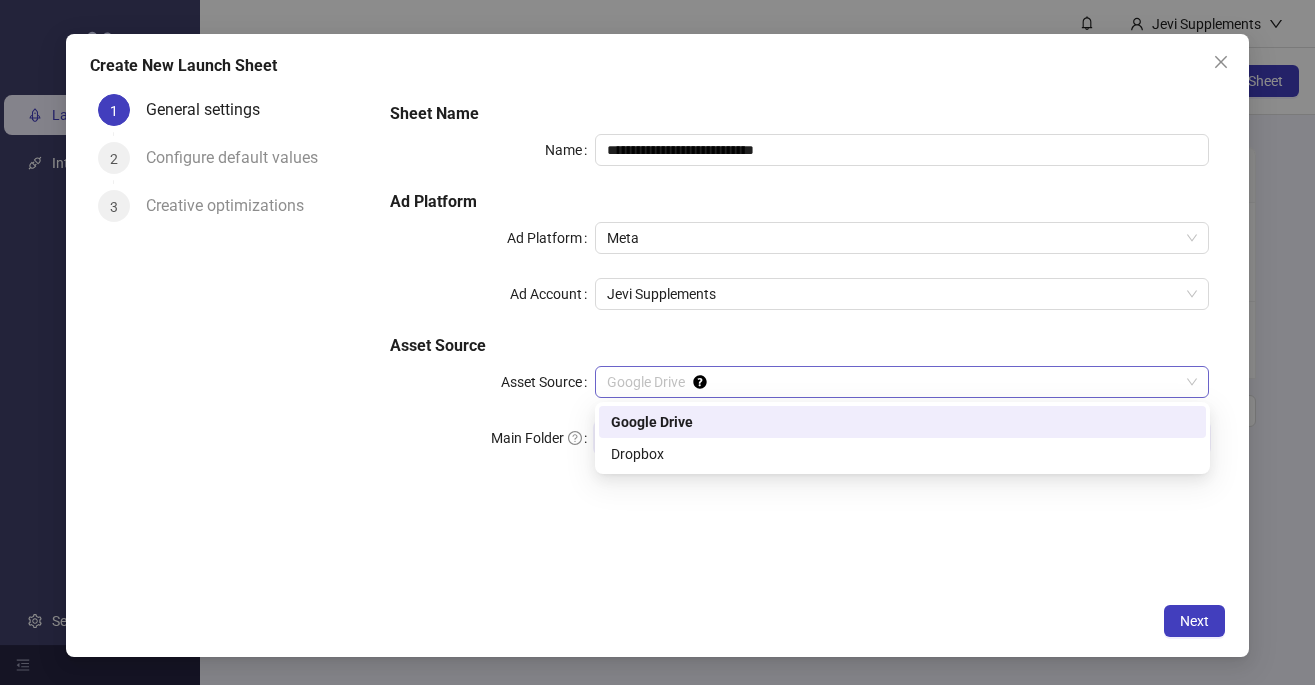 click on "Google Drive" at bounding box center (902, 382) 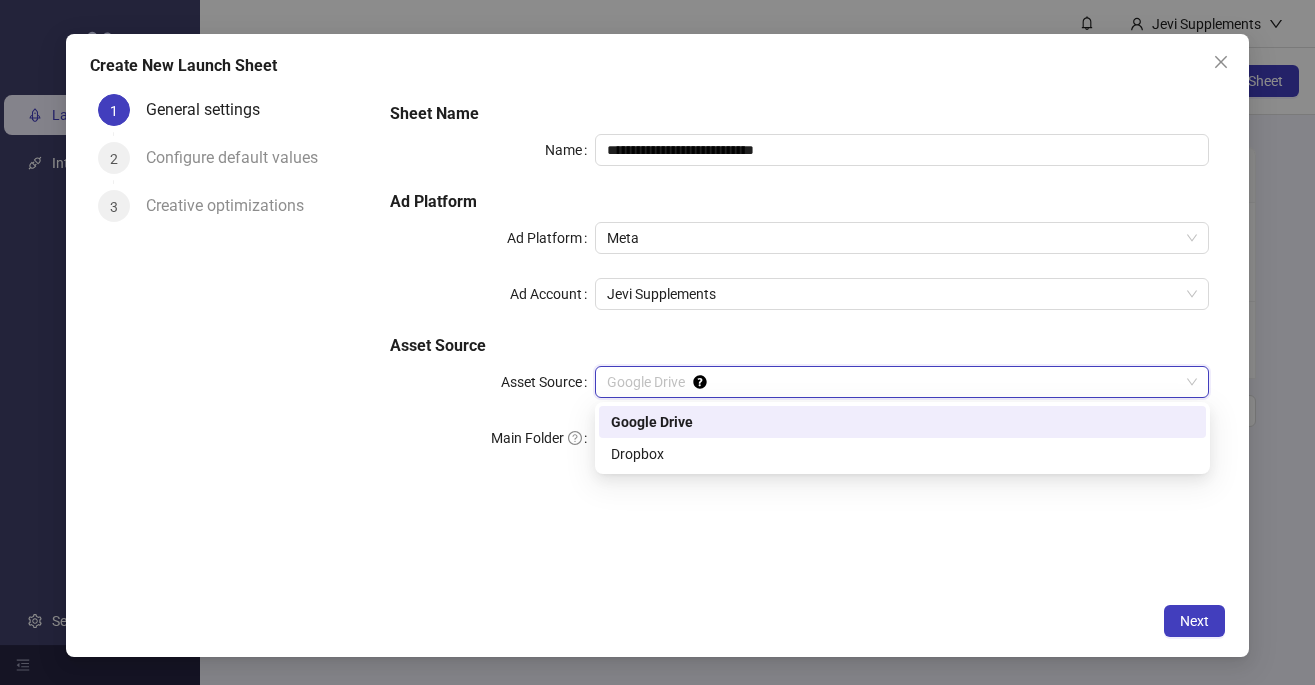 click on "Google Drive" at bounding box center [902, 422] 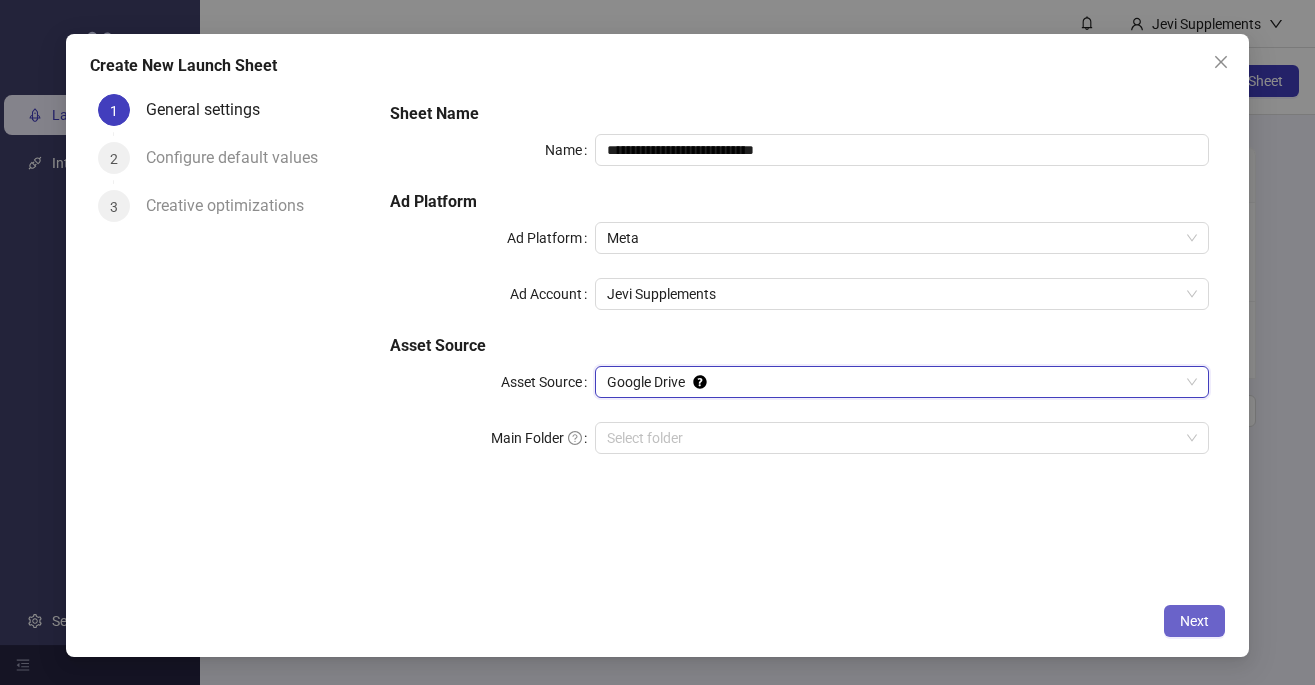 click on "Next" at bounding box center (1194, 621) 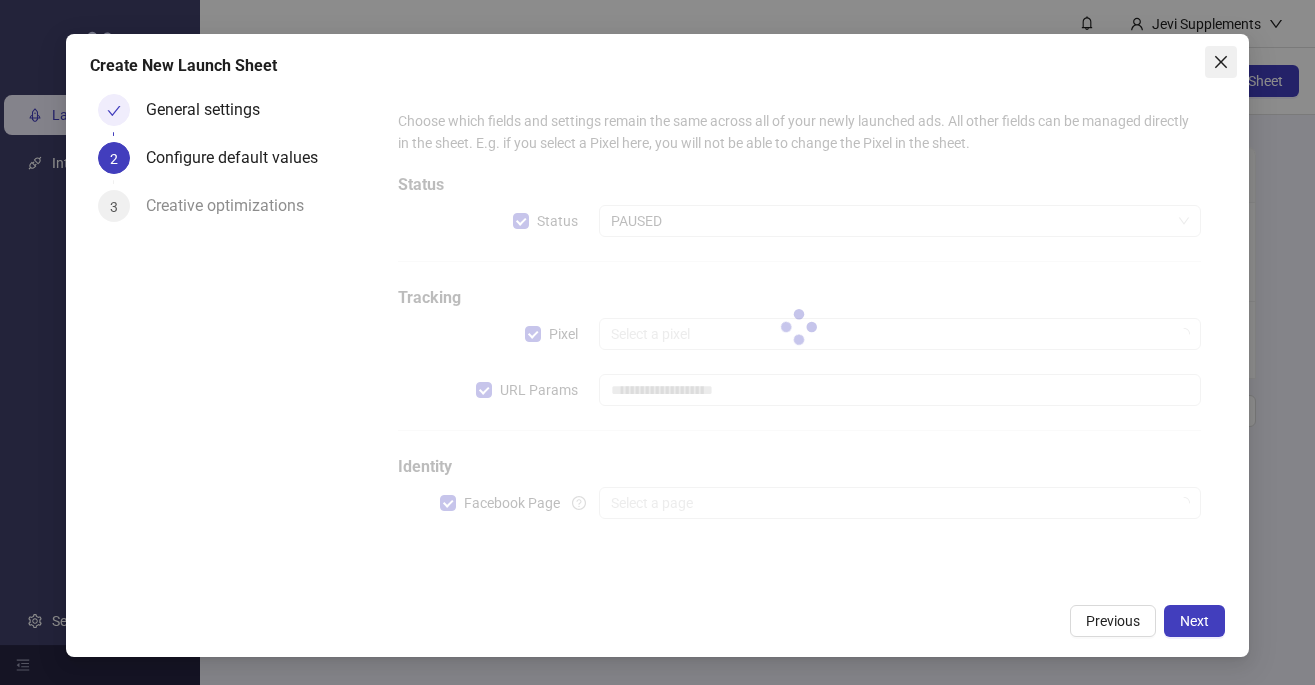 click 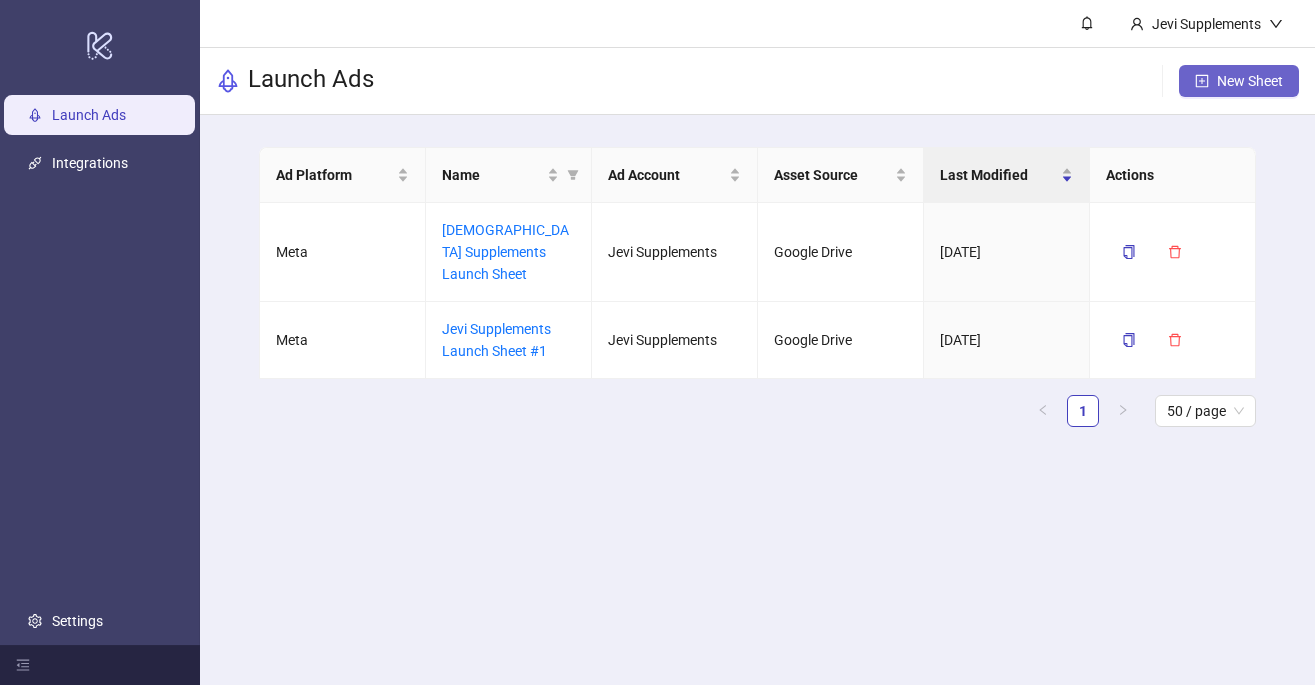 click on "New Sheet" at bounding box center [1250, 81] 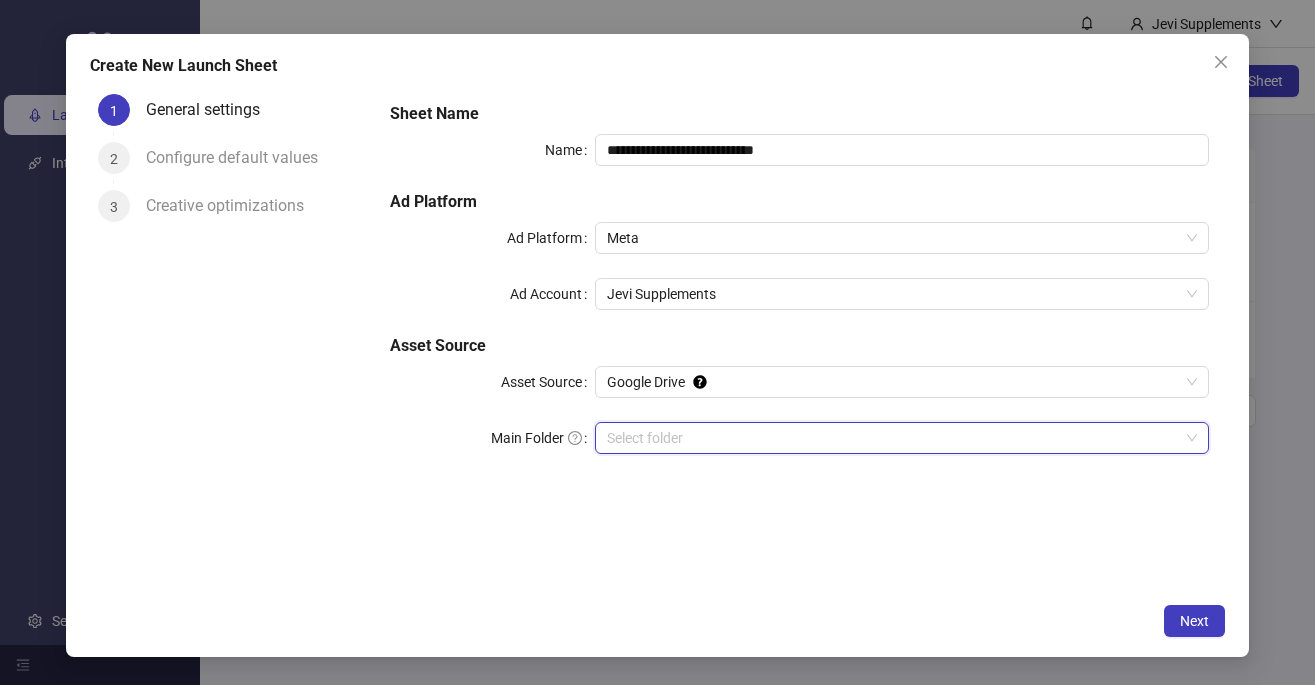 click on "Main Folder" at bounding box center [893, 438] 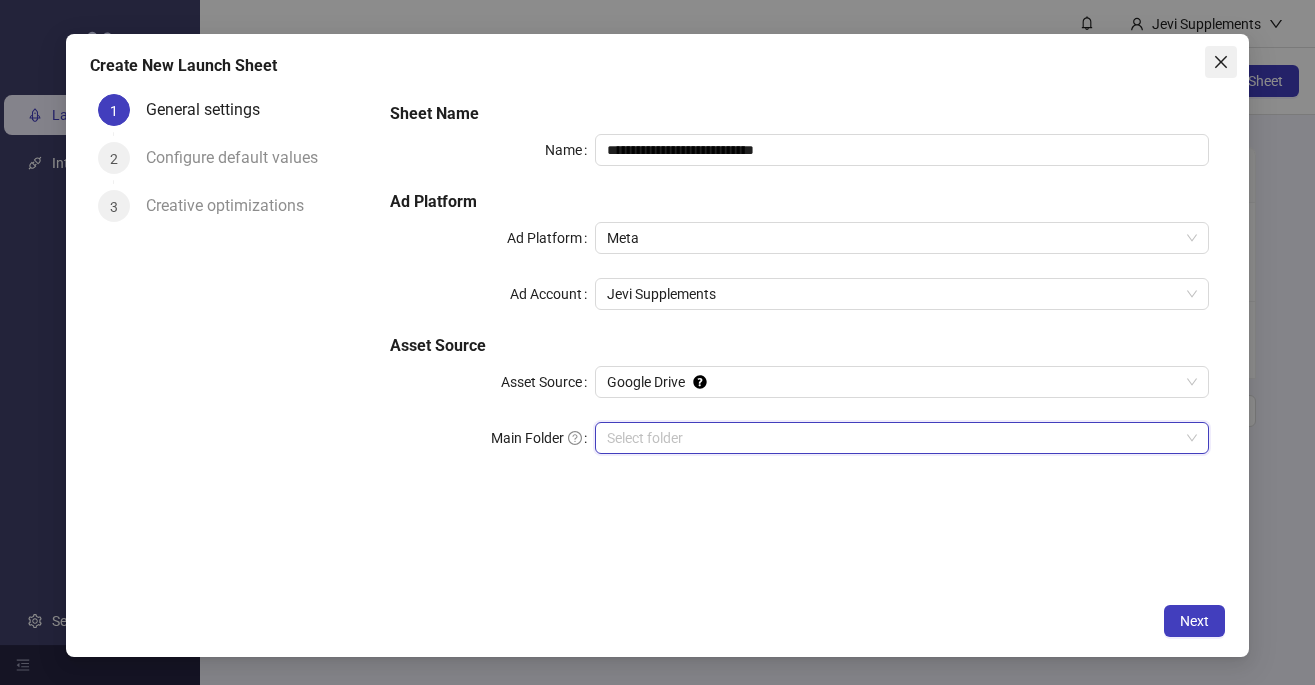 click 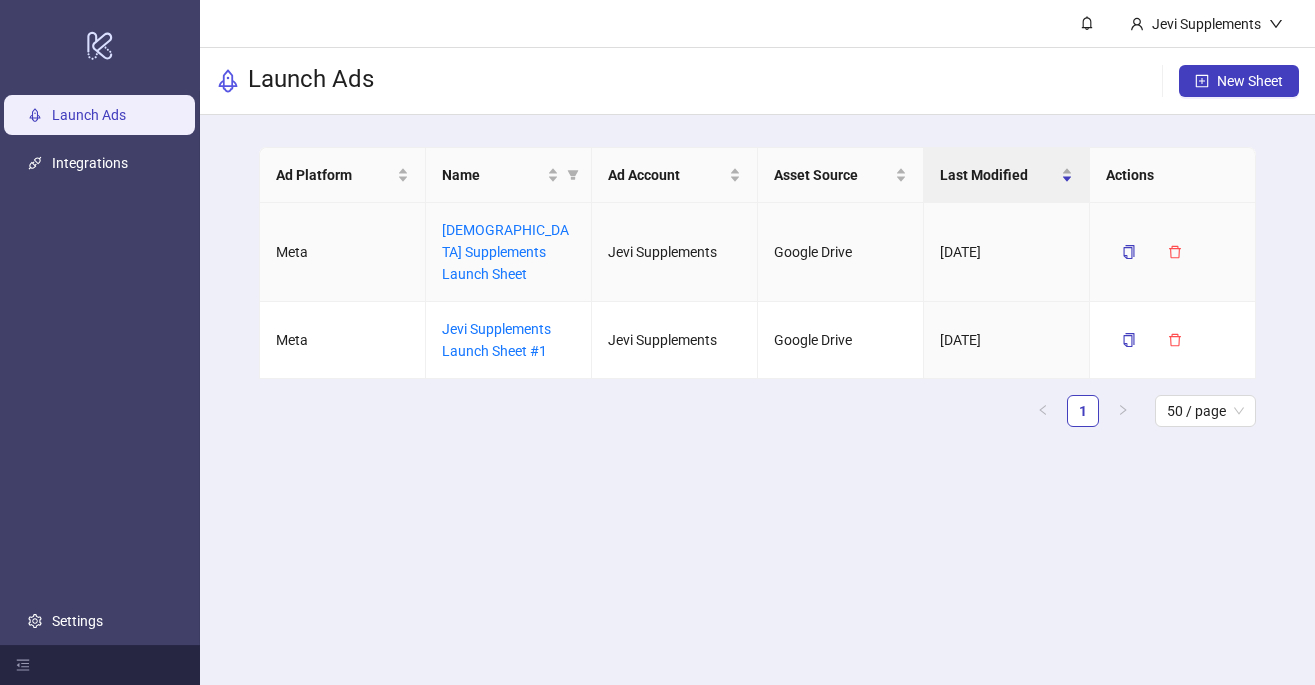 click on "[DEMOGRAPHIC_DATA] Supplements Launch Sheet" at bounding box center [509, 252] 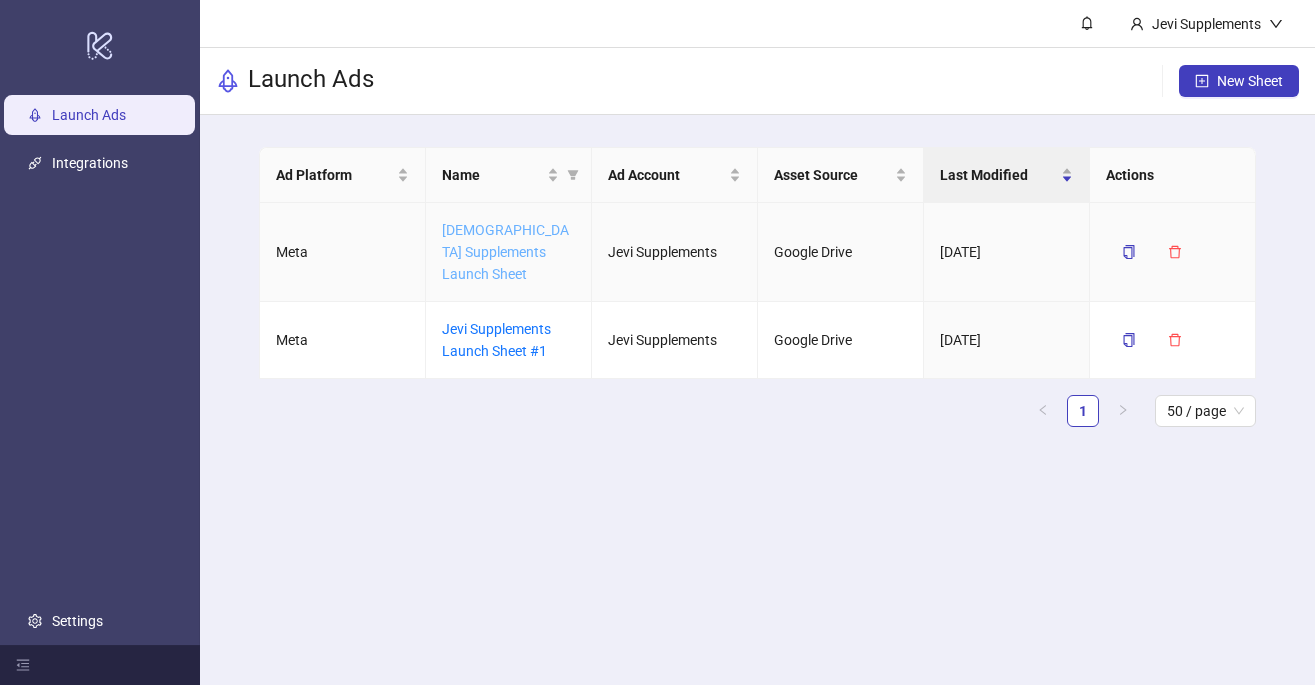 click on "[DEMOGRAPHIC_DATA] Supplements Launch Sheet" at bounding box center (505, 252) 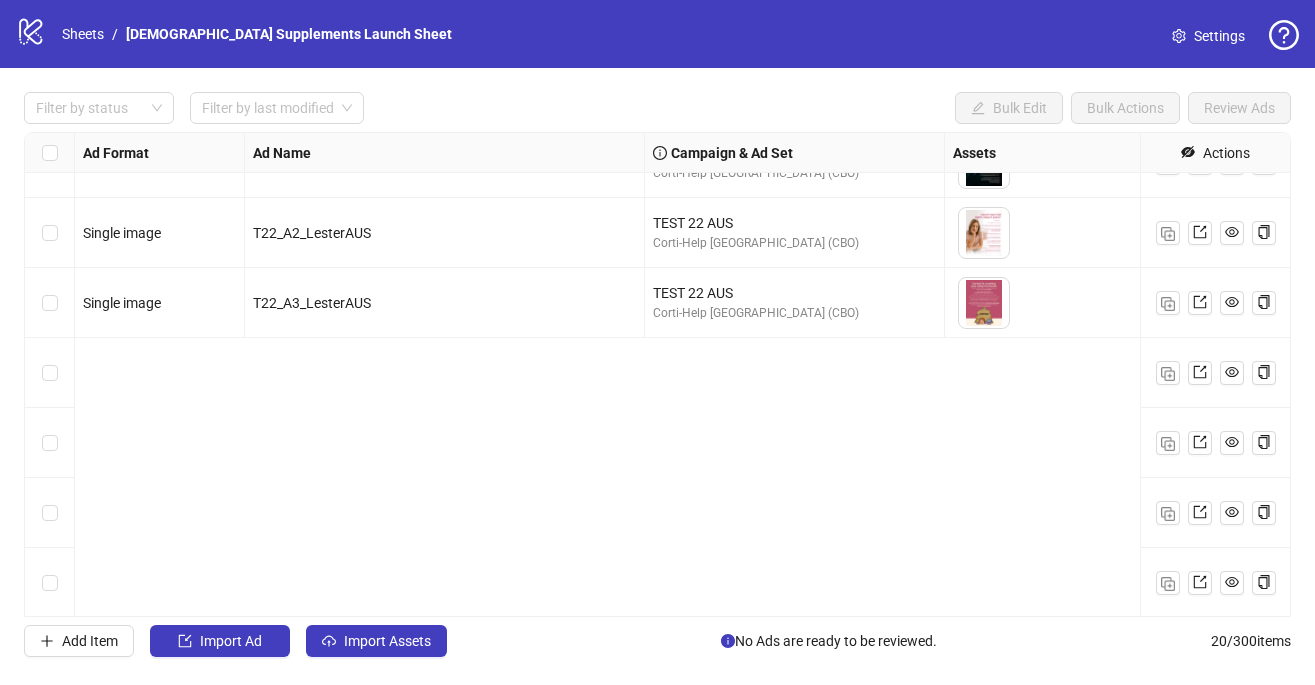 scroll, scrollTop: 786, scrollLeft: 0, axis: vertical 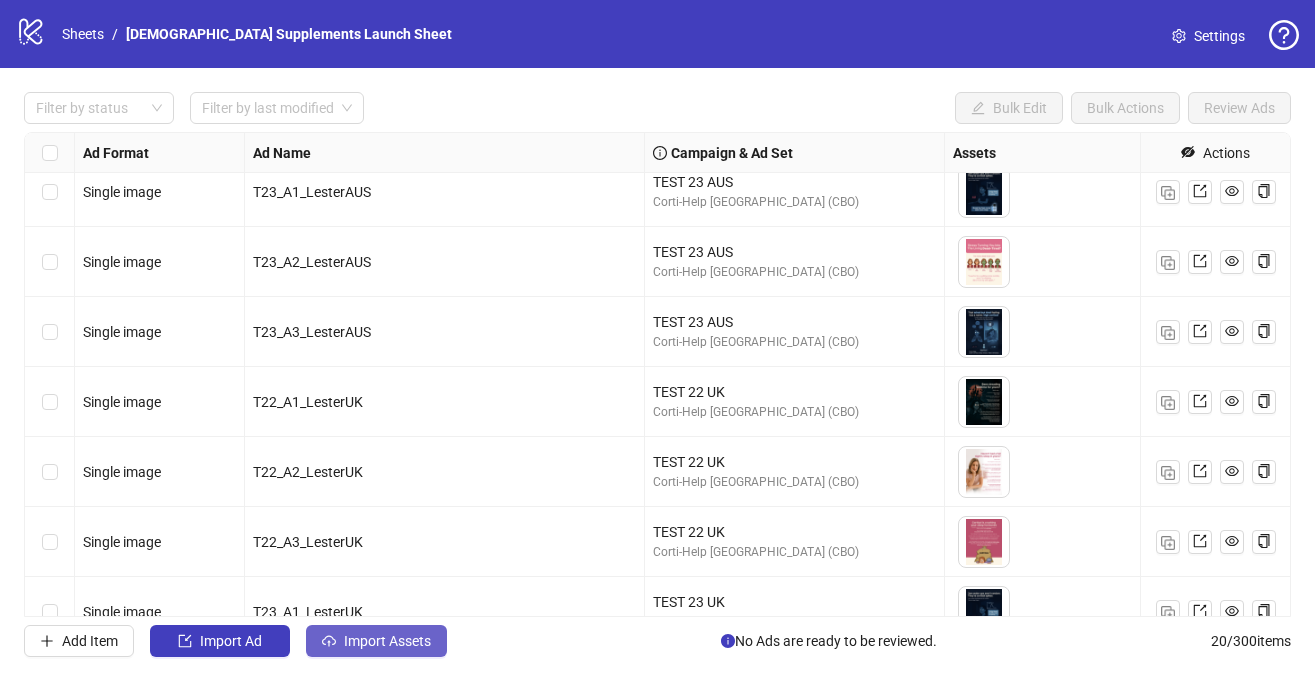 click on "Import Assets" at bounding box center [387, 641] 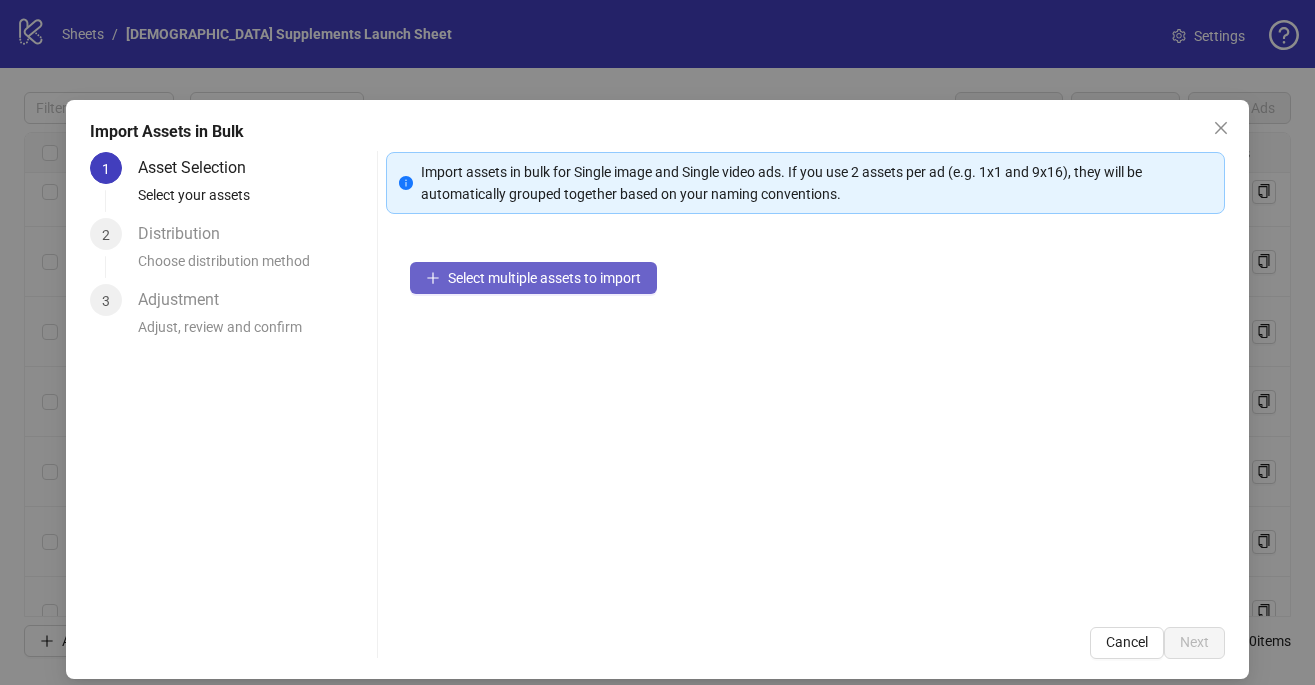 click on "Select multiple assets to import" at bounding box center (544, 278) 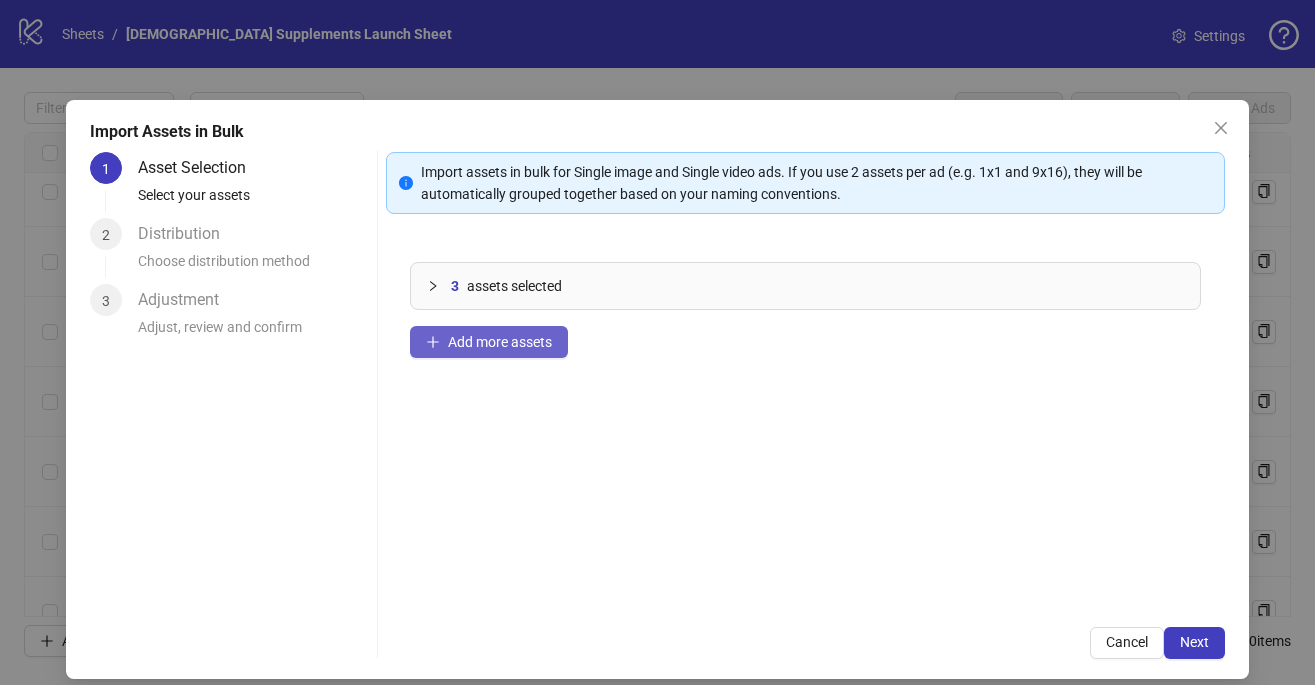 click on "Add more assets" at bounding box center [500, 342] 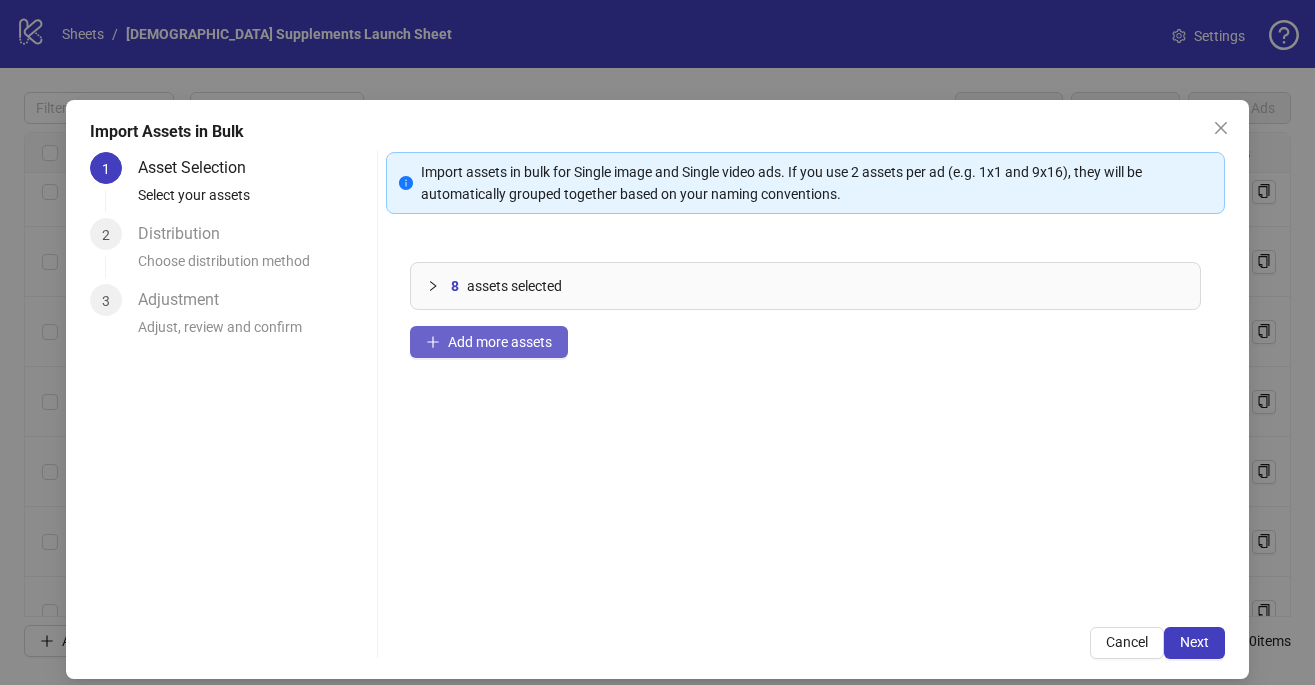 click on "Add more assets" at bounding box center [500, 342] 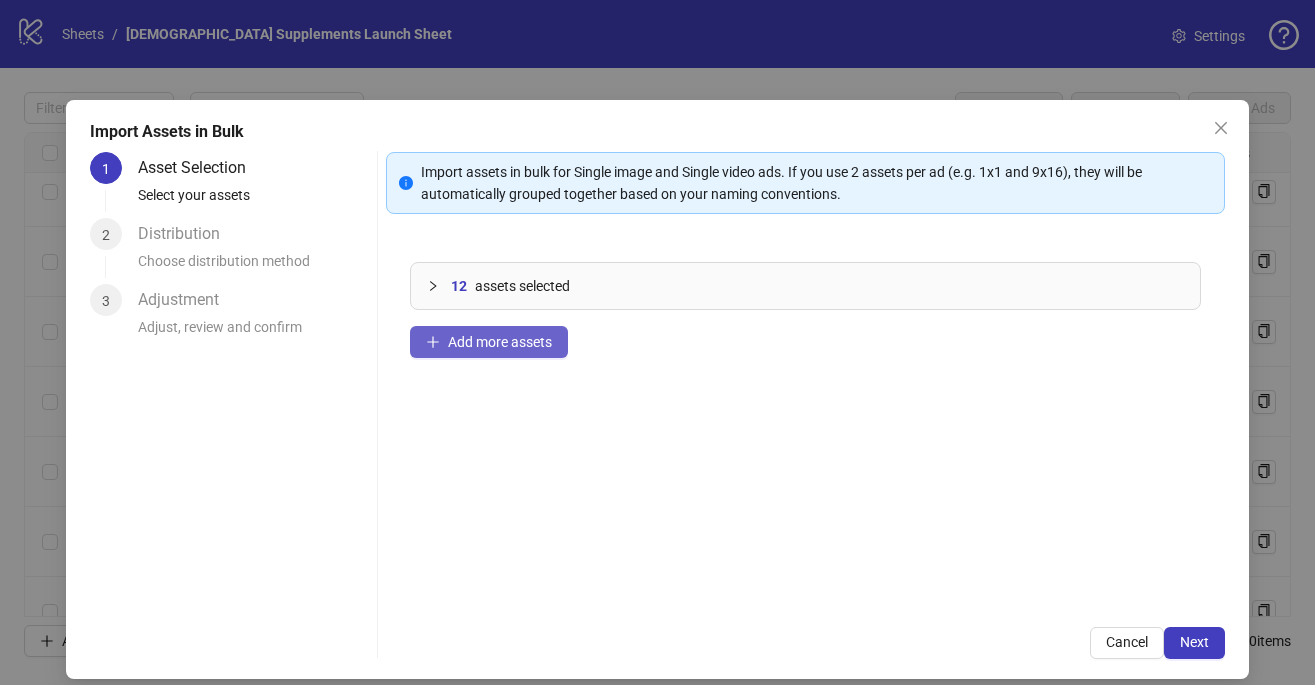 click on "Add more assets" at bounding box center [500, 342] 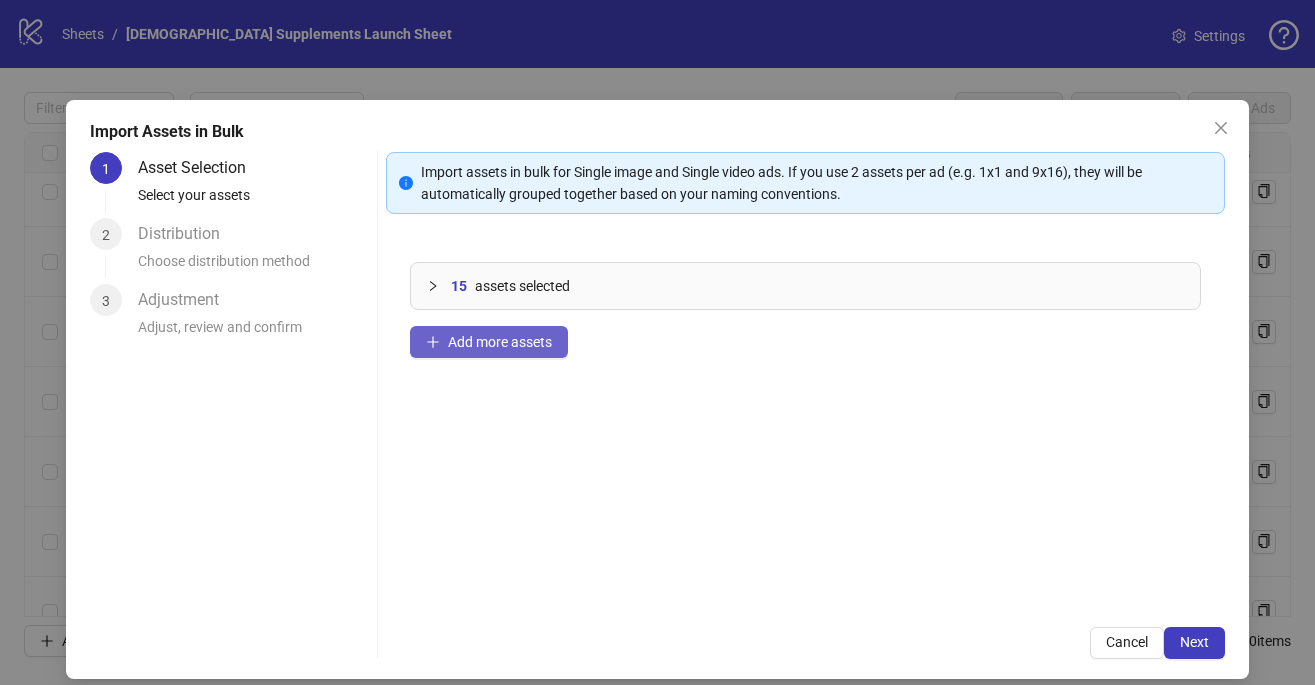 click on "Add more assets" at bounding box center [500, 342] 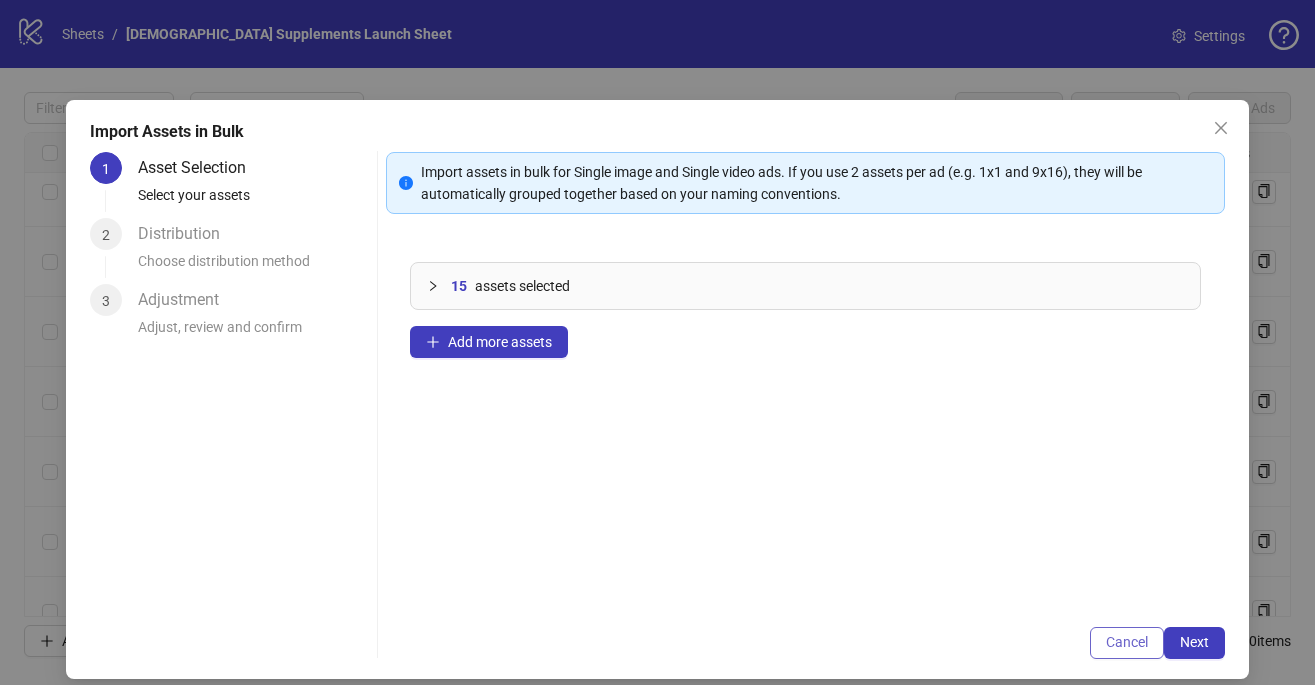 click on "Cancel" at bounding box center [1127, 642] 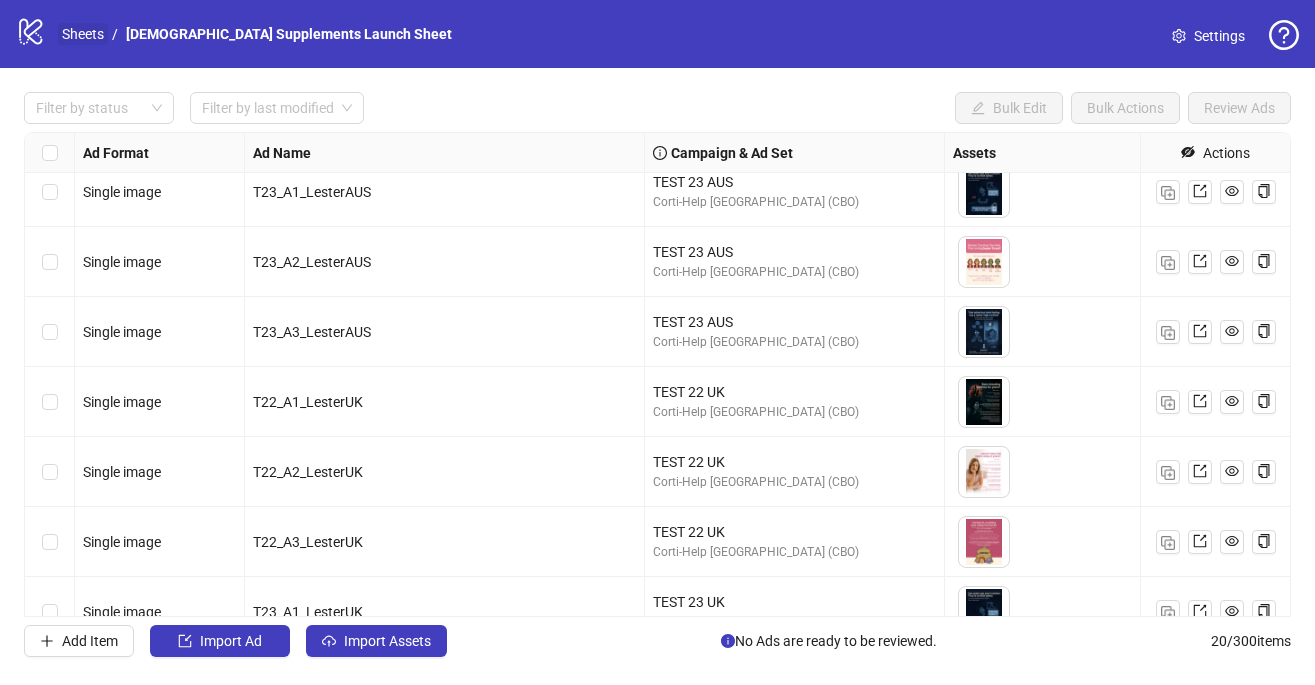 click on "Sheets" at bounding box center [83, 34] 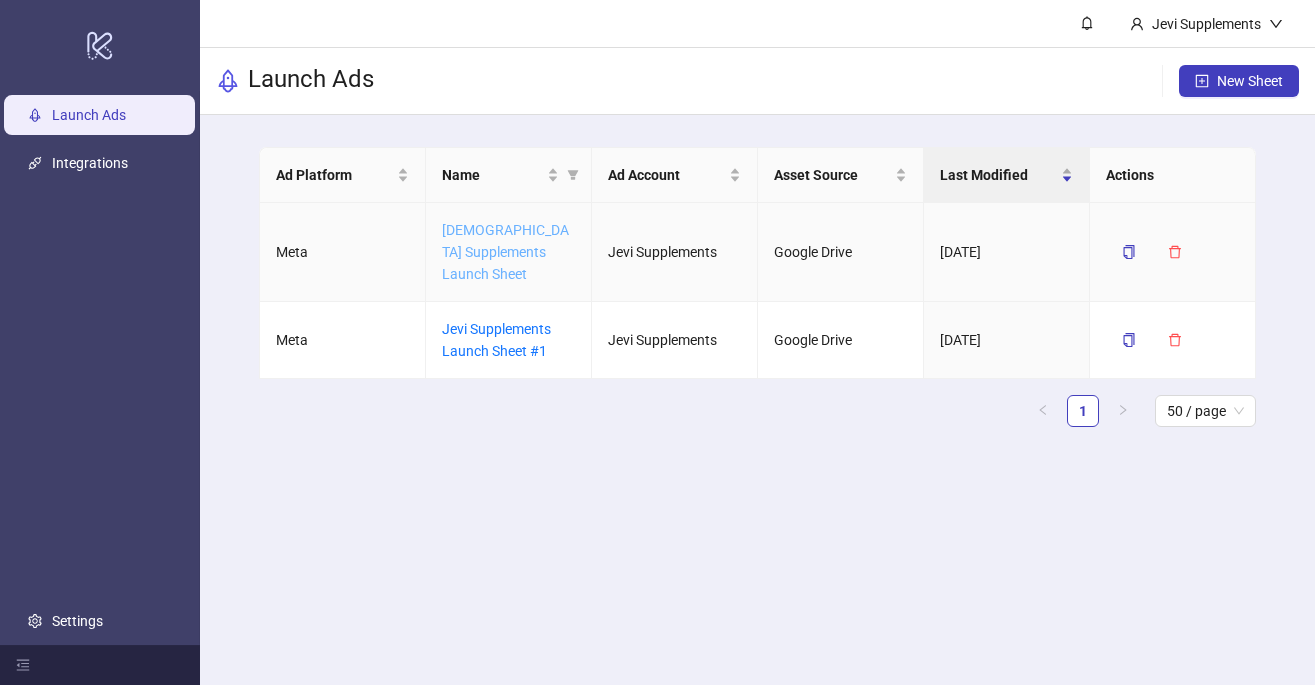 click on "[DEMOGRAPHIC_DATA] Supplements Launch Sheet" at bounding box center [505, 252] 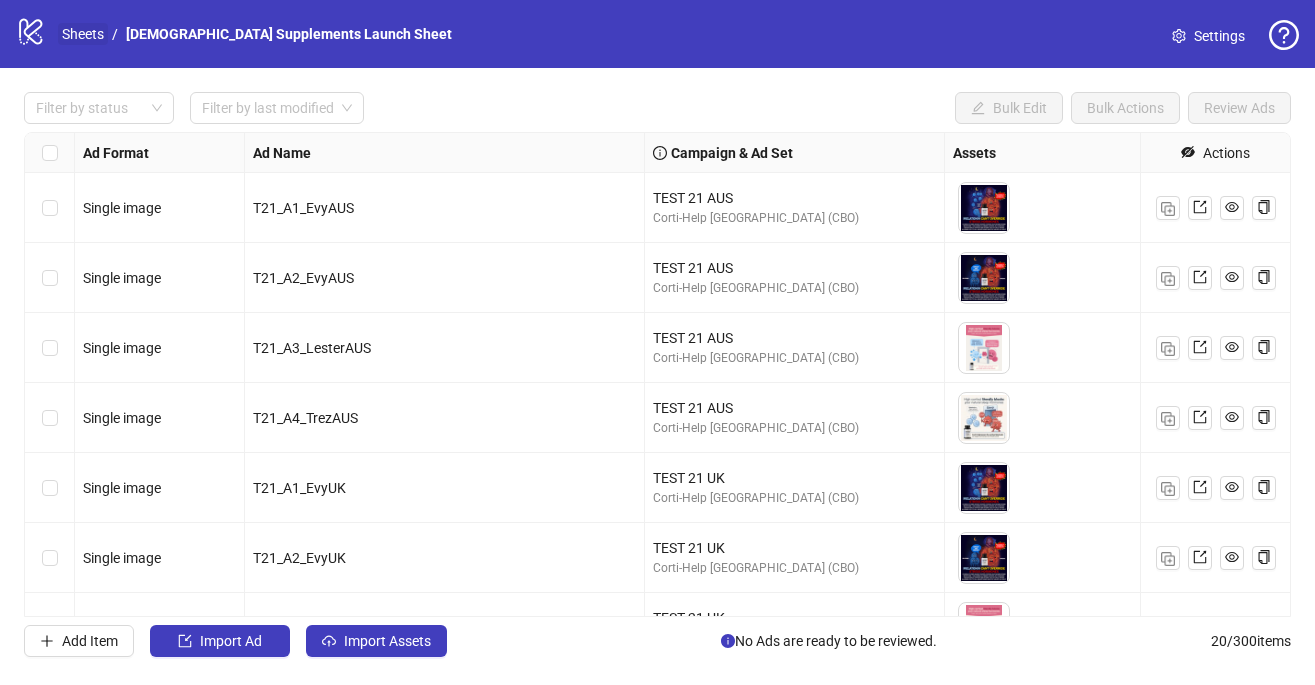 click on "Sheets" at bounding box center [83, 34] 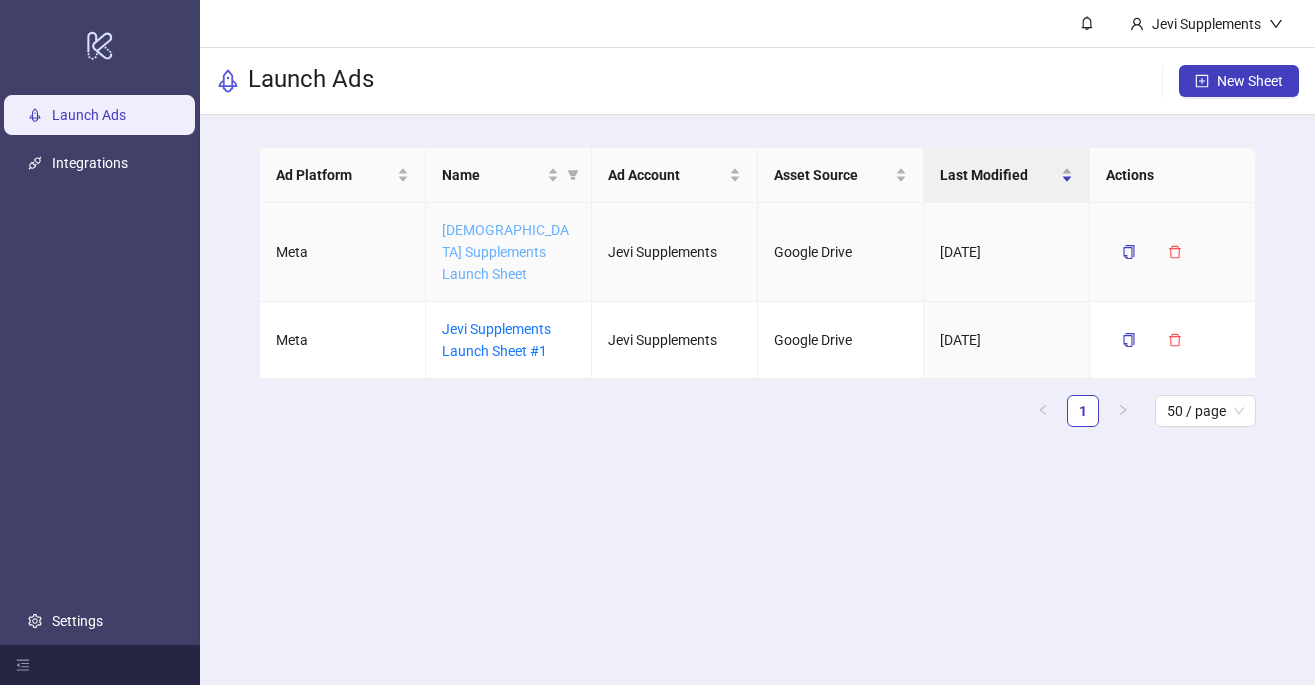click on "[DEMOGRAPHIC_DATA] Supplements Launch Sheet" at bounding box center [505, 252] 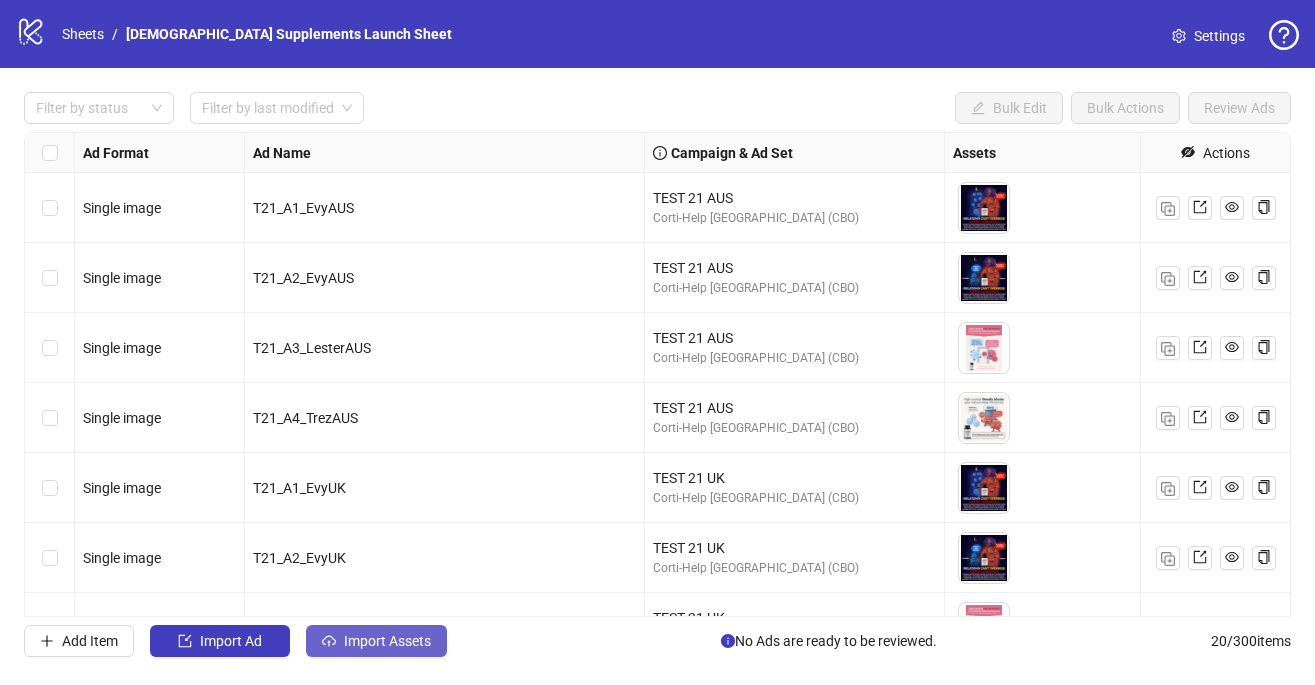 click on "Import Assets" at bounding box center [387, 641] 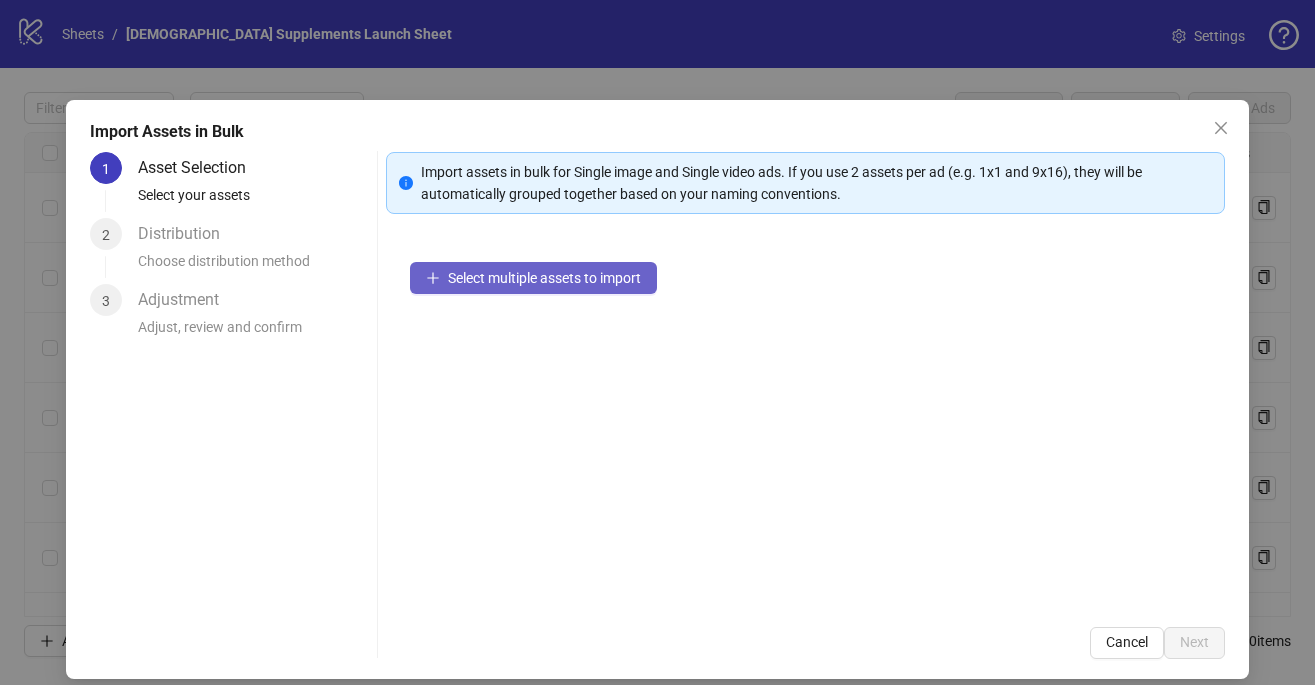 click on "Select multiple assets to import" at bounding box center (544, 278) 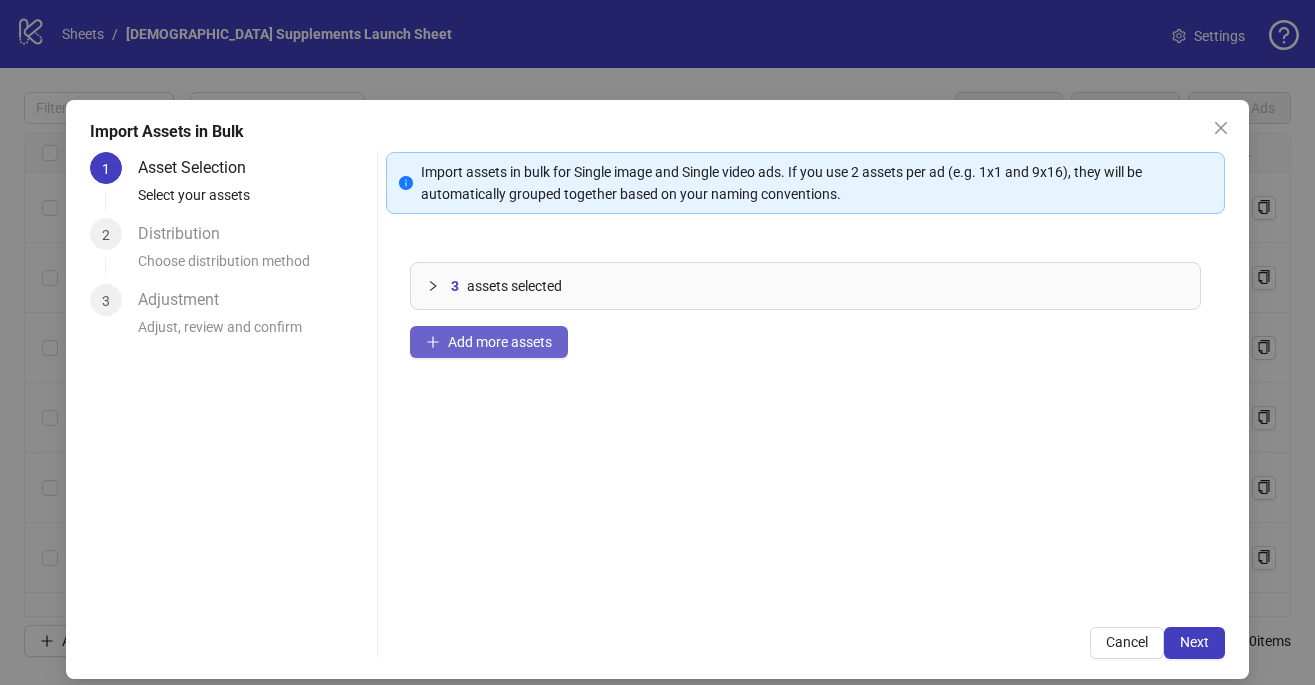 click on "Add more assets" at bounding box center [500, 342] 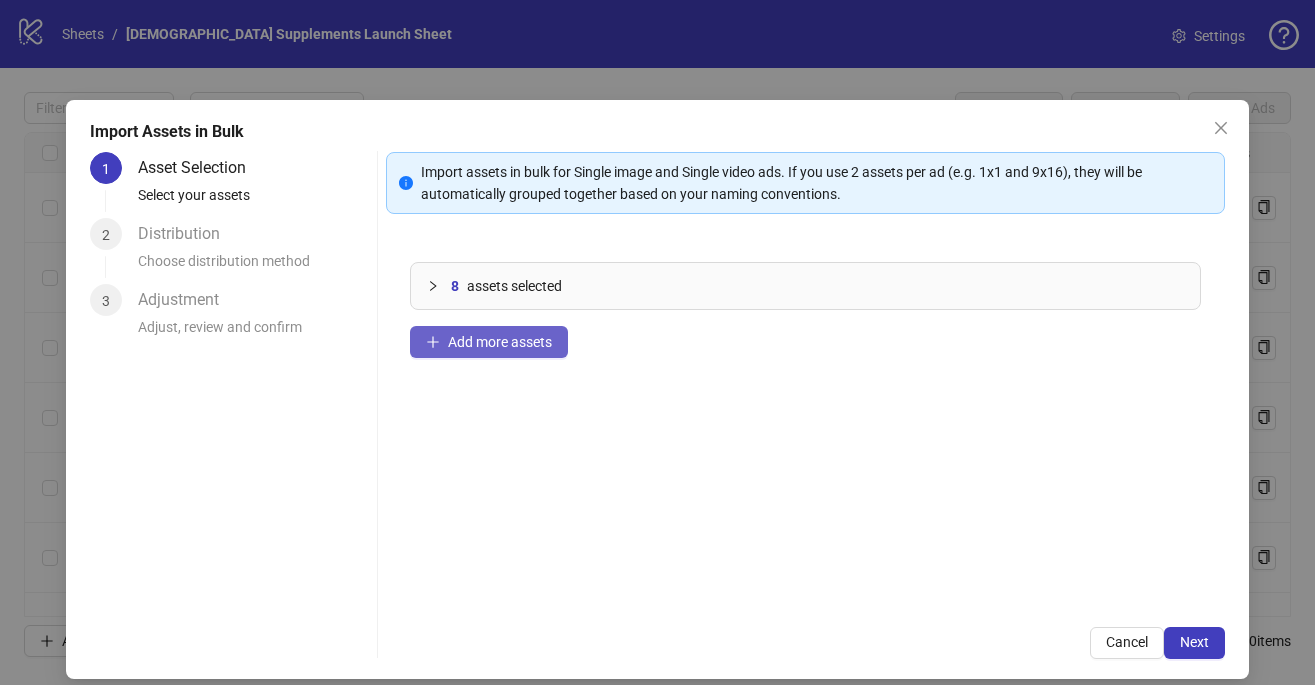 click on "Add more assets" at bounding box center [489, 342] 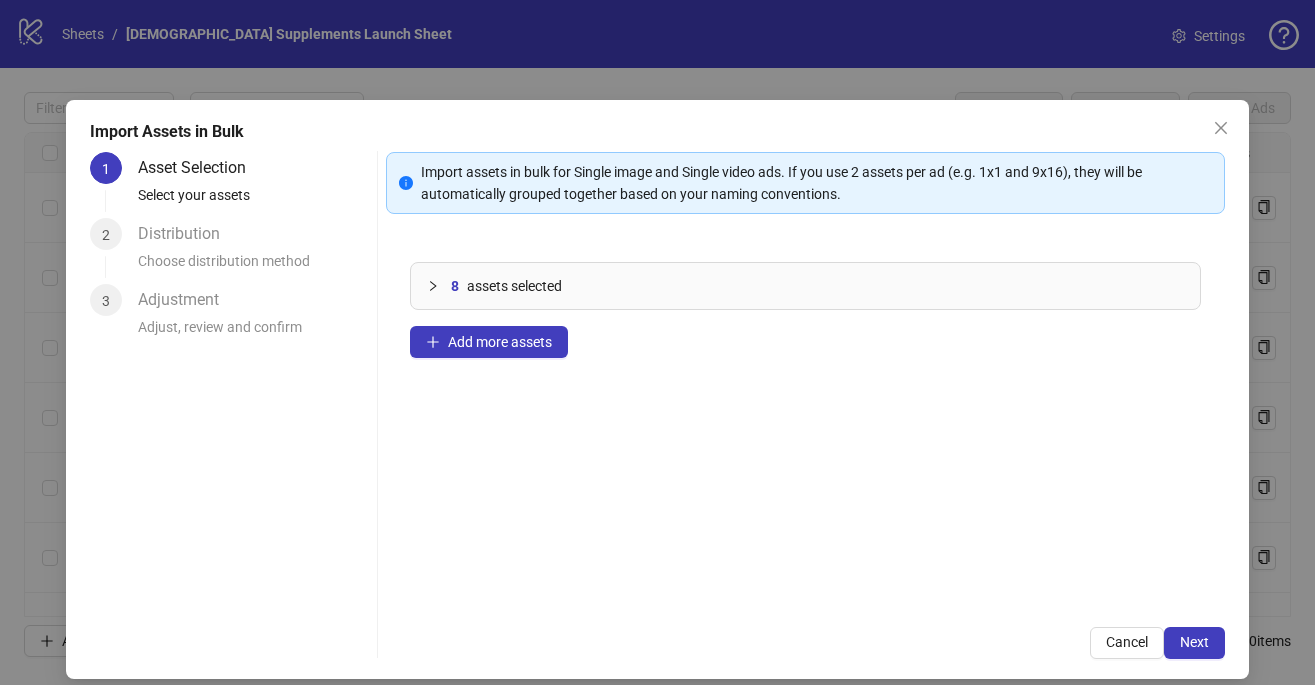 click on "assets selected" at bounding box center (514, 286) 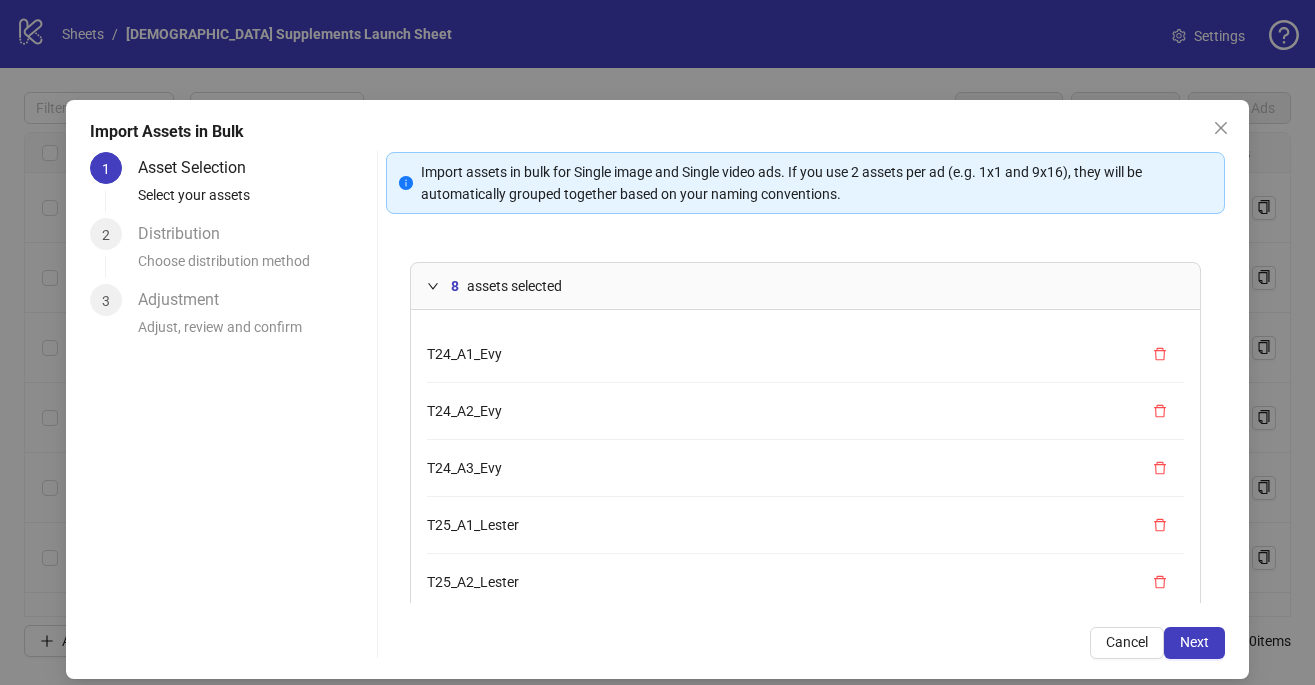 scroll, scrollTop: 55, scrollLeft: 0, axis: vertical 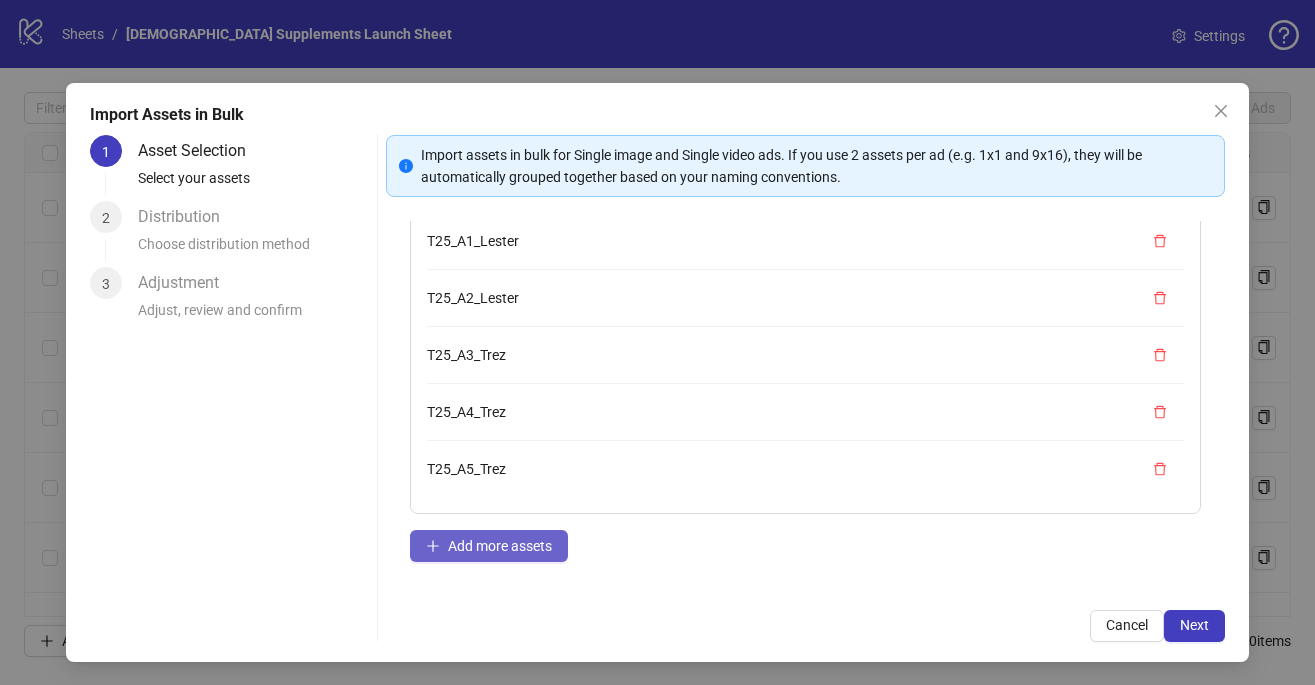 click on "Add more assets" at bounding box center (500, 546) 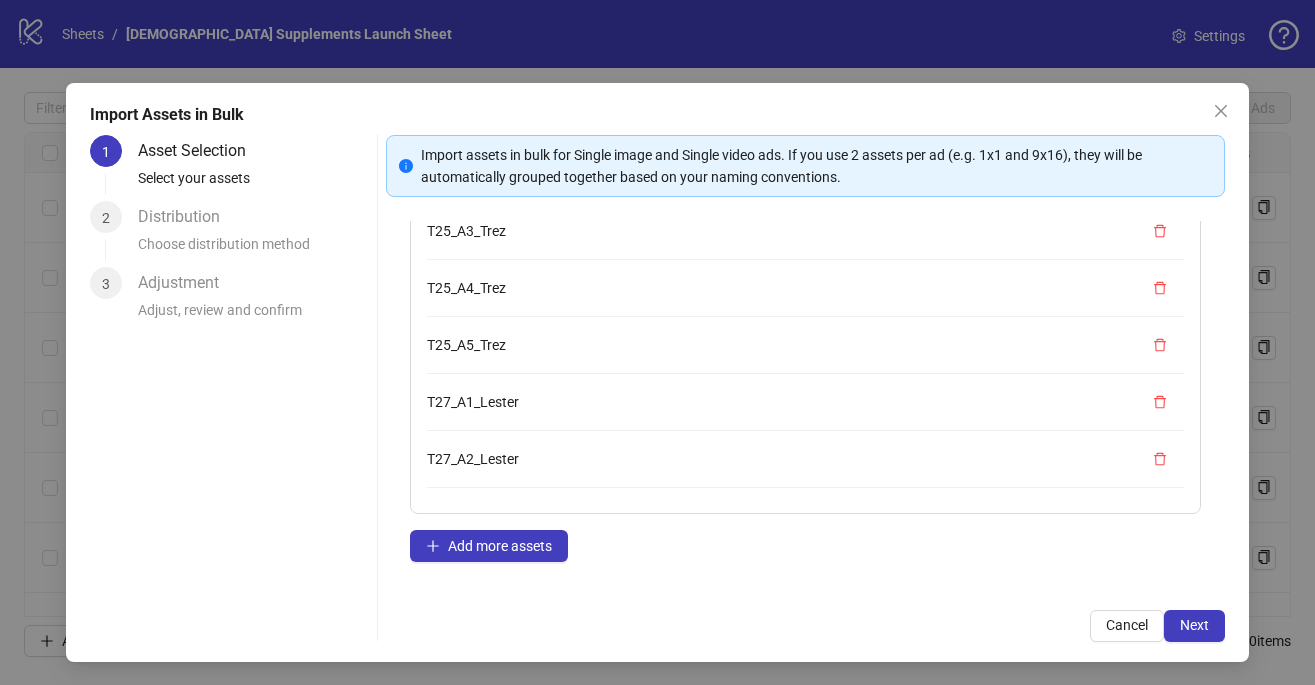 scroll, scrollTop: 283, scrollLeft: 0, axis: vertical 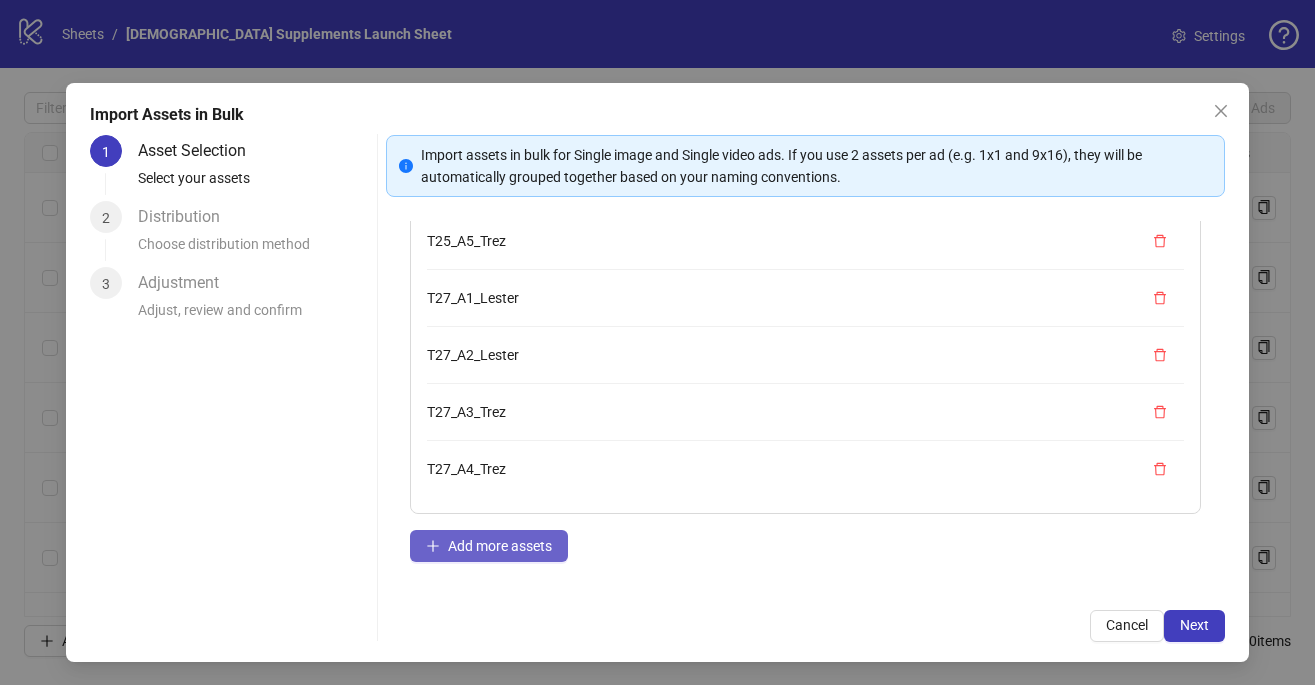 click on "Add more assets" at bounding box center (489, 546) 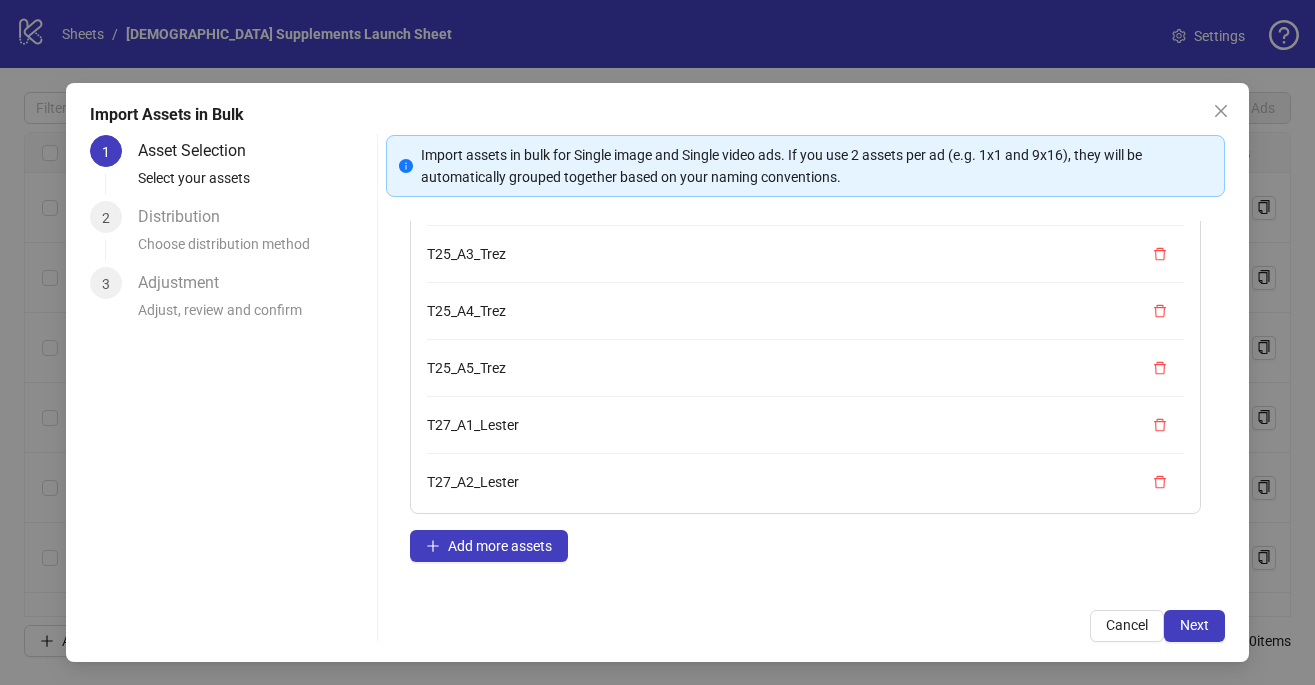scroll, scrollTop: 0, scrollLeft: 0, axis: both 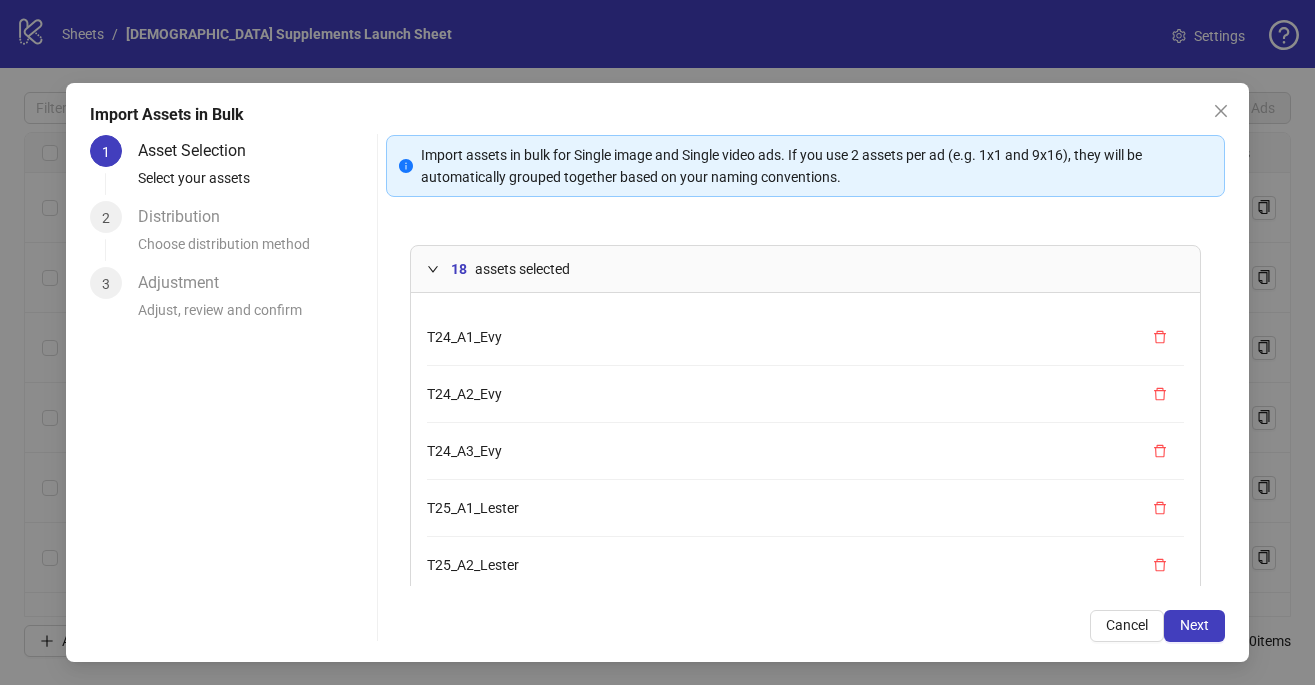 click 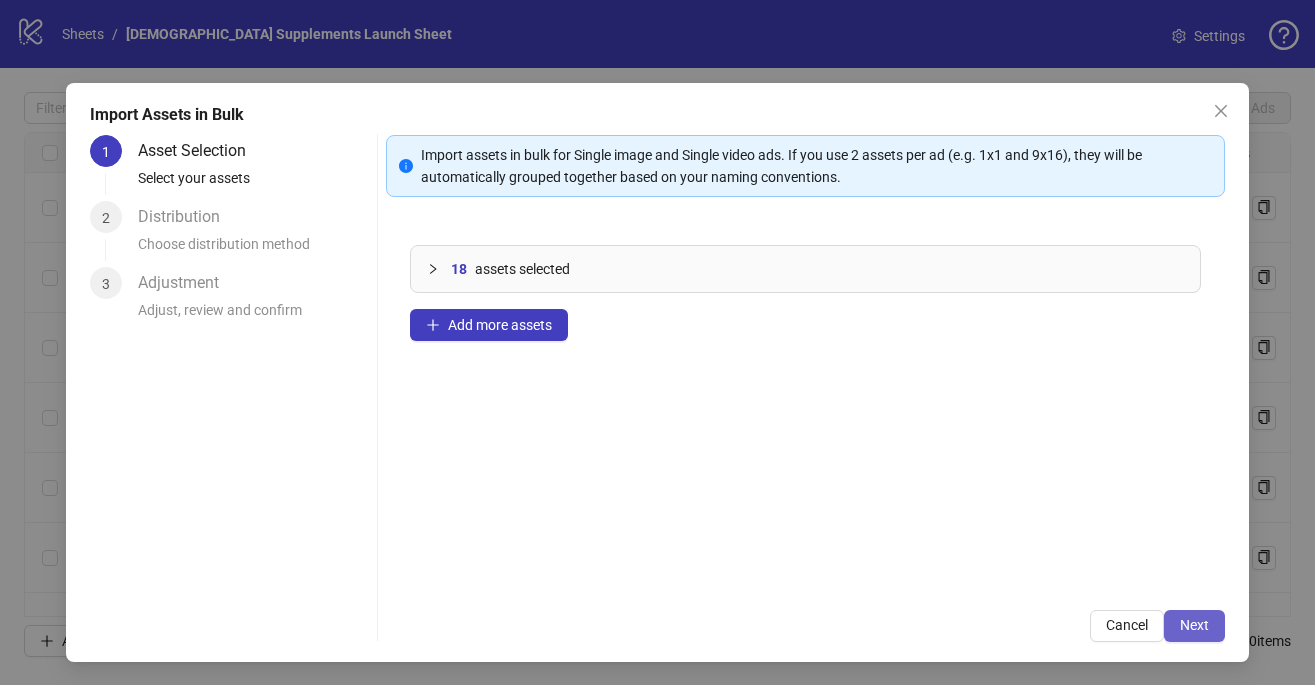 click on "Next" at bounding box center [1194, 626] 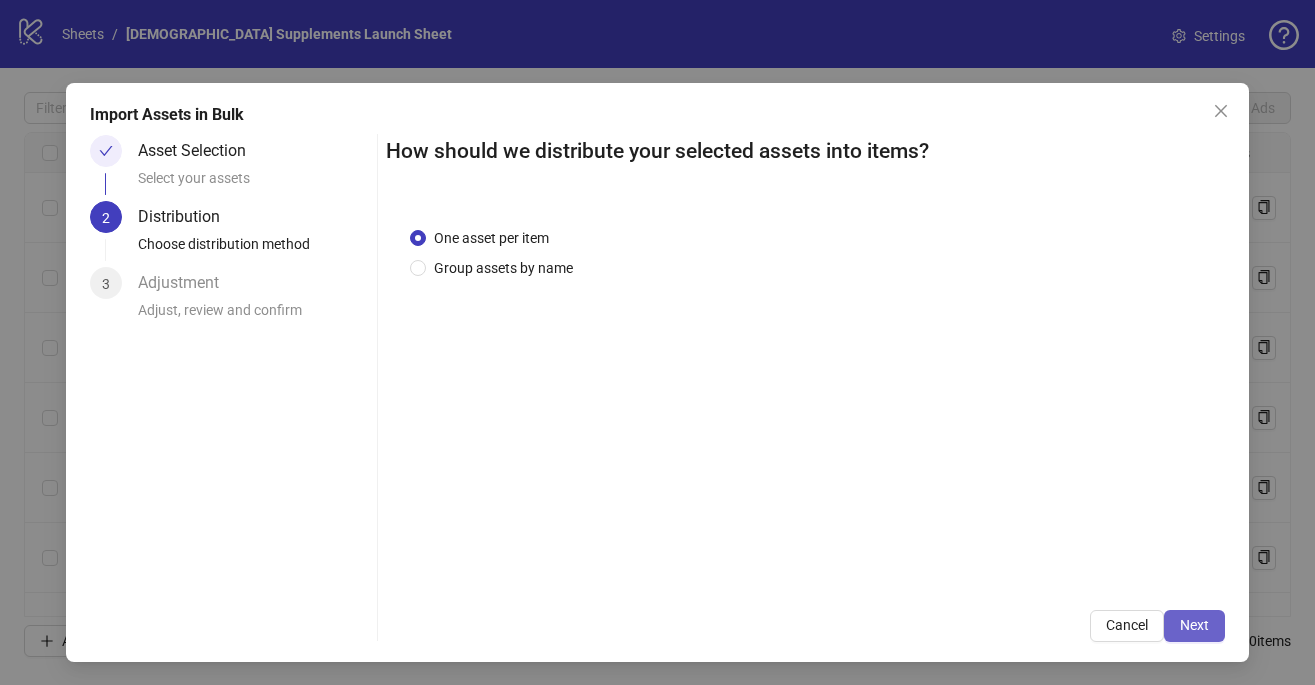 click on "Next" at bounding box center [1194, 625] 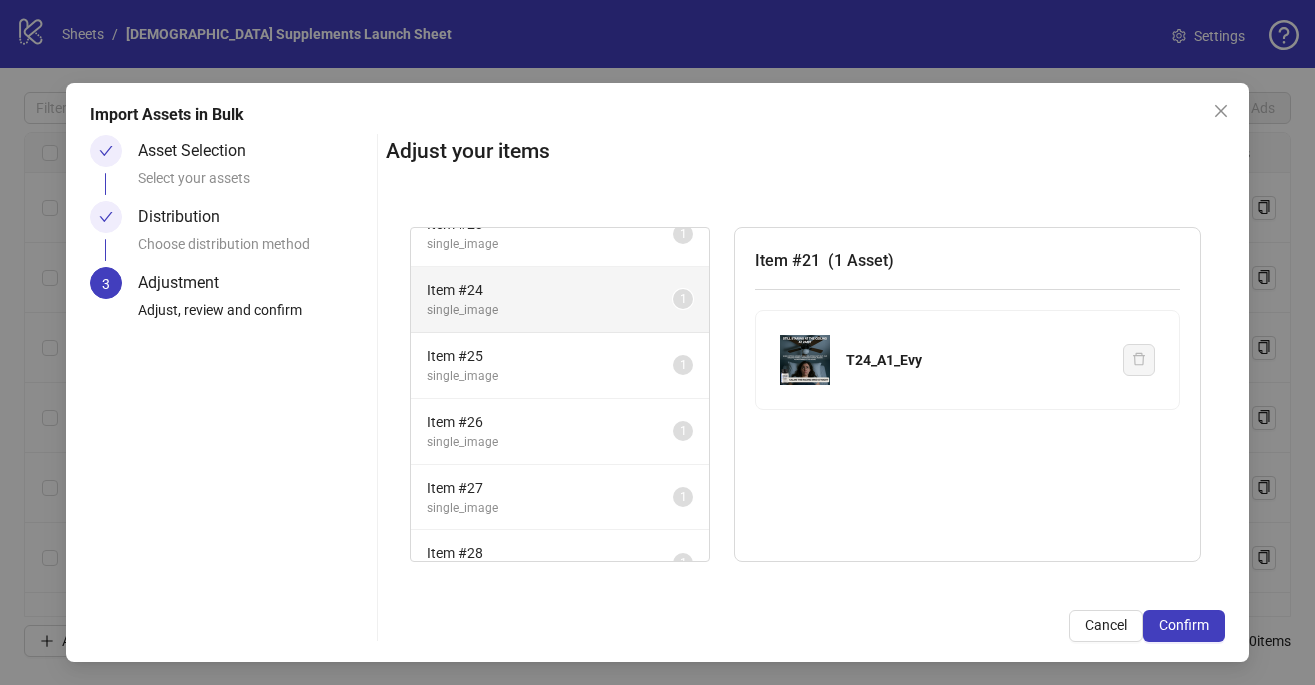 scroll, scrollTop: 0, scrollLeft: 0, axis: both 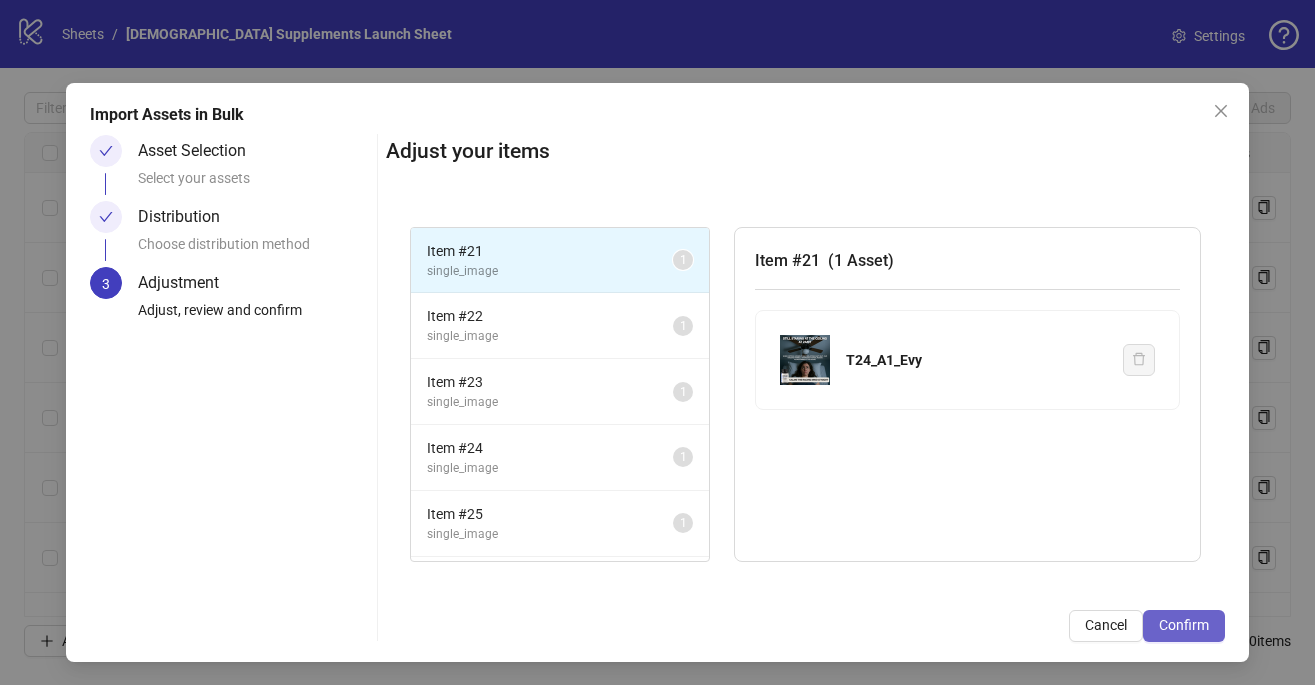 click on "Confirm" at bounding box center (1184, 625) 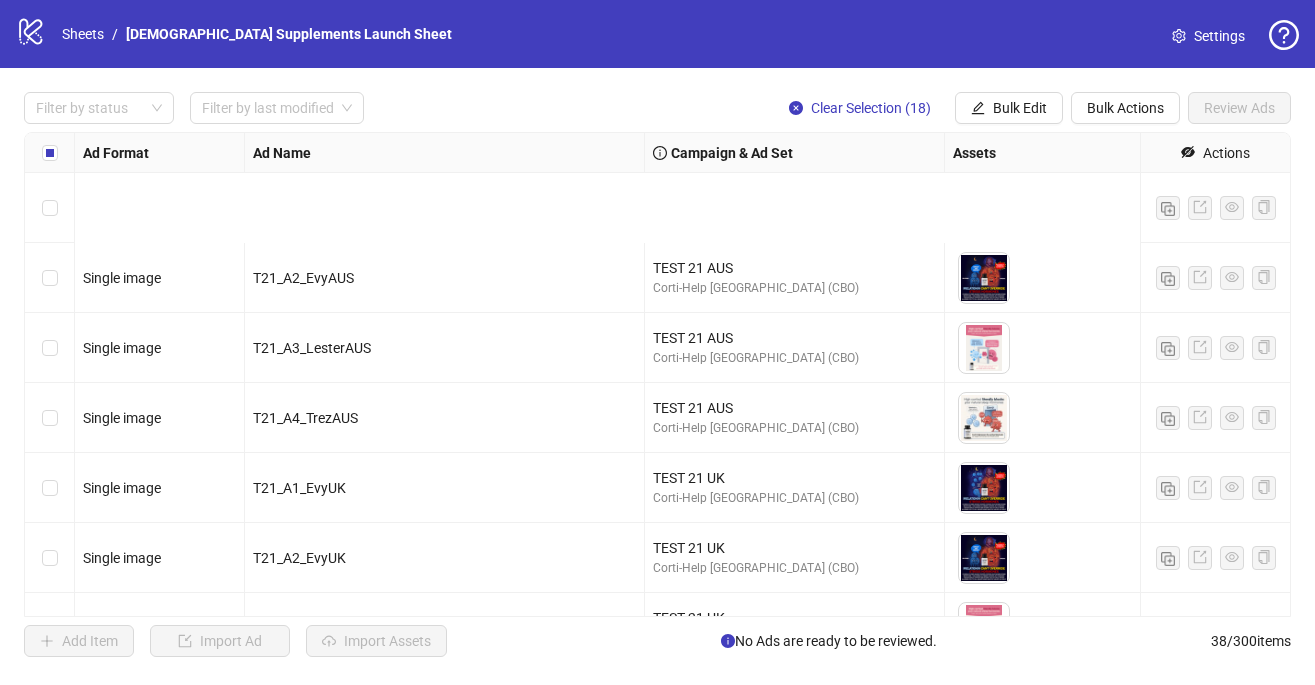 scroll, scrollTop: 927, scrollLeft: 0, axis: vertical 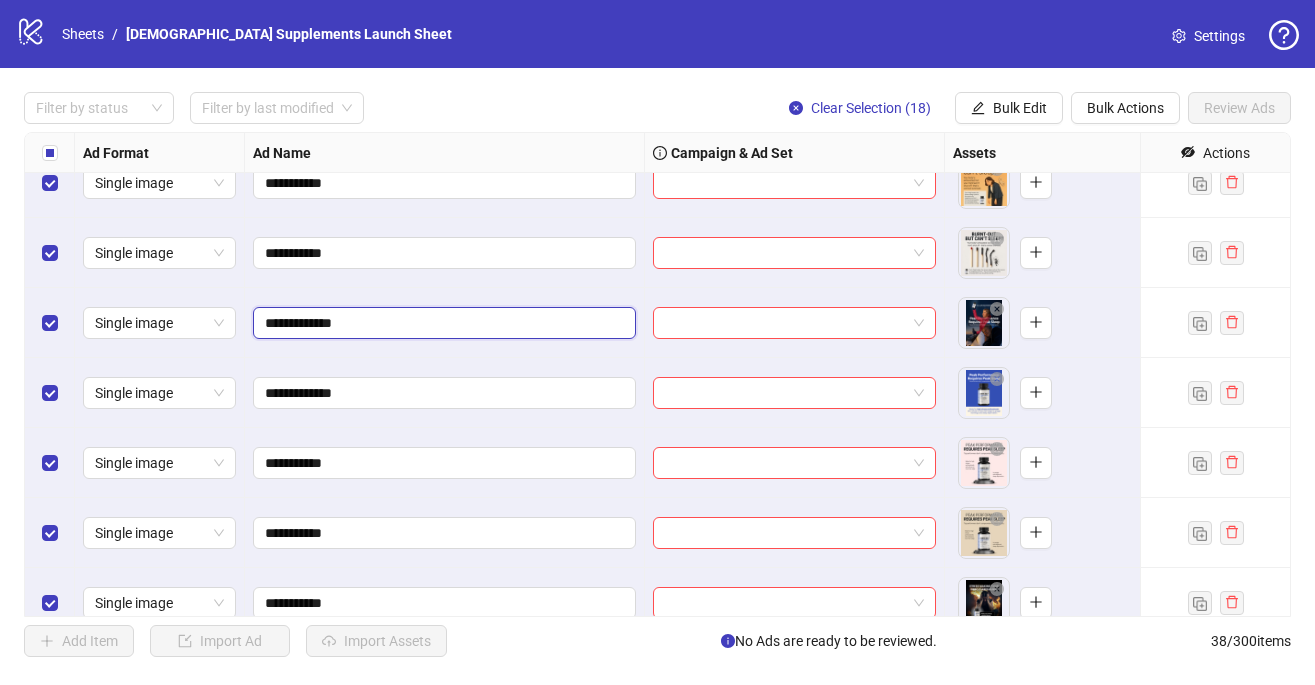 click on "**********" at bounding box center [442, 323] 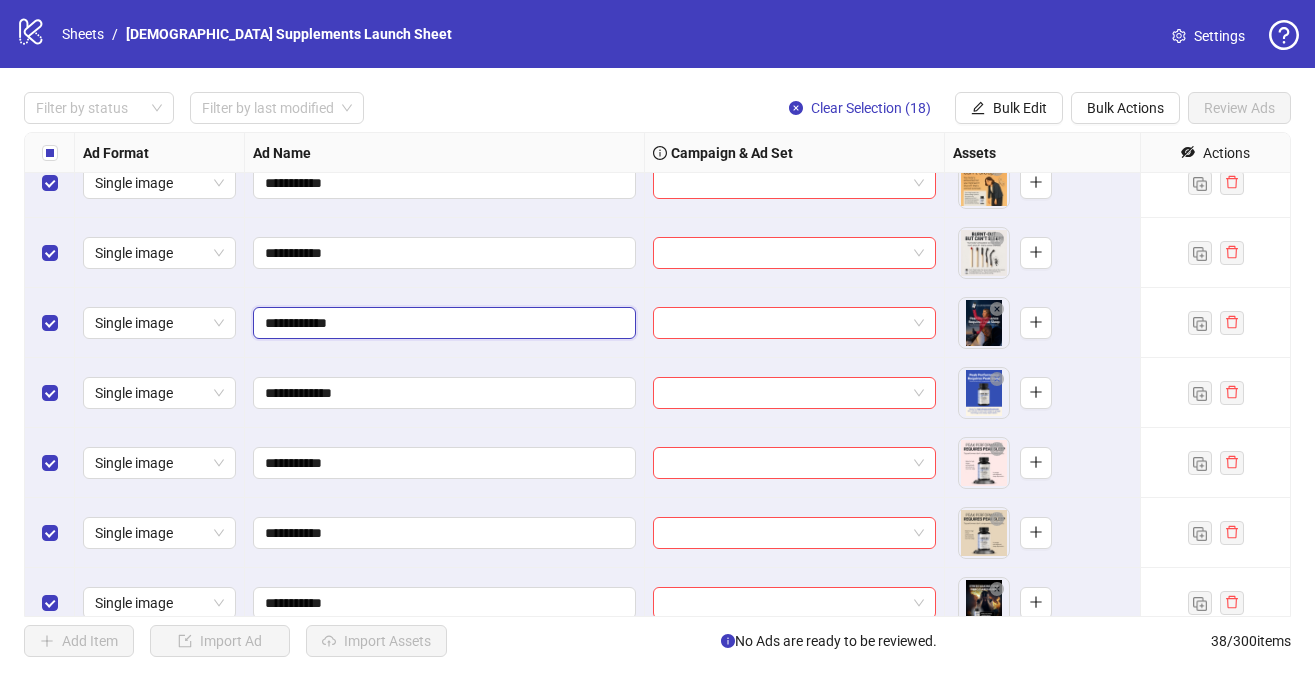 type on "**********" 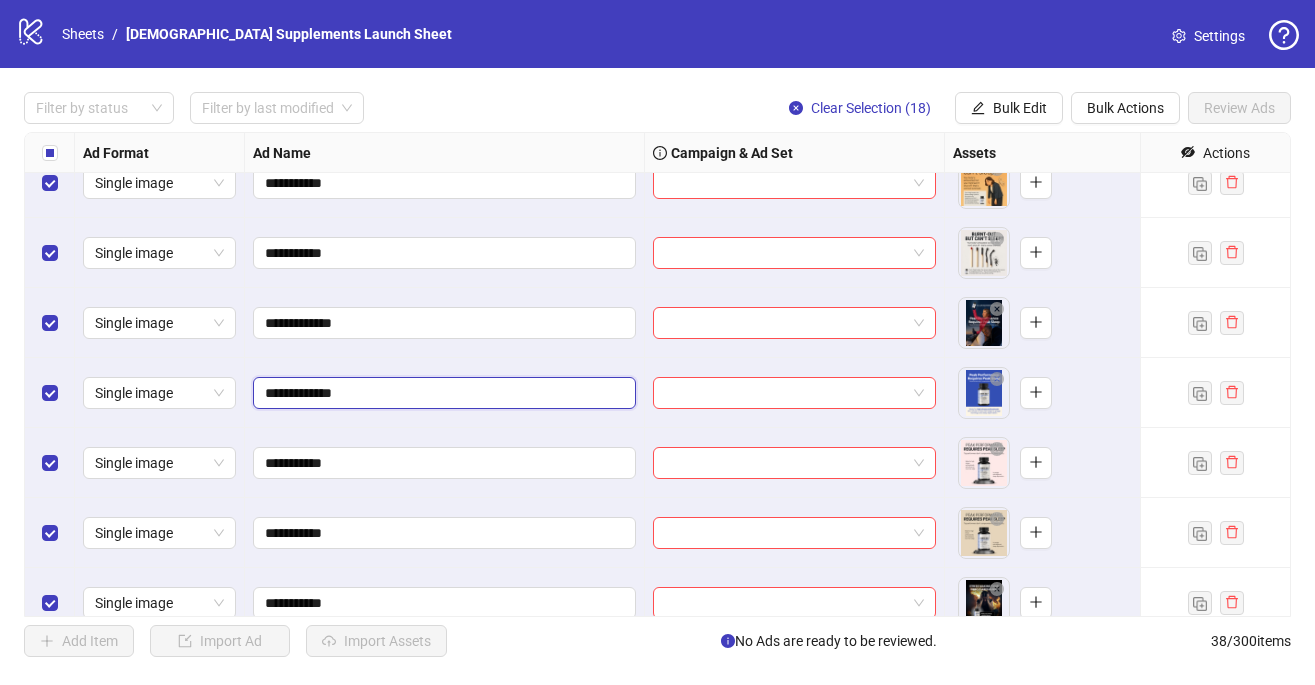 click on "**********" at bounding box center [442, 393] 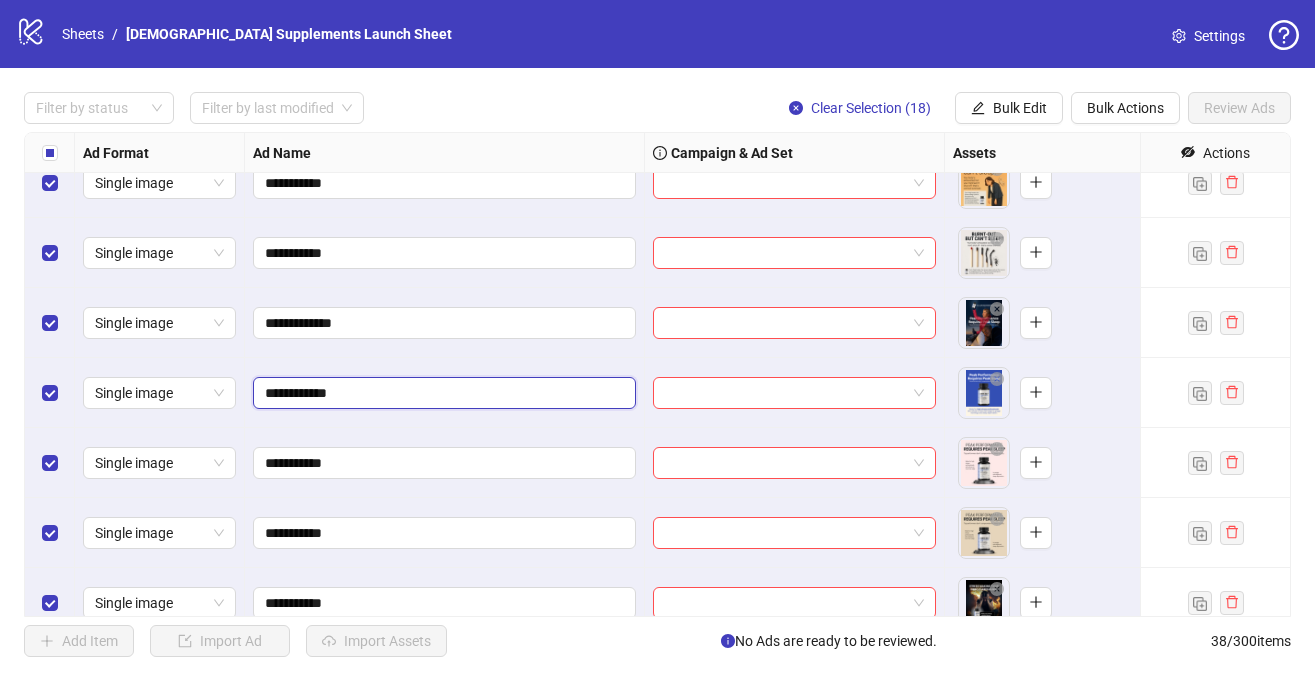 type on "**********" 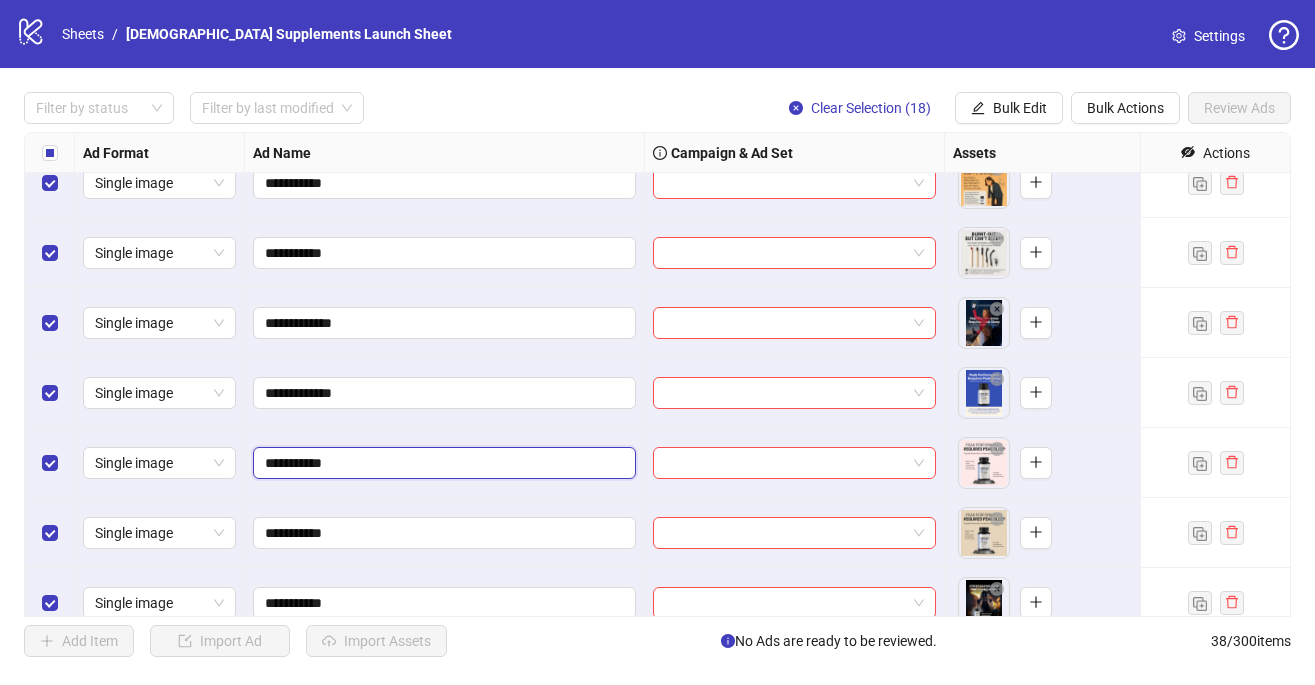 click on "**********" at bounding box center (442, 463) 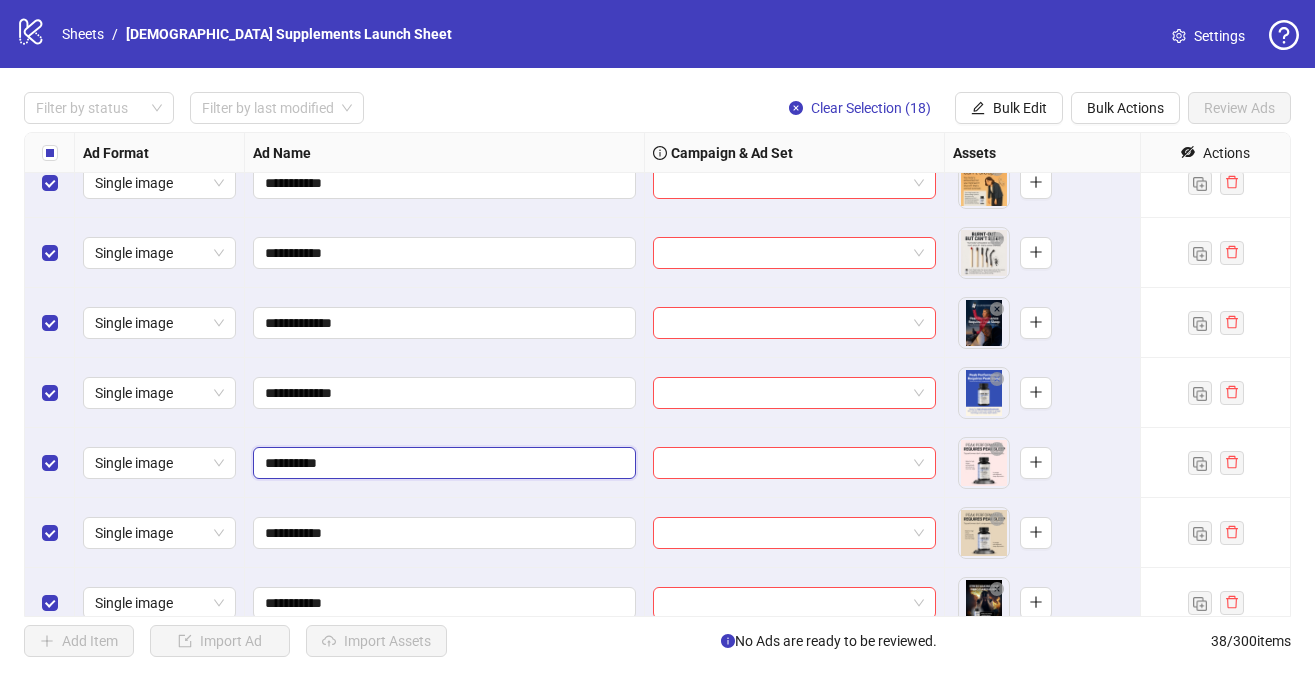 type on "**********" 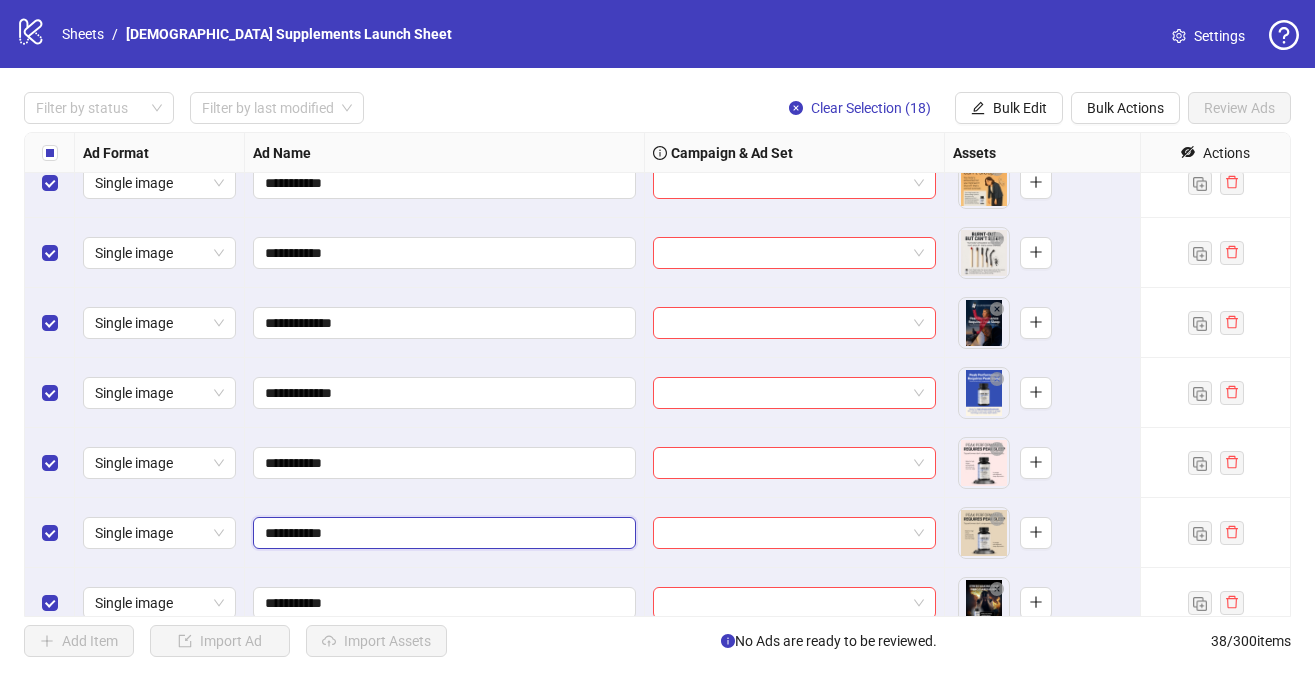 click on "**********" at bounding box center (442, 533) 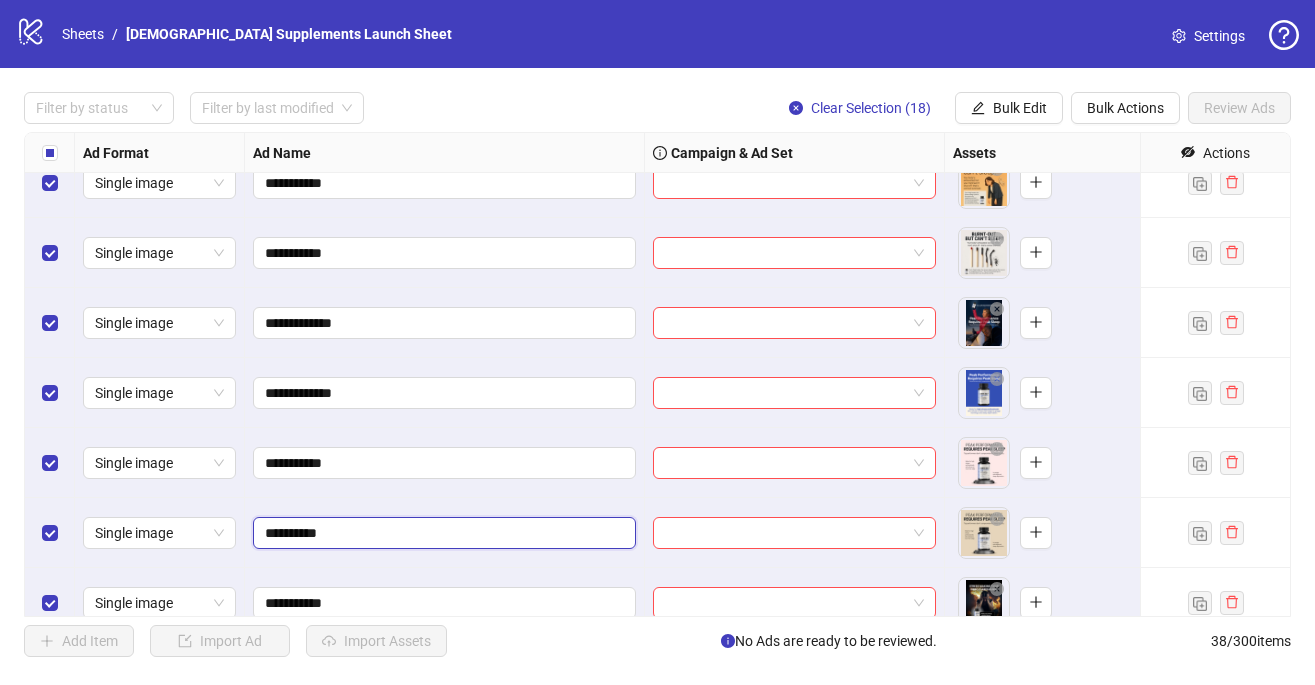 type on "**********" 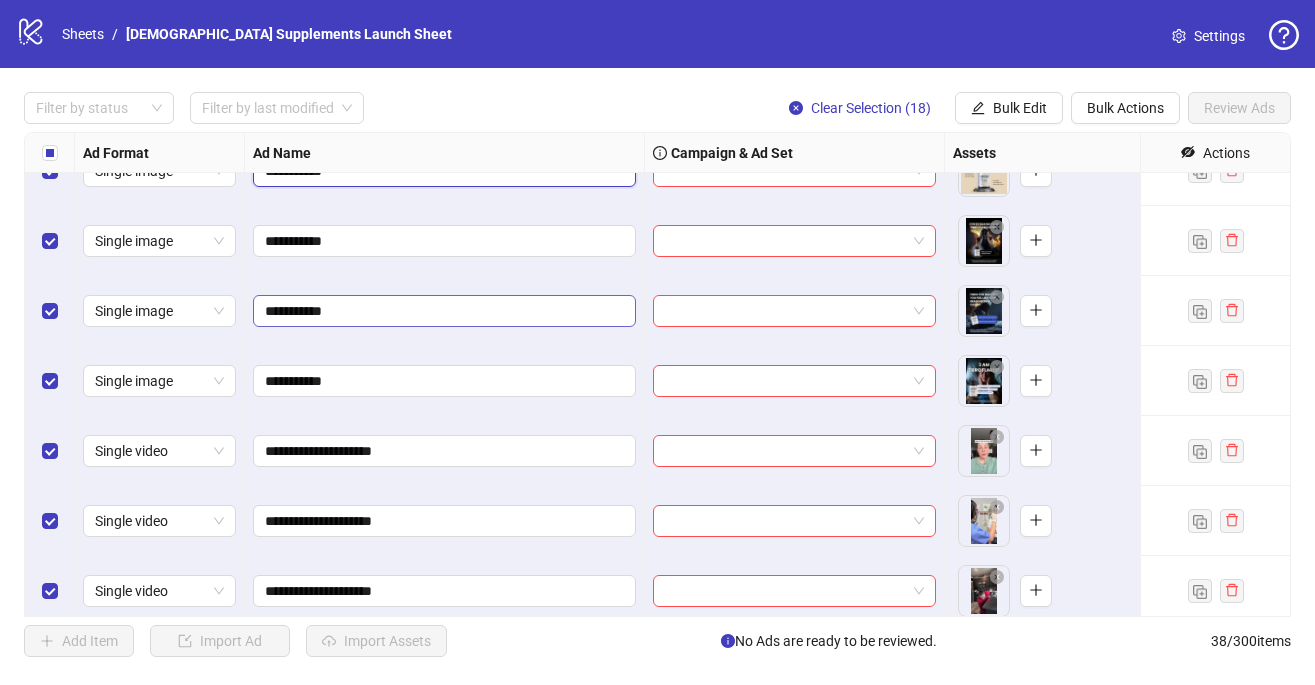 scroll, scrollTop: 2217, scrollLeft: 0, axis: vertical 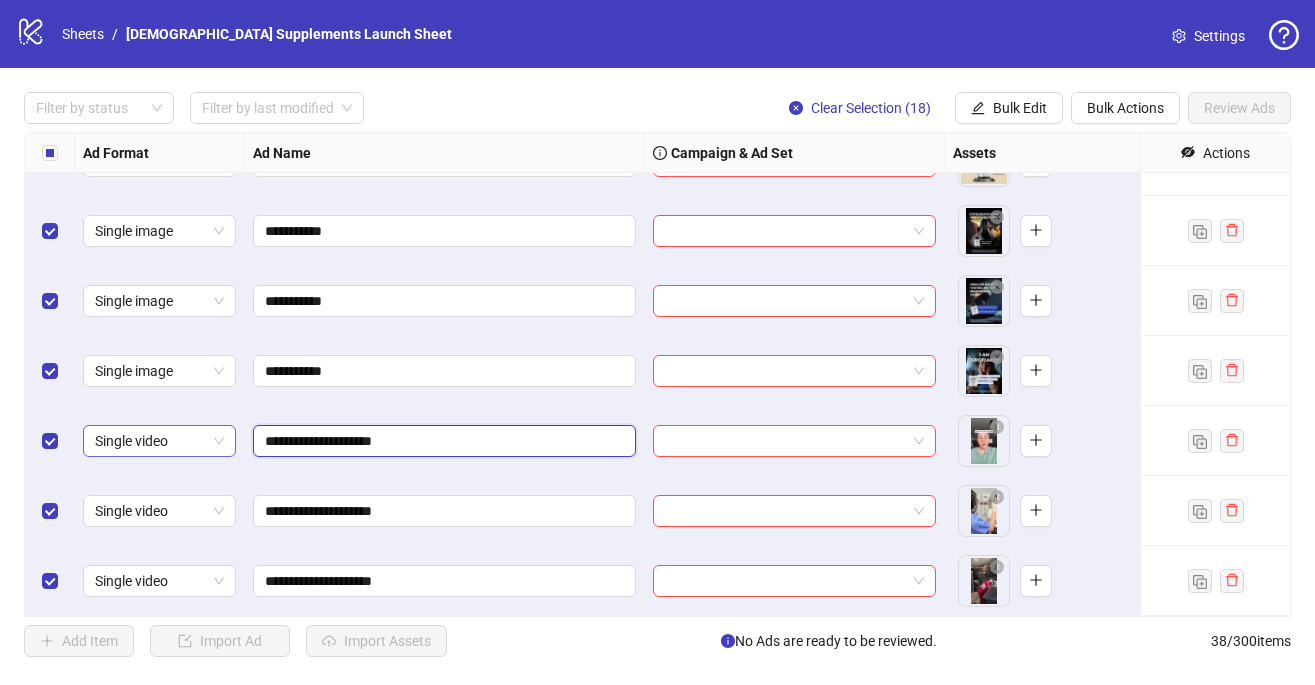 drag, startPoint x: 412, startPoint y: 439, endPoint x: 203, endPoint y: 443, distance: 209.03827 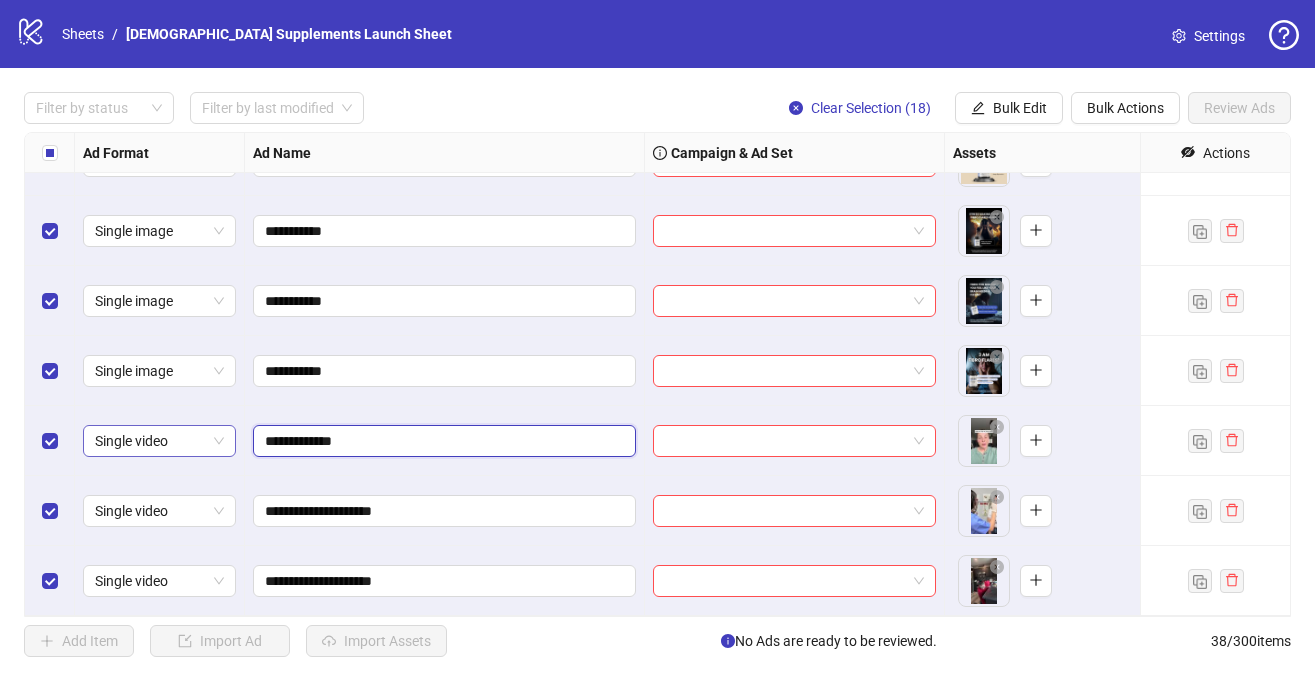 type on "**********" 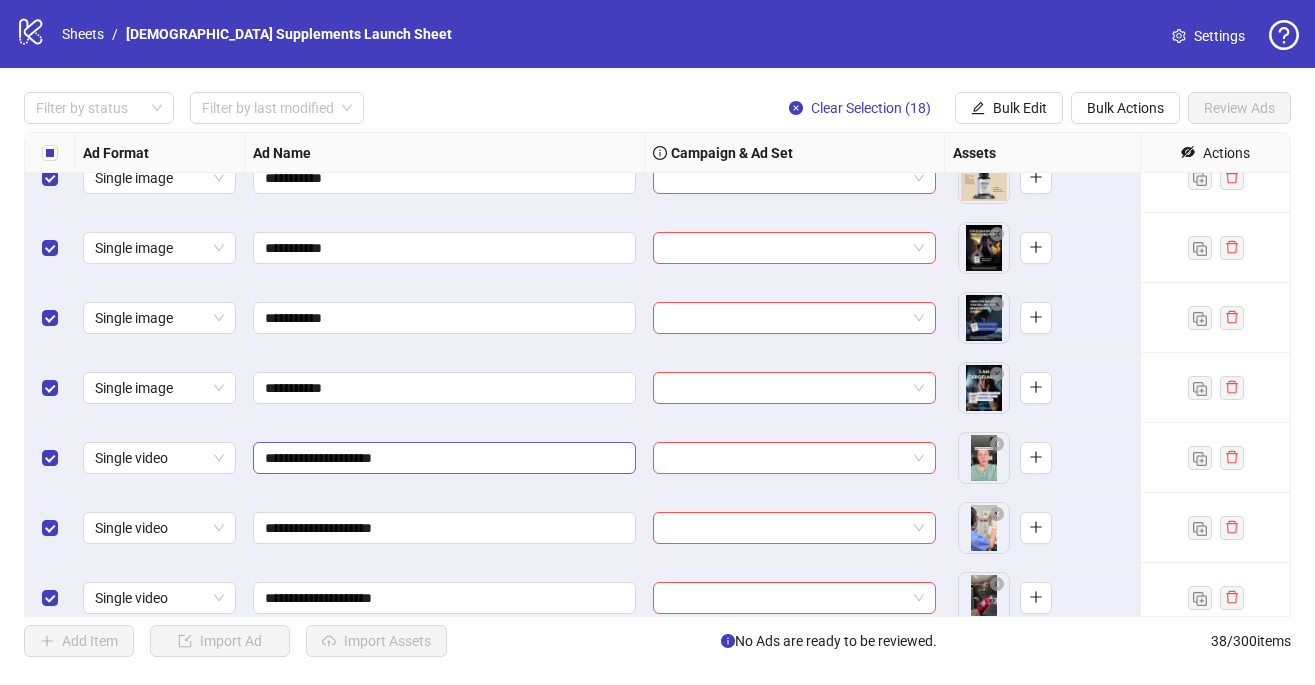 scroll, scrollTop: 2217, scrollLeft: 0, axis: vertical 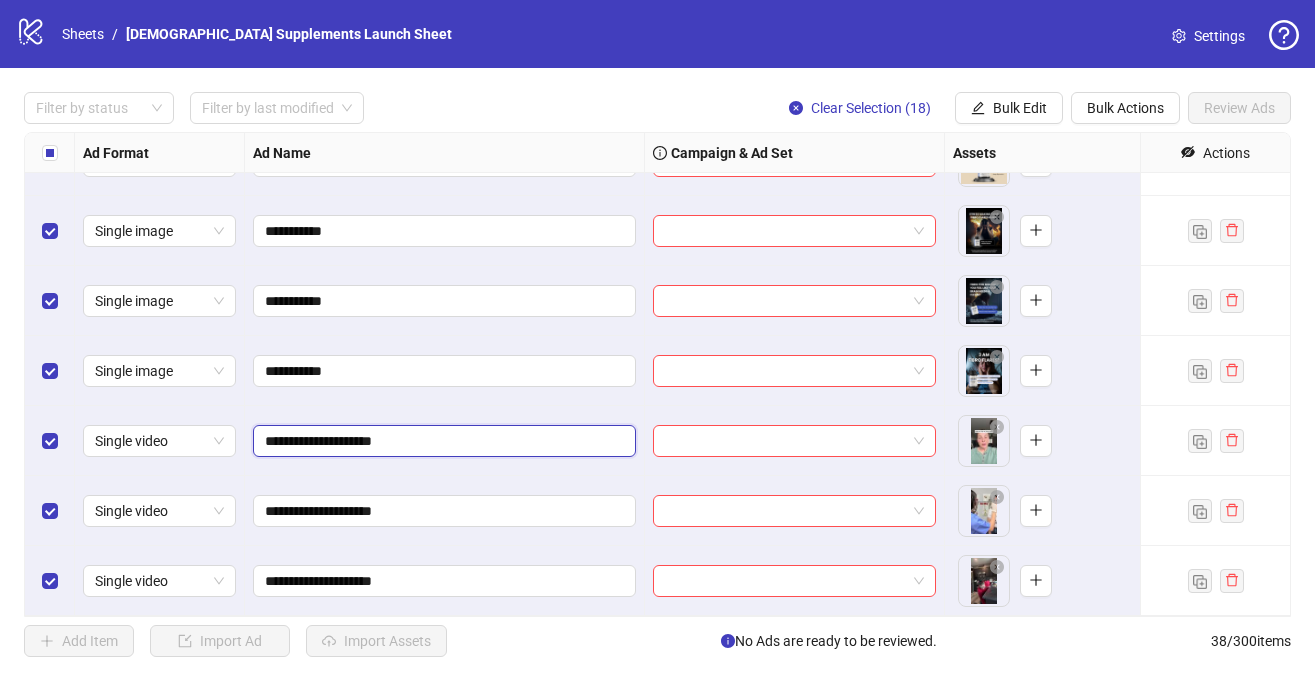 click on "**********" at bounding box center (442, 441) 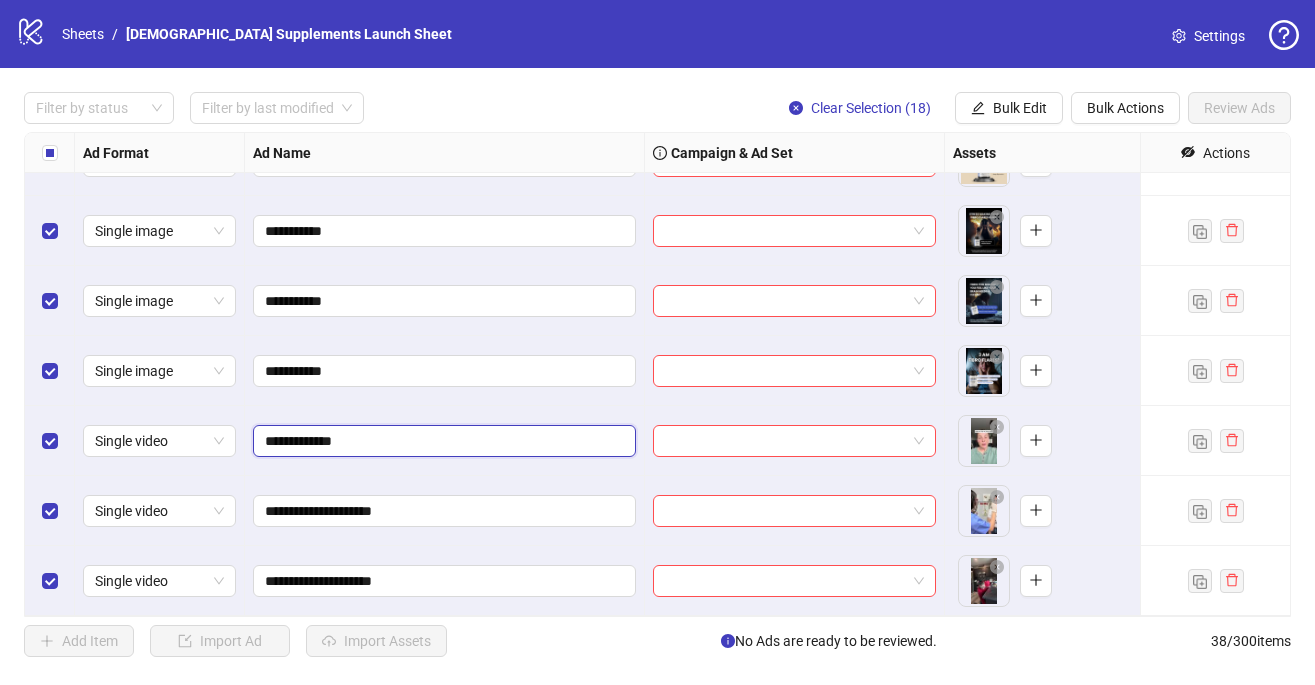 type on "**********" 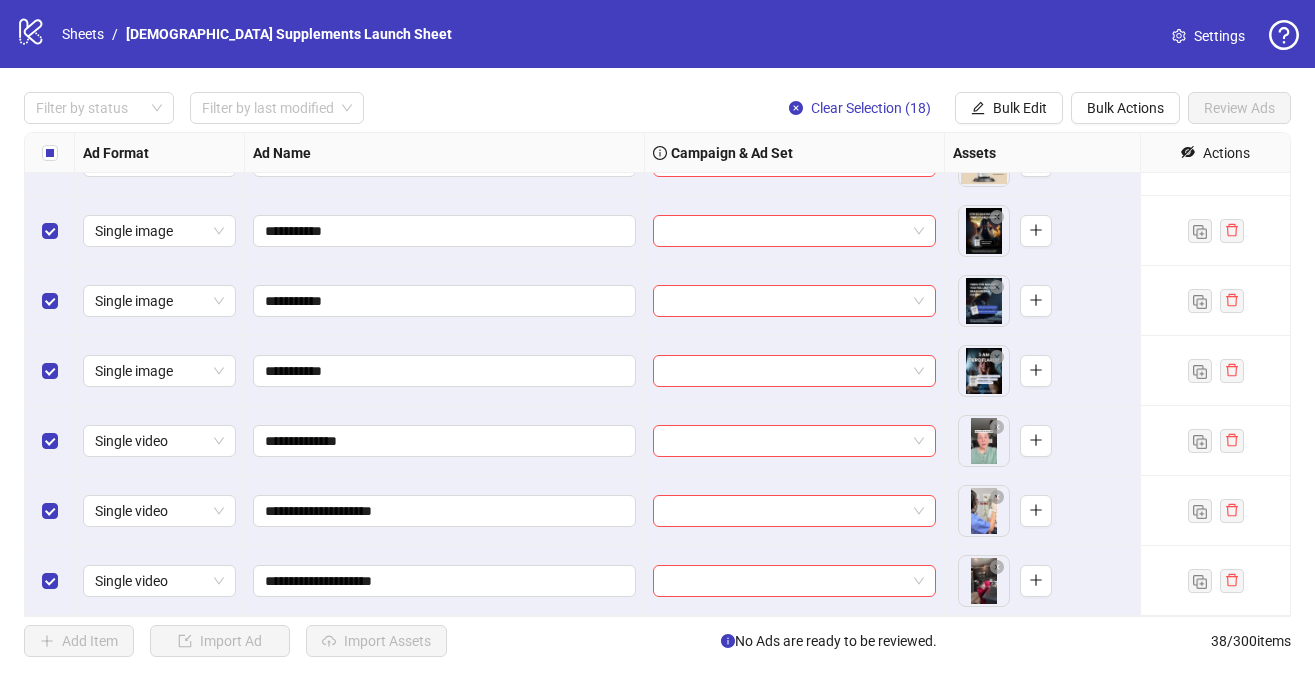 click on "Single video" at bounding box center [160, 441] 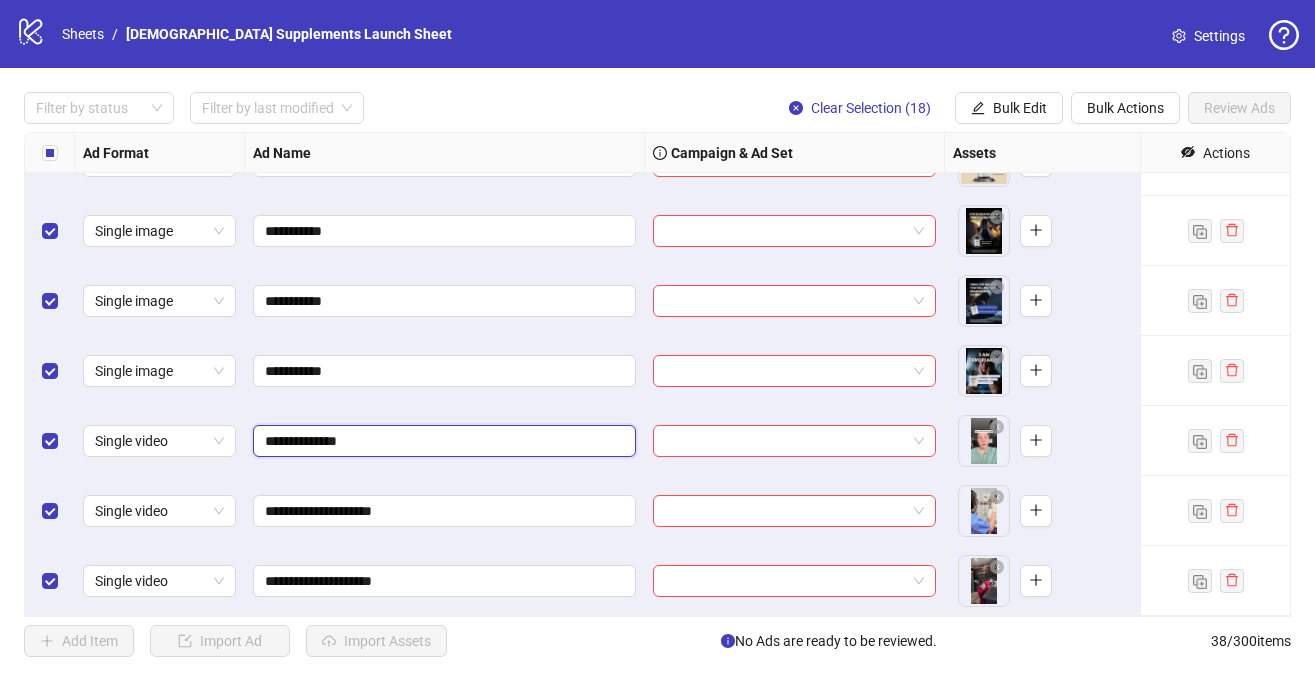 click on "**********" at bounding box center [442, 441] 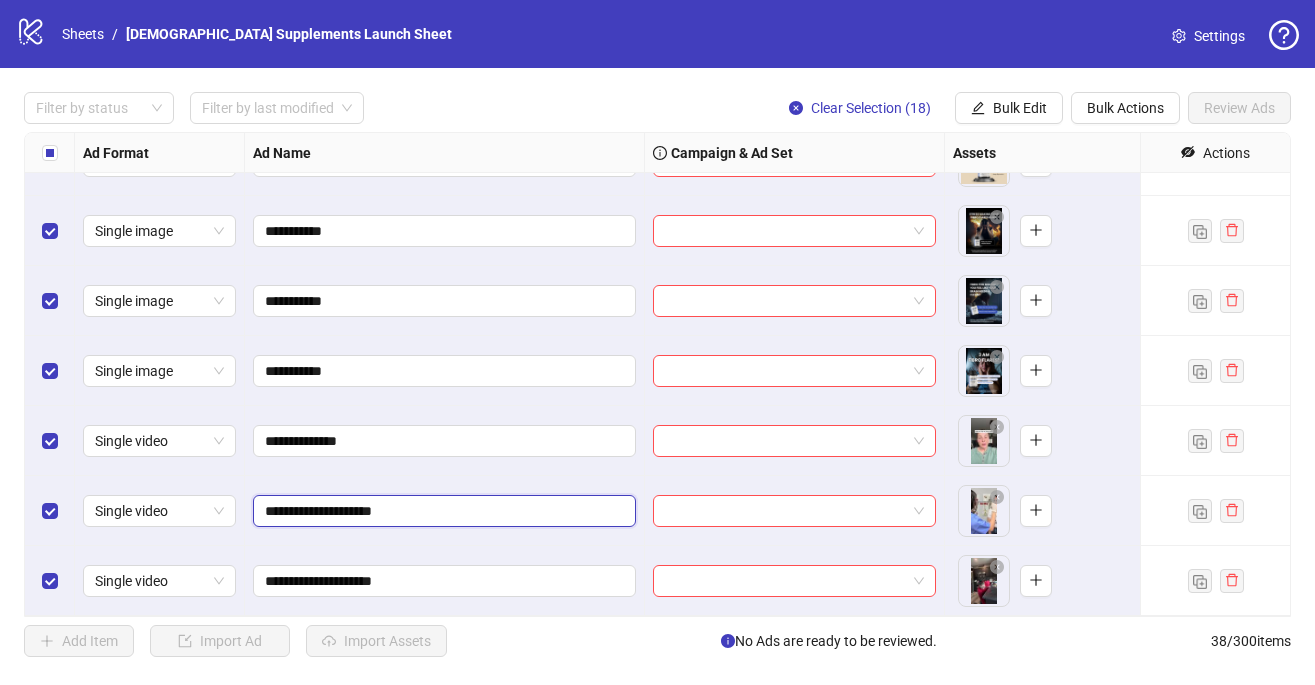 click on "**********" at bounding box center [442, 511] 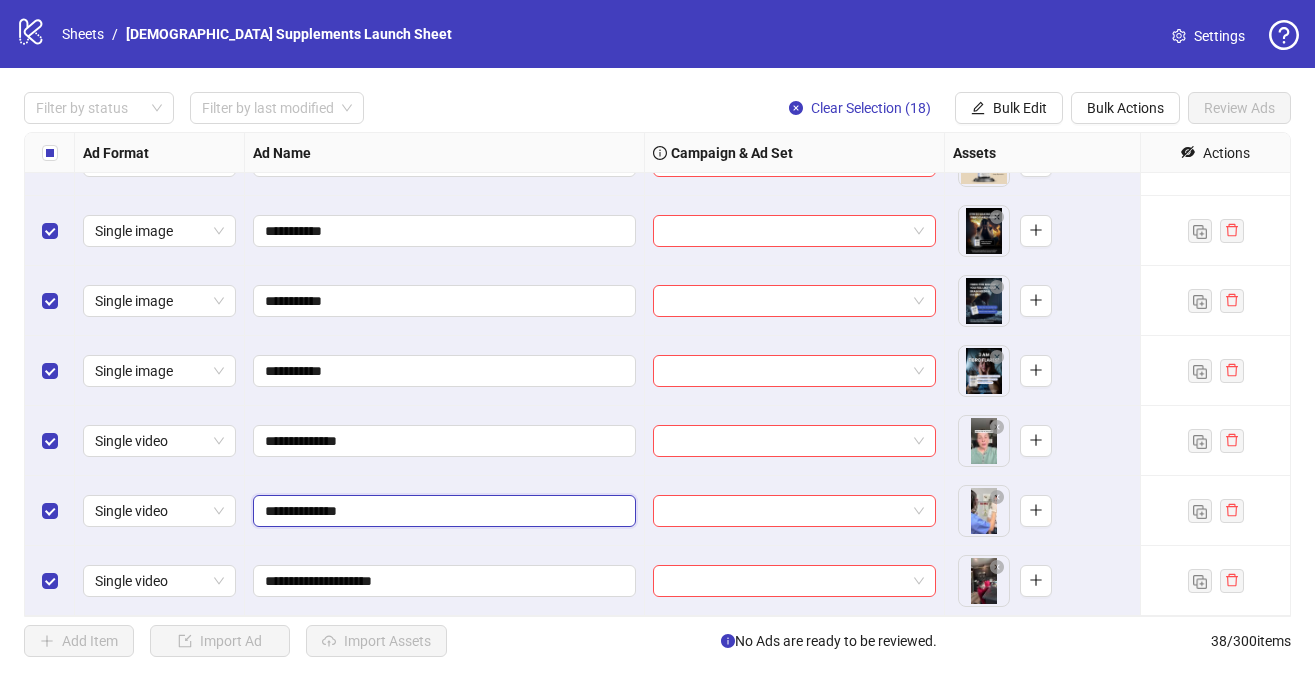 click on "**********" at bounding box center (442, 511) 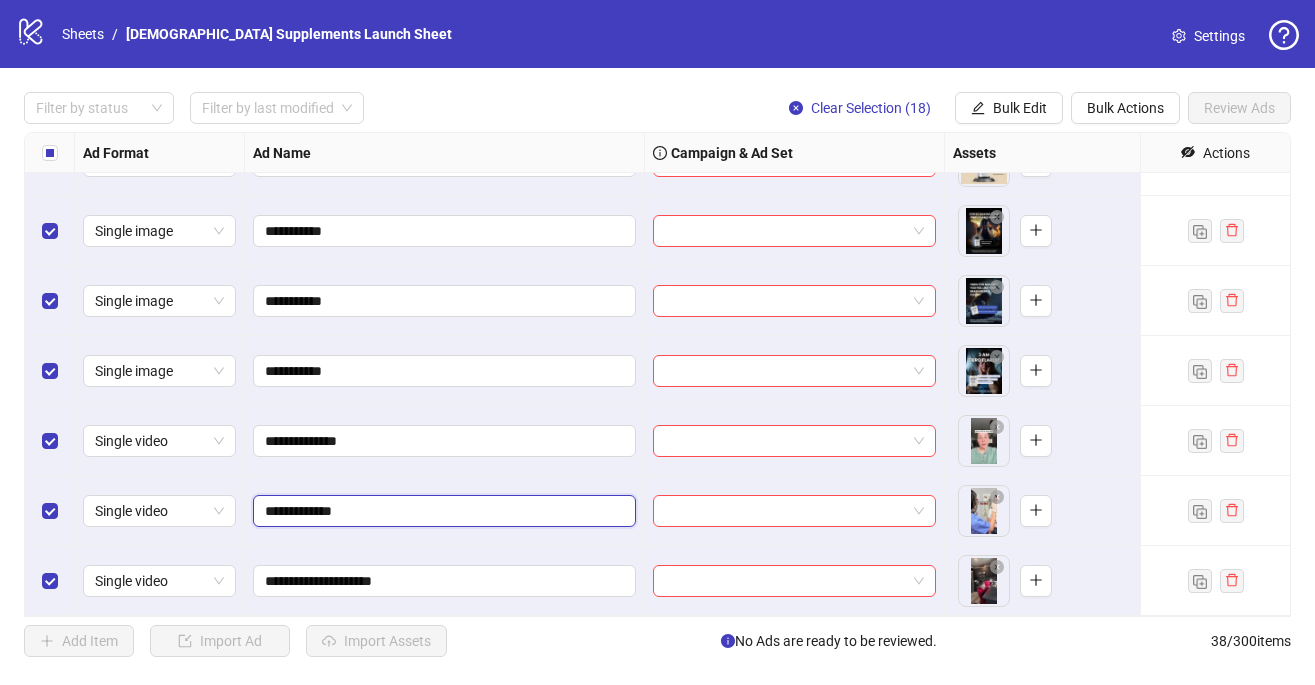 type on "**********" 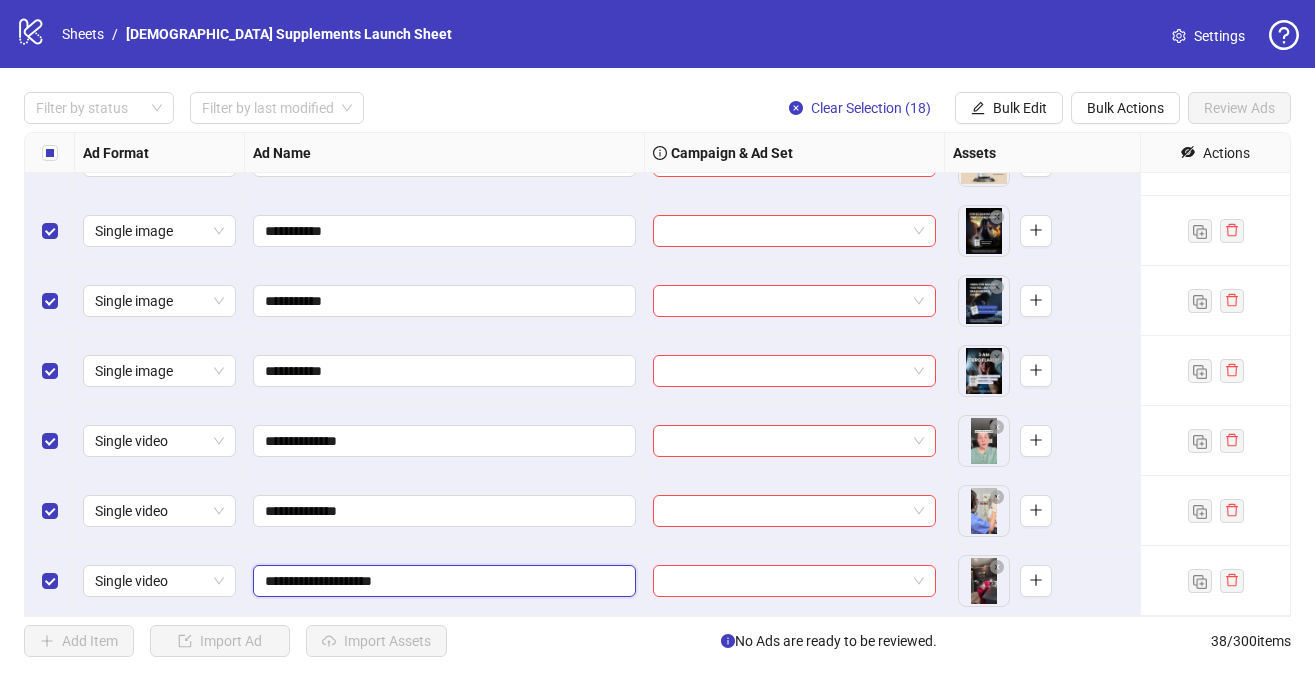 click on "**********" at bounding box center [442, 581] 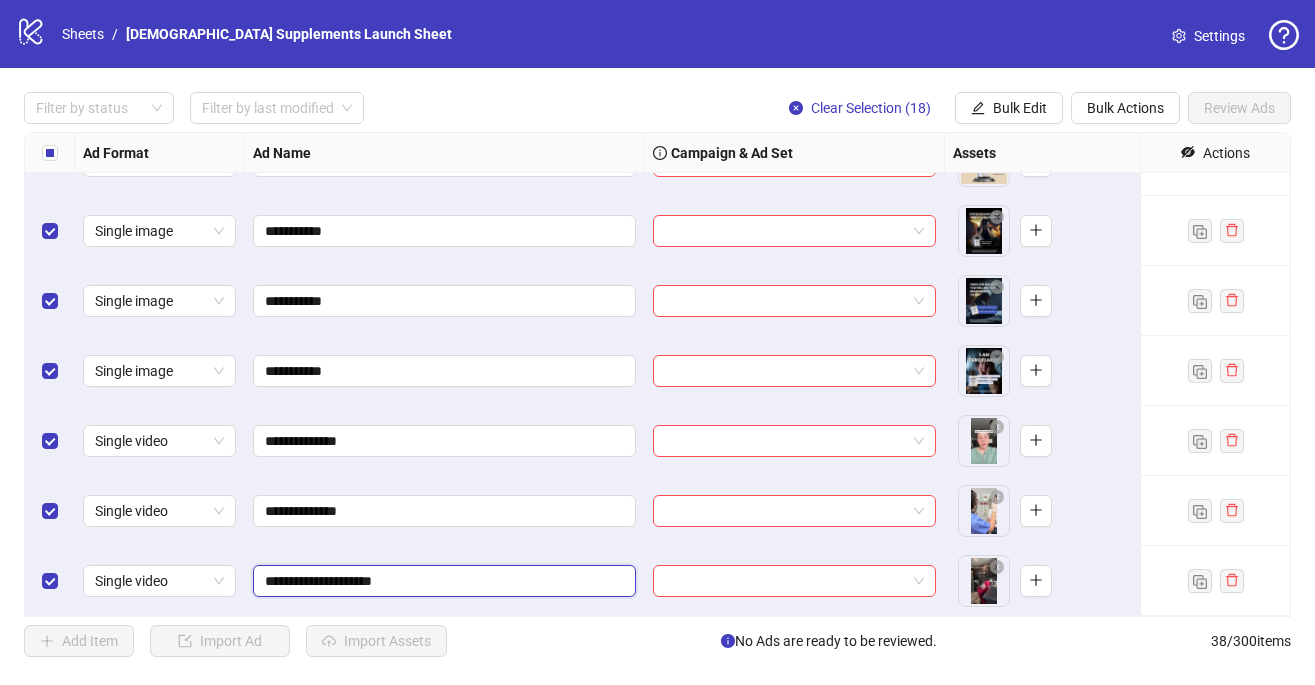 click on "**********" at bounding box center [442, 581] 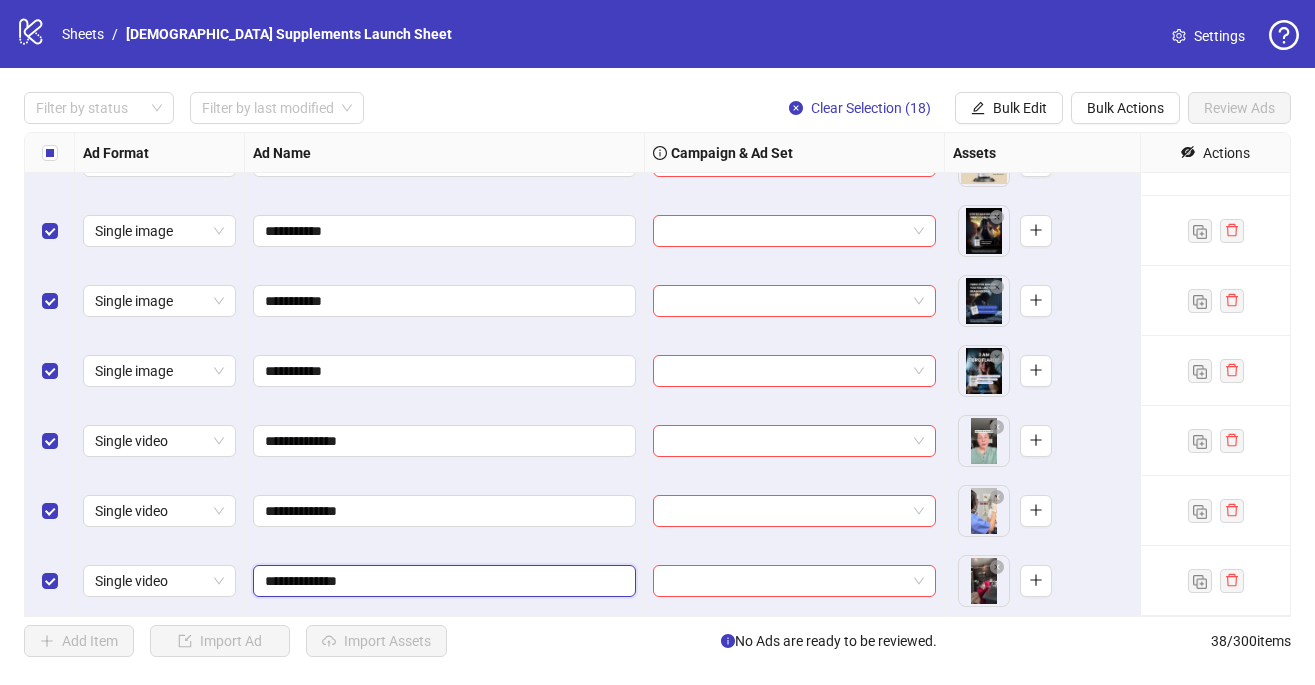 click on "**********" at bounding box center (442, 581) 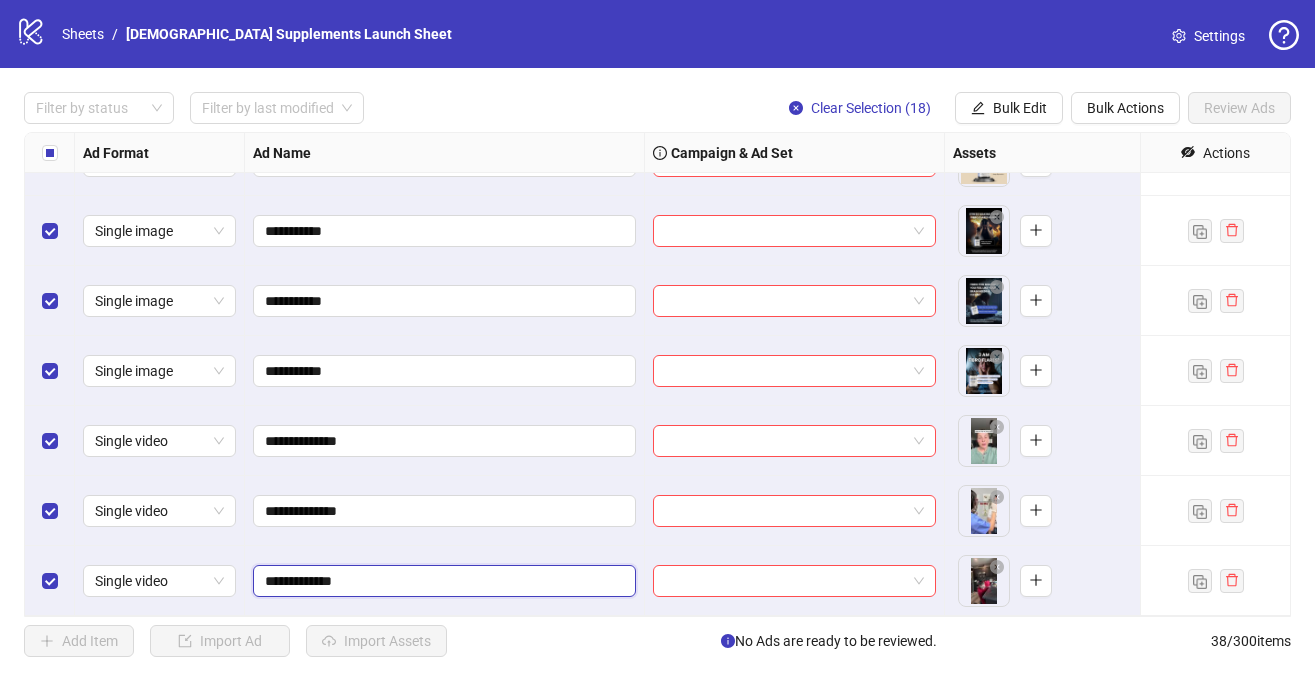 type on "**********" 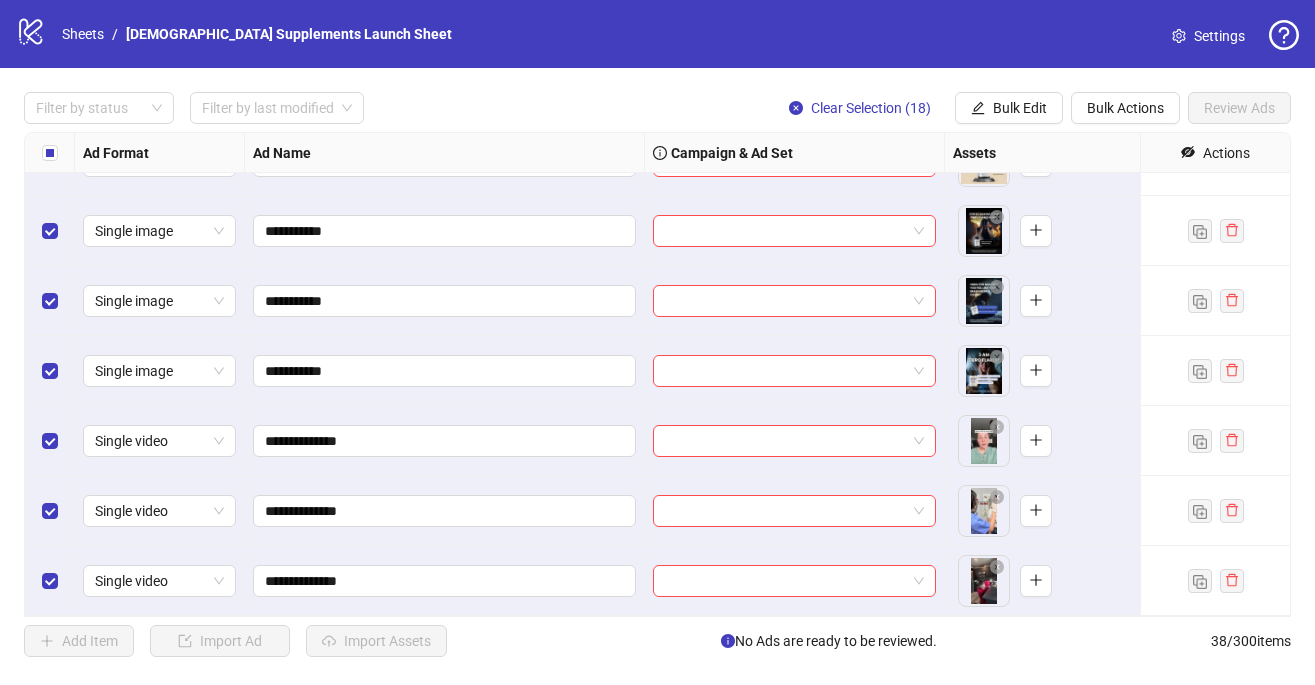 click on "**********" at bounding box center [657, 374] 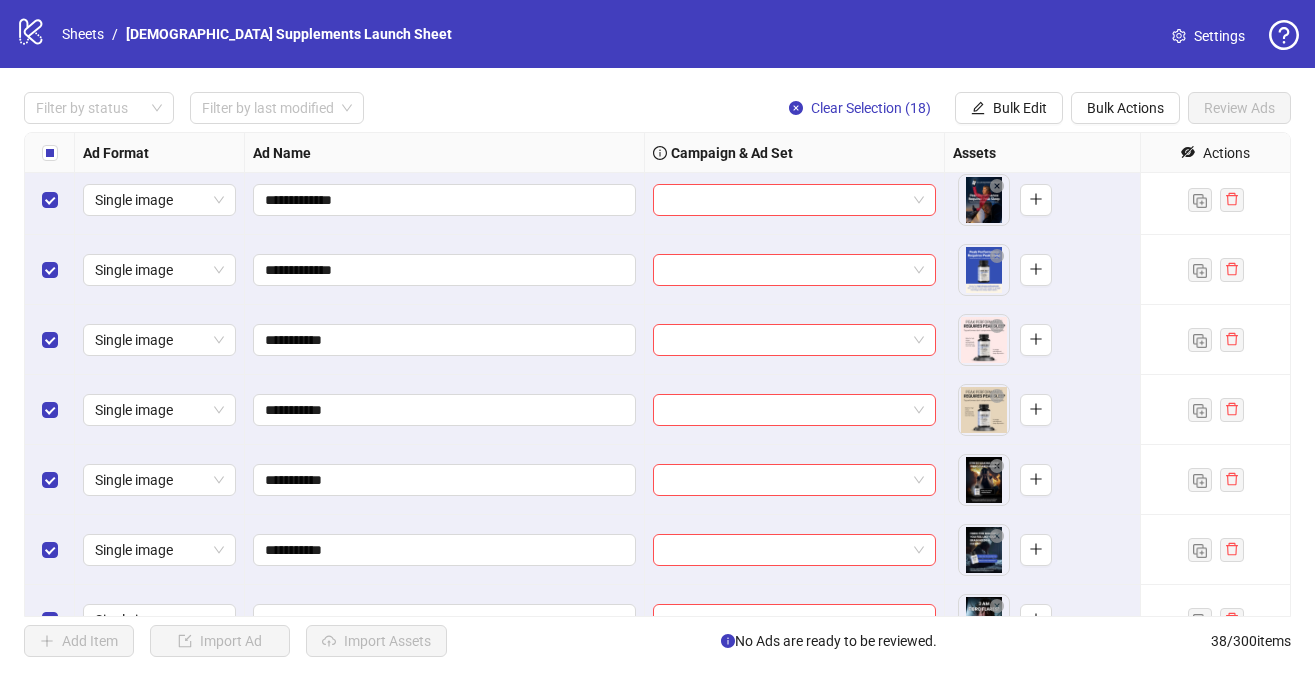 scroll, scrollTop: 1993, scrollLeft: 0, axis: vertical 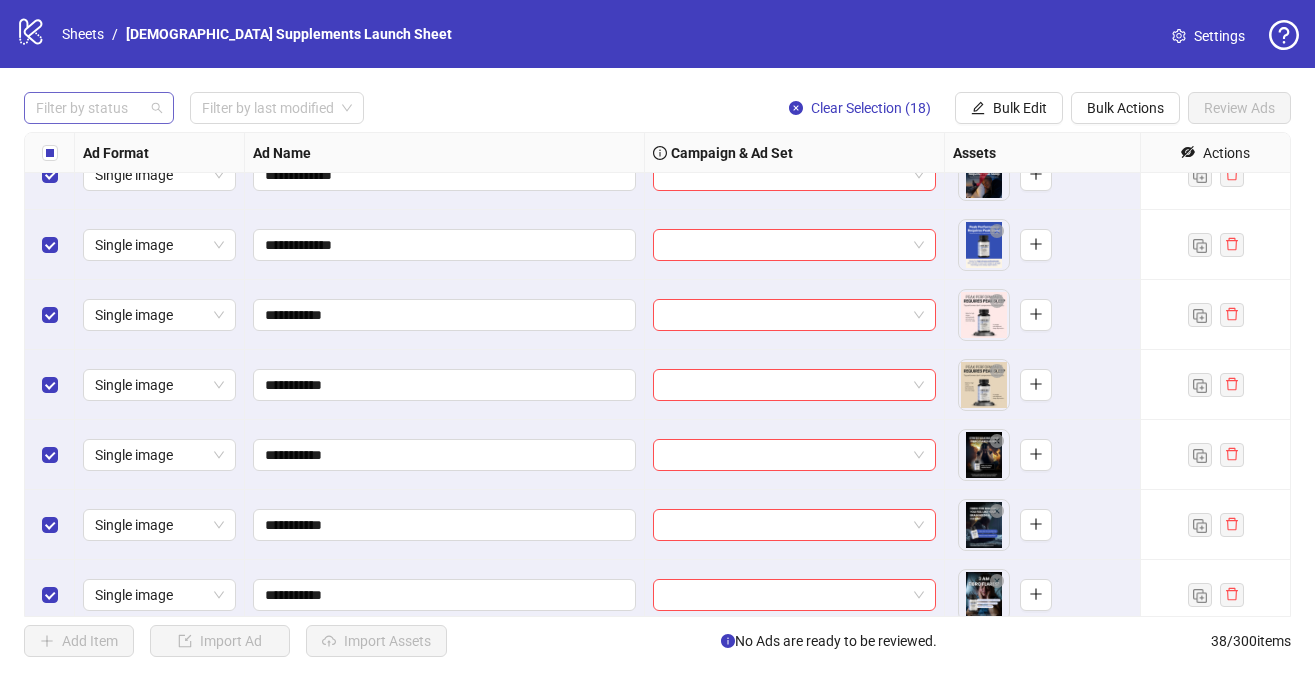 click on "Filter by status" at bounding box center [99, 108] 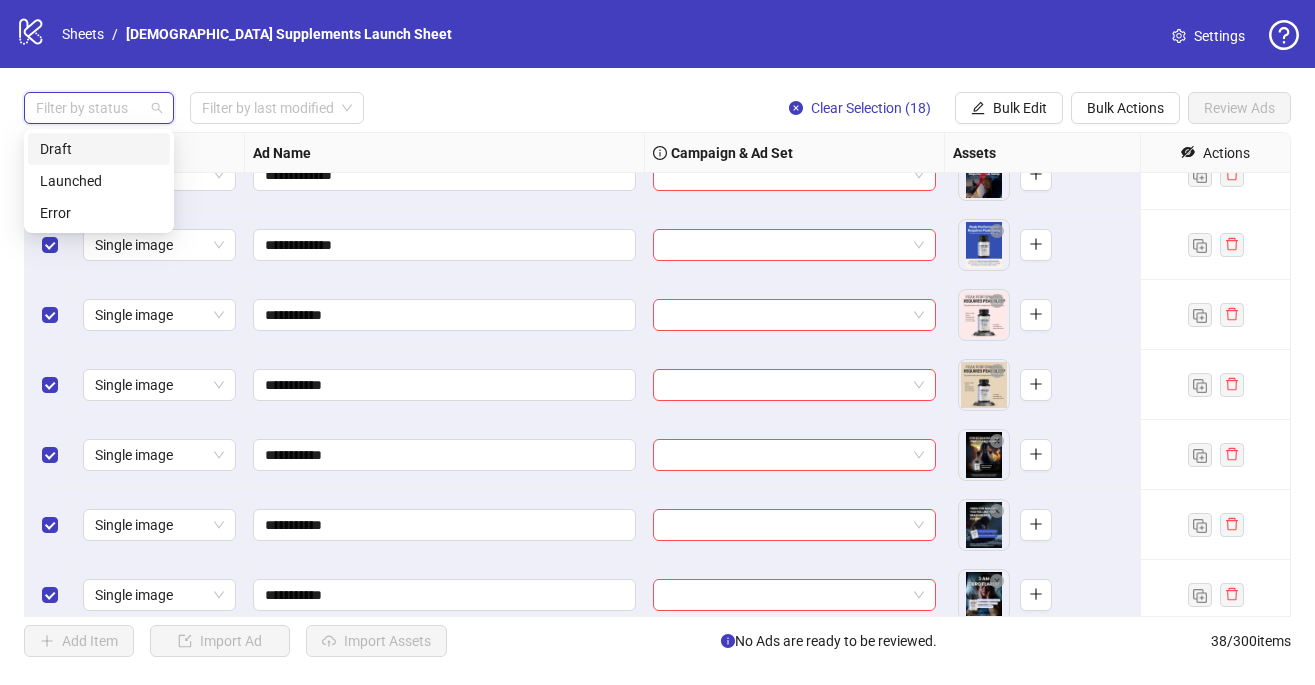 click on "Draft" at bounding box center [99, 149] 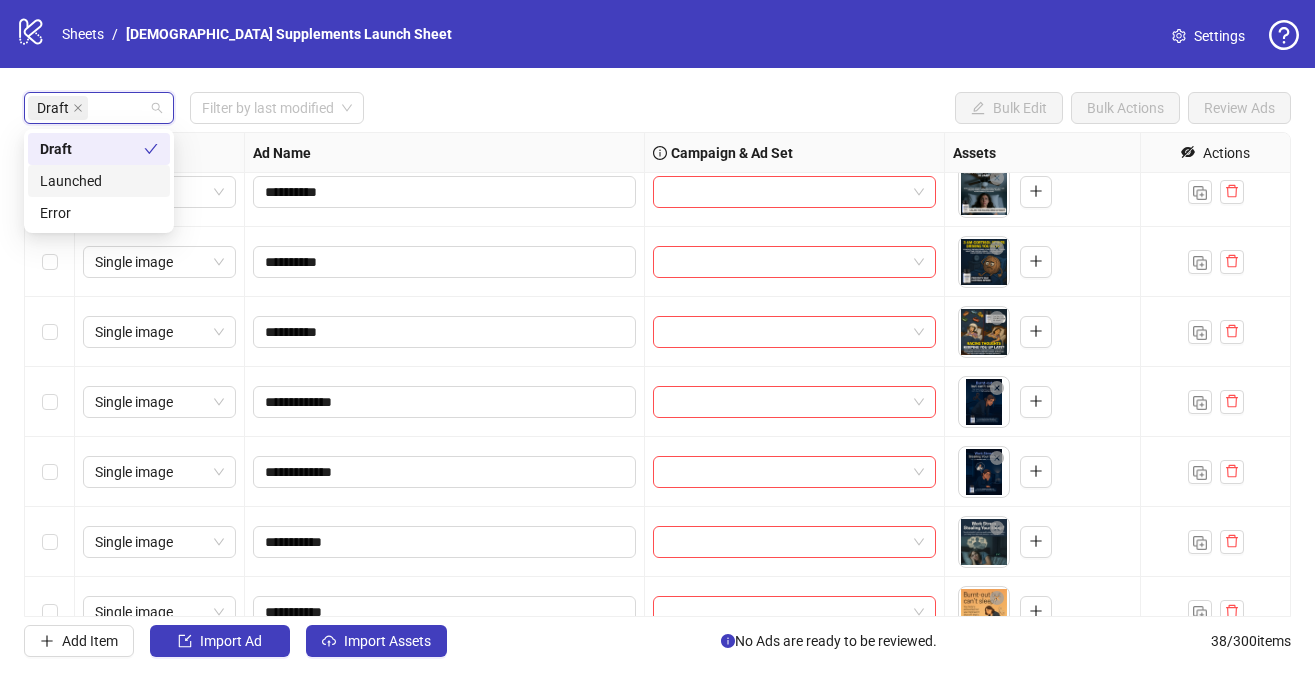 scroll, scrollTop: 0, scrollLeft: 0, axis: both 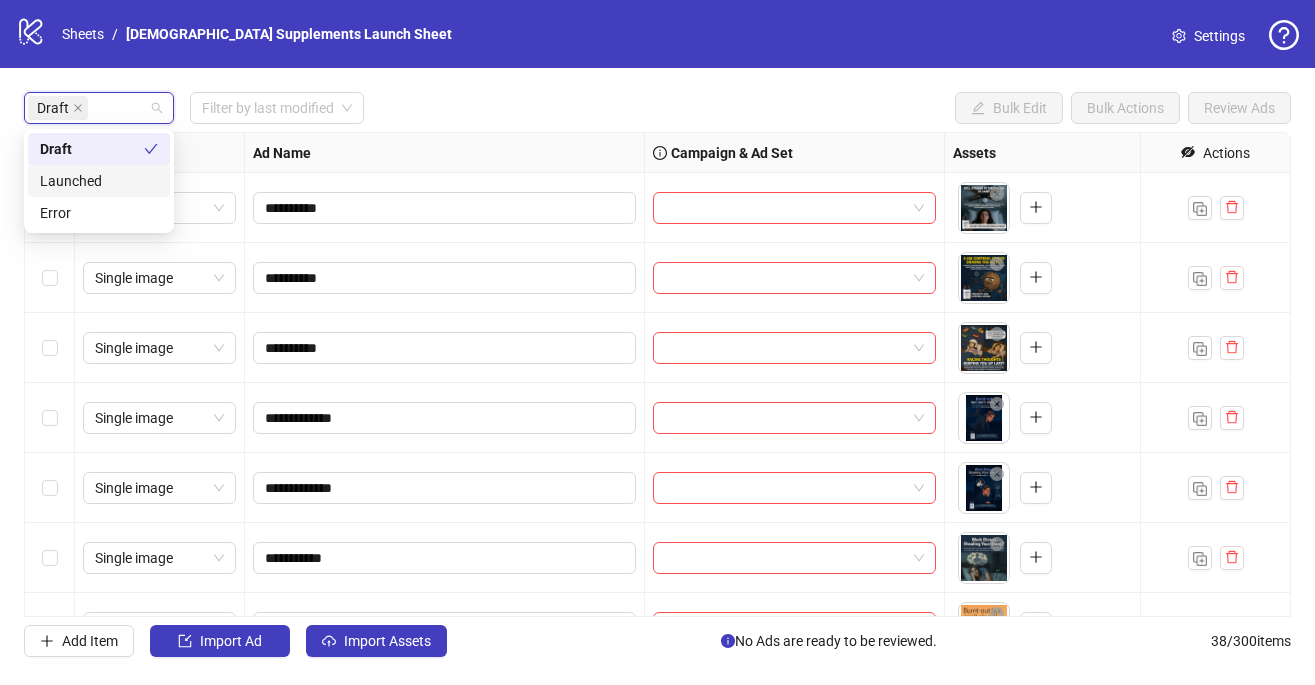 click on "**********" at bounding box center [657, 374] 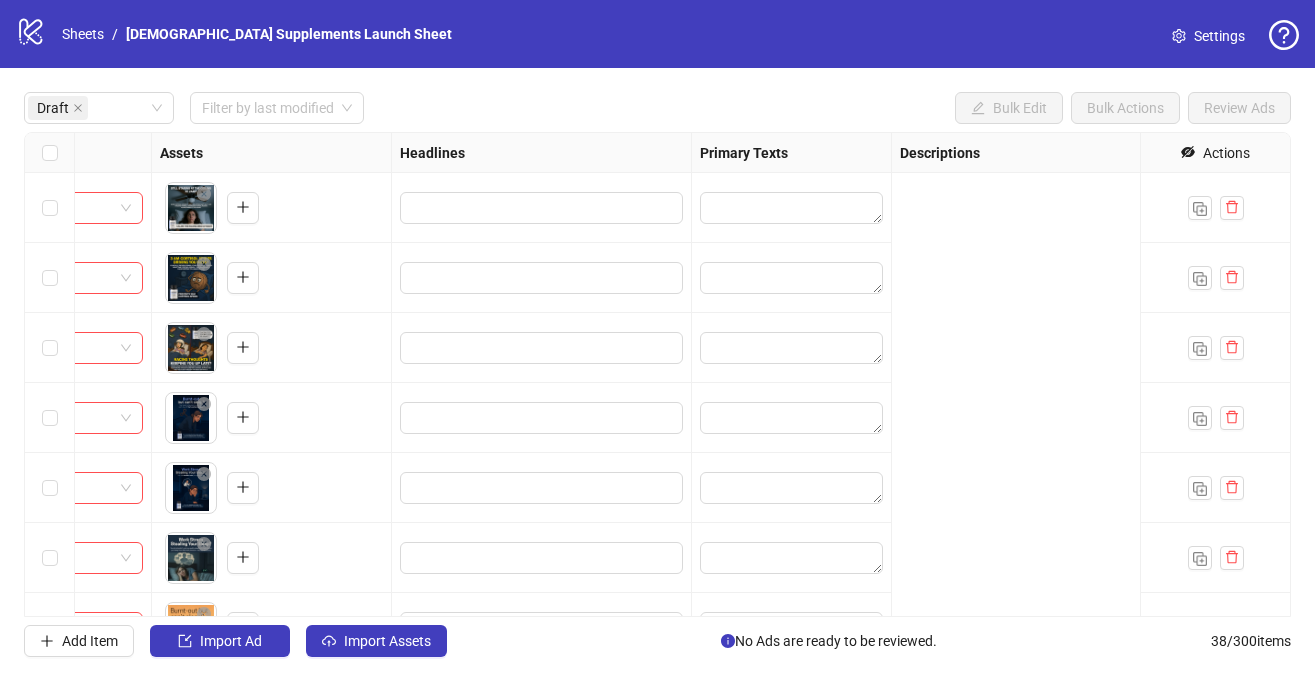 scroll, scrollTop: 0, scrollLeft: 0, axis: both 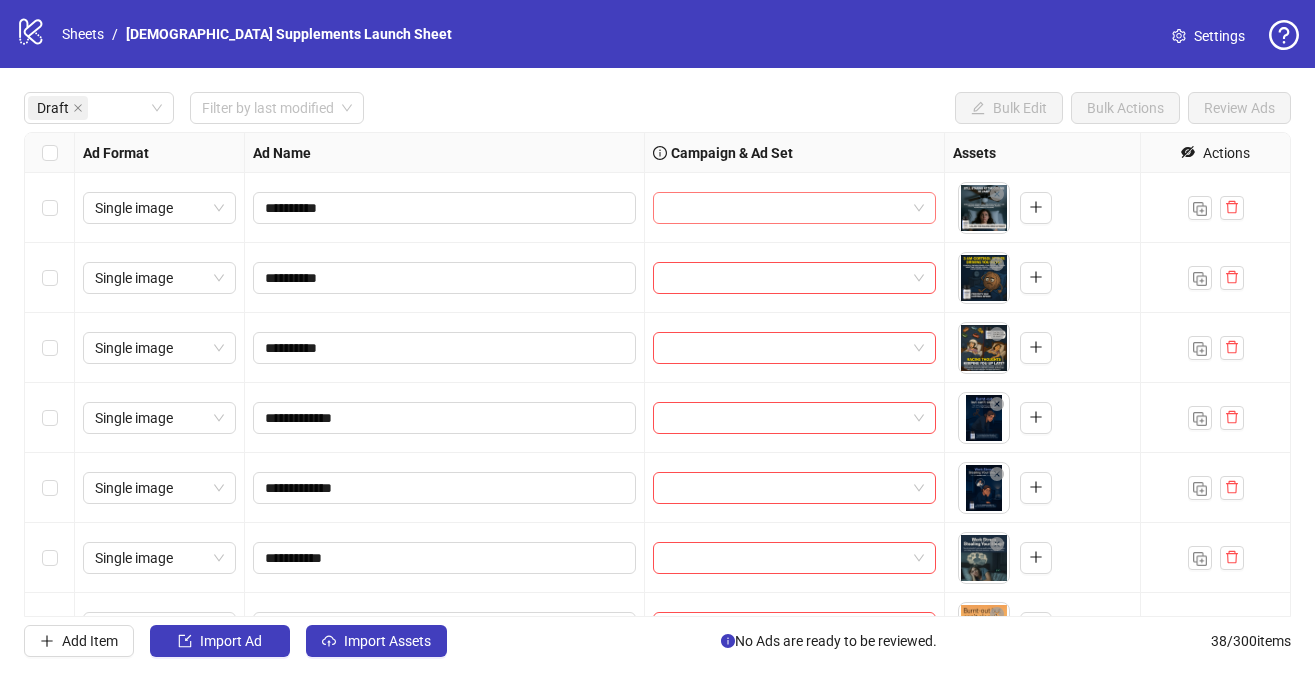 click at bounding box center (794, 208) 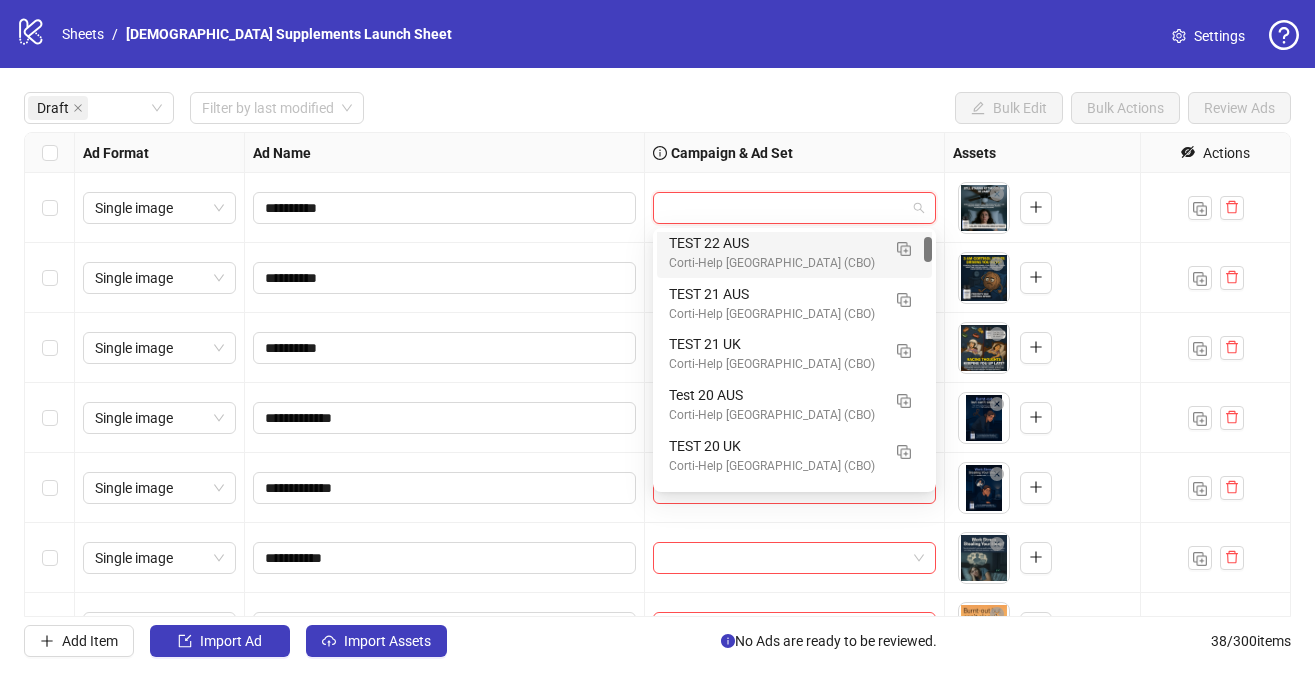 scroll, scrollTop: 0, scrollLeft: 0, axis: both 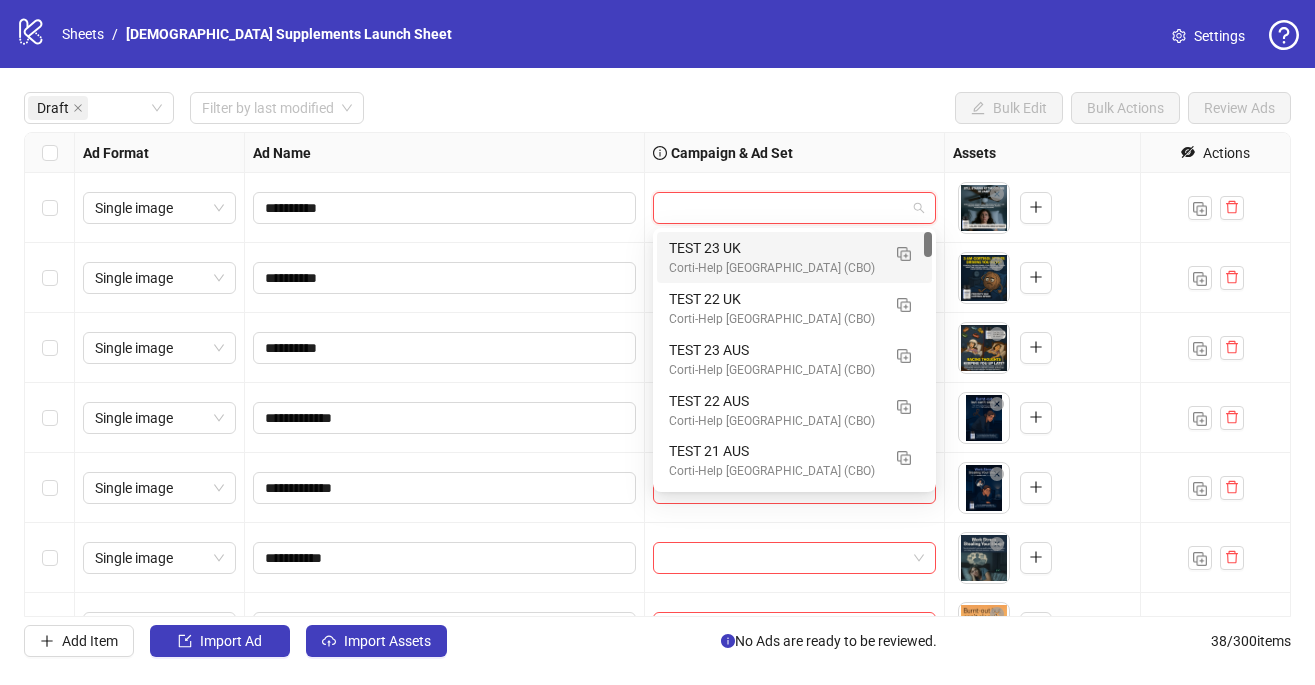 click on "Draft   Filter by last modified Bulk Edit Bulk Actions Review Ads" at bounding box center (657, 108) 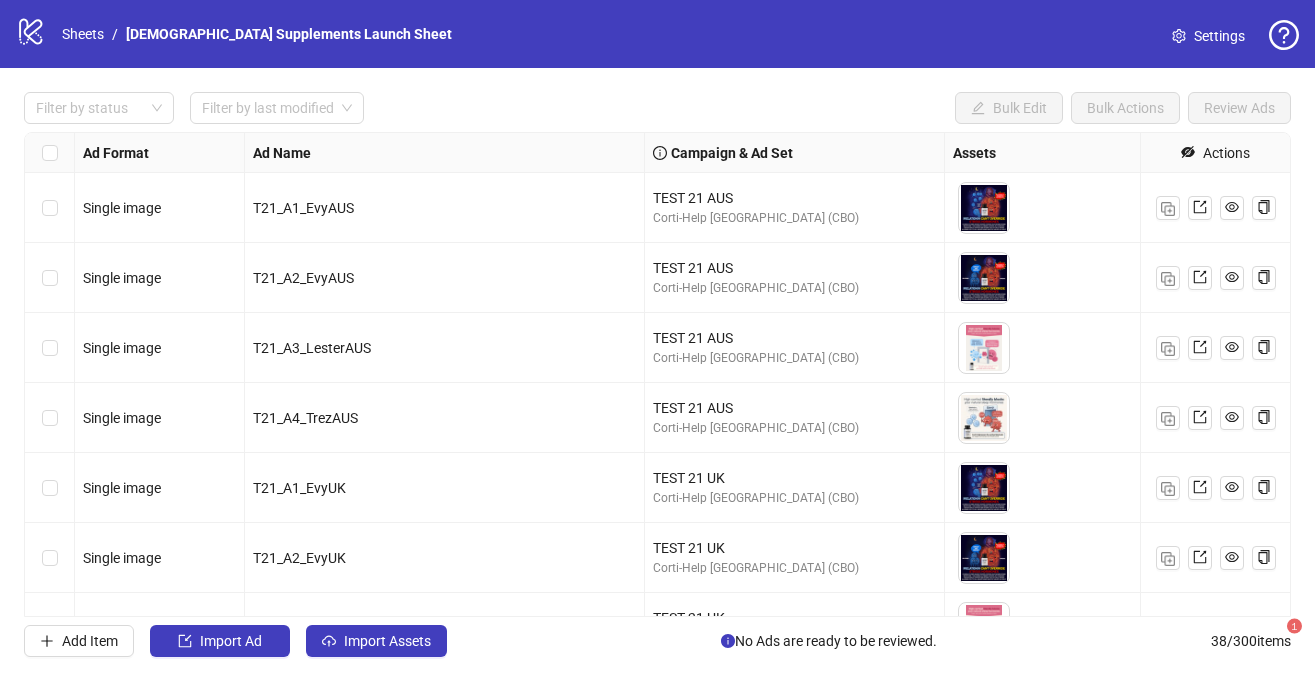 scroll, scrollTop: 0, scrollLeft: 0, axis: both 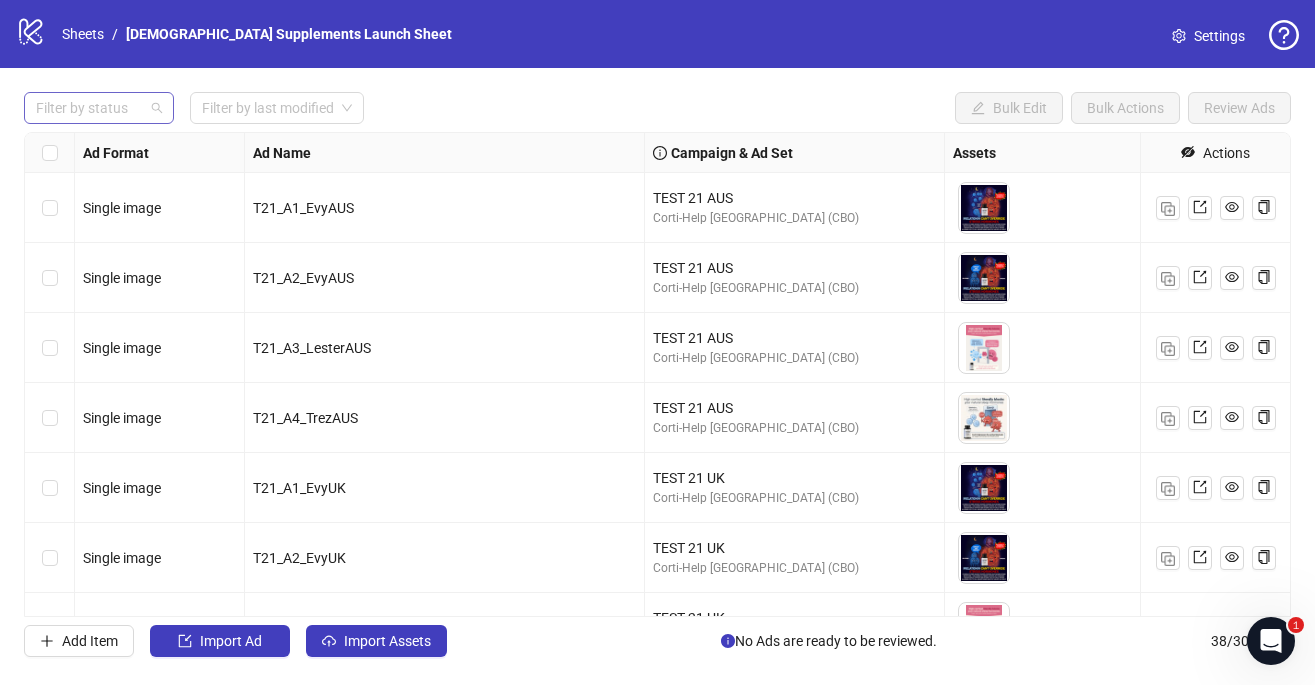 click on "Filter by status" at bounding box center [99, 108] 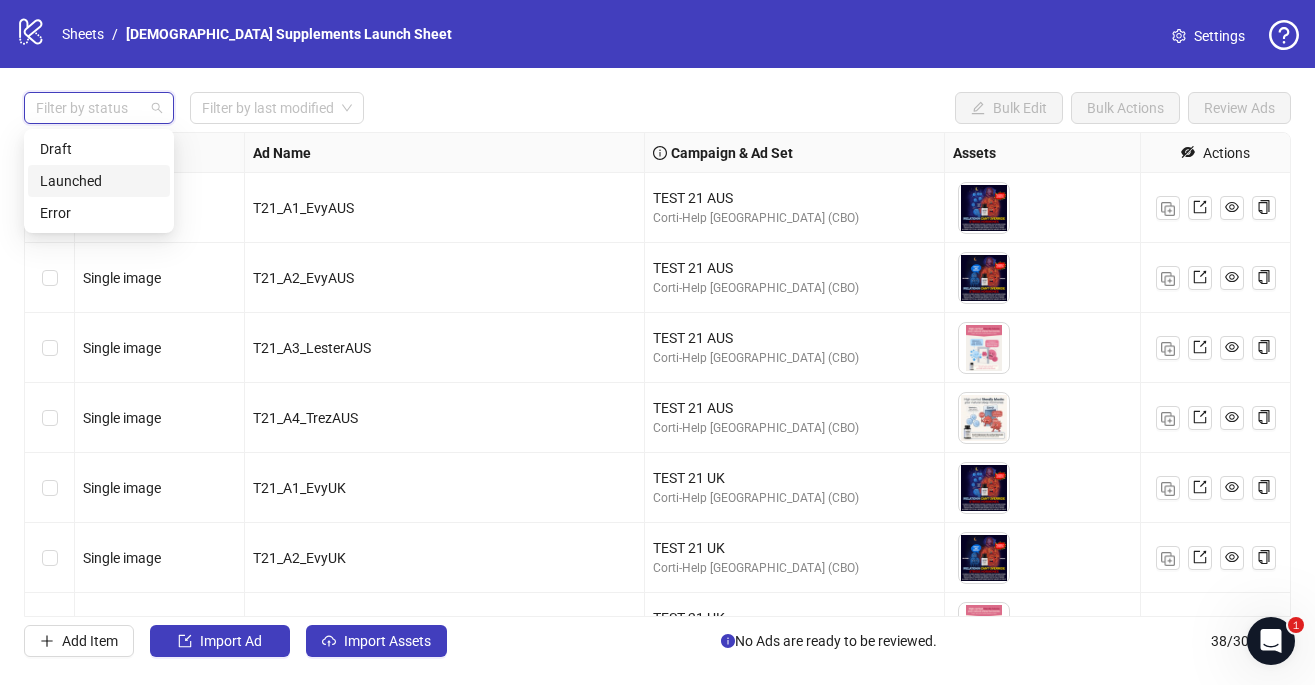 click on "Launched" at bounding box center (99, 181) 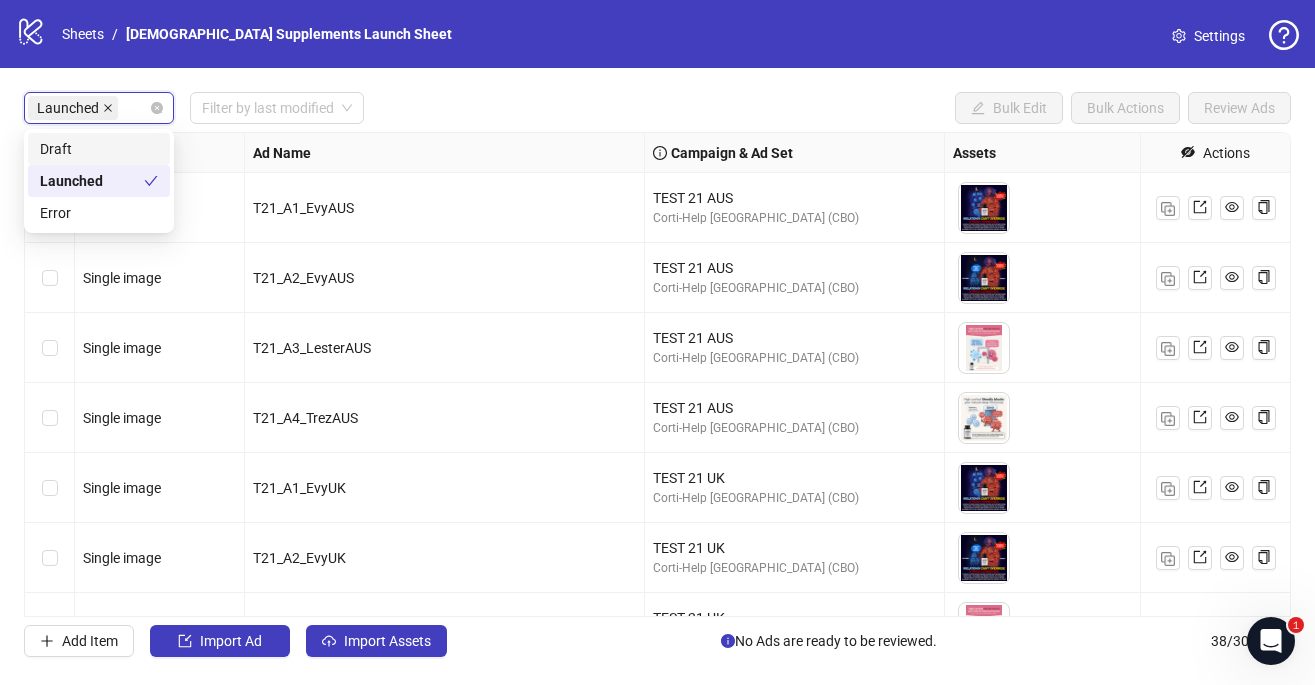 click 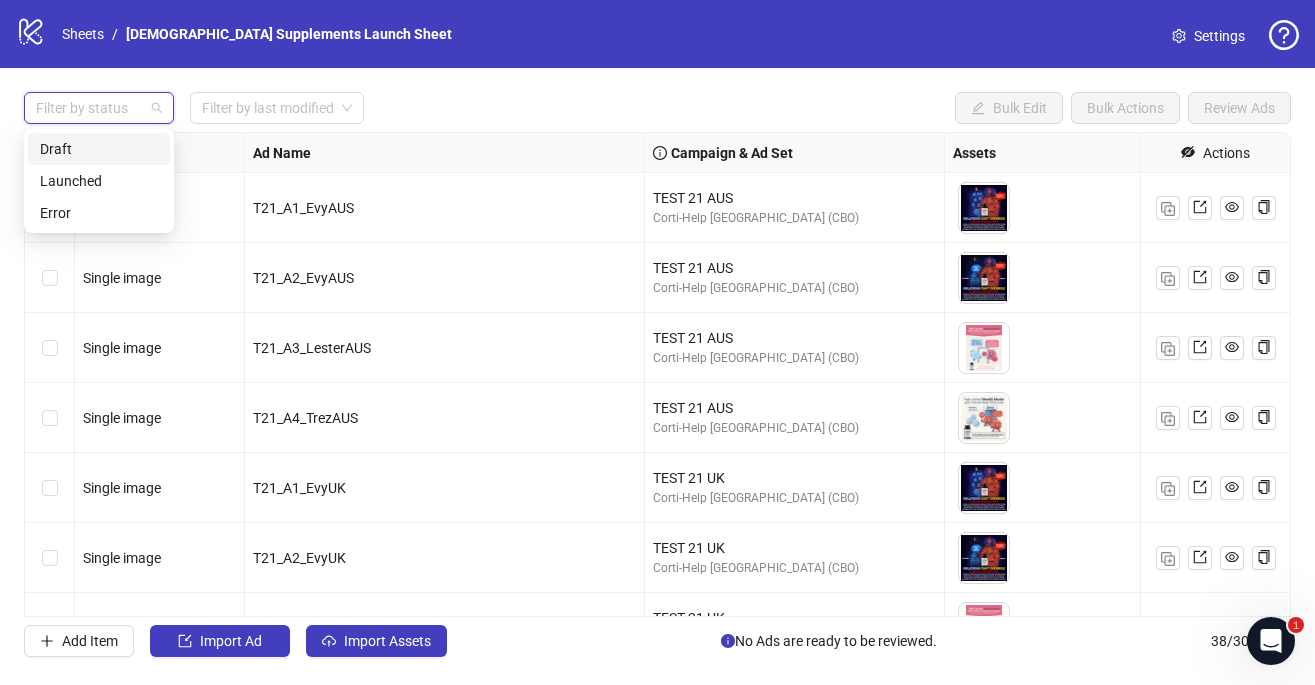 click on "Draft" at bounding box center (99, 149) 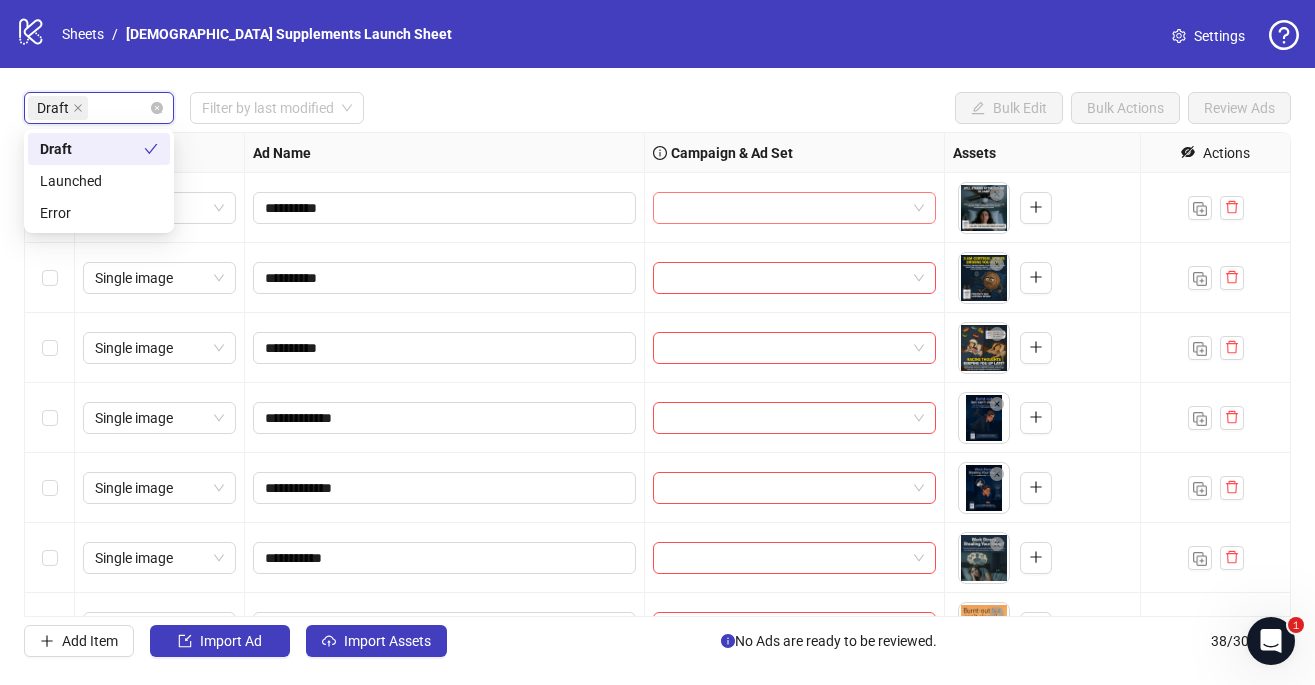 click at bounding box center [794, 208] 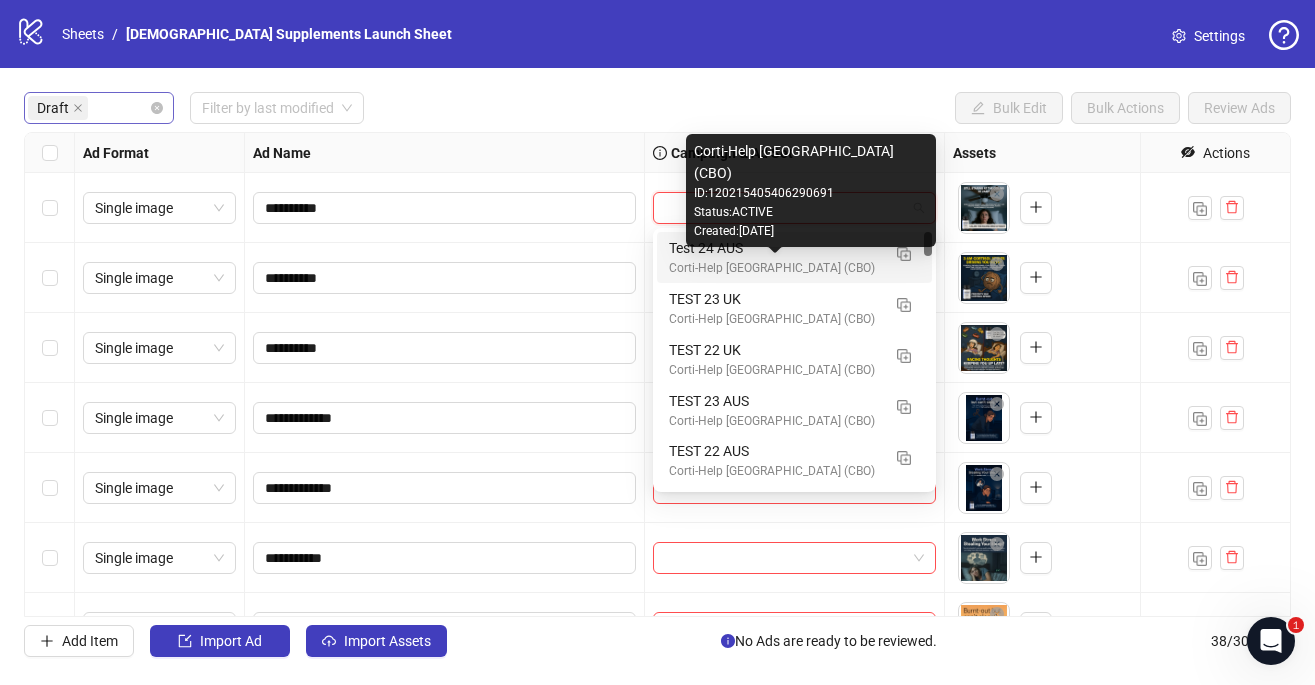click on "Corti-Help [GEOGRAPHIC_DATA] (CBO)" at bounding box center (774, 268) 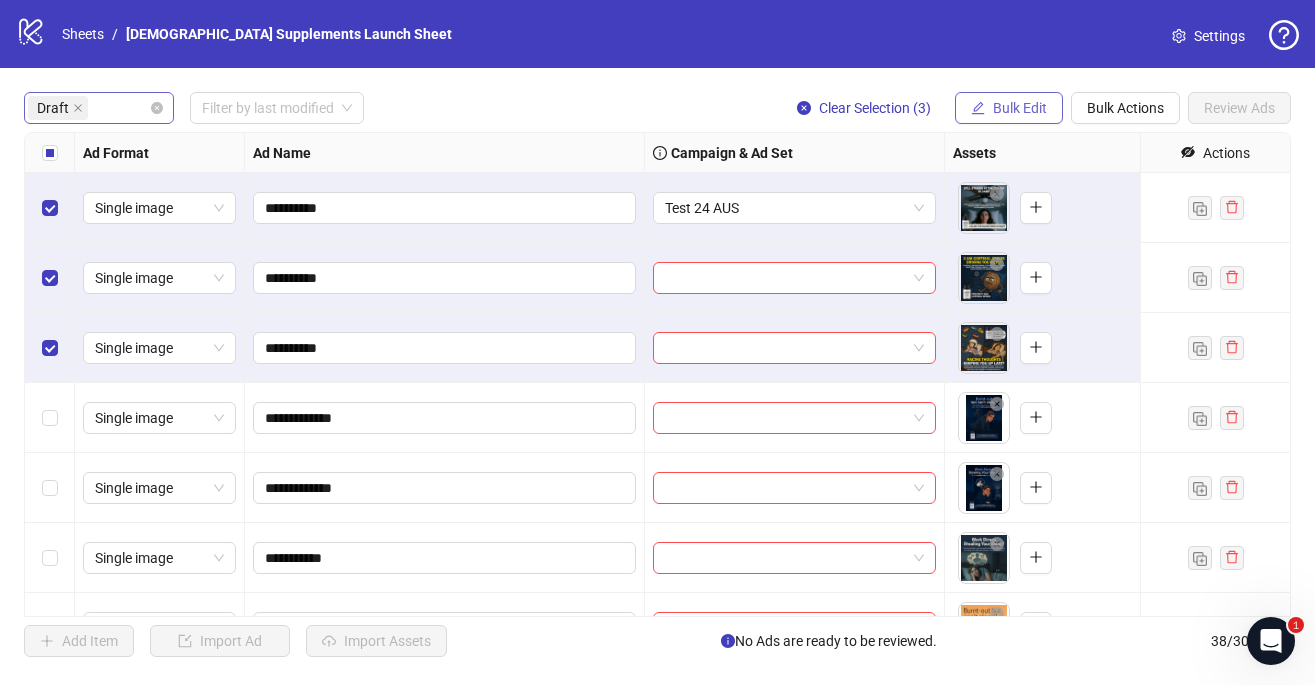 click on "Bulk Edit" at bounding box center (1020, 108) 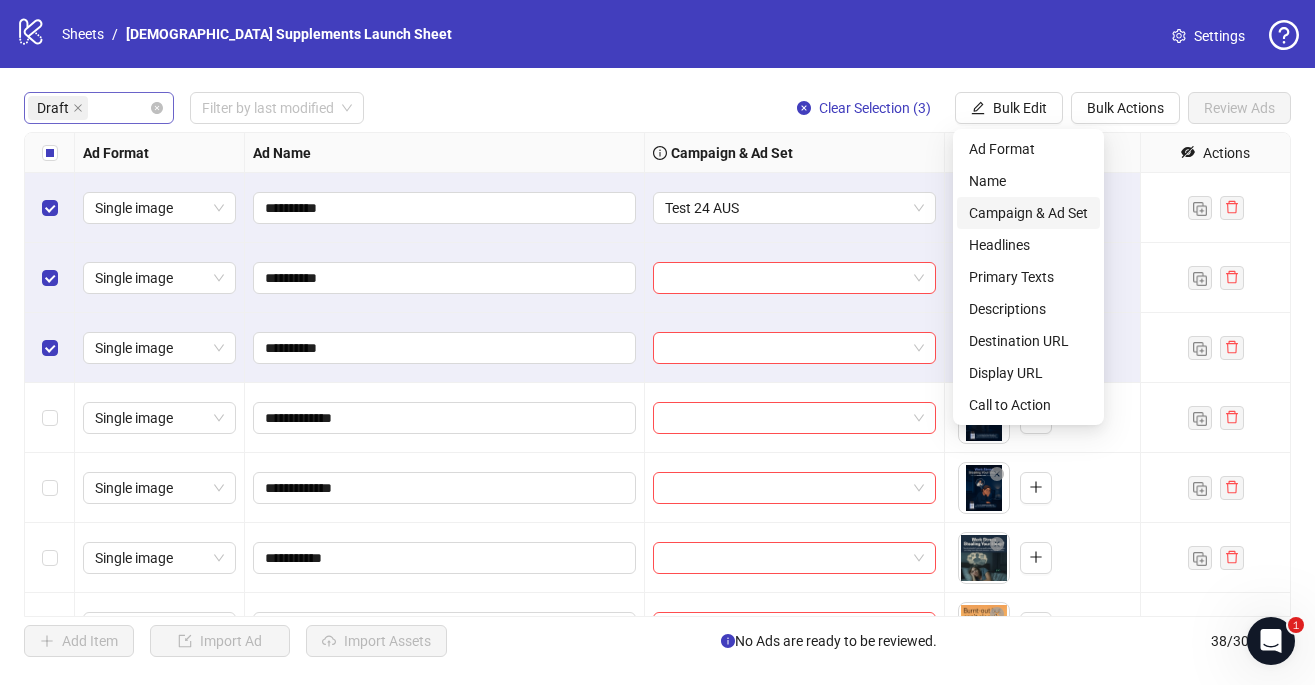 click on "Campaign & Ad Set" at bounding box center [1028, 213] 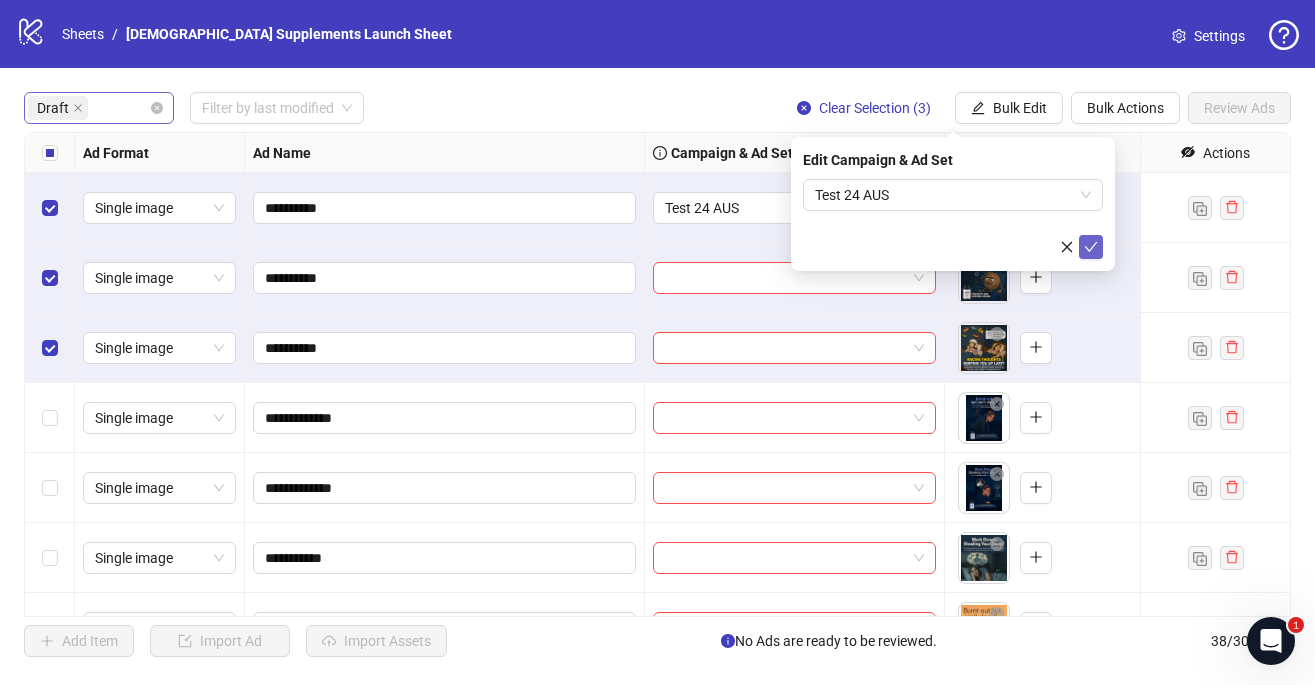 click 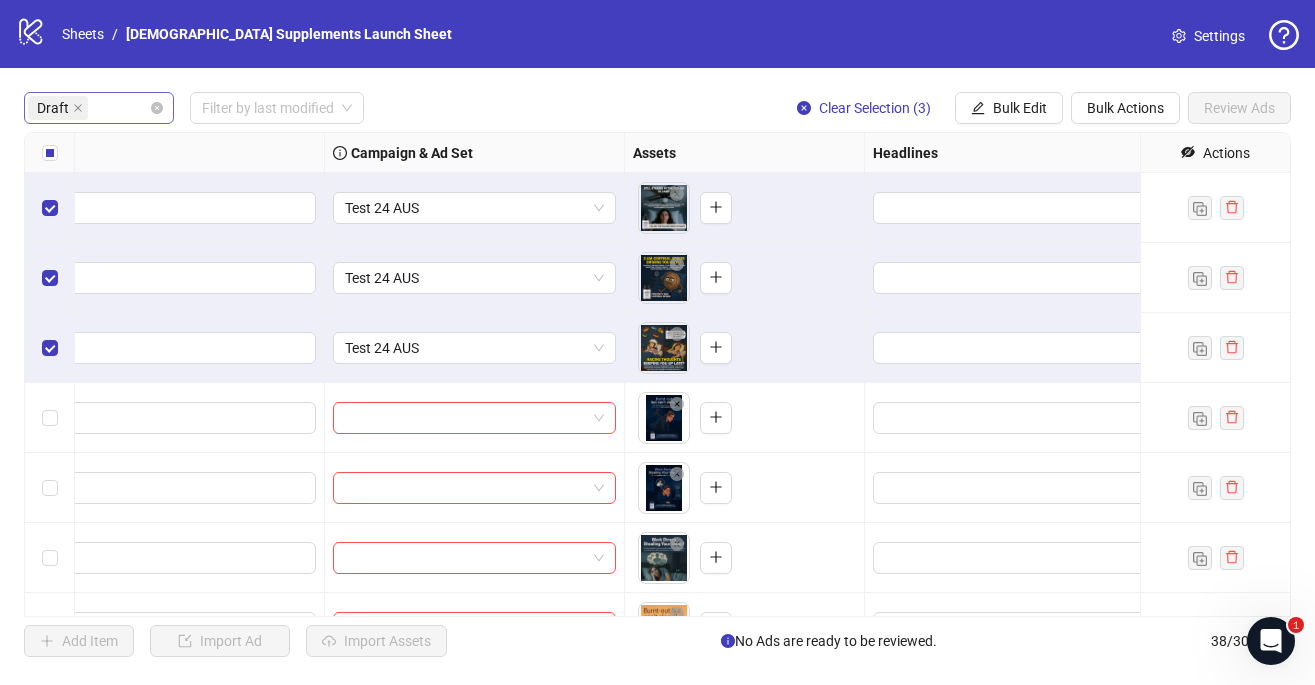 scroll, scrollTop: 0, scrollLeft: 353, axis: horizontal 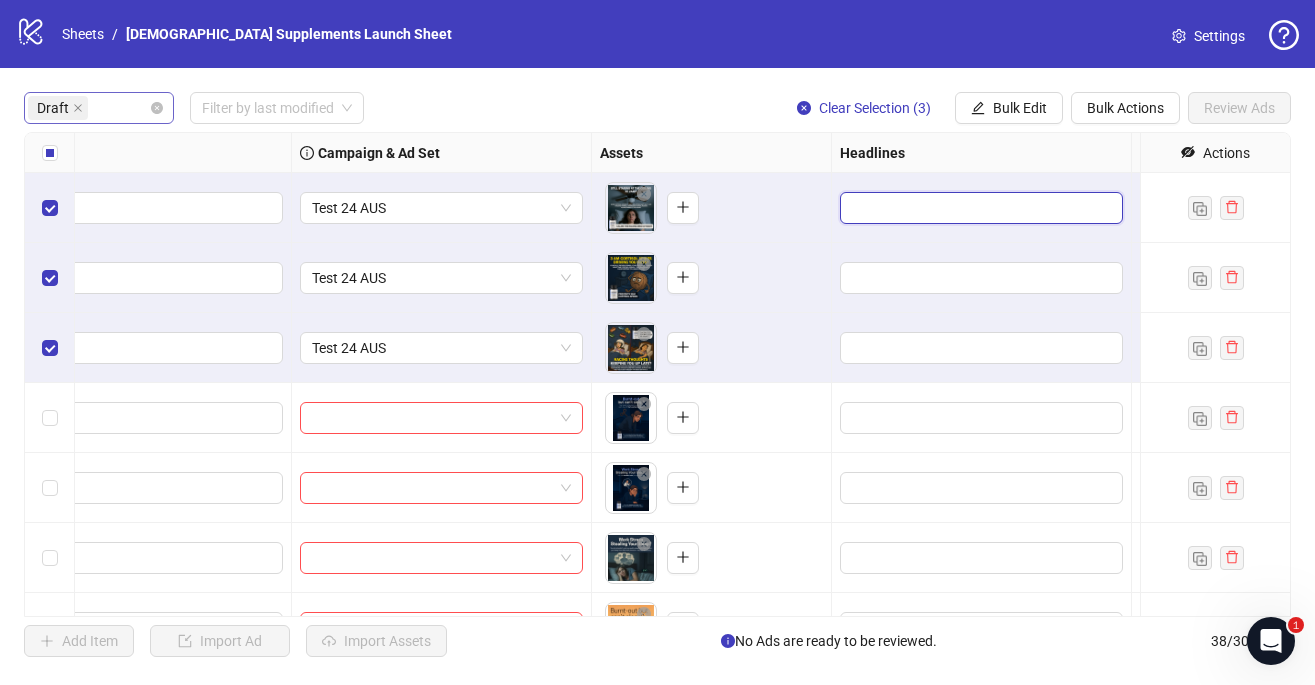click at bounding box center (979, 208) 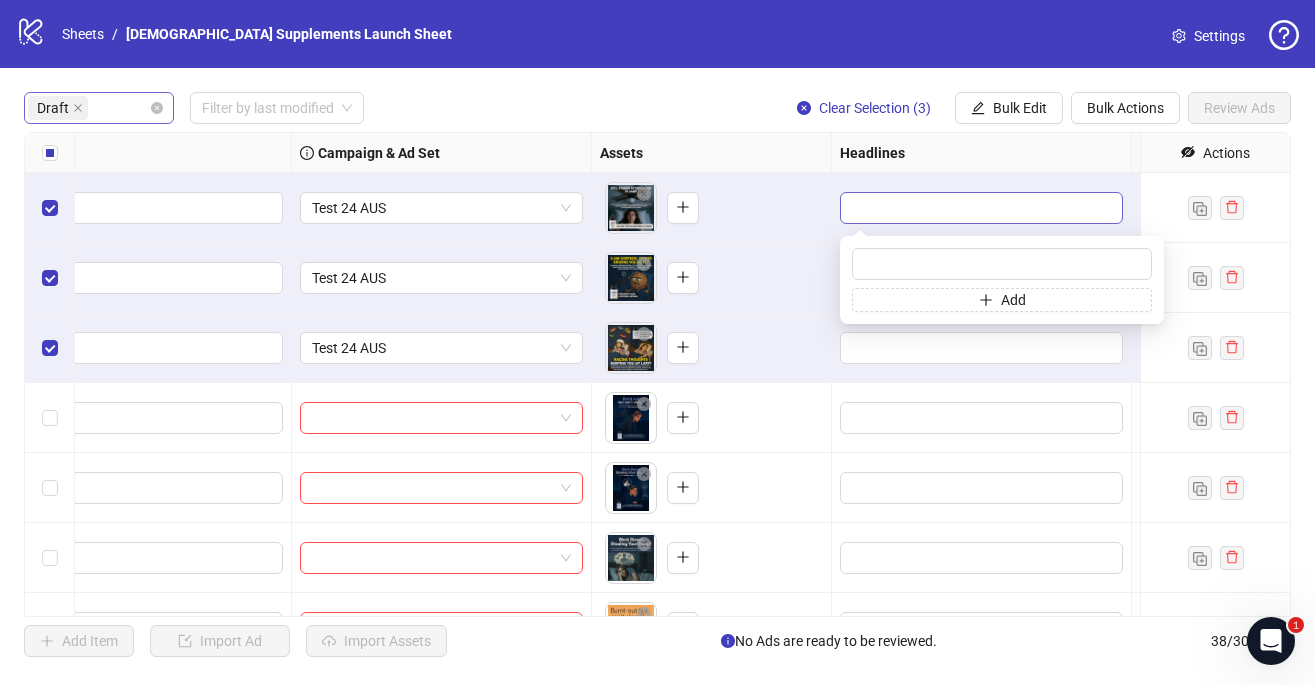 type on "**********" 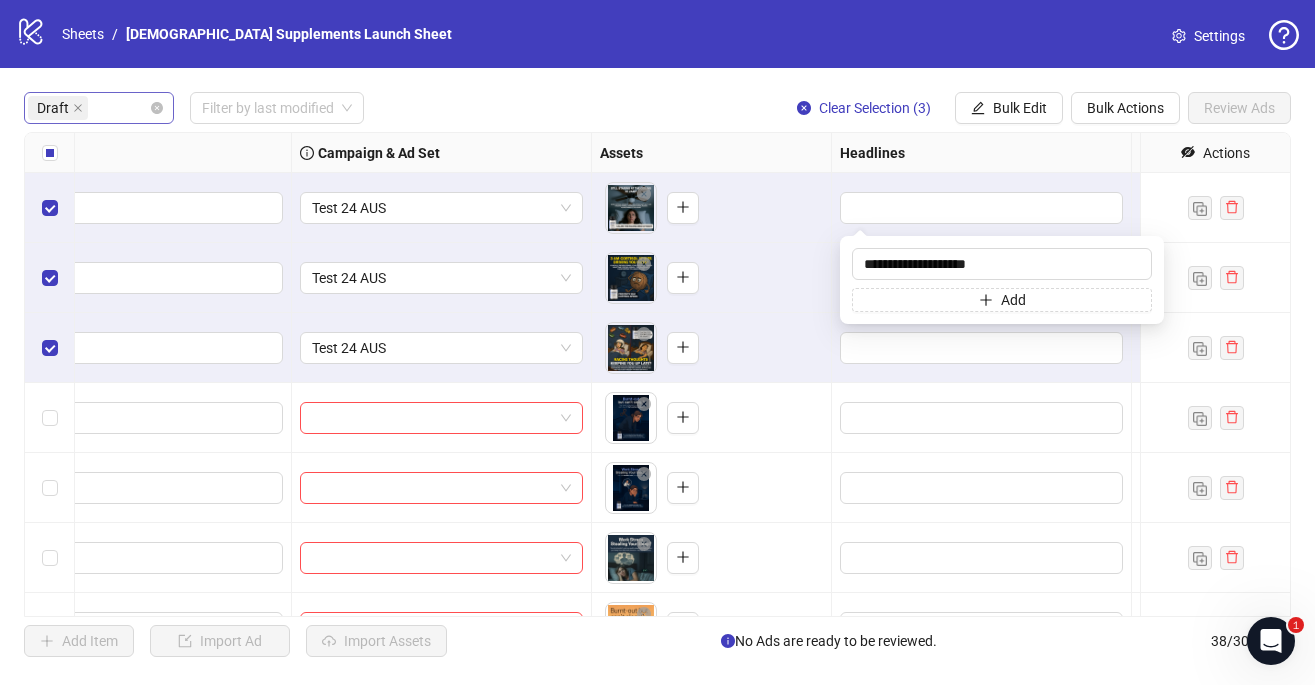 click on "To pick up a draggable item, press the space bar.
While dragging, use the arrow keys to move the item.
Press space again to drop the item in its new position, or press escape to cancel." at bounding box center [711, 278] 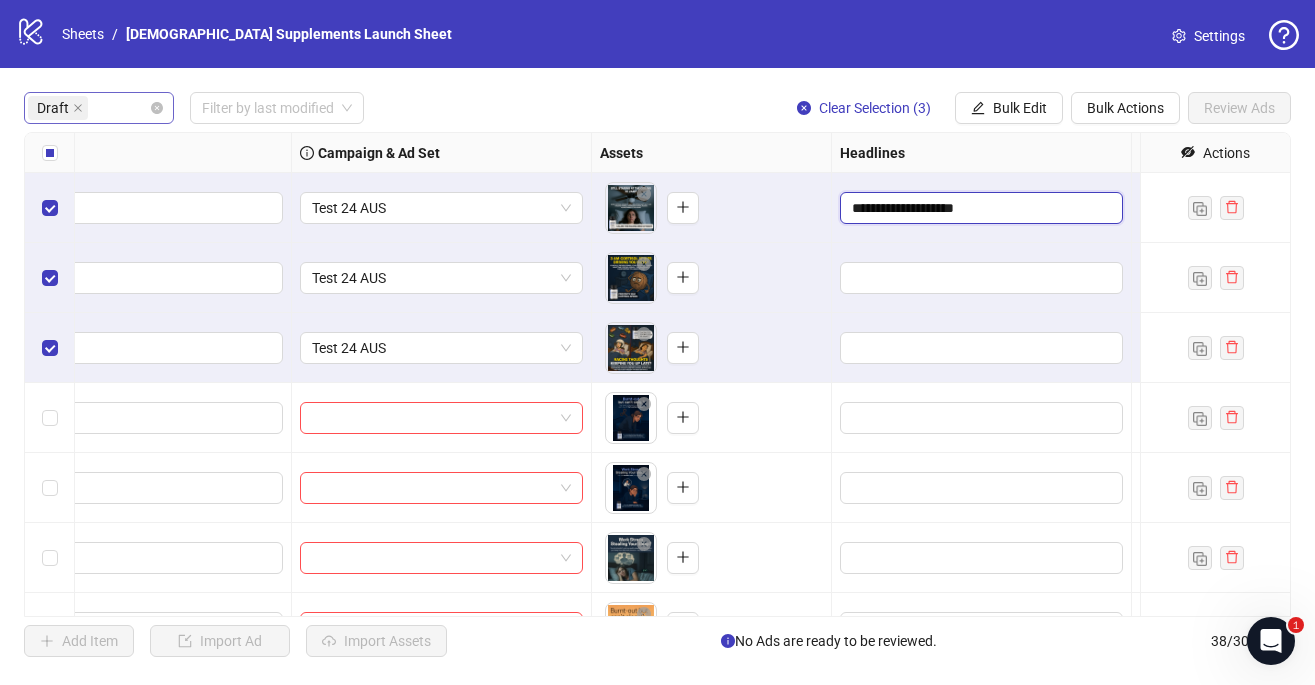 click on "**********" at bounding box center [979, 208] 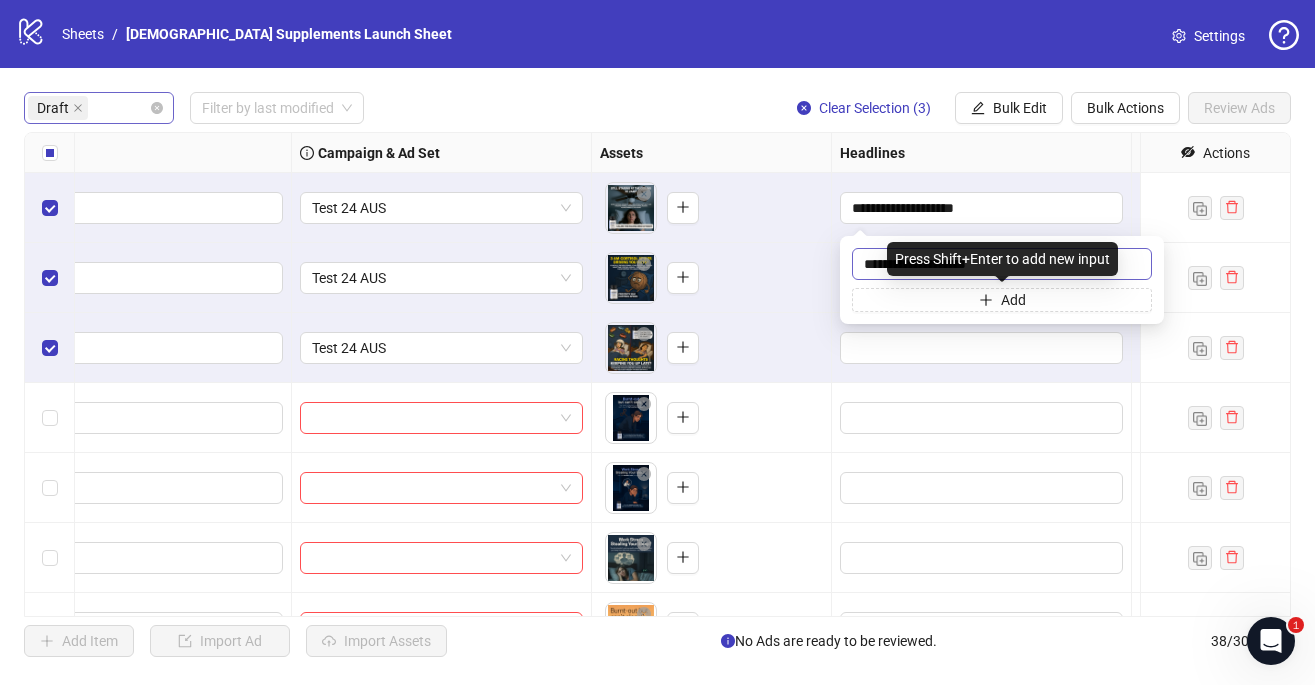 click on "**********" at bounding box center [1002, 264] 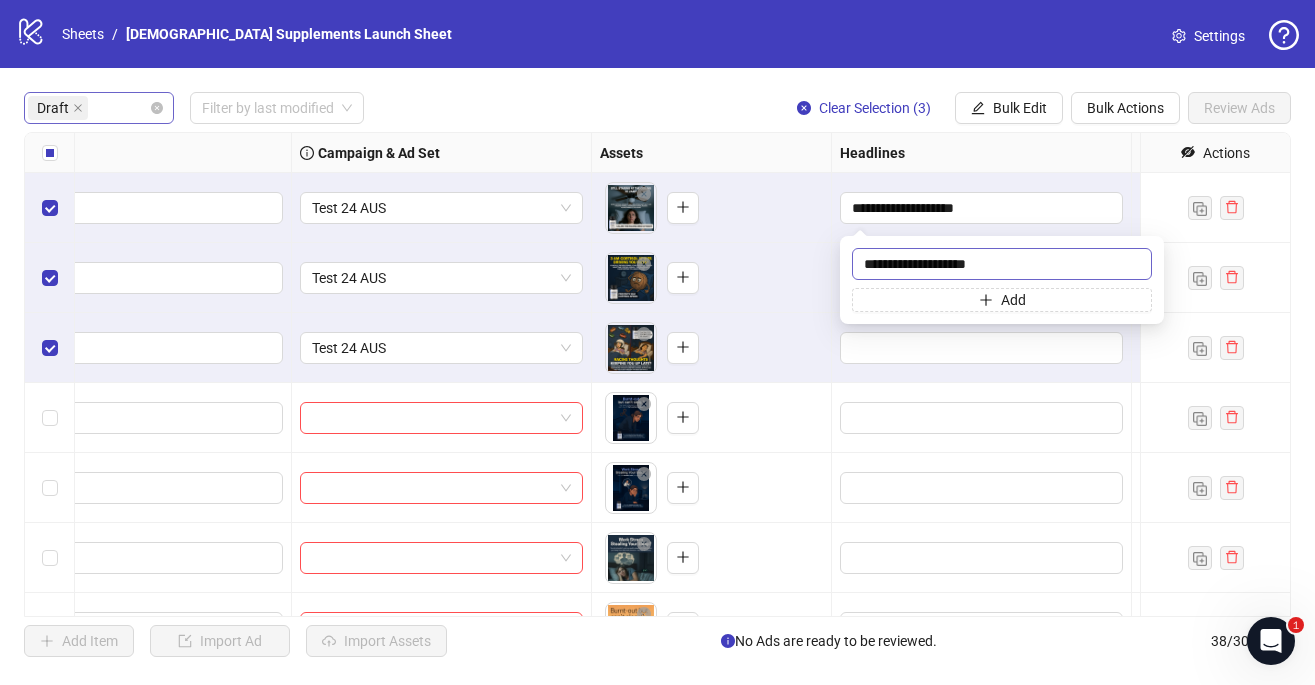 click on "**********" at bounding box center (1002, 264) 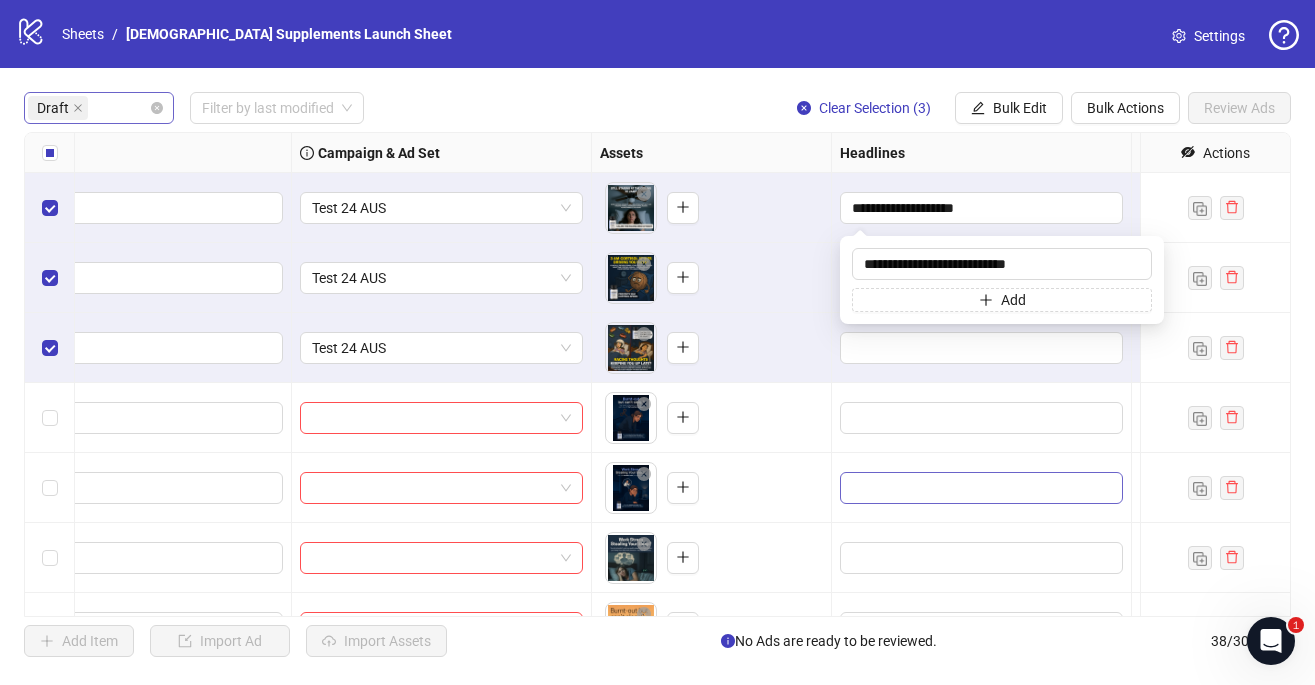 type on "**********" 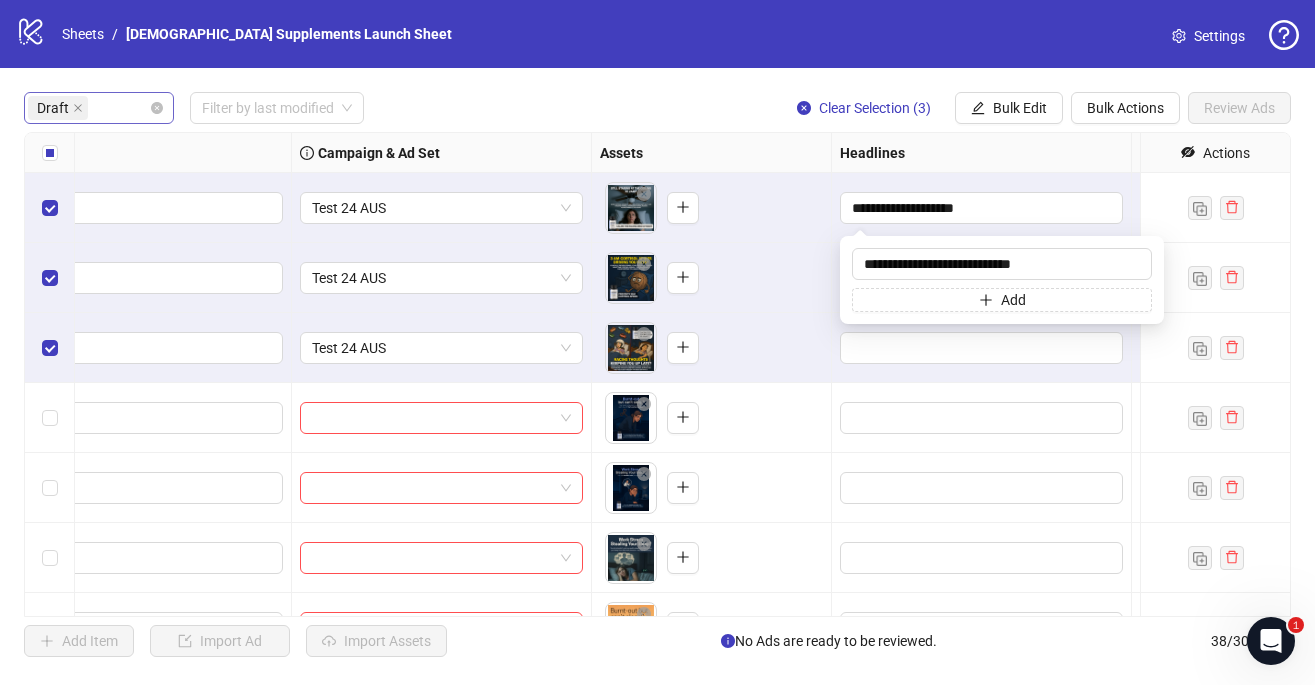 click on "To pick up a draggable item, press the space bar.
While dragging, use the arrow keys to move the item.
Press space again to drop the item in its new position, or press escape to cancel." at bounding box center (711, 278) 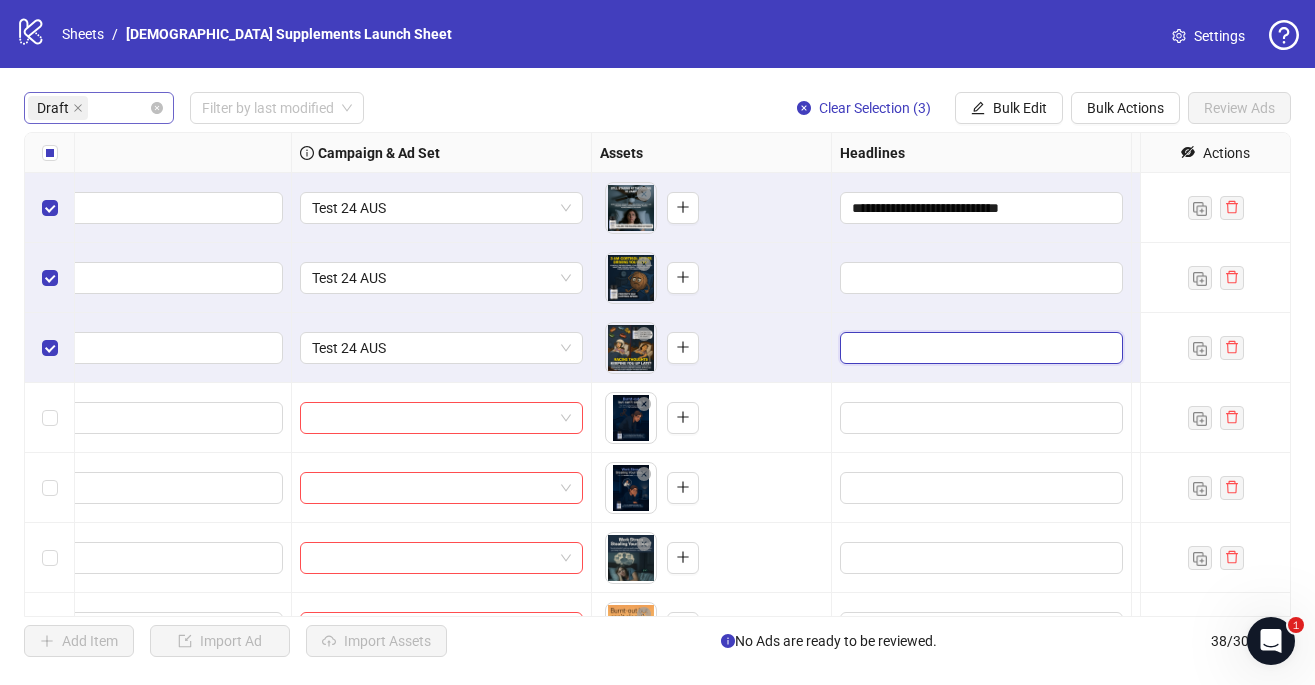 click at bounding box center (979, 348) 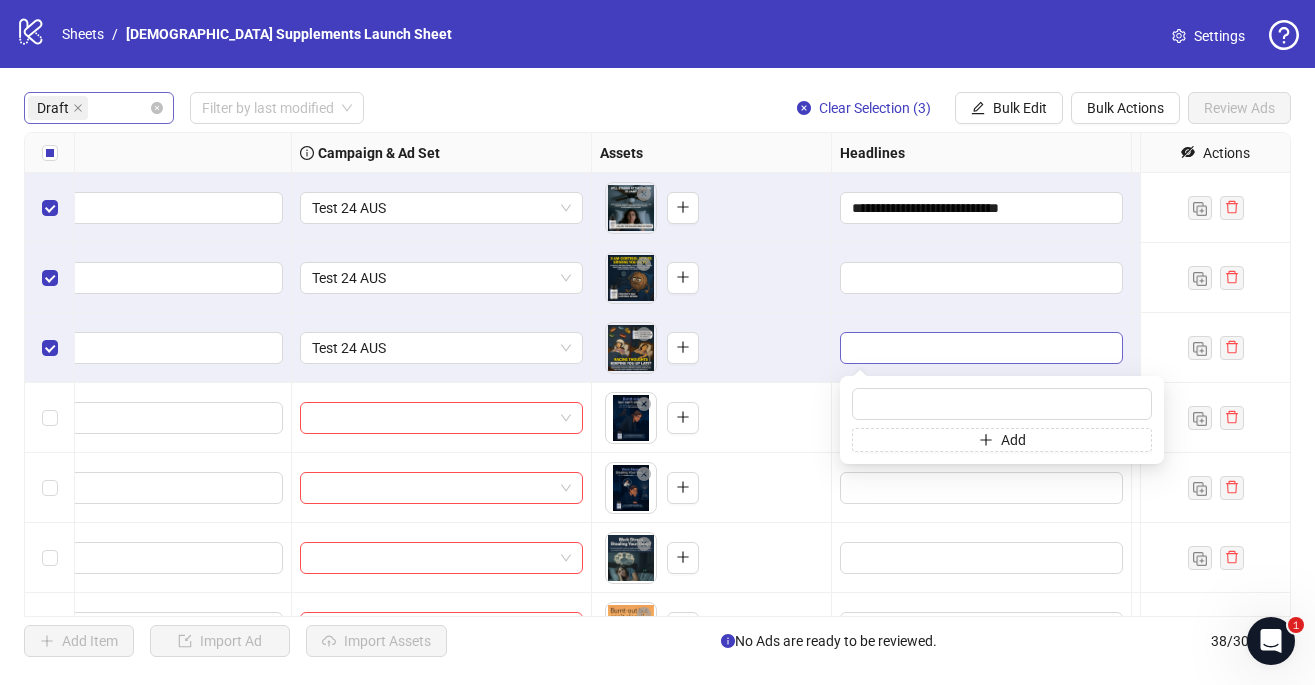 type on "**********" 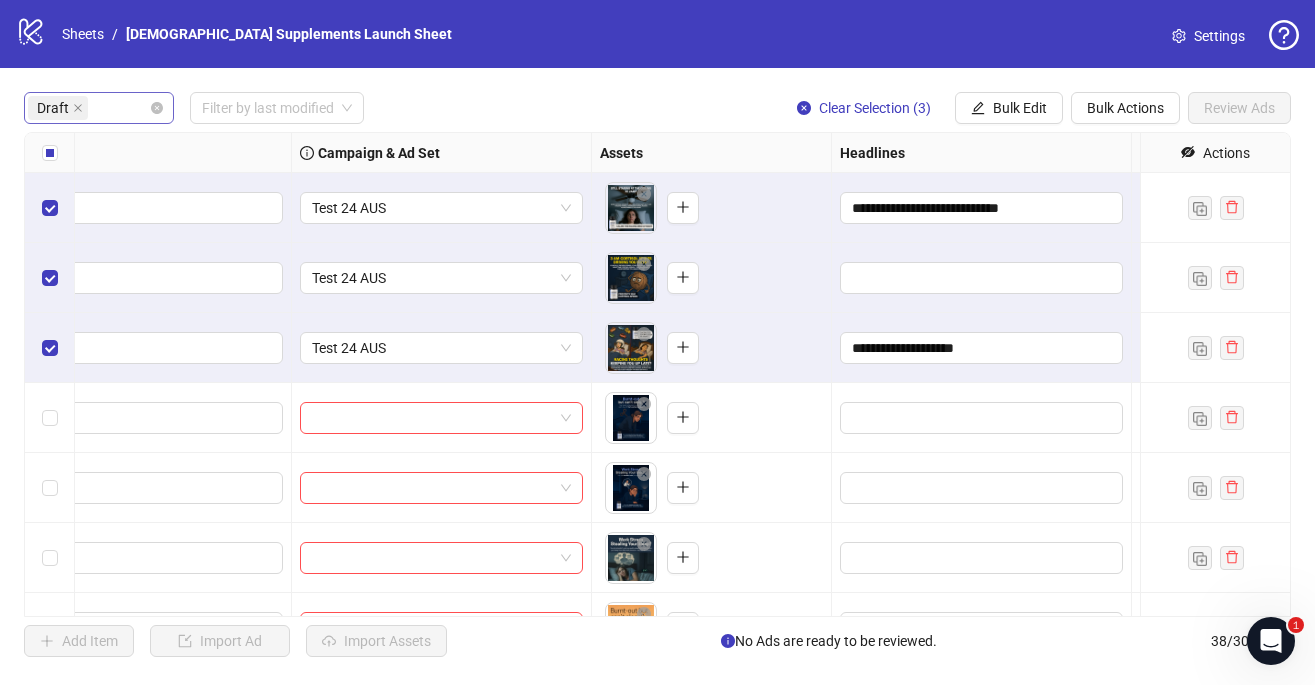 click on "To pick up a draggable item, press the space bar.
While dragging, use the arrow keys to move the item.
Press space again to drop the item in its new position, or press escape to cancel." at bounding box center [711, 278] 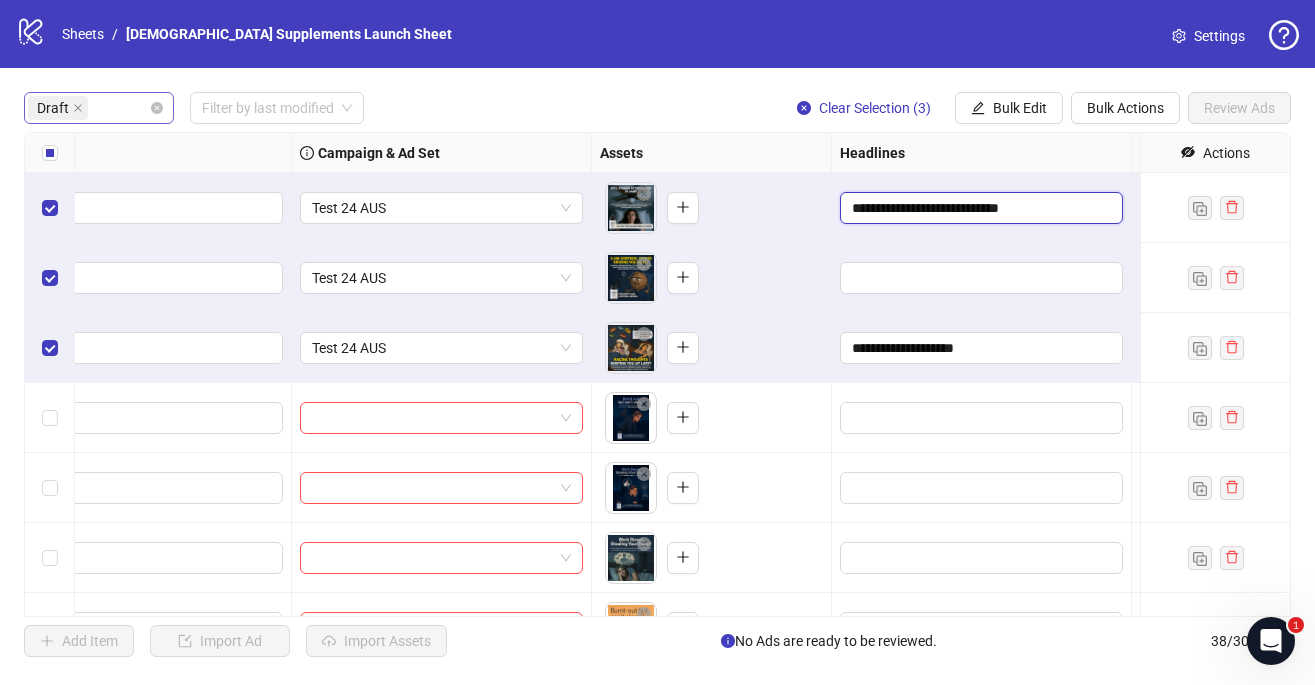 click on "**********" at bounding box center (979, 208) 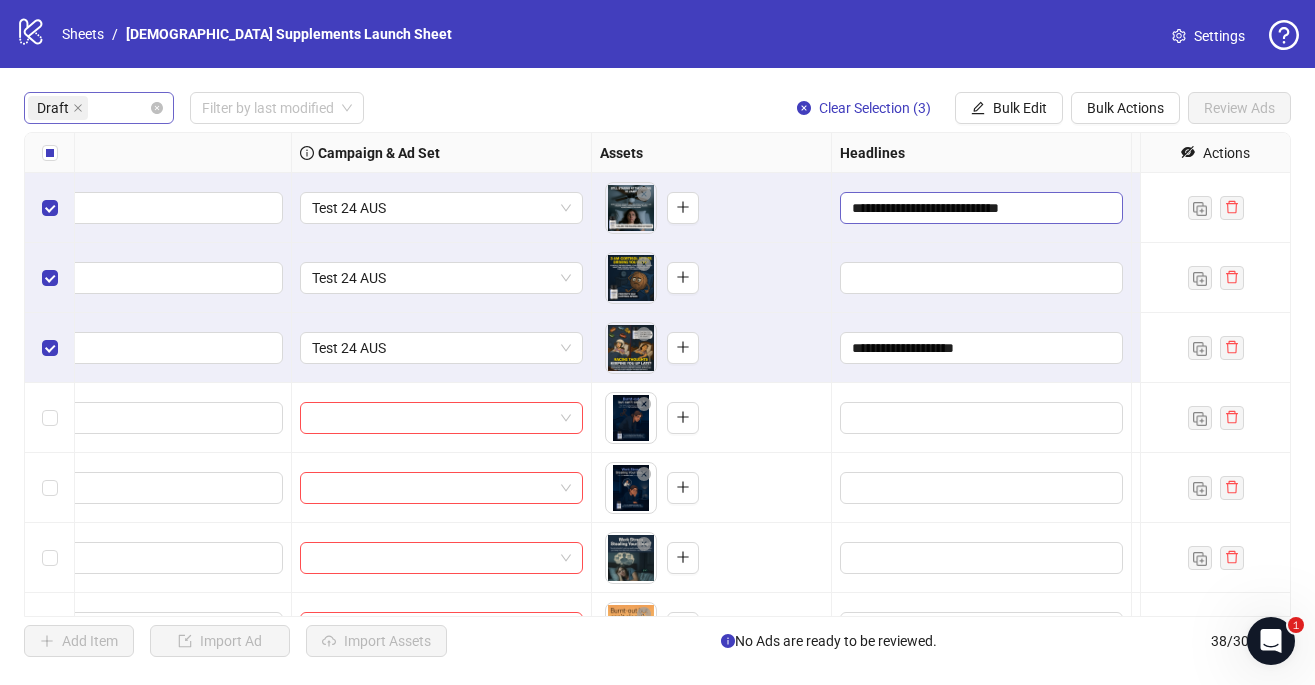 click on "**********" at bounding box center [979, 208] 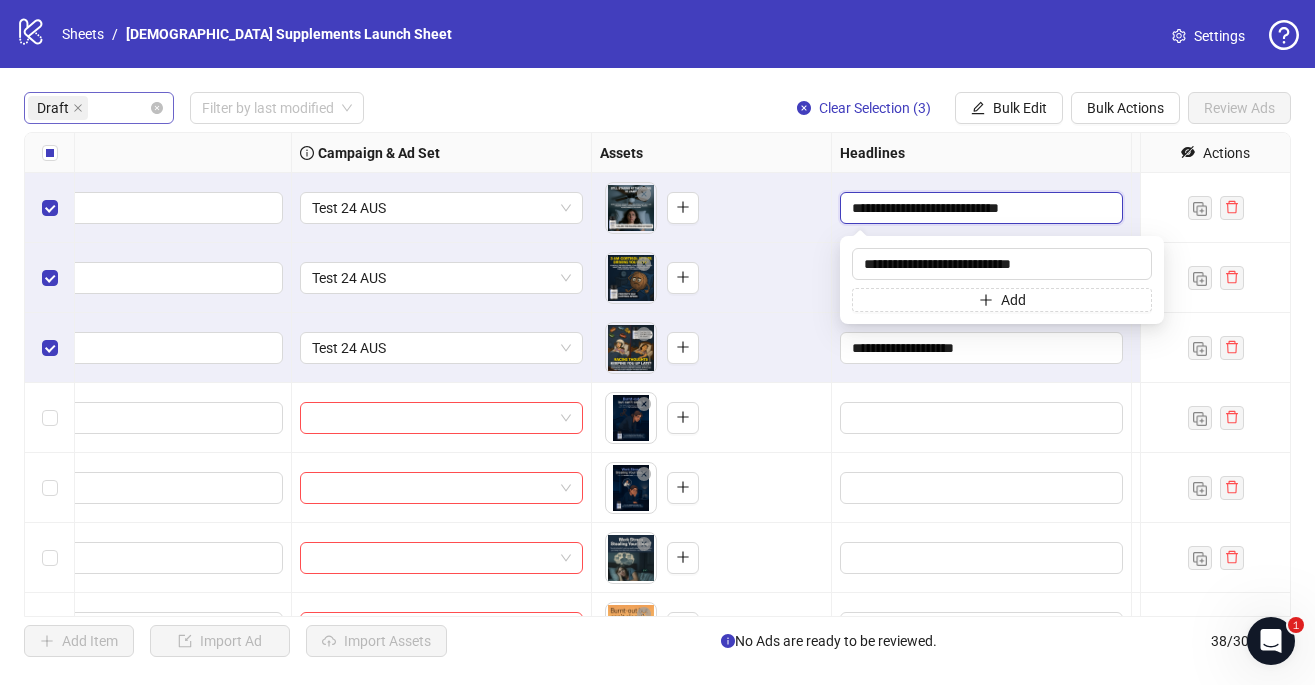 click on "**********" at bounding box center (979, 208) 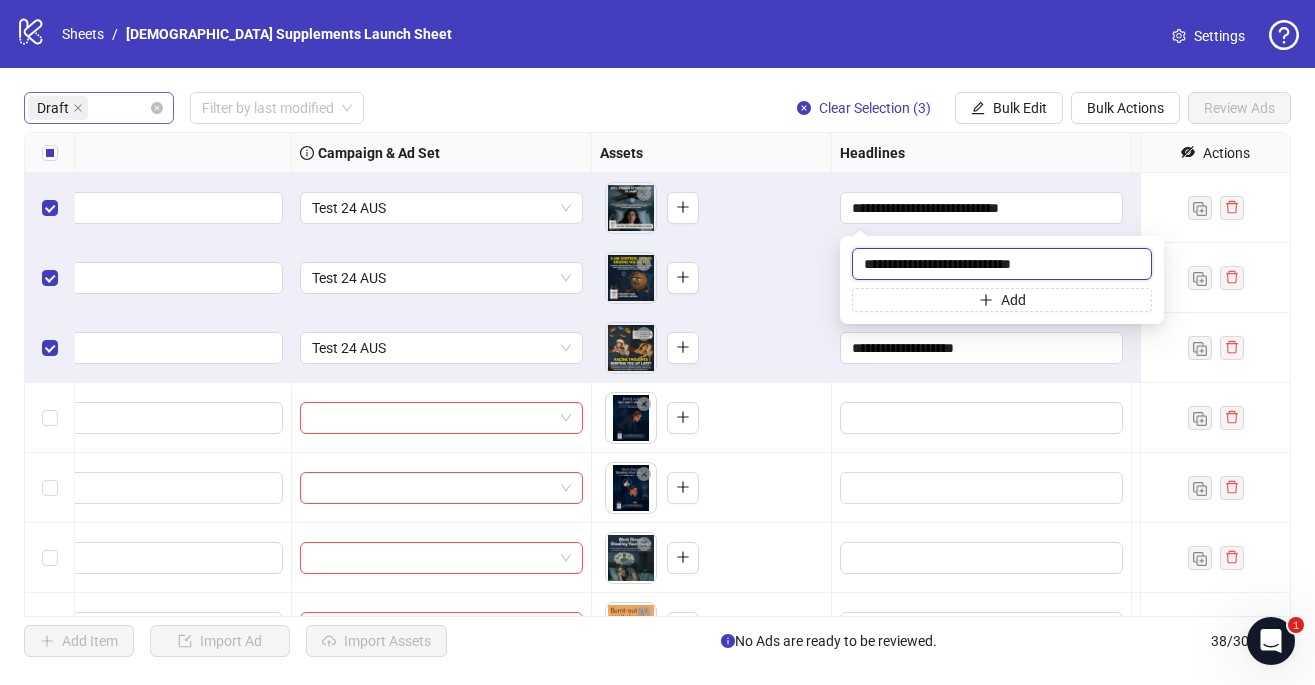 drag, startPoint x: 1050, startPoint y: 267, endPoint x: 707, endPoint y: 259, distance: 343.0933 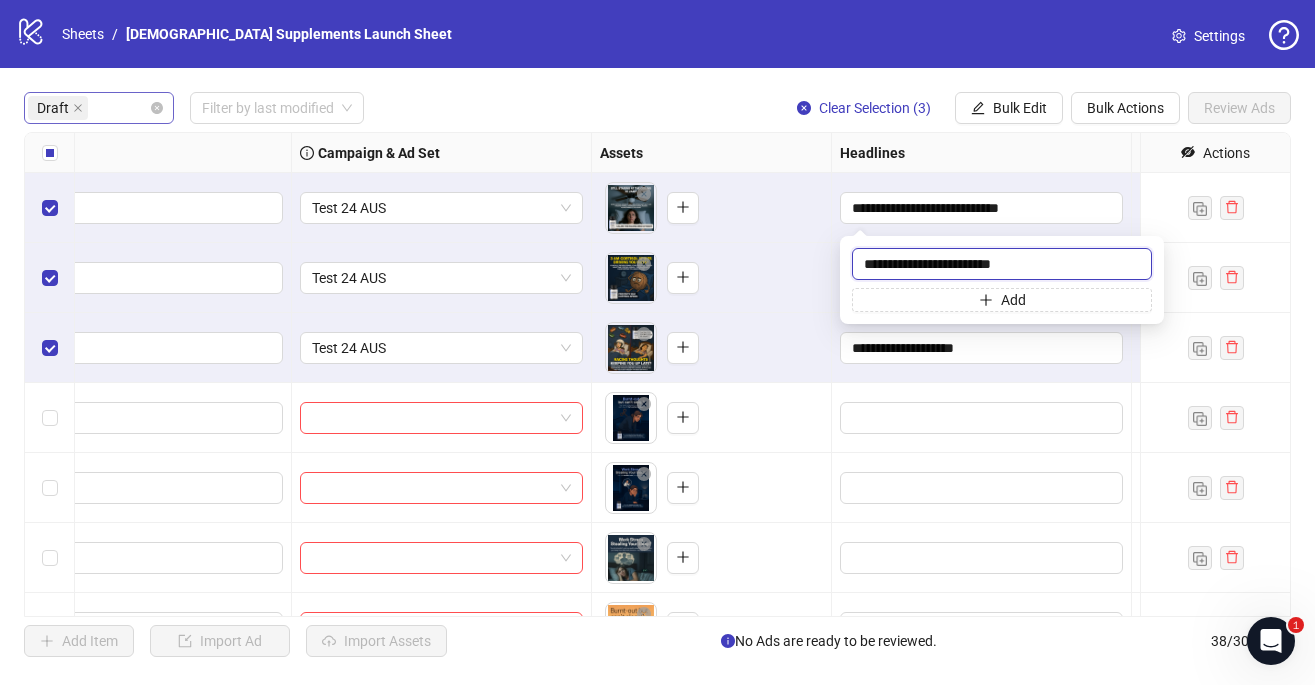 type on "**********" 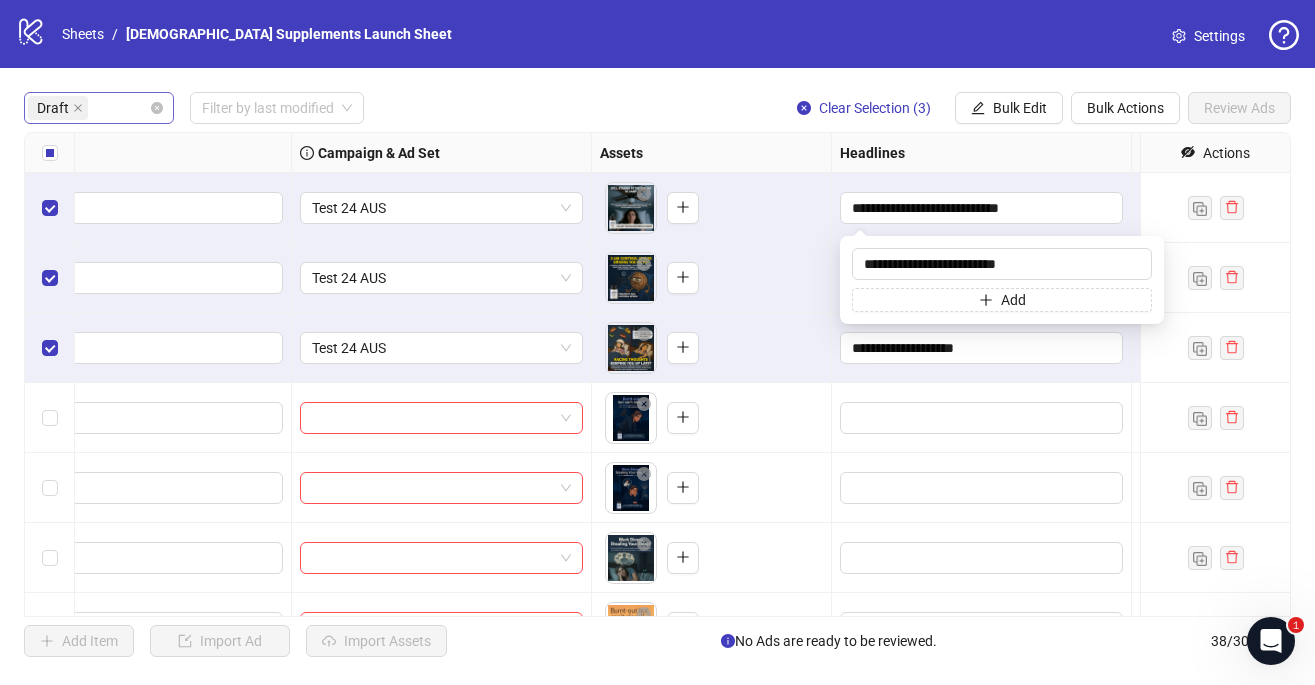 click on "To pick up a draggable item, press the space bar.
While dragging, use the arrow keys to move the item.
Press space again to drop the item in its new position, or press escape to cancel." at bounding box center (711, 278) 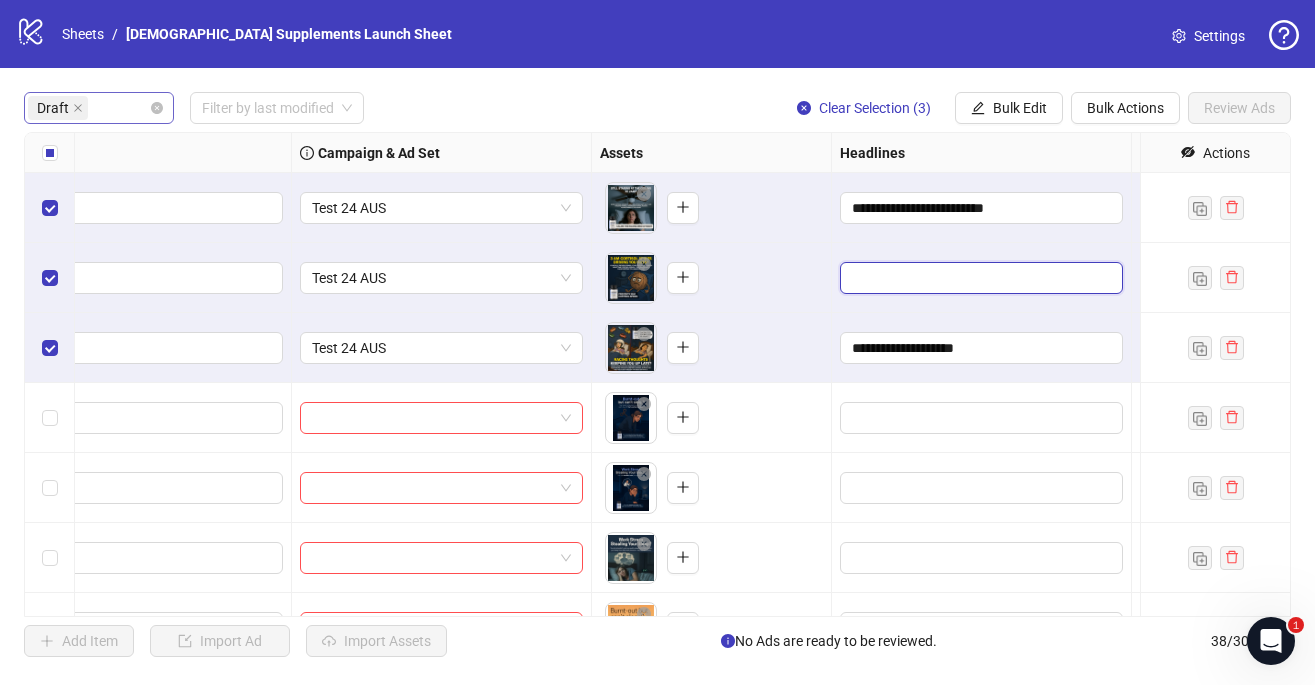 click at bounding box center [979, 278] 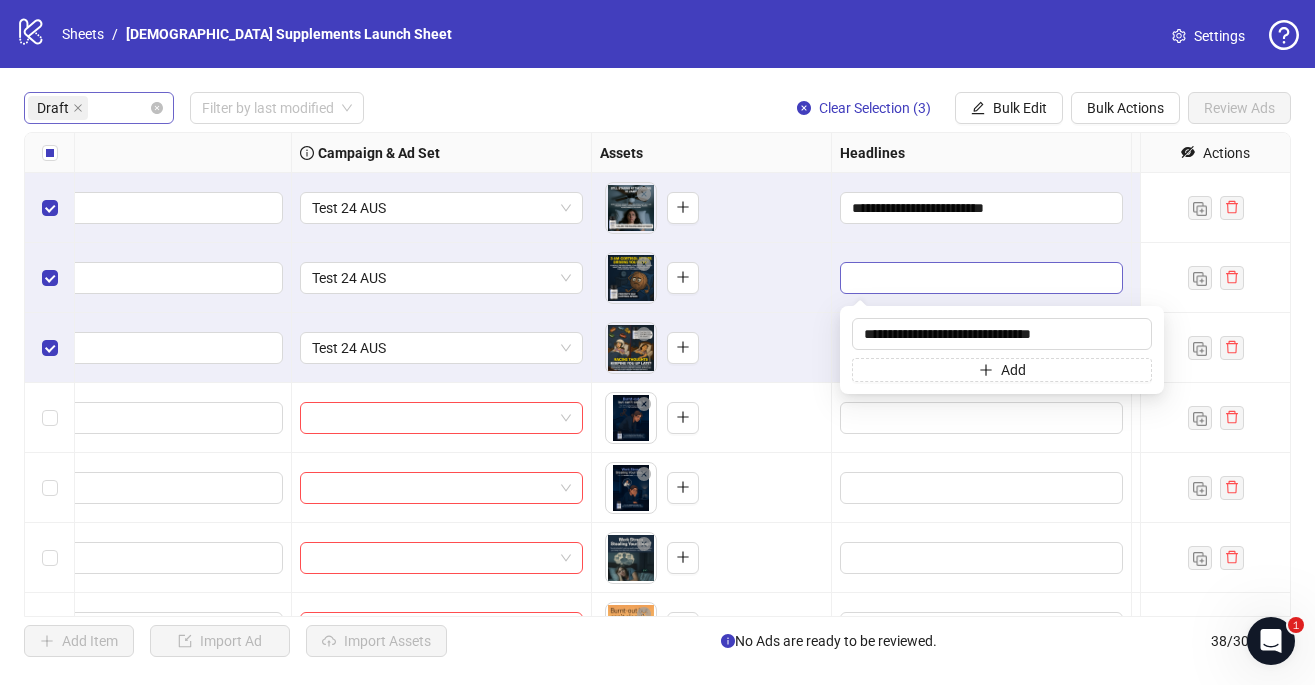 type on "**********" 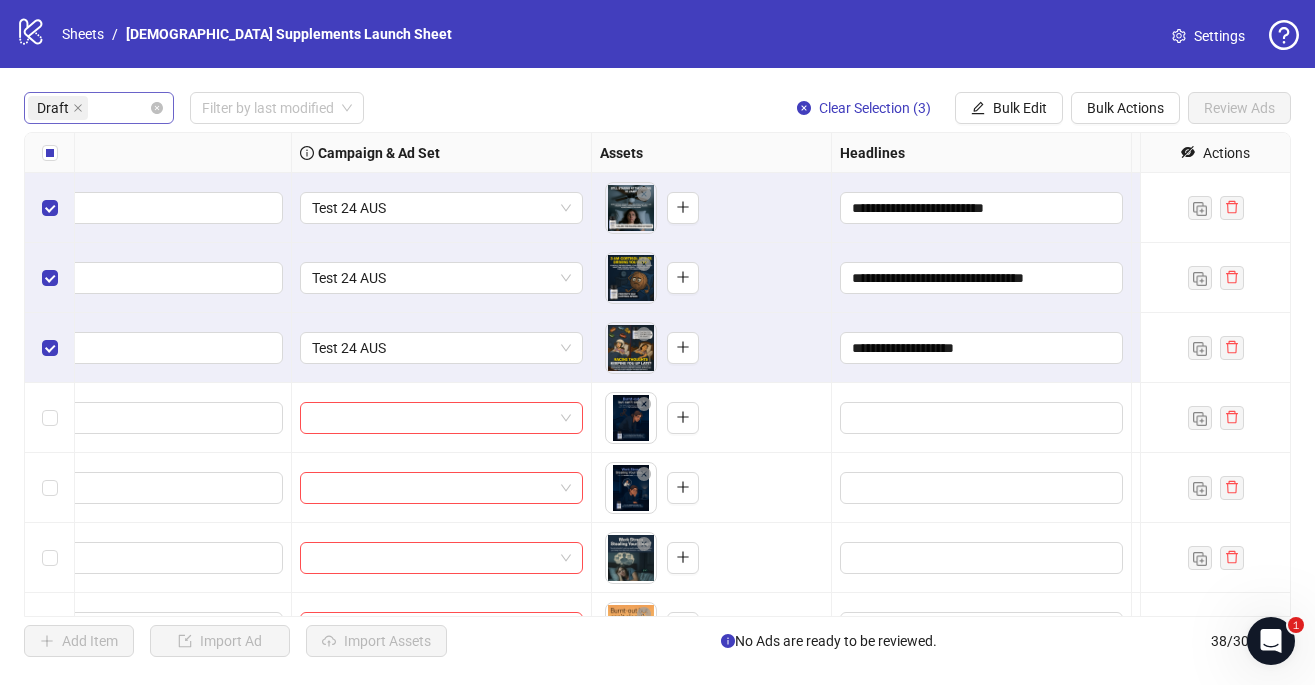 click on "To pick up a draggable item, press the space bar.
While dragging, use the arrow keys to move the item.
Press space again to drop the item in its new position, or press escape to cancel." at bounding box center [711, 348] 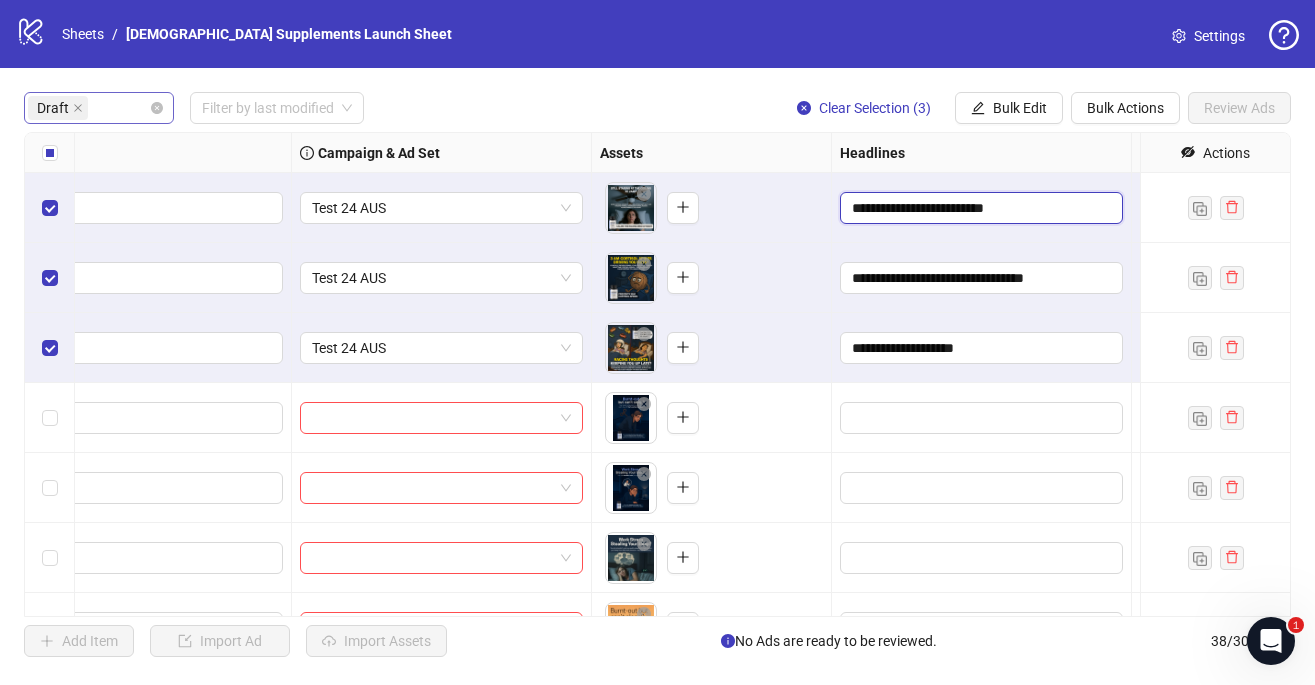 click on "**********" at bounding box center [979, 208] 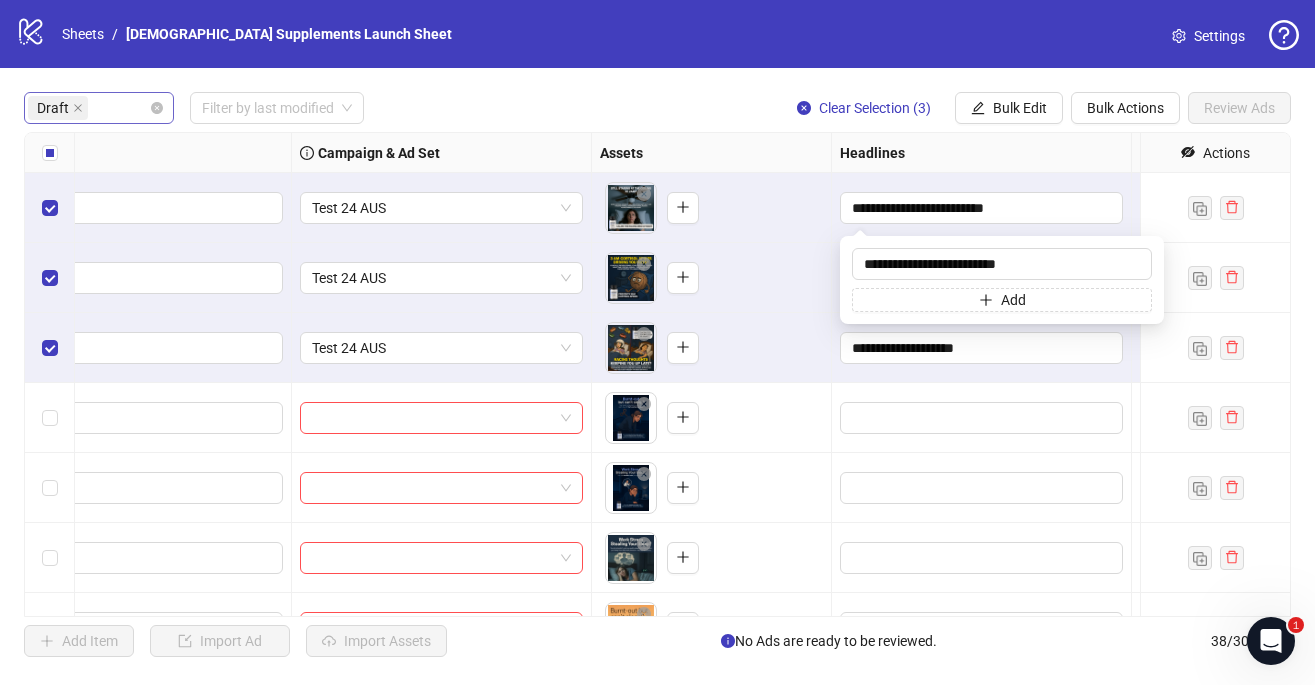 click on "To pick up a draggable item, press the space bar.
While dragging, use the arrow keys to move the item.
Press space again to drop the item in its new position, or press escape to cancel." at bounding box center [711, 348] 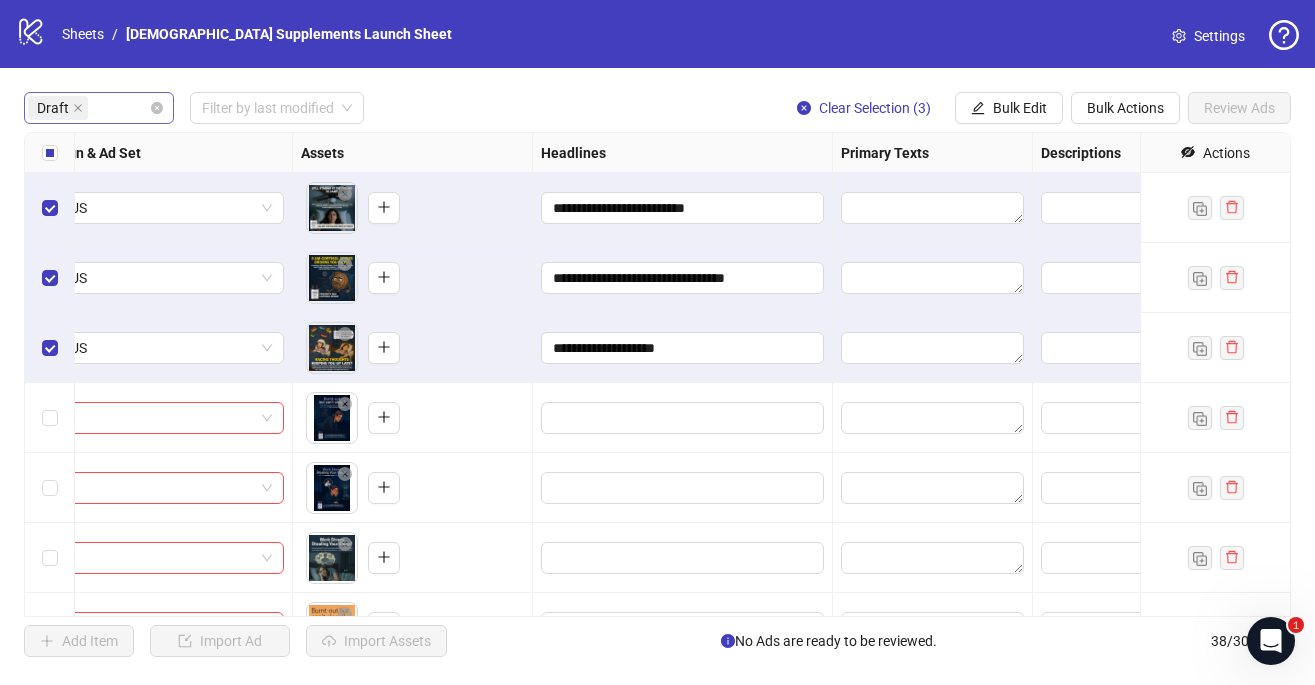 scroll, scrollTop: 0, scrollLeft: 702, axis: horizontal 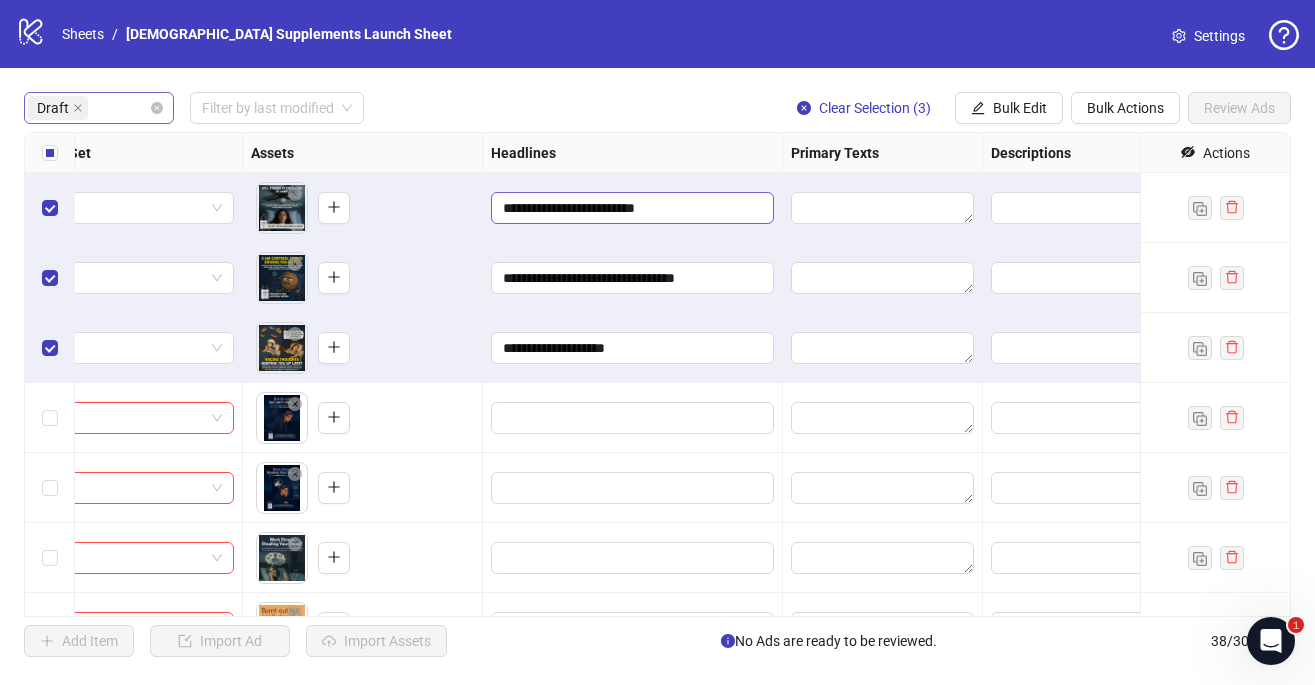 click on "**********" at bounding box center (632, 208) 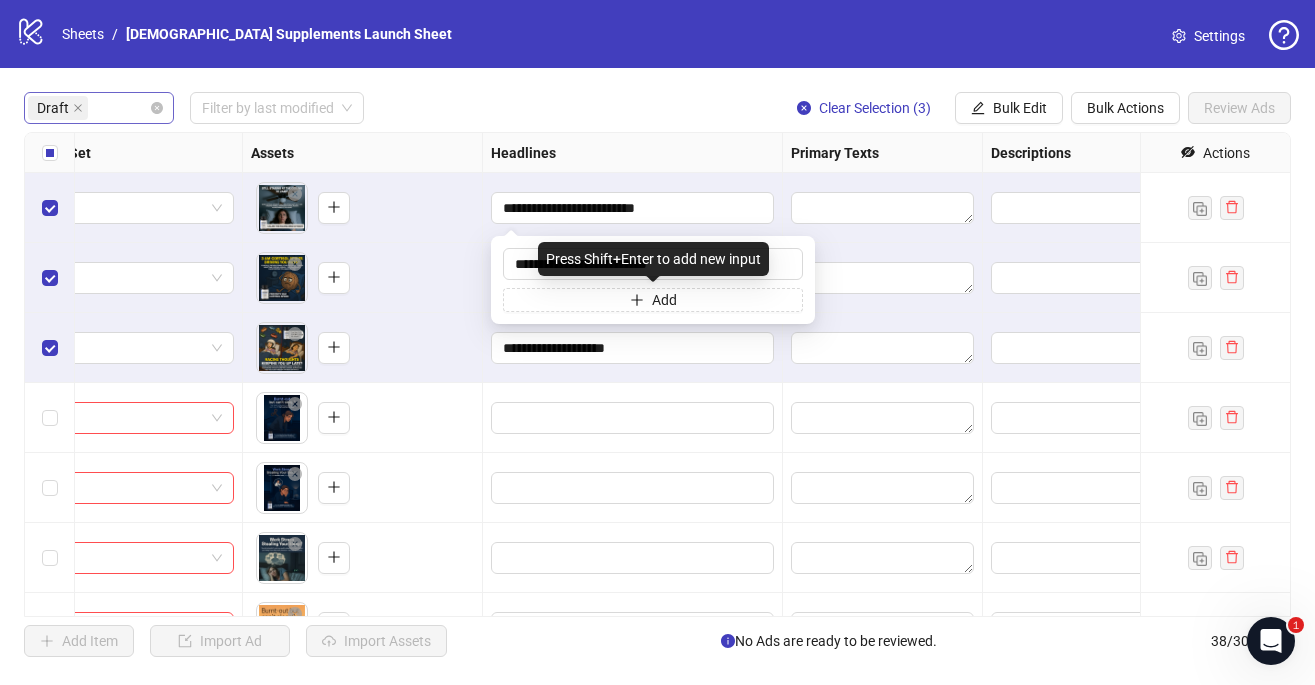 click on "To pick up a draggable item, press the space bar.
While dragging, use the arrow keys to move the item.
Press space again to drop the item in its new position, or press escape to cancel." at bounding box center [362, 278] 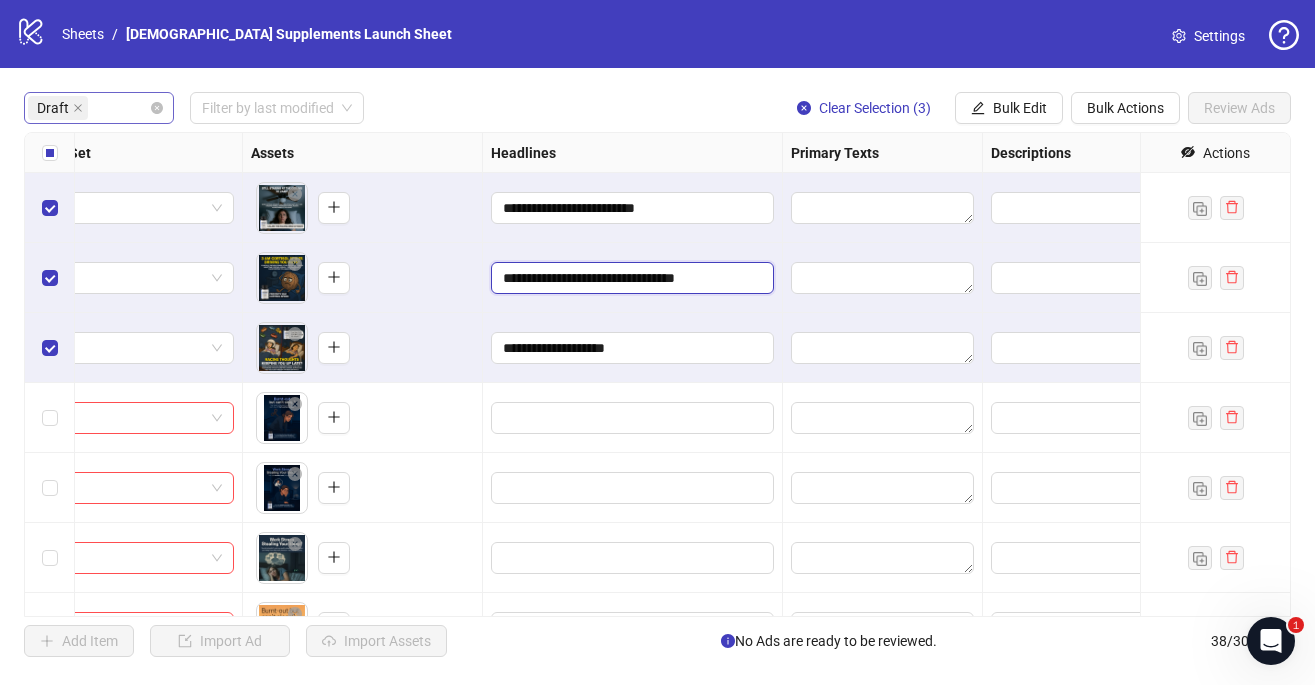click on "**********" at bounding box center (630, 278) 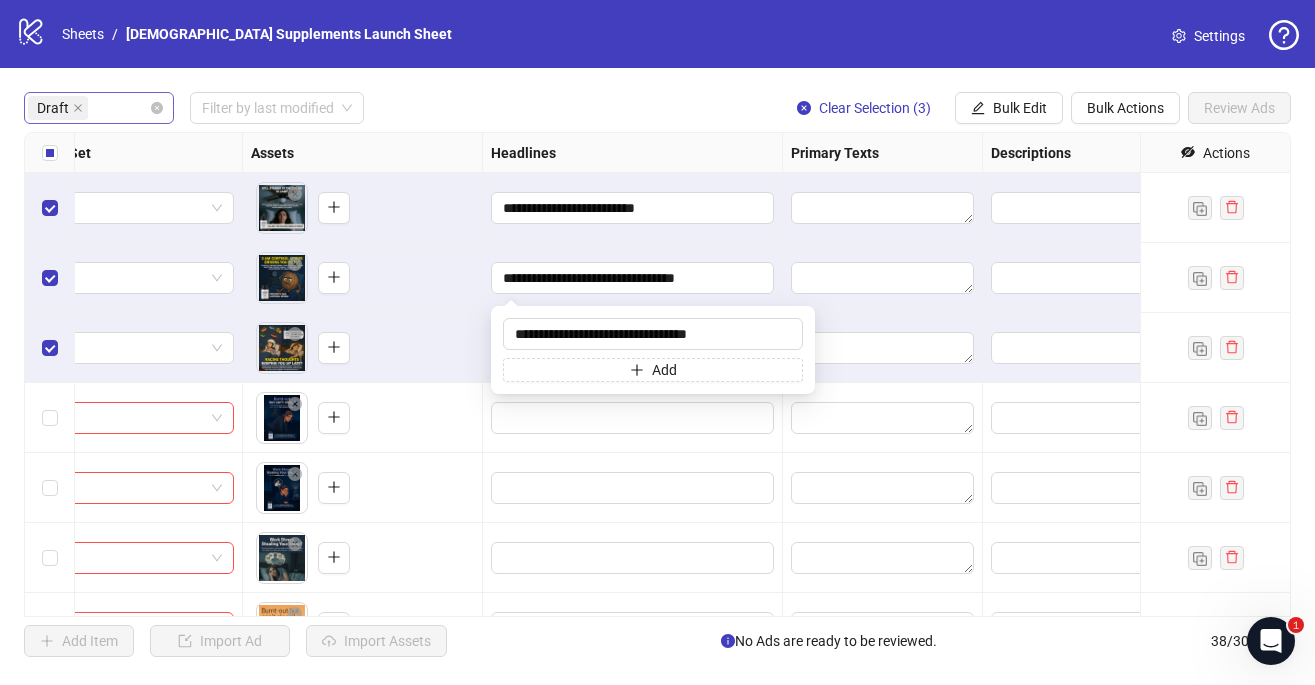 click on "To pick up a draggable item, press the space bar.
While dragging, use the arrow keys to move the item.
Press space again to drop the item in its new position, or press escape to cancel." at bounding box center (362, 278) 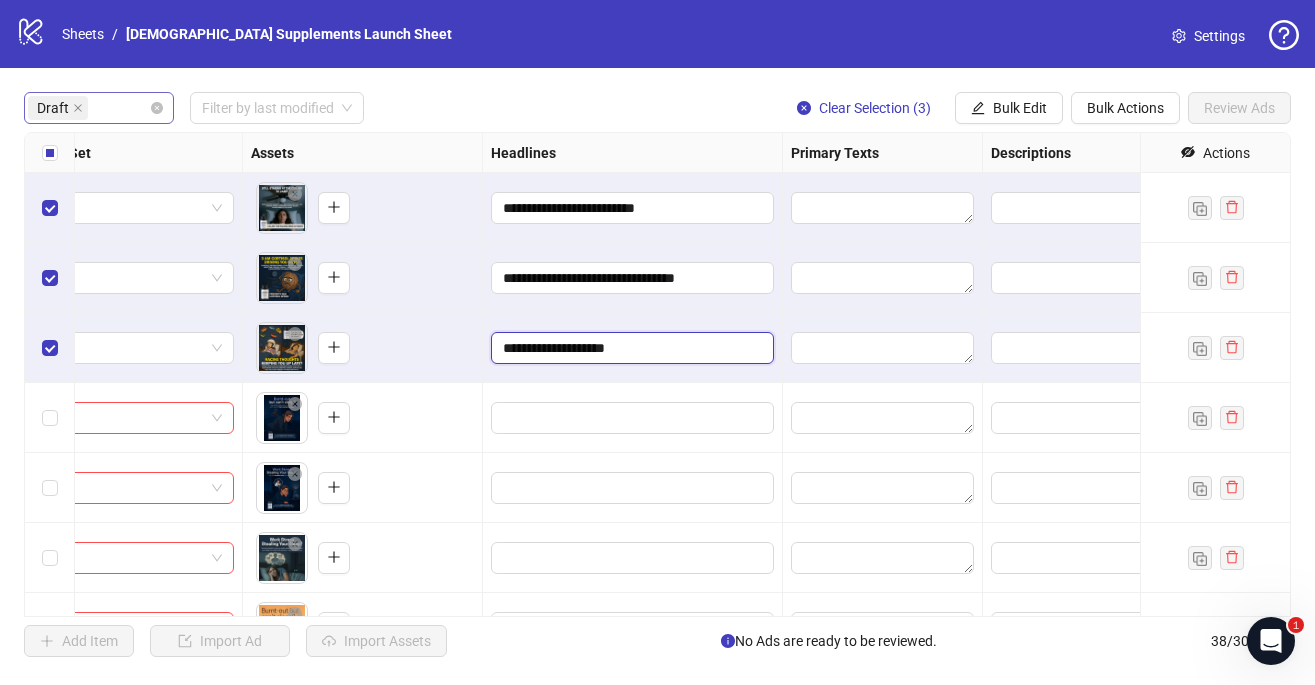 click on "**********" at bounding box center [630, 348] 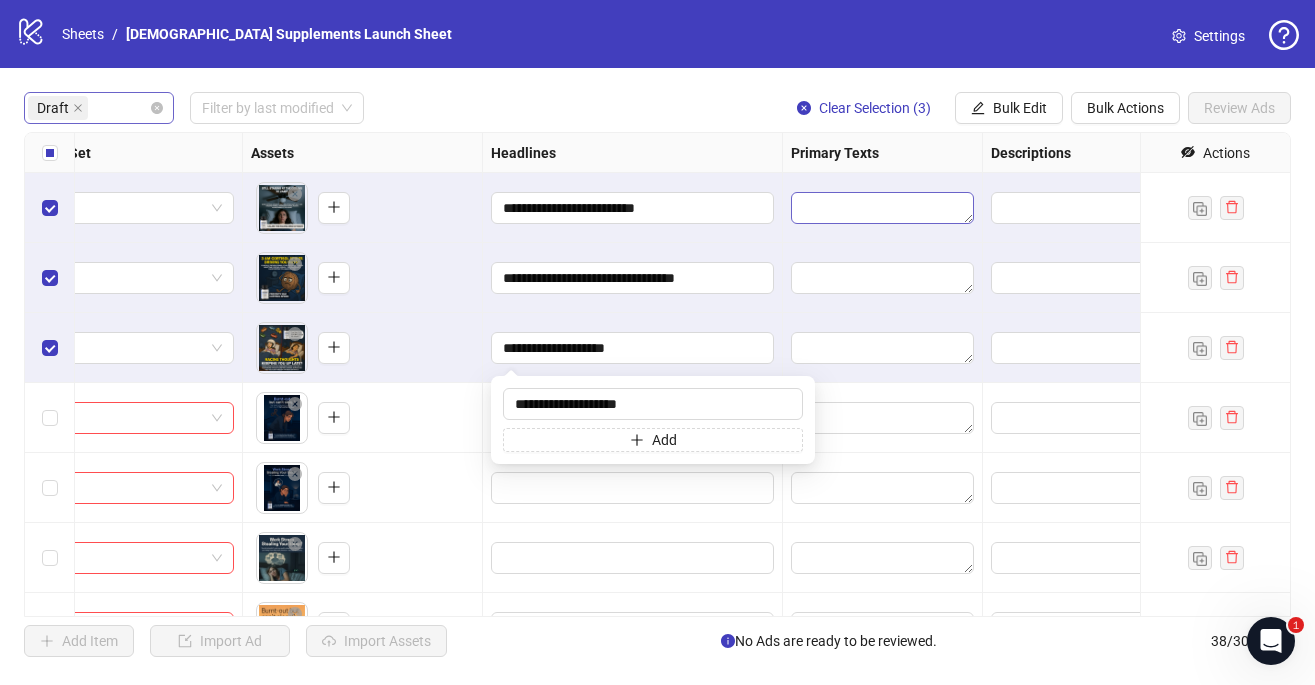 click at bounding box center [882, 208] 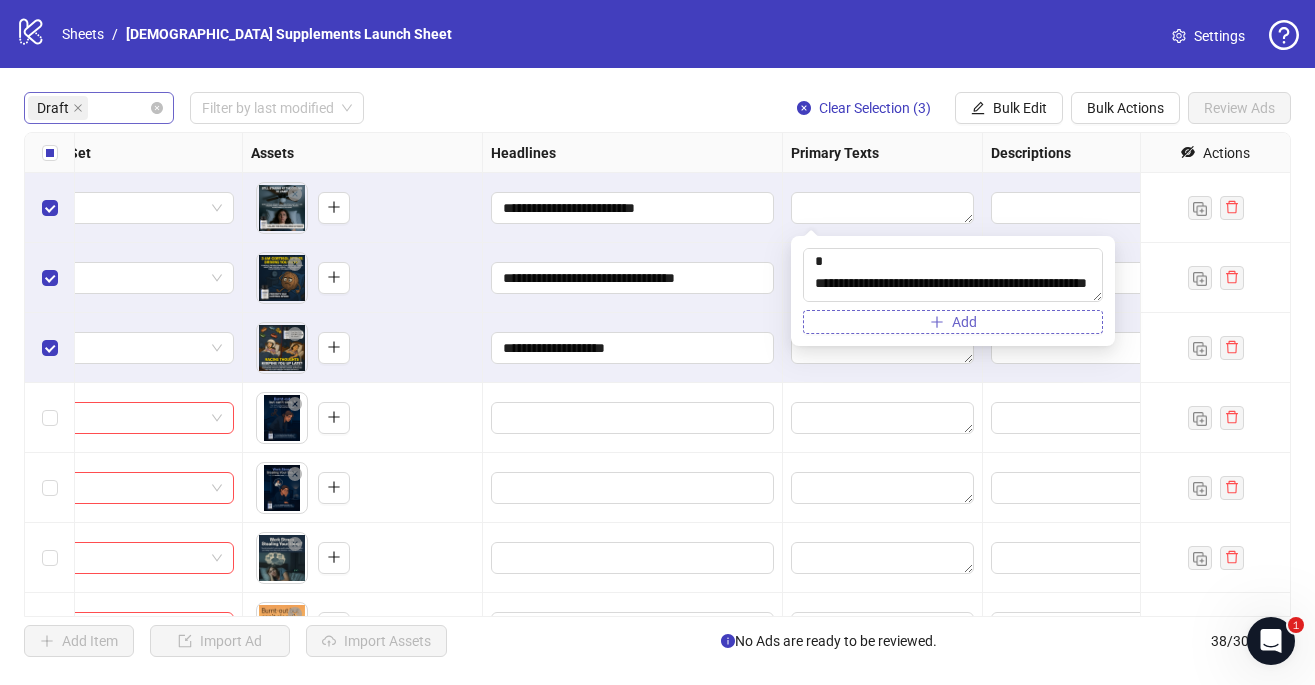 scroll, scrollTop: 430, scrollLeft: 0, axis: vertical 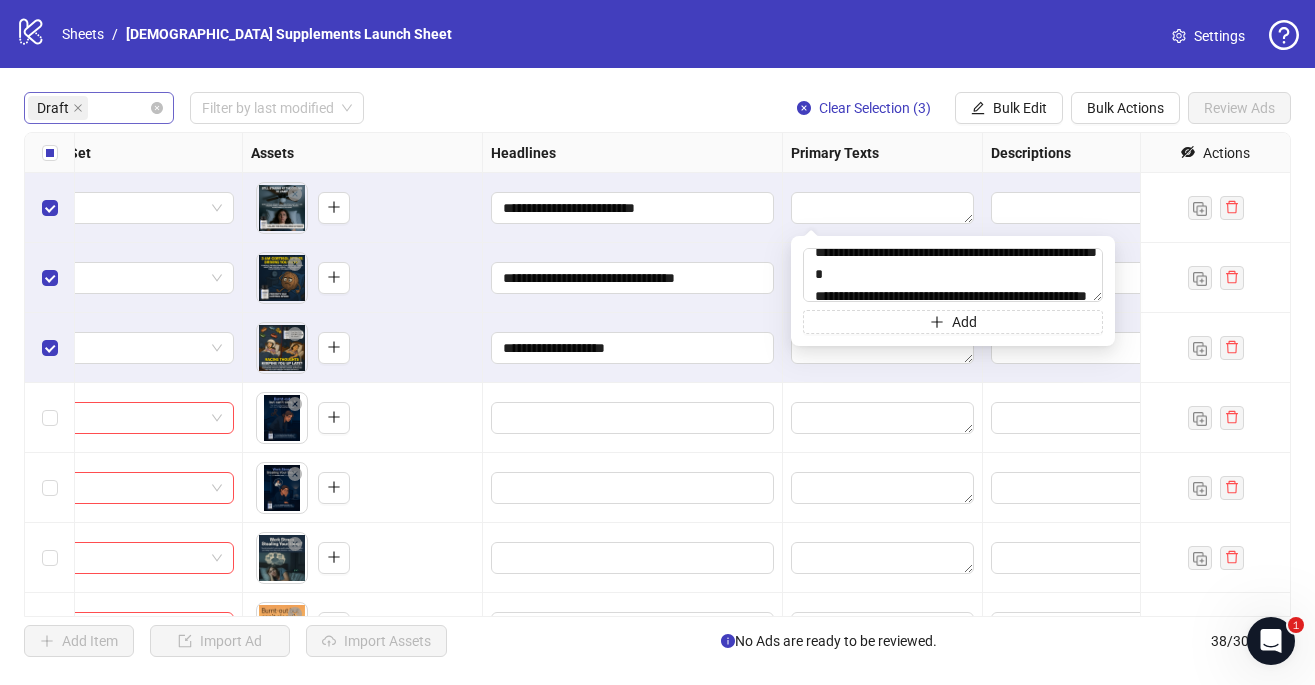 click on "Add" at bounding box center [953, 291] 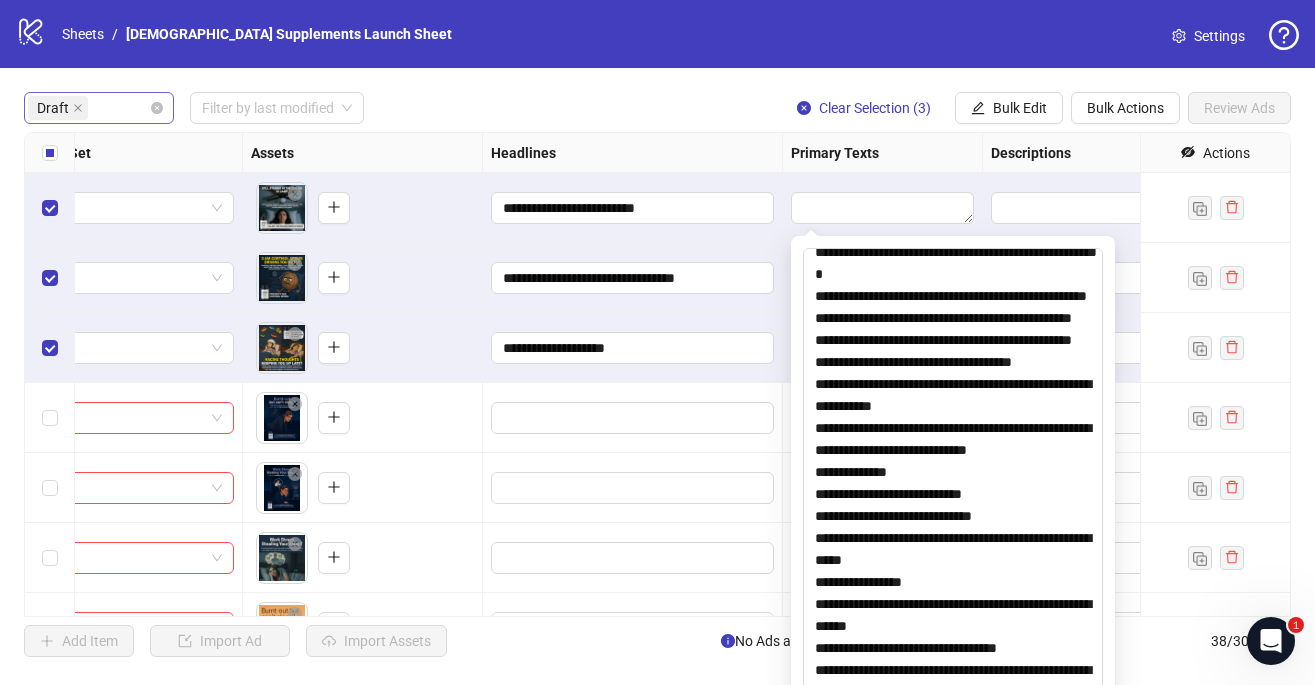 drag, startPoint x: 1096, startPoint y: 297, endPoint x: 1073, endPoint y: 728, distance: 431.61325 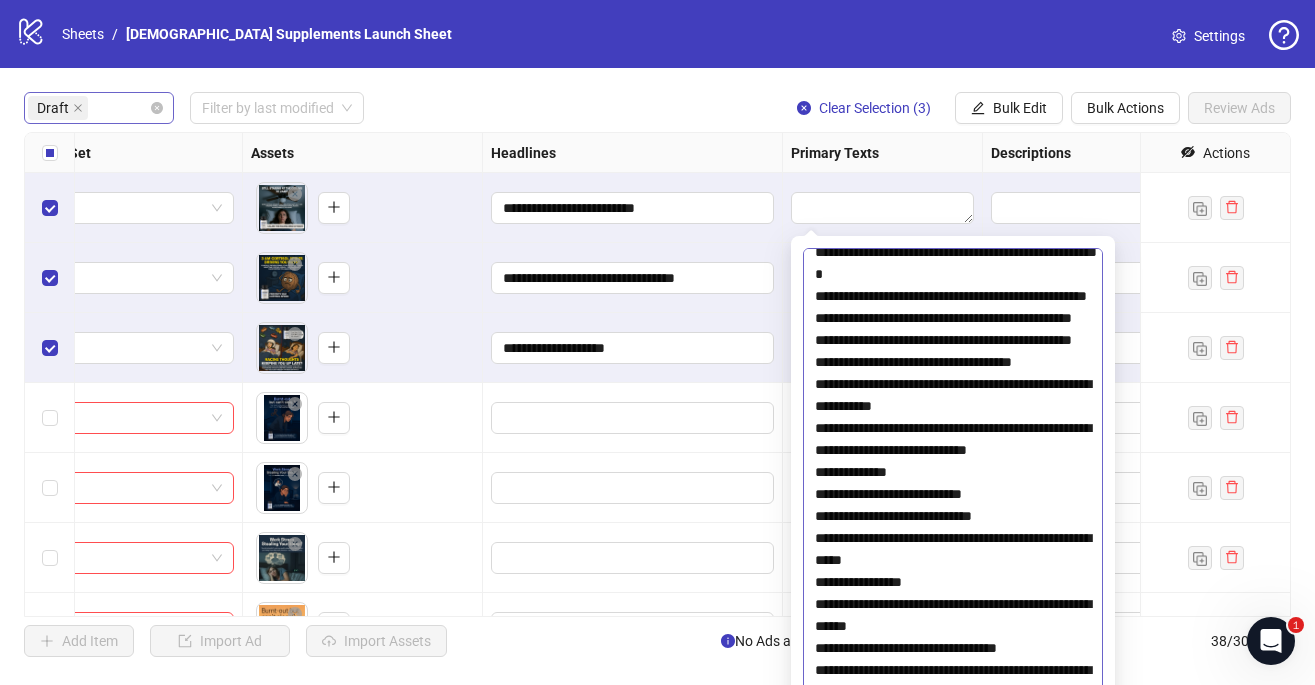 scroll, scrollTop: 0, scrollLeft: 0, axis: both 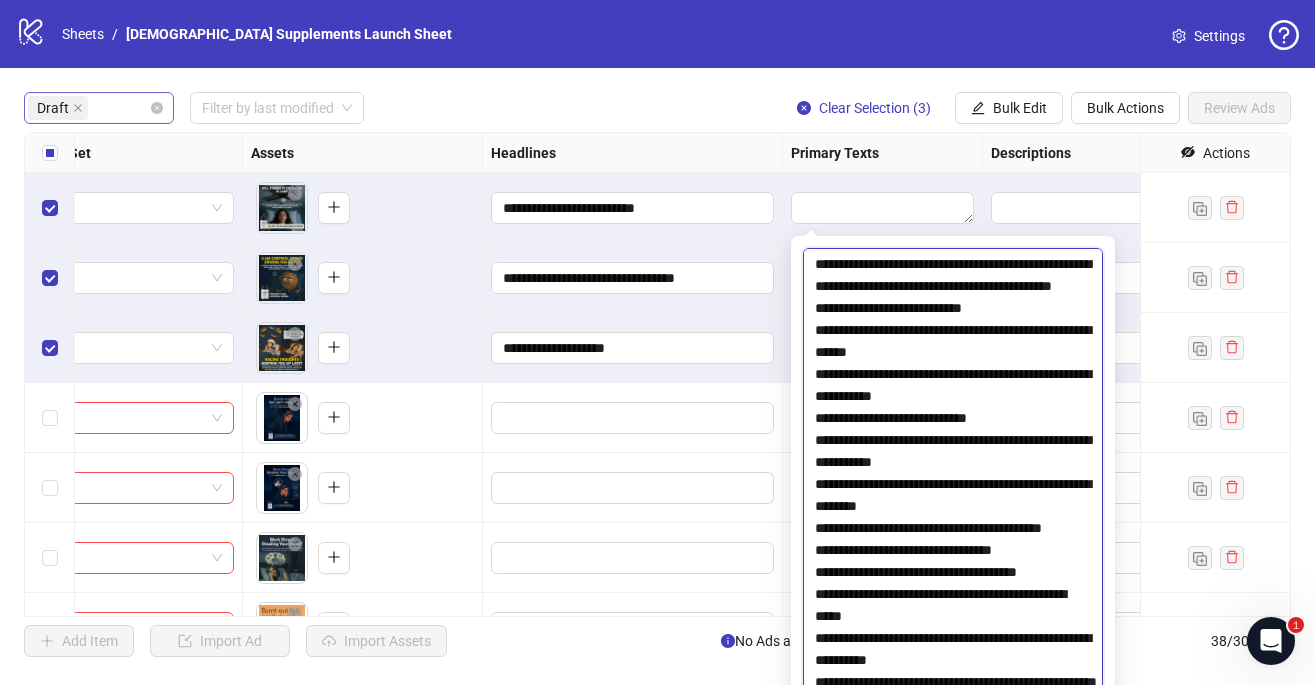 click at bounding box center (953, 490) 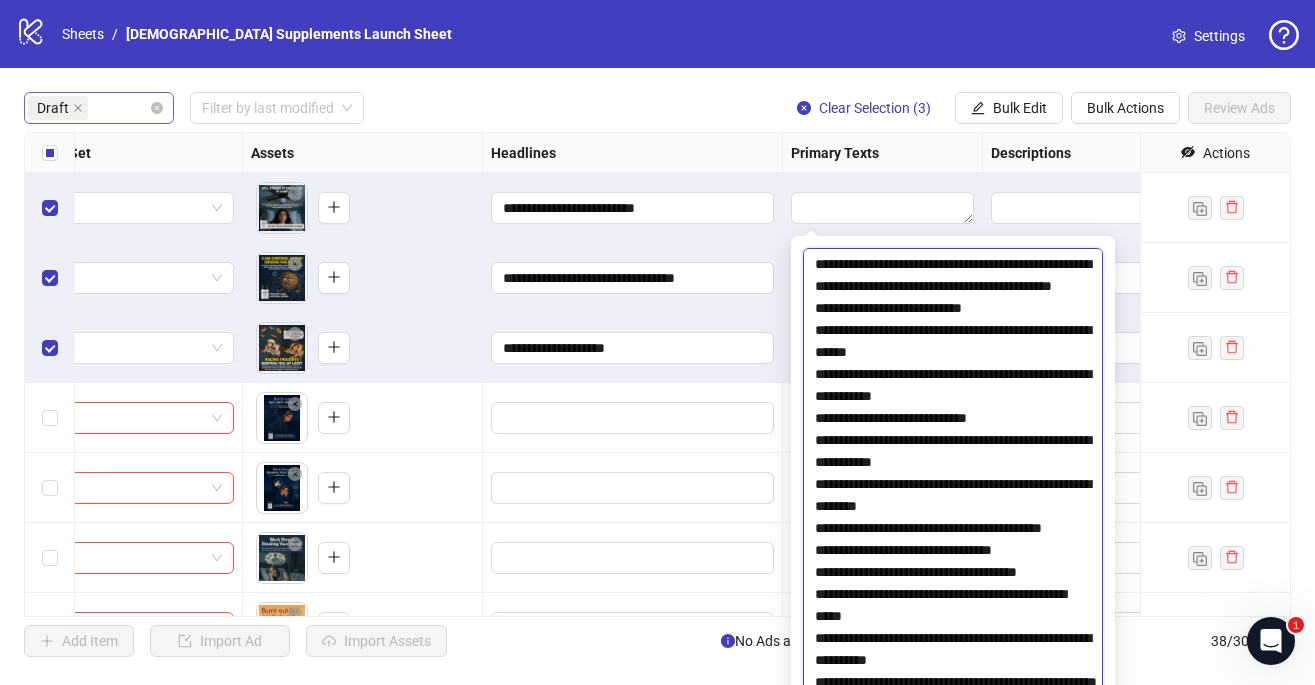 click at bounding box center [953, 490] 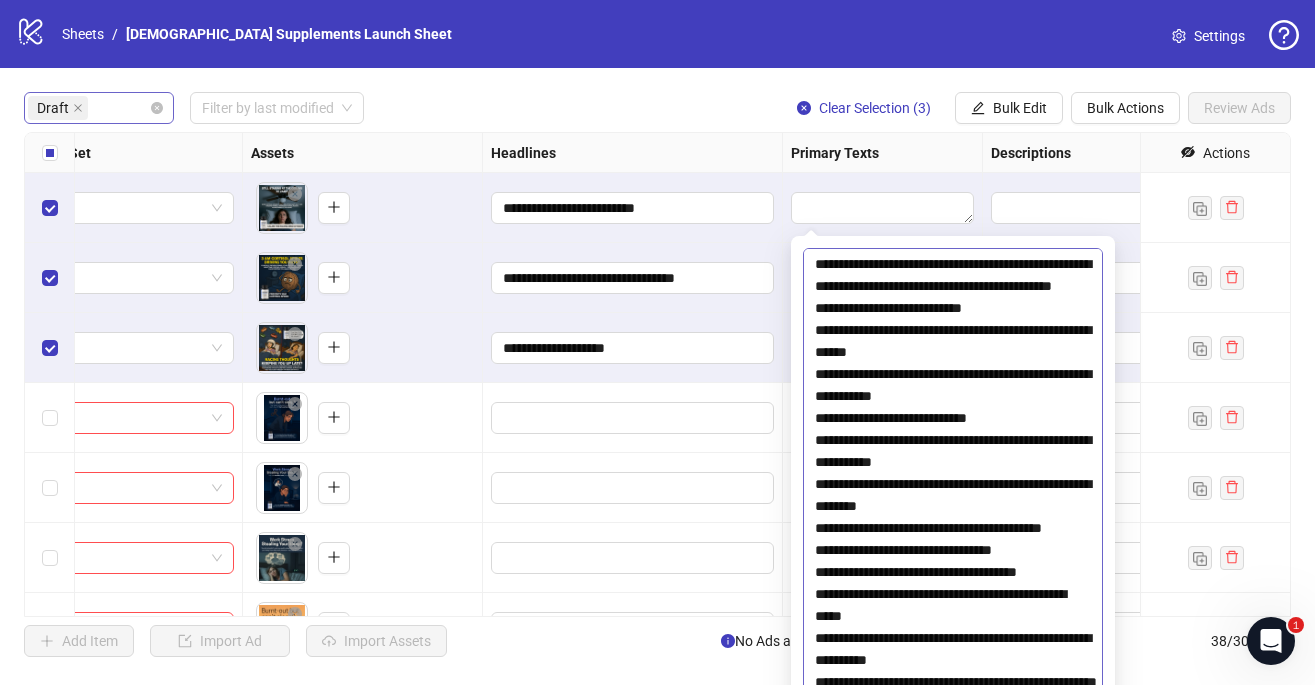 scroll, scrollTop: 154, scrollLeft: 0, axis: vertical 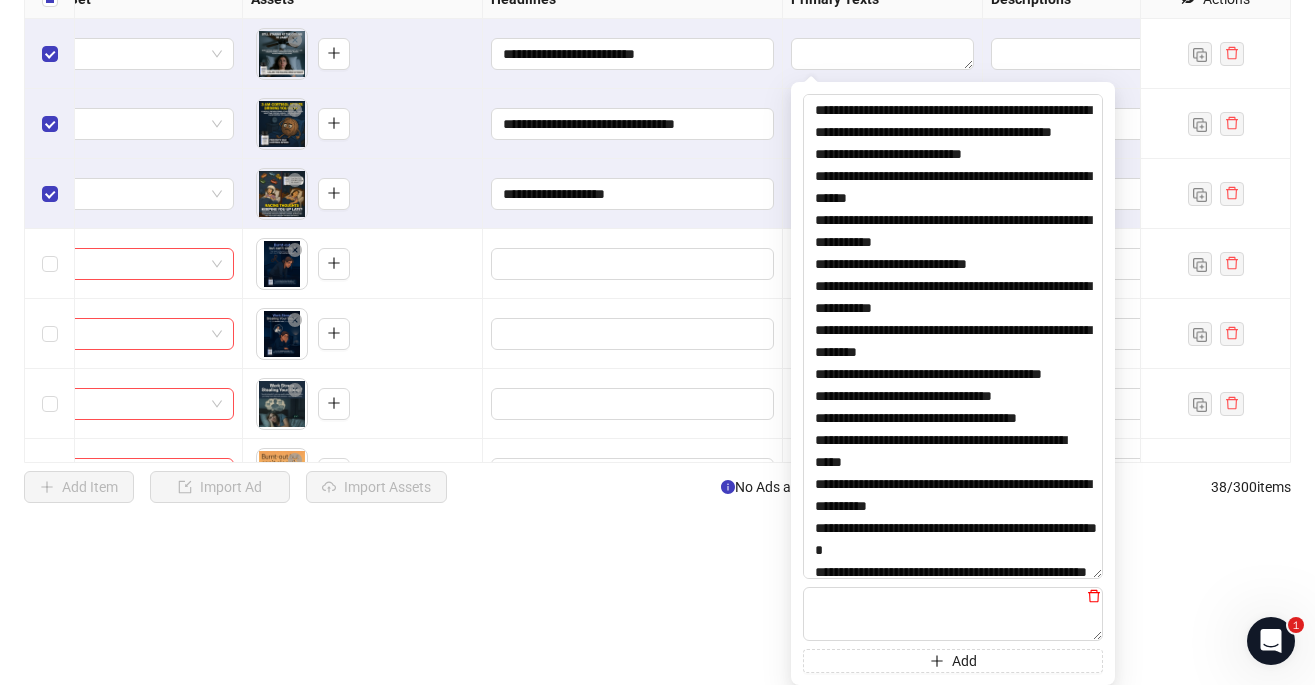click 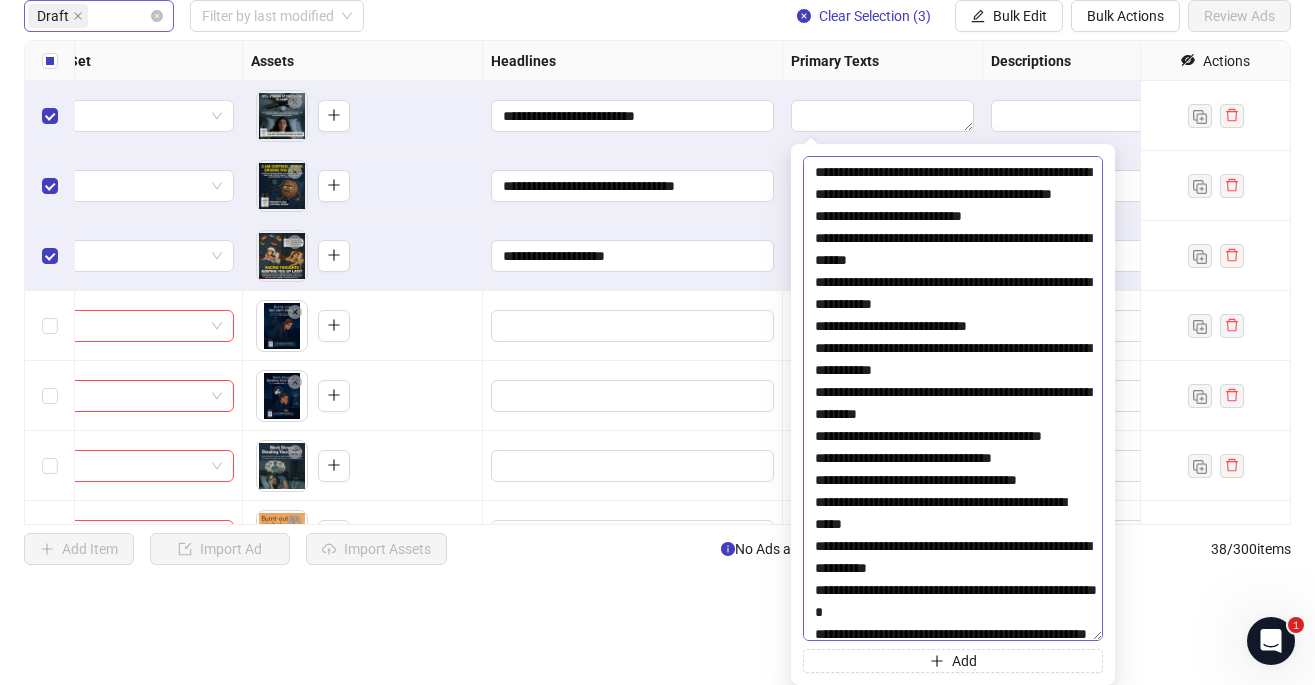 scroll, scrollTop: 0, scrollLeft: 0, axis: both 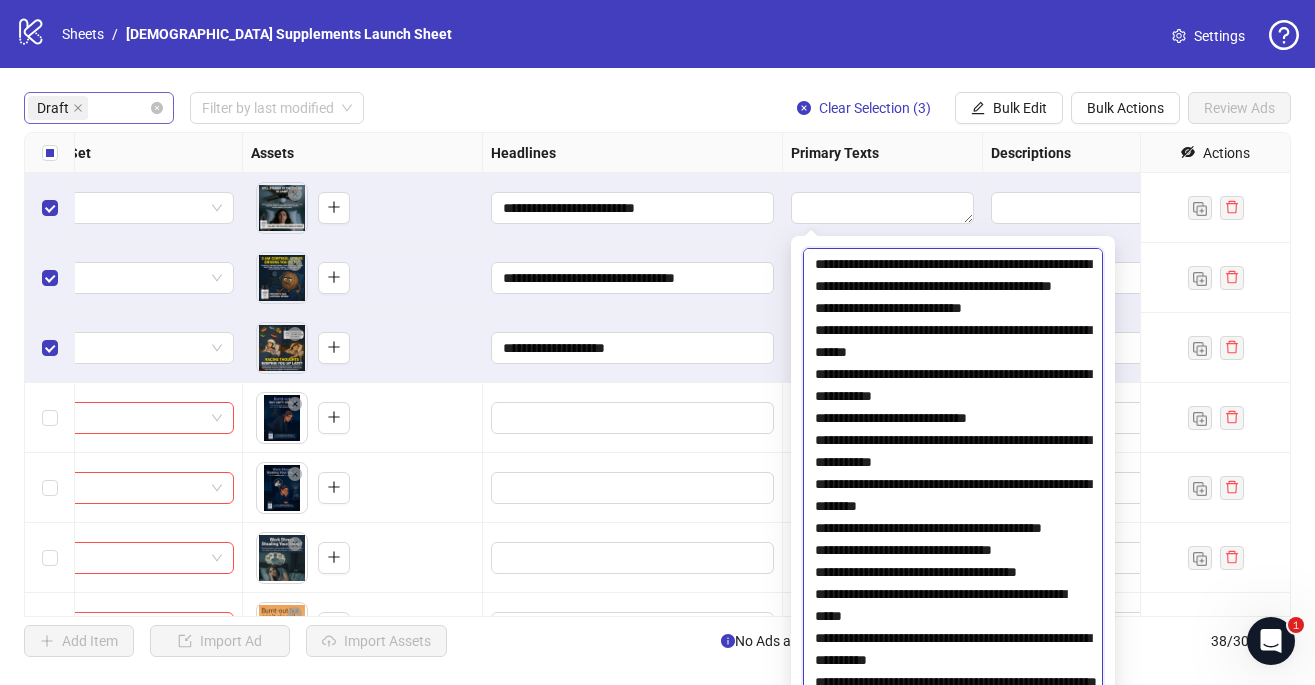 click at bounding box center [953, 490] 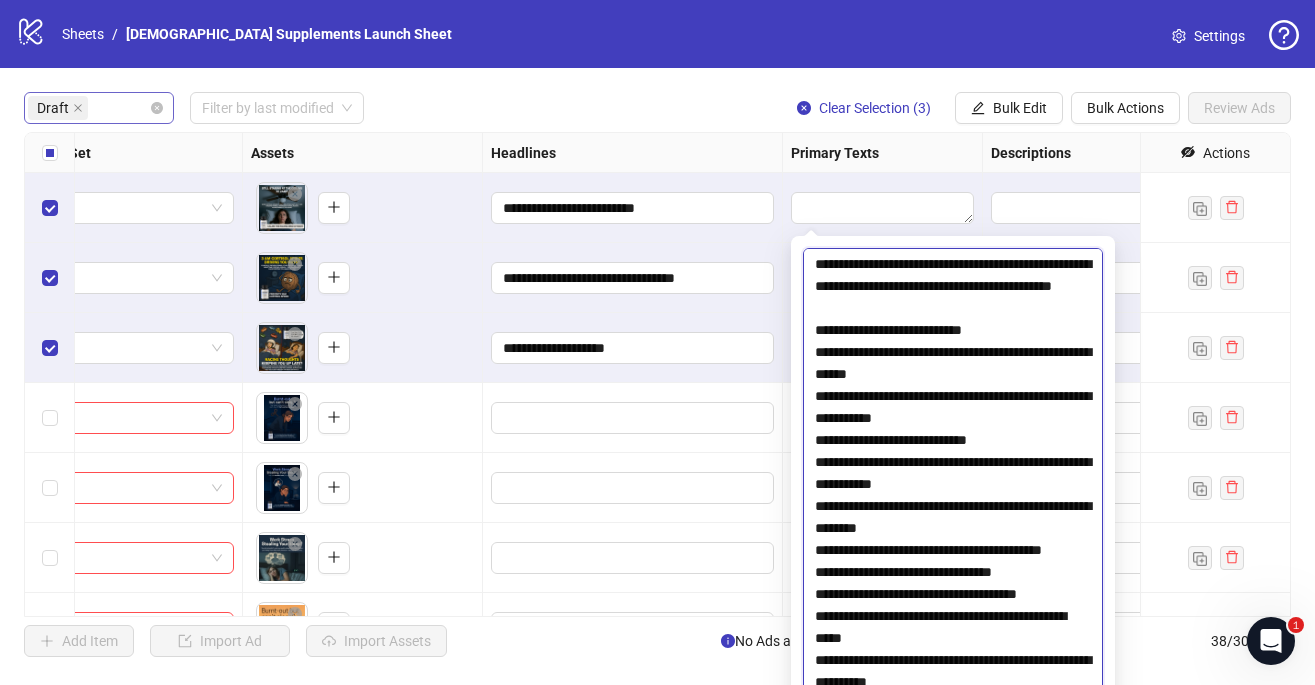 click at bounding box center [953, 490] 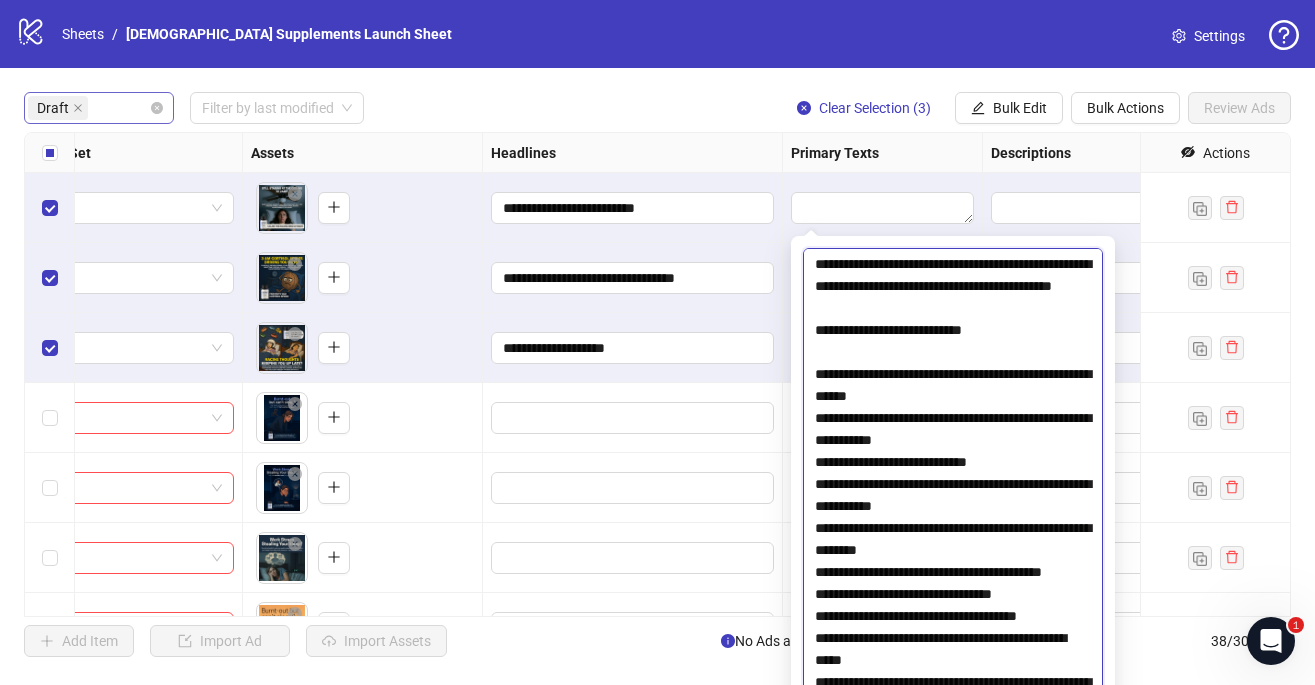 click at bounding box center (953, 490) 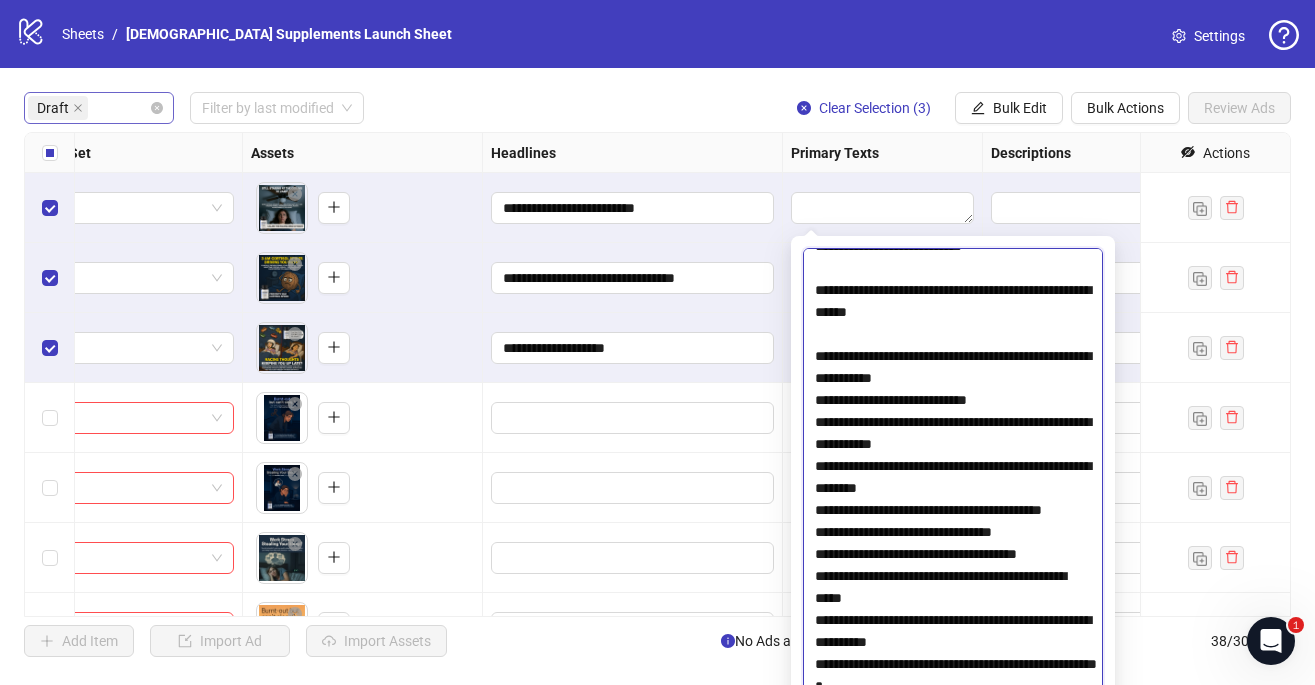 scroll, scrollTop: 98, scrollLeft: 0, axis: vertical 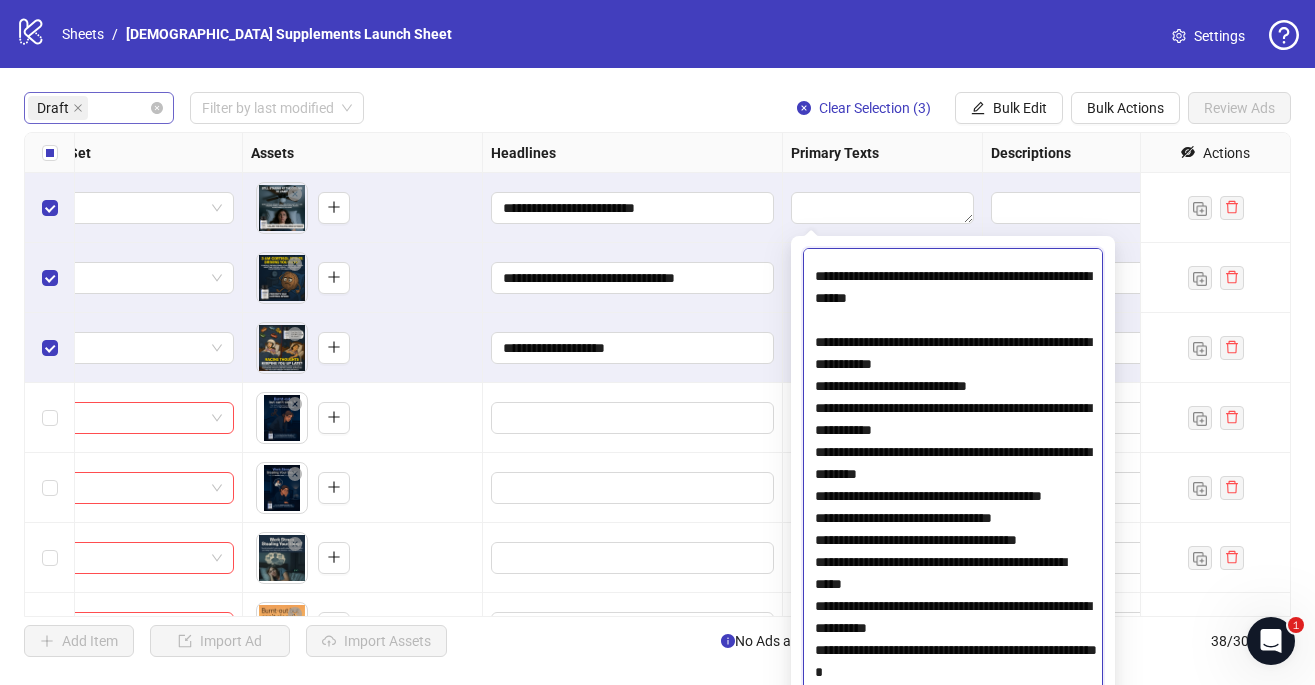 click at bounding box center [953, 490] 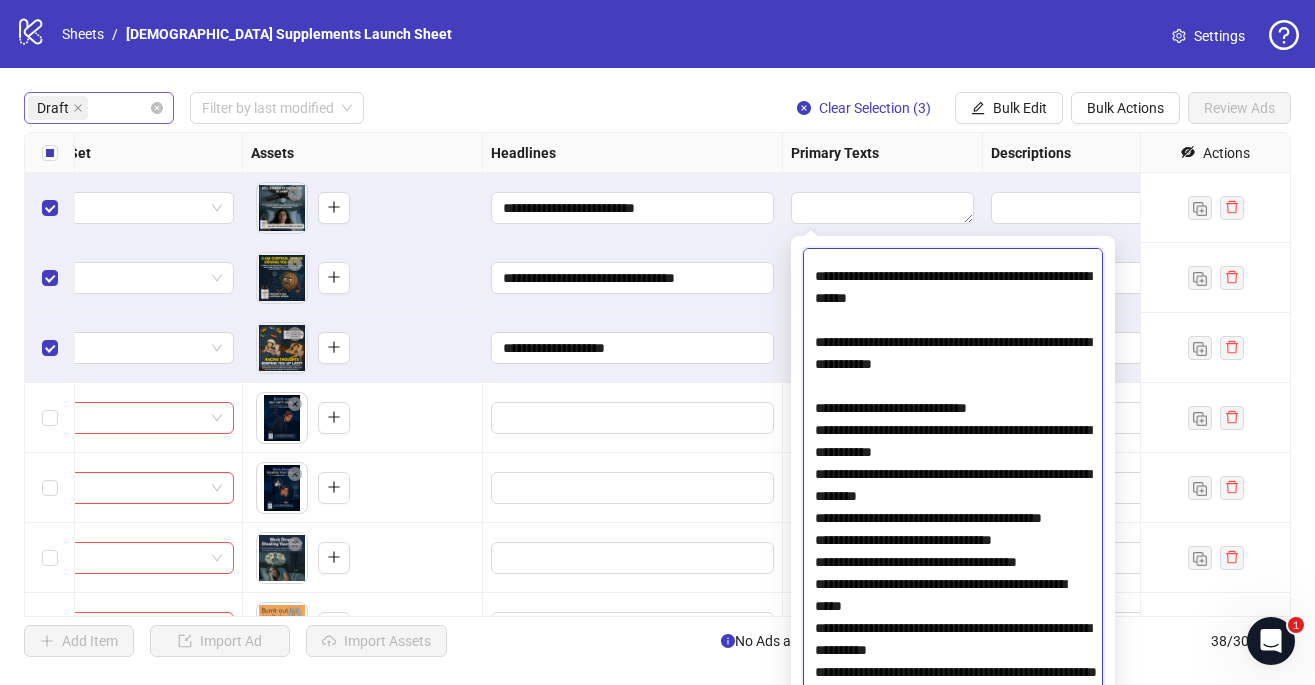 click at bounding box center [953, 490] 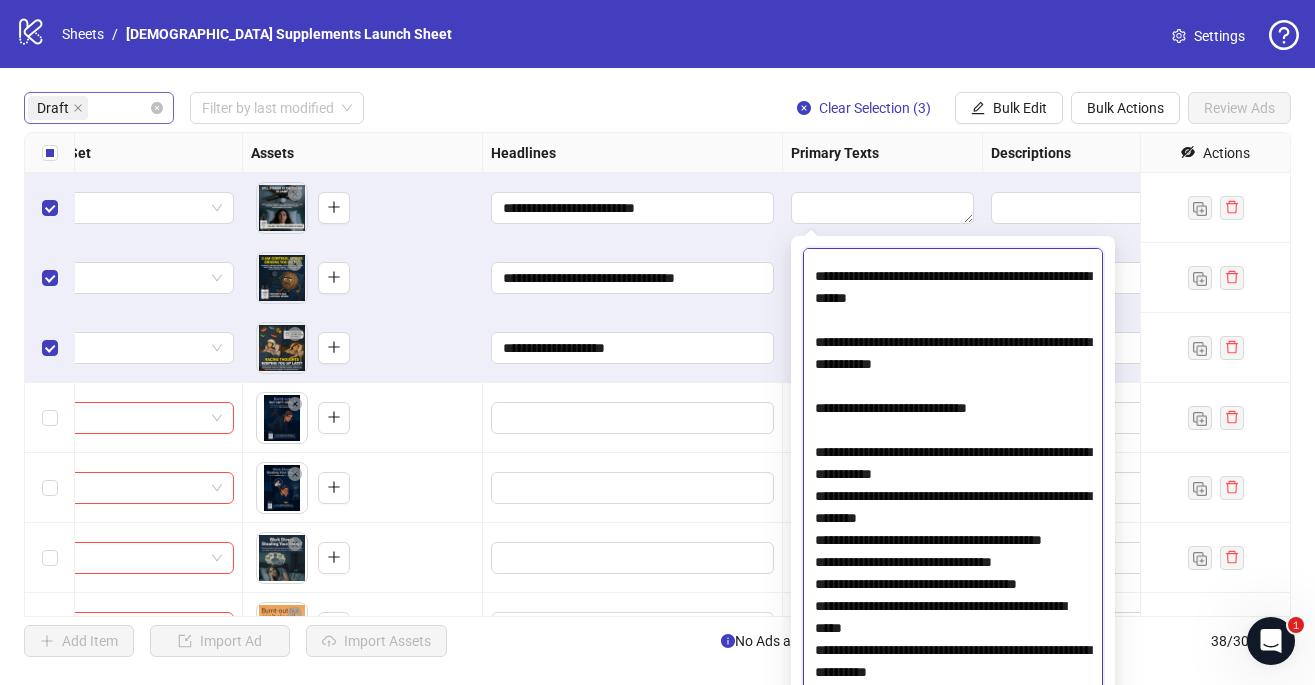 click at bounding box center [953, 490] 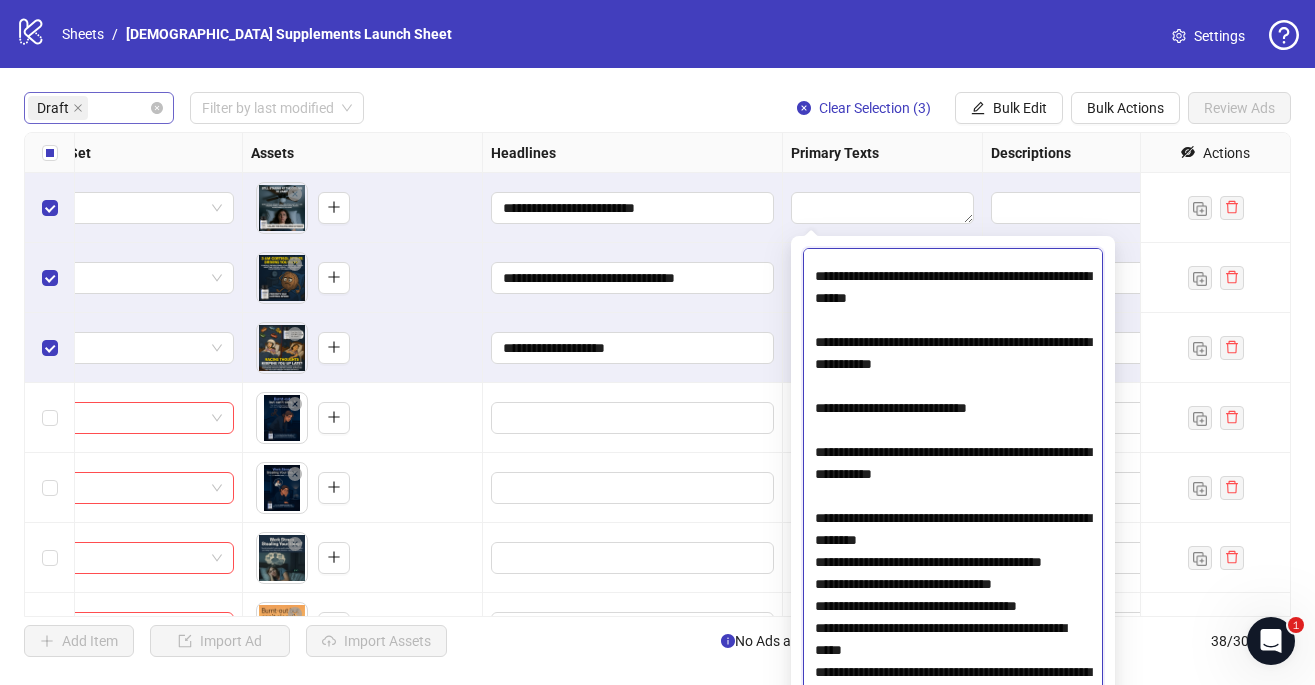 scroll, scrollTop: 125, scrollLeft: 0, axis: vertical 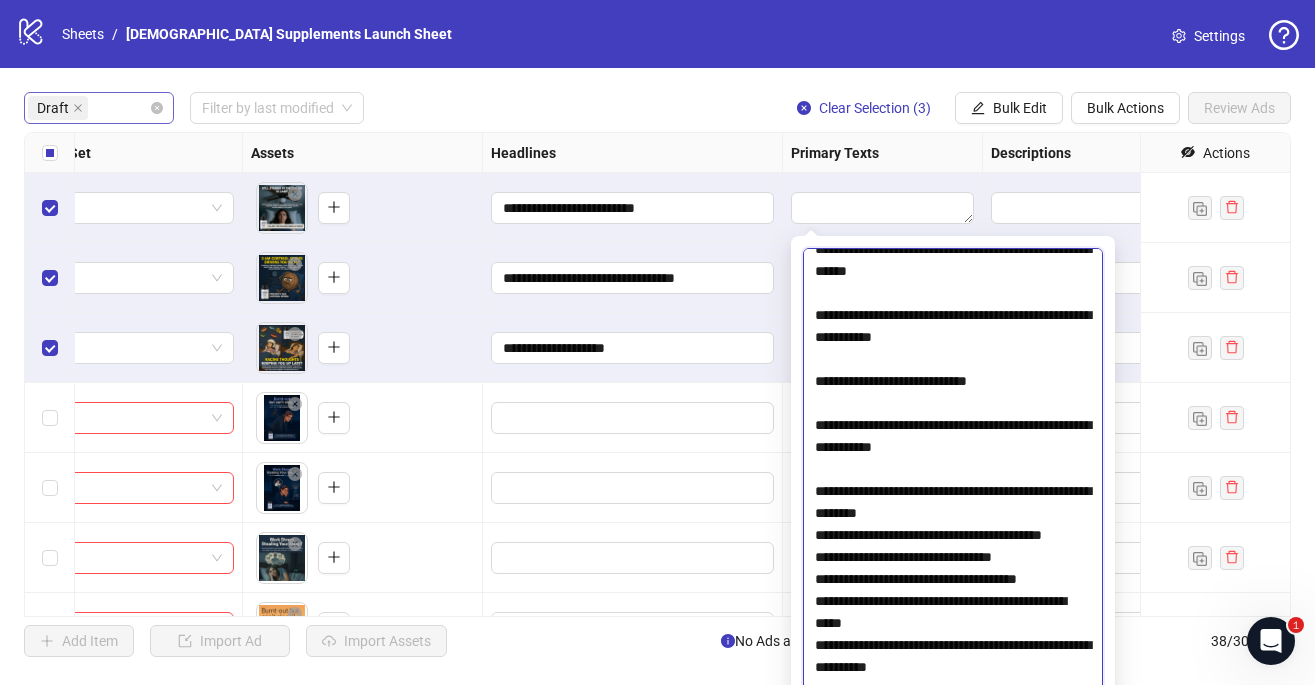 click at bounding box center (953, 490) 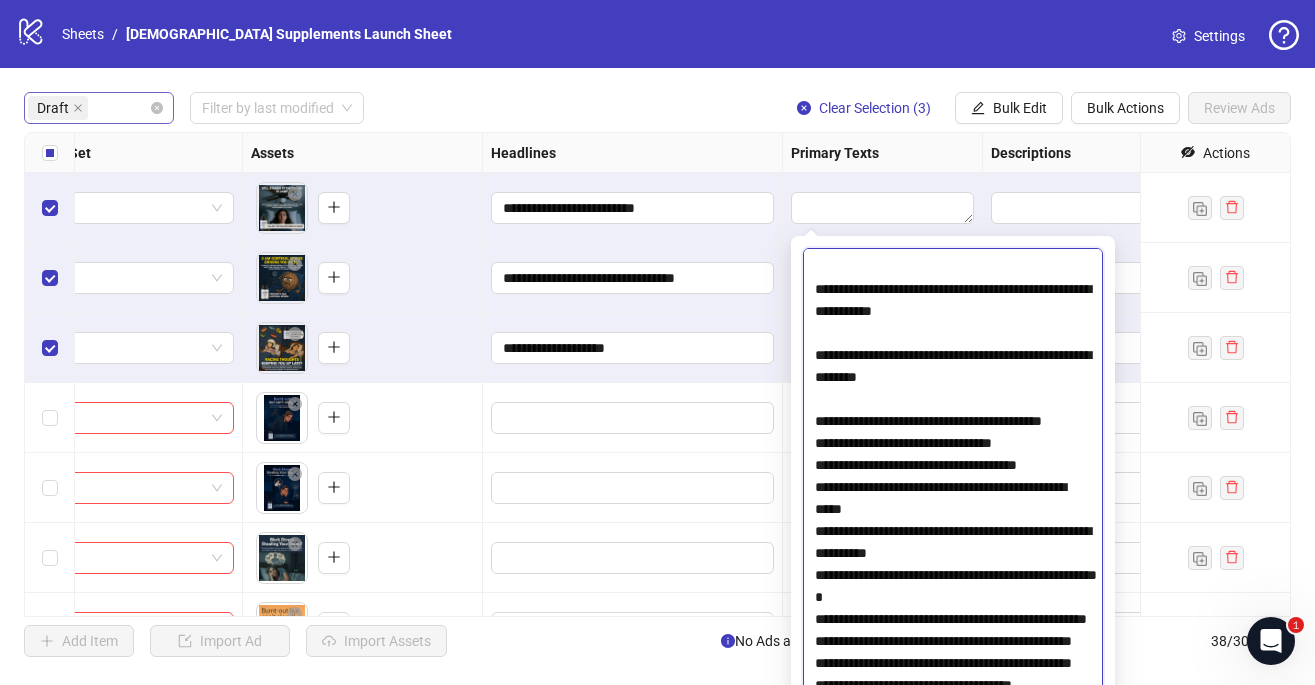 scroll, scrollTop: 288, scrollLeft: 0, axis: vertical 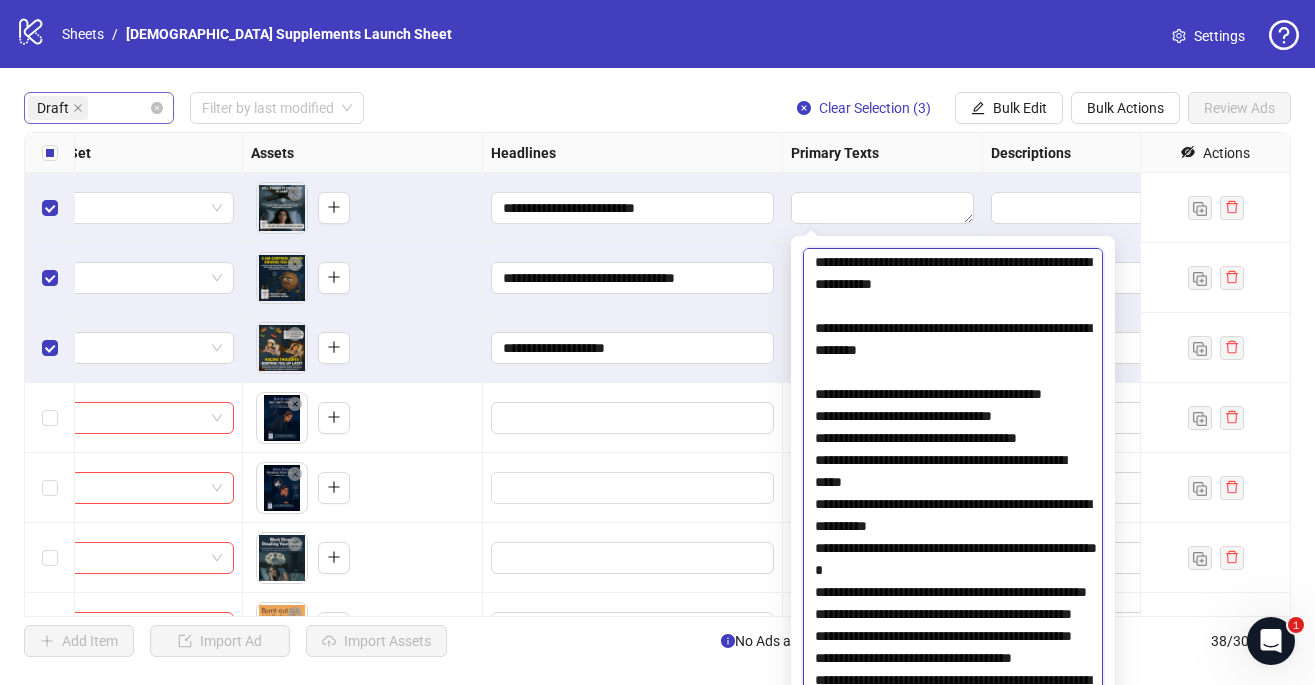click at bounding box center (953, 490) 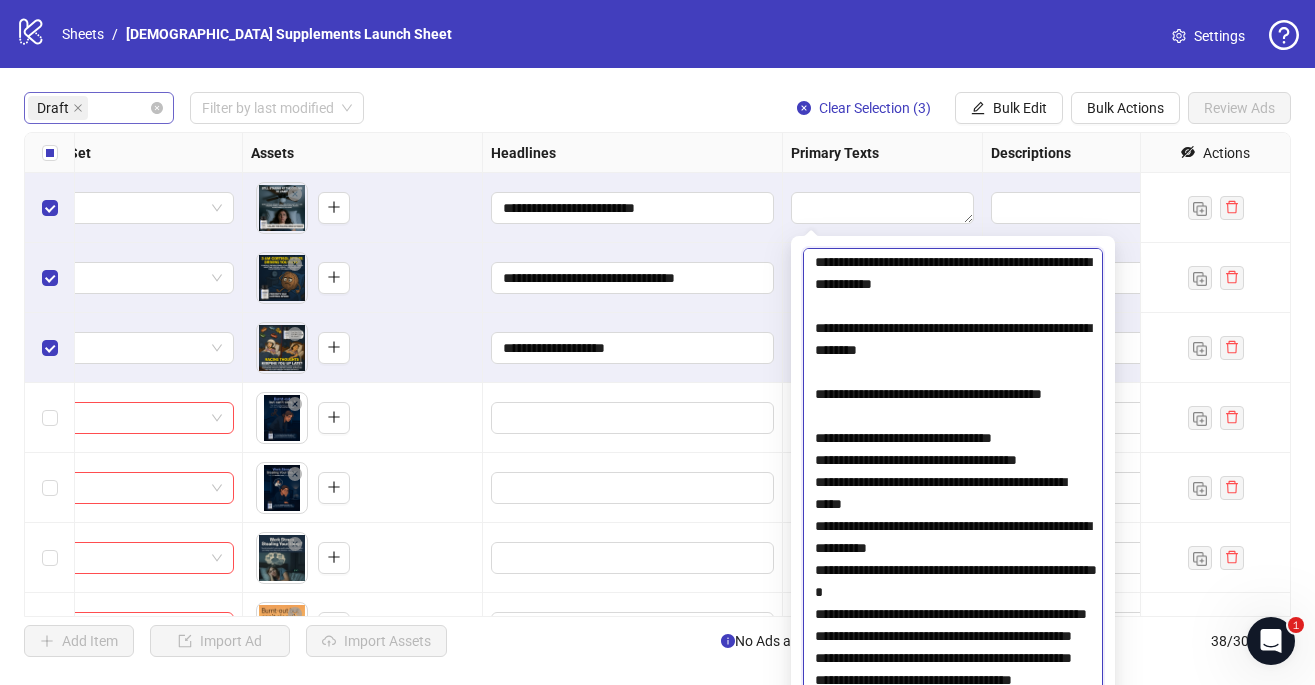 click at bounding box center (953, 490) 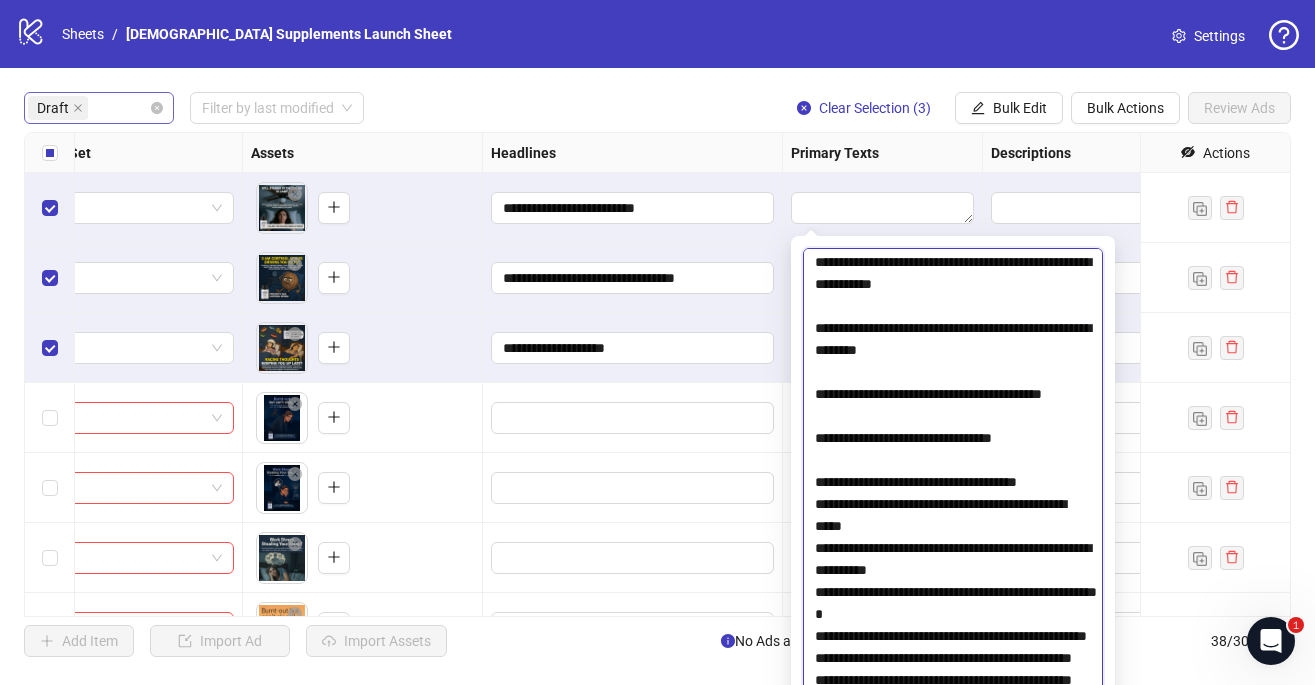 click at bounding box center (953, 490) 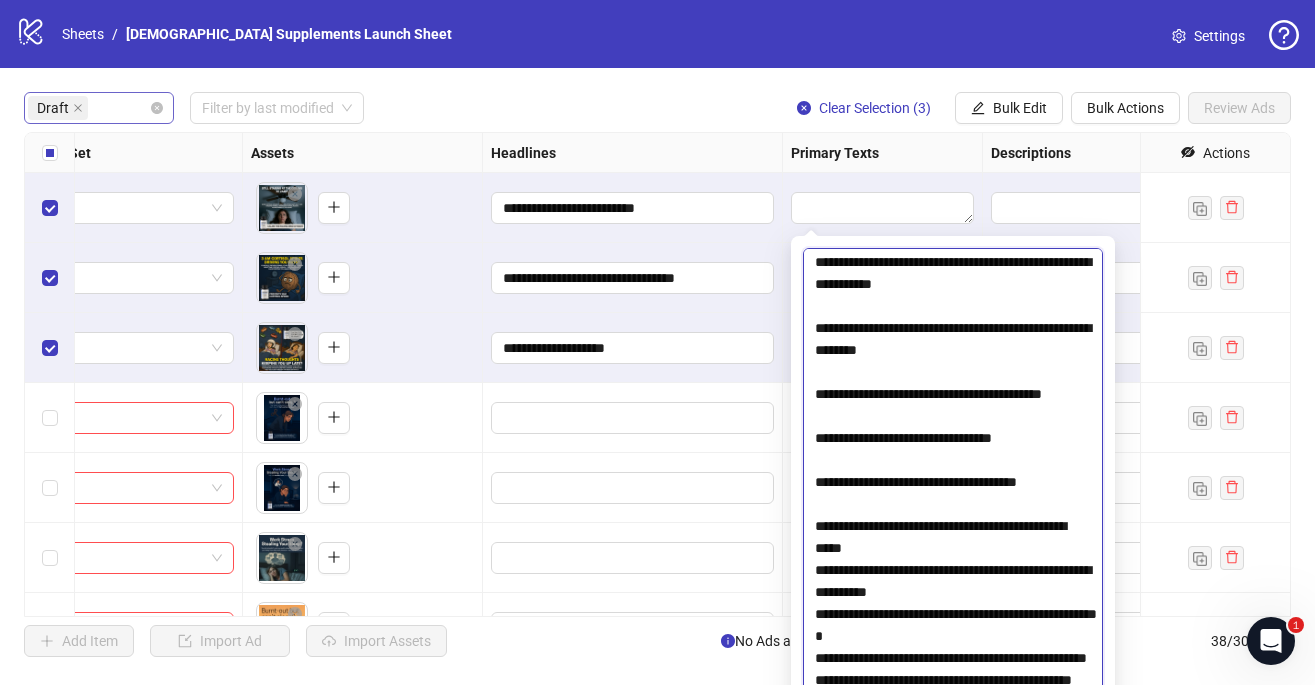 click at bounding box center [953, 490] 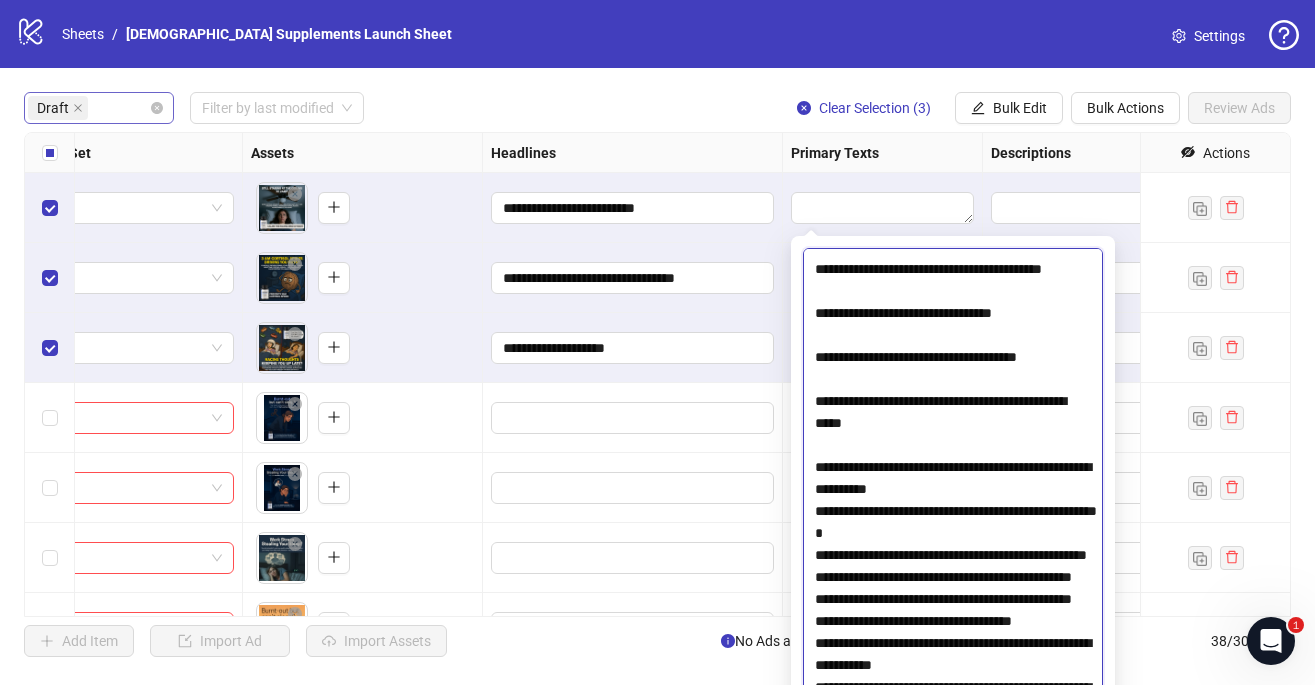 scroll, scrollTop: 427, scrollLeft: 0, axis: vertical 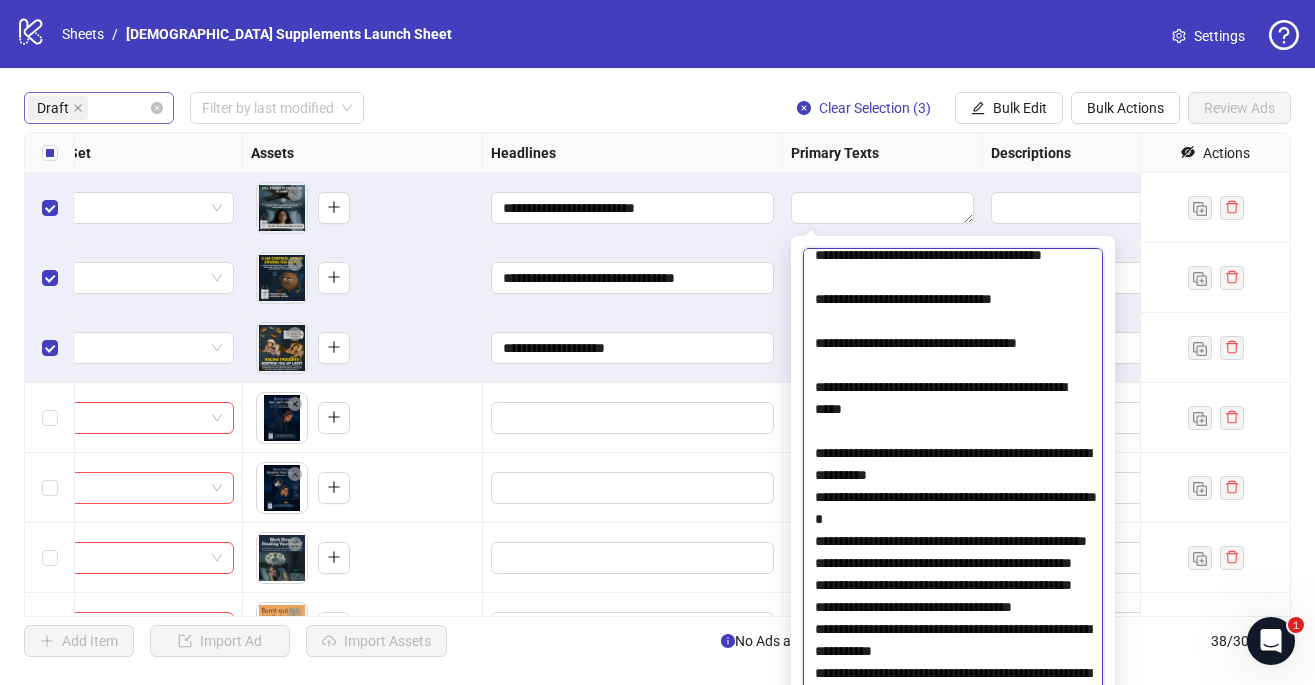click at bounding box center [953, 490] 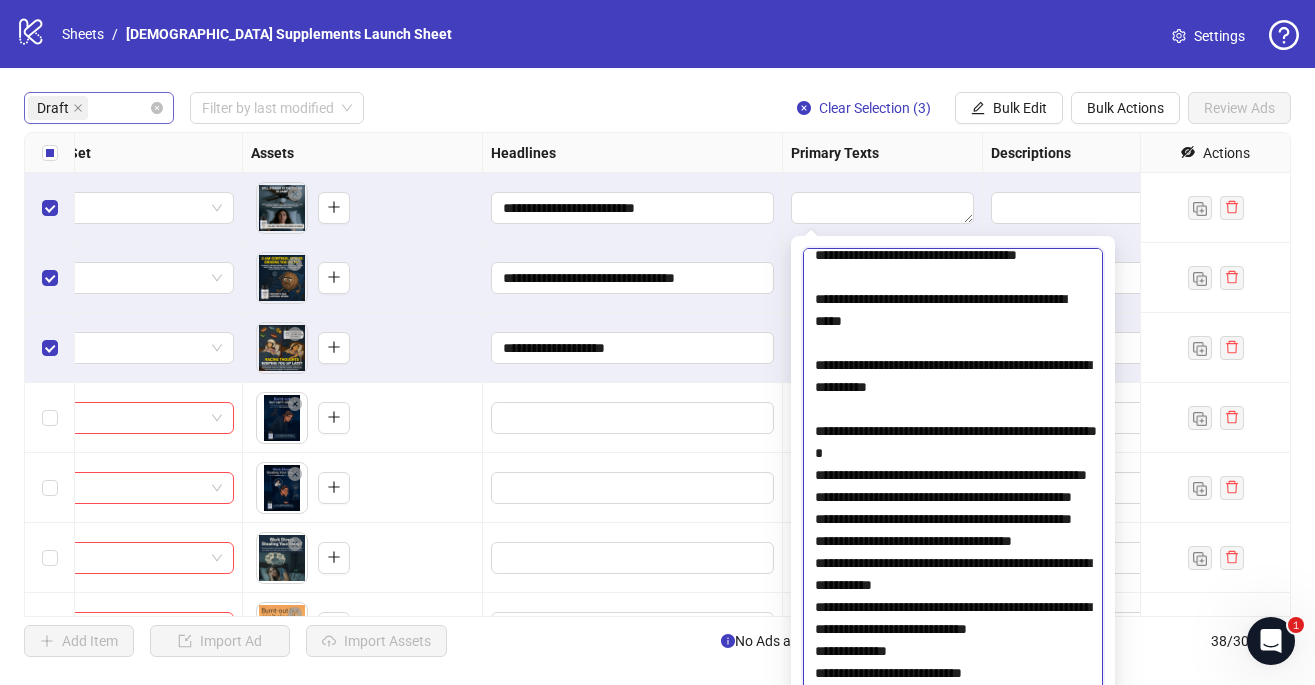 scroll, scrollTop: 526, scrollLeft: 0, axis: vertical 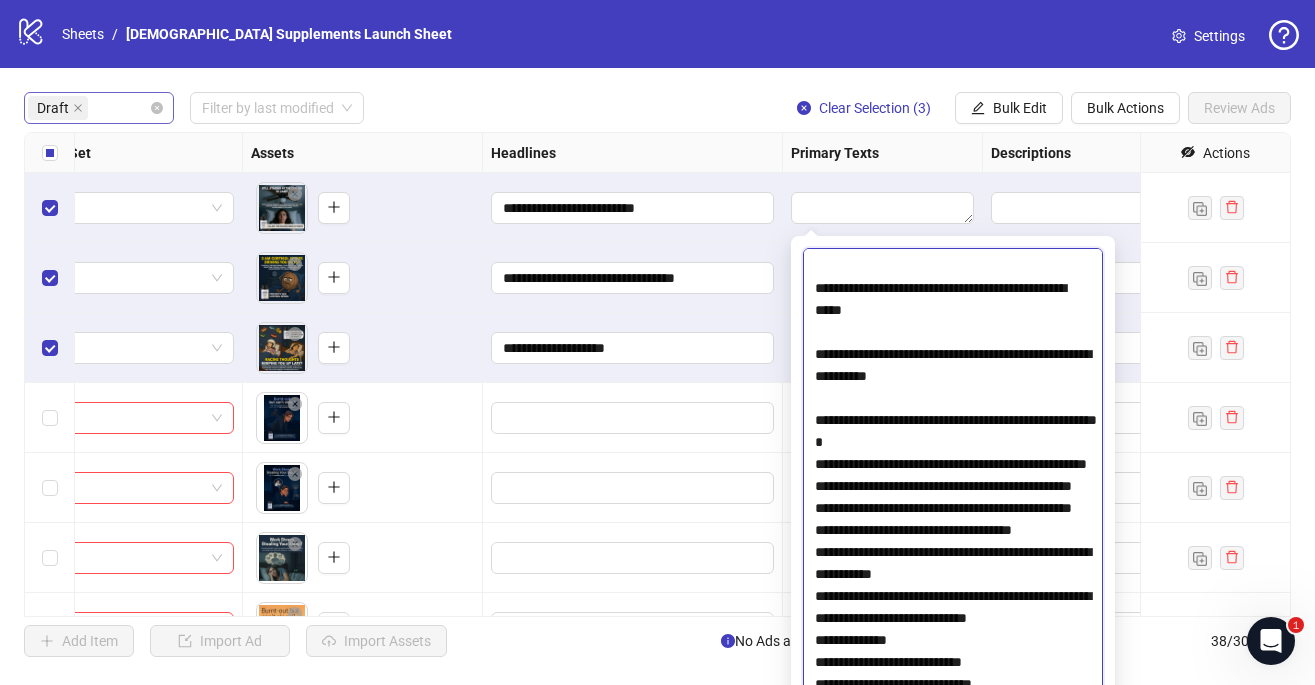 click at bounding box center [953, 490] 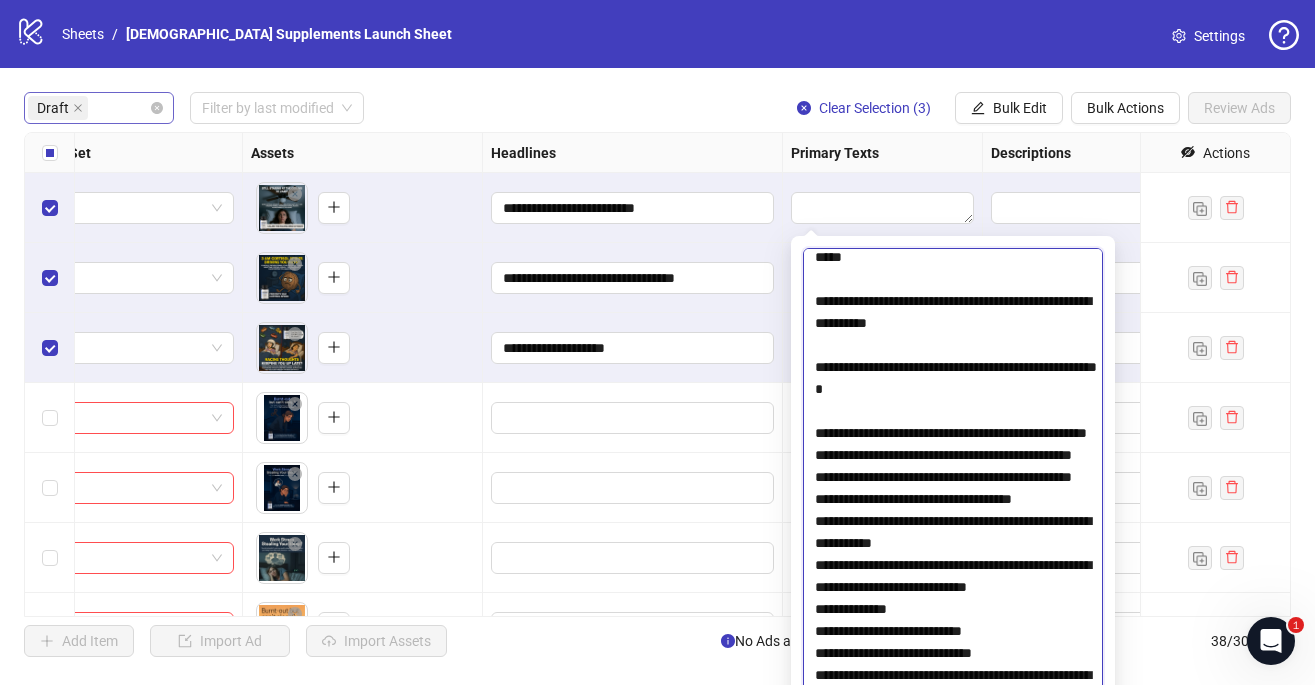 scroll, scrollTop: 587, scrollLeft: 0, axis: vertical 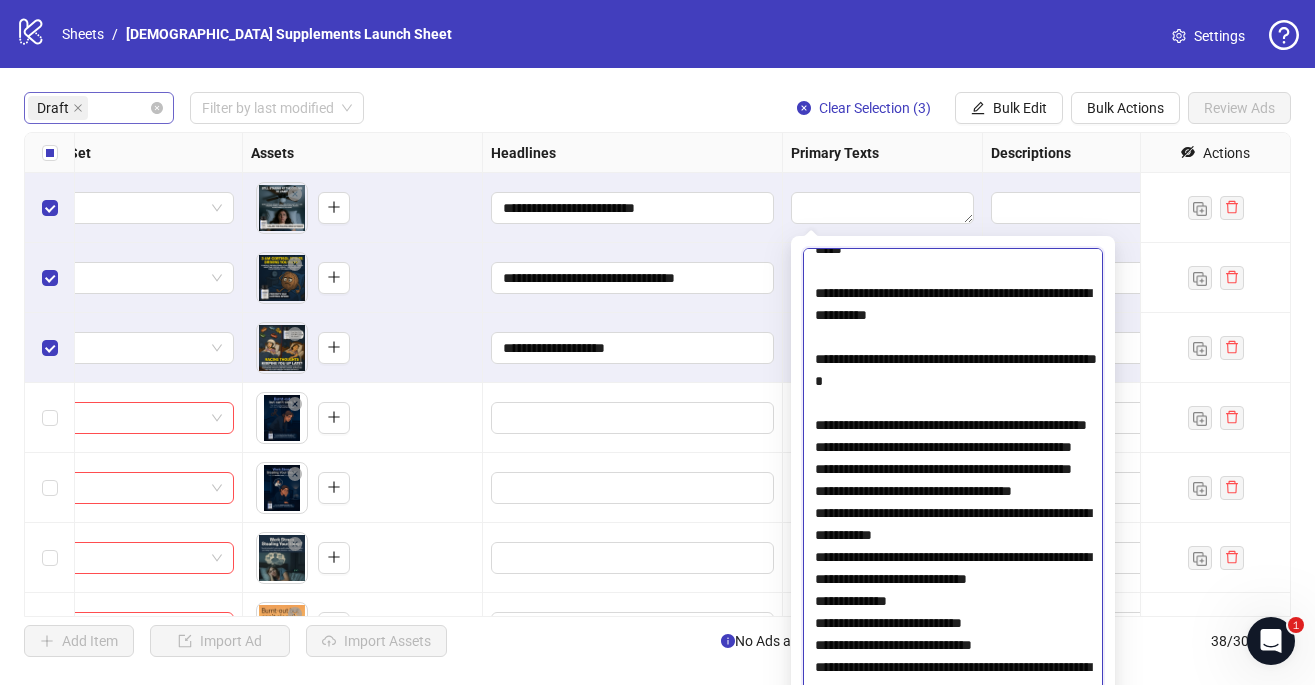 click at bounding box center [953, 490] 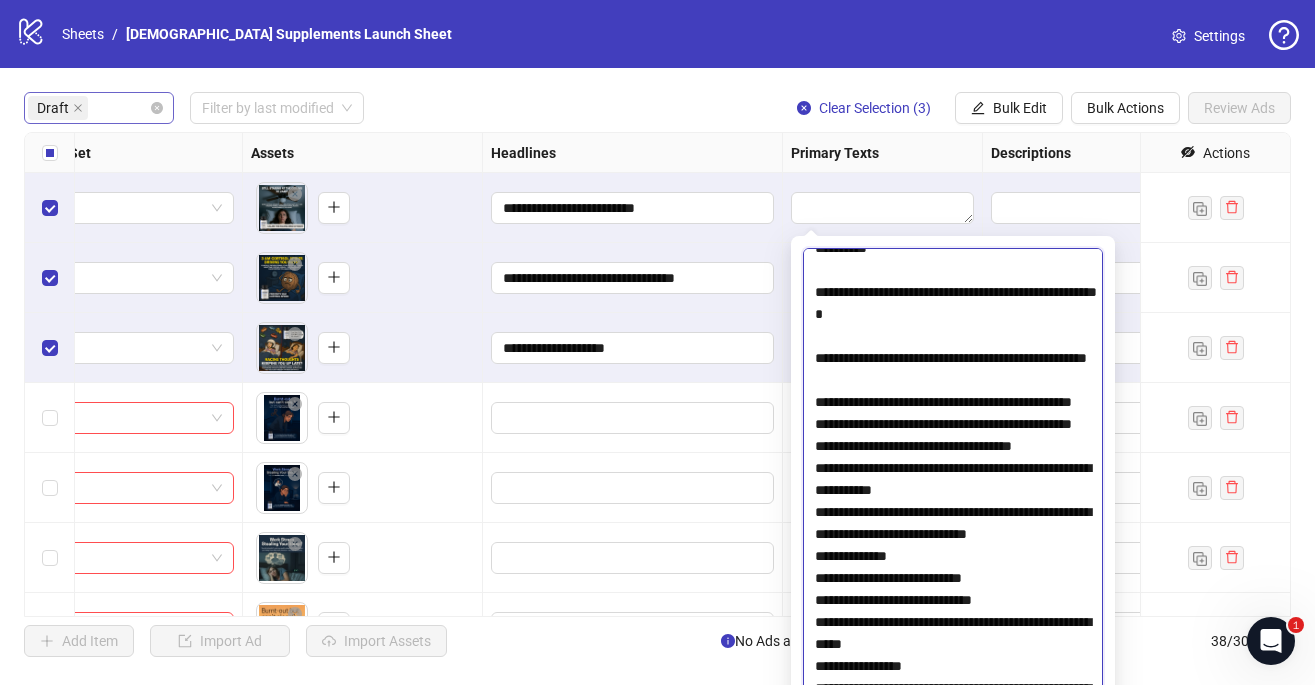 scroll, scrollTop: 666, scrollLeft: 0, axis: vertical 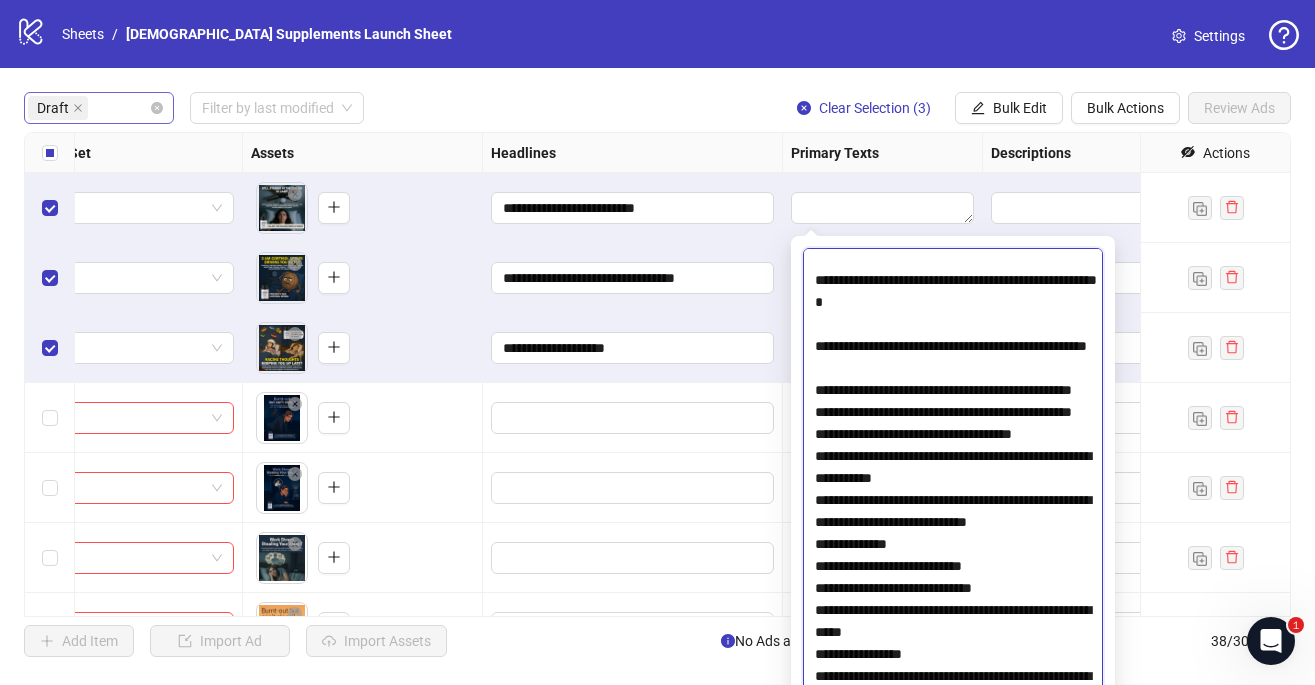 click at bounding box center [953, 490] 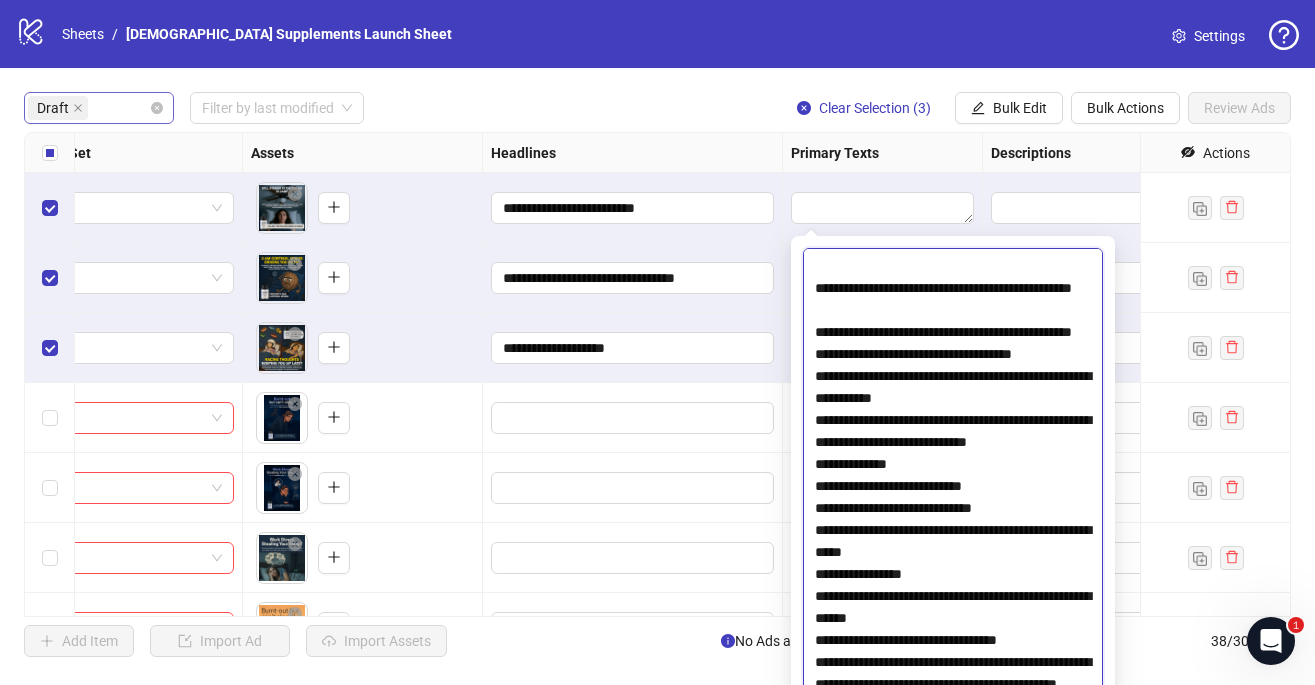scroll, scrollTop: 820, scrollLeft: 0, axis: vertical 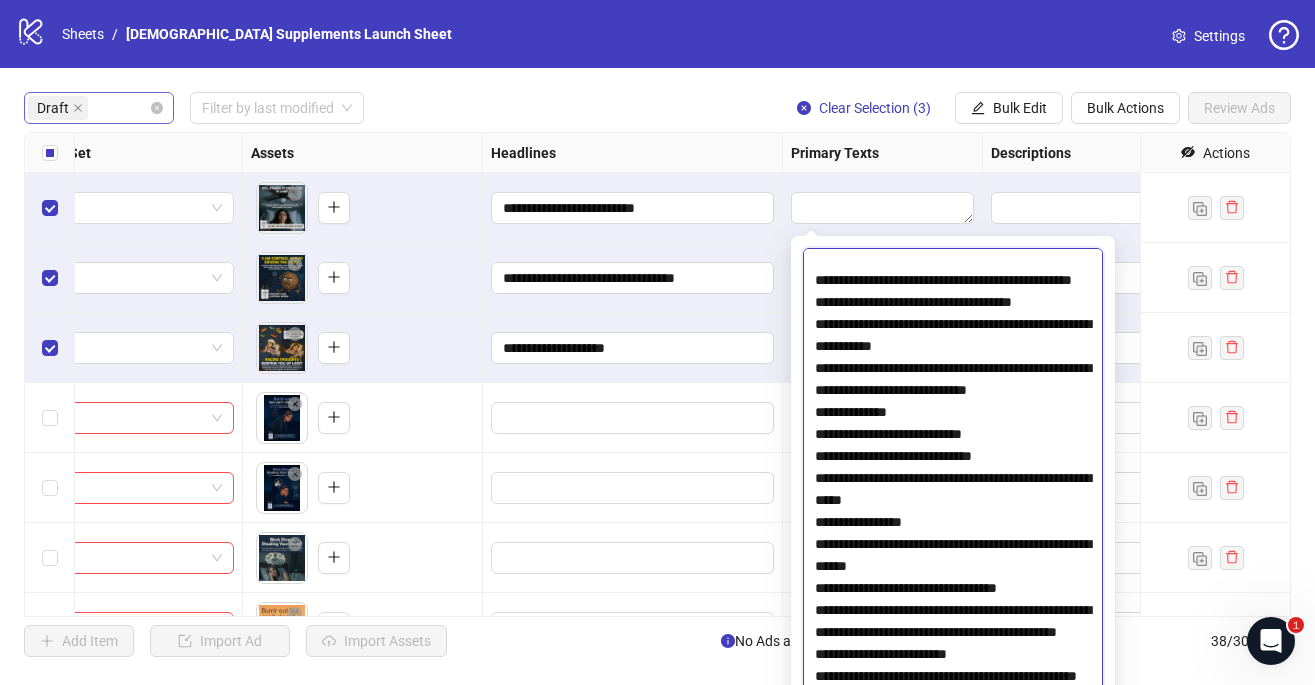 click at bounding box center [953, 490] 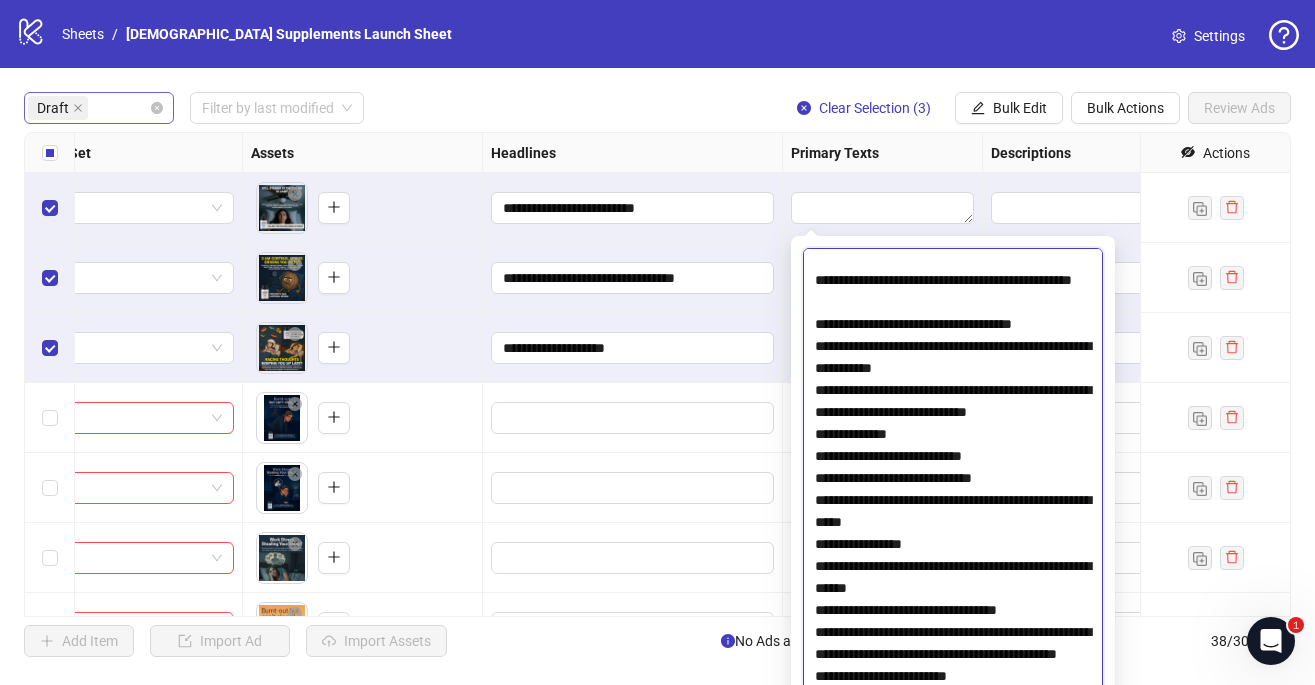 click at bounding box center [953, 490] 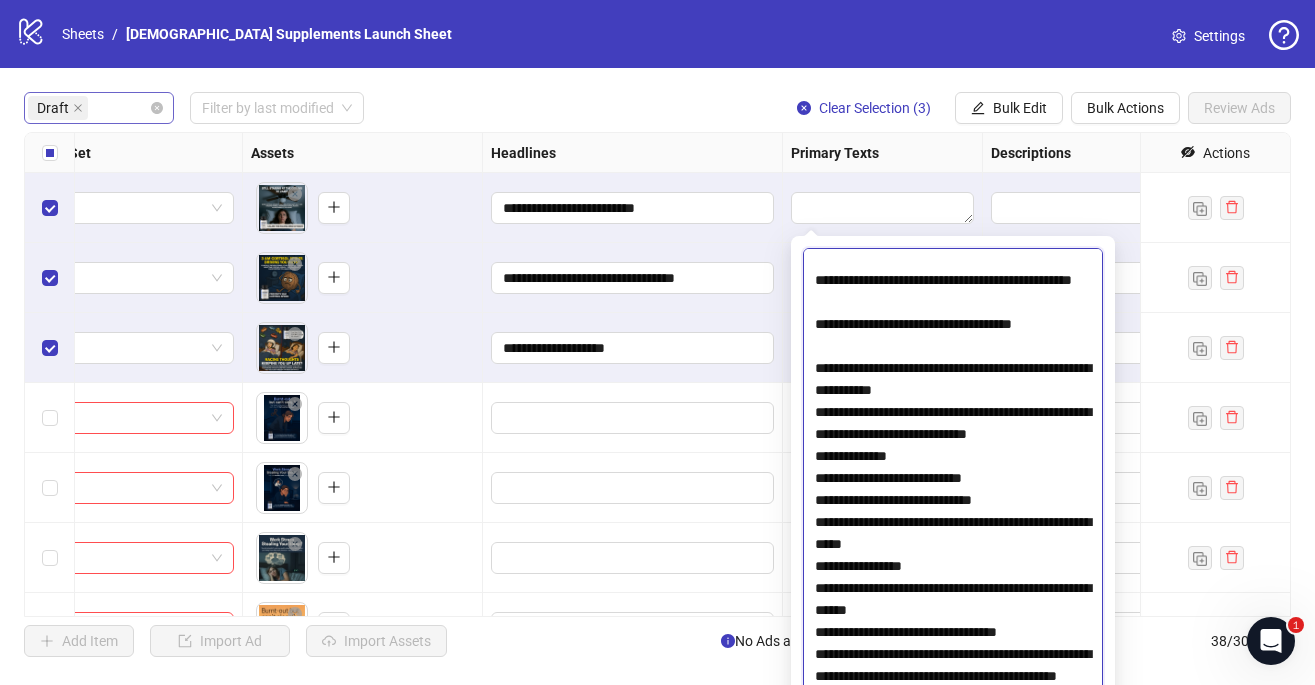 click at bounding box center (953, 490) 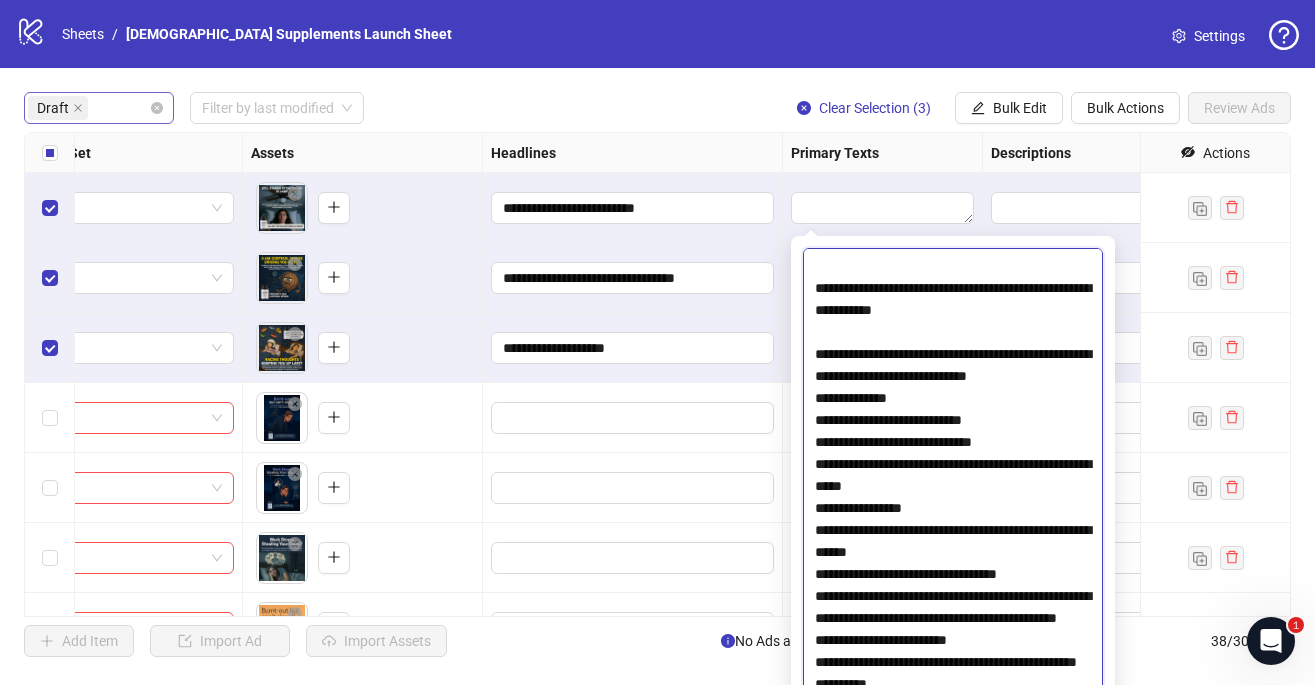 scroll, scrollTop: 907, scrollLeft: 0, axis: vertical 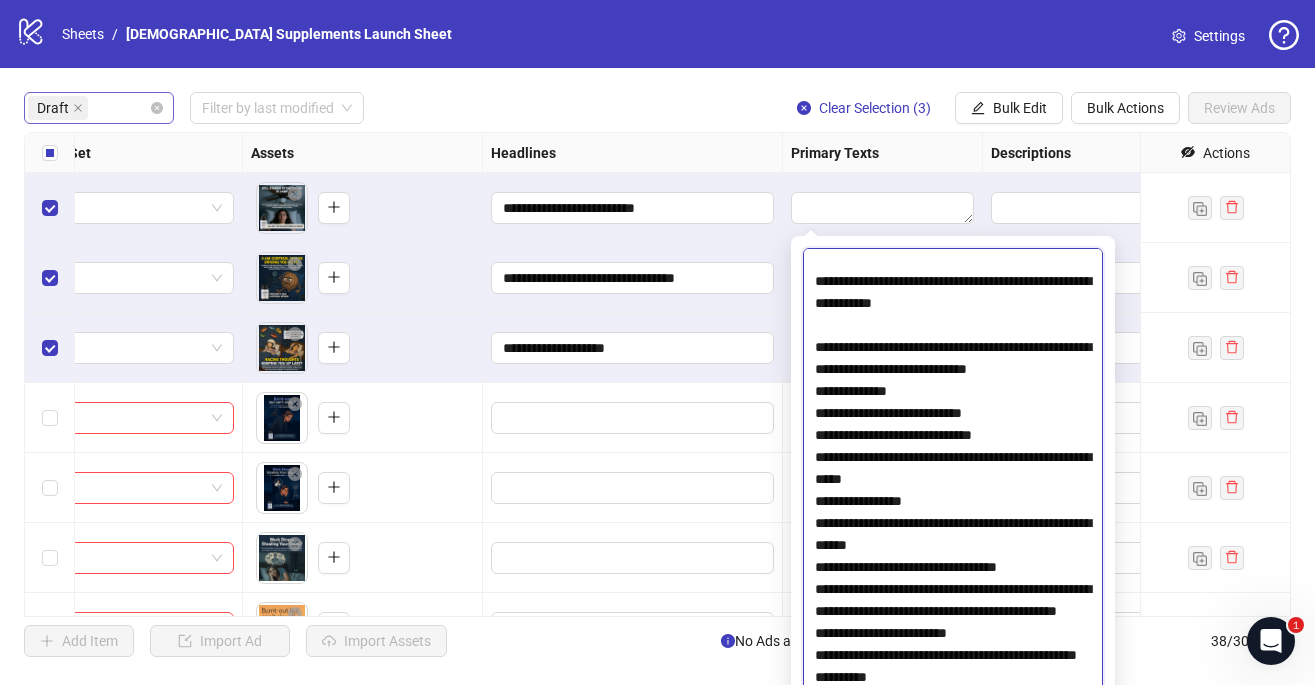 click at bounding box center (953, 490) 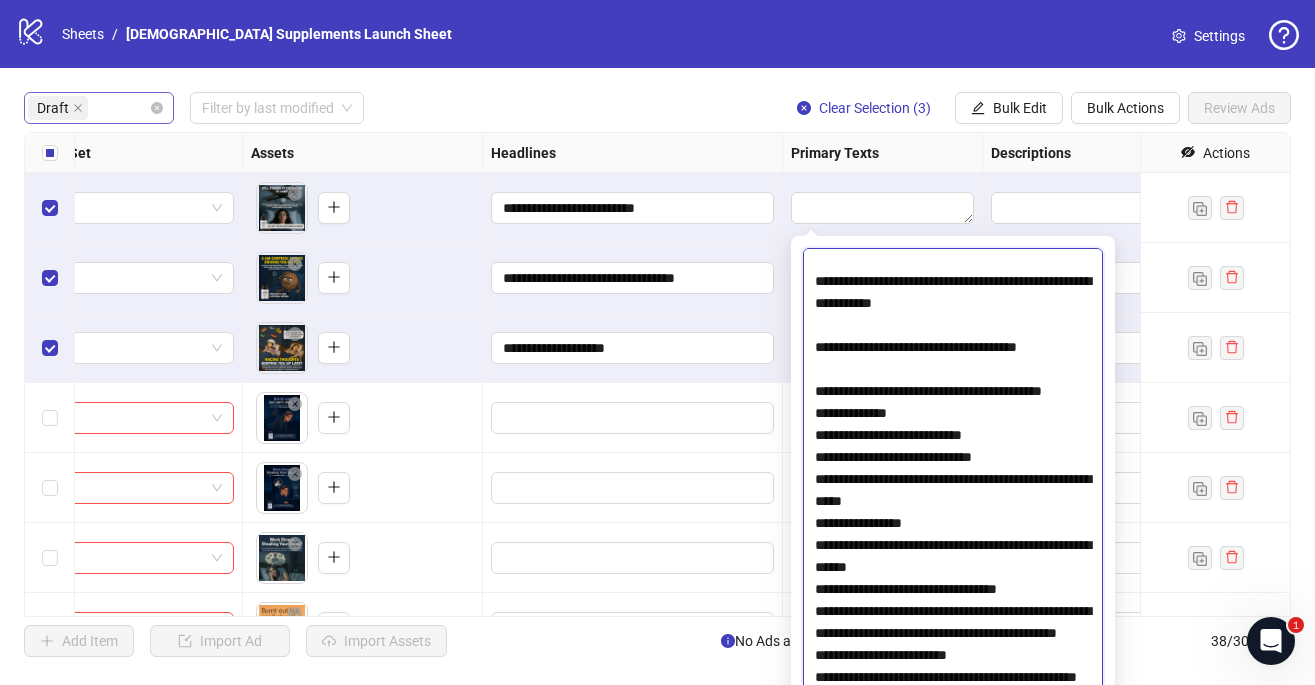 scroll, scrollTop: 946, scrollLeft: 0, axis: vertical 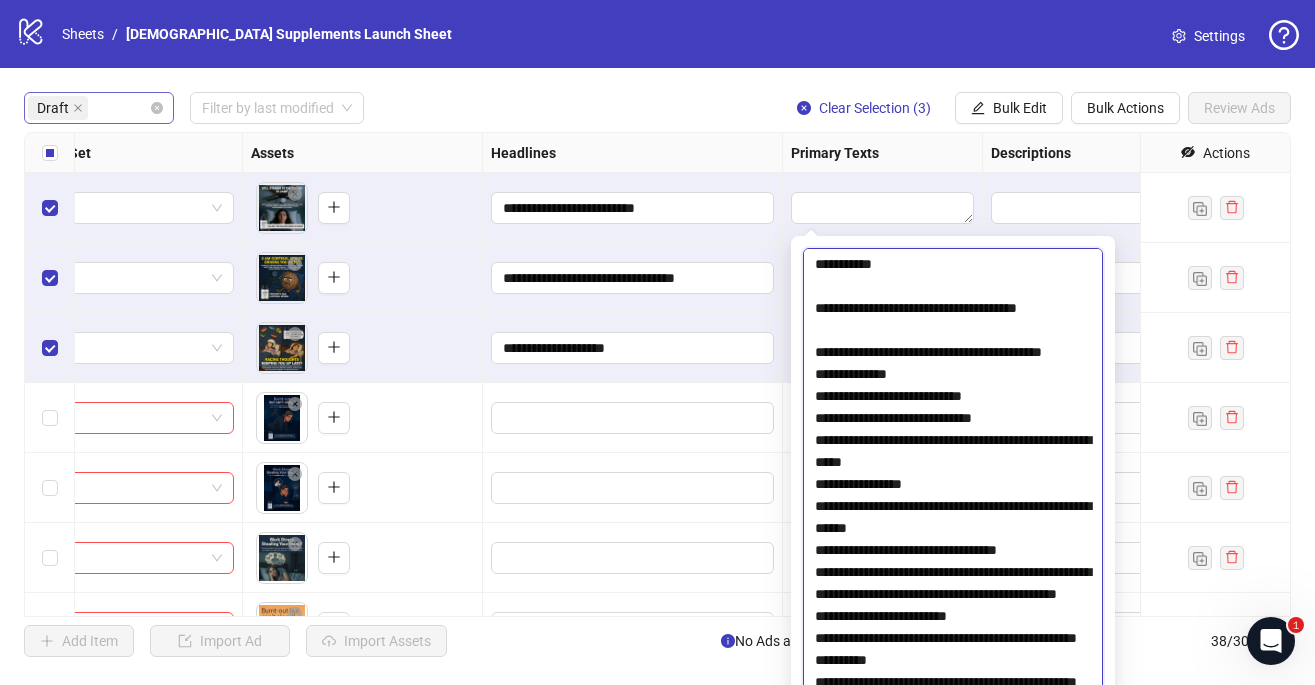click at bounding box center (953, 490) 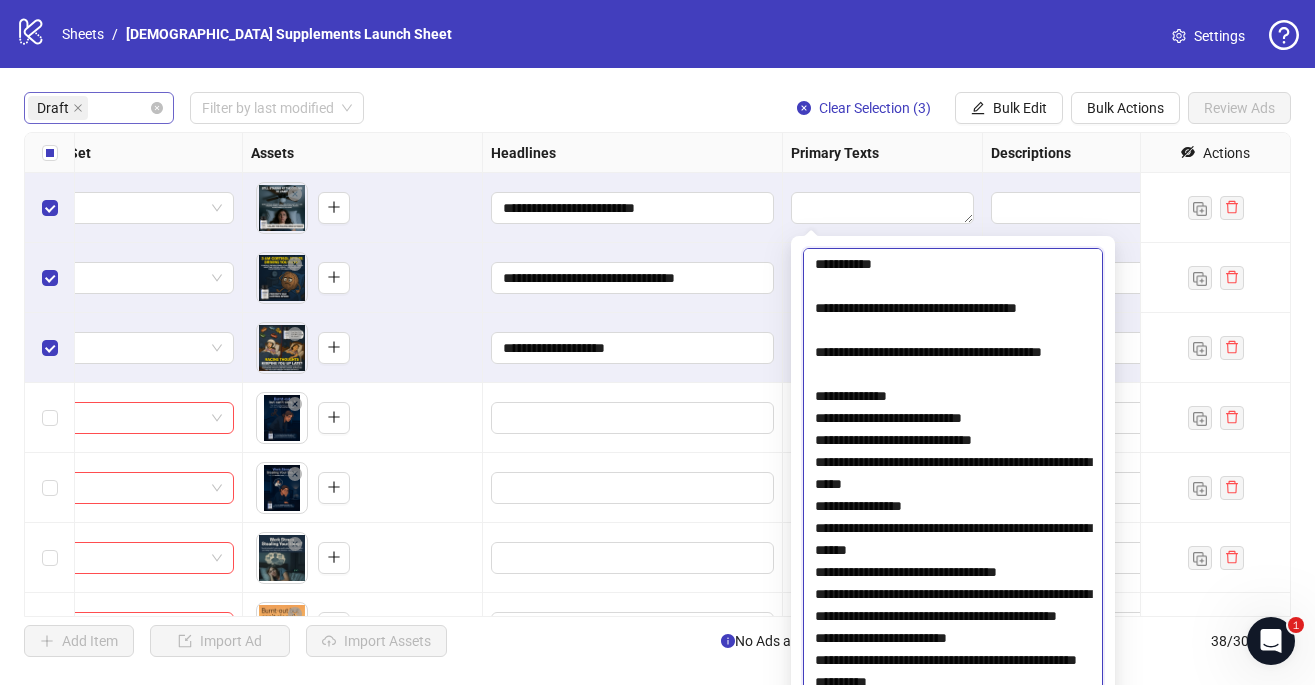 click at bounding box center (953, 490) 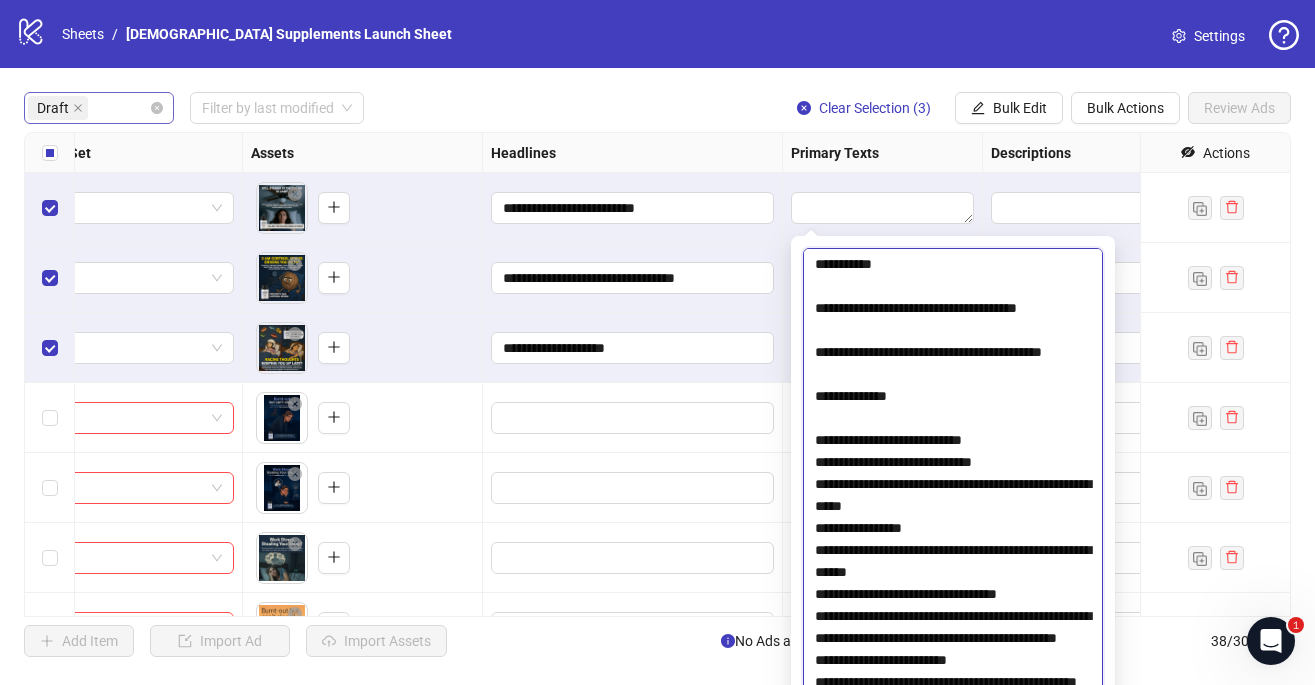 click at bounding box center [953, 490] 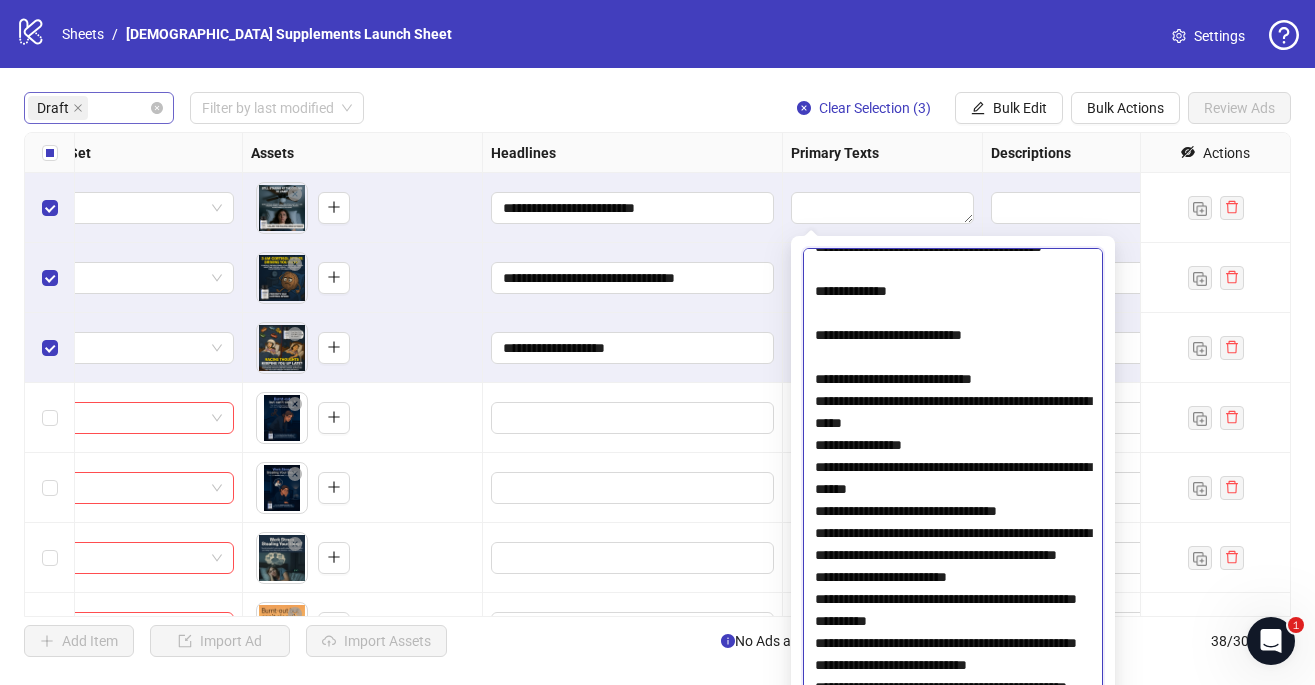 scroll, scrollTop: 1072, scrollLeft: 0, axis: vertical 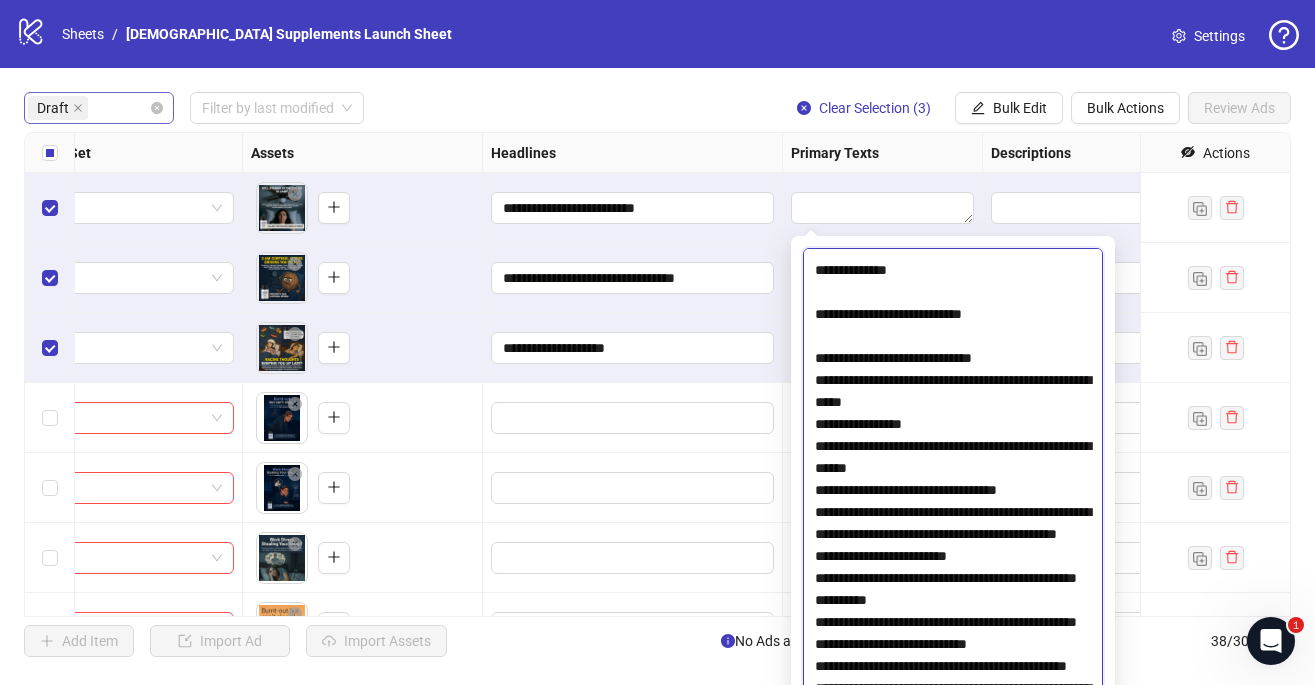 click at bounding box center (953, 490) 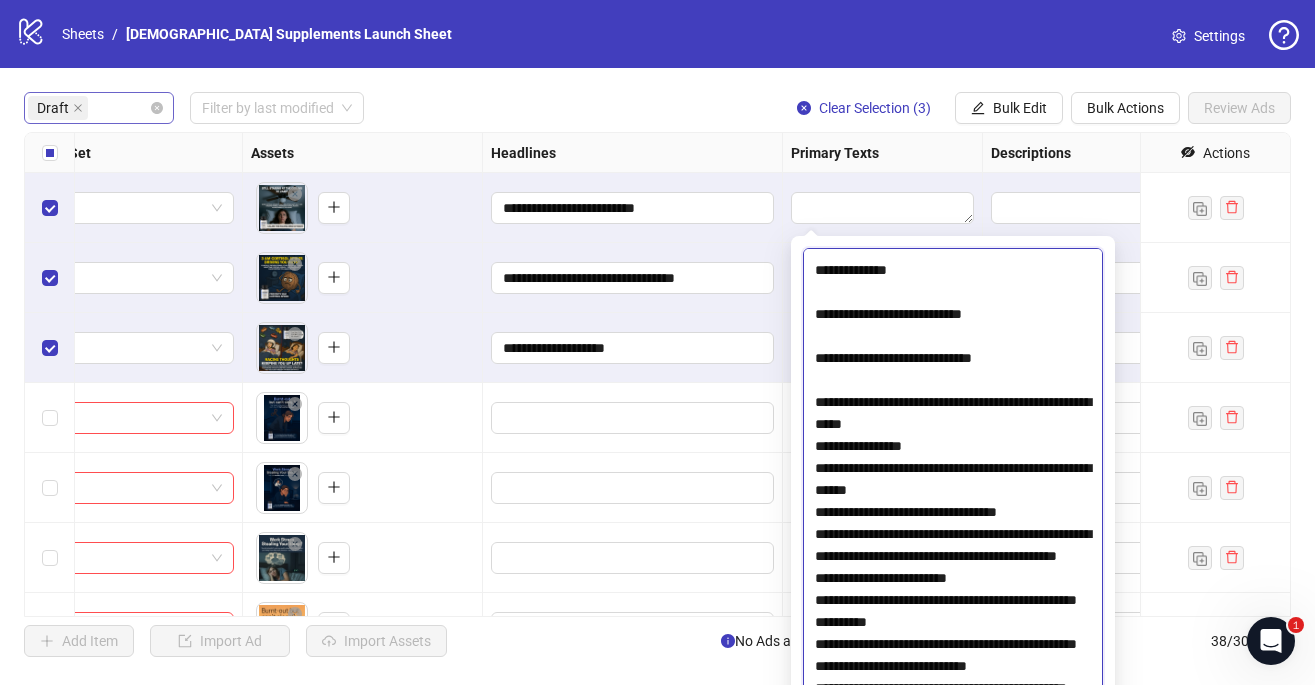 drag, startPoint x: 929, startPoint y: 537, endPoint x: 933, endPoint y: 491, distance: 46.173584 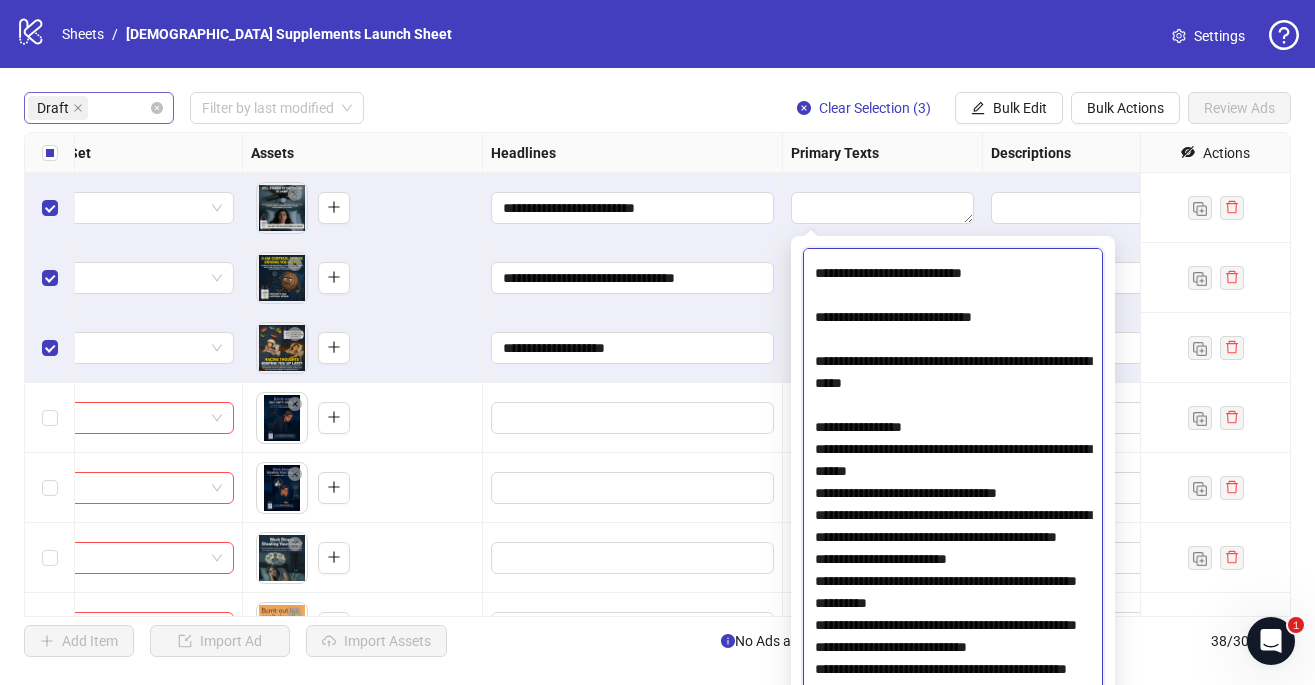 scroll, scrollTop: 1126, scrollLeft: 0, axis: vertical 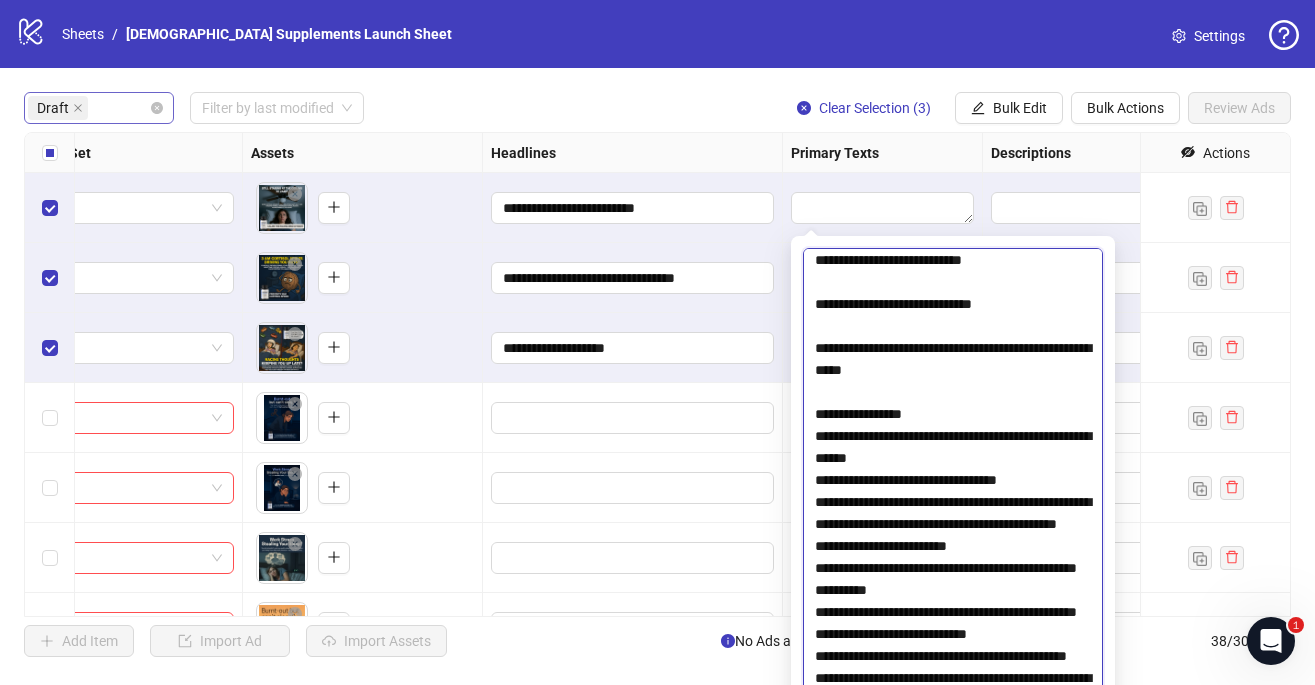 click at bounding box center (953, 490) 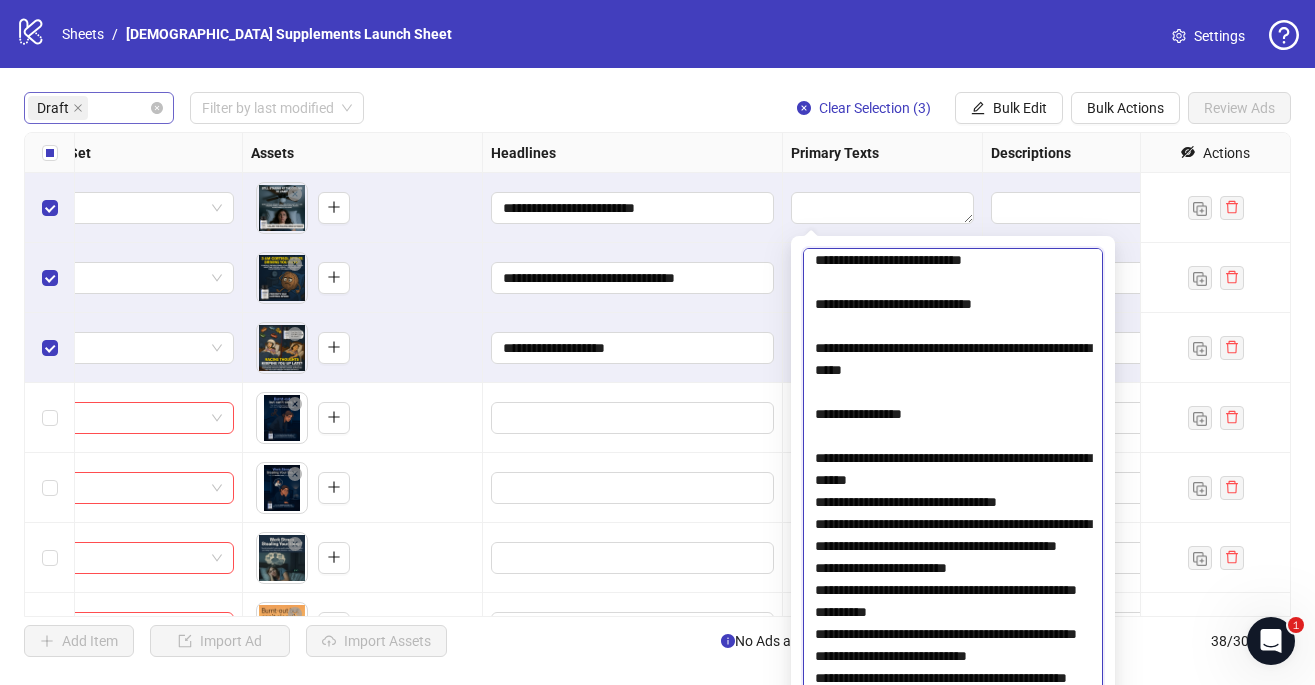 click at bounding box center (953, 490) 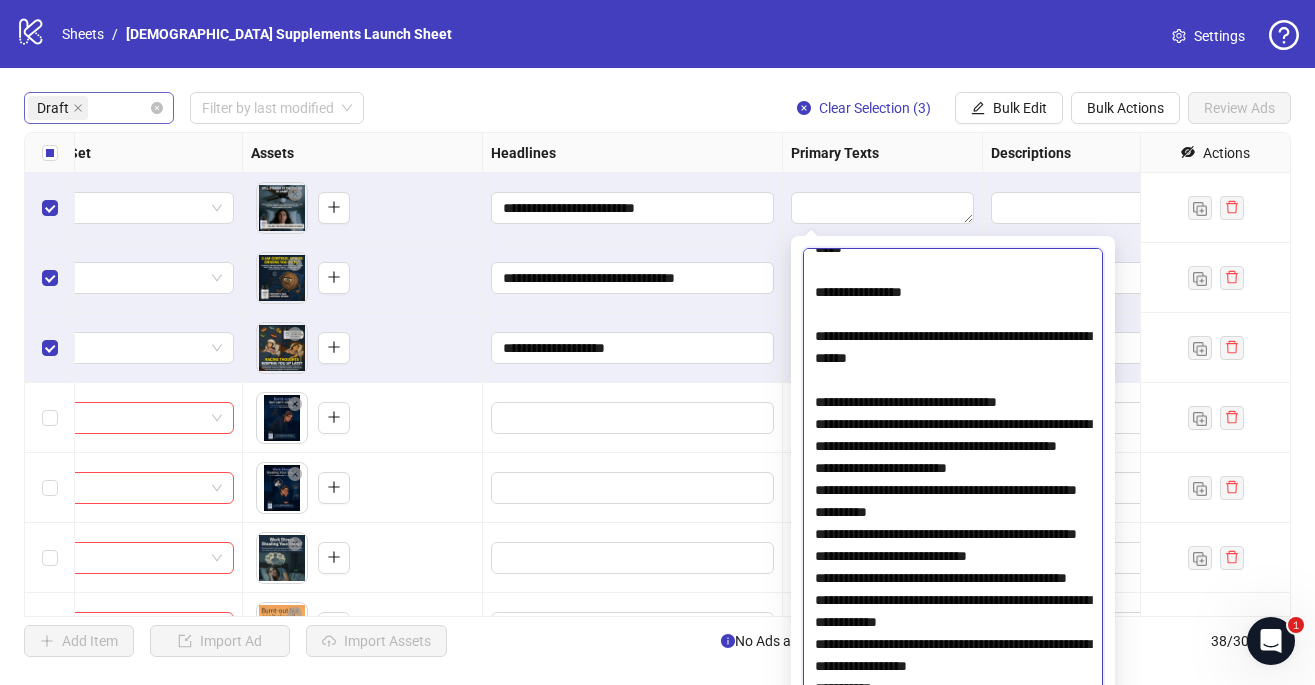scroll, scrollTop: 1273, scrollLeft: 0, axis: vertical 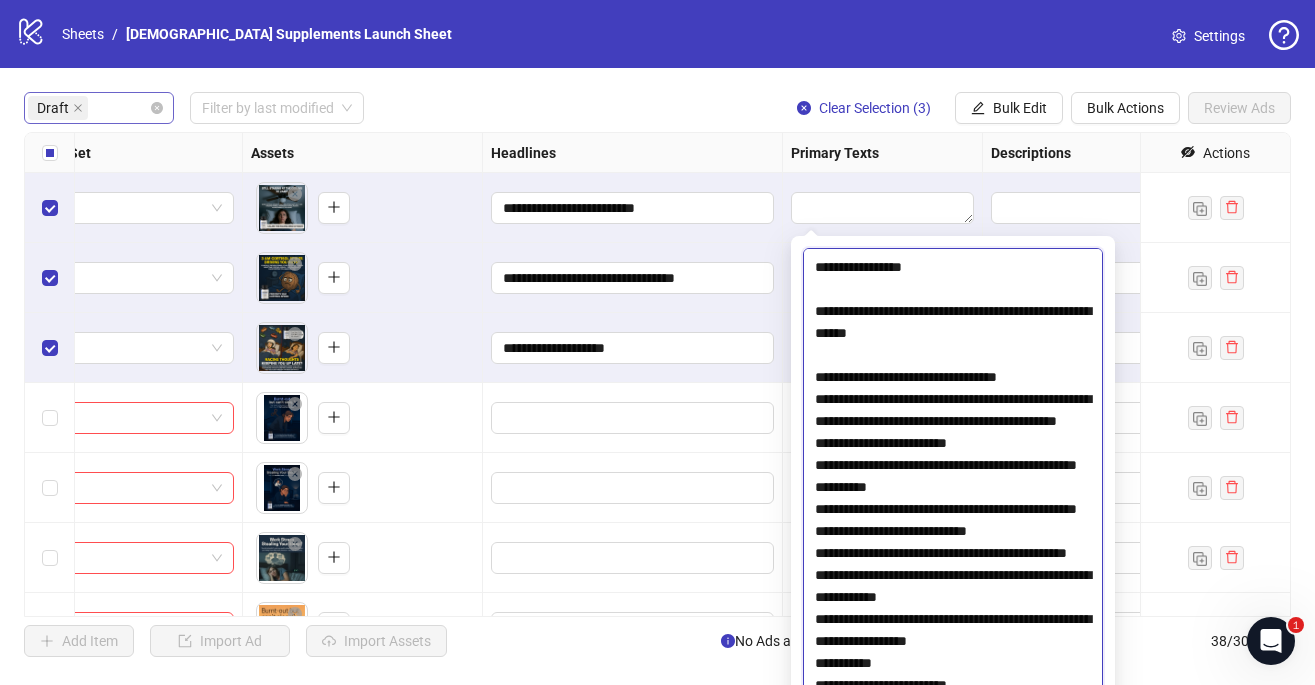 click at bounding box center [953, 490] 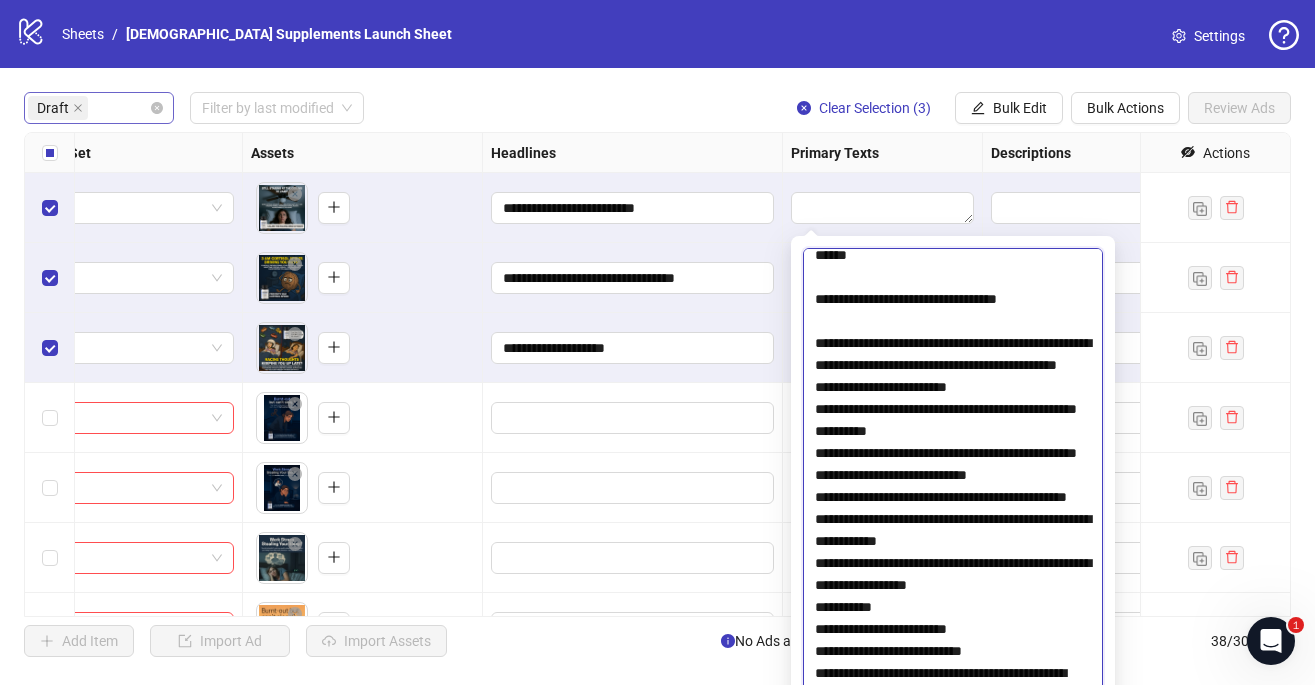 scroll, scrollTop: 1371, scrollLeft: 0, axis: vertical 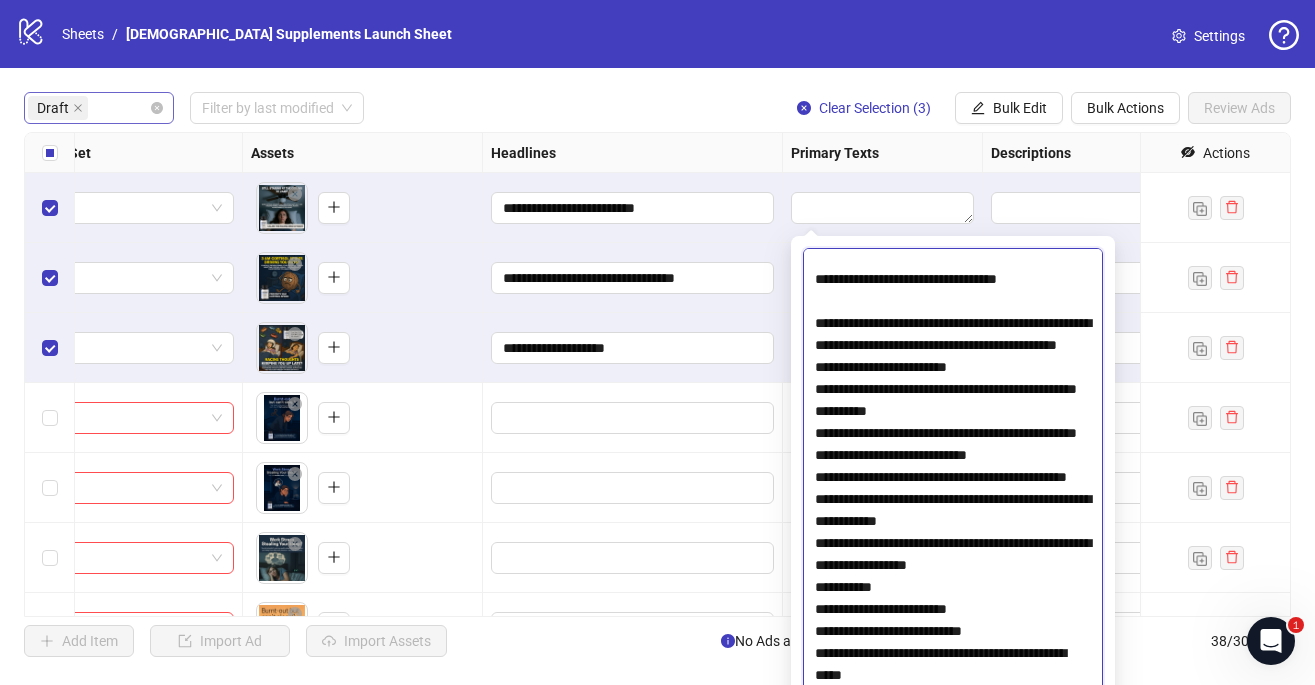 click at bounding box center [953, 490] 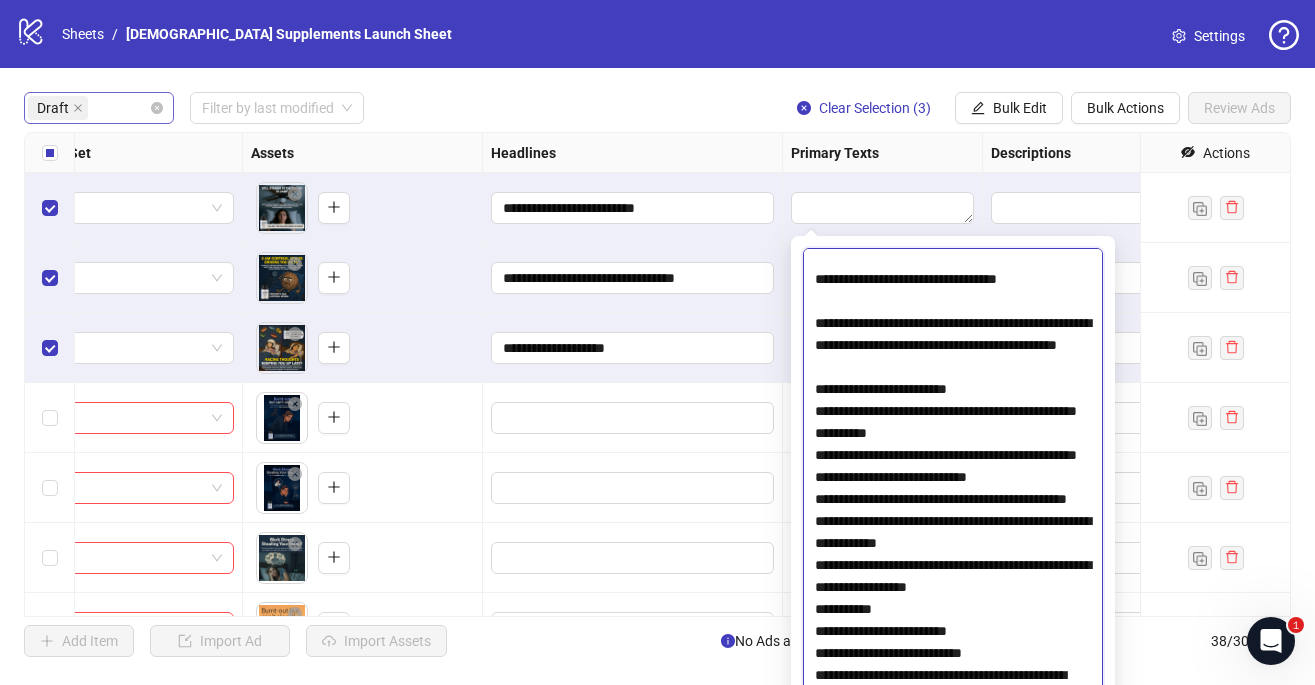 scroll, scrollTop: 1431, scrollLeft: 0, axis: vertical 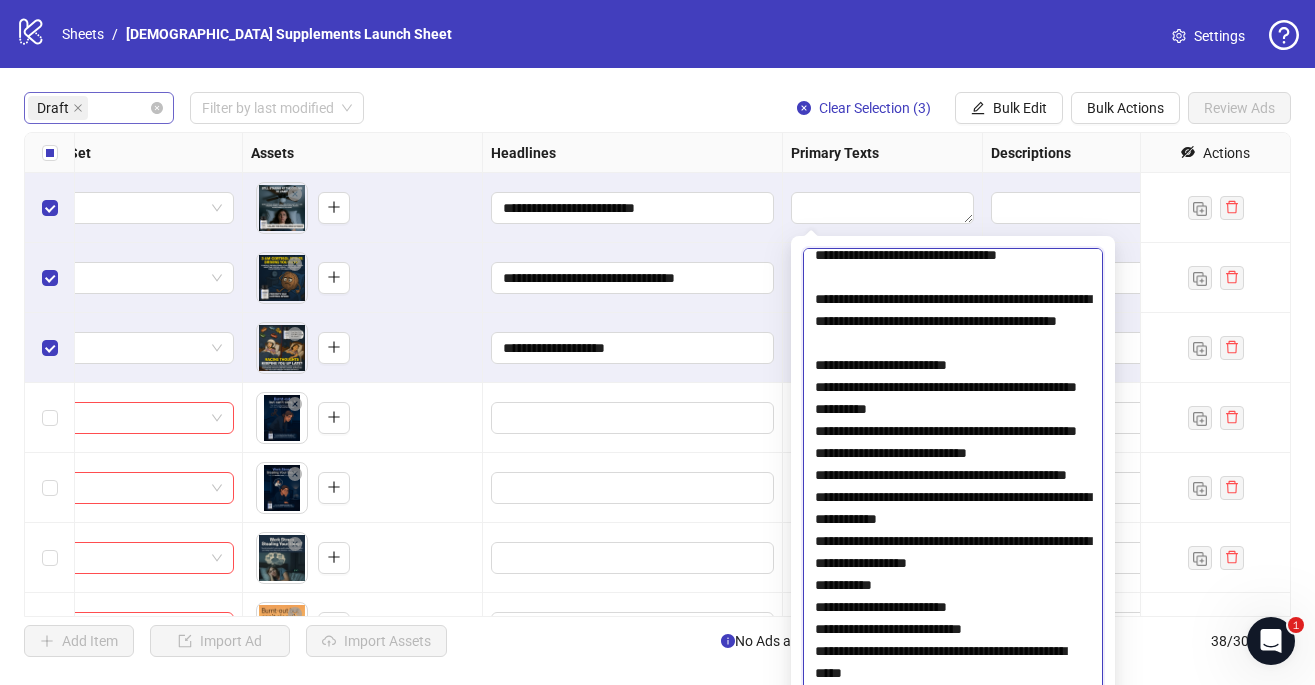 click at bounding box center (953, 490) 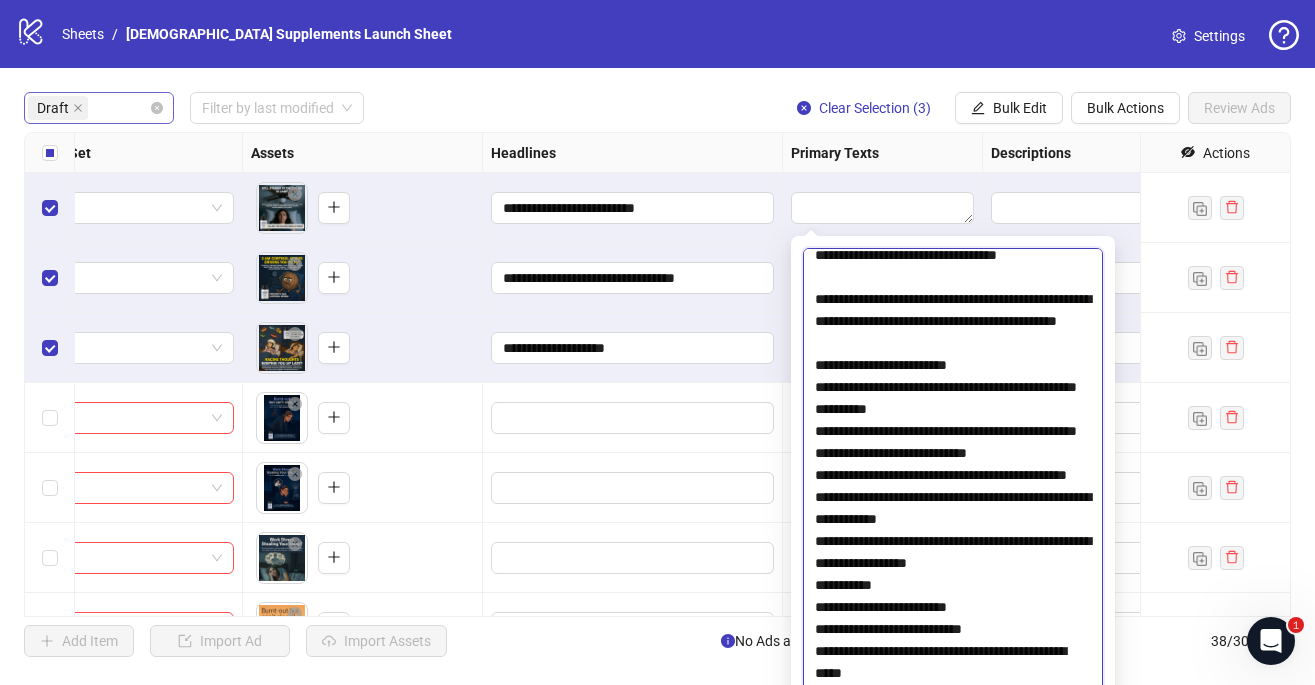 click at bounding box center (953, 490) 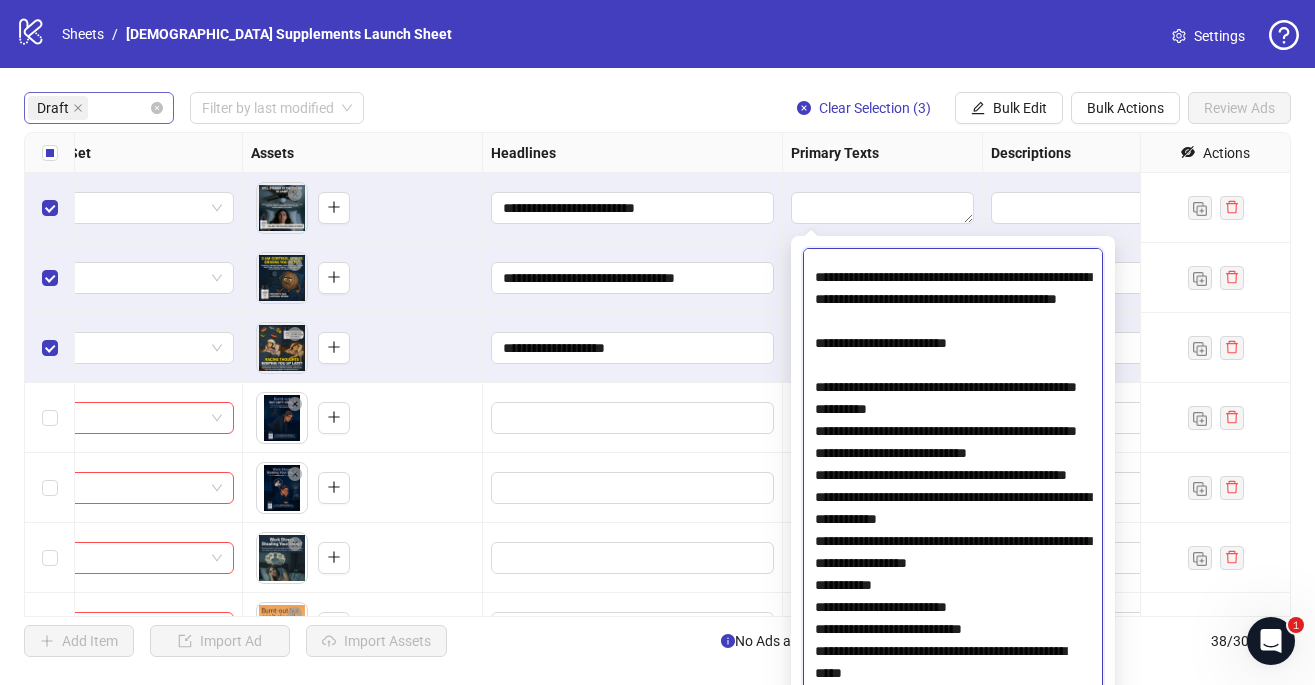 click at bounding box center [953, 490] 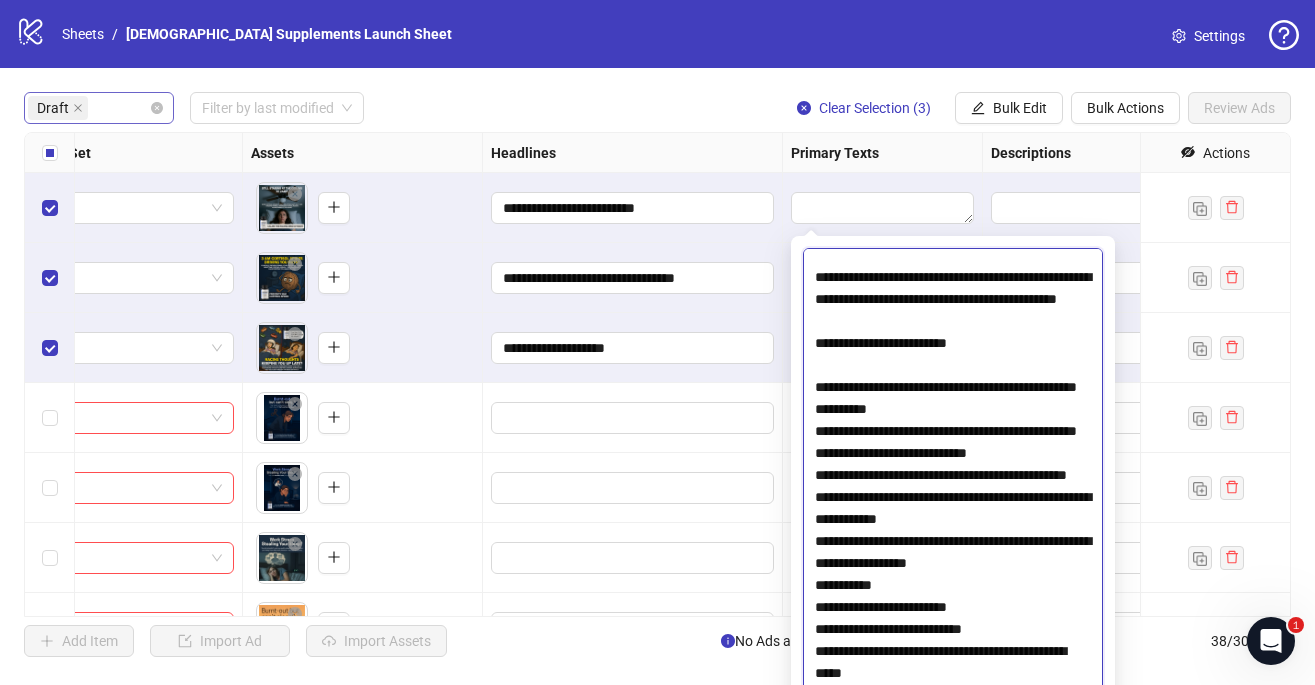 click at bounding box center [953, 490] 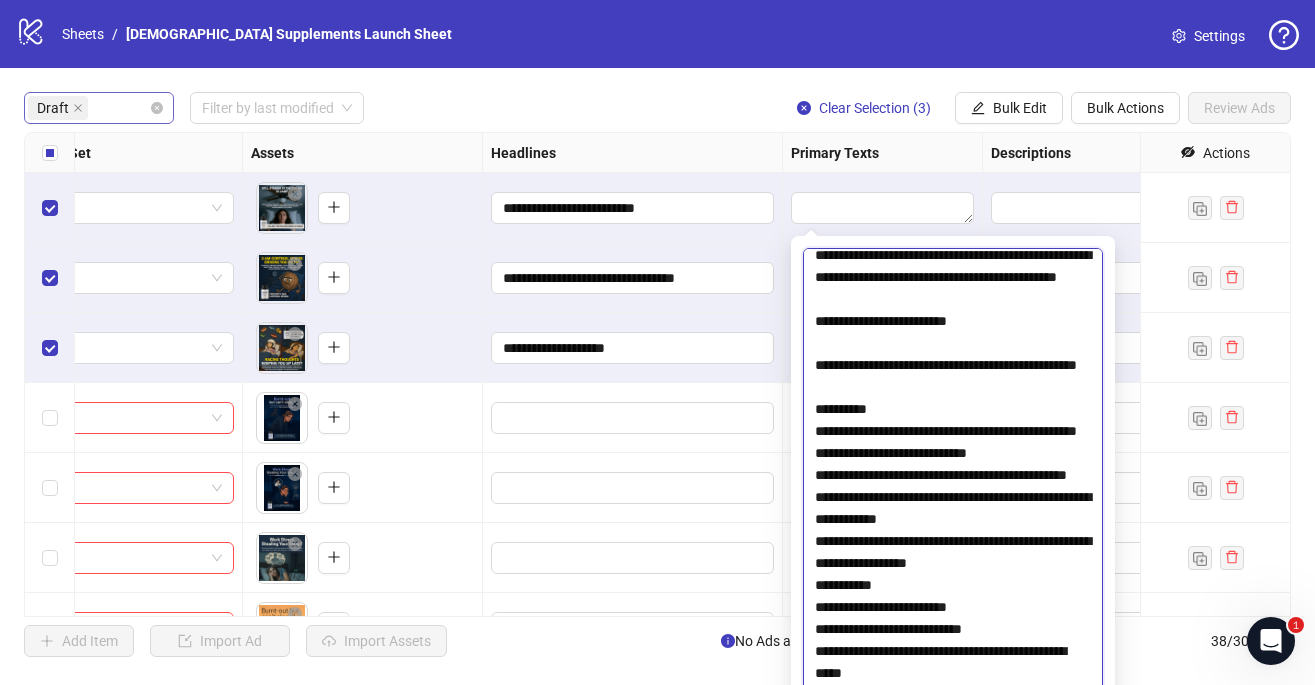scroll, scrollTop: 1499, scrollLeft: 0, axis: vertical 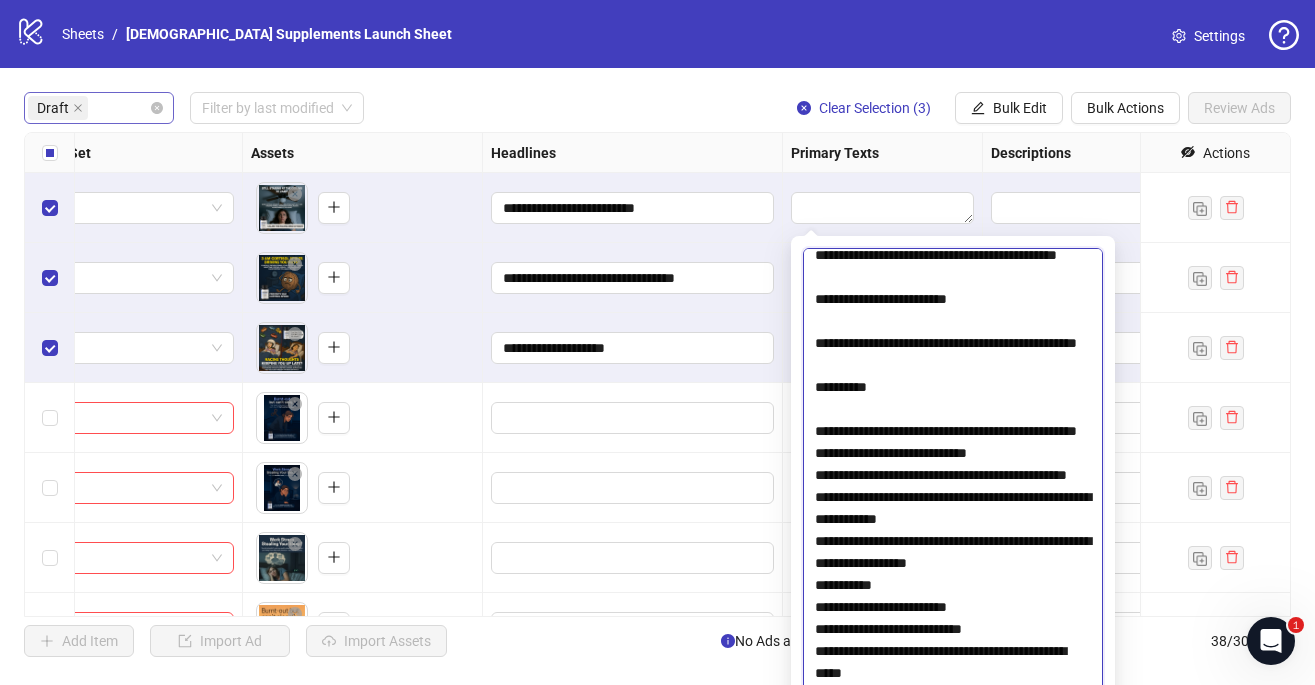 click at bounding box center (953, 490) 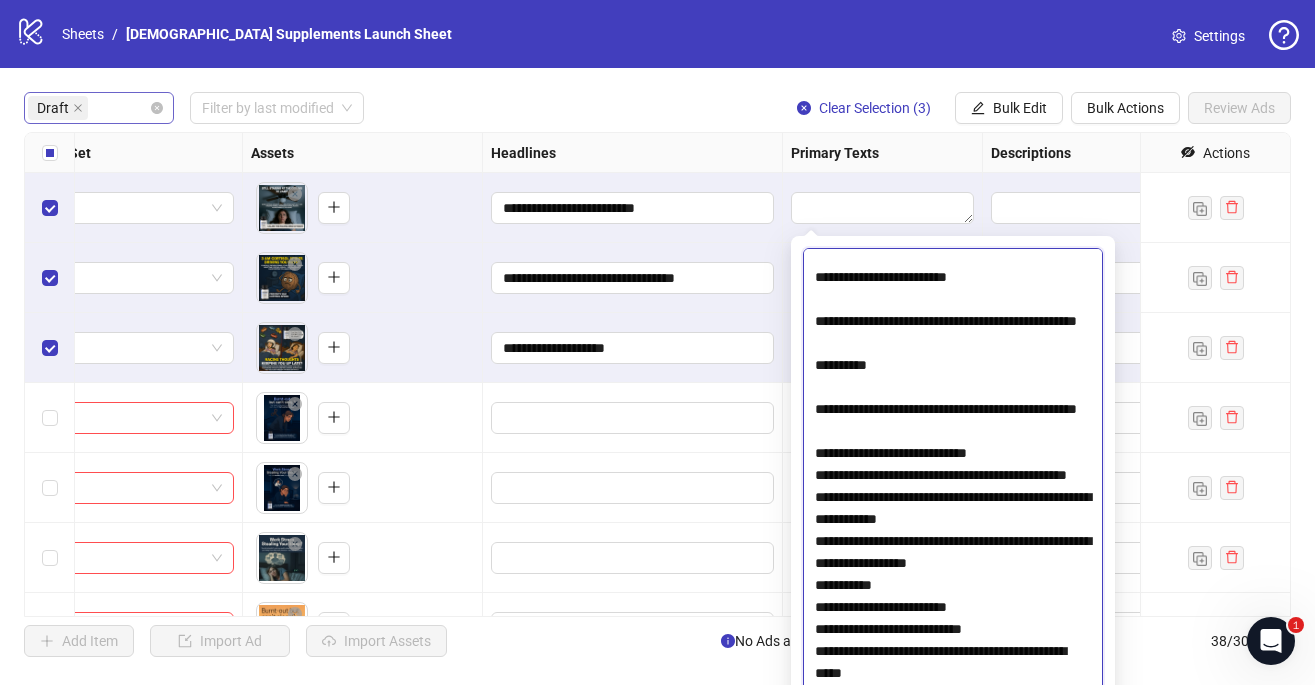 scroll, scrollTop: 1622, scrollLeft: 0, axis: vertical 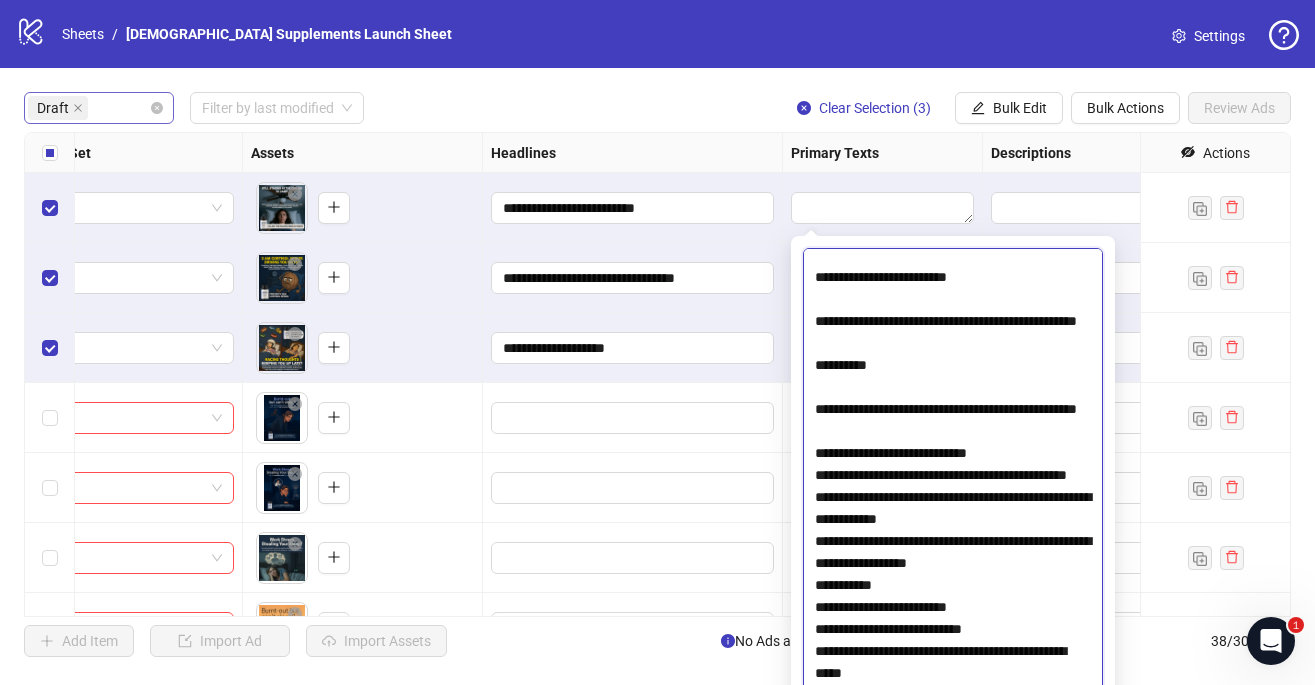 click at bounding box center (953, 490) 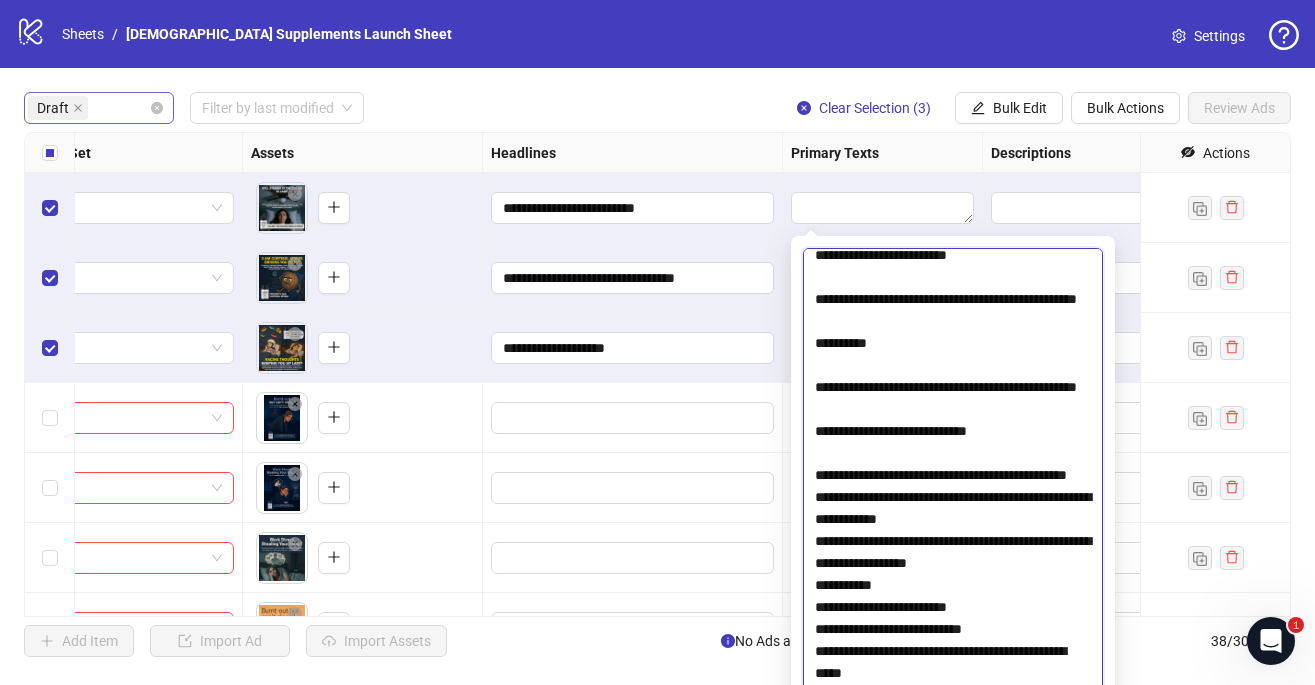 scroll, scrollTop: 1703, scrollLeft: 0, axis: vertical 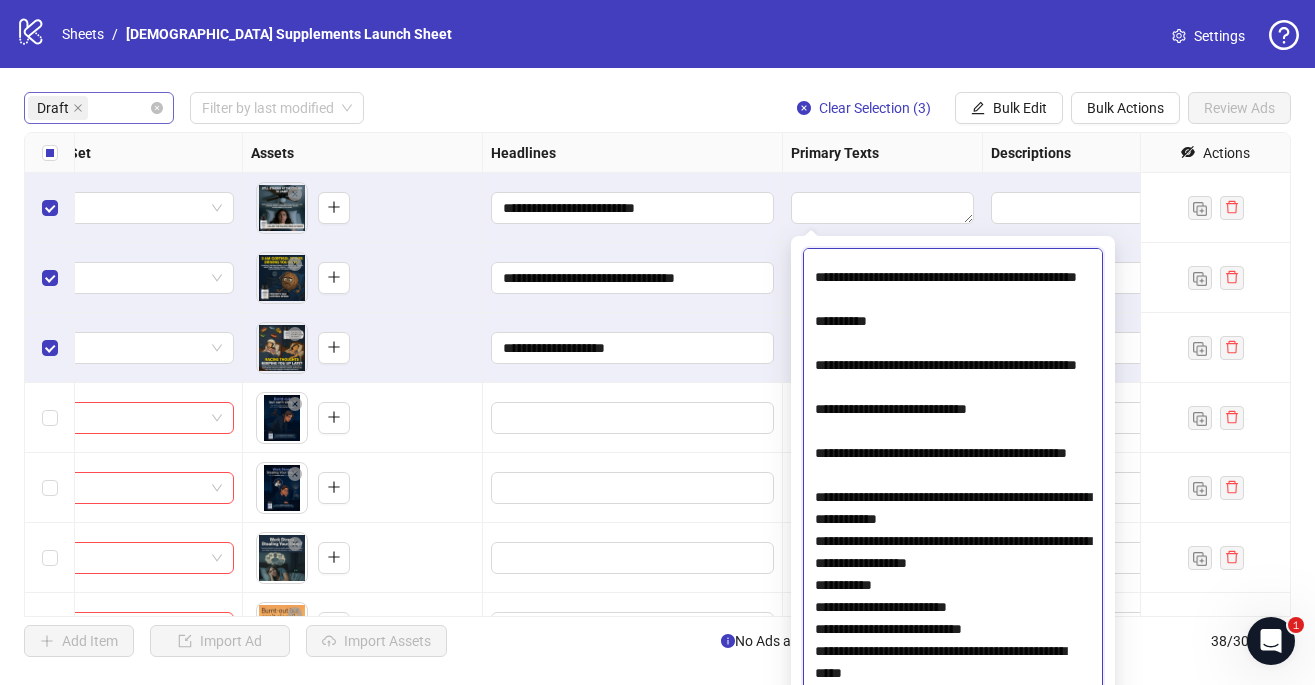 click at bounding box center [953, 490] 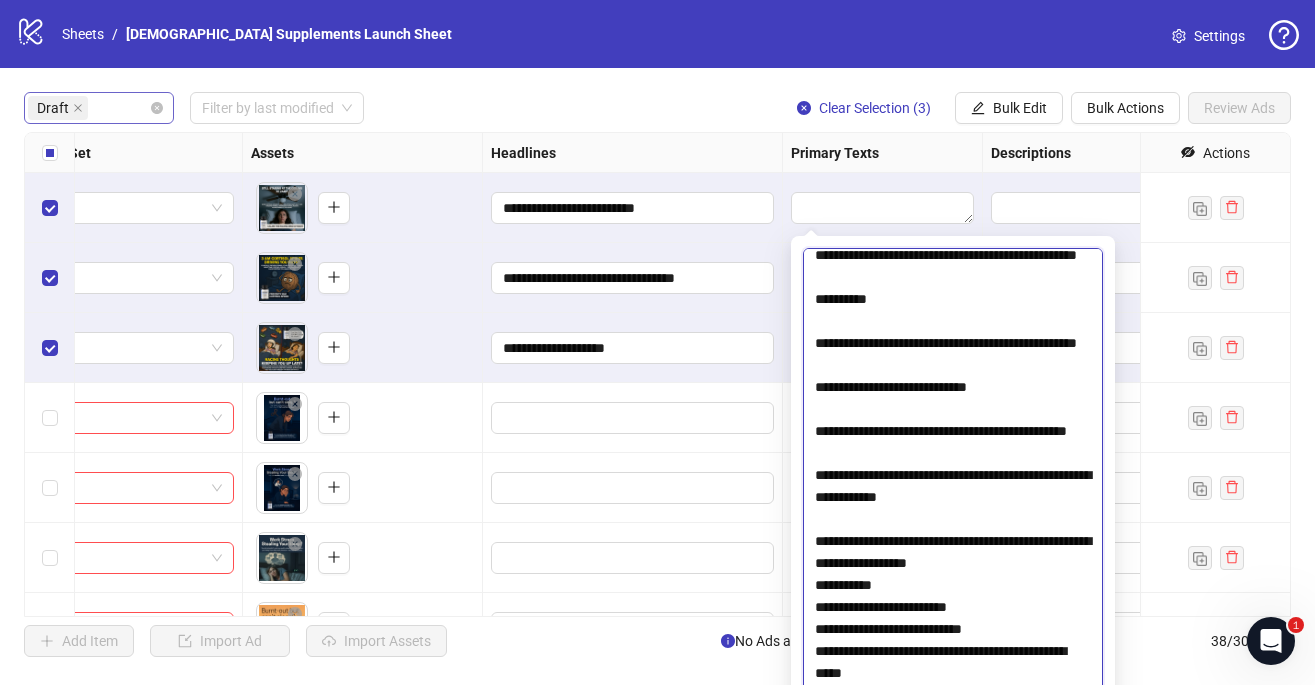 scroll, scrollTop: 1747, scrollLeft: 0, axis: vertical 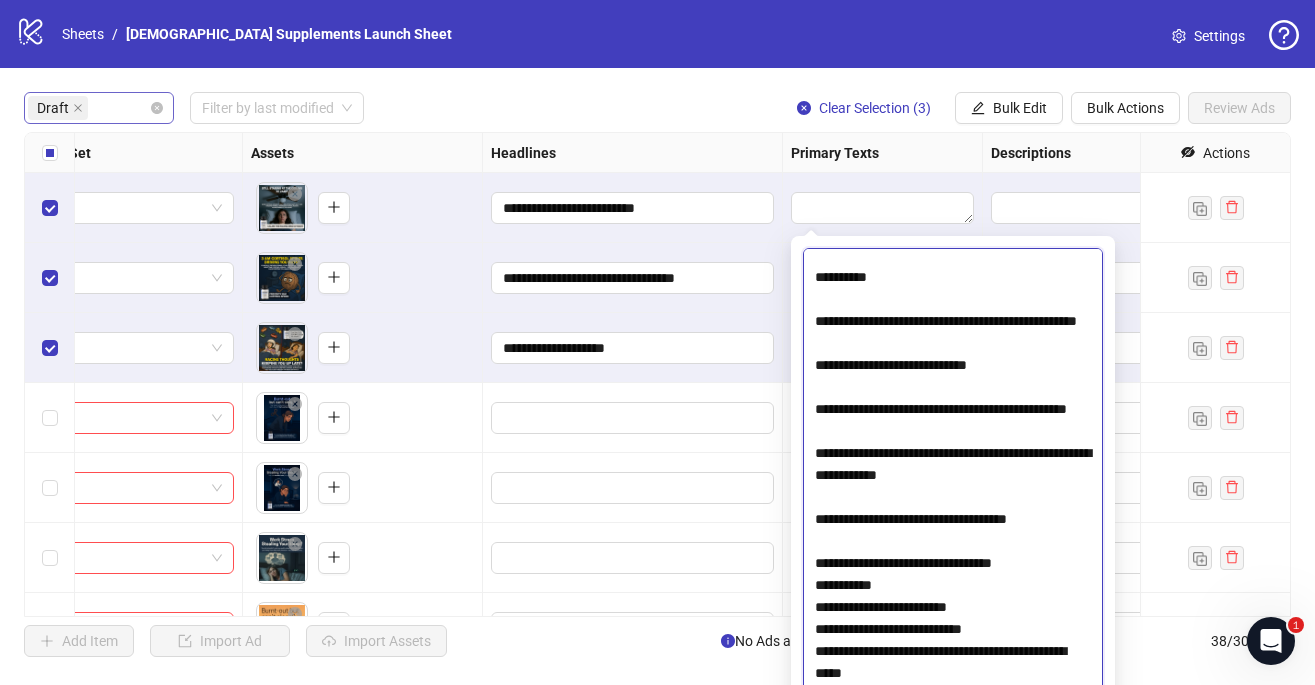 click at bounding box center [953, 490] 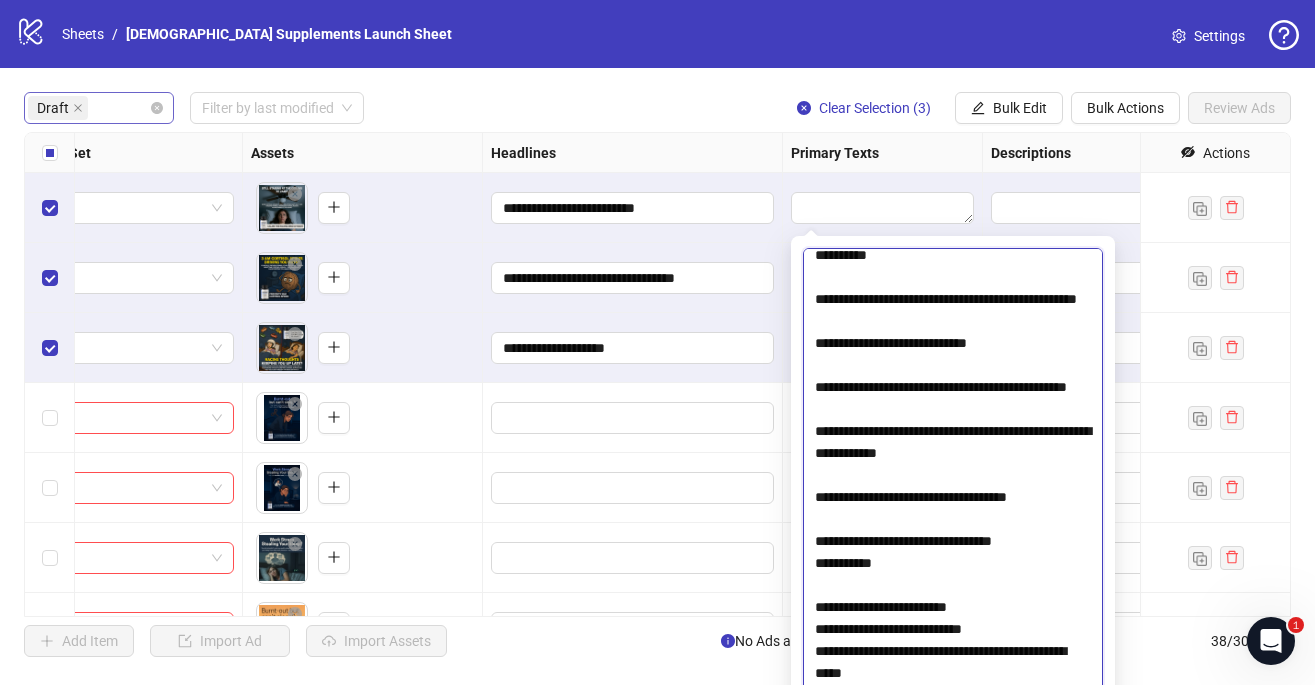 scroll, scrollTop: 1791, scrollLeft: 0, axis: vertical 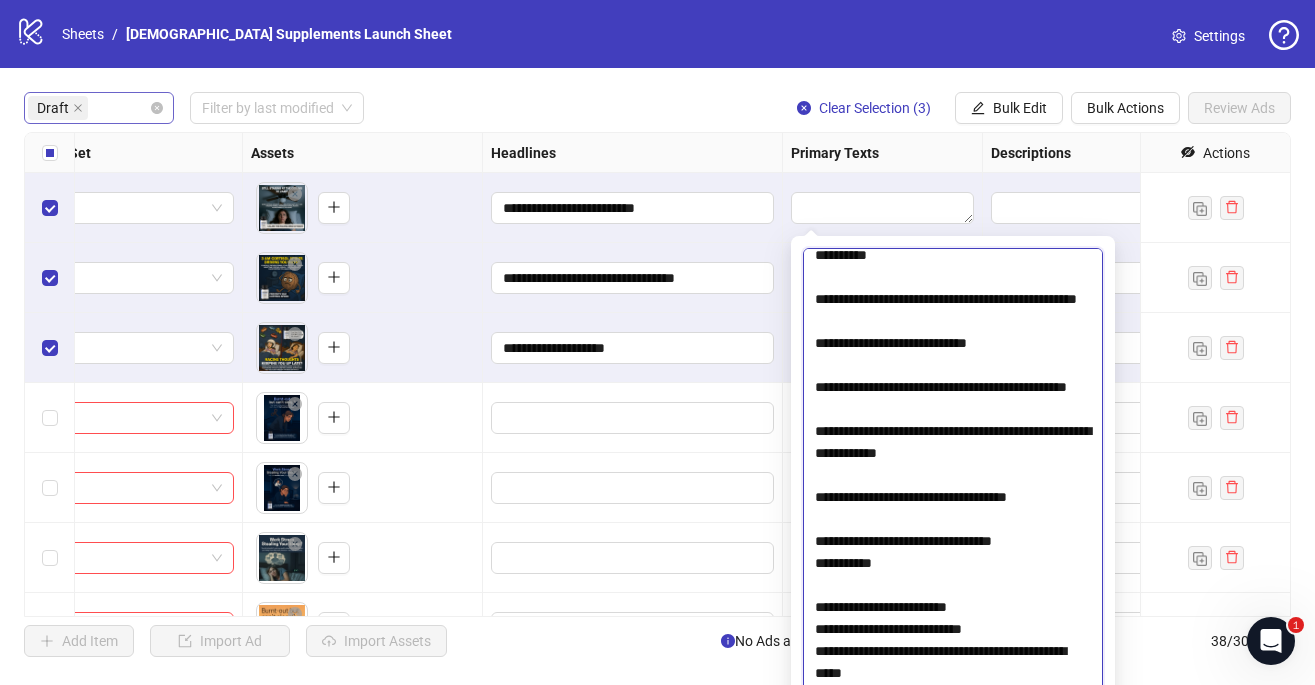 click at bounding box center (953, 490) 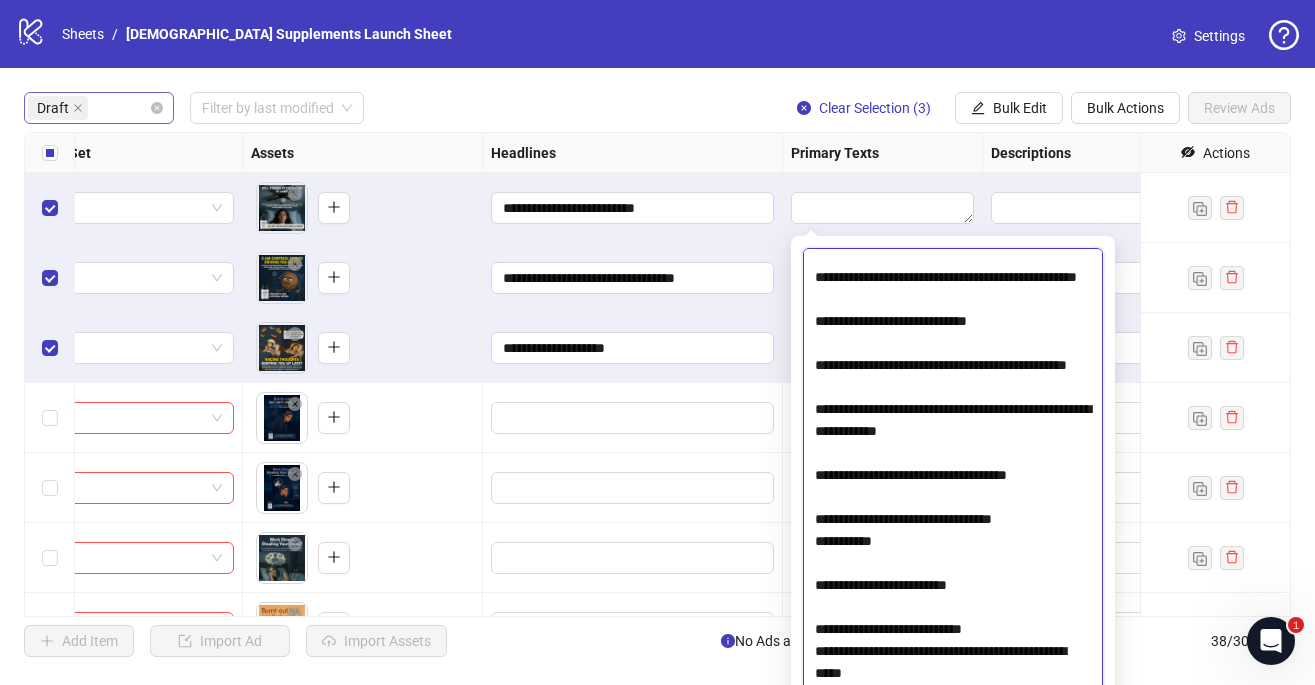 scroll, scrollTop: 1813, scrollLeft: 0, axis: vertical 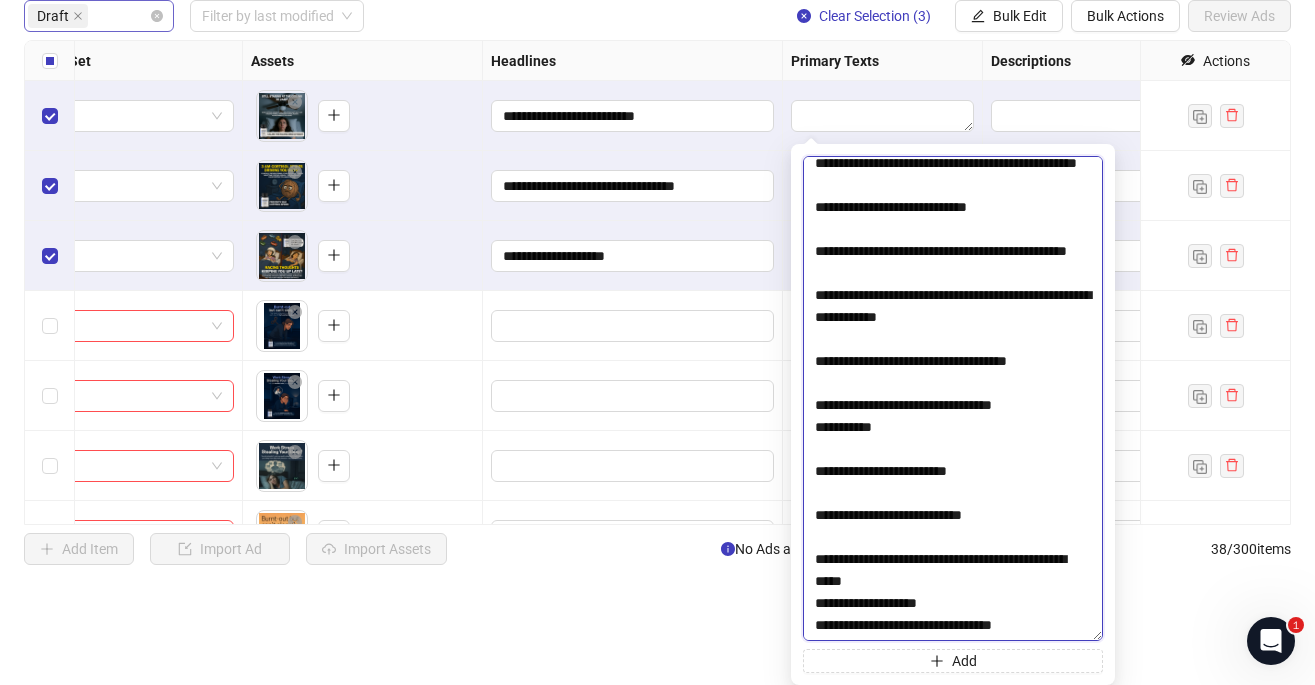 click at bounding box center (953, 398) 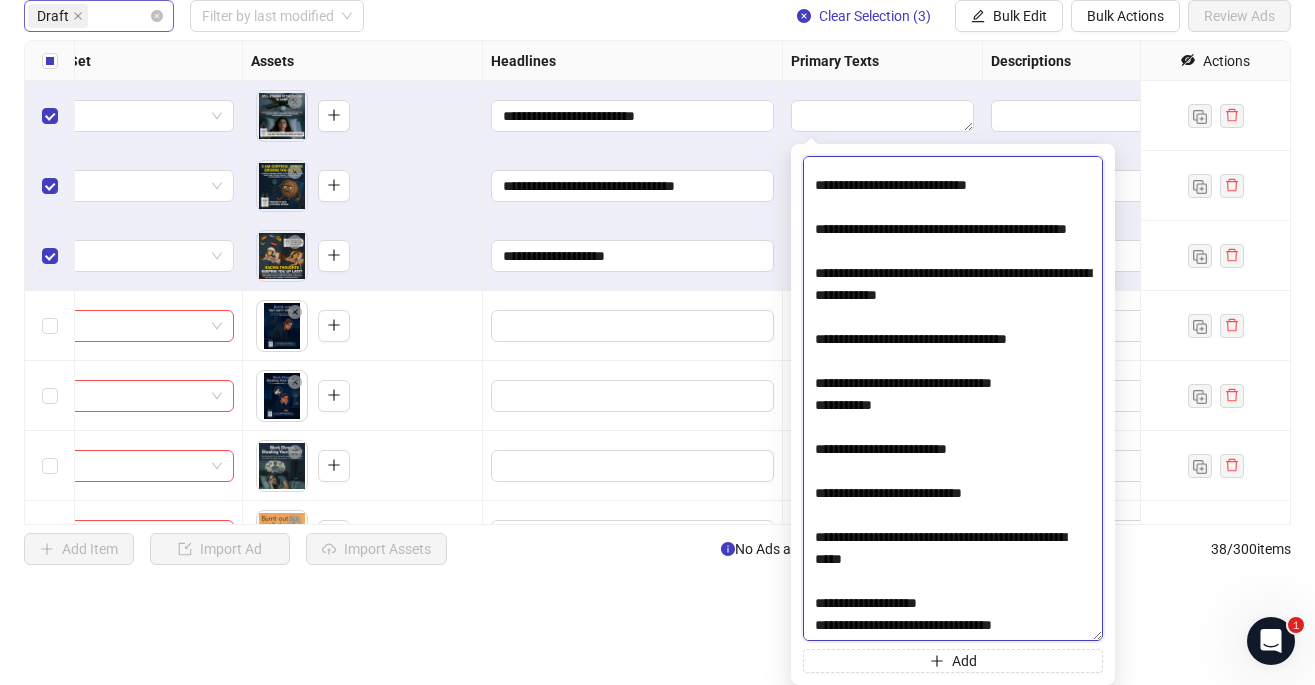 scroll, scrollTop: 1857, scrollLeft: 0, axis: vertical 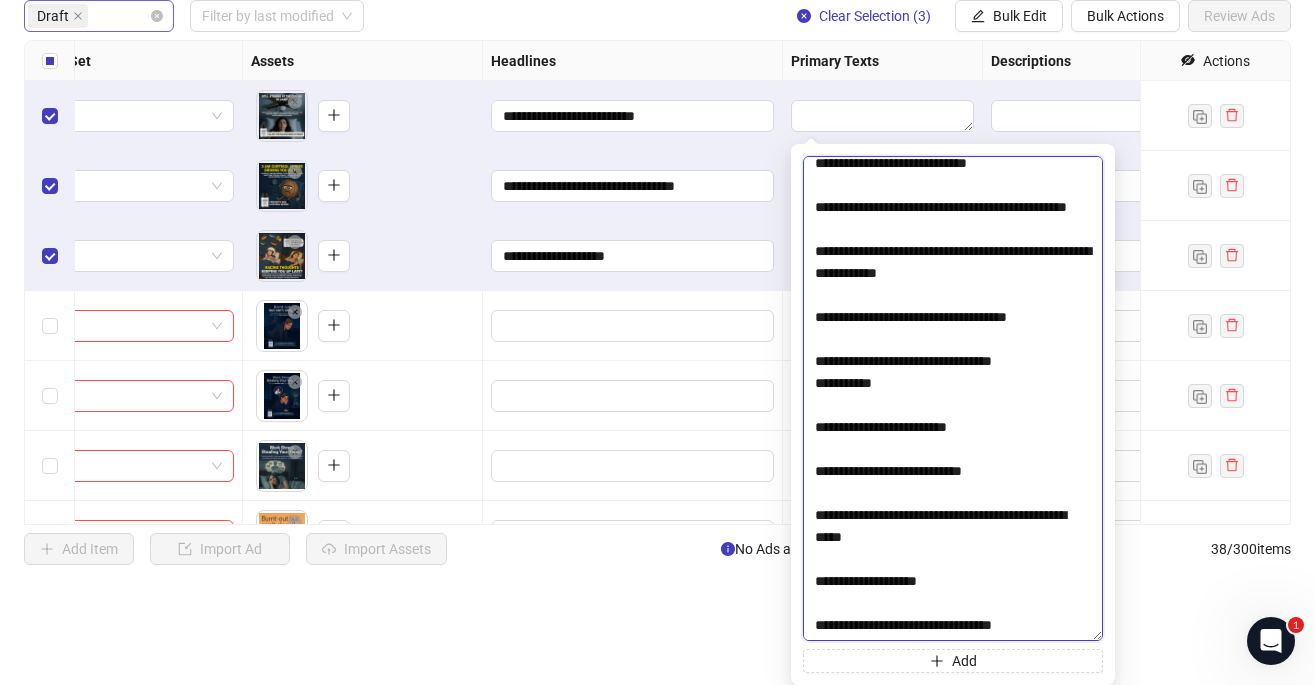 click at bounding box center [953, 398] 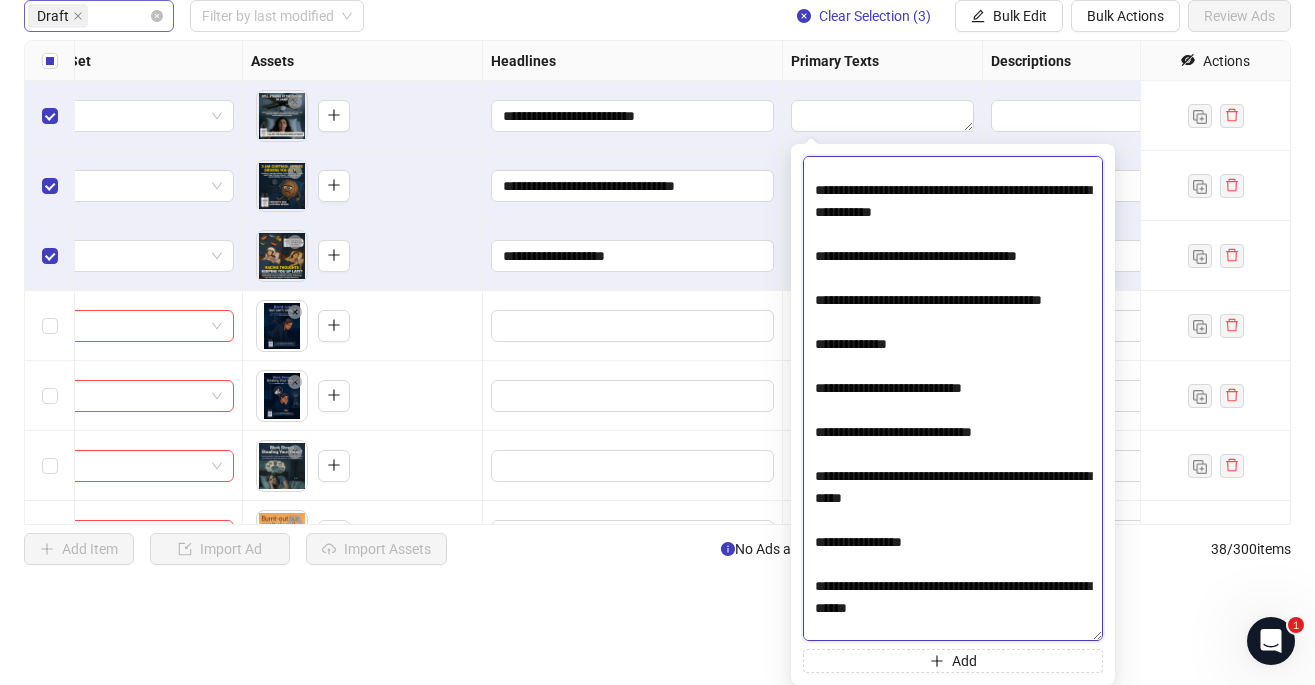 scroll, scrollTop: 0, scrollLeft: 0, axis: both 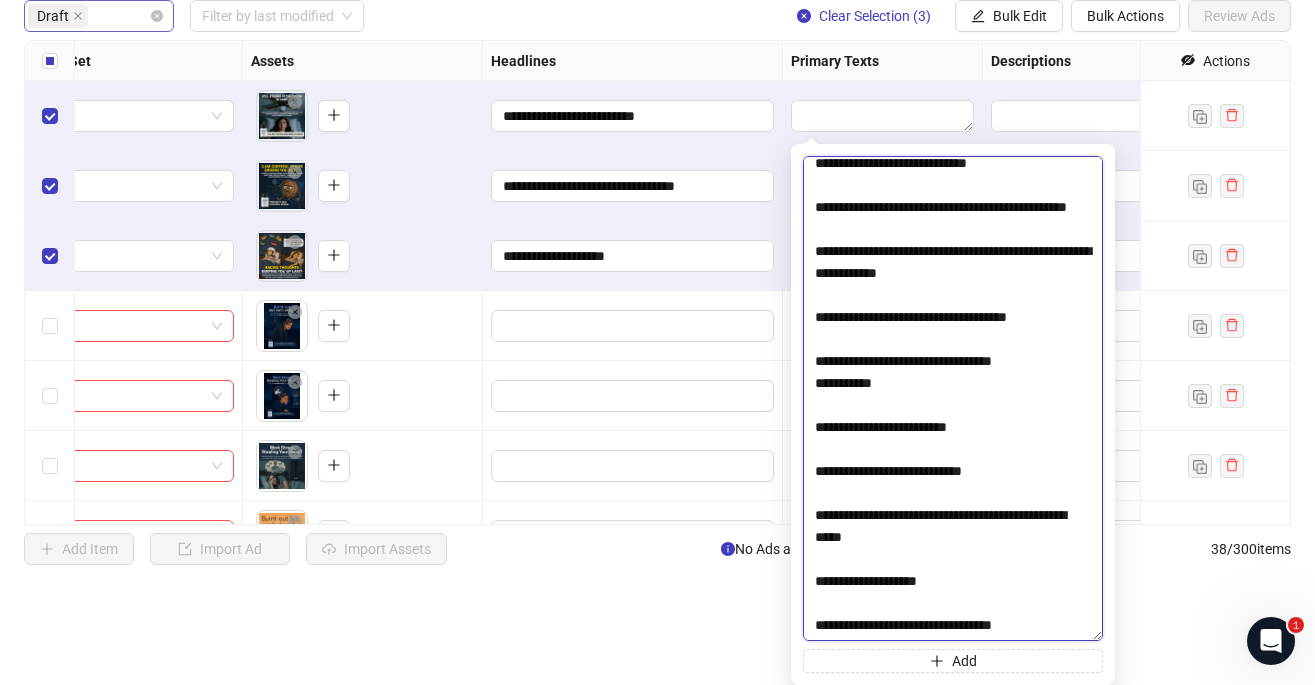 type on "**********" 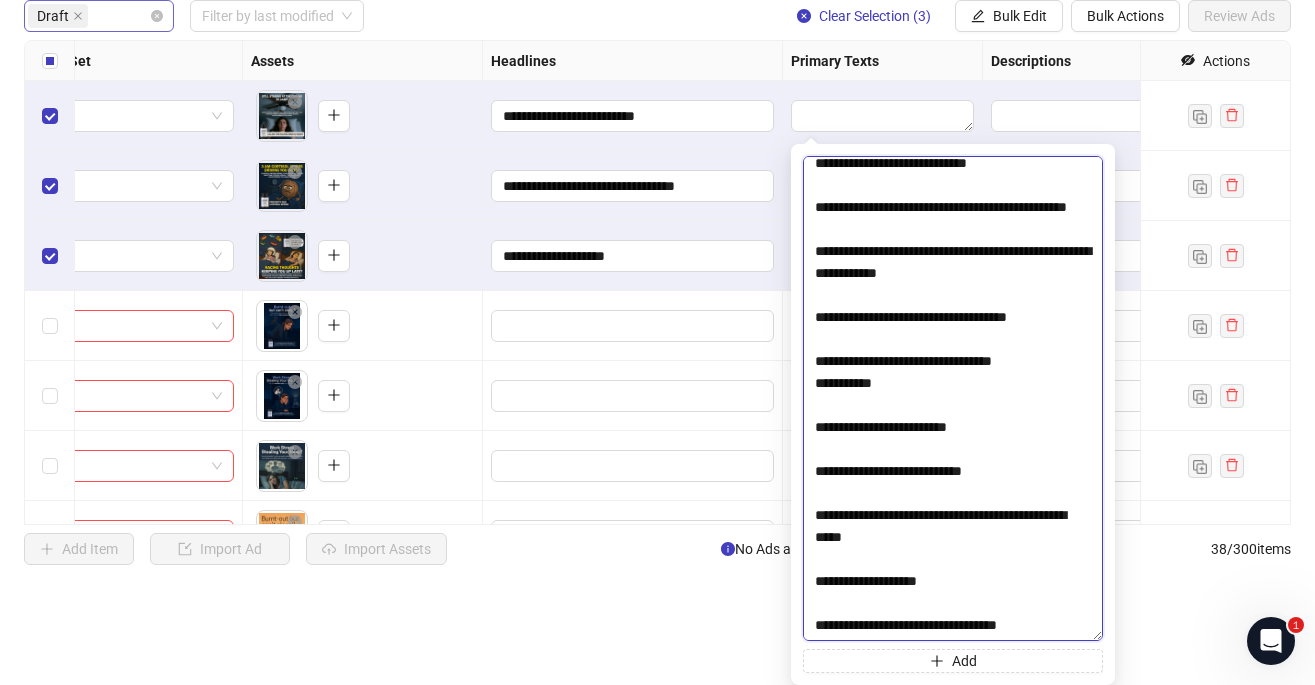 scroll, scrollTop: 1901, scrollLeft: 0, axis: vertical 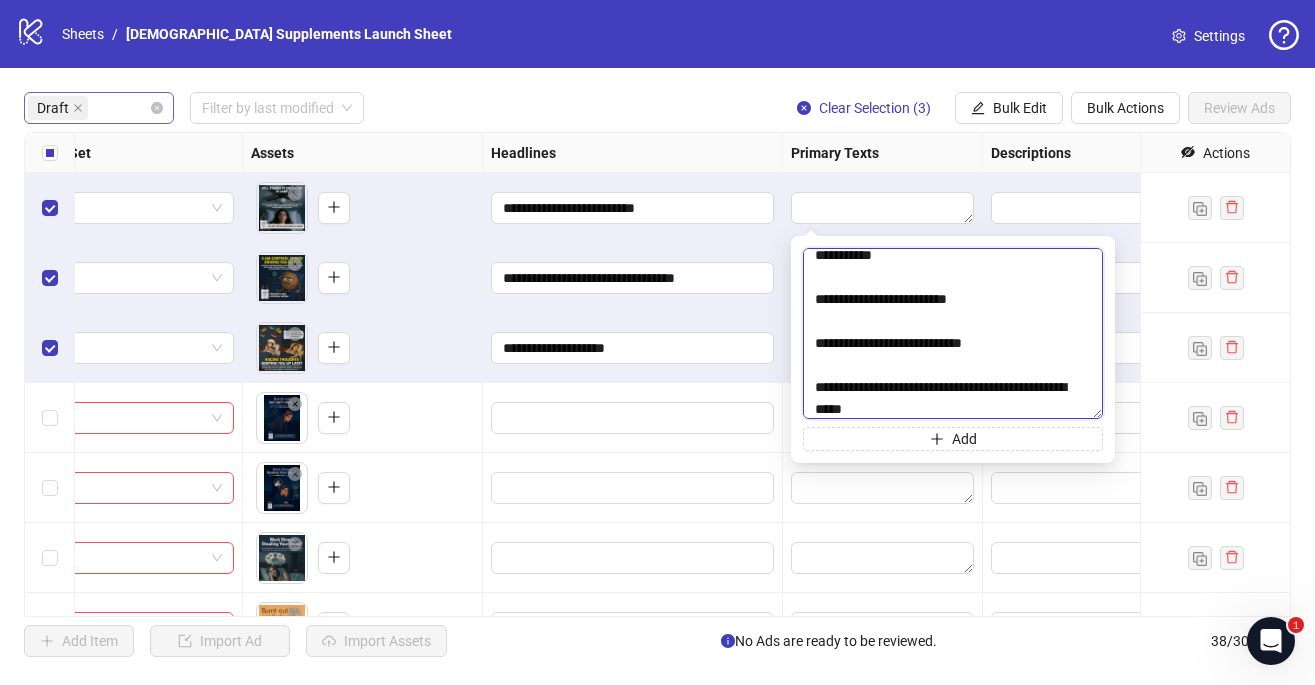 drag, startPoint x: 1096, startPoint y: 636, endPoint x: 1032, endPoint y: 323, distance: 319.47614 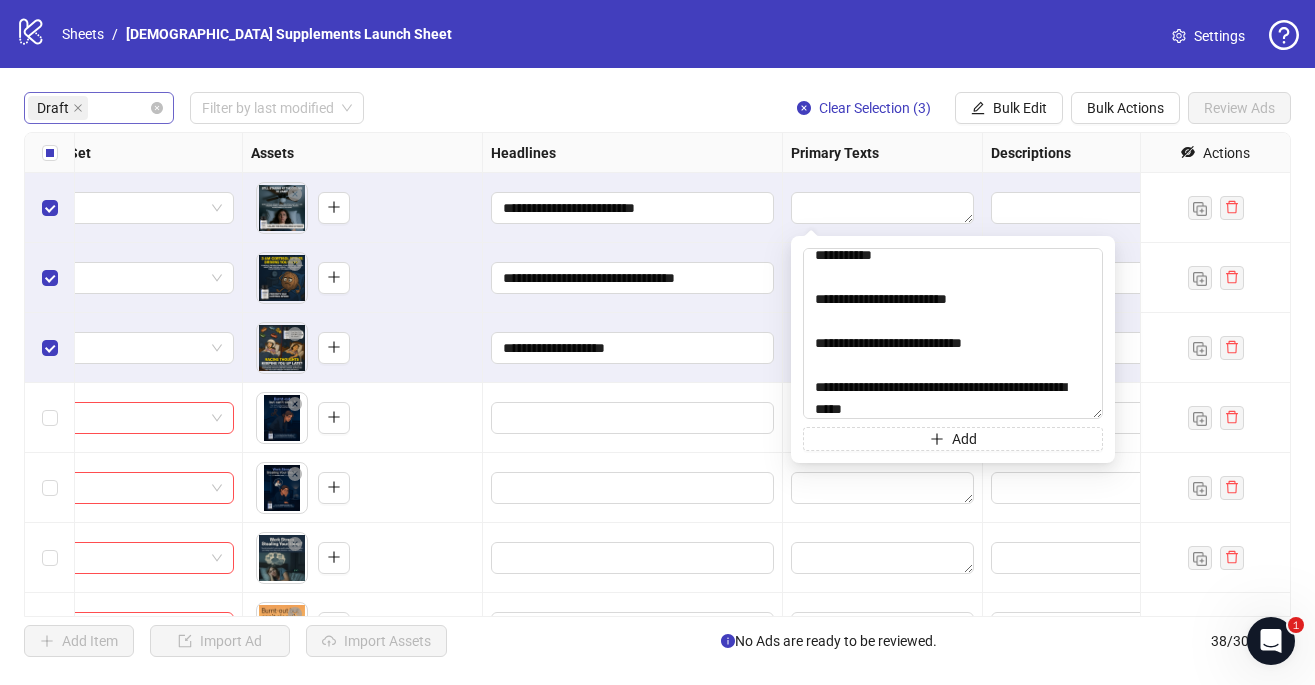 click at bounding box center (883, 278) 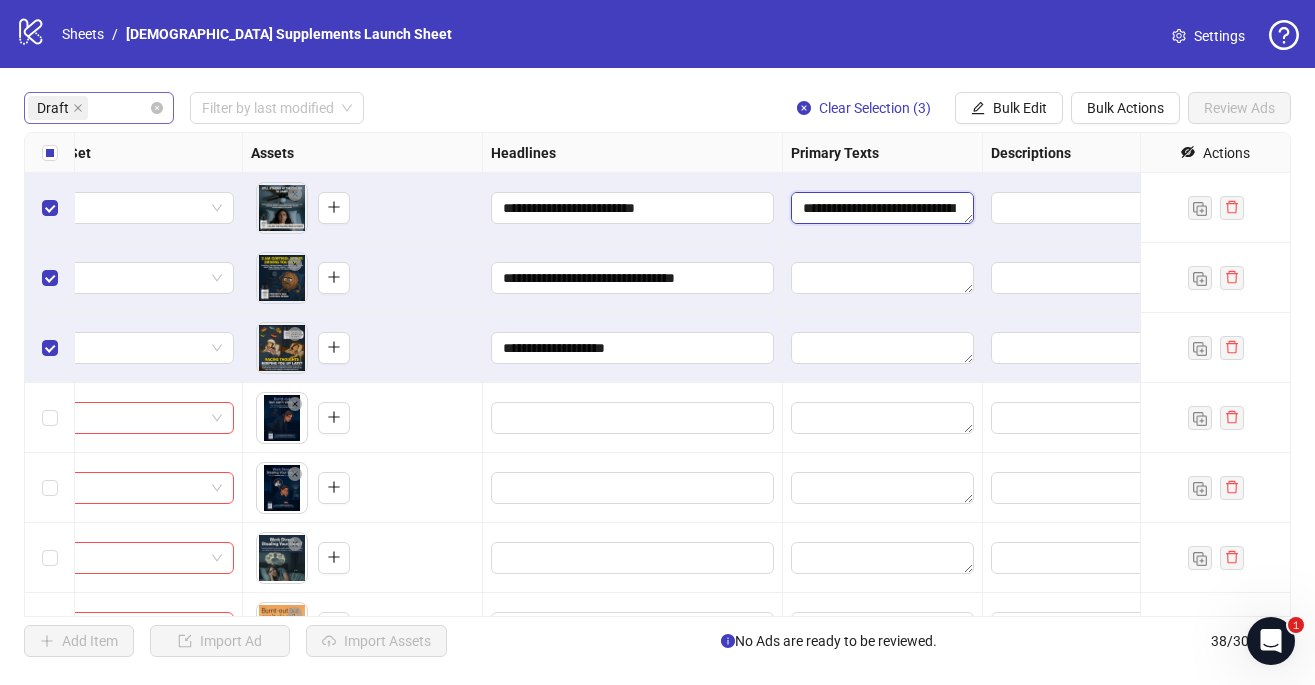 click at bounding box center (882, 208) 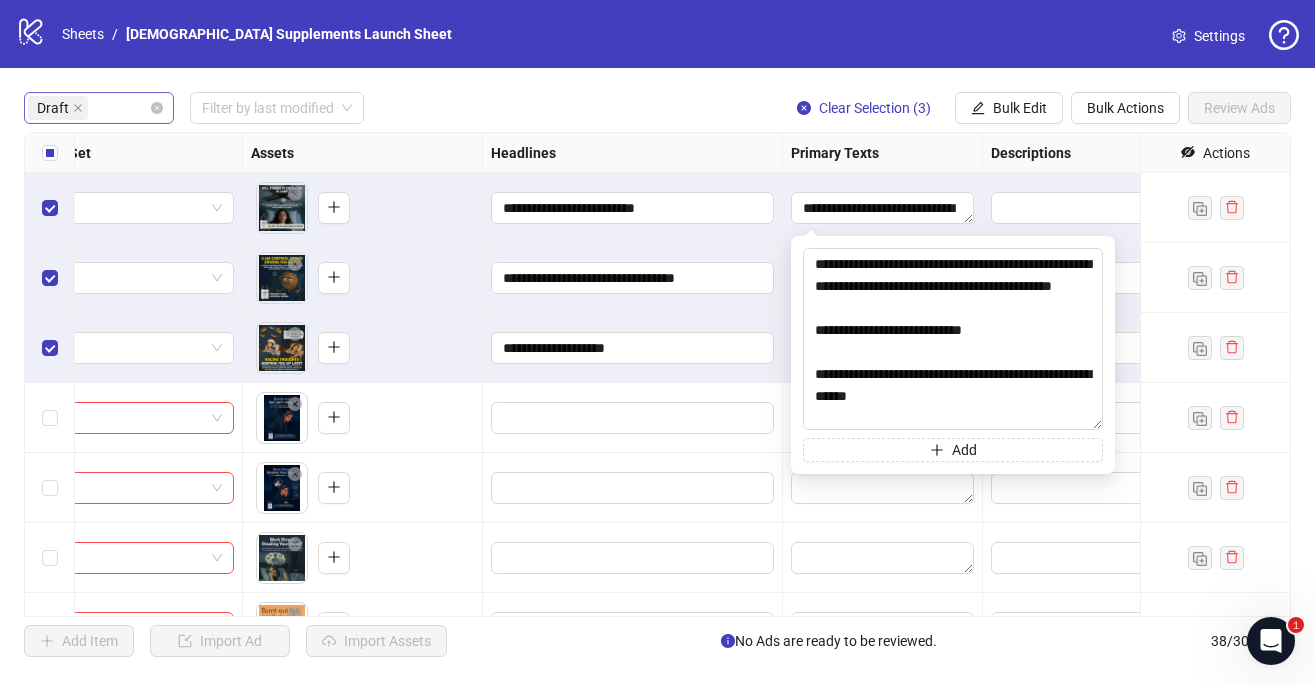 drag, startPoint x: 1098, startPoint y: 298, endPoint x: 1113, endPoint y: 439, distance: 141.79562 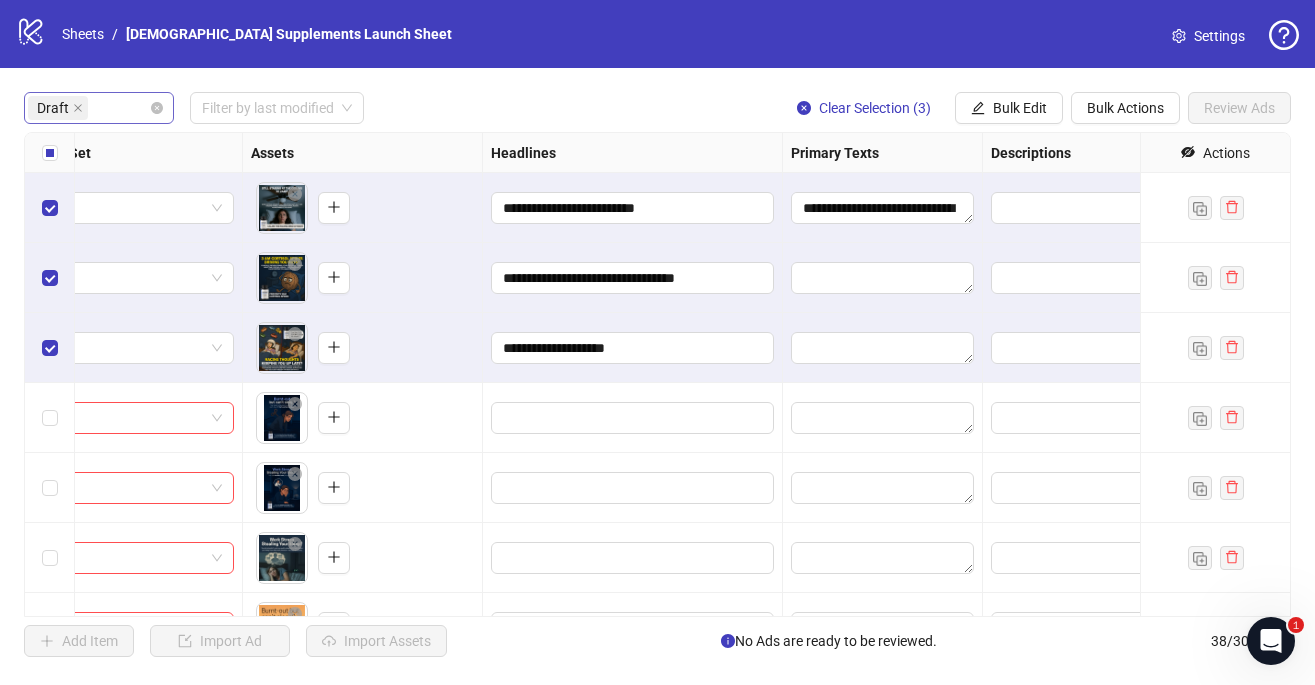 click on "To pick up a draggable item, press the space bar.
While dragging, use the arrow keys to move the item.
Press space again to drop the item in its new position, or press escape to cancel." at bounding box center (362, 348) 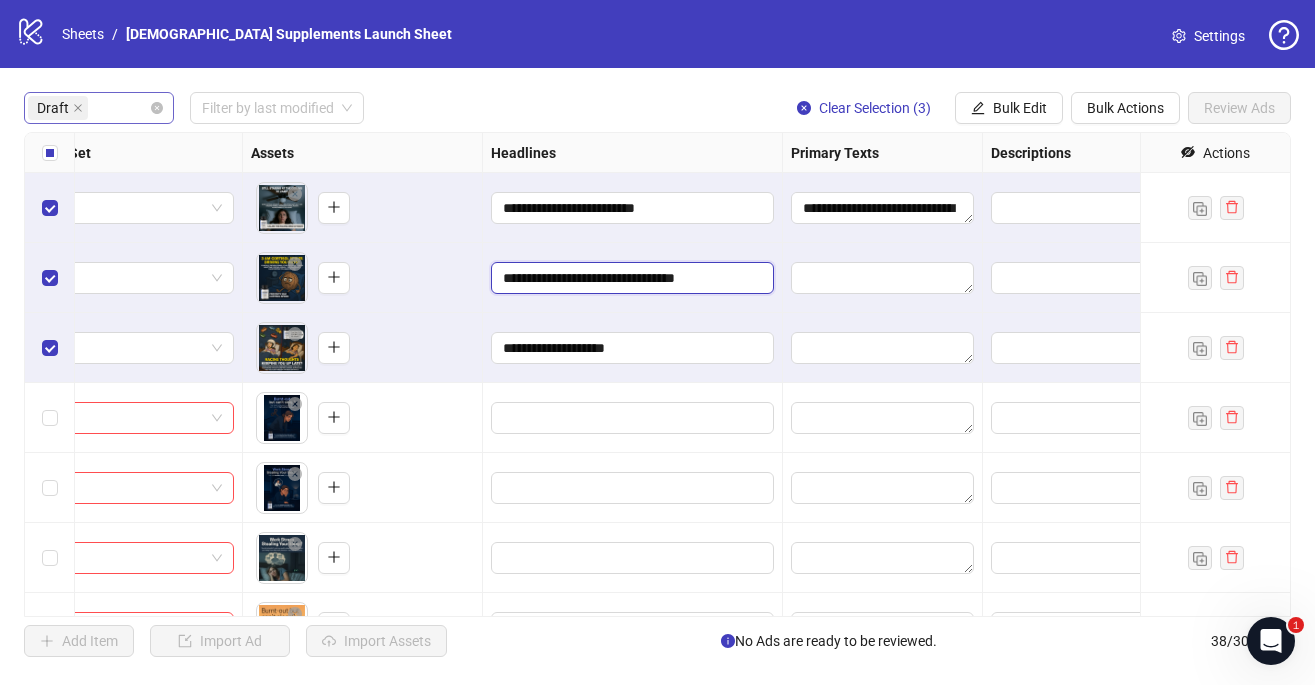 click on "**********" at bounding box center (630, 278) 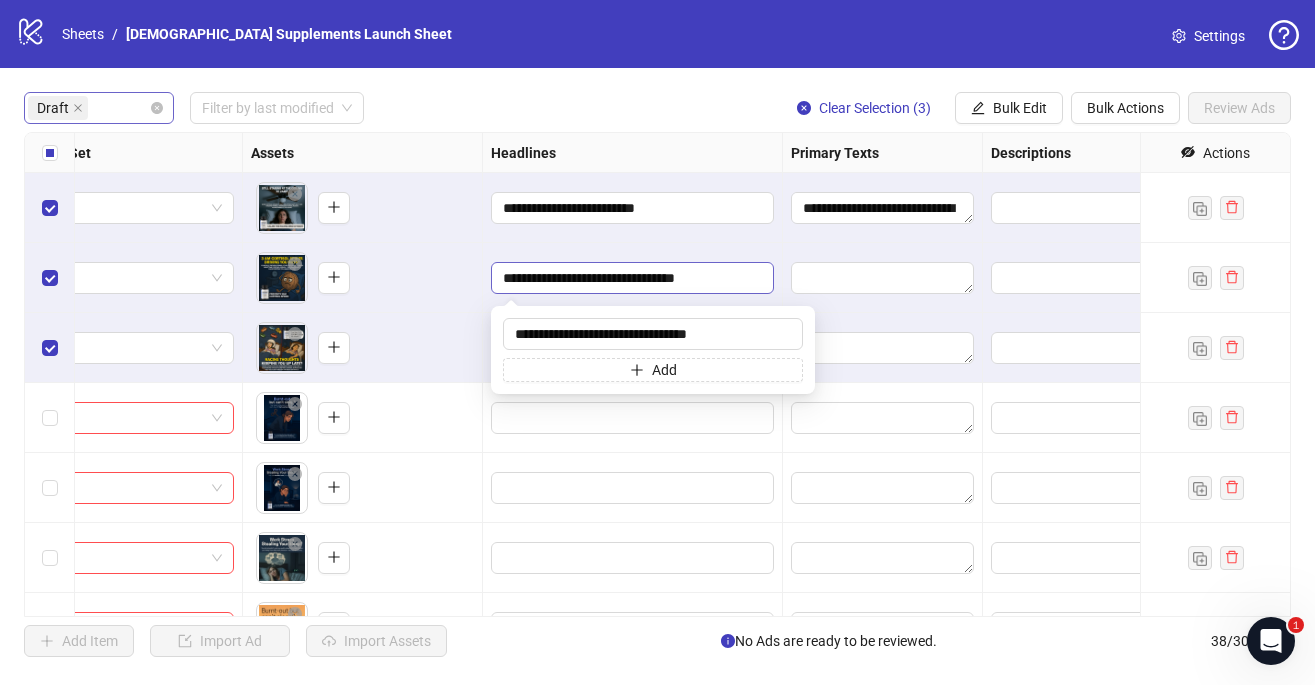 click on "**********" at bounding box center (630, 278) 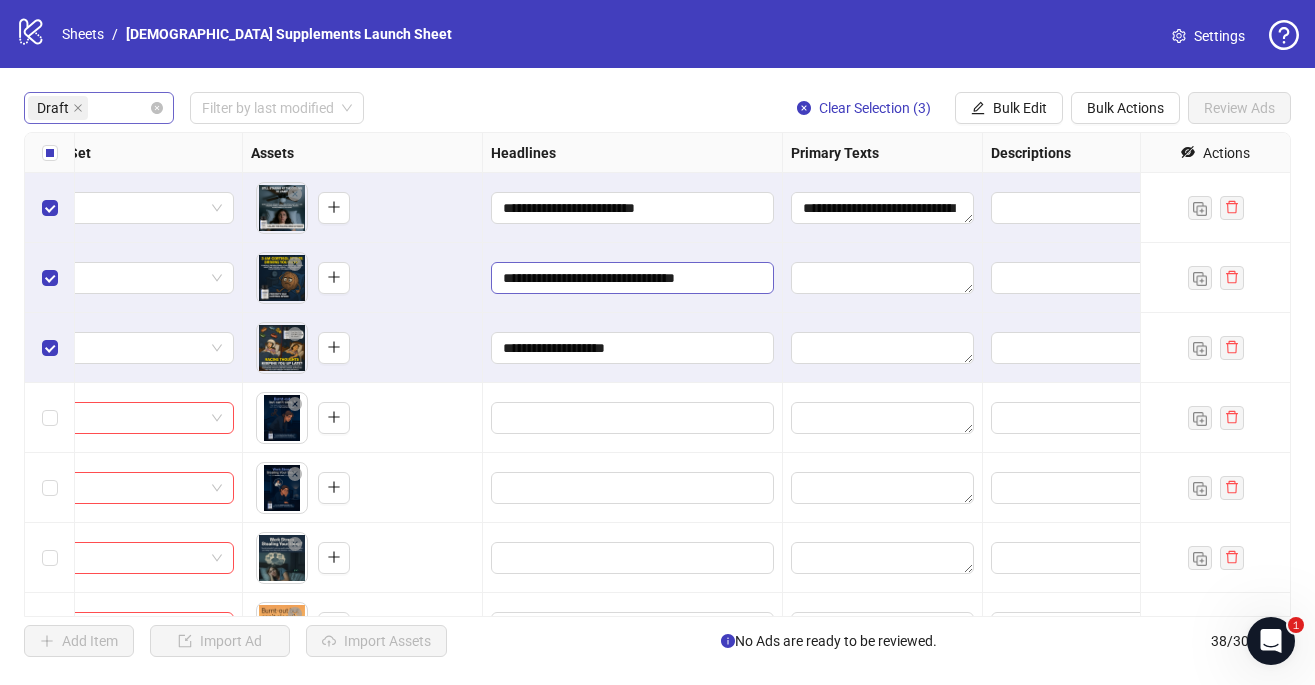 click on "**********" at bounding box center [630, 278] 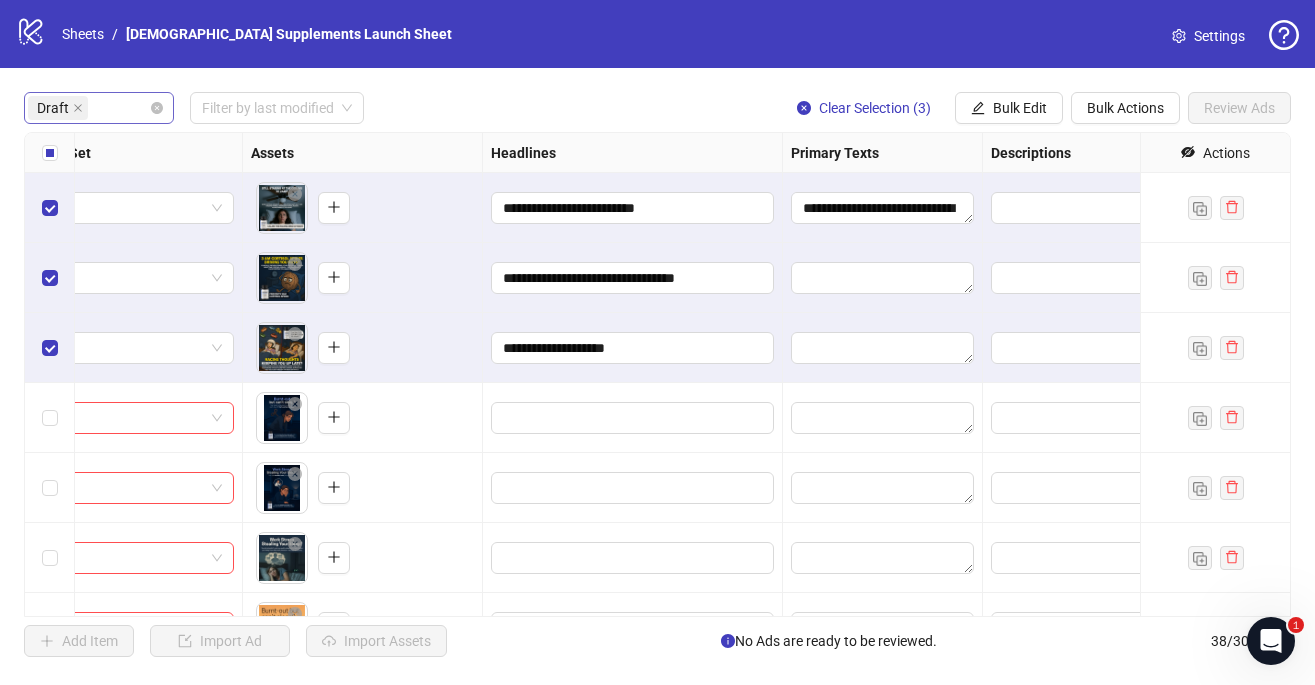 drag, startPoint x: 712, startPoint y: 280, endPoint x: 471, endPoint y: 280, distance: 241 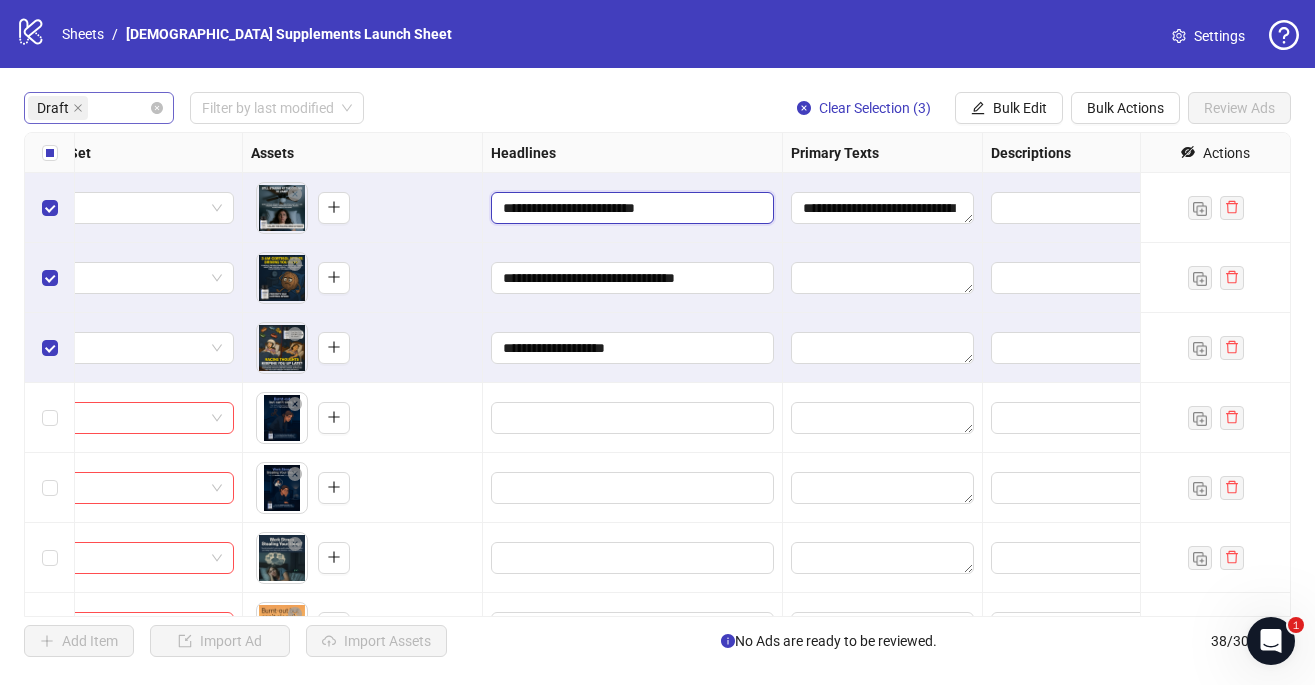 click on "**********" at bounding box center (630, 208) 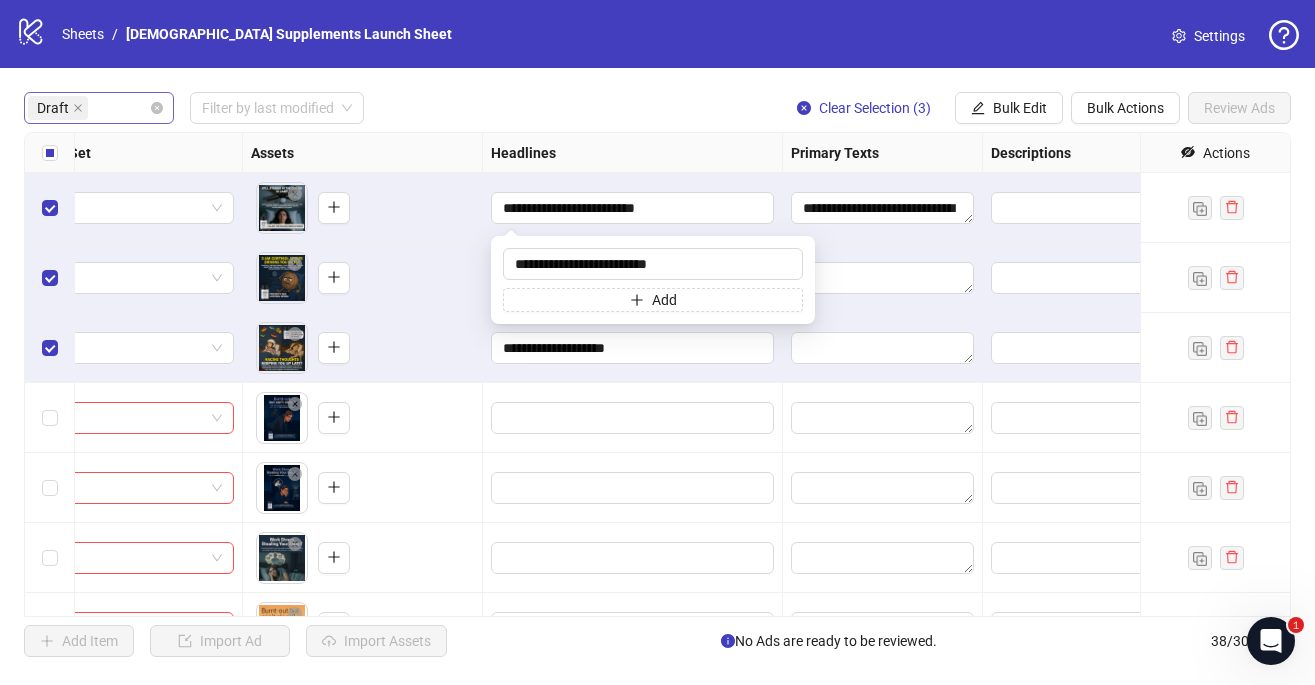 click on "To pick up a draggable item, press the space bar.
While dragging, use the arrow keys to move the item.
Press space again to drop the item in its new position, or press escape to cancel." at bounding box center [362, 278] 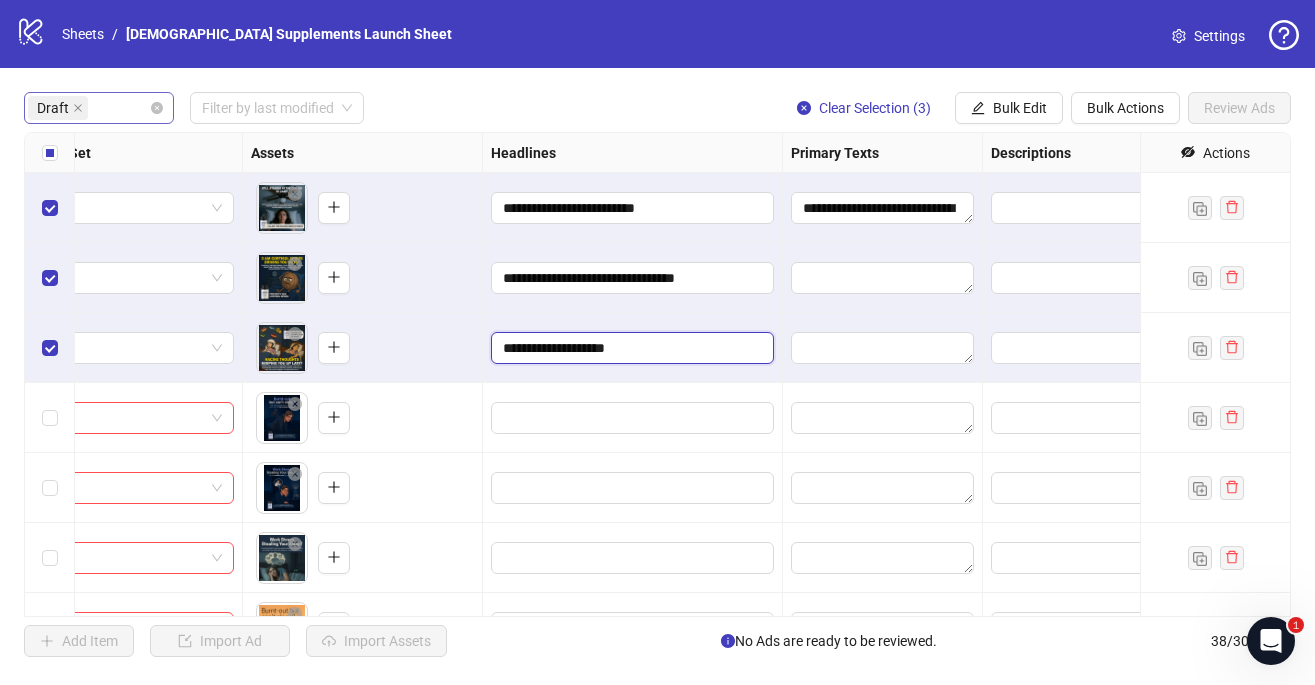 click on "**********" at bounding box center (630, 348) 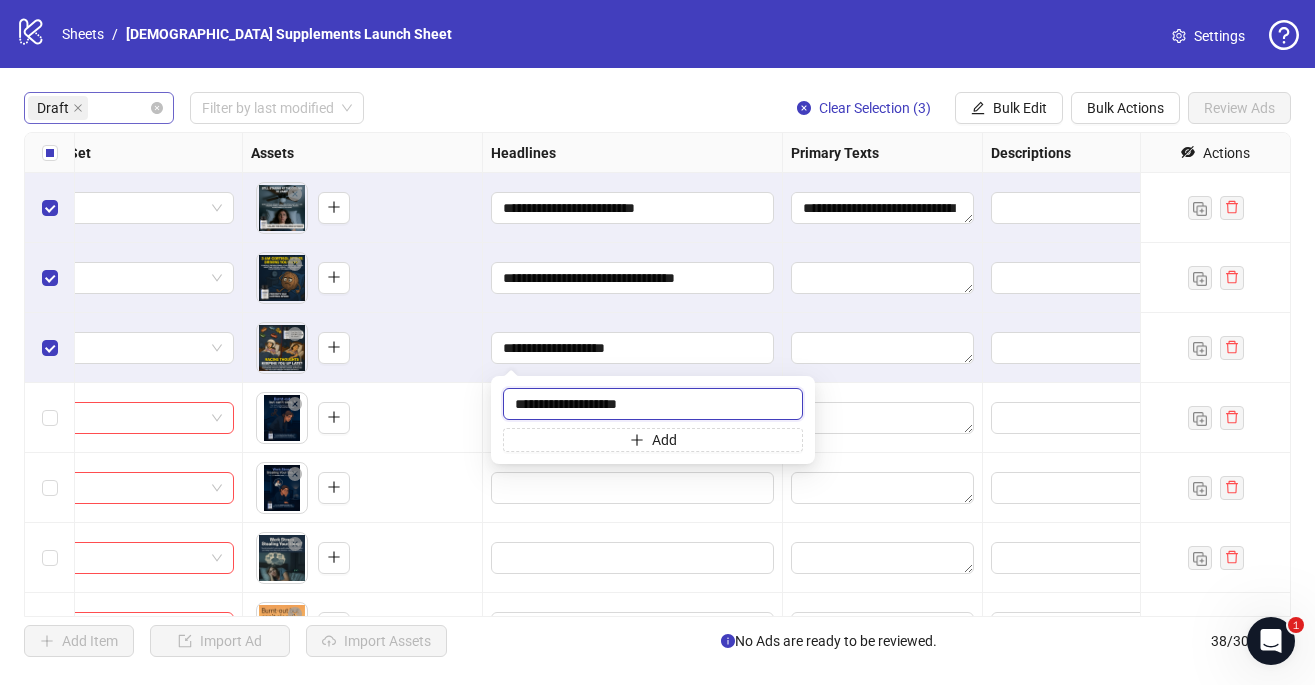 click on "**********" at bounding box center [653, 404] 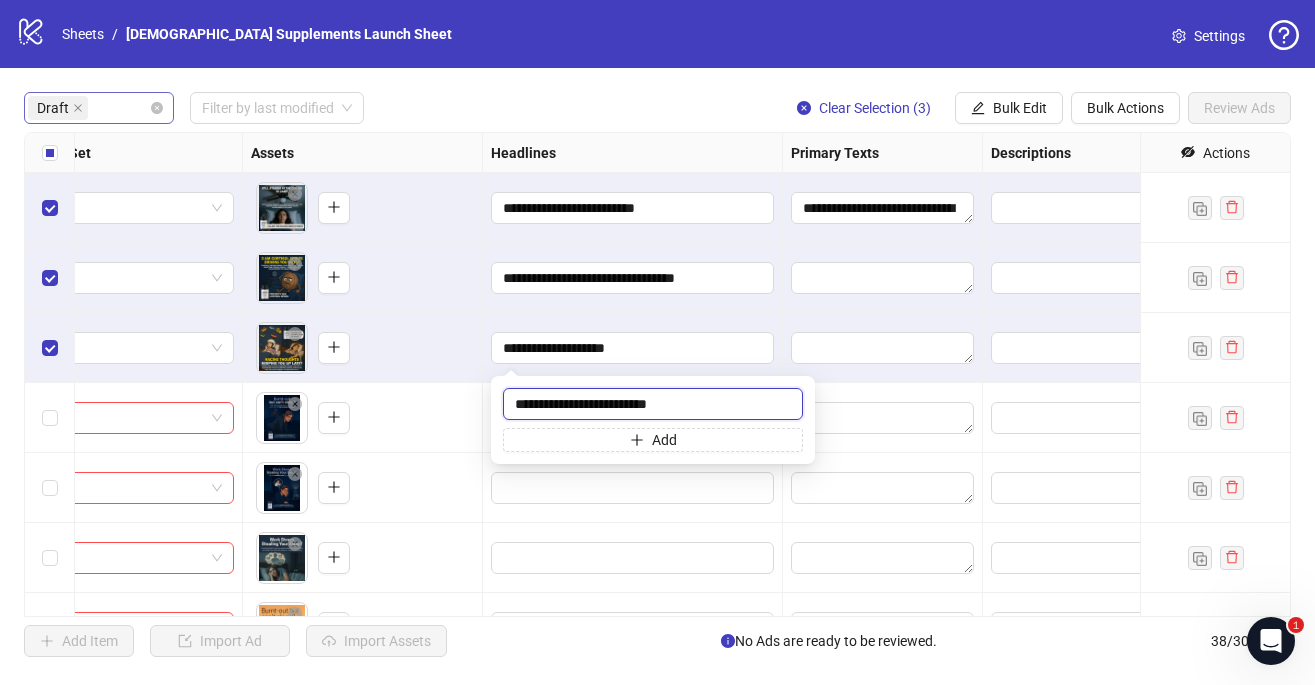 type on "**********" 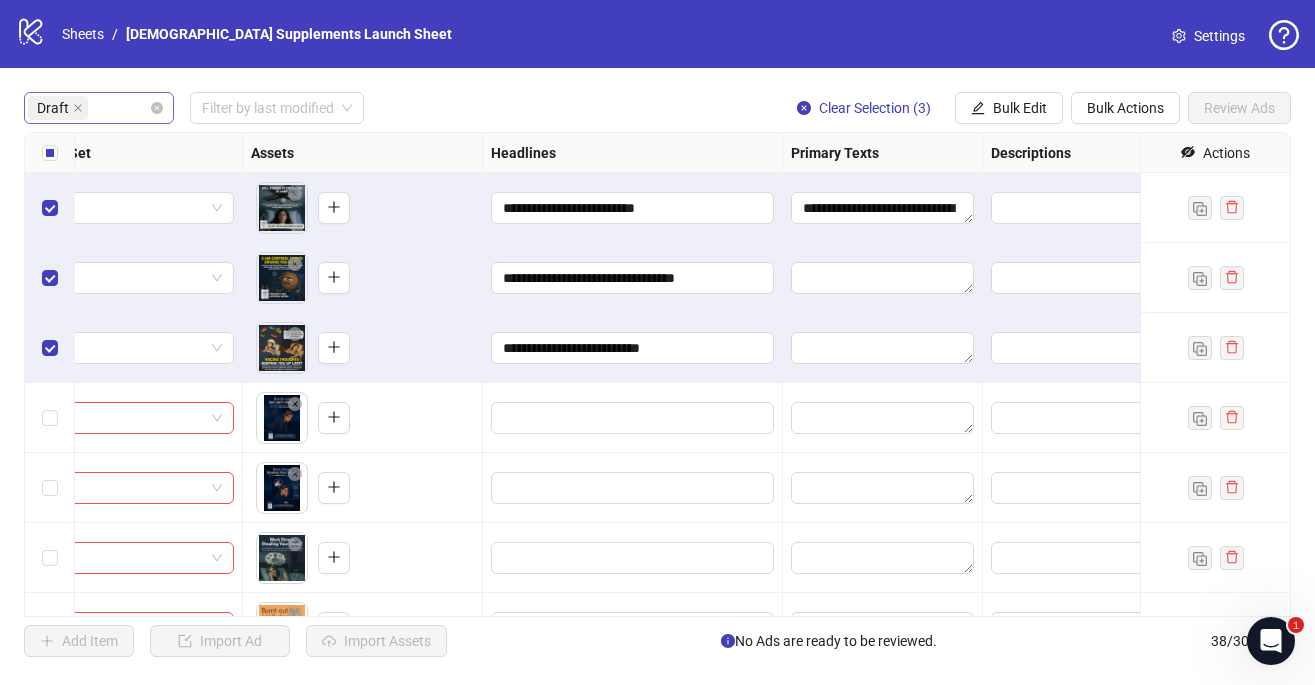 click on "To pick up a draggable item, press the space bar.
While dragging, use the arrow keys to move the item.
Press space again to drop the item in its new position, or press escape to cancel." at bounding box center (362, 418) 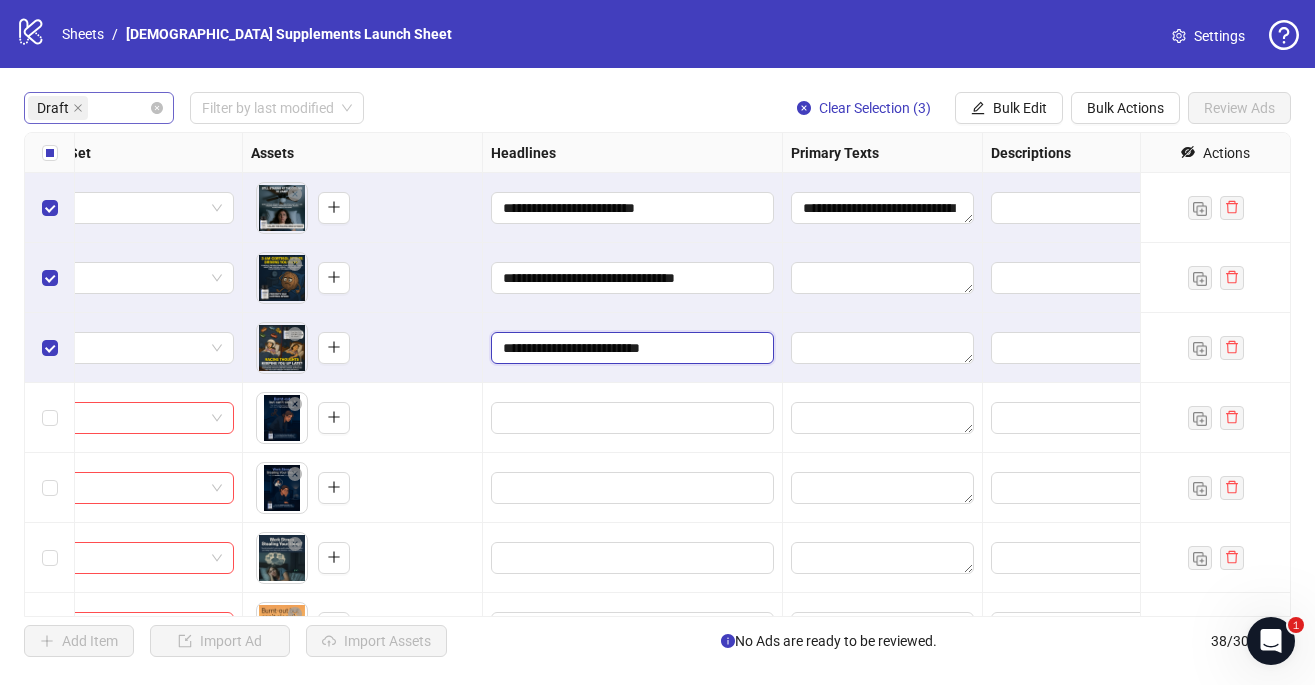 click on "**********" at bounding box center [630, 348] 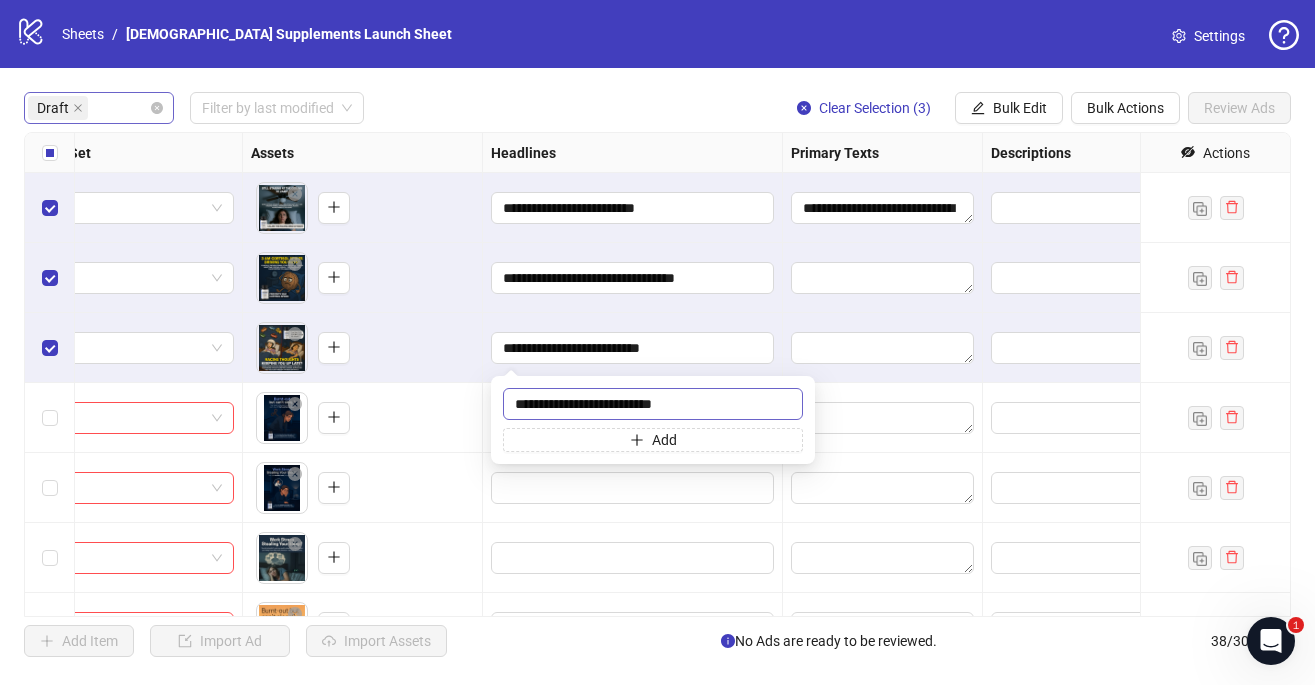 drag, startPoint x: 679, startPoint y: 401, endPoint x: 643, endPoint y: 404, distance: 36.124783 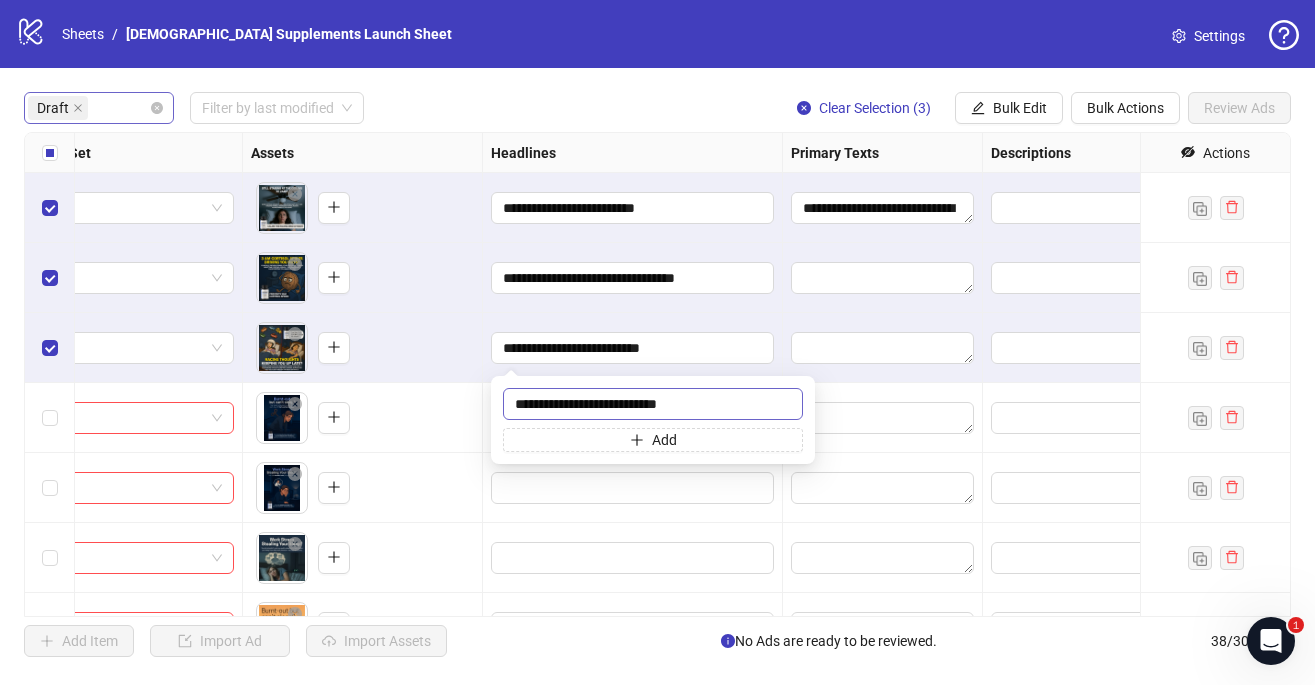 type on "**********" 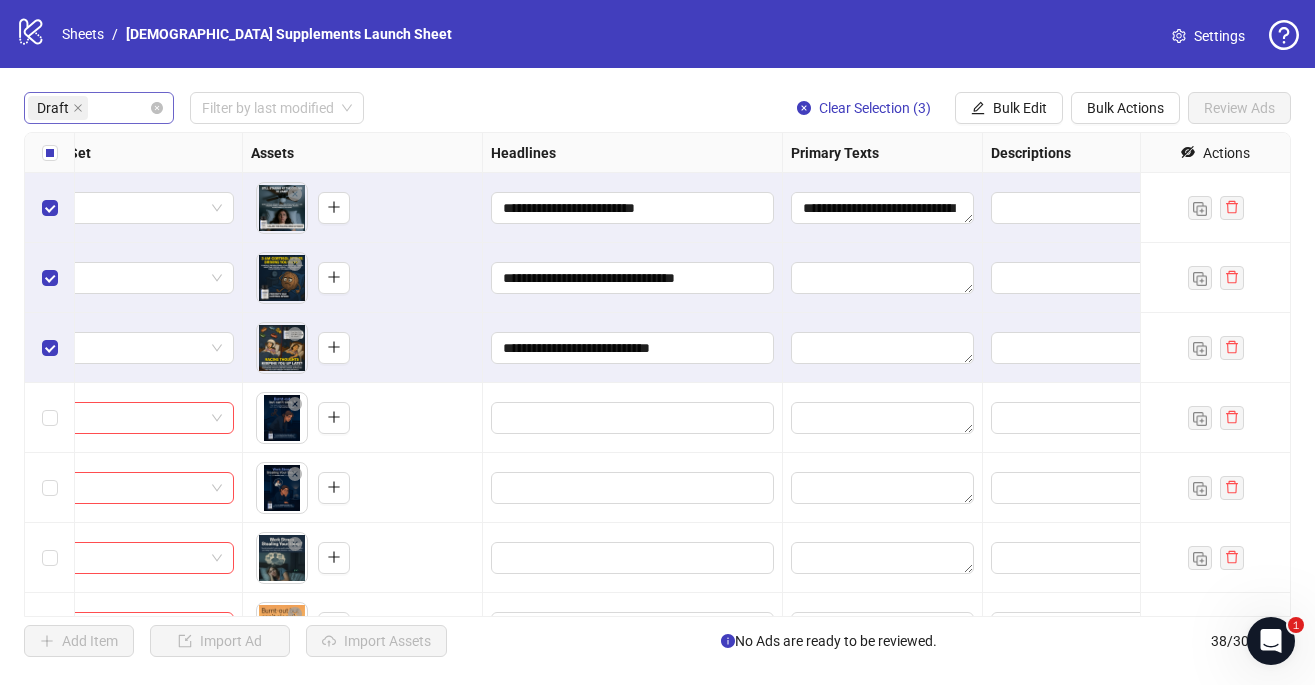 click on "To pick up a draggable item, press the space bar.
While dragging, use the arrow keys to move the item.
Press space again to drop the item in its new position, or press escape to cancel." at bounding box center (362, 418) 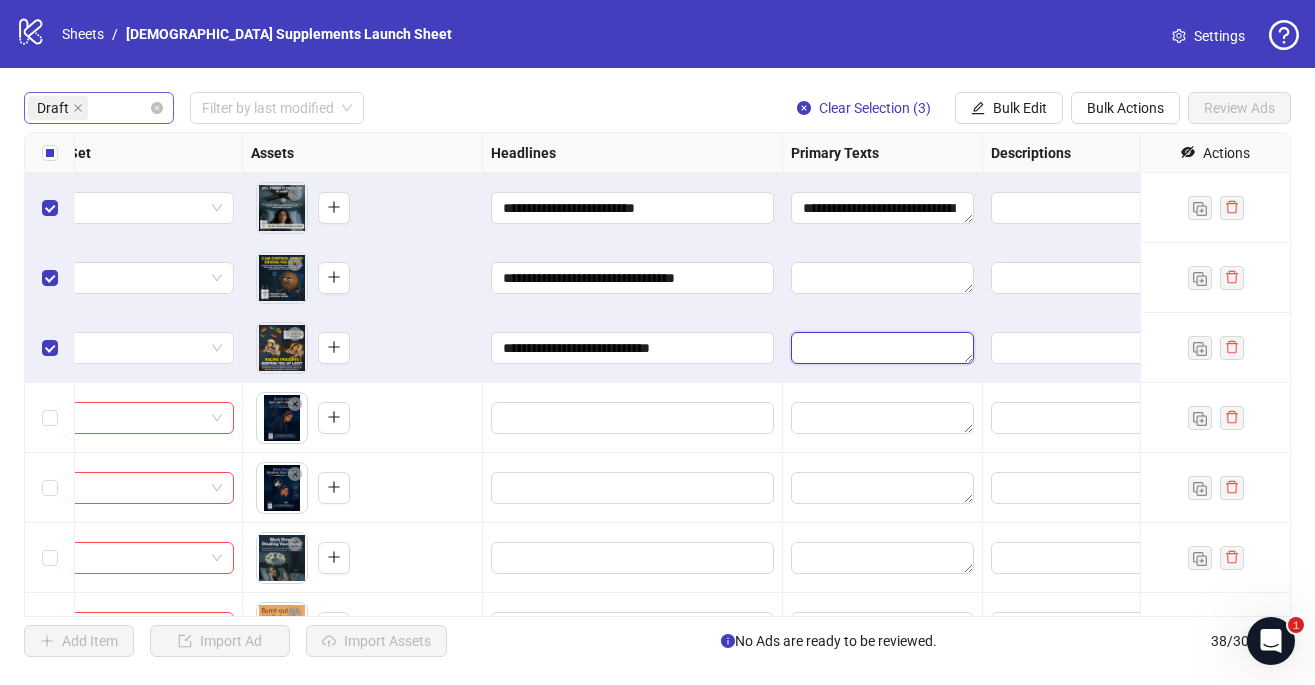 click at bounding box center (882, 348) 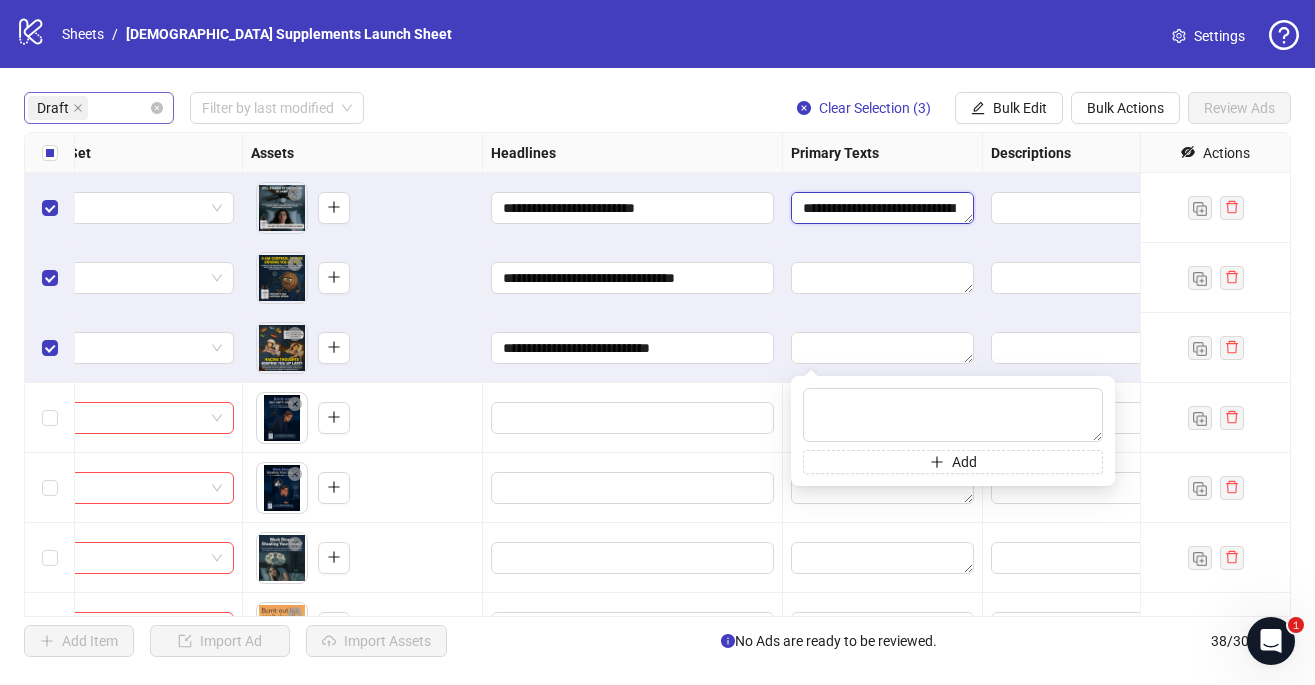 click at bounding box center [882, 208] 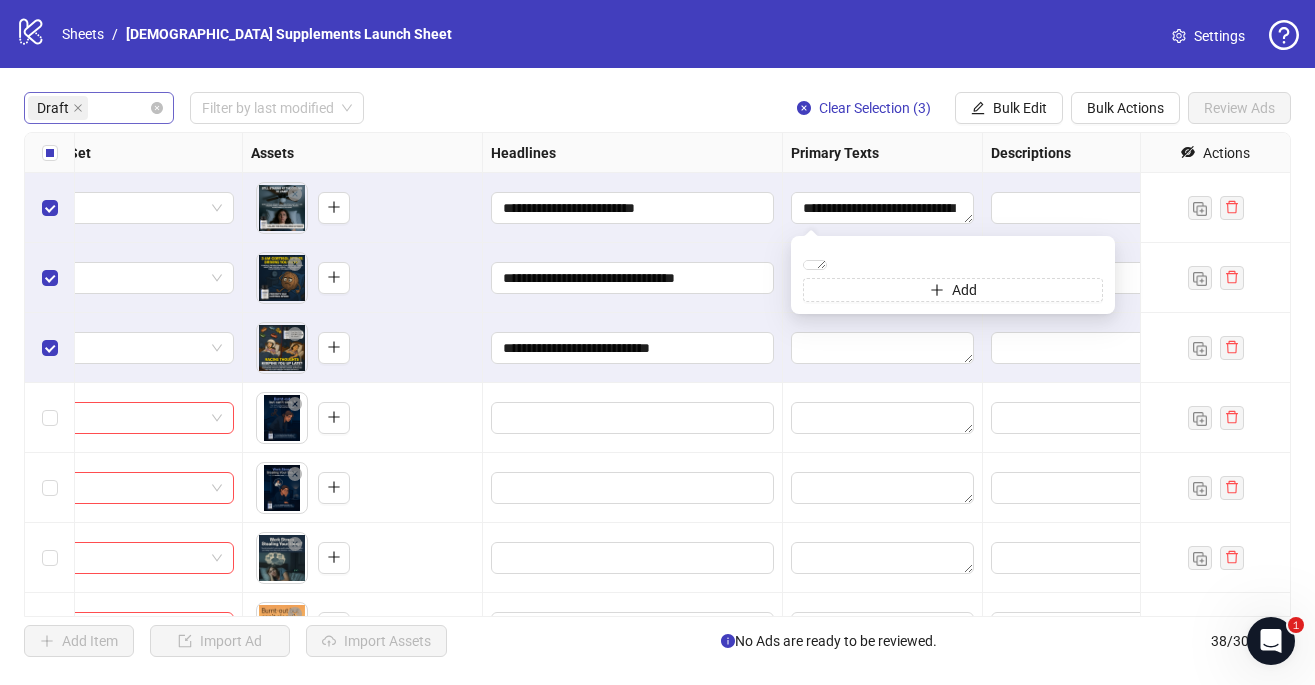 click at bounding box center [633, 418] 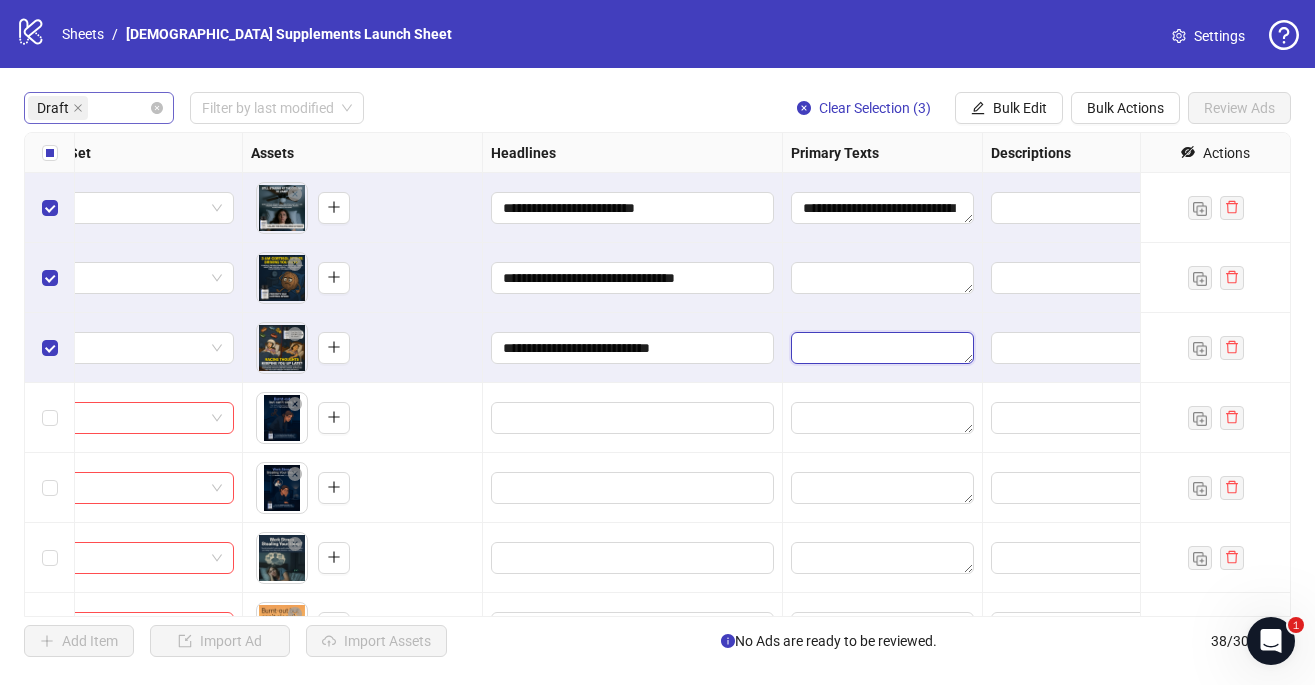click at bounding box center (882, 348) 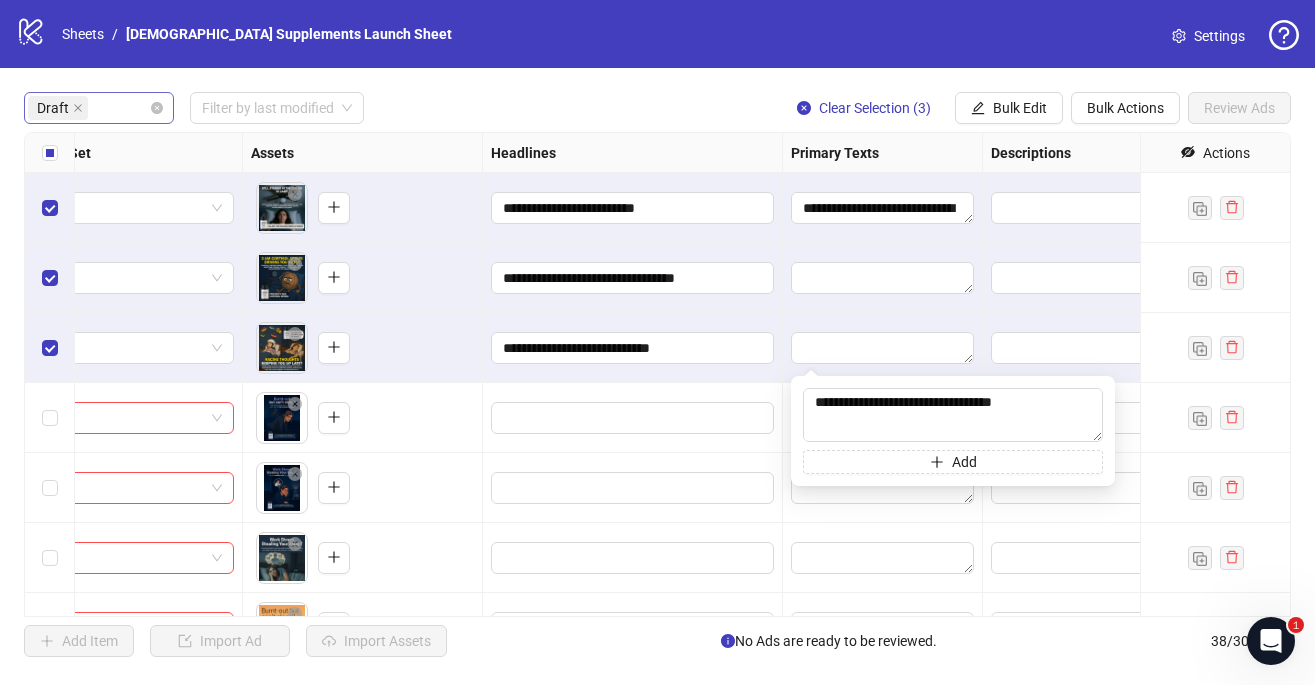 scroll, scrollTop: 453, scrollLeft: 0, axis: vertical 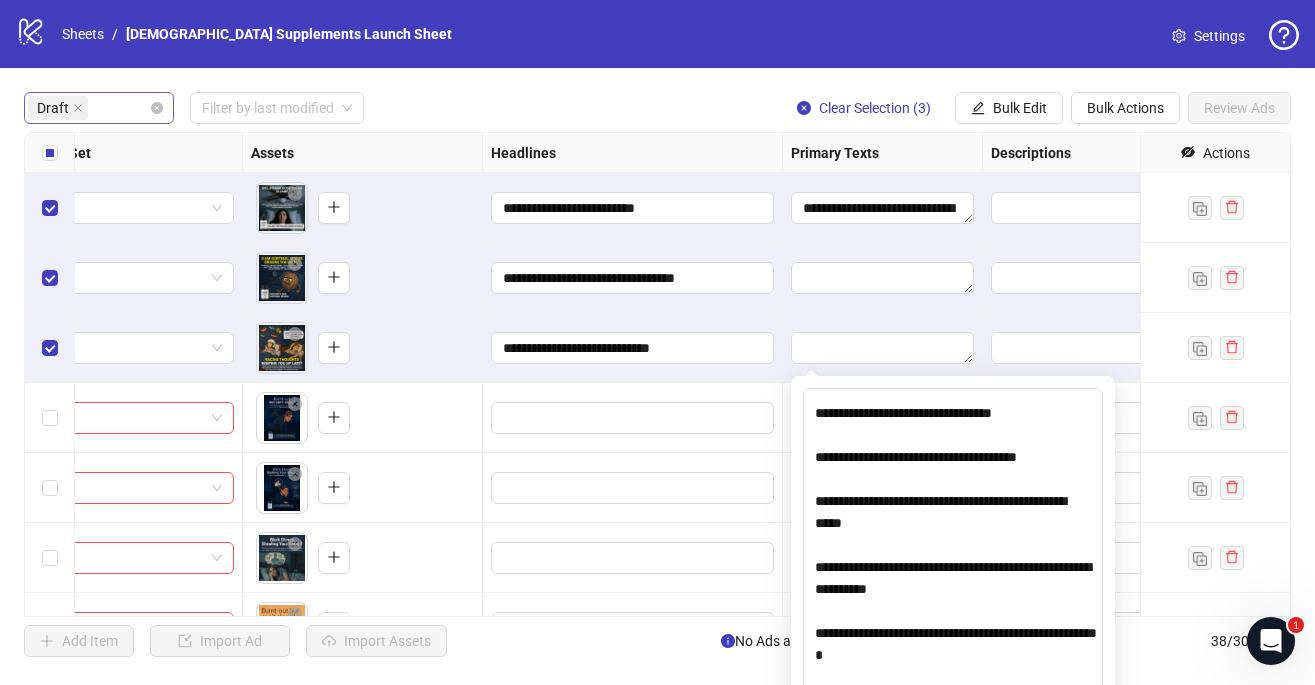 drag, startPoint x: 1098, startPoint y: 439, endPoint x: 1139, endPoint y: 725, distance: 288.92386 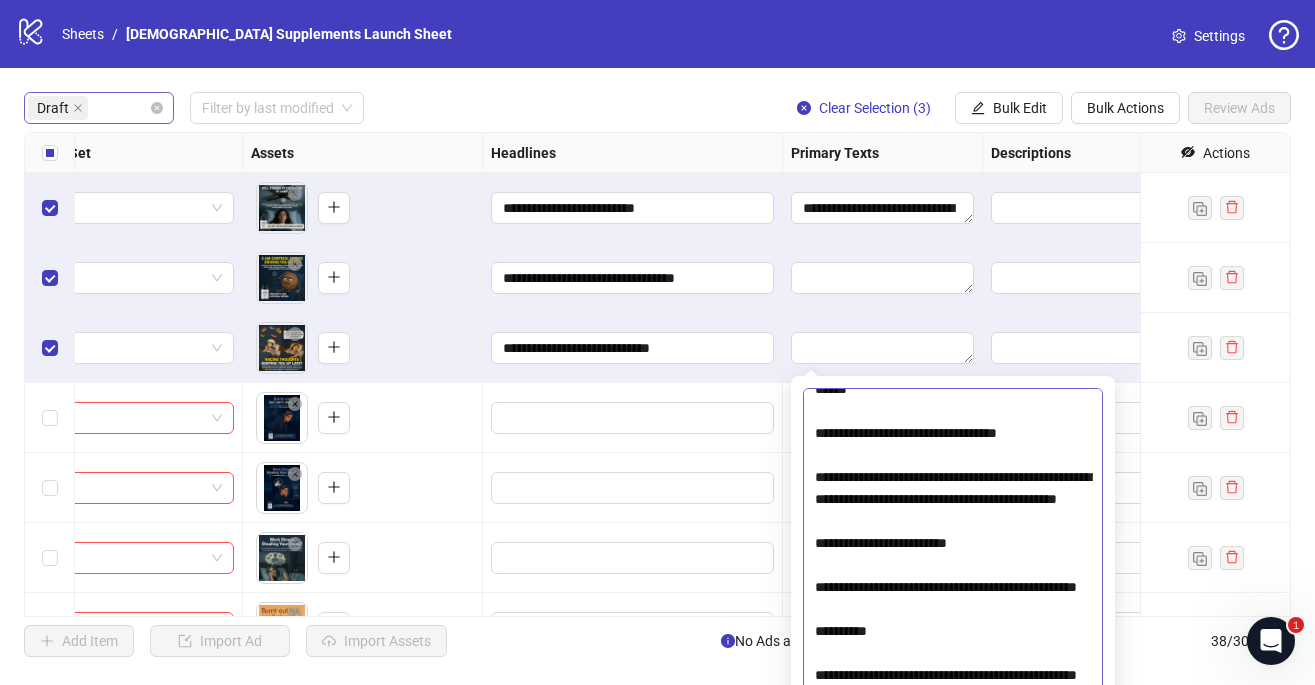 scroll, scrollTop: 2046, scrollLeft: 0, axis: vertical 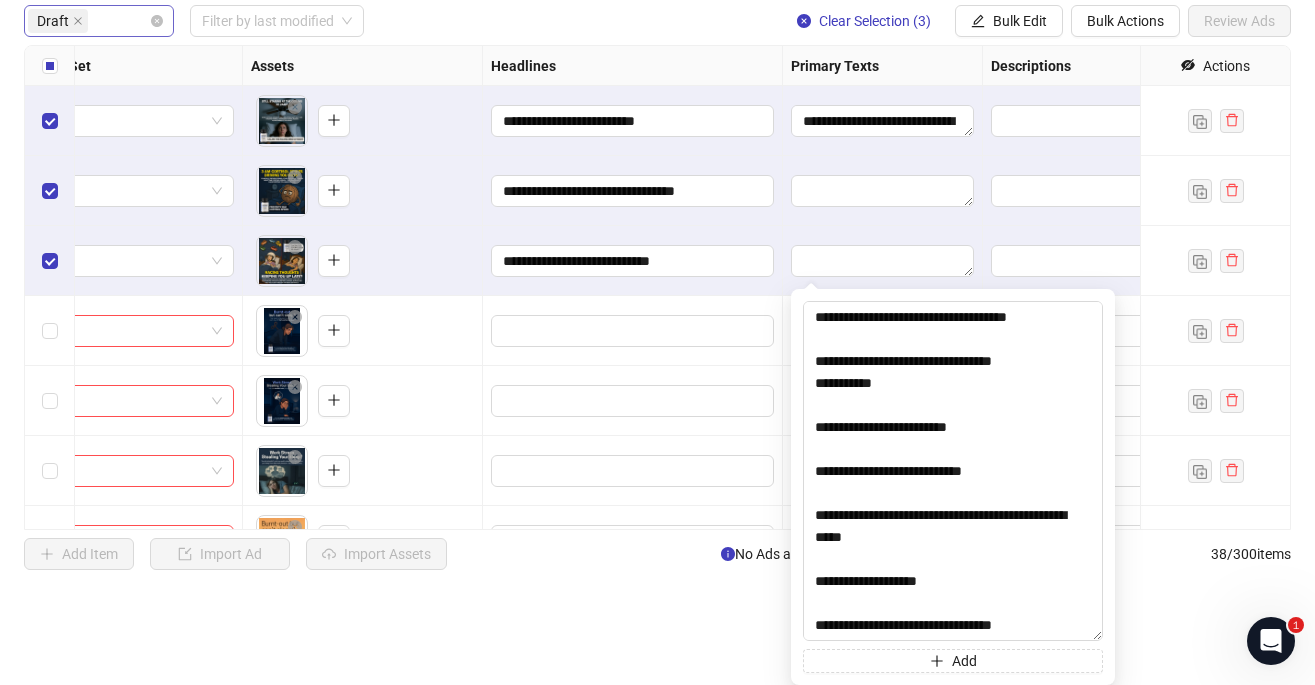 type on "**********" 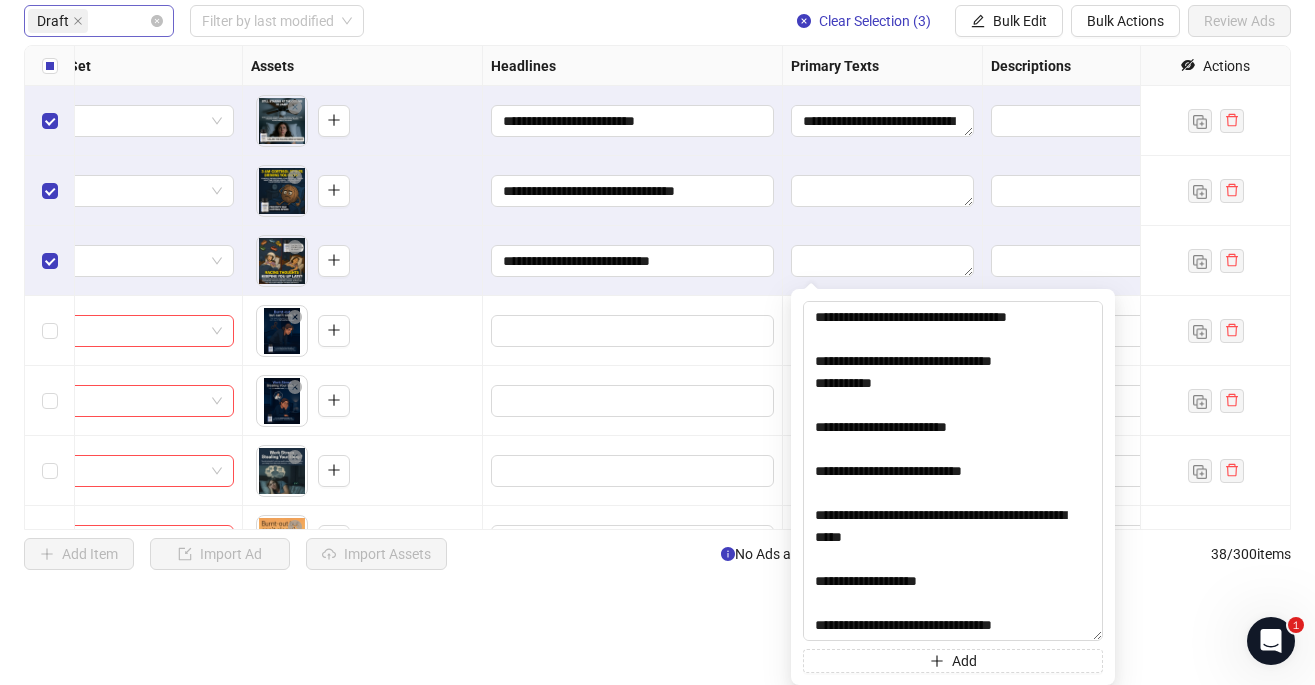 click on "**********" at bounding box center (633, 46) 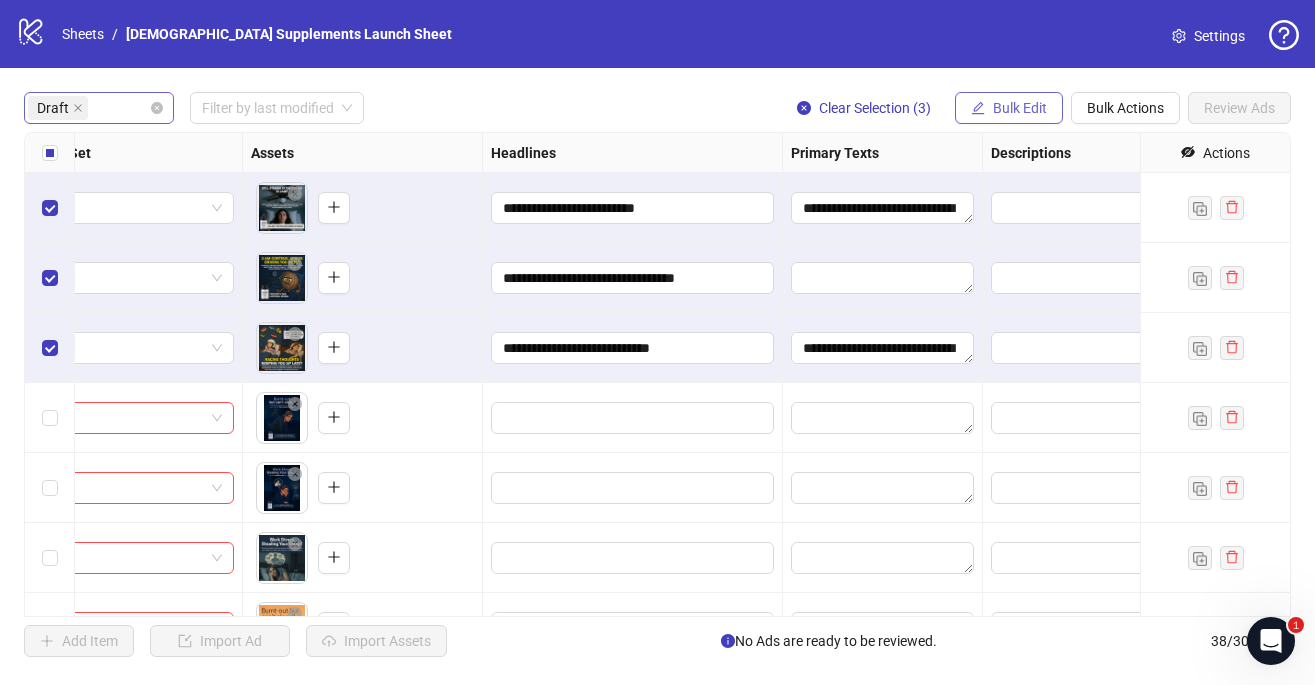 click on "Bulk Edit" at bounding box center [1020, 108] 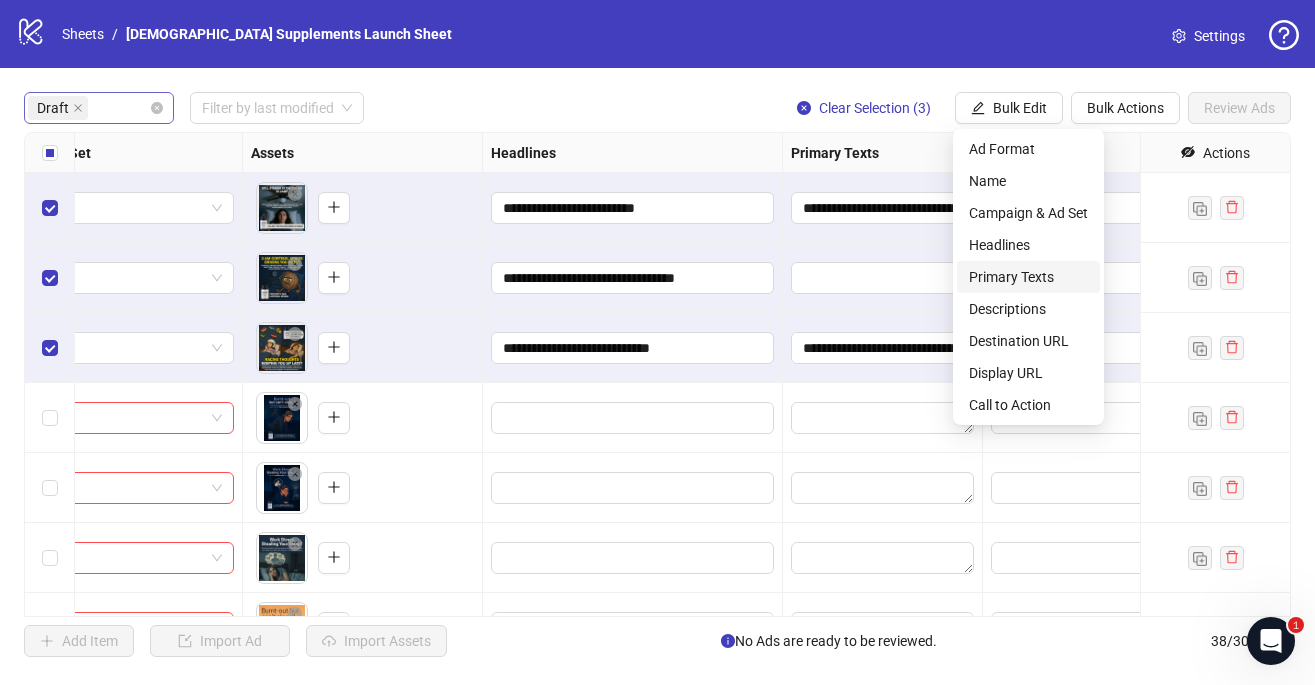 click on "Primary Texts" at bounding box center [1028, 277] 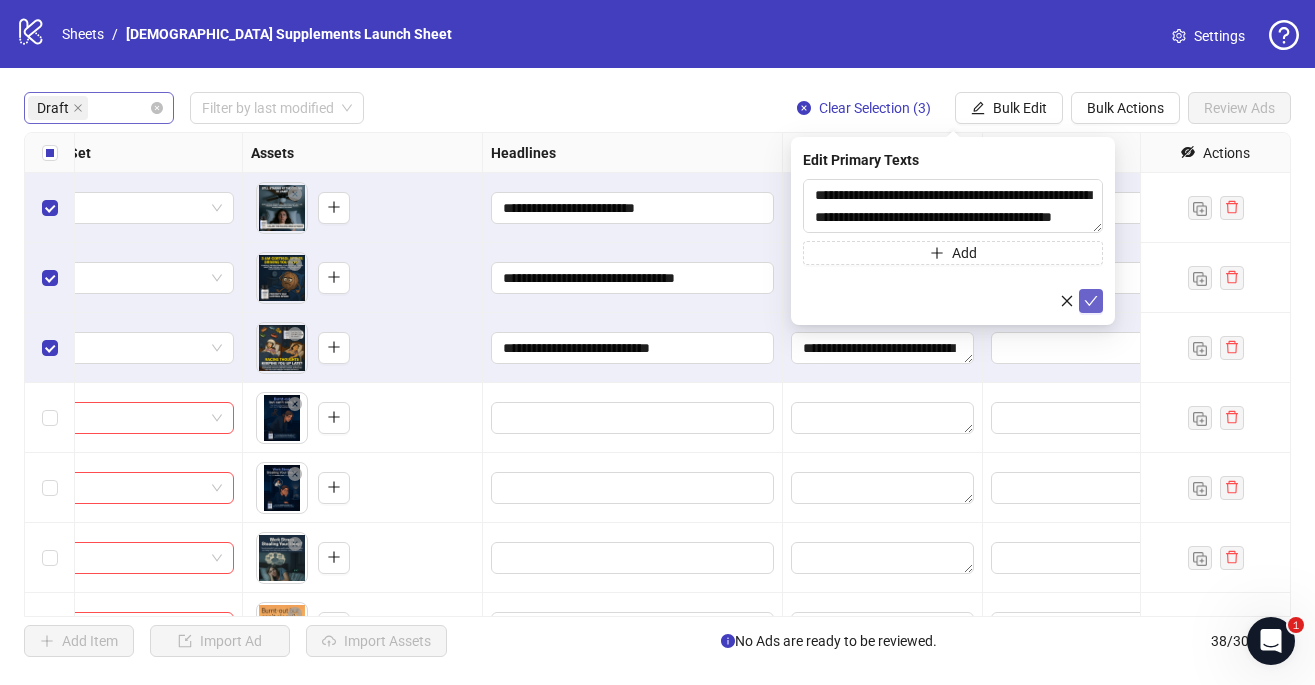 click 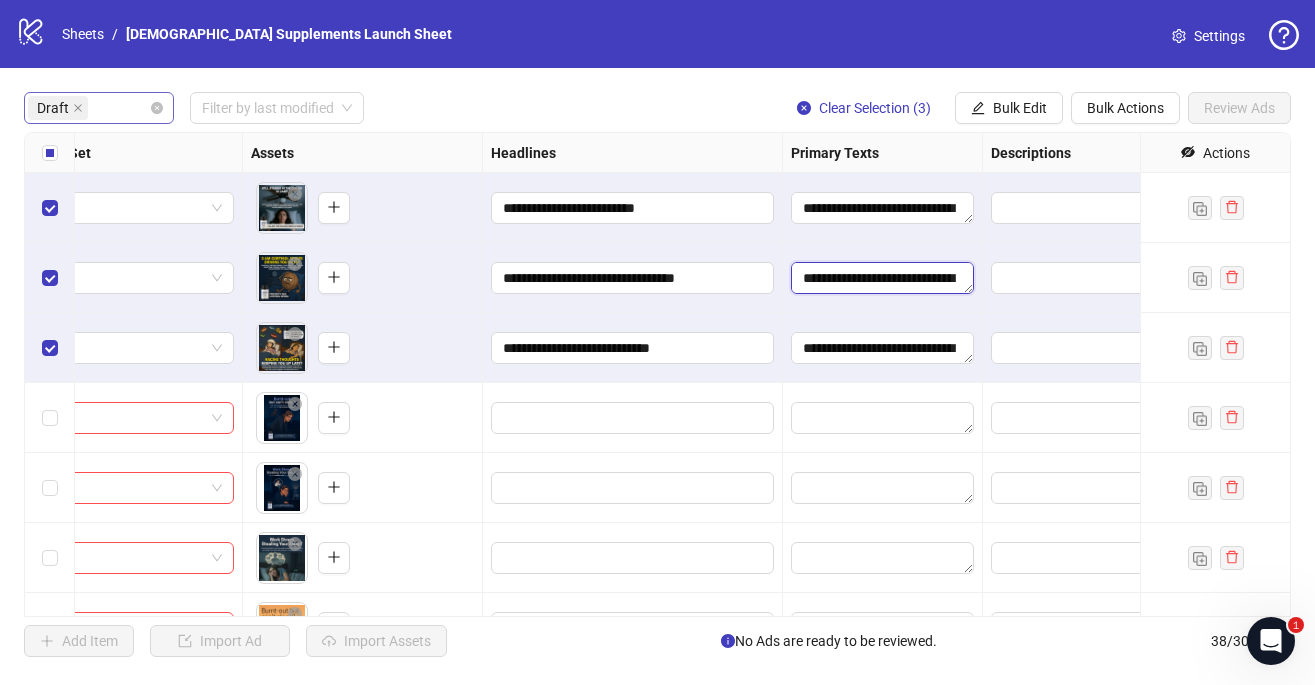 click at bounding box center [882, 278] 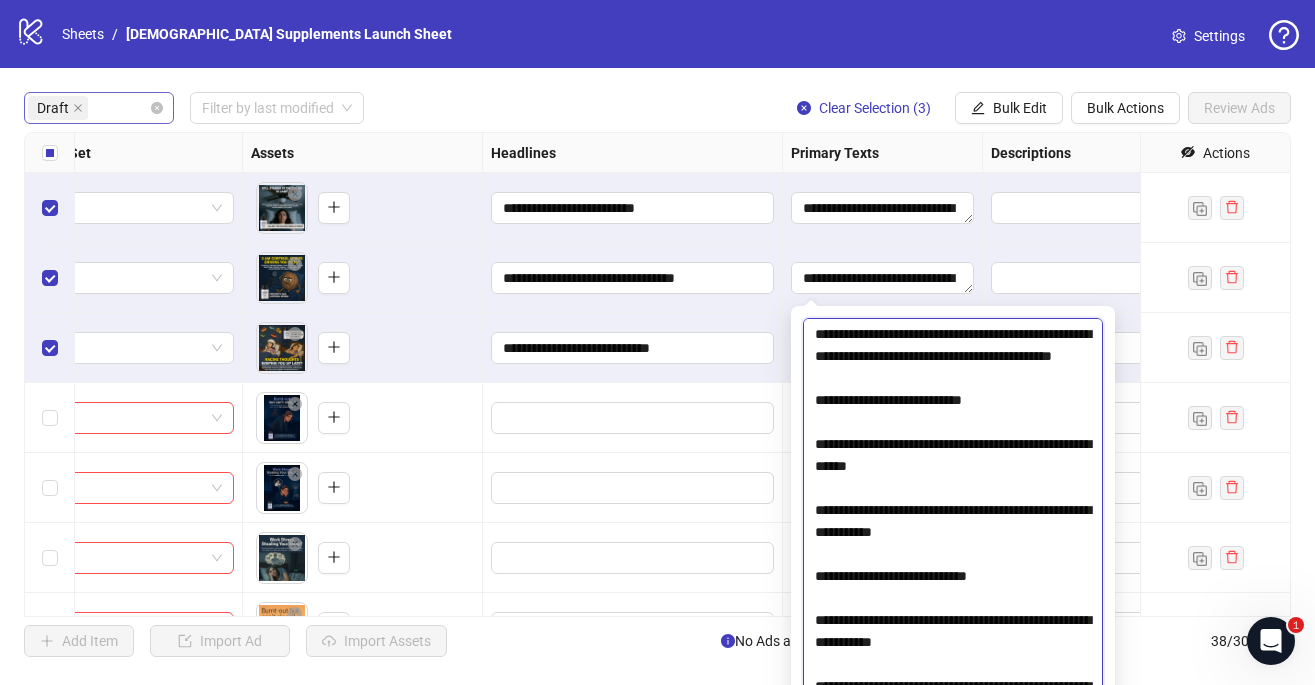 drag, startPoint x: 1096, startPoint y: 368, endPoint x: 1106, endPoint y: 695, distance: 327.15286 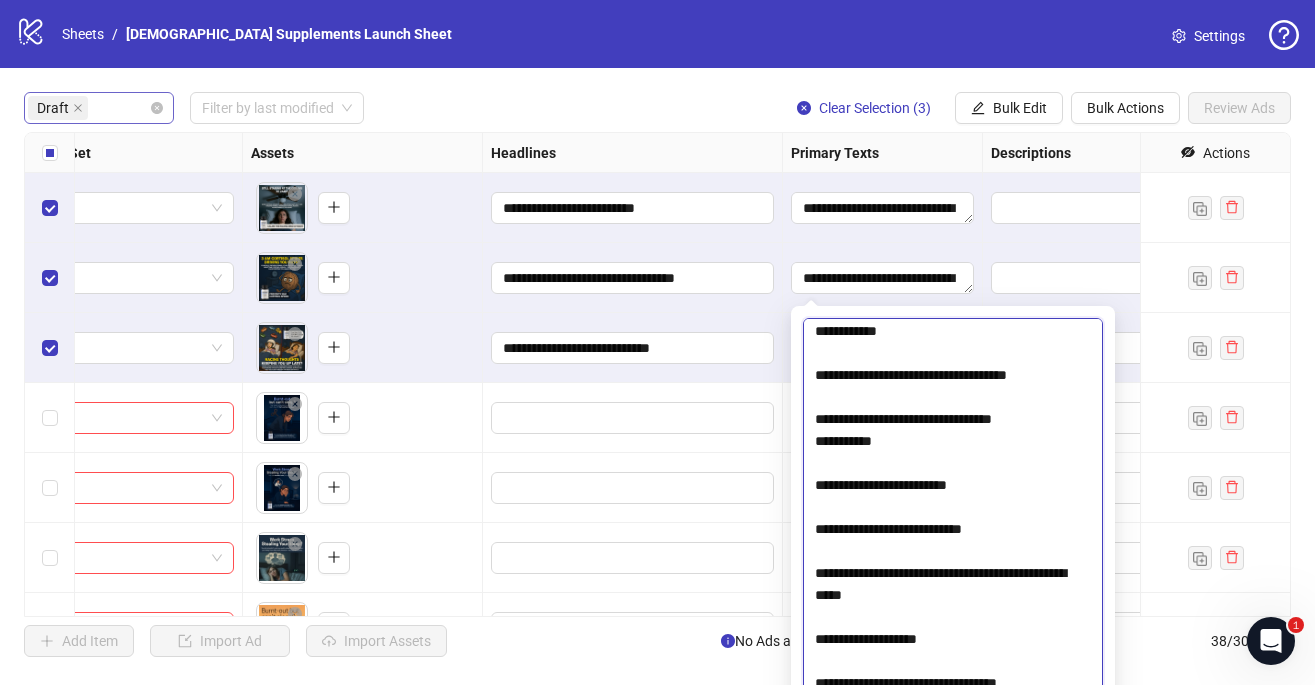 scroll, scrollTop: 2005, scrollLeft: 0, axis: vertical 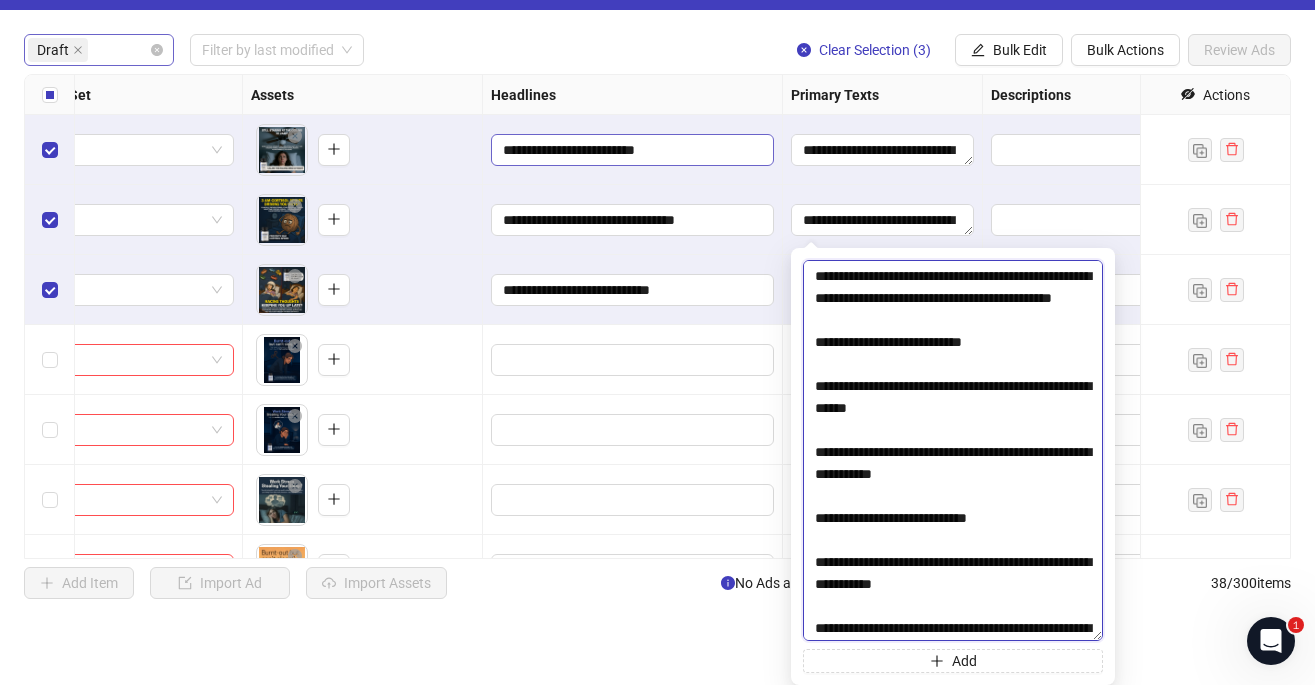 drag, startPoint x: 1058, startPoint y: 605, endPoint x: 702, endPoint y: 153, distance: 575.3608 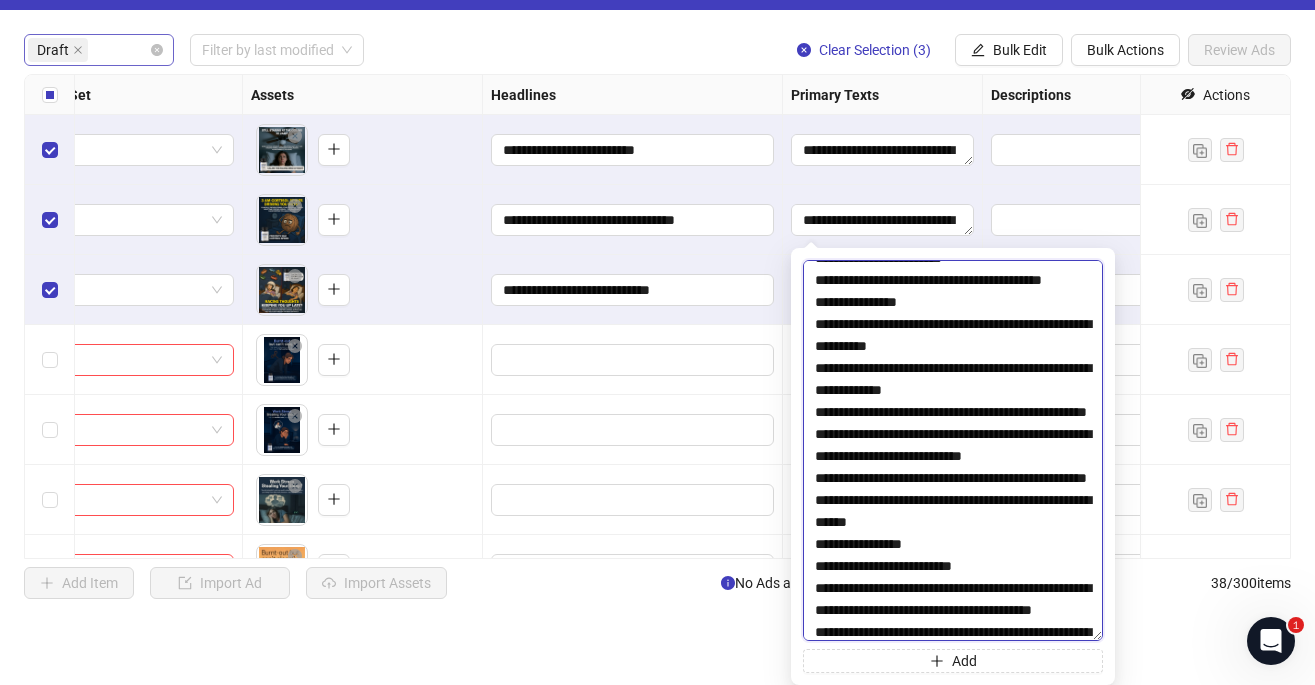scroll, scrollTop: 0, scrollLeft: 0, axis: both 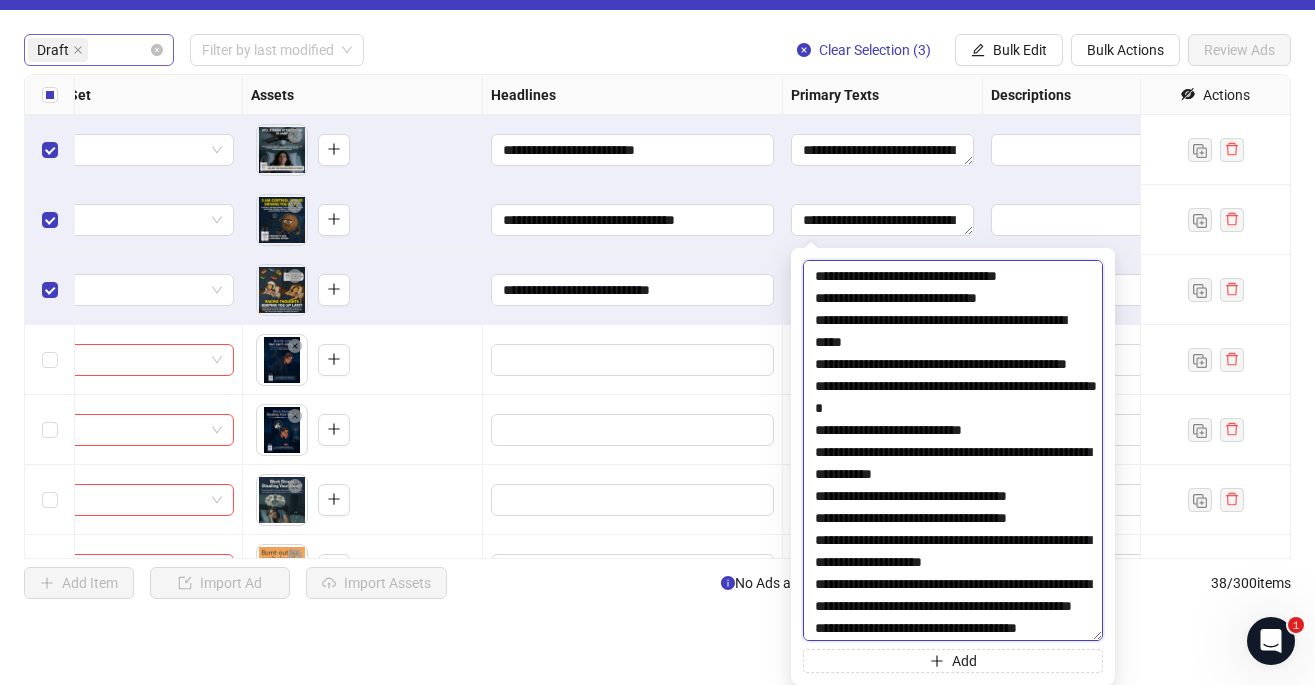 click at bounding box center (953, 450) 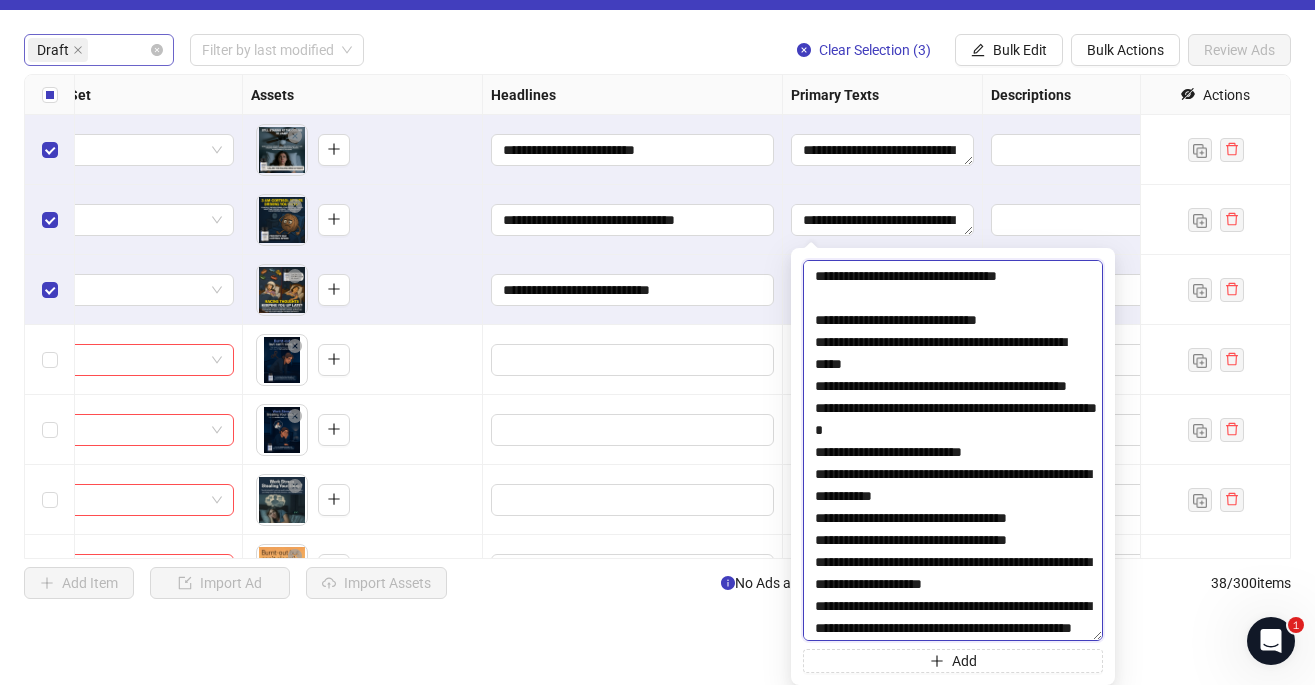 drag, startPoint x: 1065, startPoint y: 276, endPoint x: 812, endPoint y: 262, distance: 253.38705 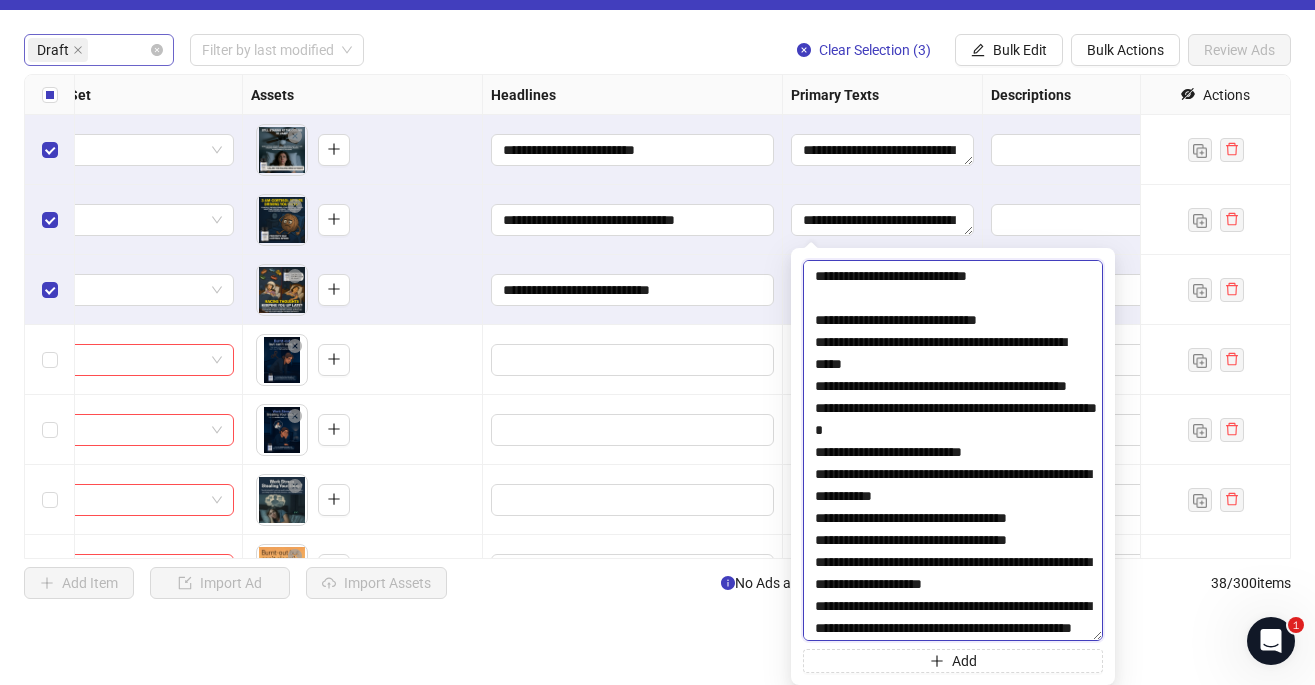 drag, startPoint x: 1055, startPoint y: 322, endPoint x: 814, endPoint y: 325, distance: 241.01868 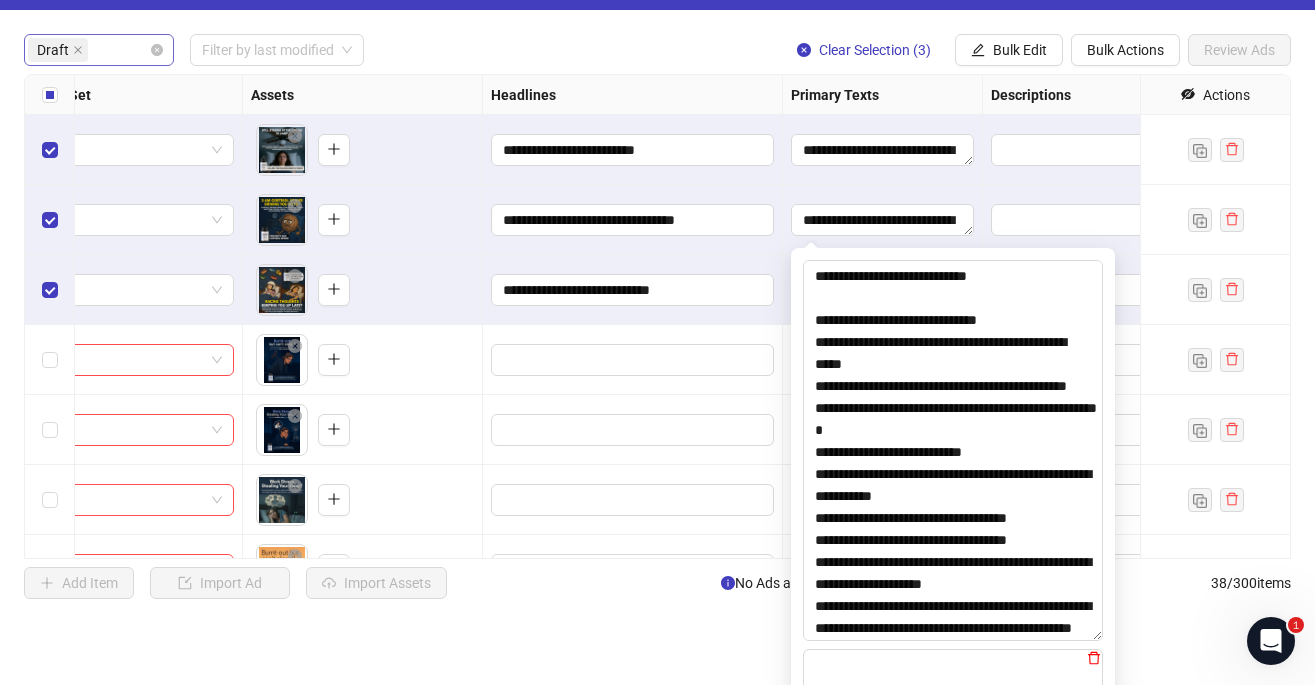 click 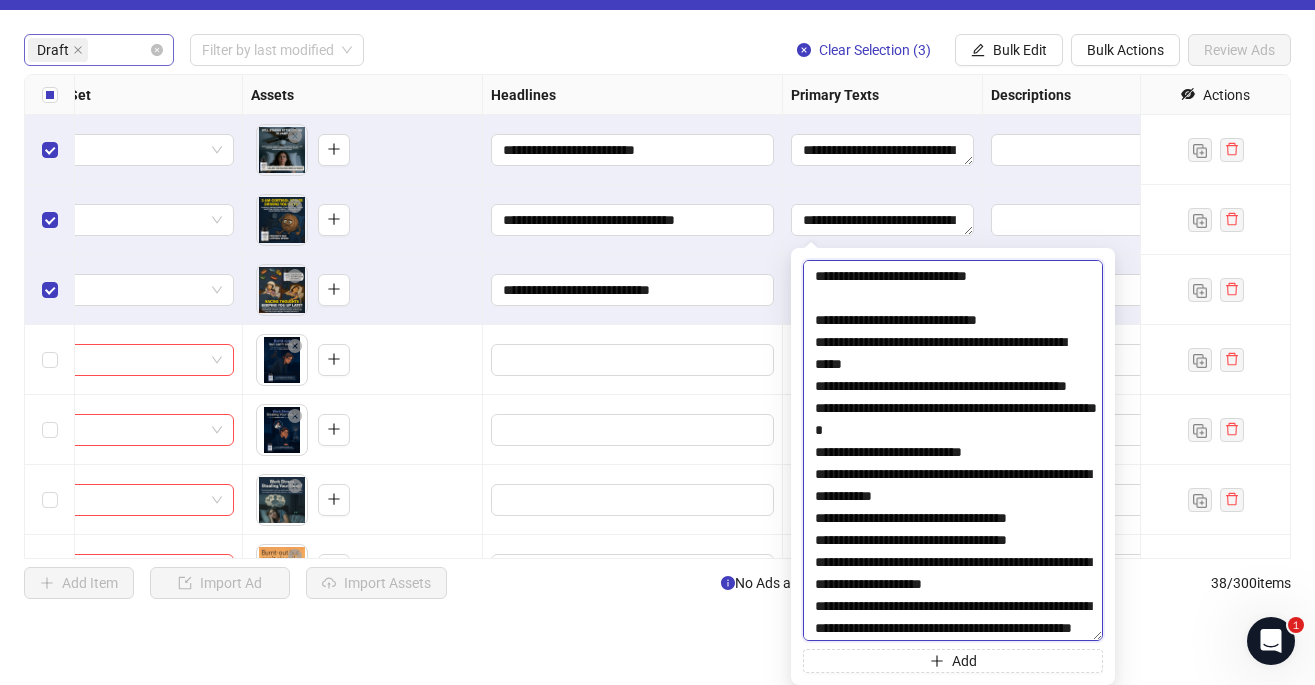 click at bounding box center [953, 450] 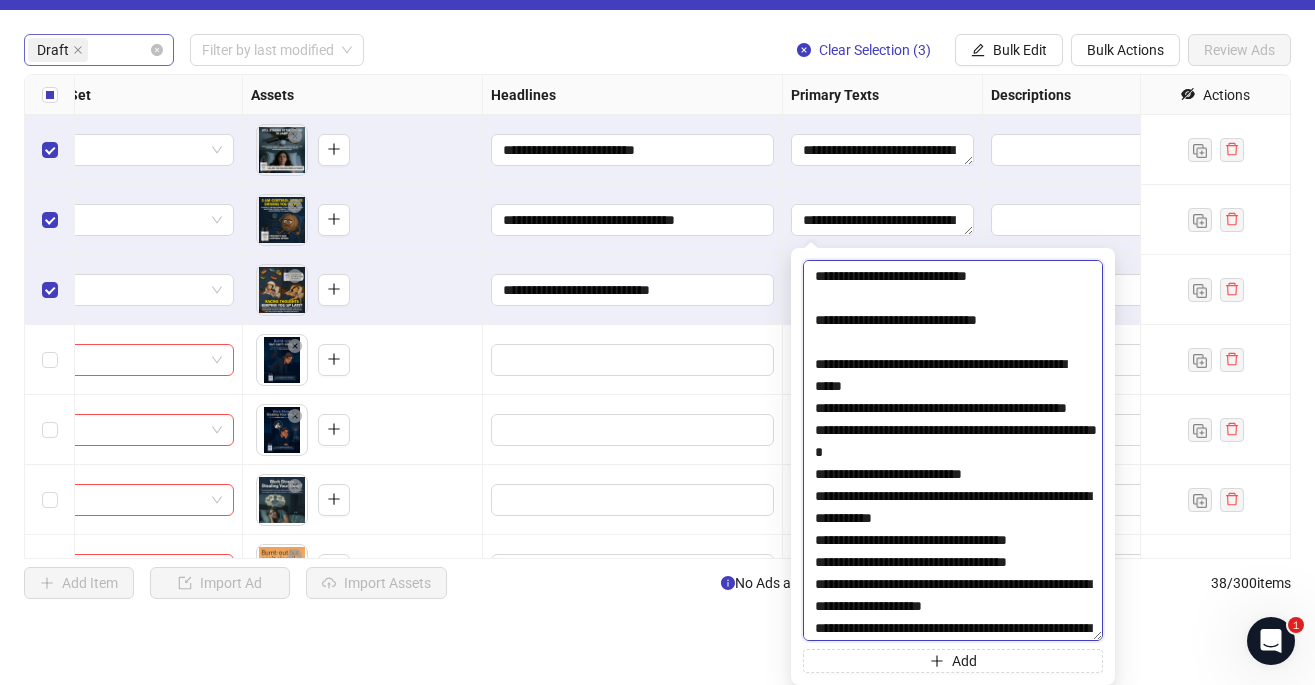 click at bounding box center [953, 450] 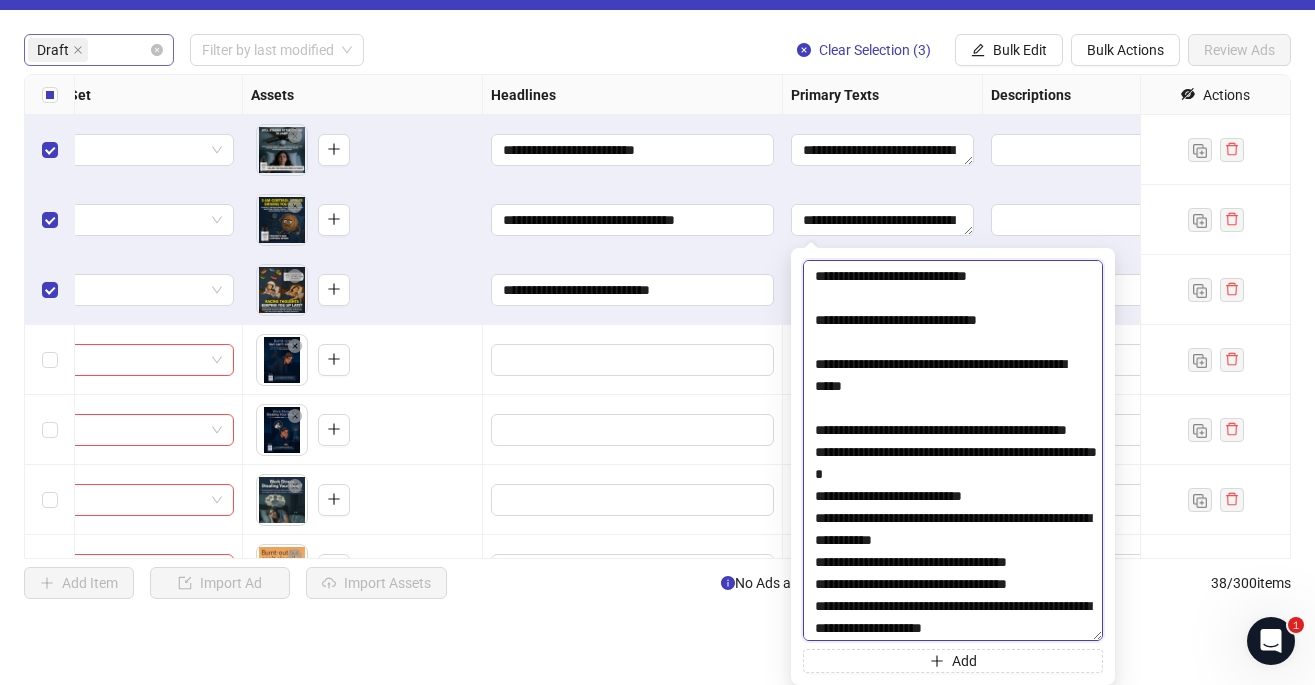 click at bounding box center (953, 450) 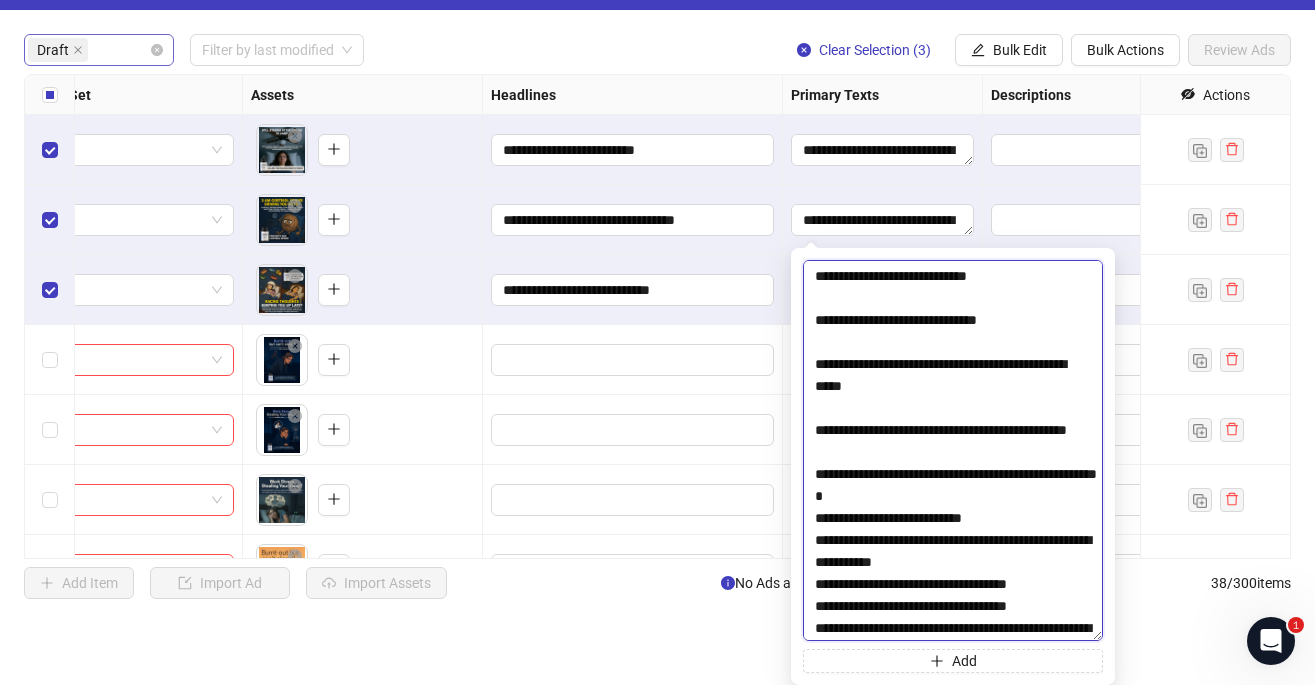 click at bounding box center (953, 450) 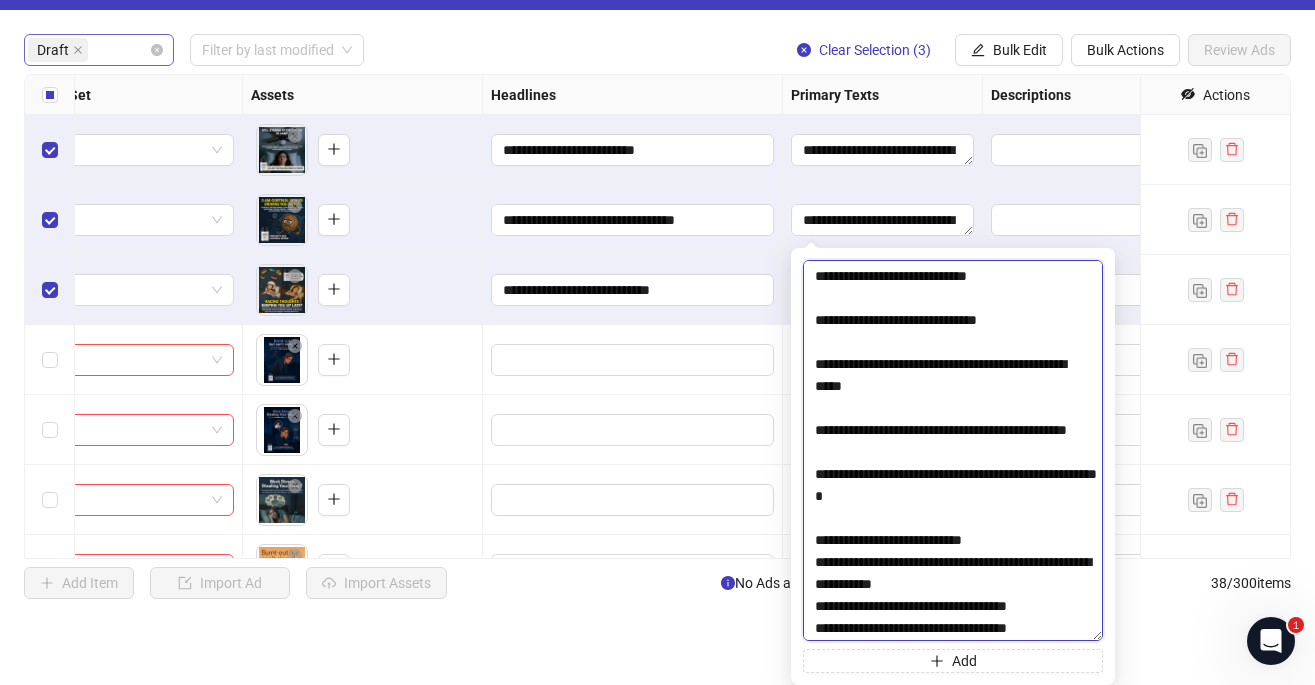 click at bounding box center [953, 450] 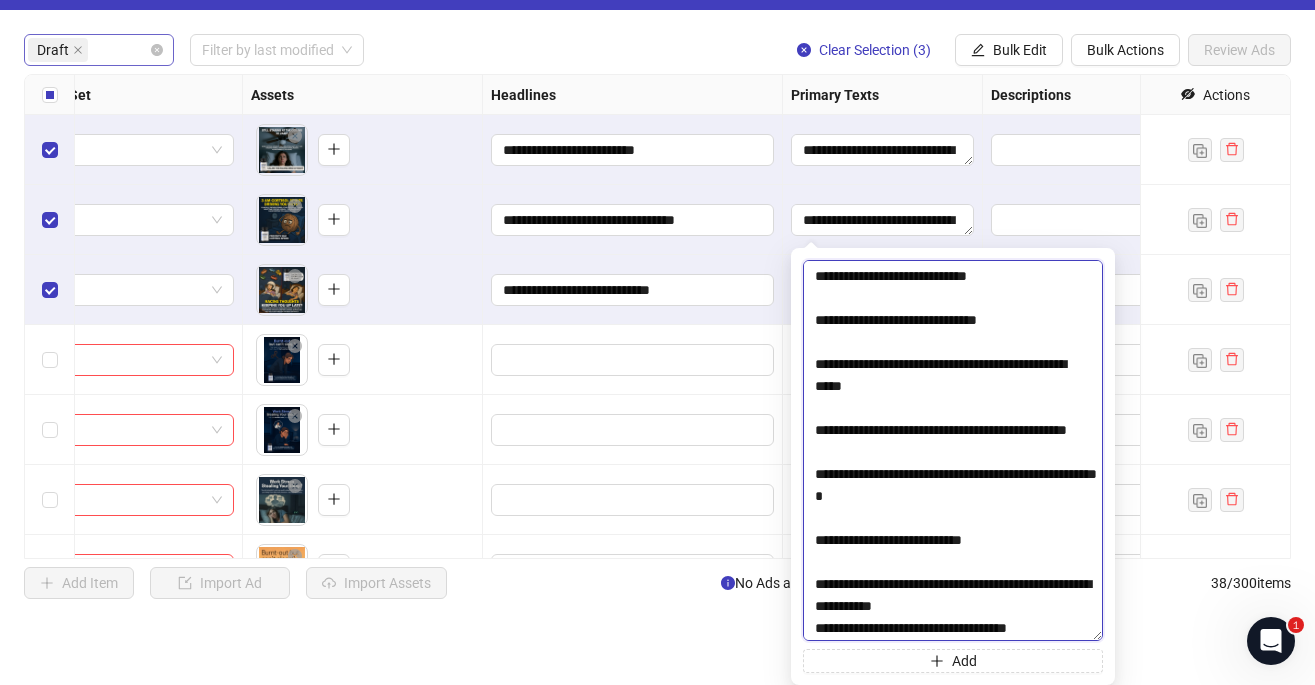 scroll, scrollTop: 124, scrollLeft: 0, axis: vertical 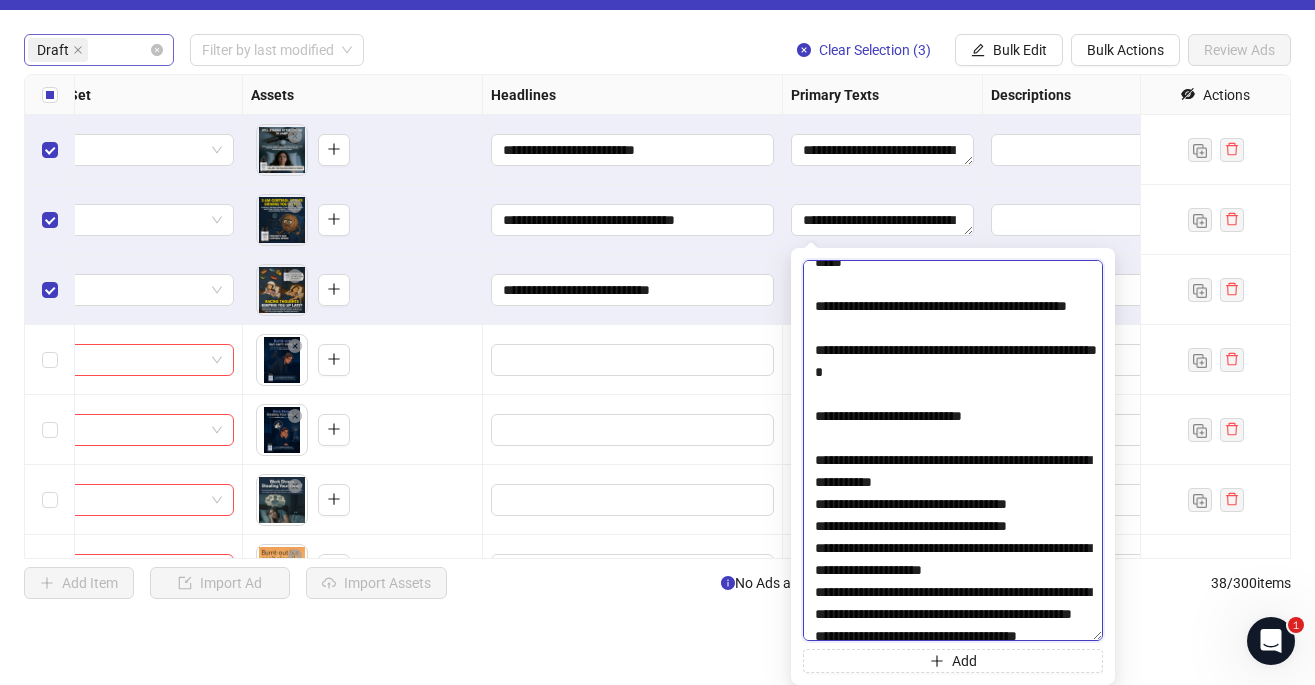 click at bounding box center [953, 450] 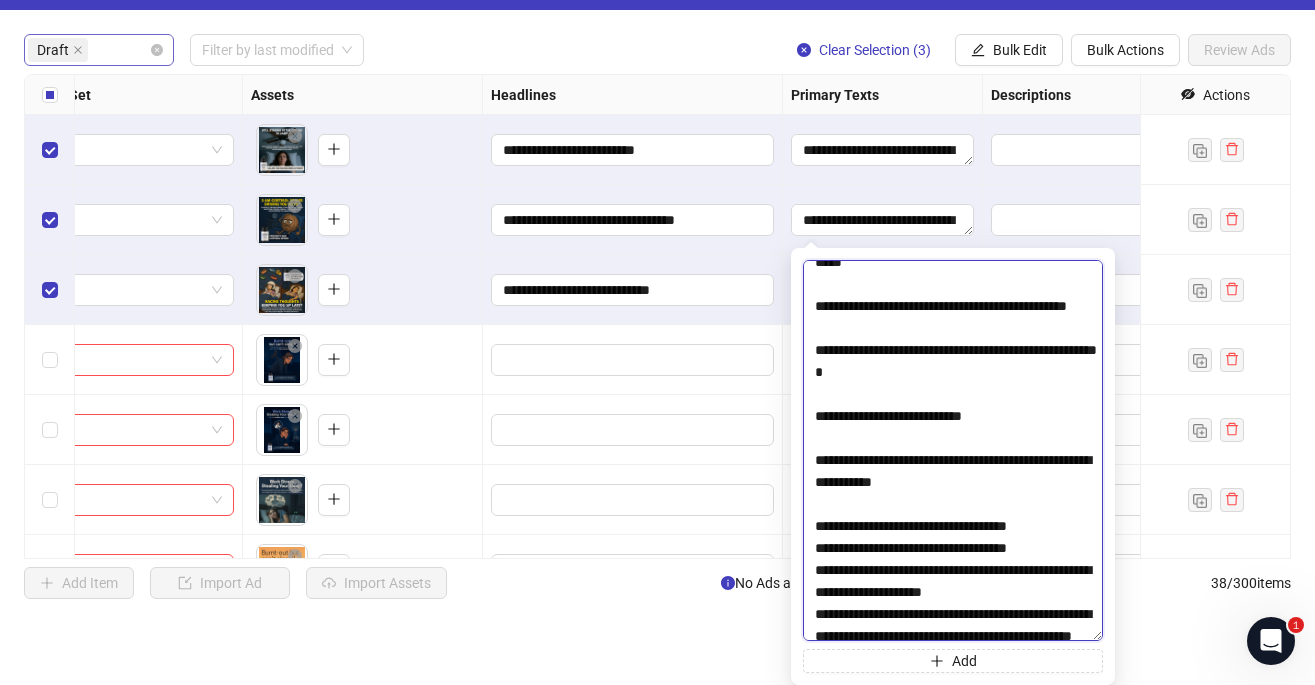click at bounding box center (953, 450) 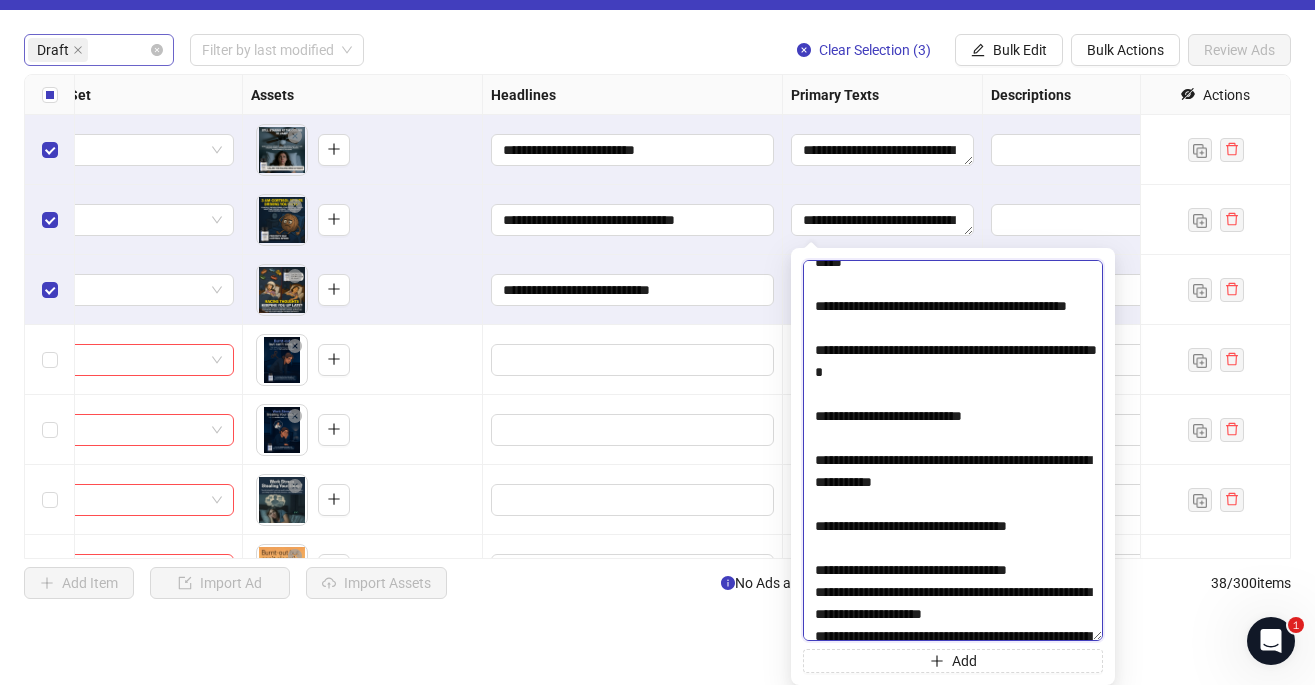 scroll, scrollTop: 184, scrollLeft: 0, axis: vertical 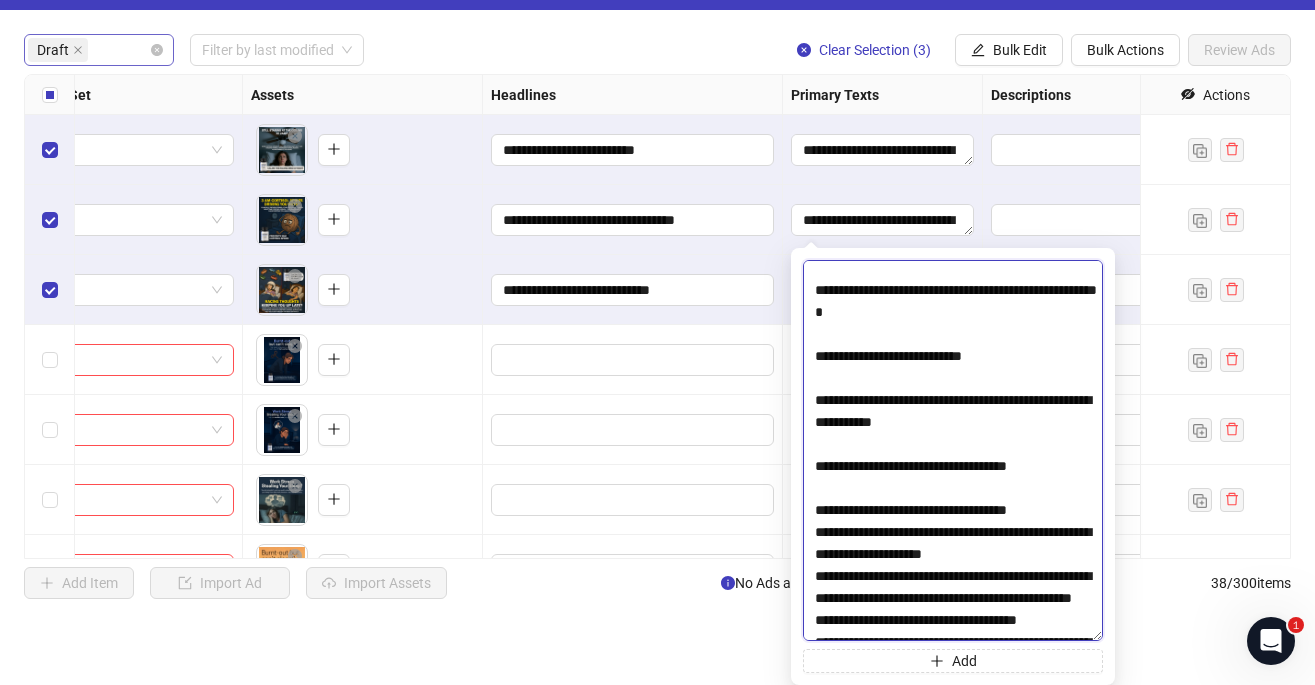 drag, startPoint x: 884, startPoint y: 488, endPoint x: 841, endPoint y: 493, distance: 43.289722 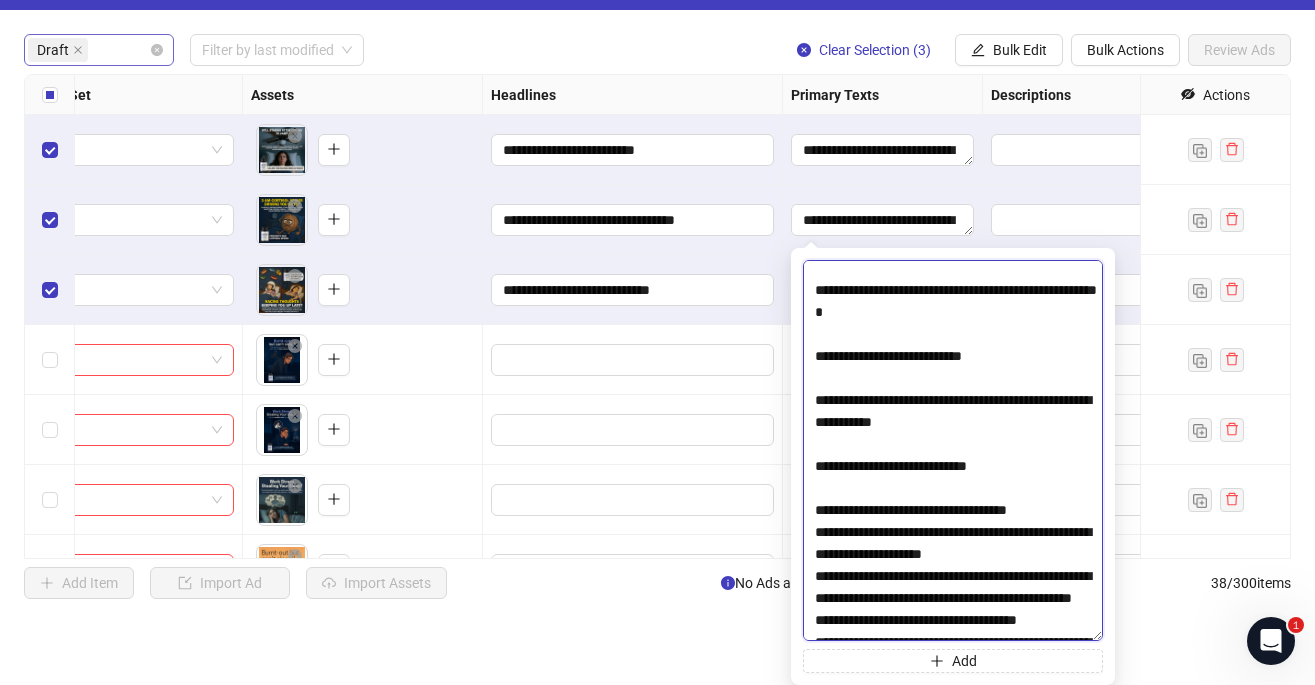 scroll, scrollTop: 220, scrollLeft: 0, axis: vertical 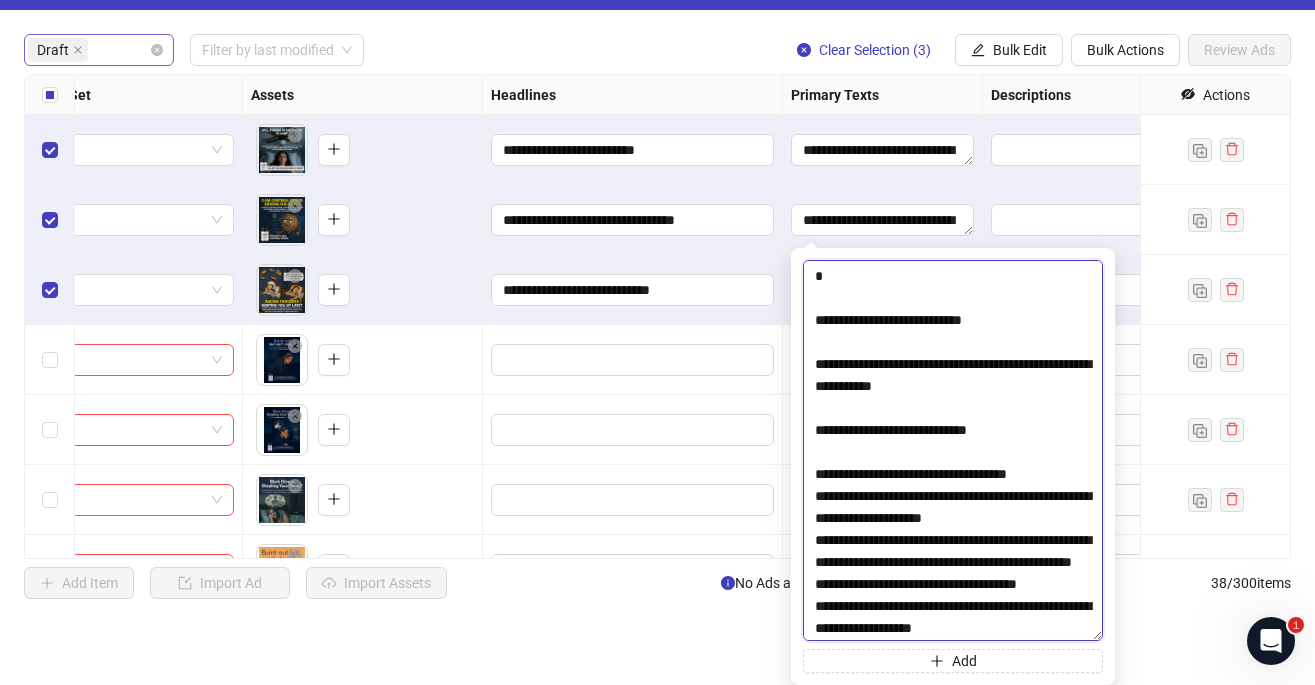 click at bounding box center [953, 450] 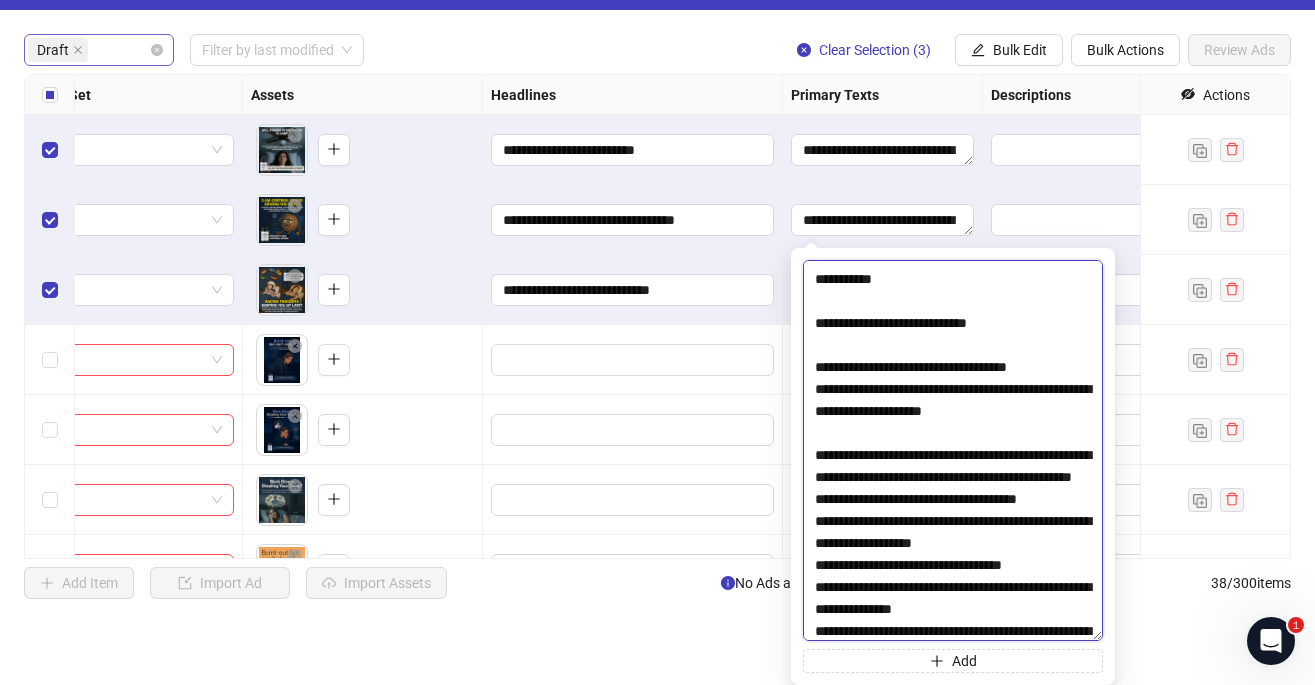 scroll, scrollTop: 345, scrollLeft: 0, axis: vertical 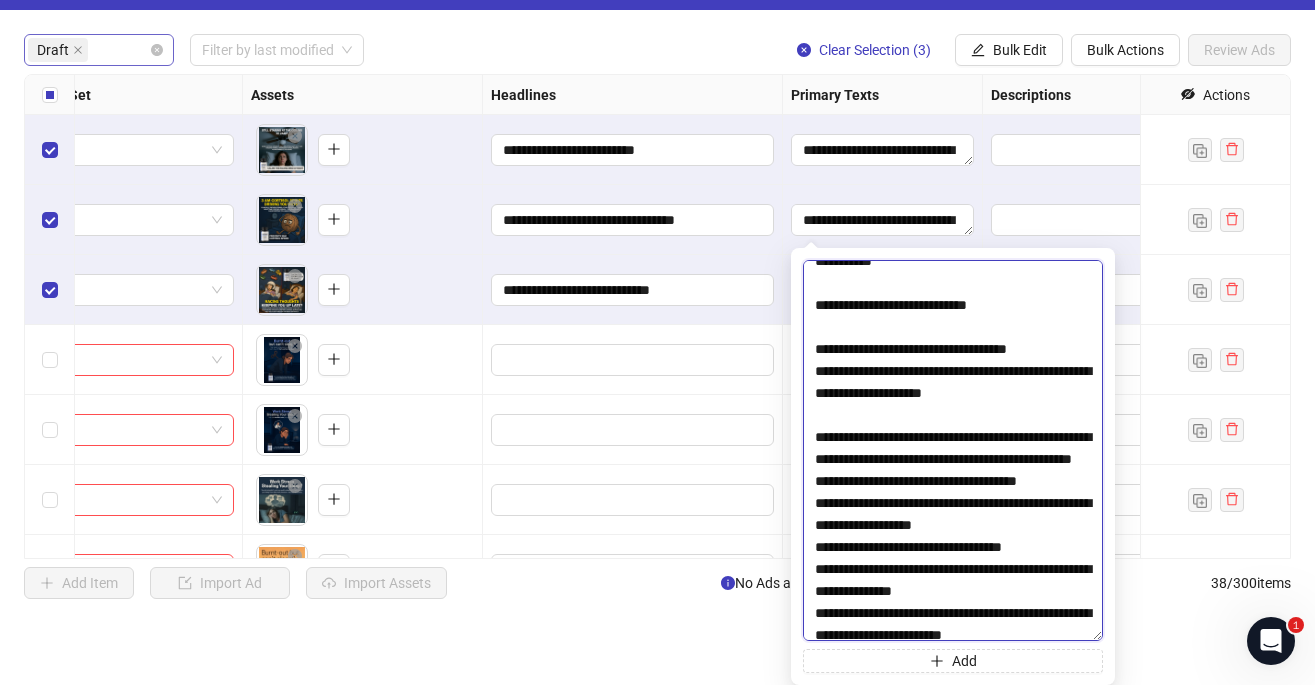 click at bounding box center [953, 450] 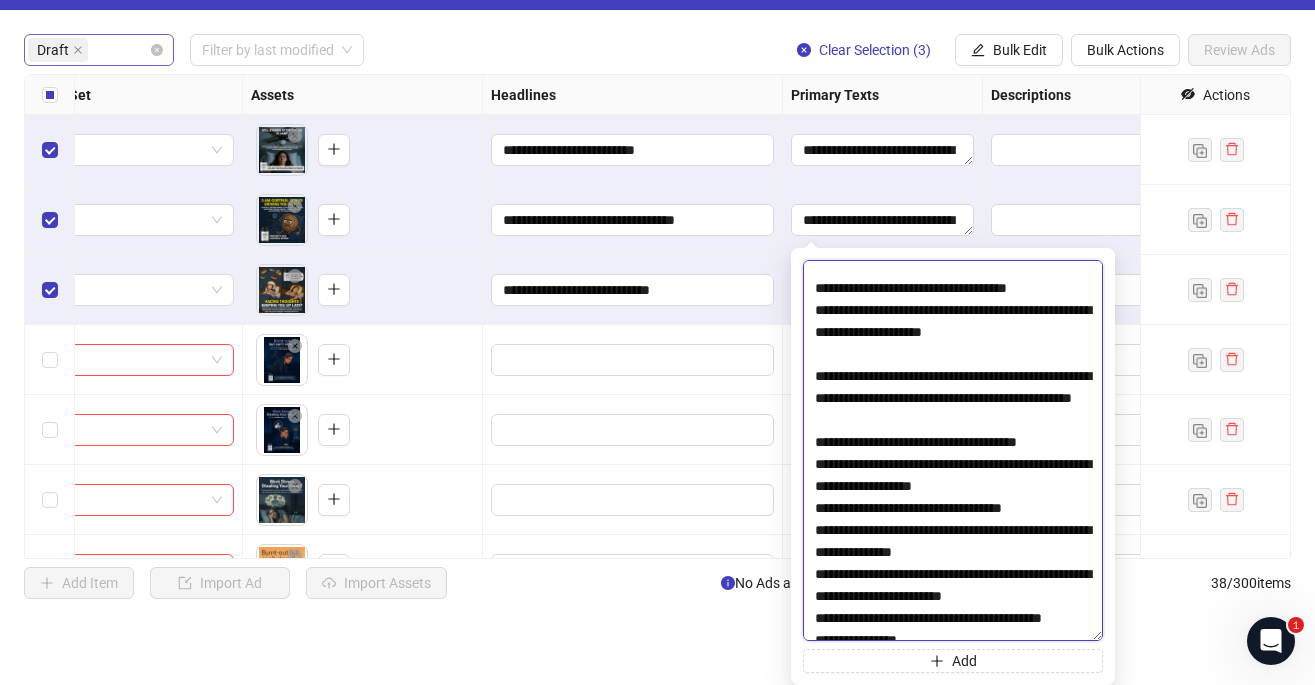 scroll, scrollTop: 420, scrollLeft: 0, axis: vertical 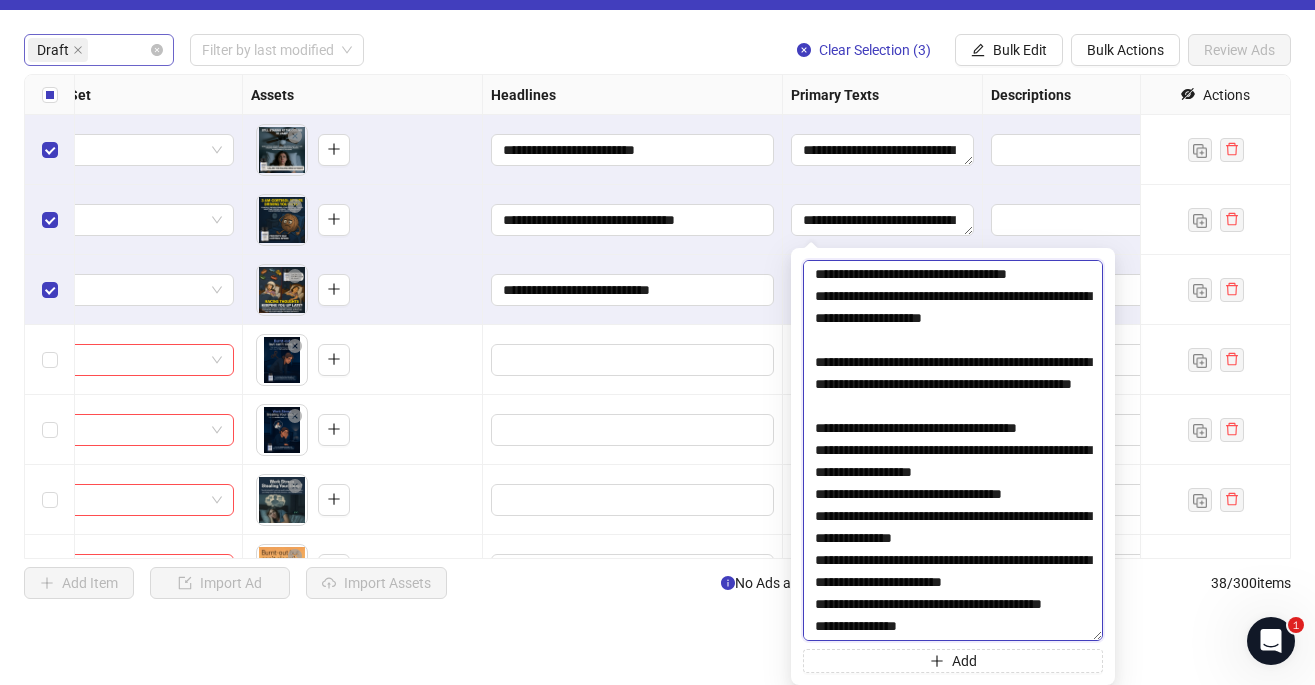 click at bounding box center (953, 450) 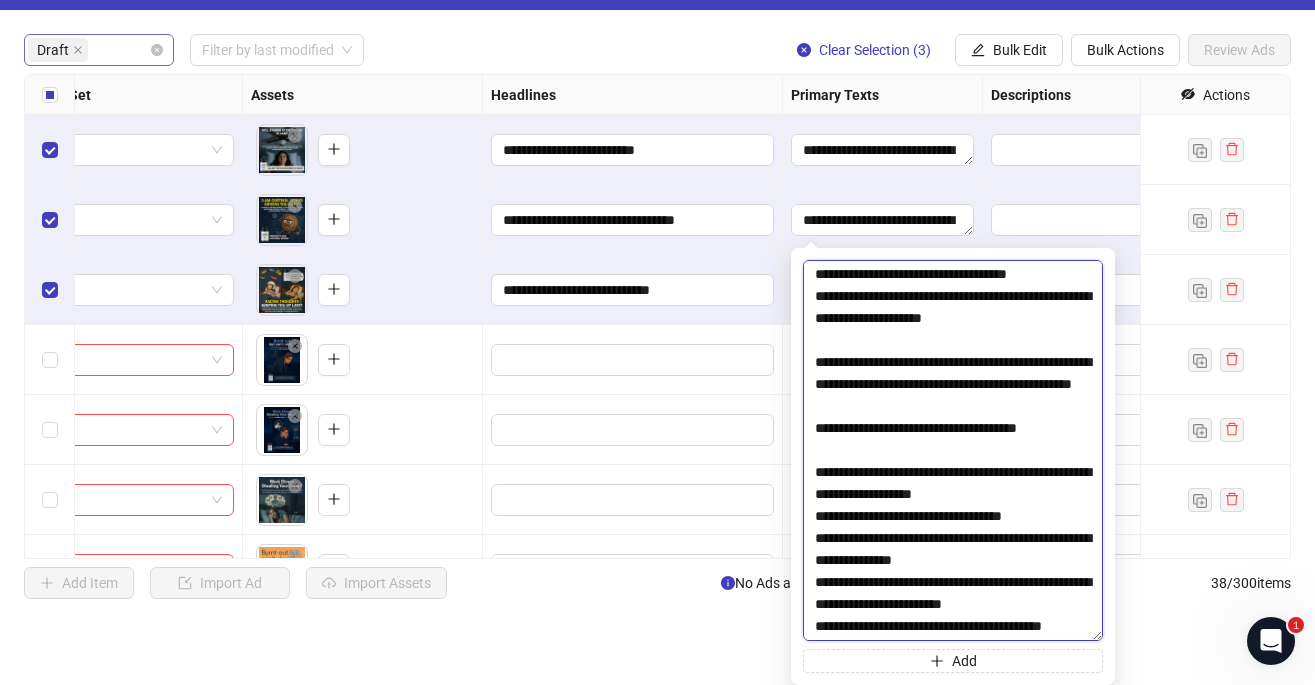 click at bounding box center [953, 450] 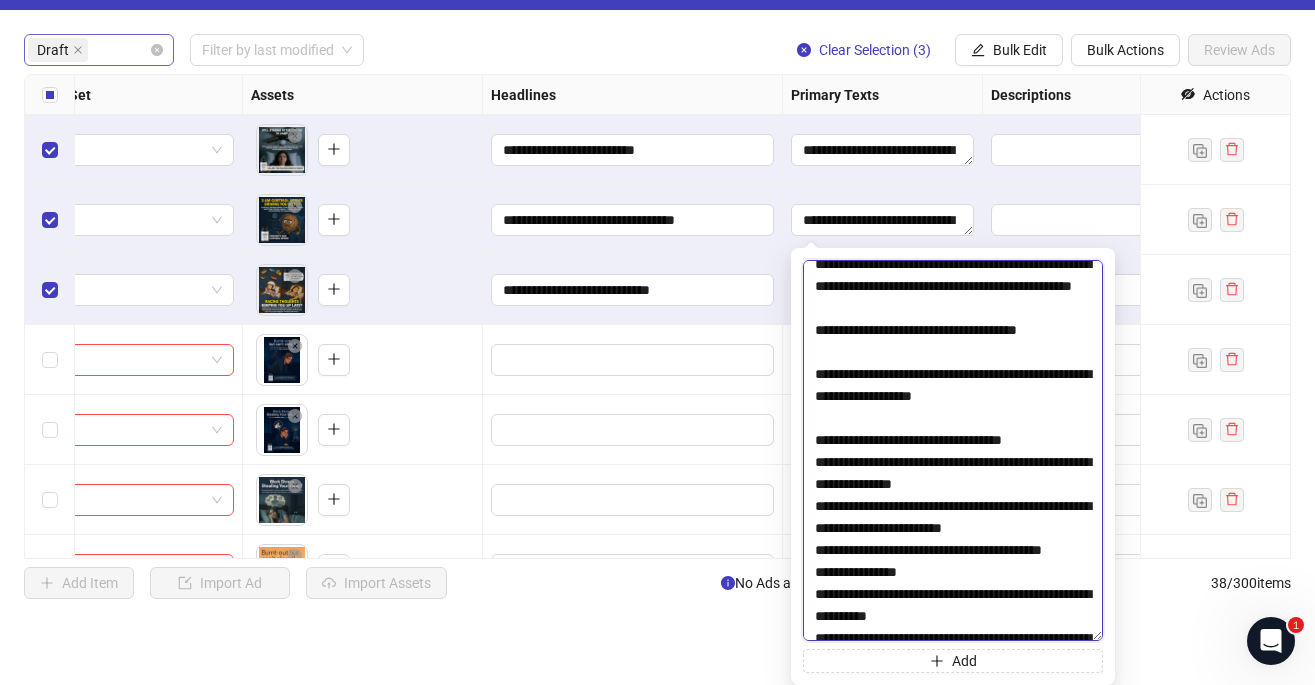 scroll, scrollTop: 542, scrollLeft: 0, axis: vertical 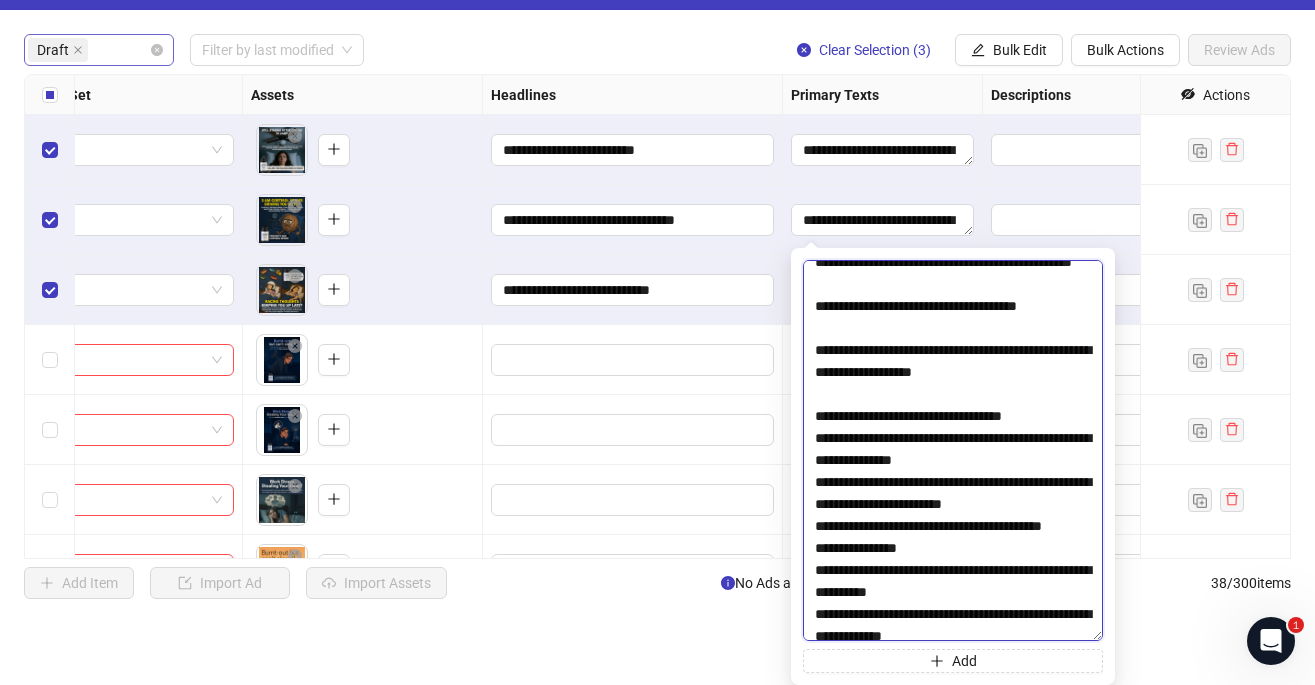 click at bounding box center [953, 450] 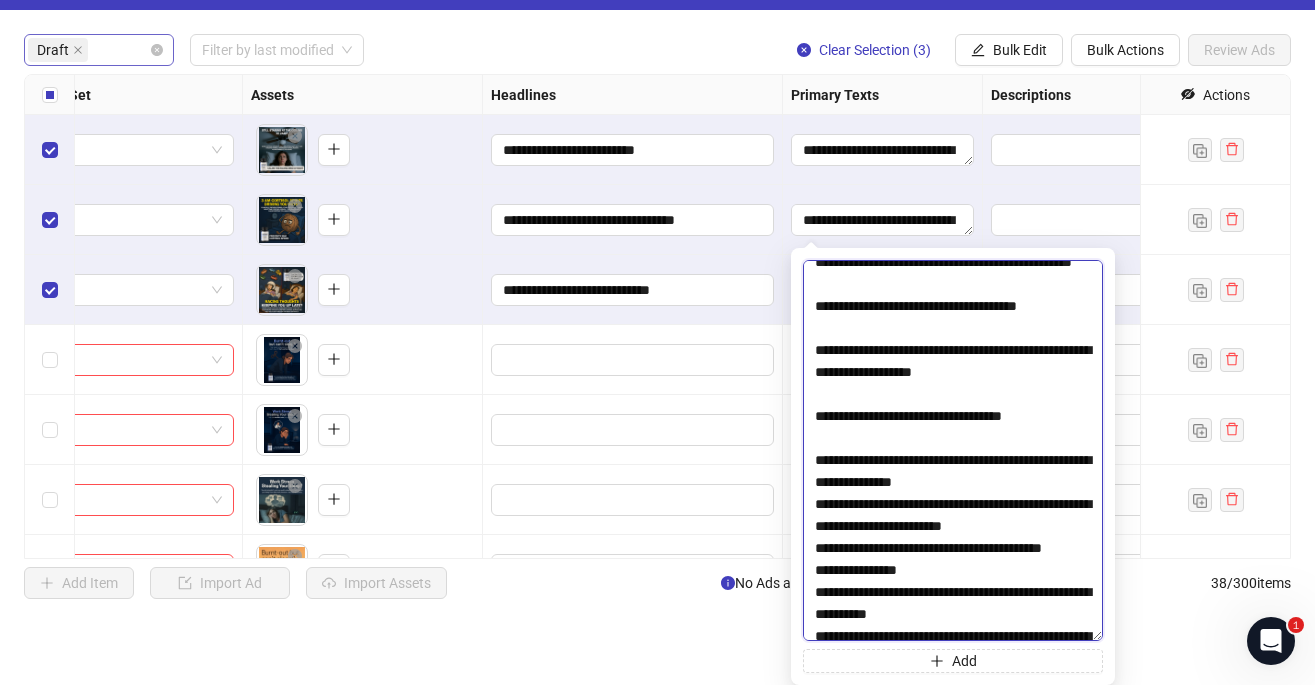click at bounding box center (953, 450) 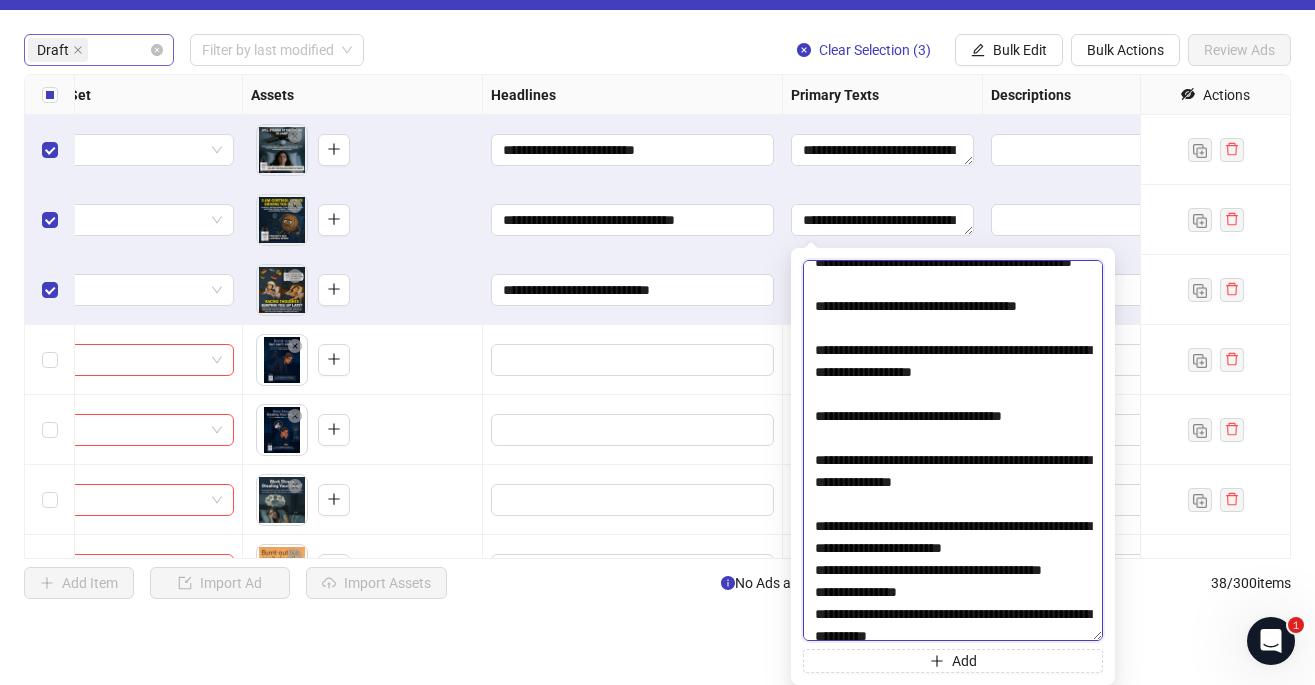 scroll, scrollTop: 623, scrollLeft: 0, axis: vertical 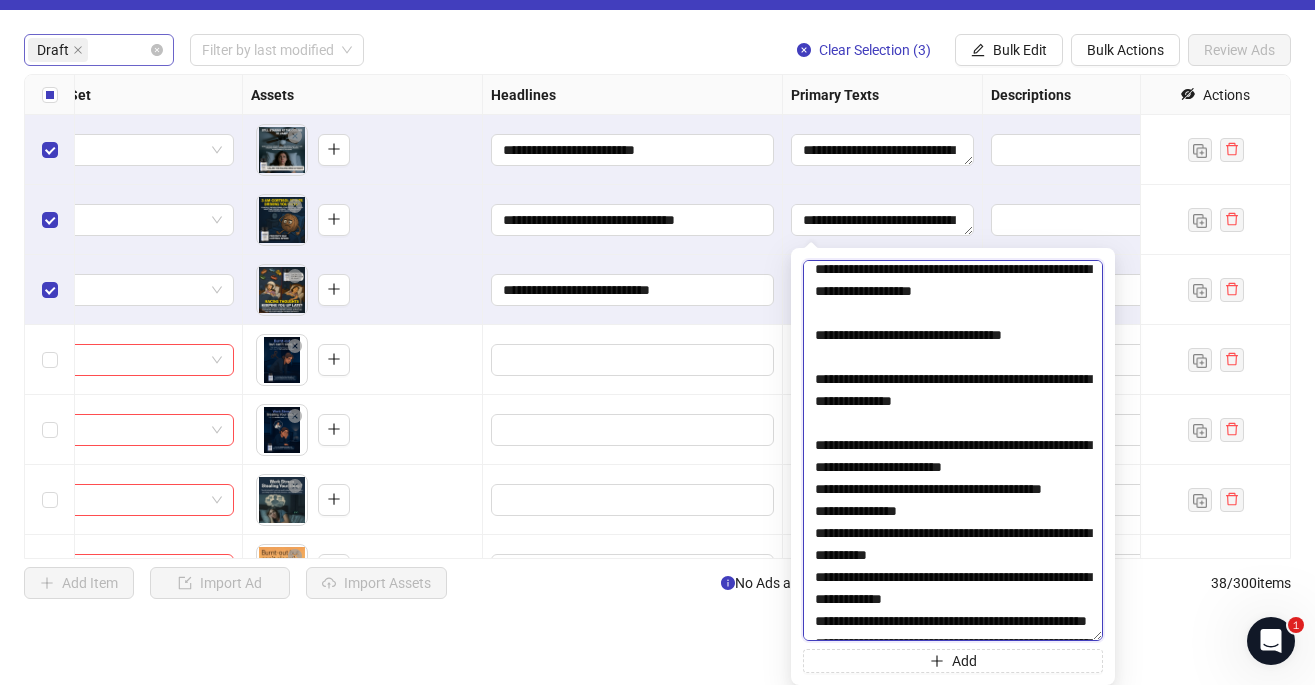 click at bounding box center [953, 450] 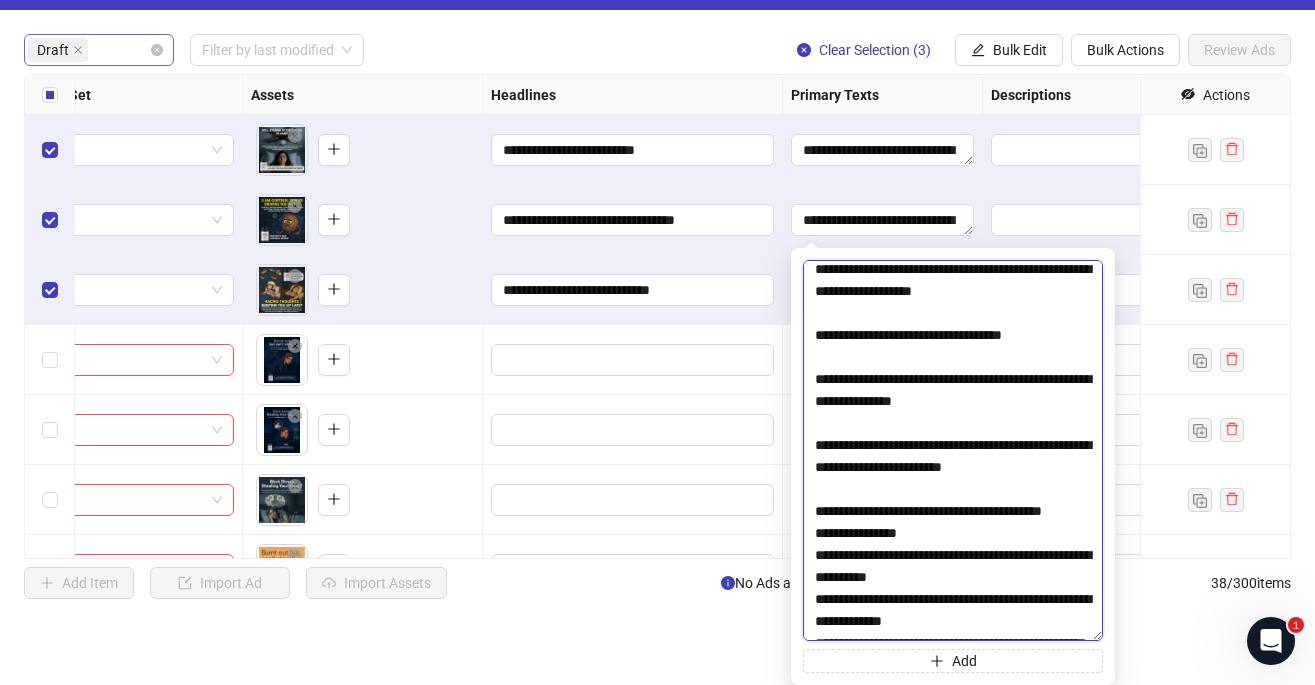 click at bounding box center (953, 450) 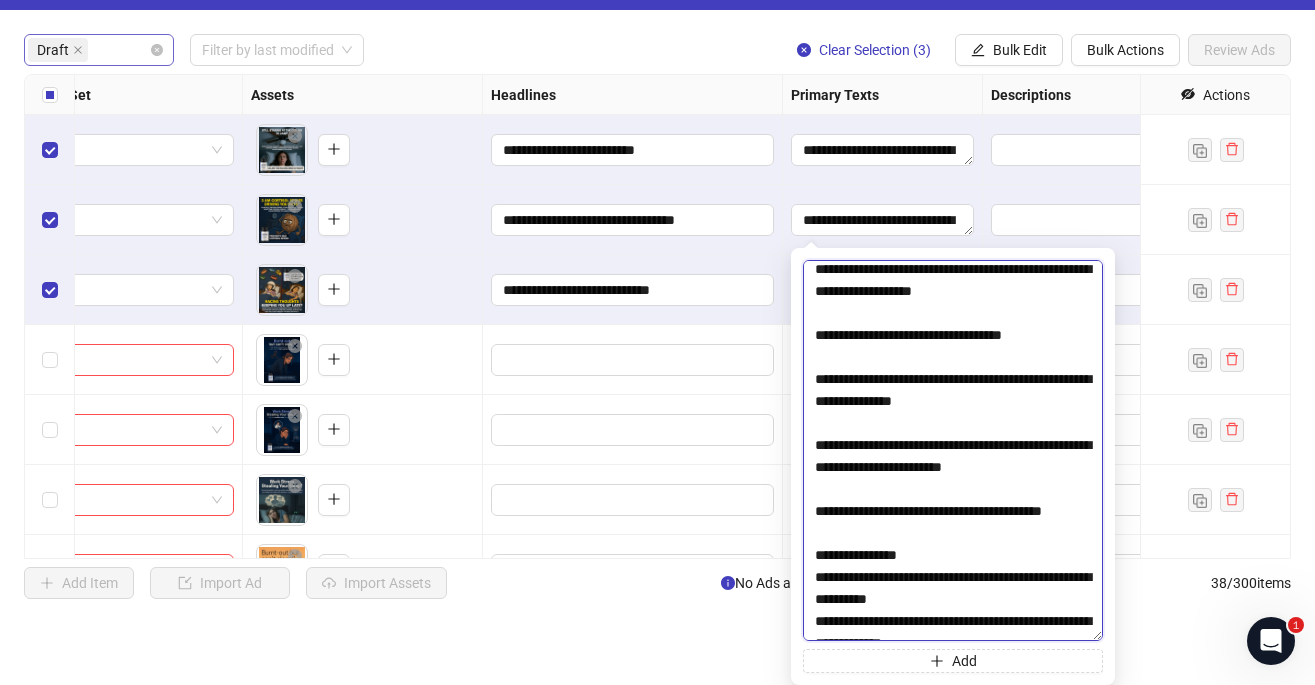 scroll, scrollTop: 748, scrollLeft: 0, axis: vertical 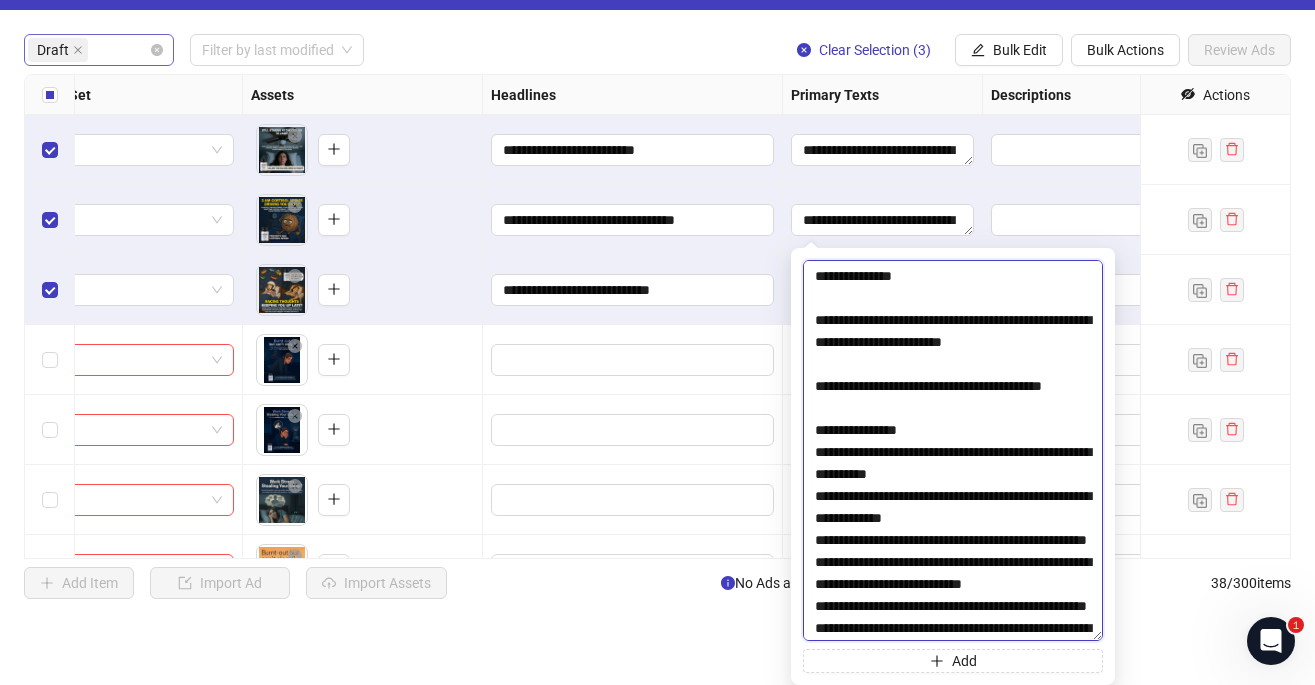 click at bounding box center (953, 450) 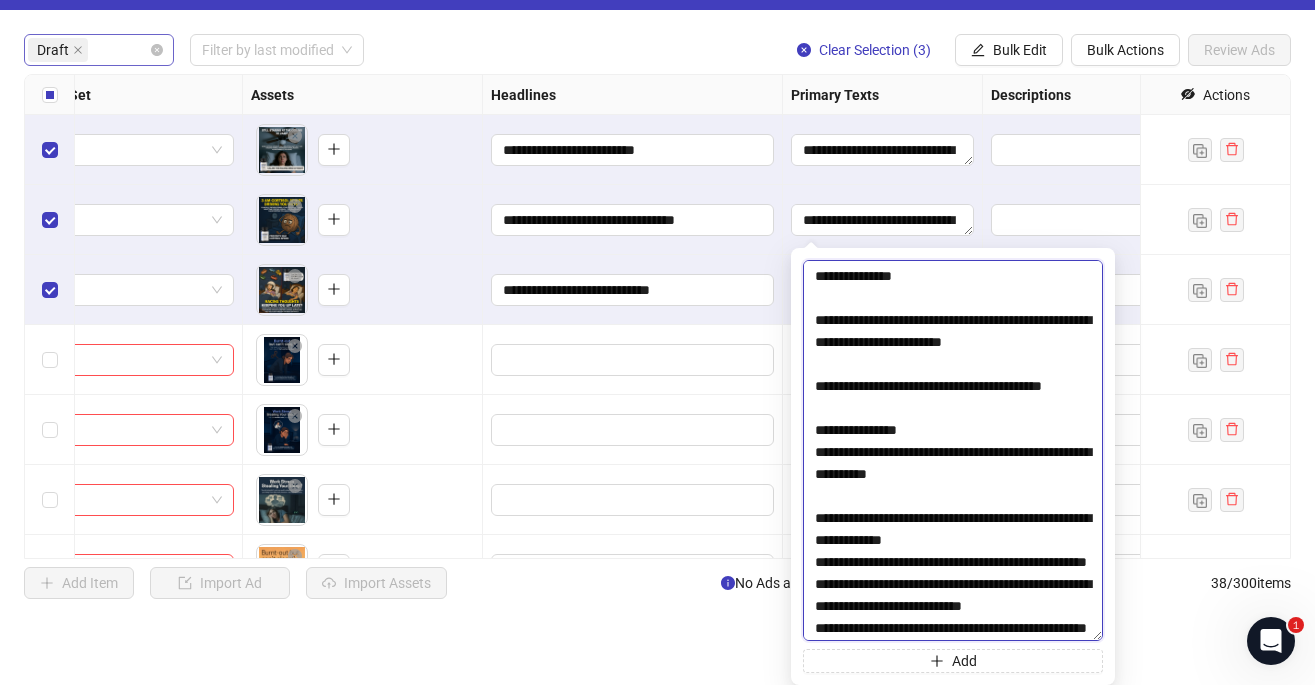 scroll, scrollTop: 870, scrollLeft: 0, axis: vertical 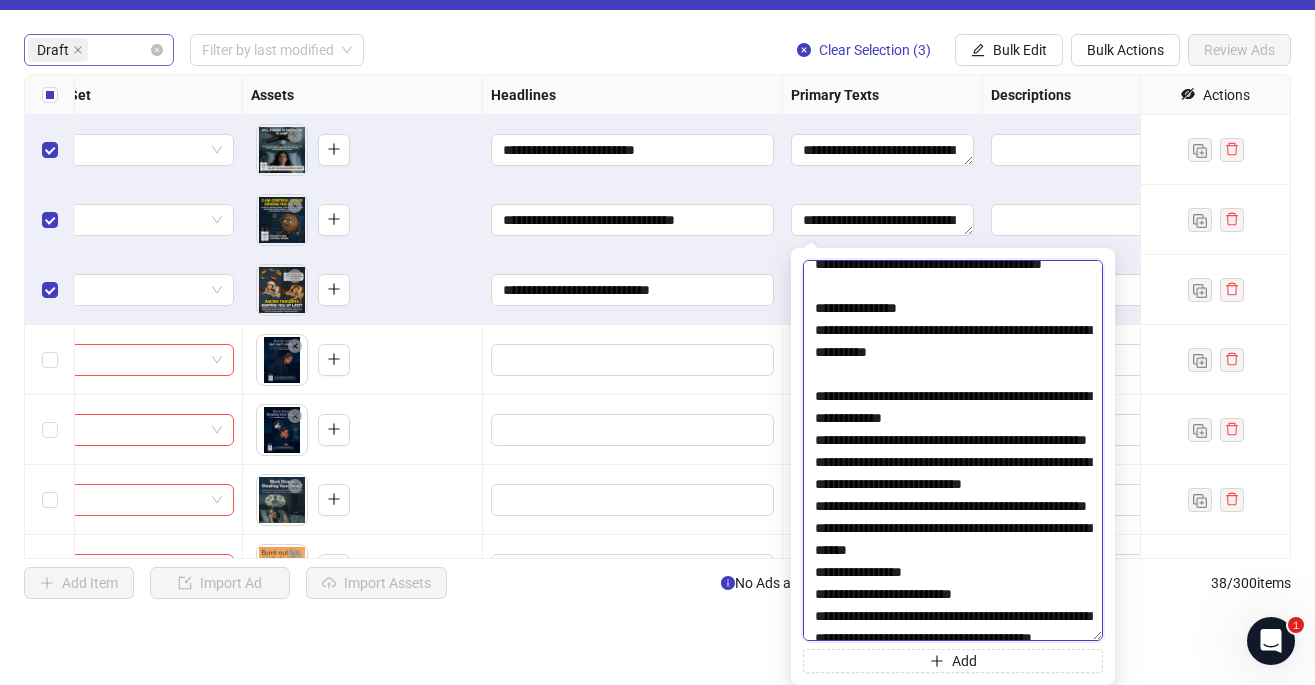 click at bounding box center [953, 450] 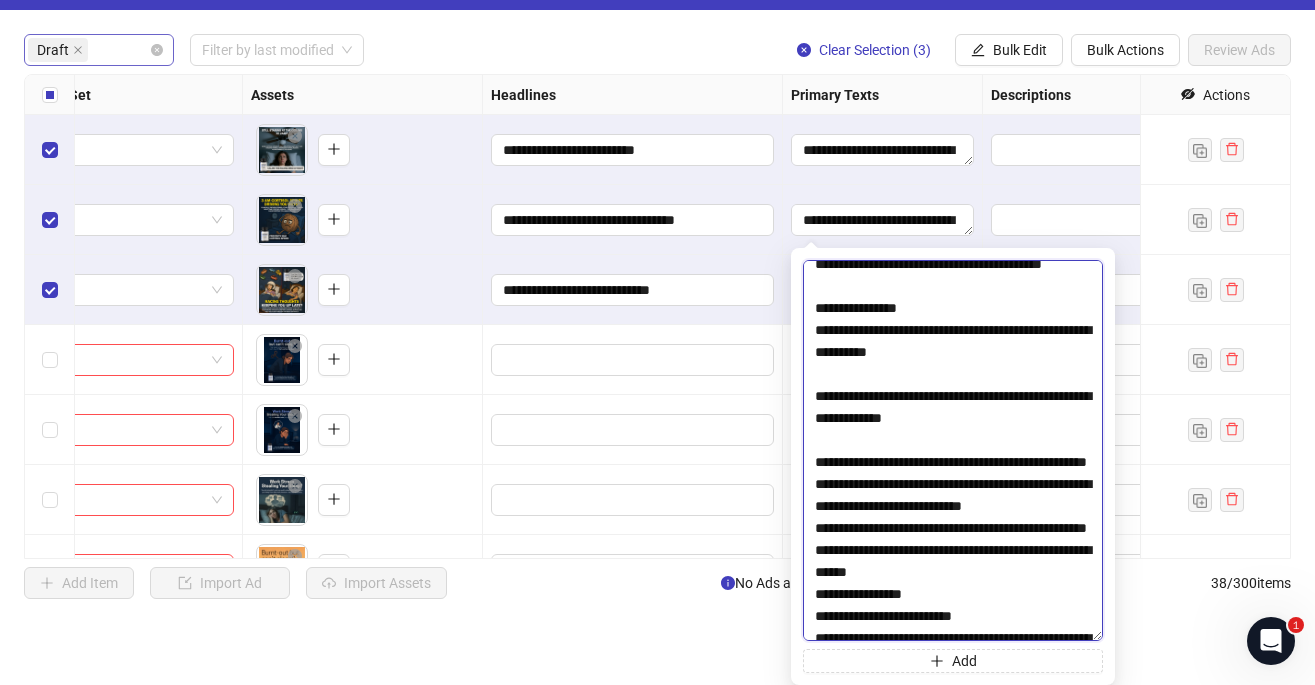click at bounding box center (953, 450) 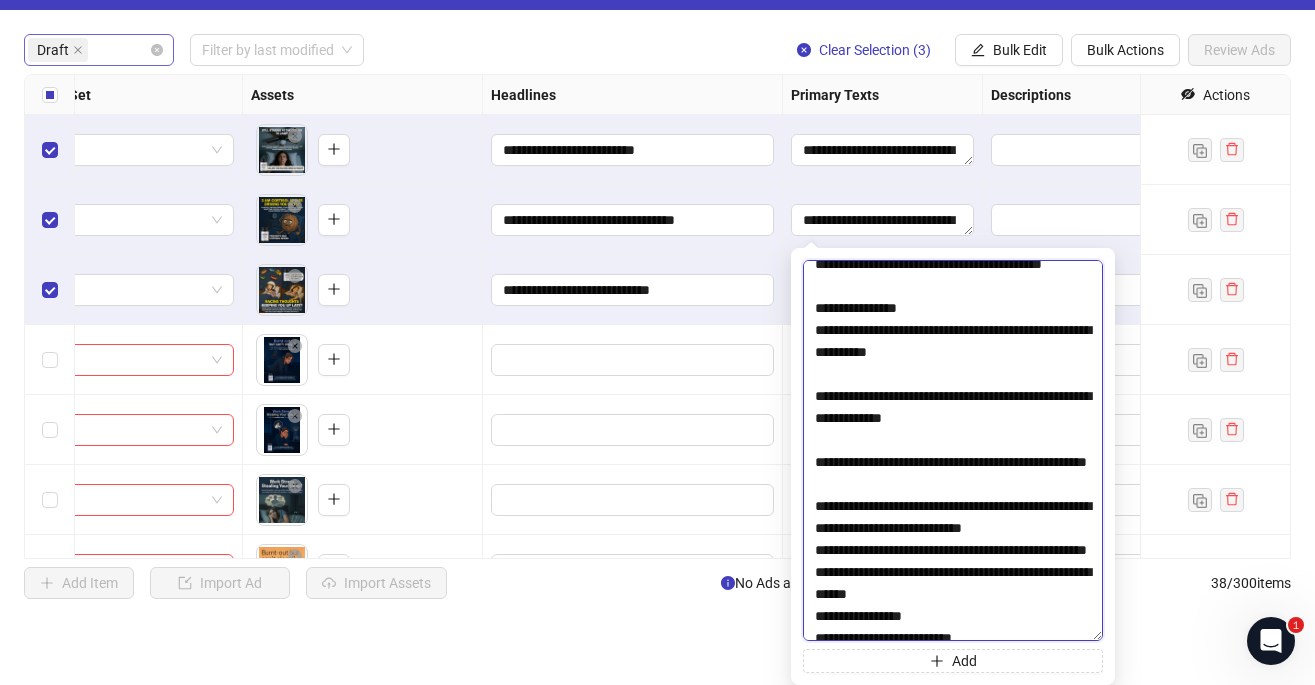 scroll, scrollTop: 1003, scrollLeft: 0, axis: vertical 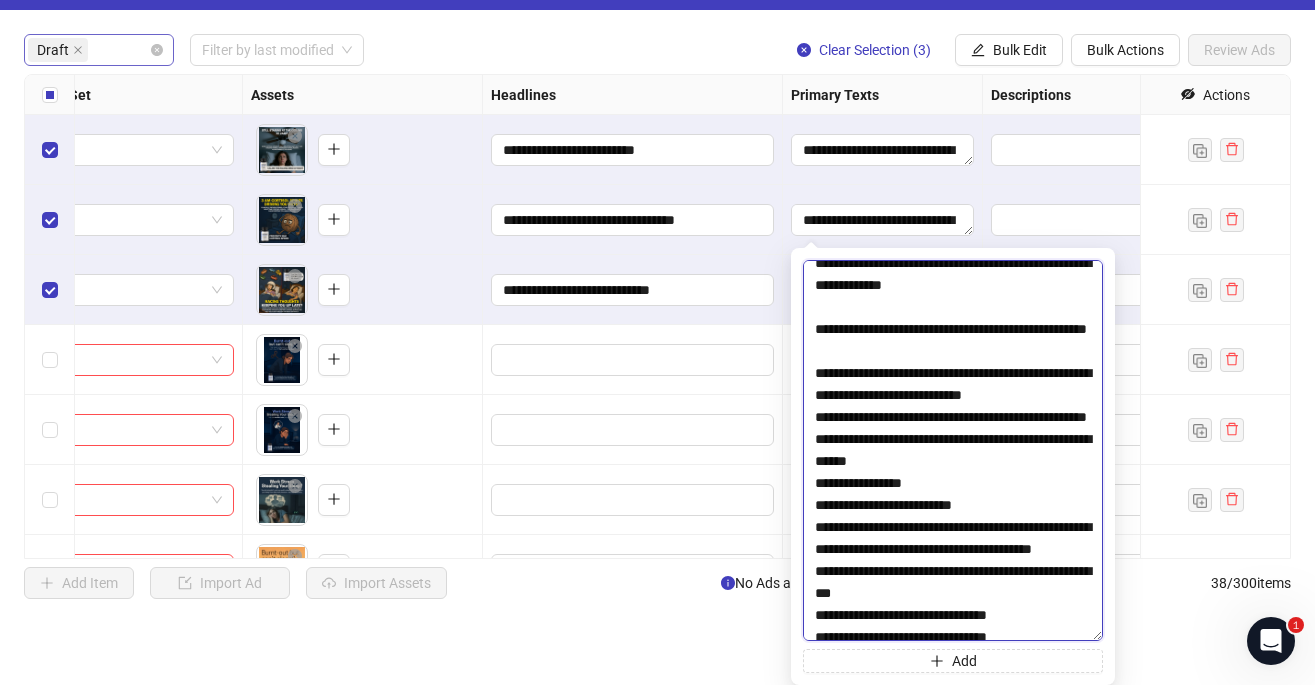 type on "**********" 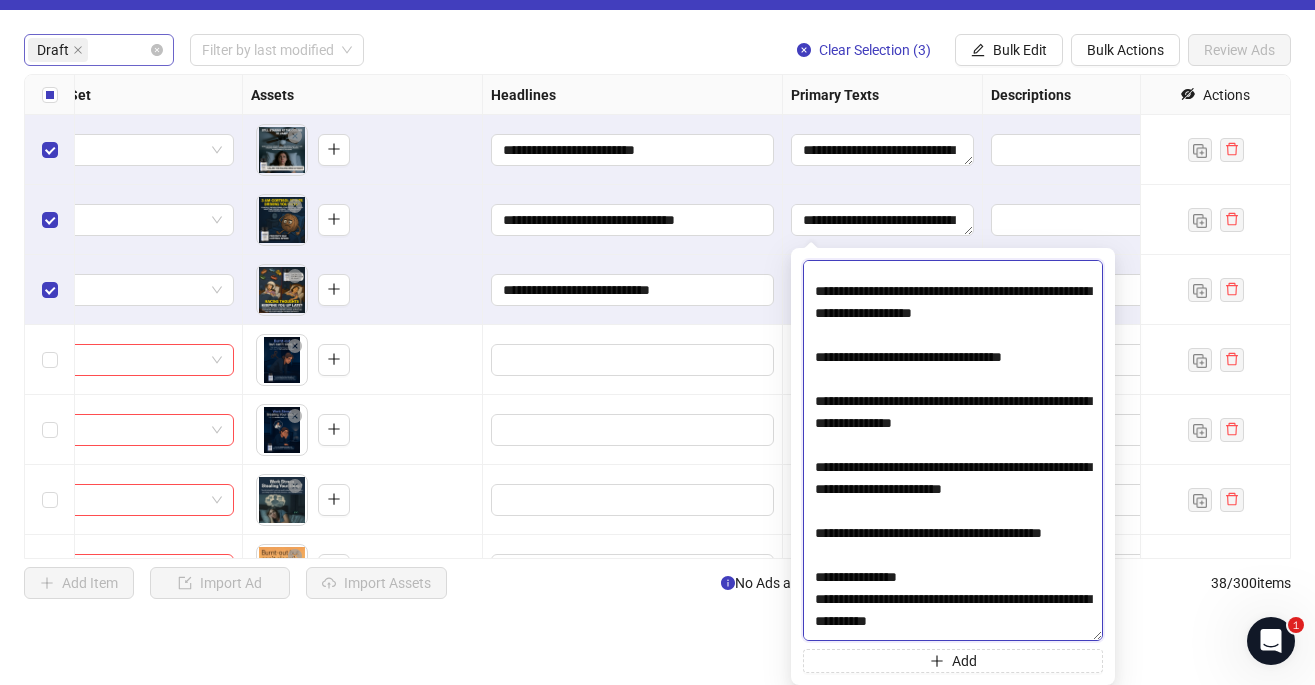 scroll, scrollTop: 0, scrollLeft: 0, axis: both 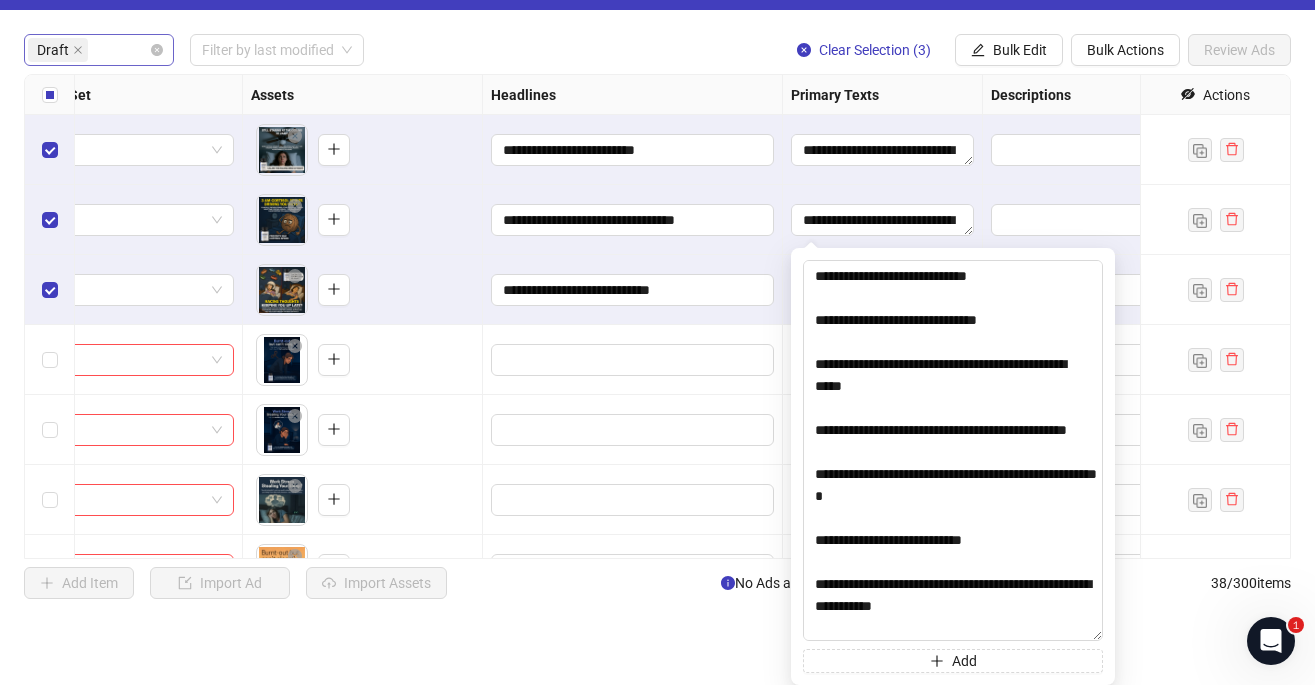 click on "To pick up a draggable item, press the space bar.
While dragging, use the arrow keys to move the item.
Press space again to drop the item in its new position, or press escape to cancel." at bounding box center [363, 290] 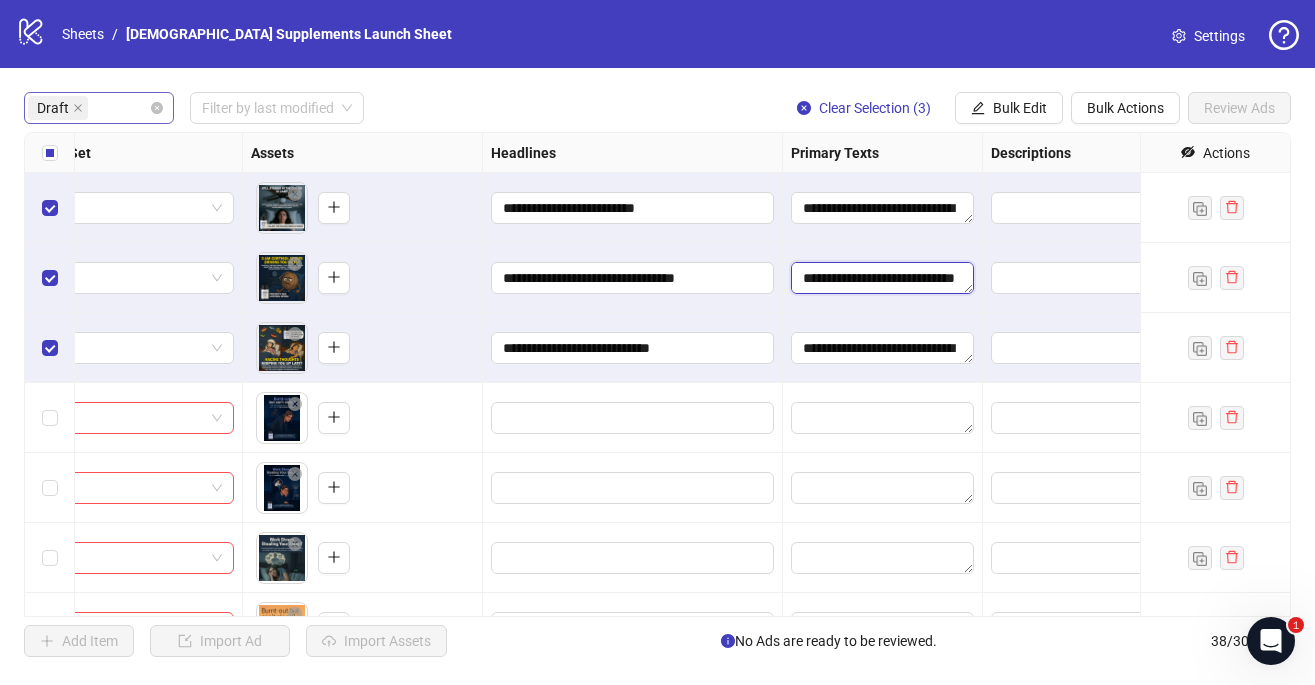 click at bounding box center (882, 278) 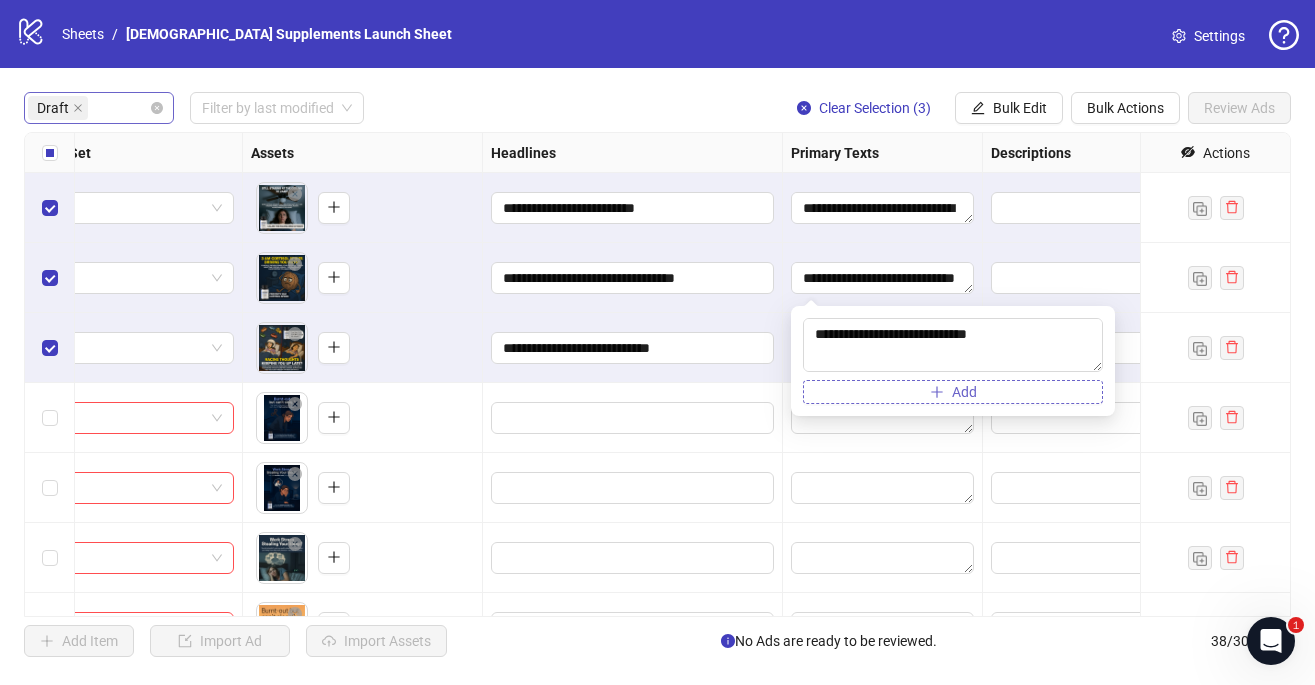 click 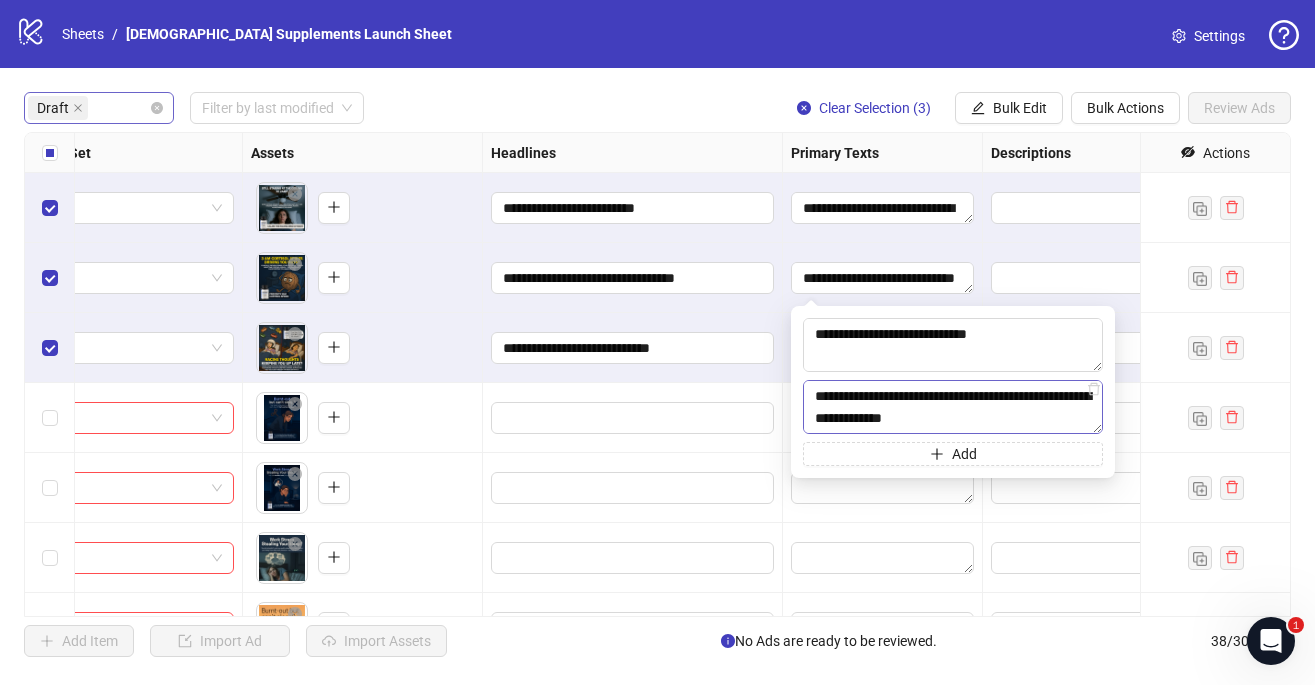 scroll, scrollTop: 94, scrollLeft: 0, axis: vertical 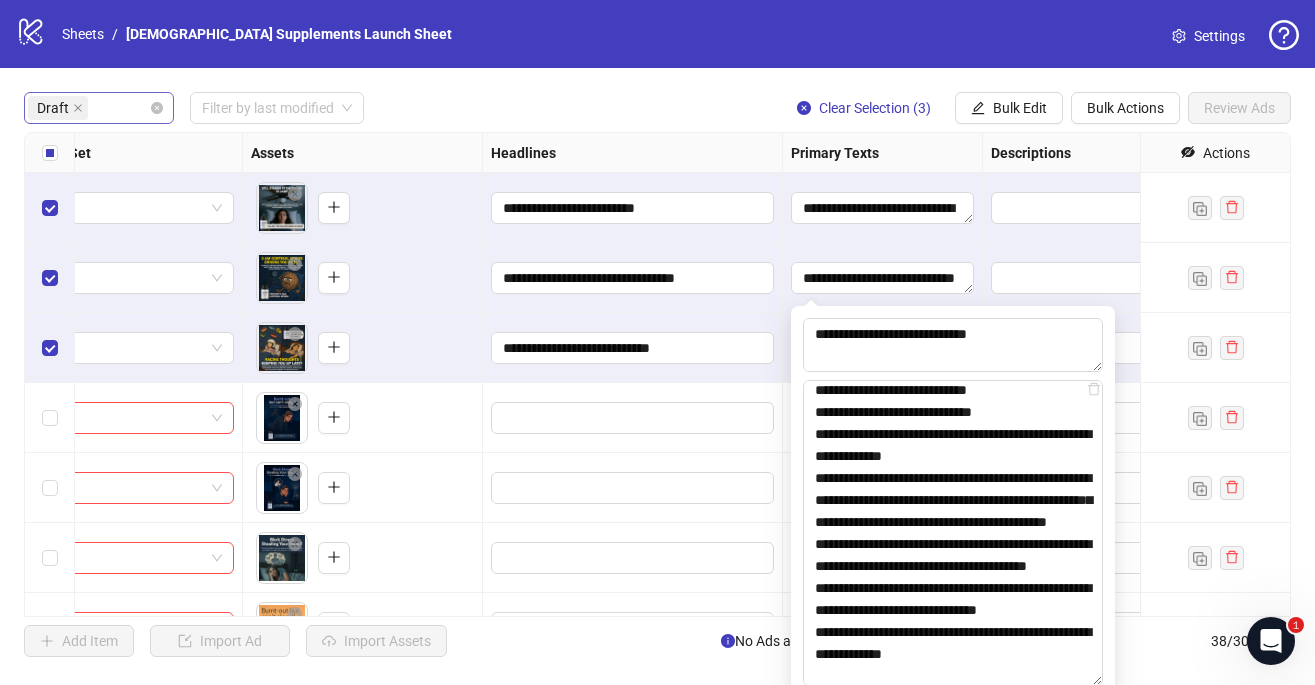 drag, startPoint x: 1098, startPoint y: 431, endPoint x: 1133, endPoint y: 782, distance: 352.7407 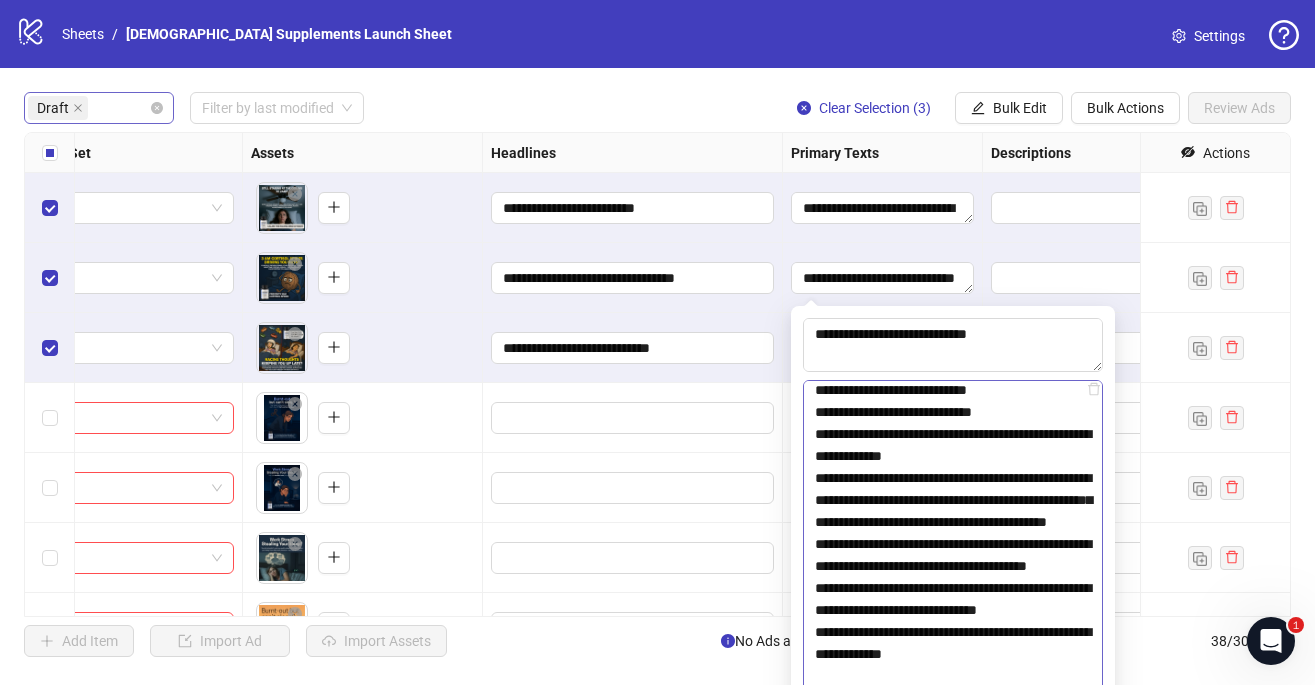 scroll, scrollTop: 0, scrollLeft: 0, axis: both 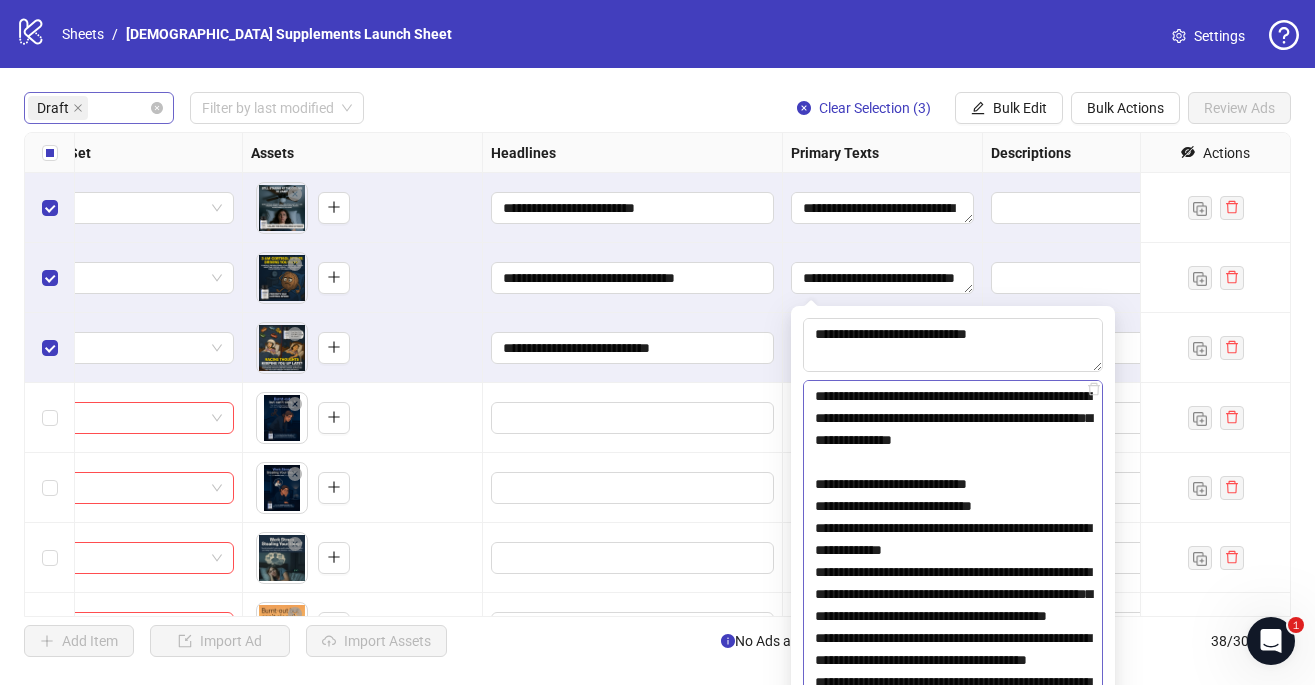 click at bounding box center [953, 582] 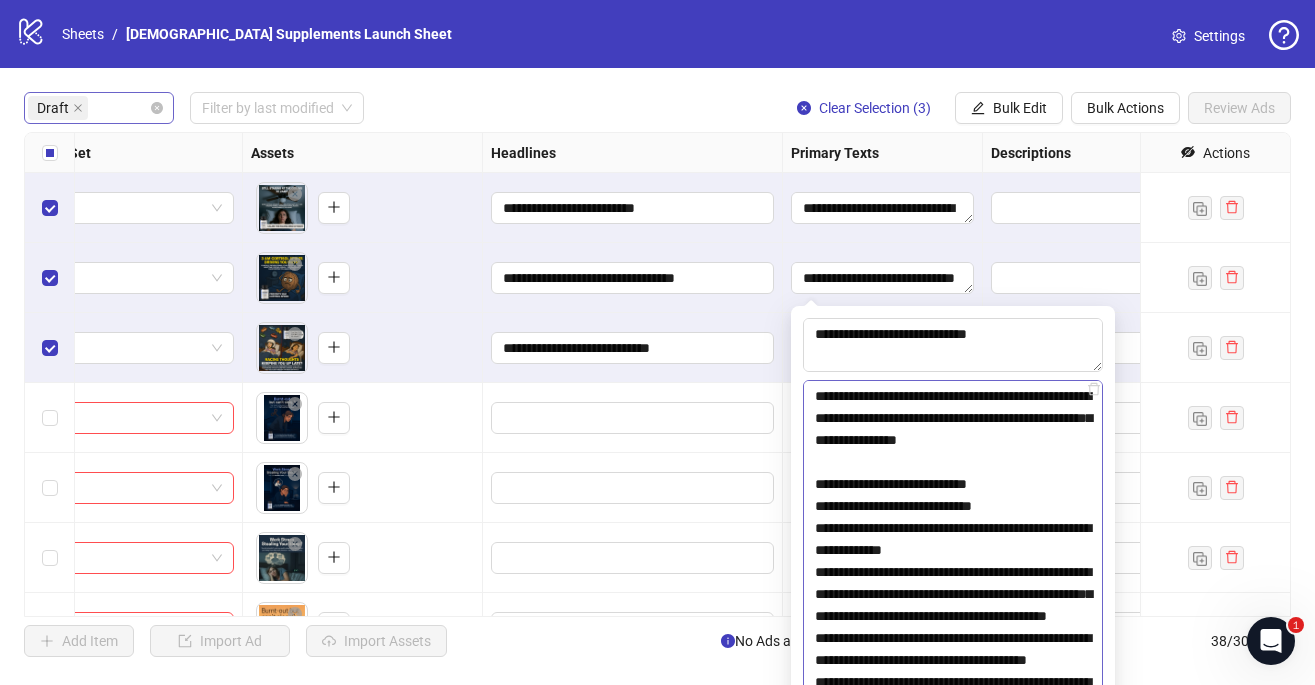 click at bounding box center [953, 582] 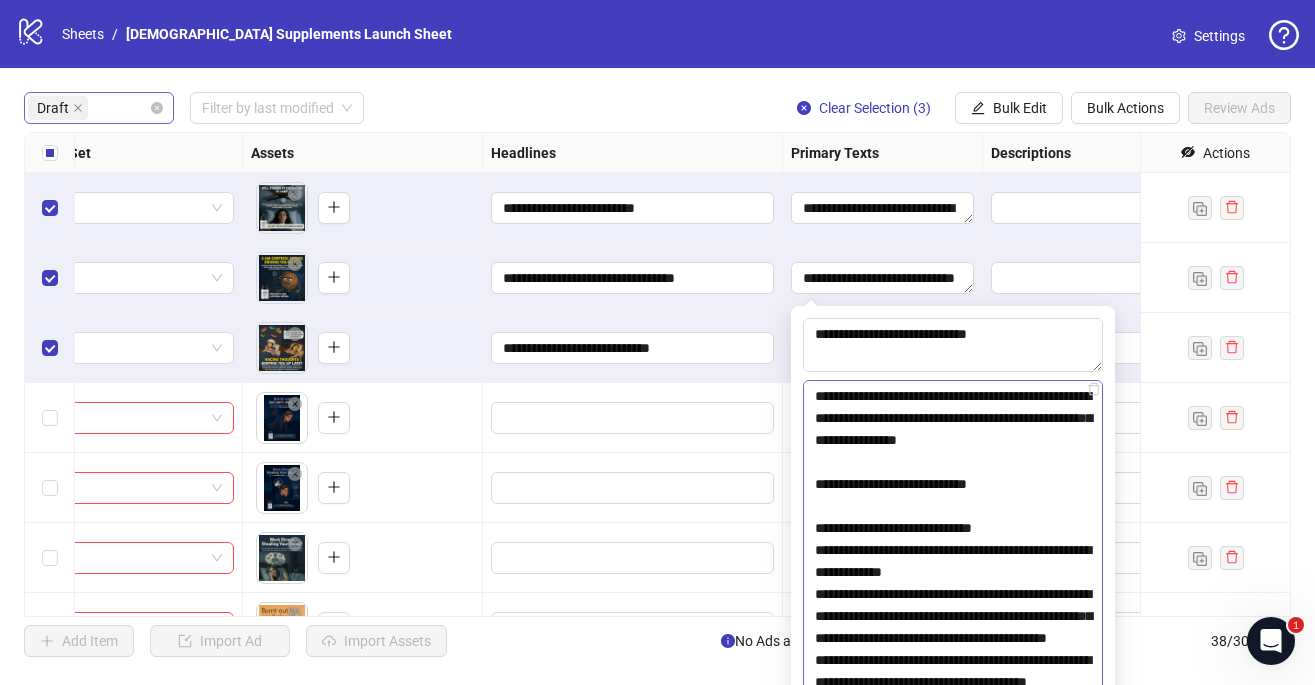 click at bounding box center (953, 582) 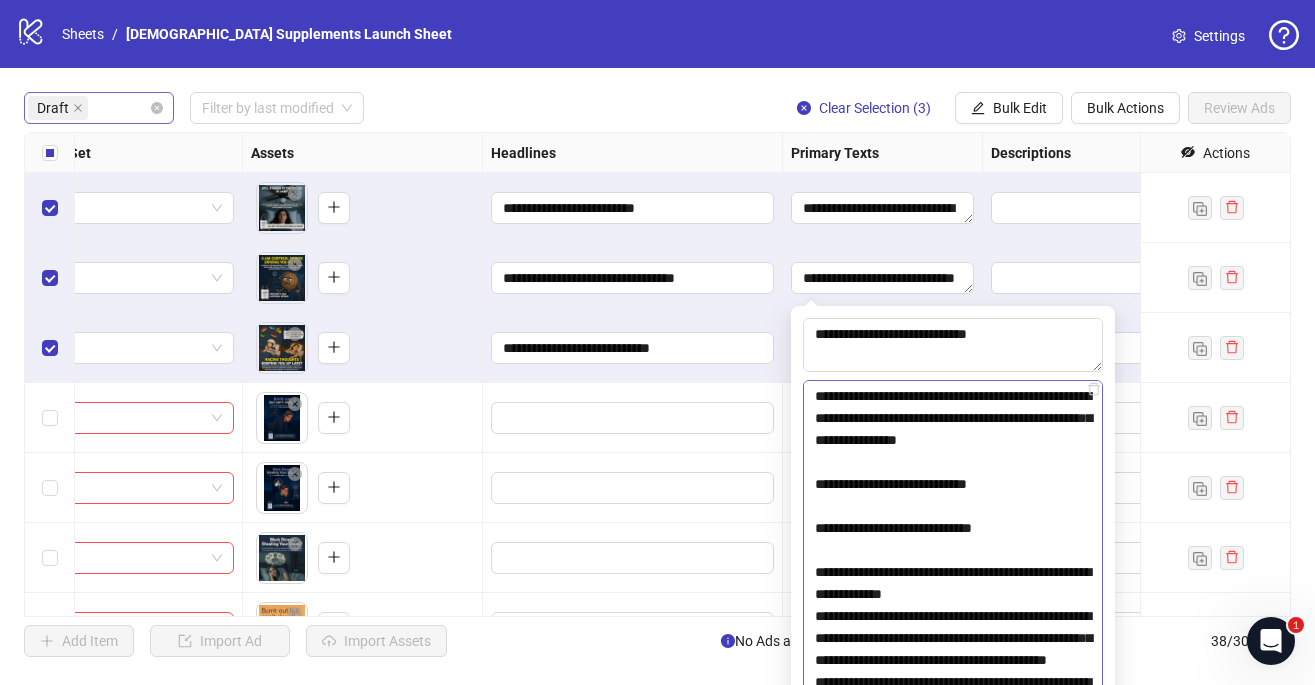 scroll, scrollTop: 70, scrollLeft: 0, axis: vertical 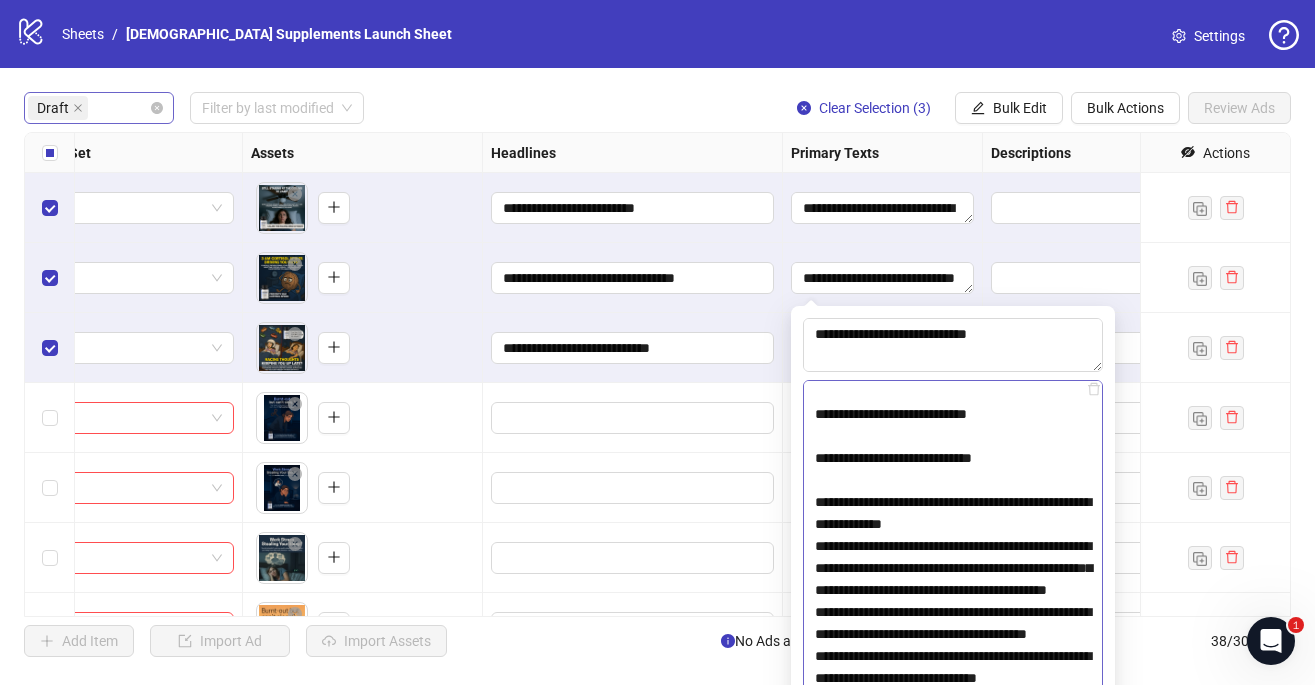 click at bounding box center [953, 582] 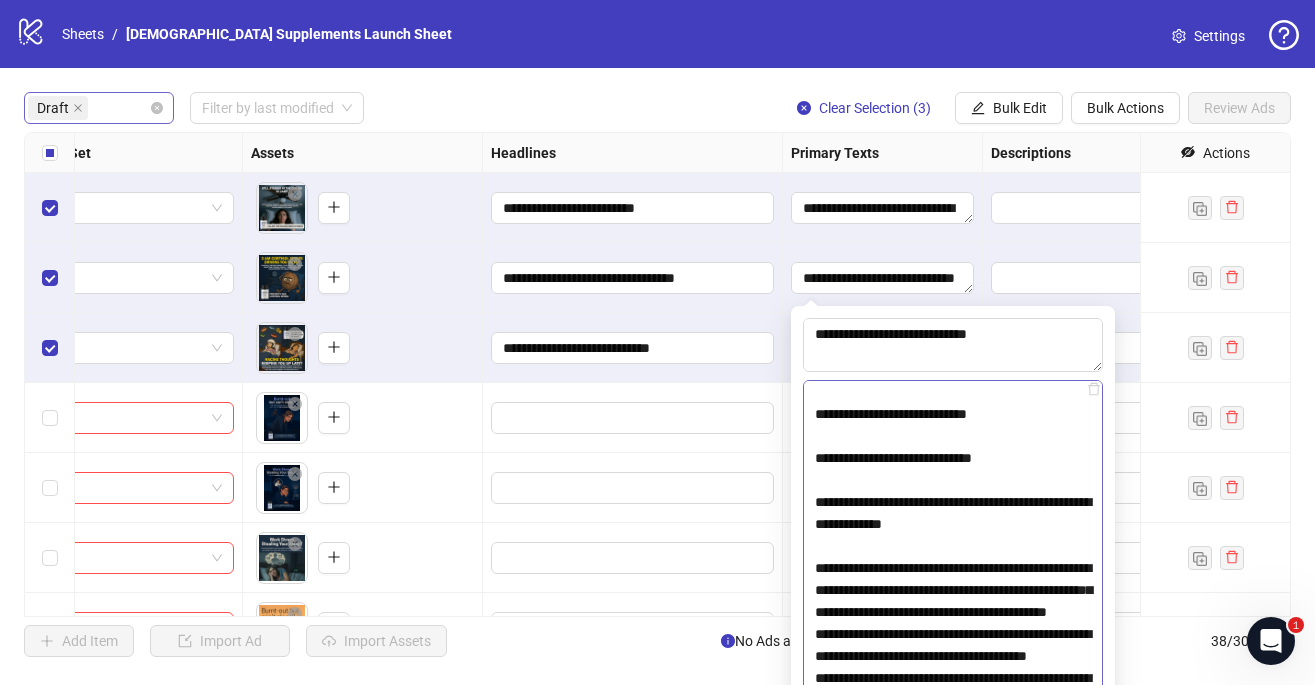 scroll, scrollTop: 149, scrollLeft: 0, axis: vertical 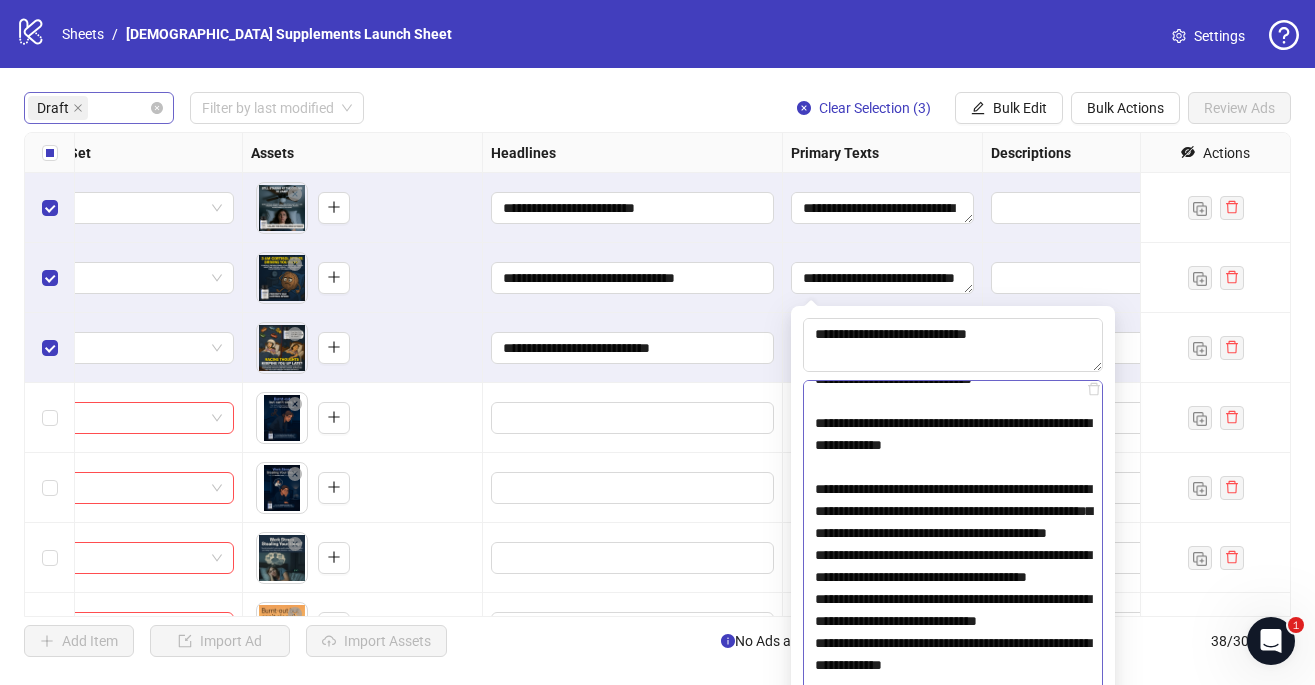 click at bounding box center [953, 582] 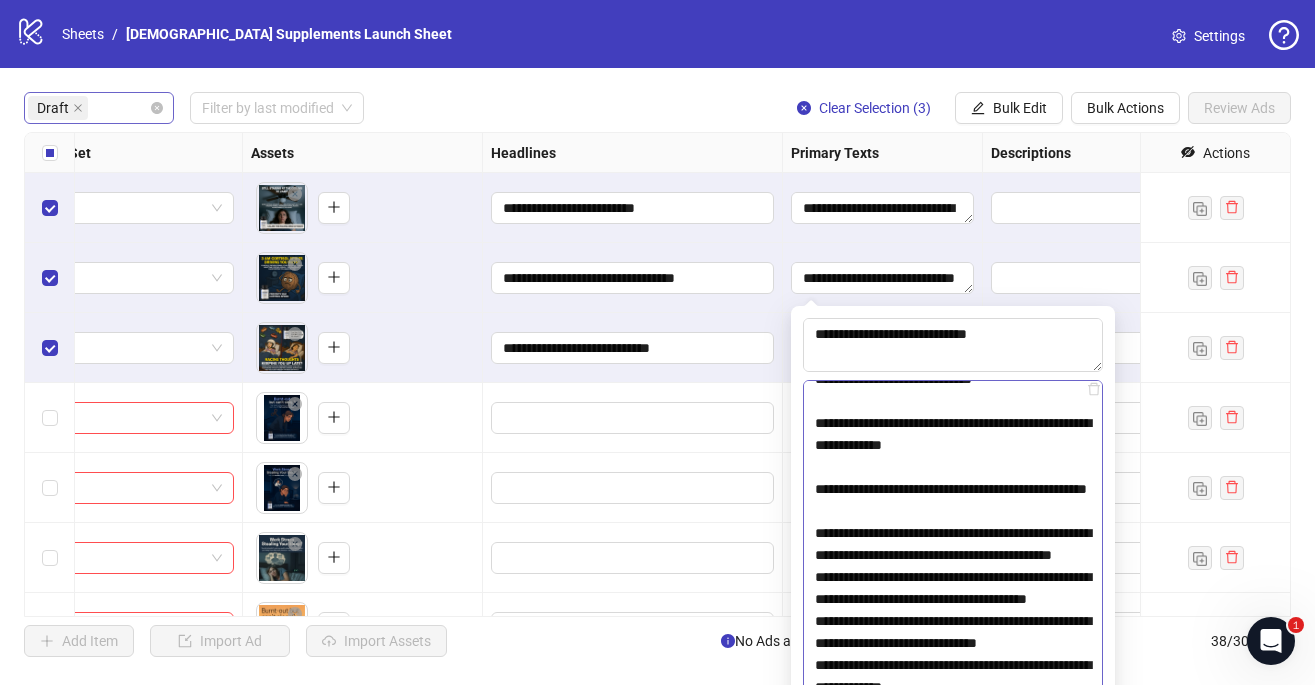 click at bounding box center [953, 582] 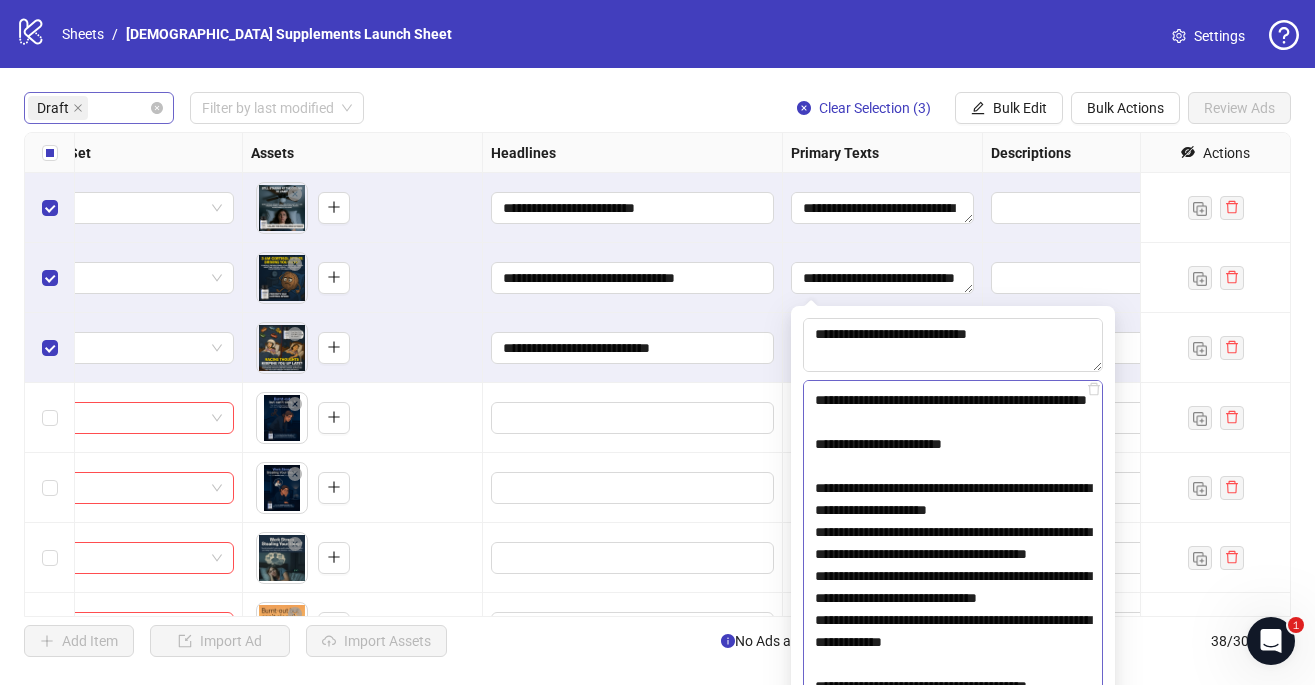 scroll, scrollTop: 239, scrollLeft: 0, axis: vertical 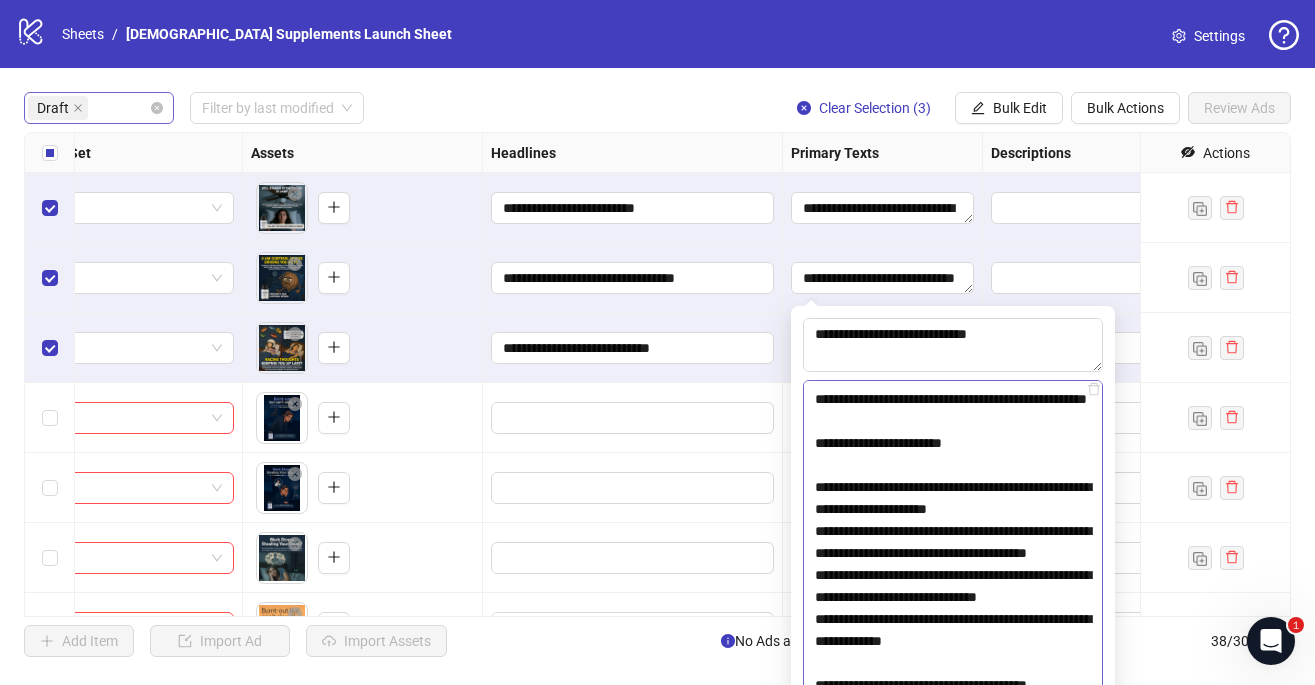 click at bounding box center (953, 582) 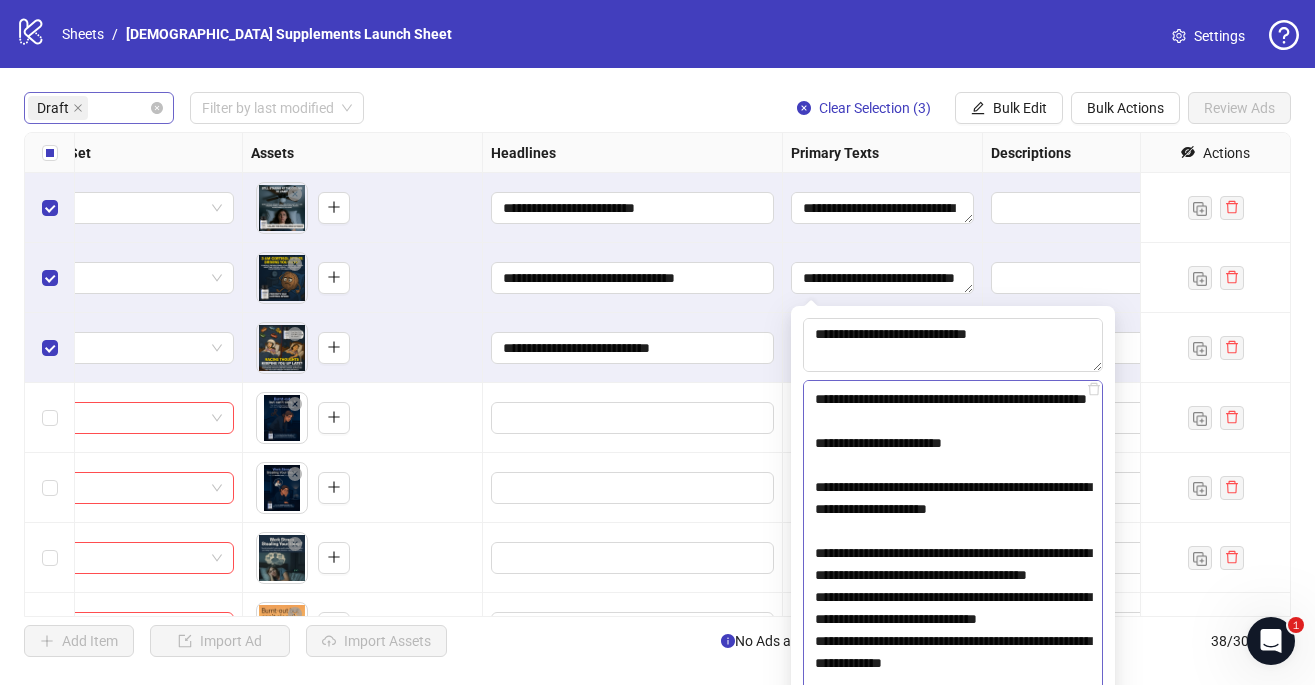 scroll, scrollTop: 315, scrollLeft: 0, axis: vertical 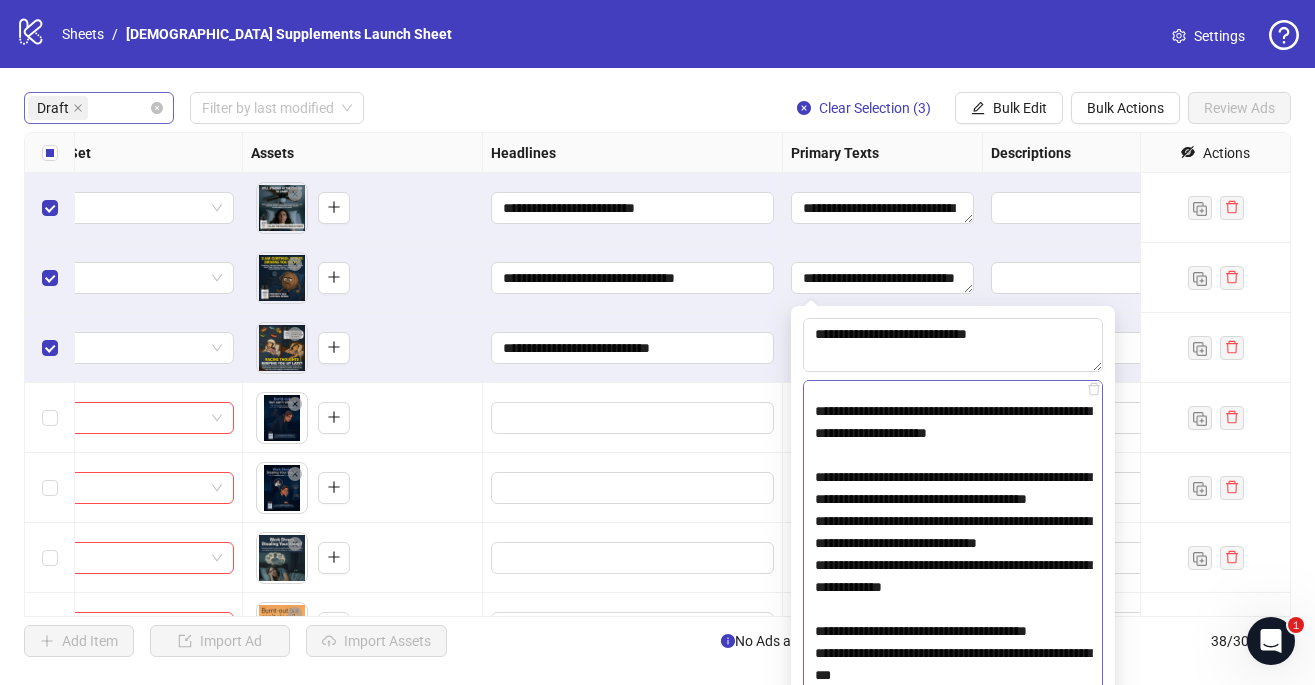 click at bounding box center [953, 582] 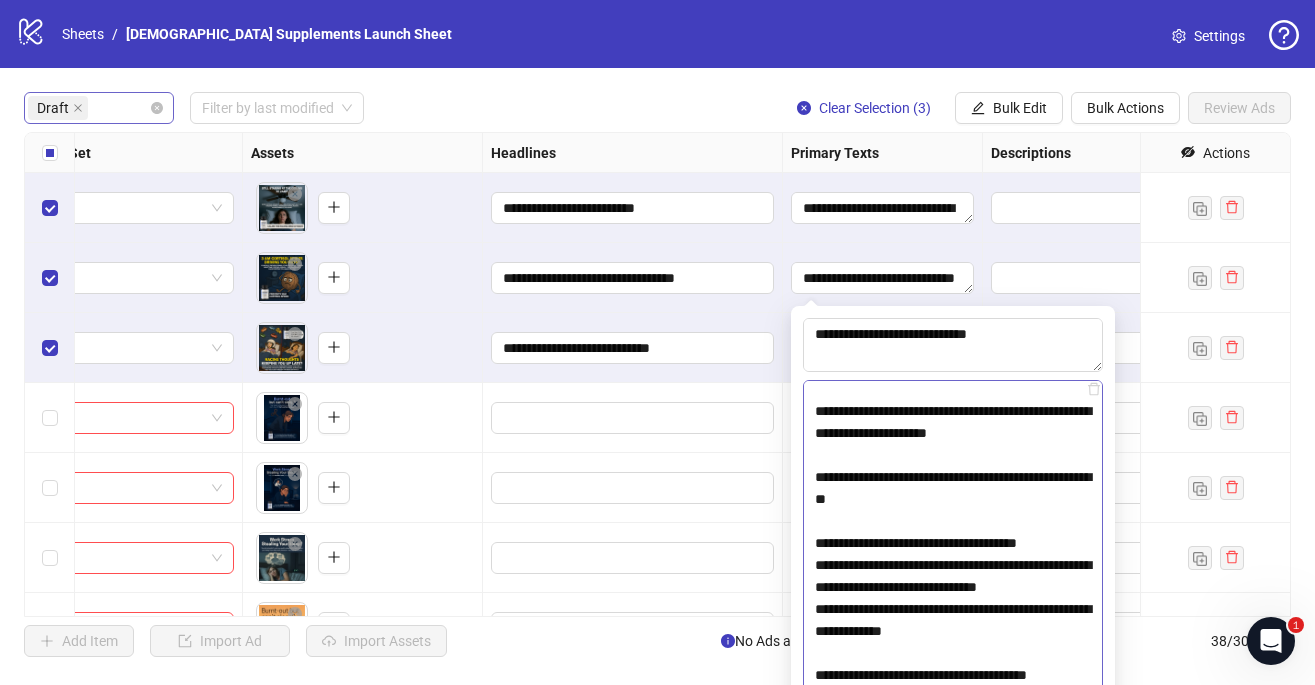 click at bounding box center (953, 582) 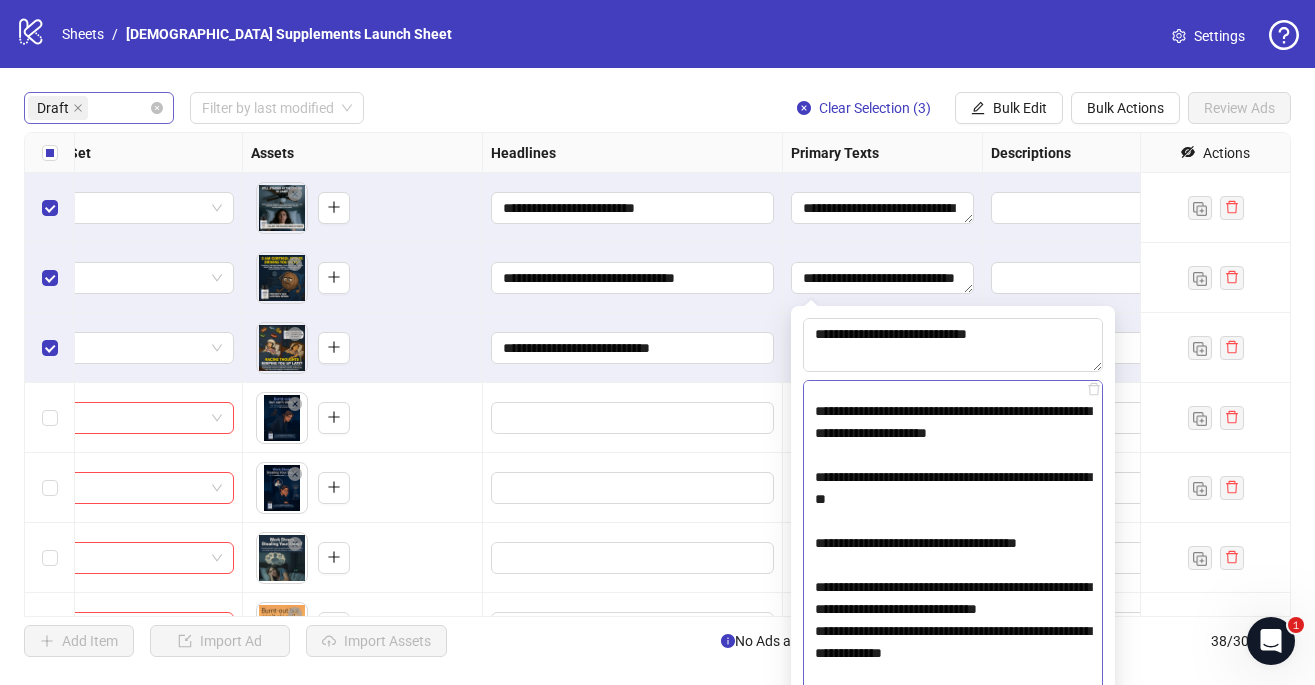 click at bounding box center (953, 582) 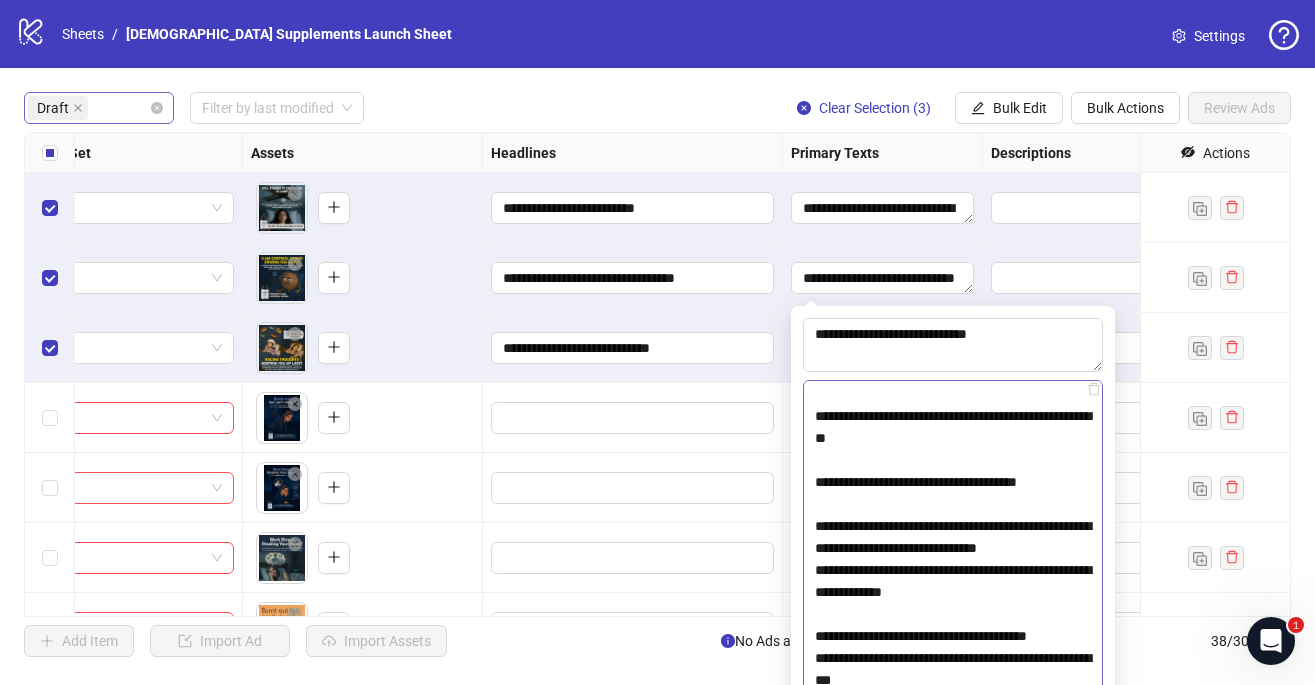 scroll, scrollTop: 388, scrollLeft: 0, axis: vertical 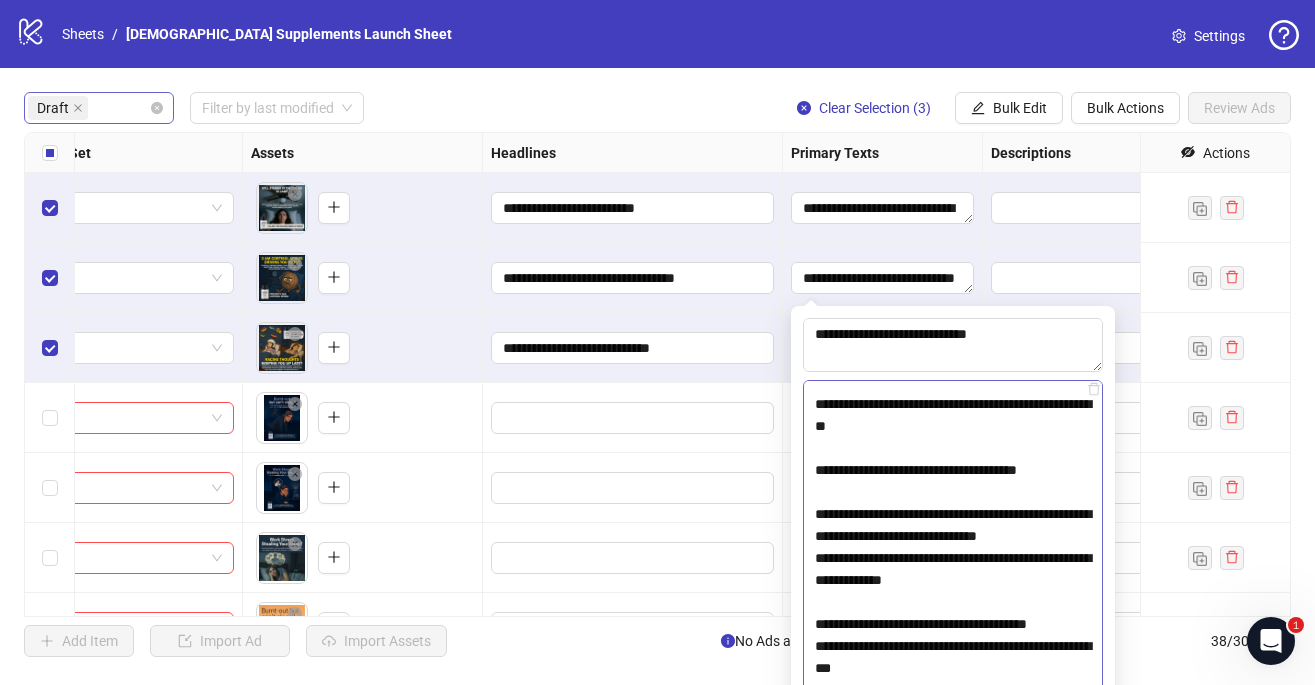 click at bounding box center (953, 582) 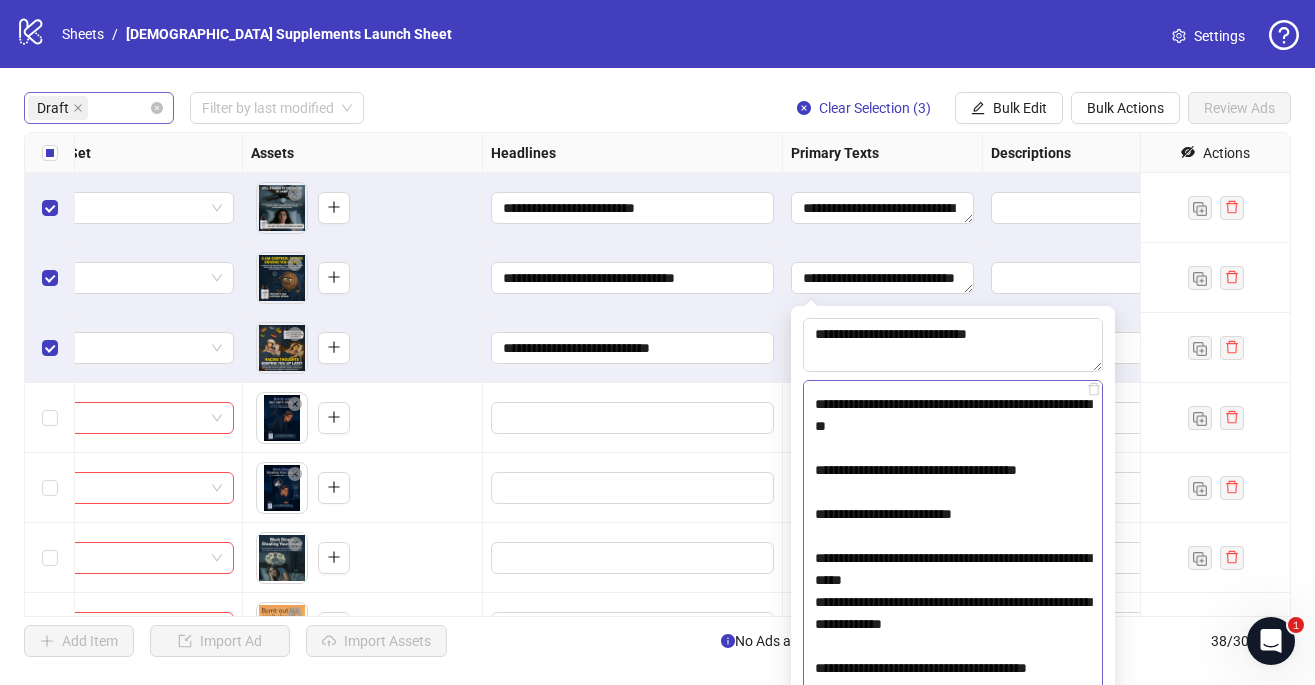 click at bounding box center [953, 582] 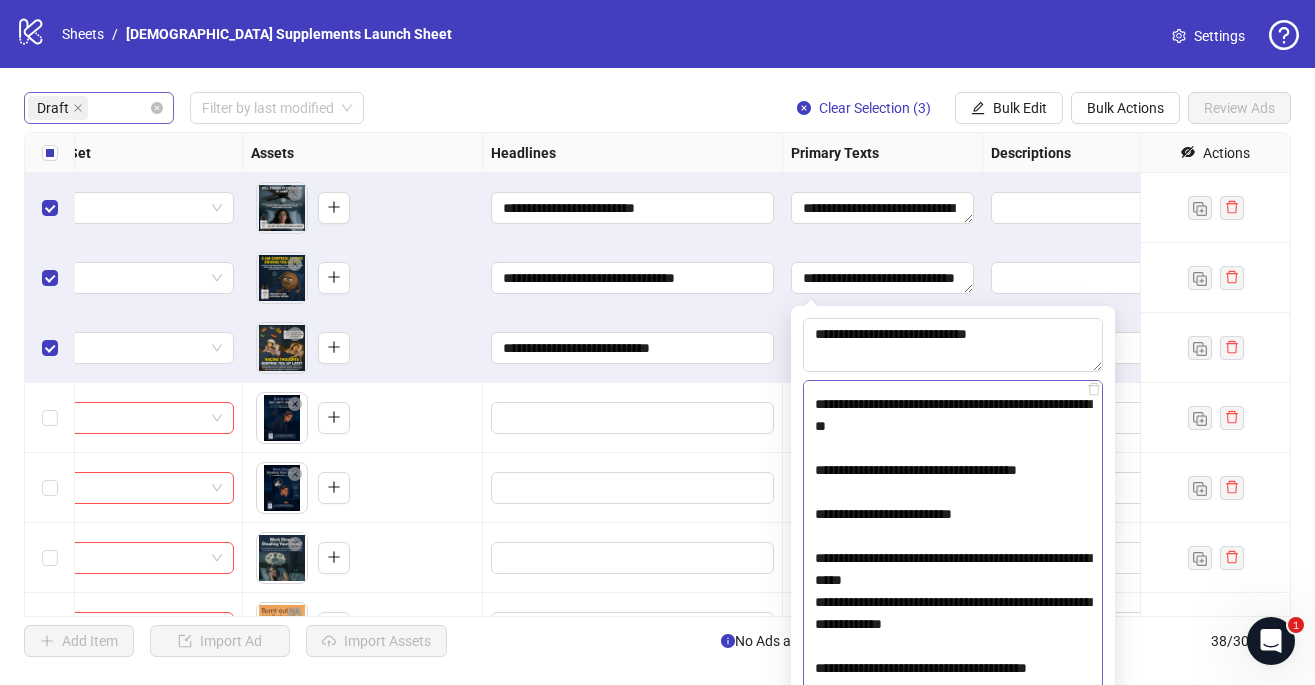 click at bounding box center [953, 582] 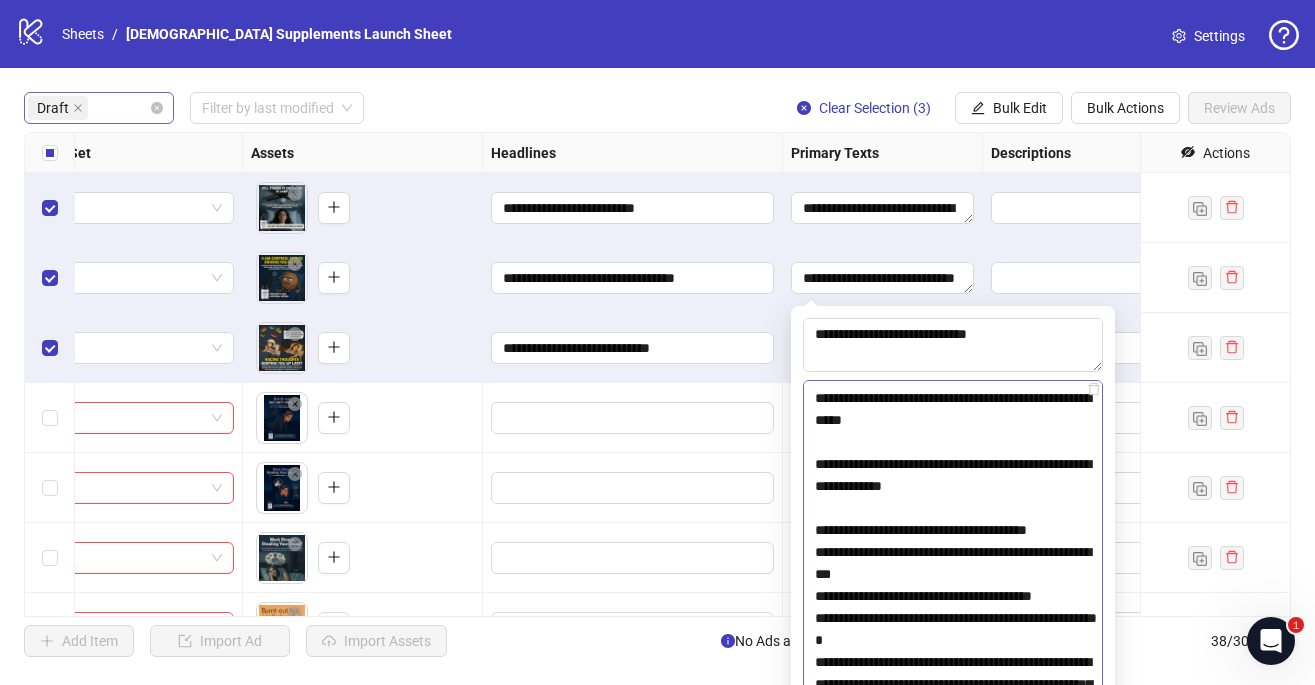scroll, scrollTop: 572, scrollLeft: 0, axis: vertical 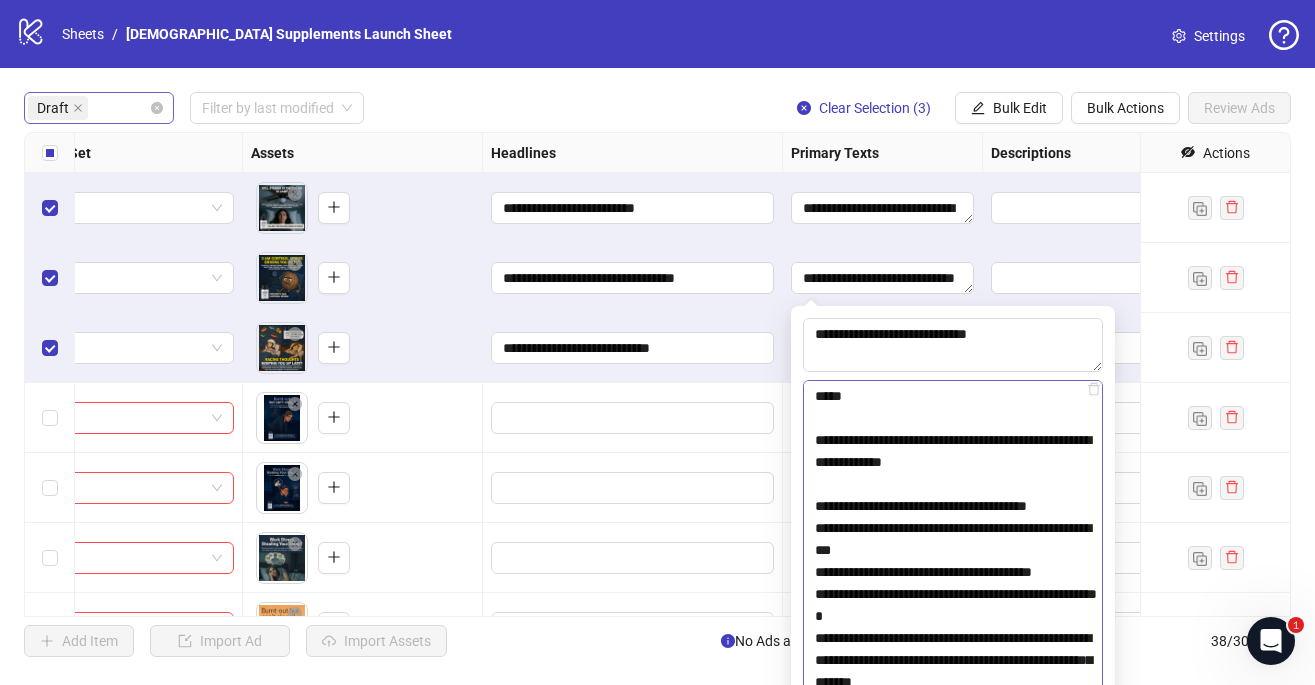 click at bounding box center [953, 582] 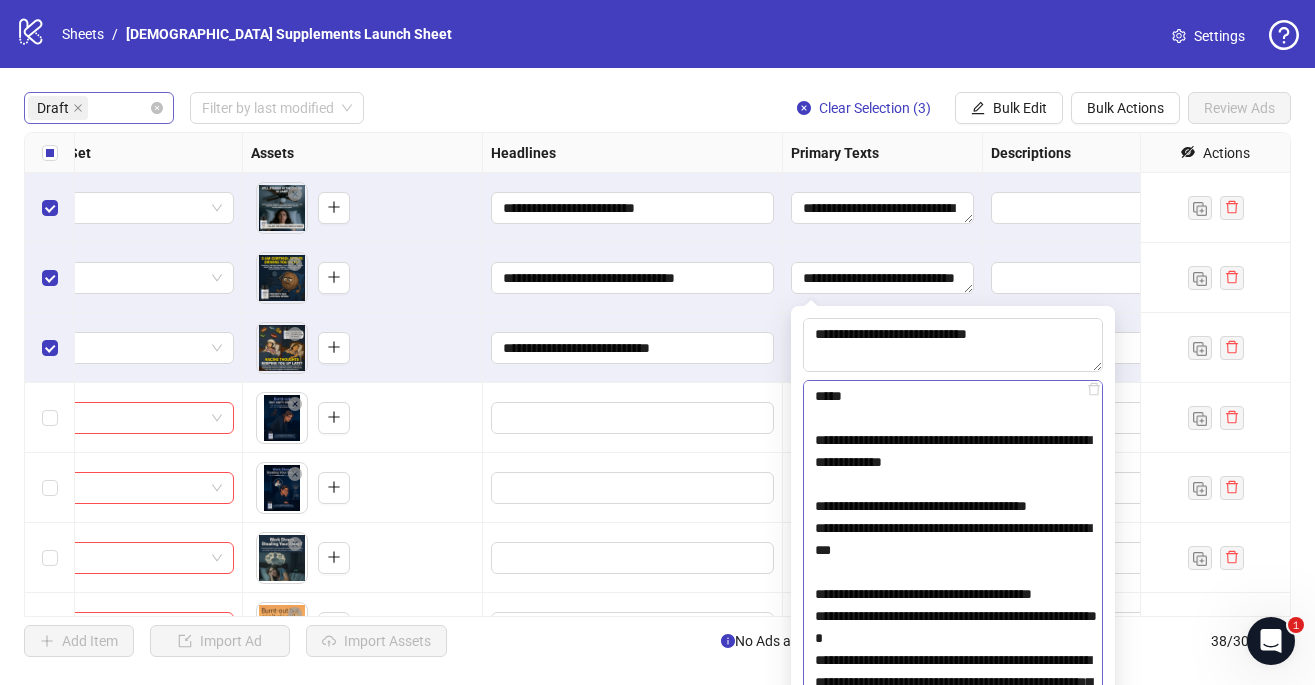 scroll, scrollTop: 688, scrollLeft: 0, axis: vertical 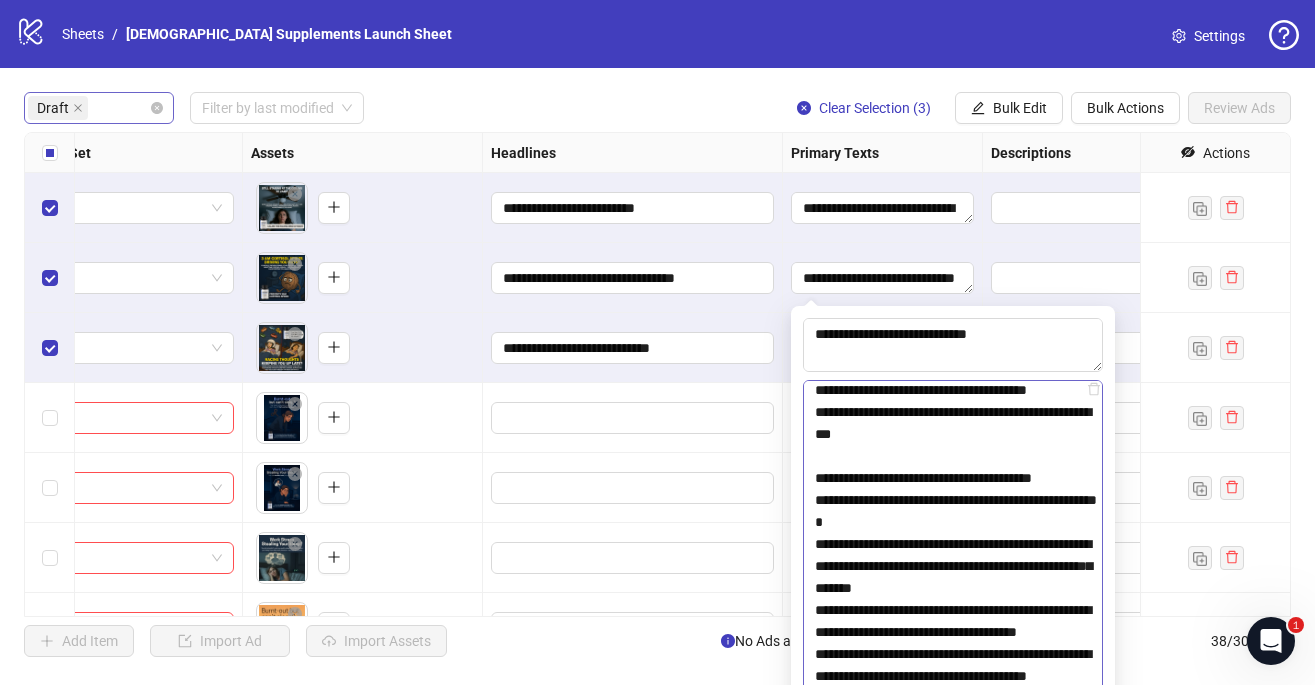 click at bounding box center [953, 582] 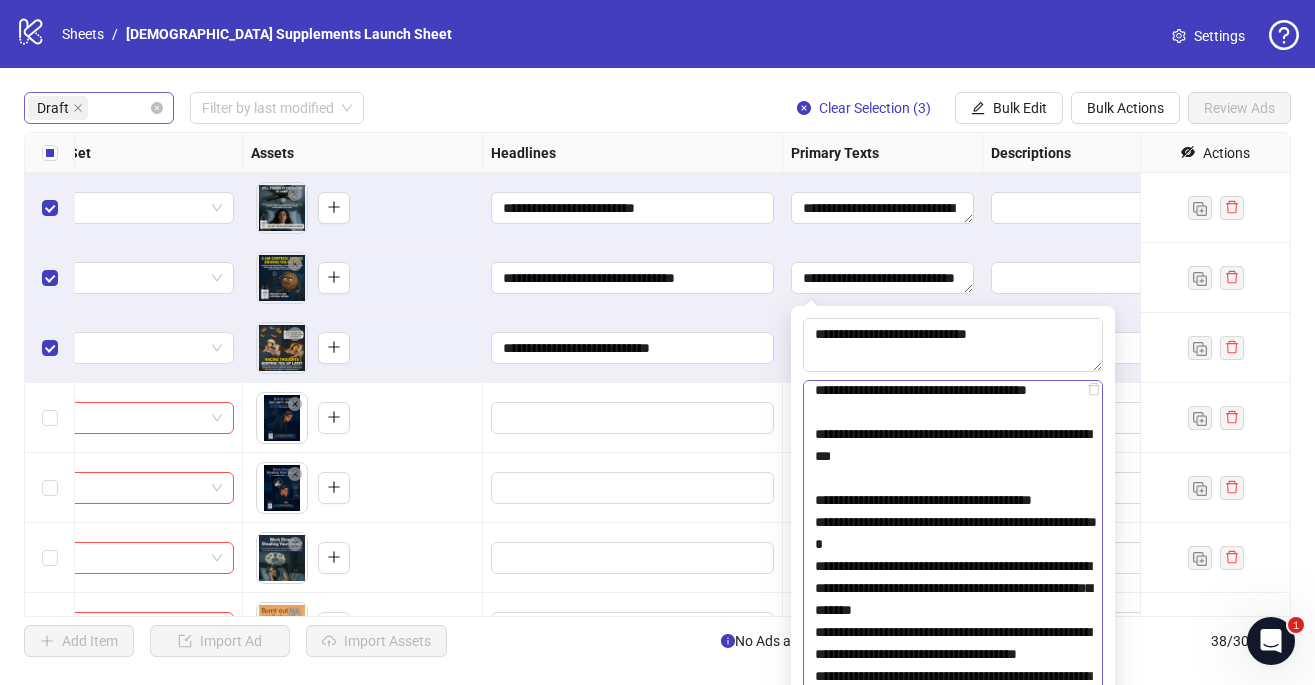 drag, startPoint x: 936, startPoint y: 458, endPoint x: 880, endPoint y: 458, distance: 56 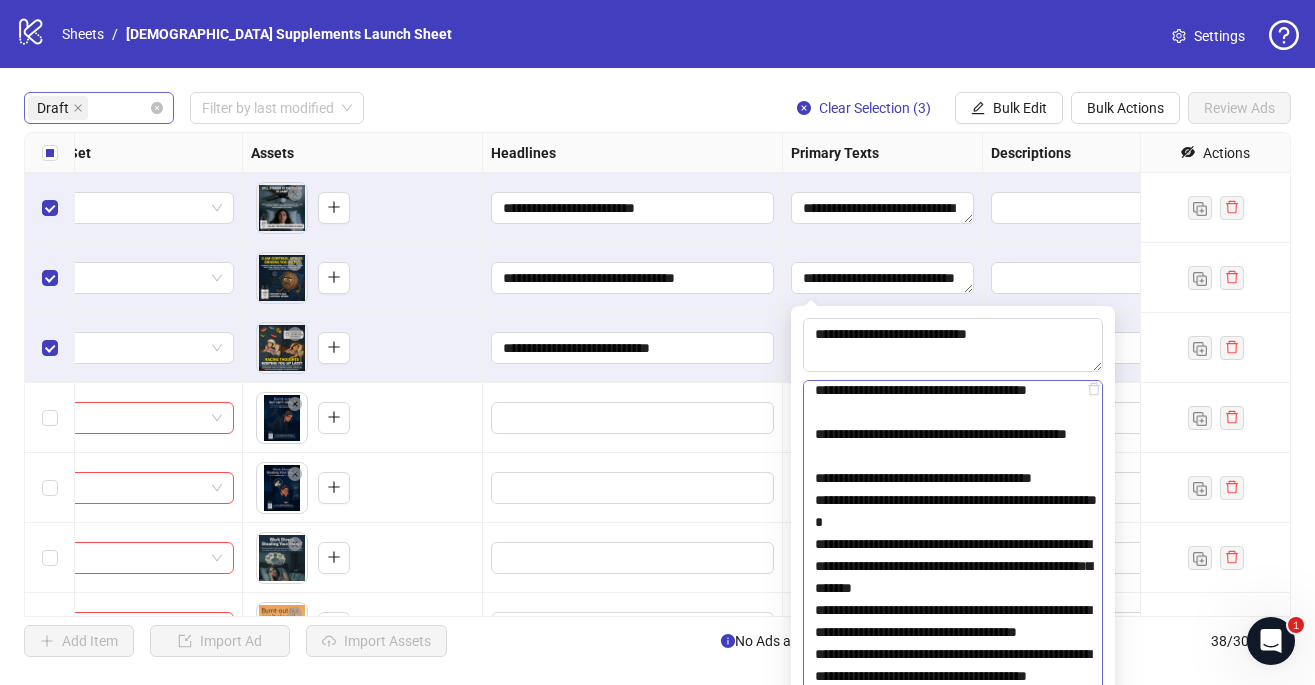 click at bounding box center (953, 582) 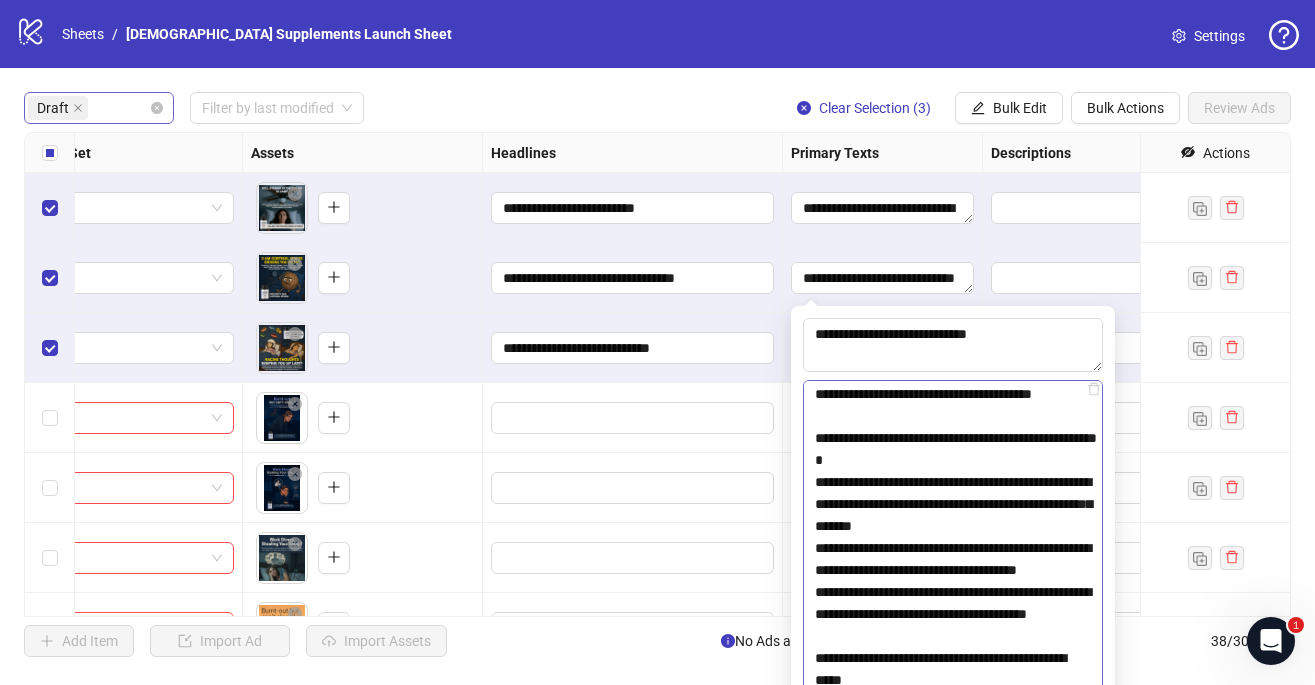 scroll, scrollTop: 791, scrollLeft: 0, axis: vertical 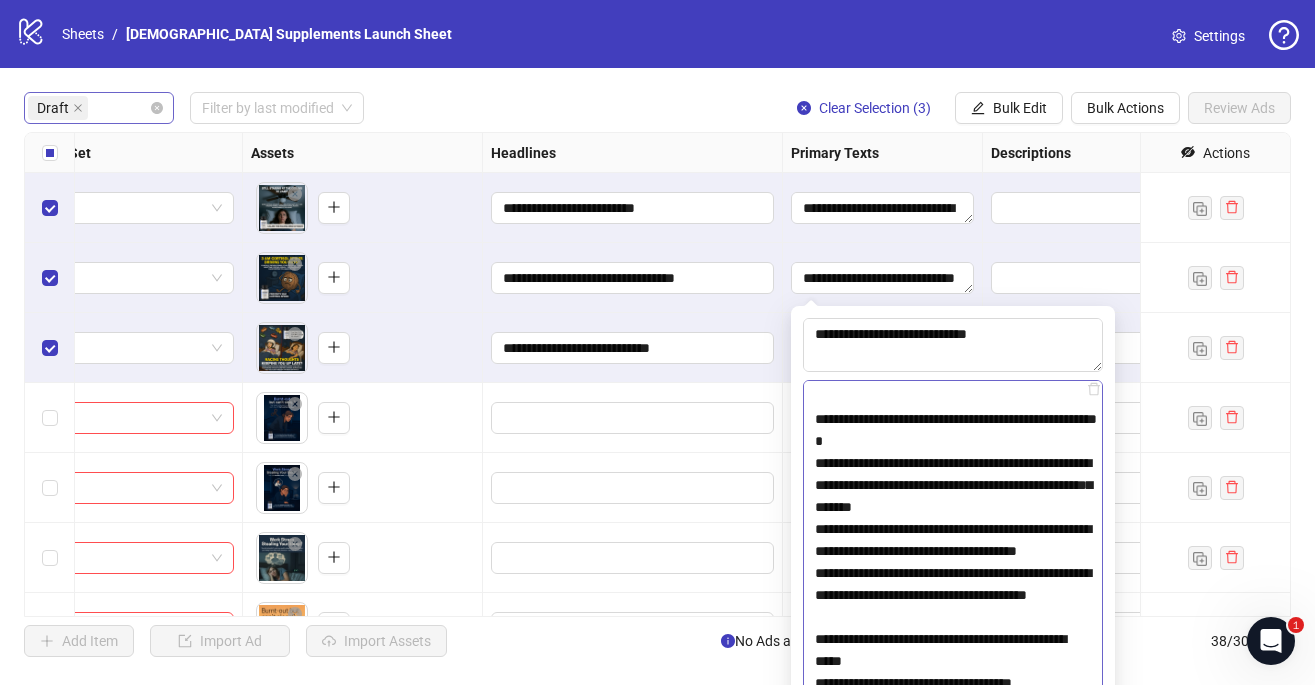 click at bounding box center [953, 582] 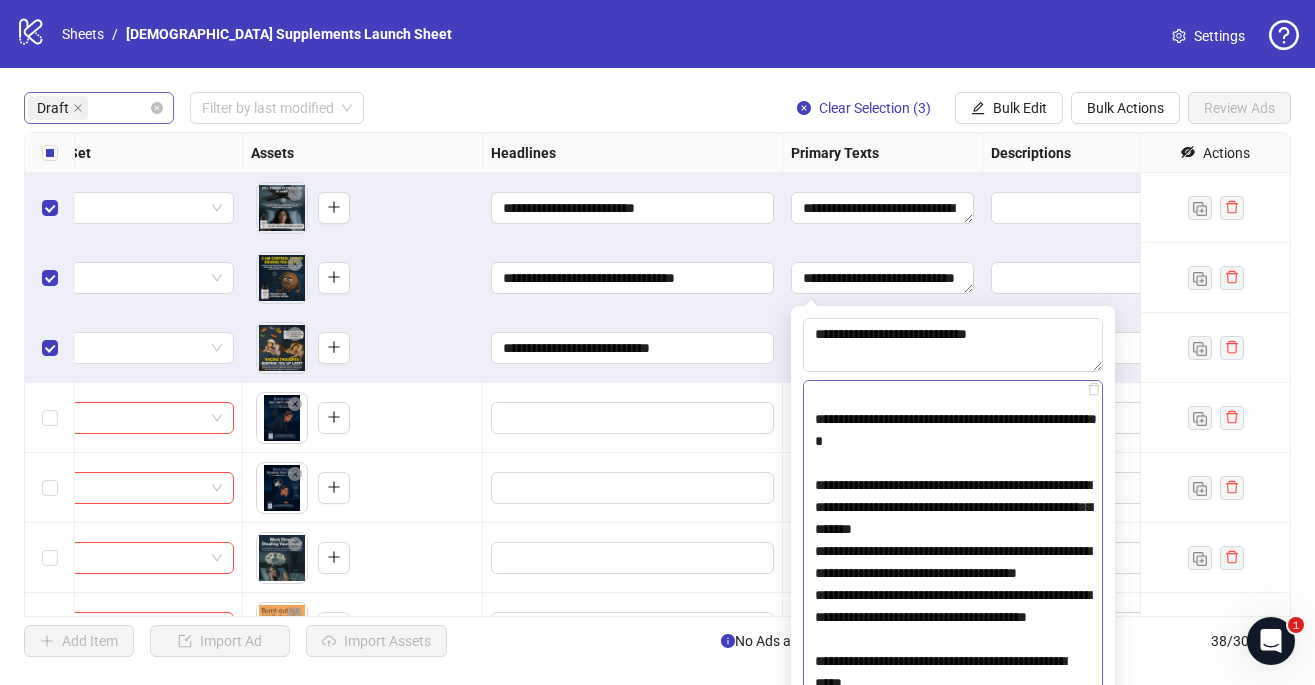 click at bounding box center (953, 582) 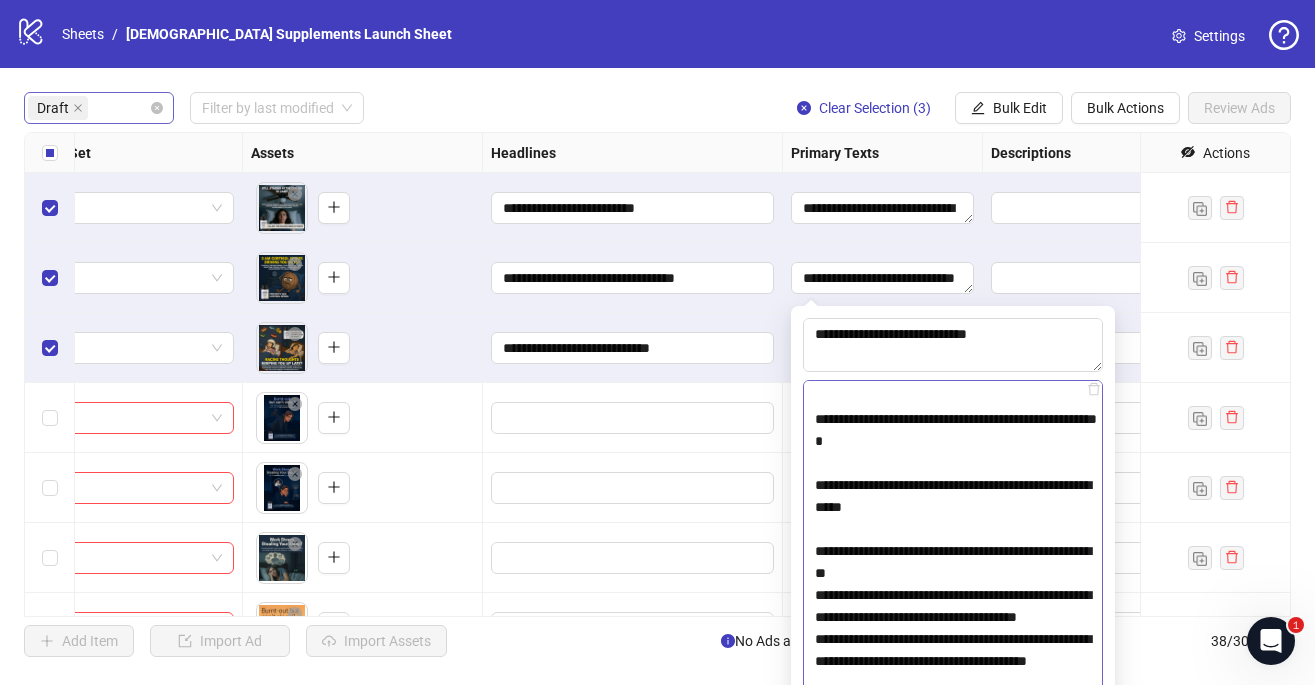 scroll, scrollTop: 851, scrollLeft: 0, axis: vertical 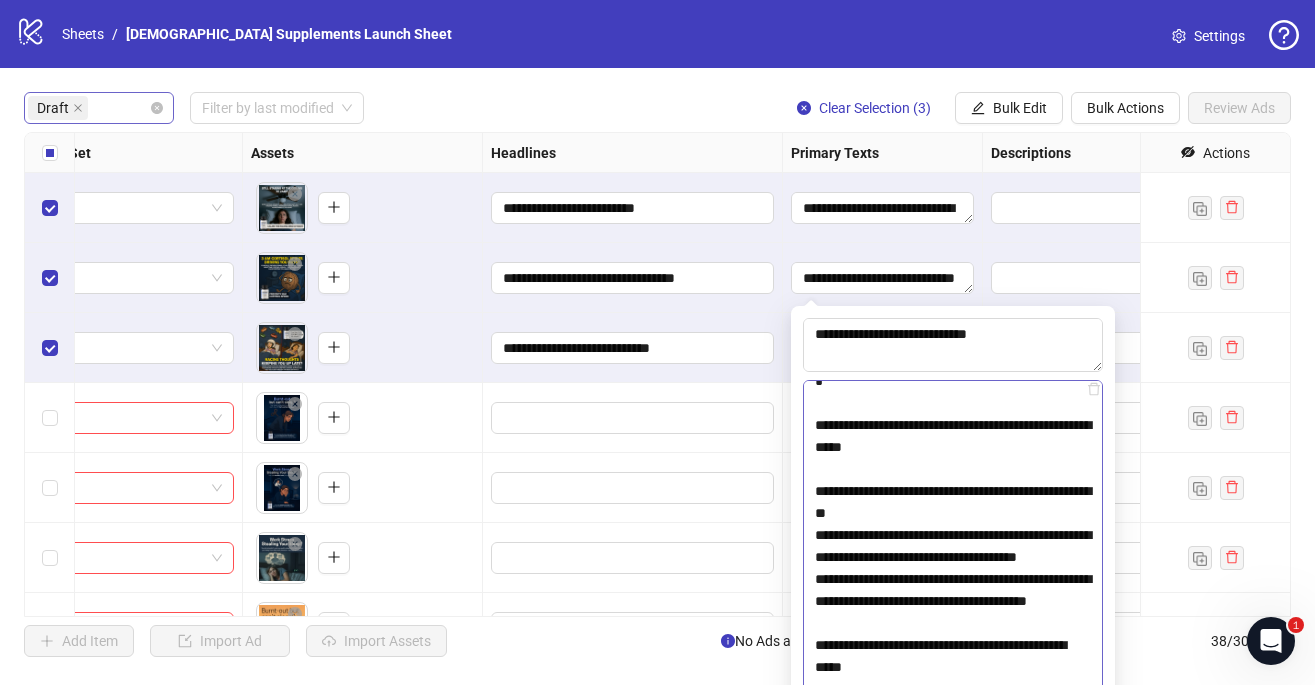 click at bounding box center [953, 582] 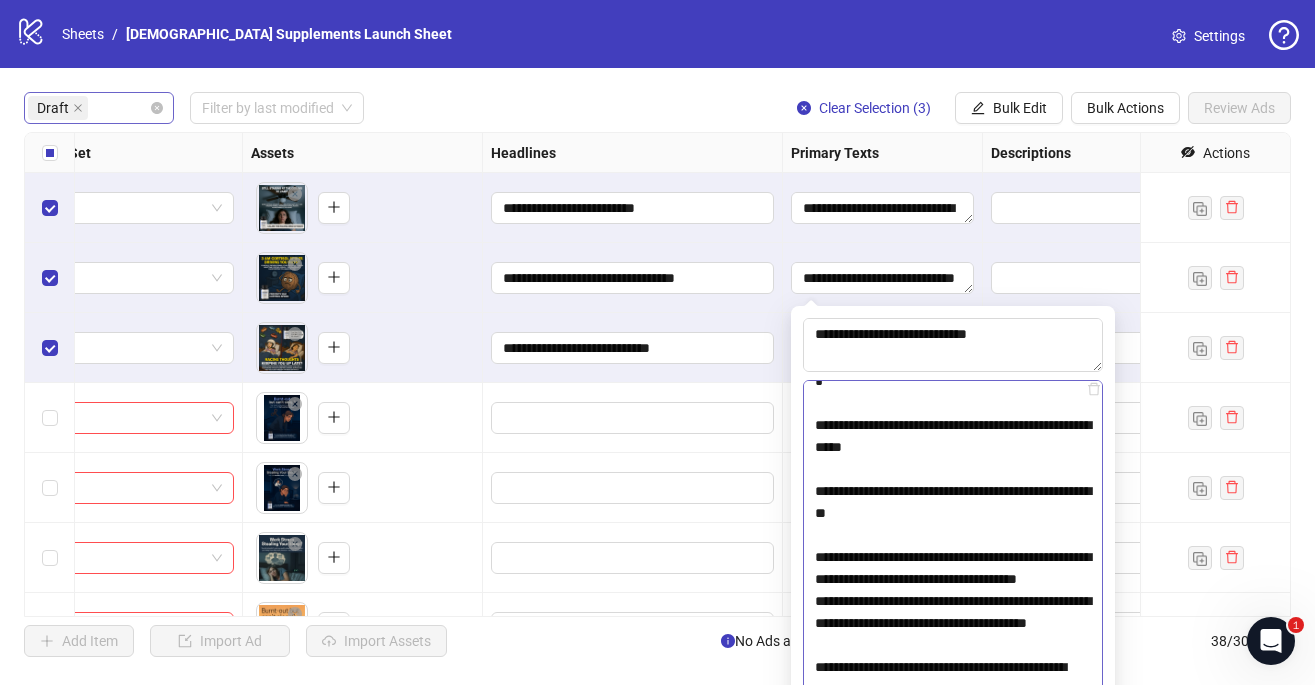 scroll, scrollTop: 972, scrollLeft: 0, axis: vertical 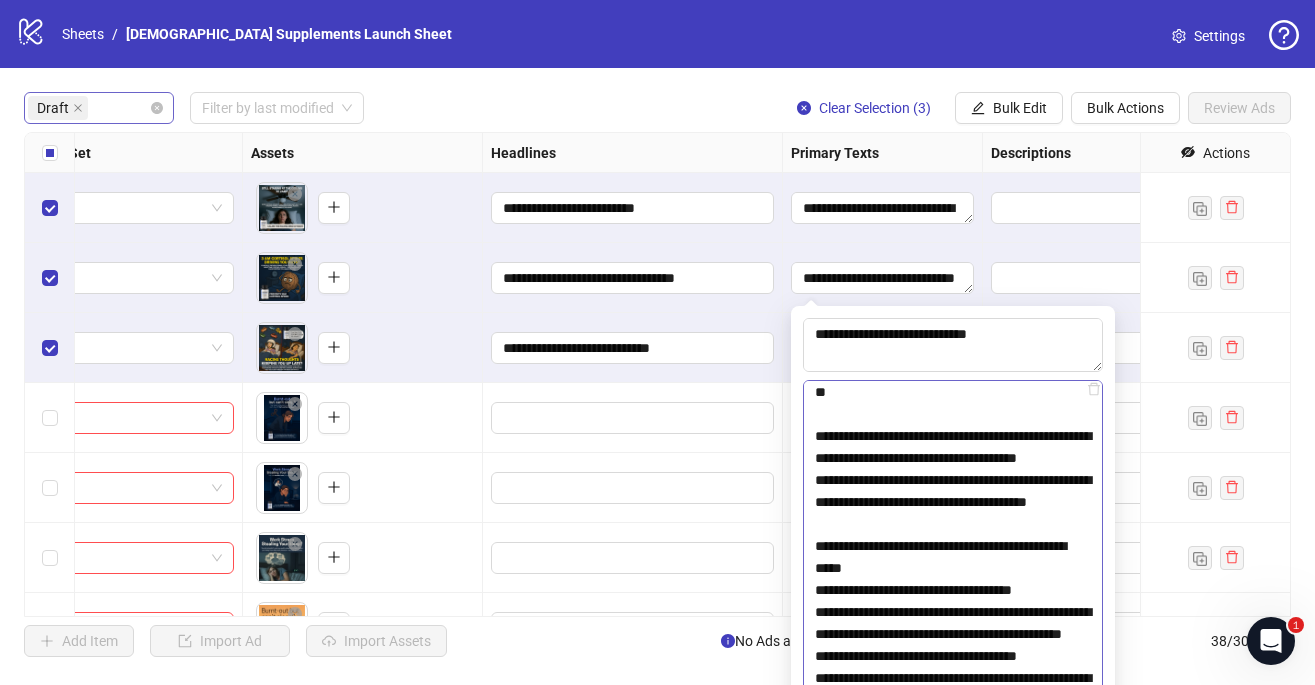 click at bounding box center (953, 582) 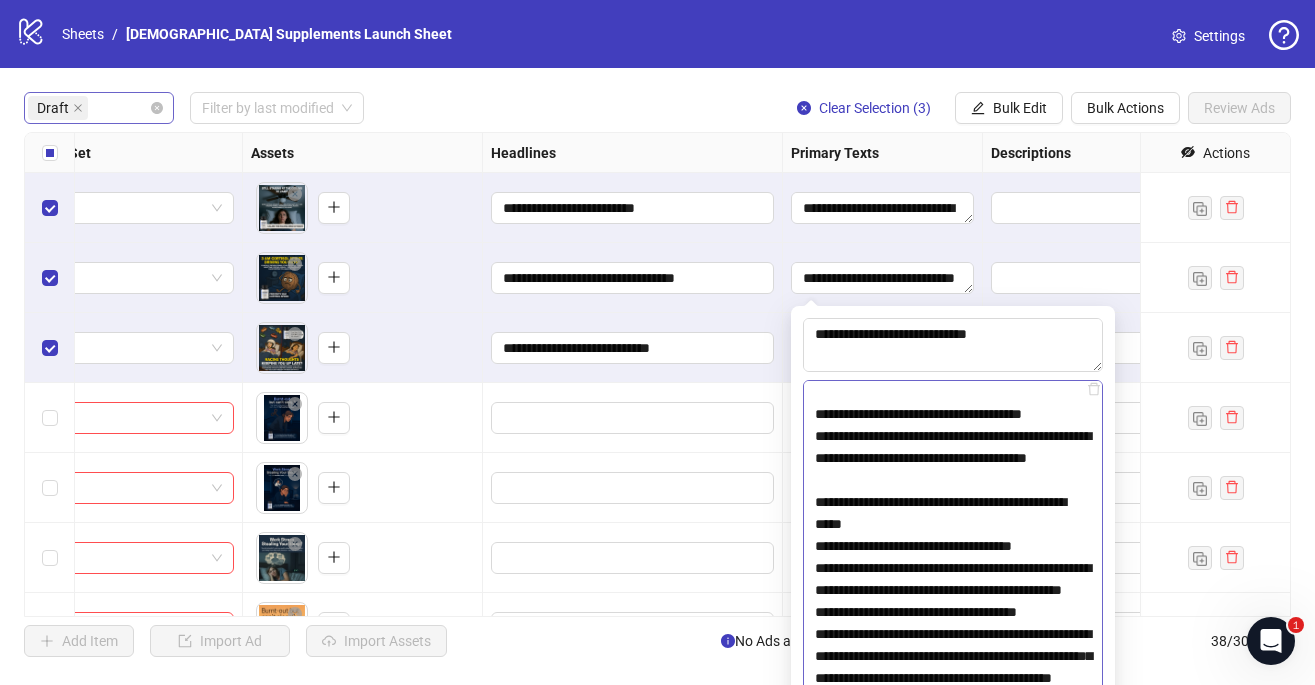 scroll, scrollTop: 1053, scrollLeft: 0, axis: vertical 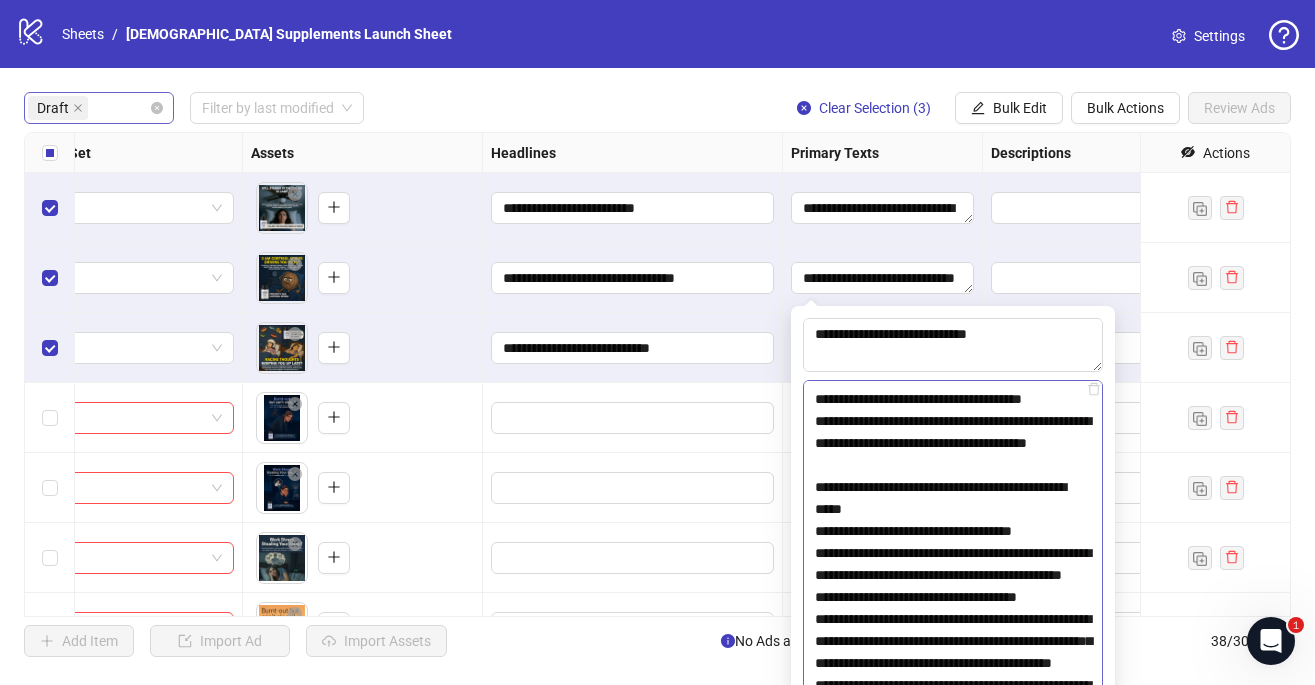 click at bounding box center (953, 582) 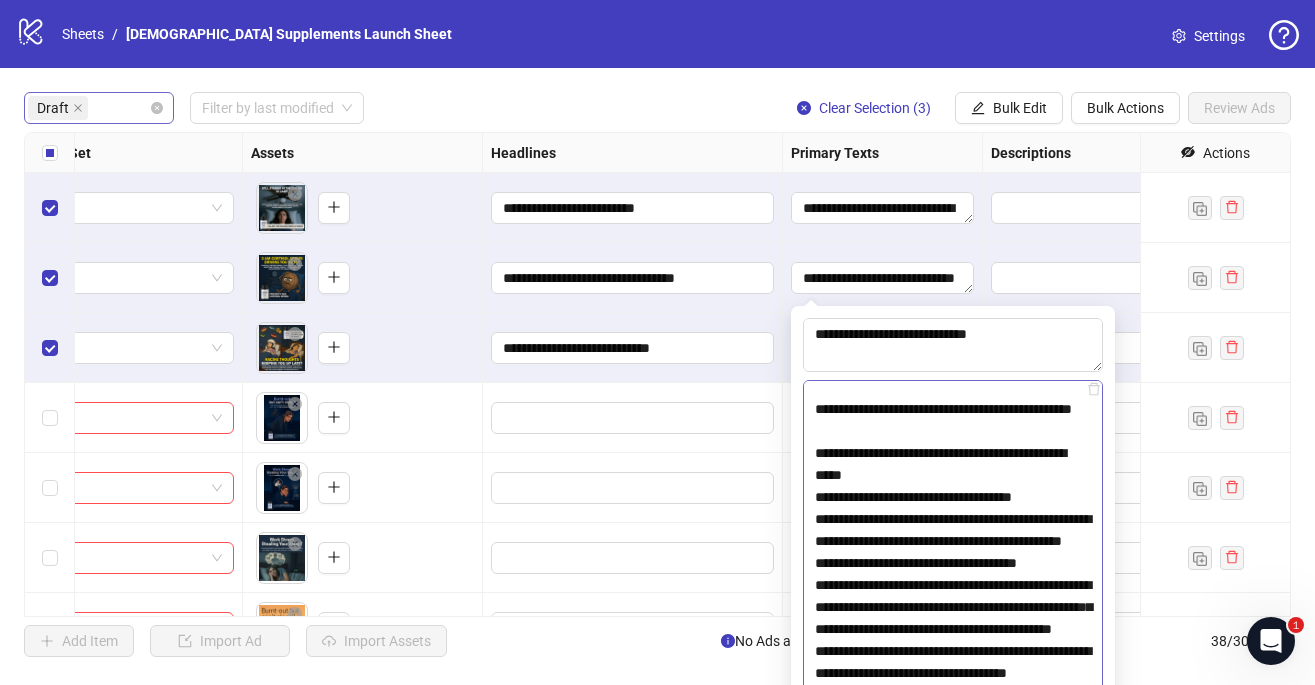scroll, scrollTop: 1131, scrollLeft: 0, axis: vertical 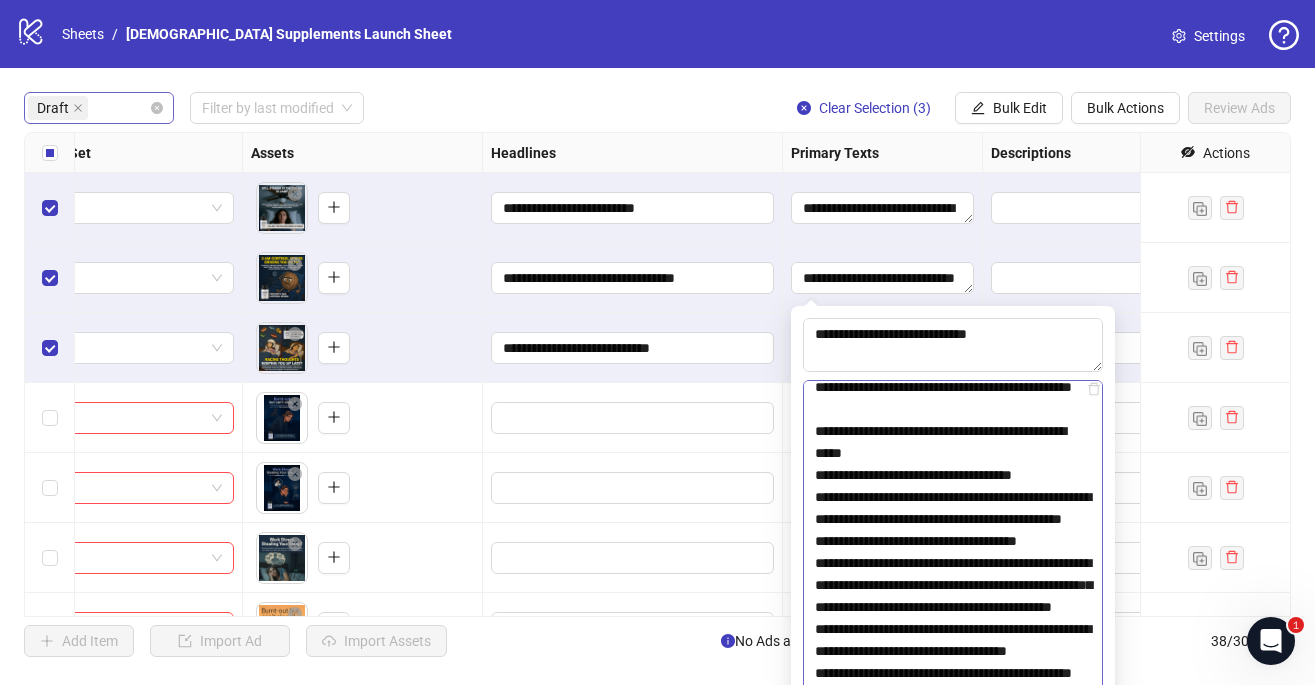 click at bounding box center [953, 582] 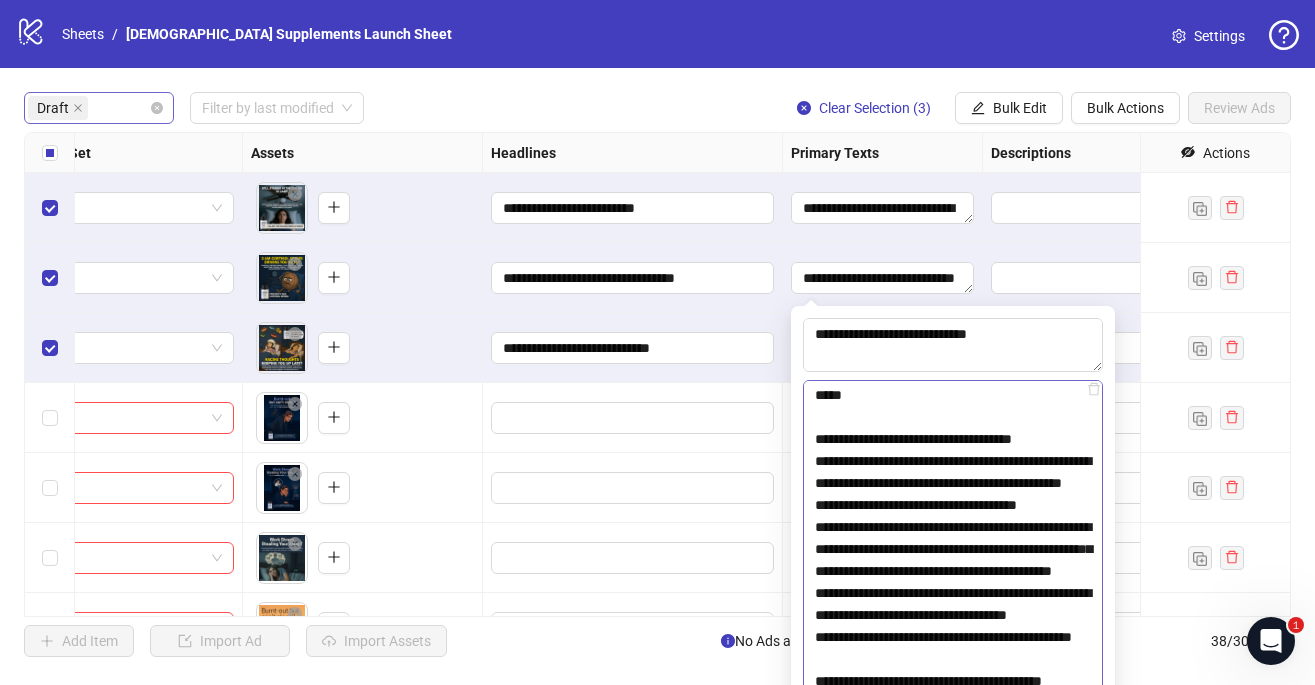 scroll, scrollTop: 1198, scrollLeft: 0, axis: vertical 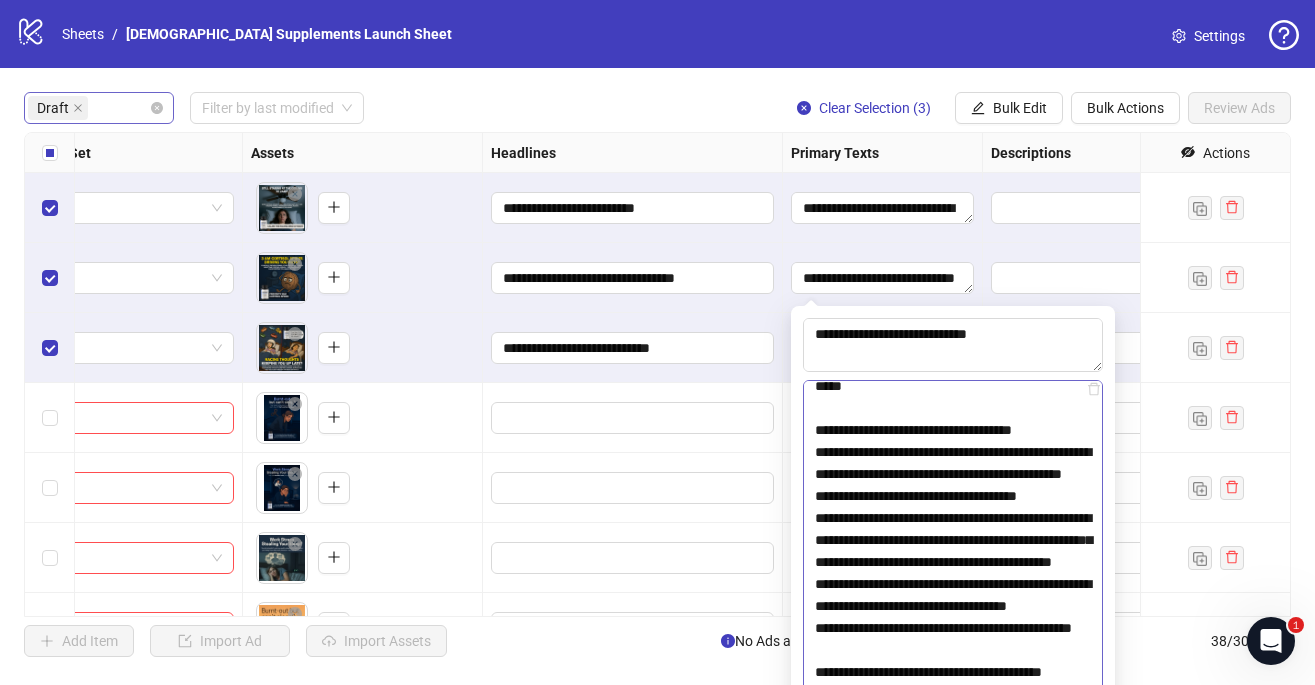 click at bounding box center (953, 582) 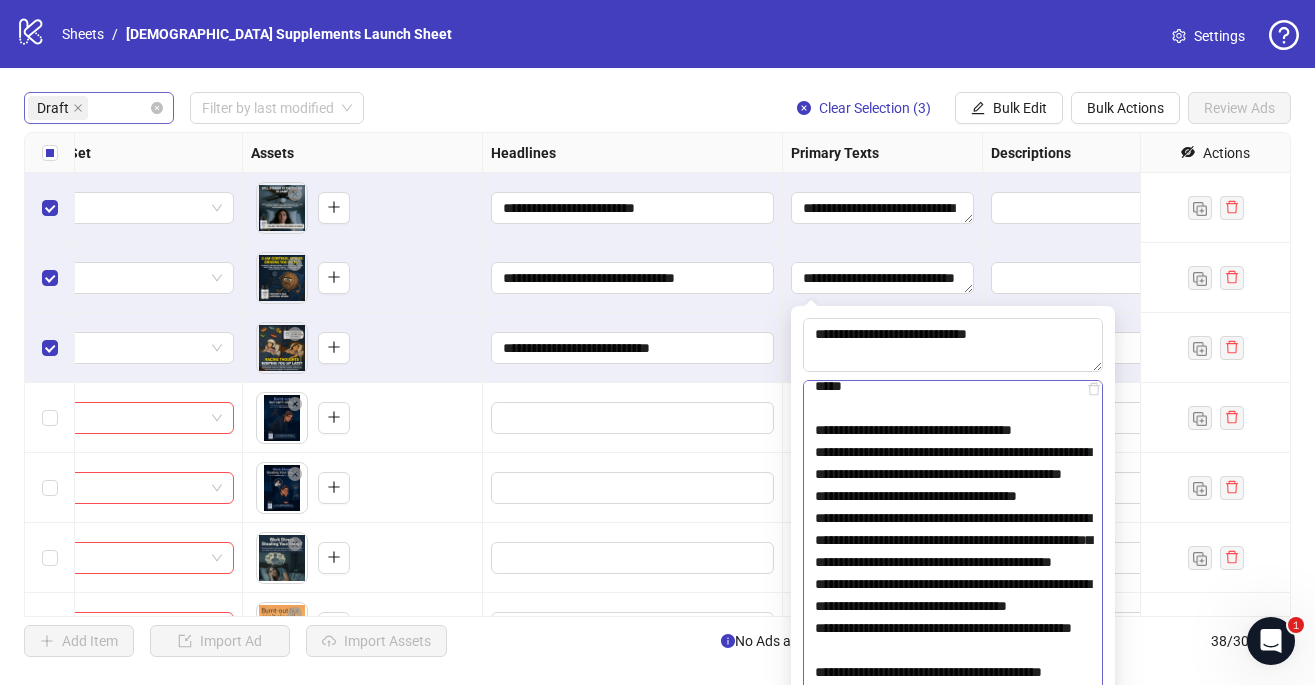 click at bounding box center [953, 582] 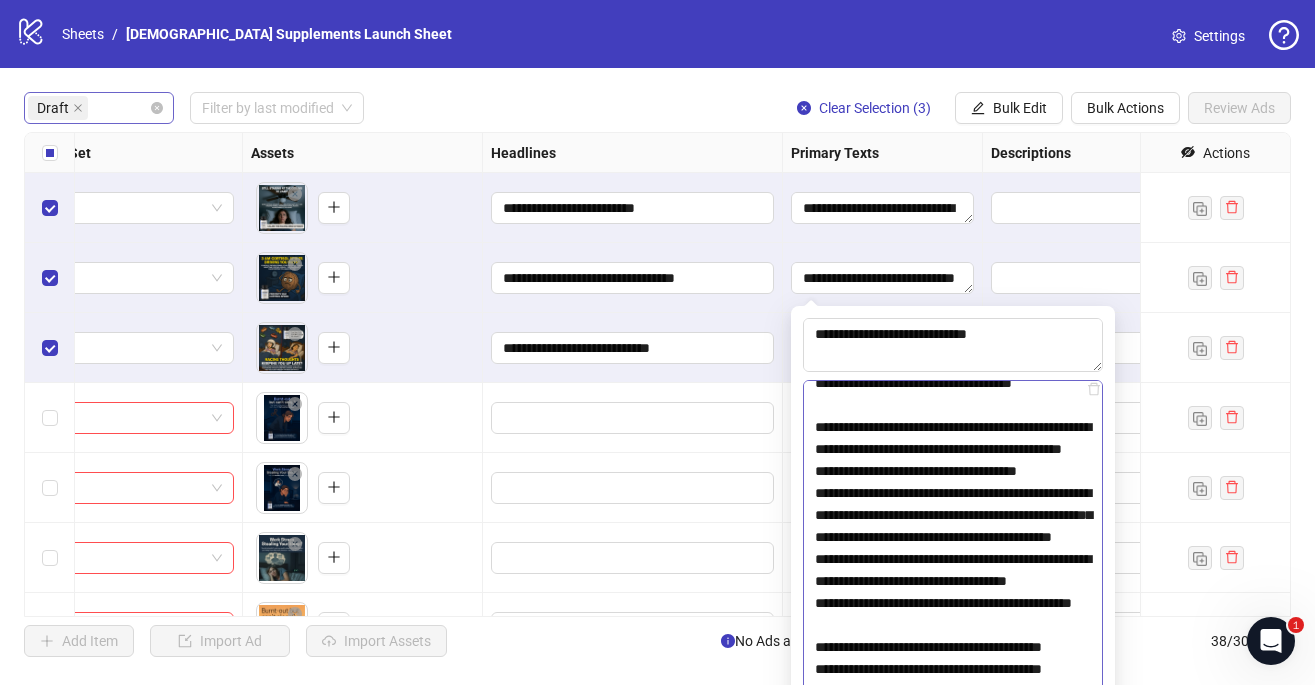 scroll, scrollTop: 1263, scrollLeft: 0, axis: vertical 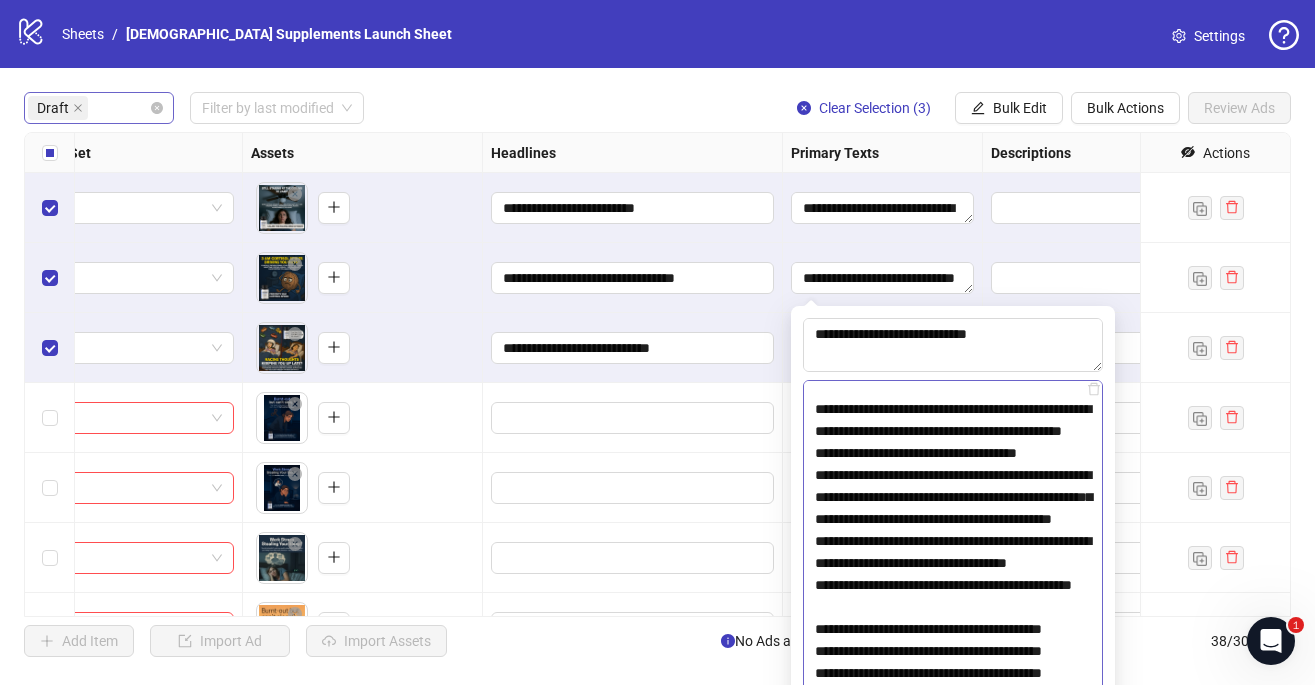 click at bounding box center (953, 582) 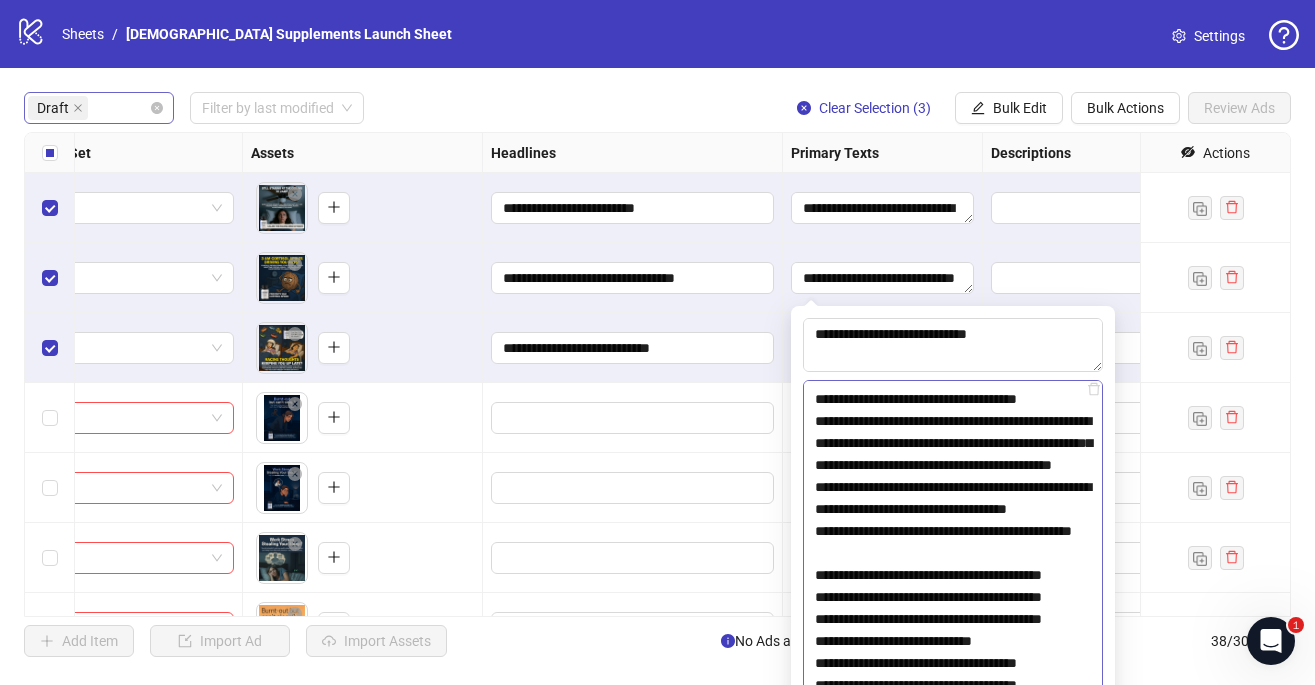 scroll, scrollTop: 1362, scrollLeft: 0, axis: vertical 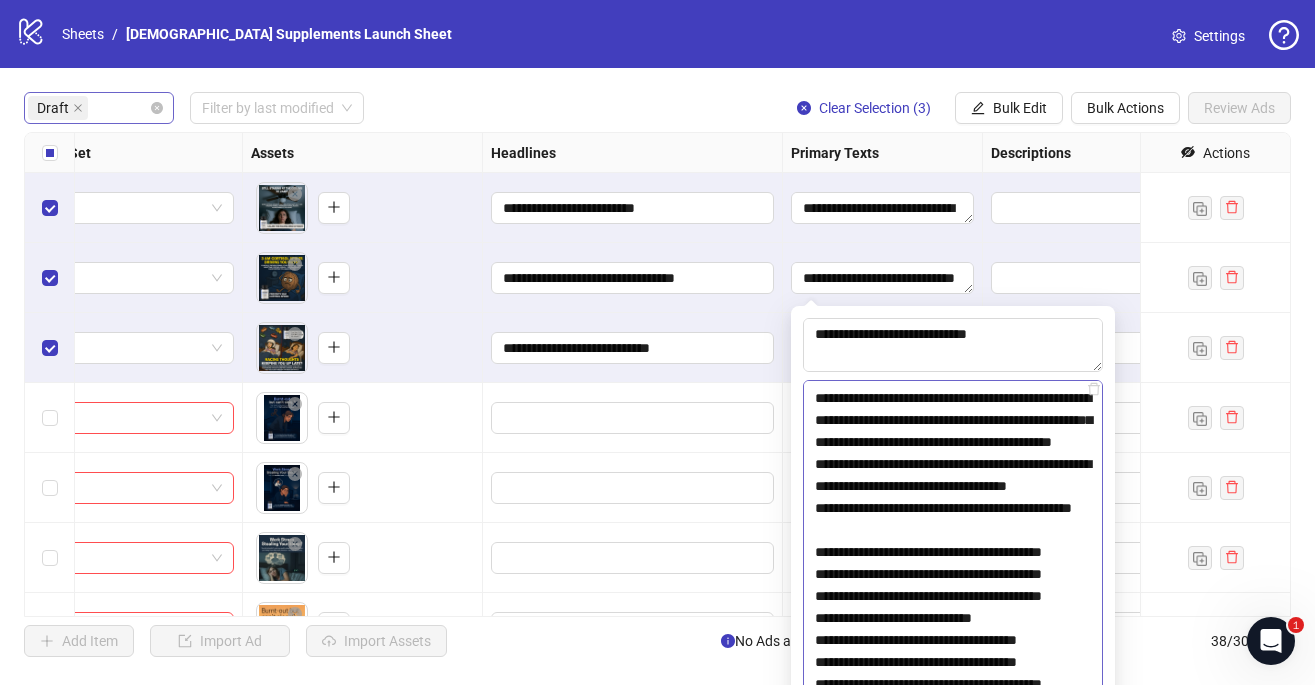click at bounding box center (953, 582) 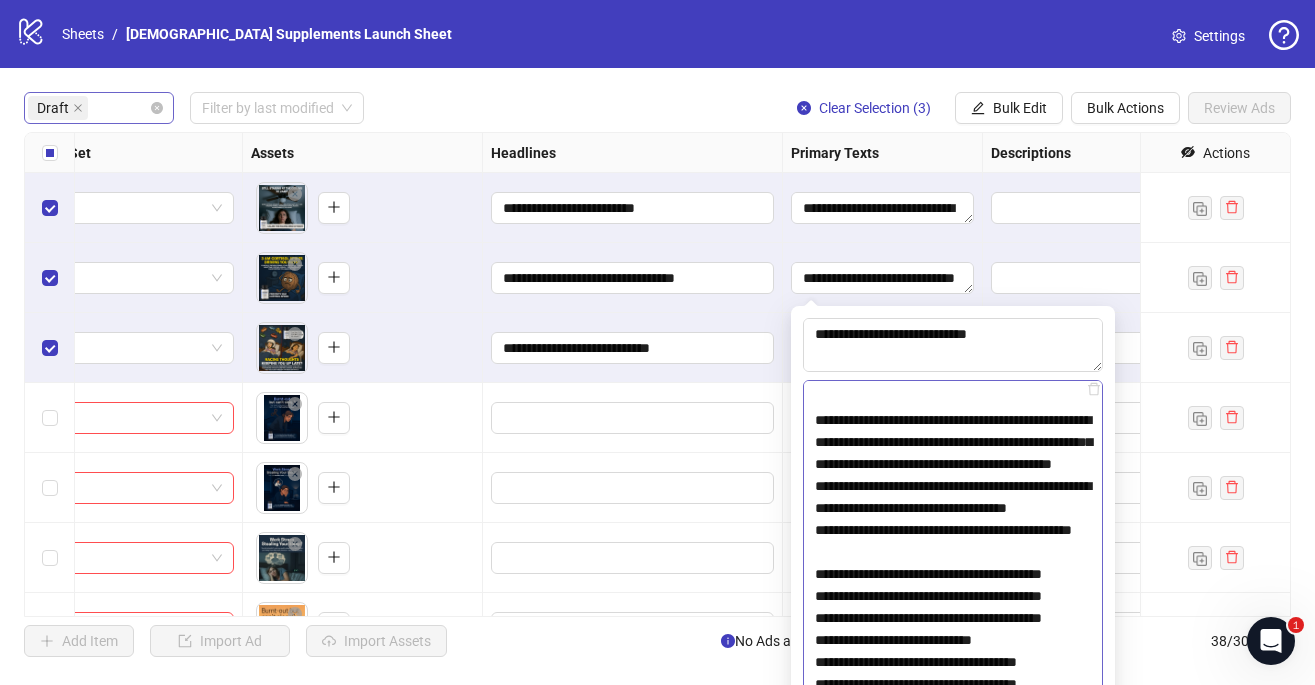 click at bounding box center (953, 582) 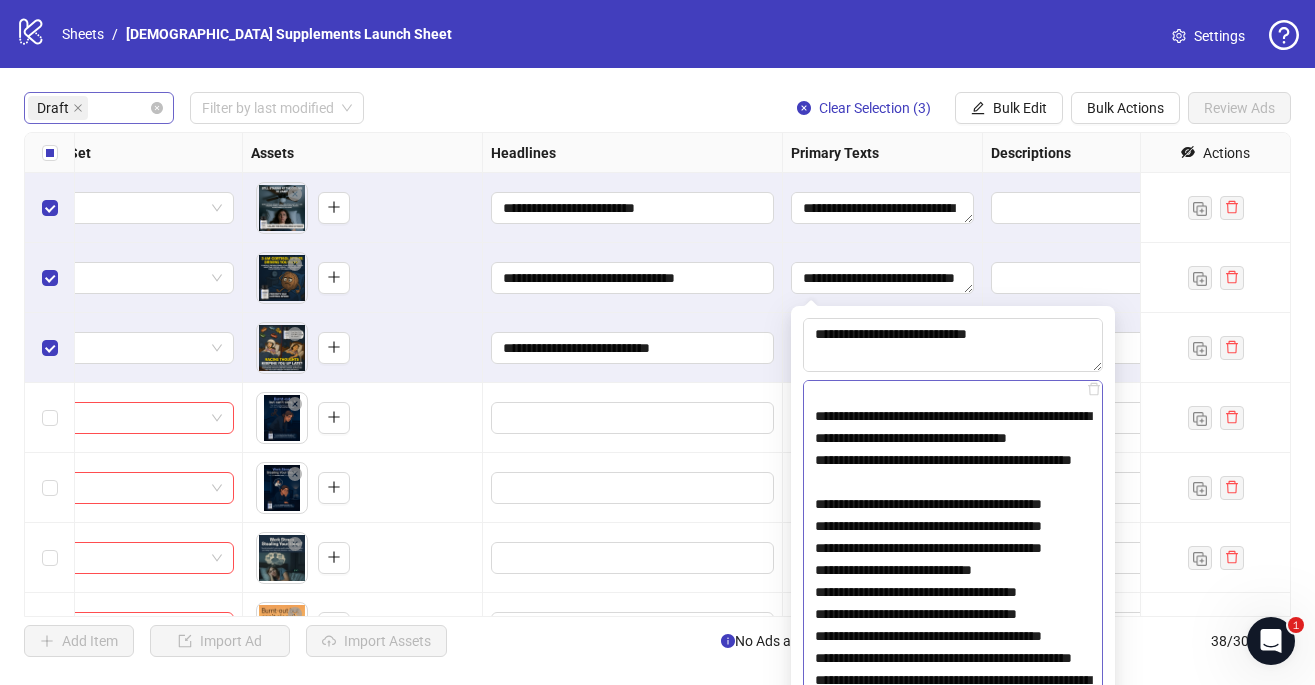 scroll, scrollTop: 1456, scrollLeft: 0, axis: vertical 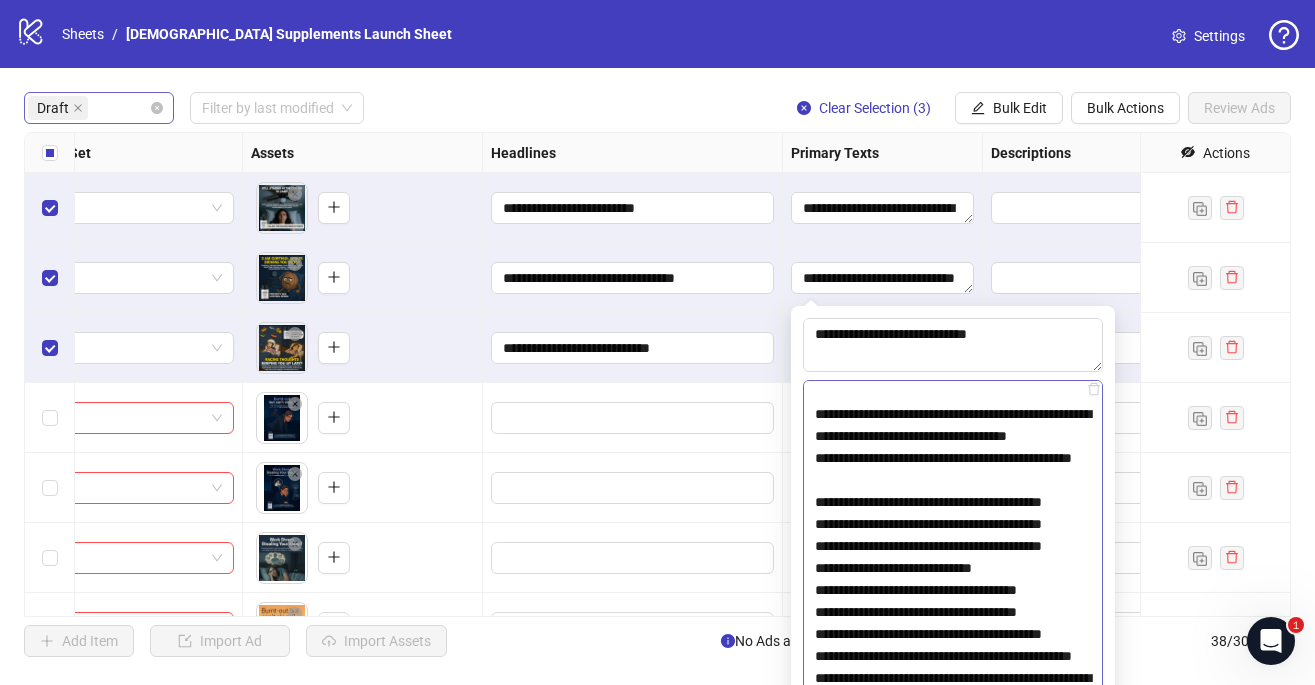 click at bounding box center [953, 582] 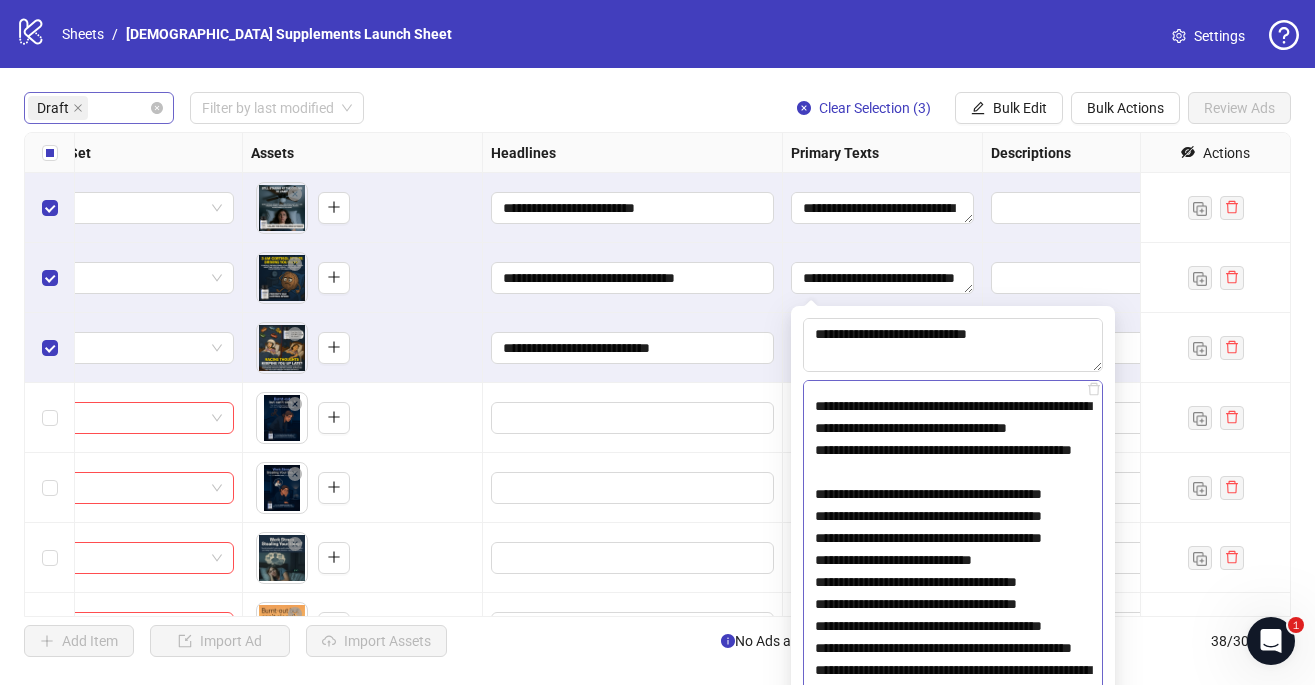 scroll, scrollTop: 1512, scrollLeft: 0, axis: vertical 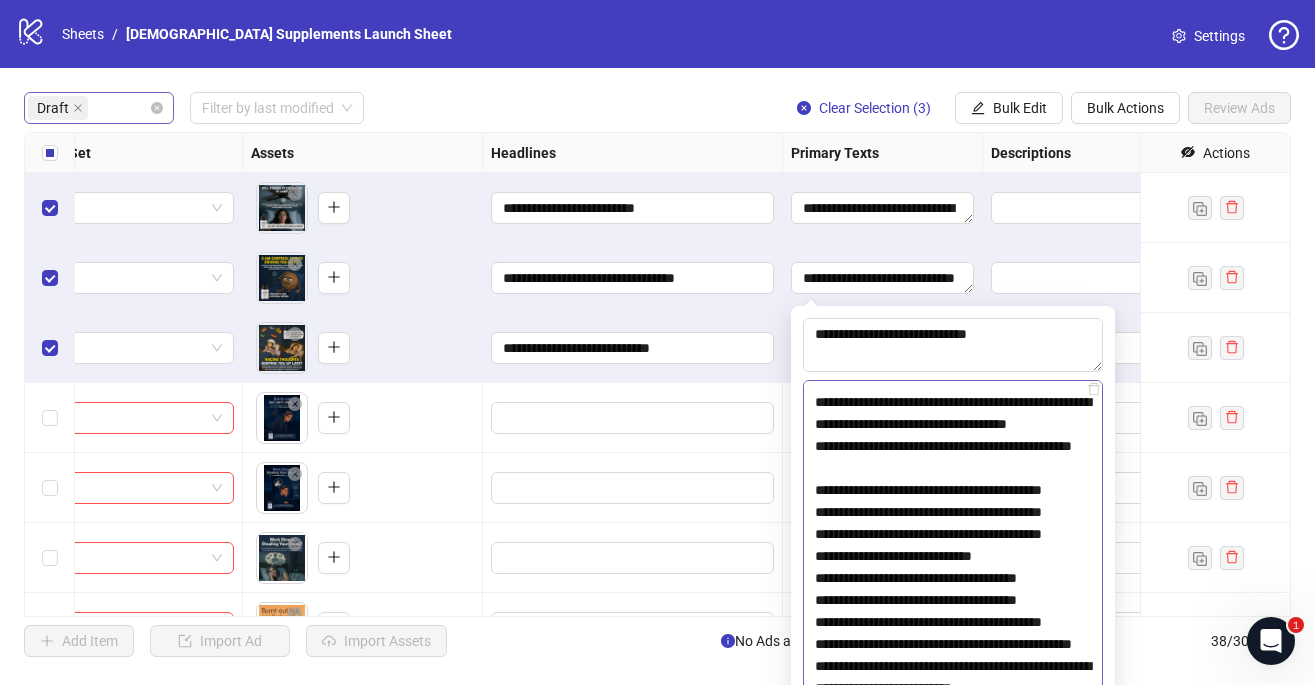 click at bounding box center [953, 582] 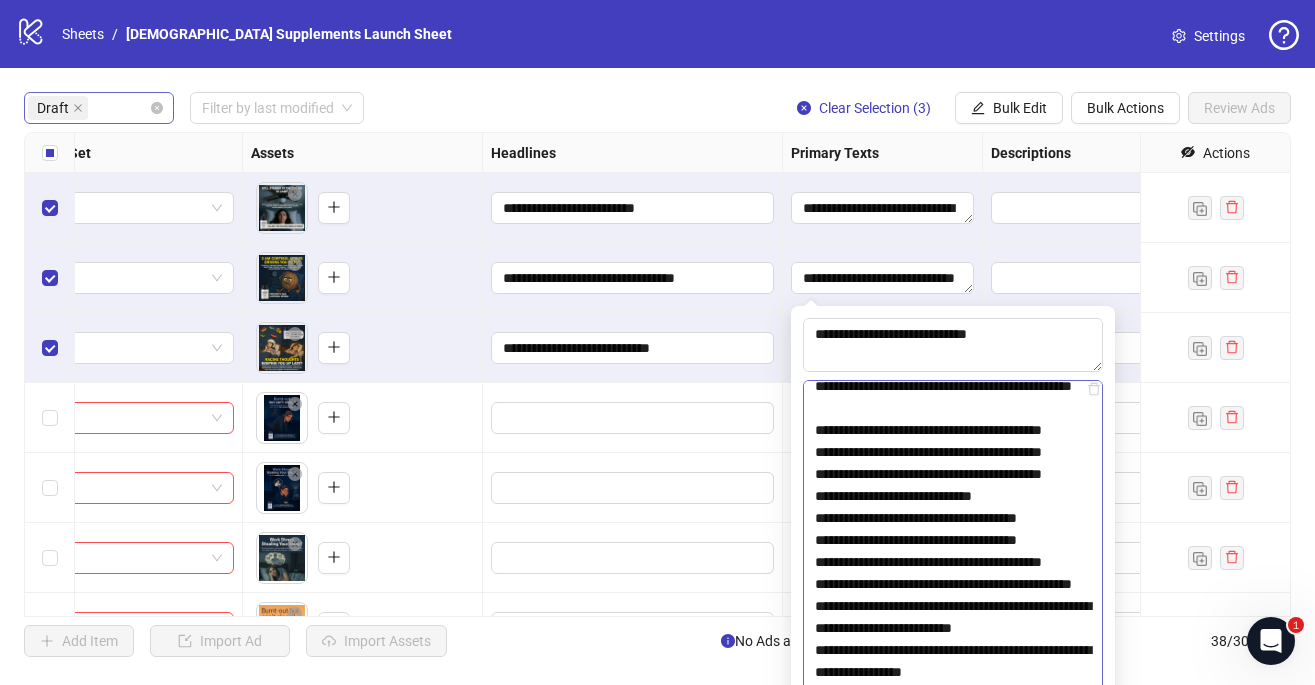 scroll, scrollTop: 1635, scrollLeft: 0, axis: vertical 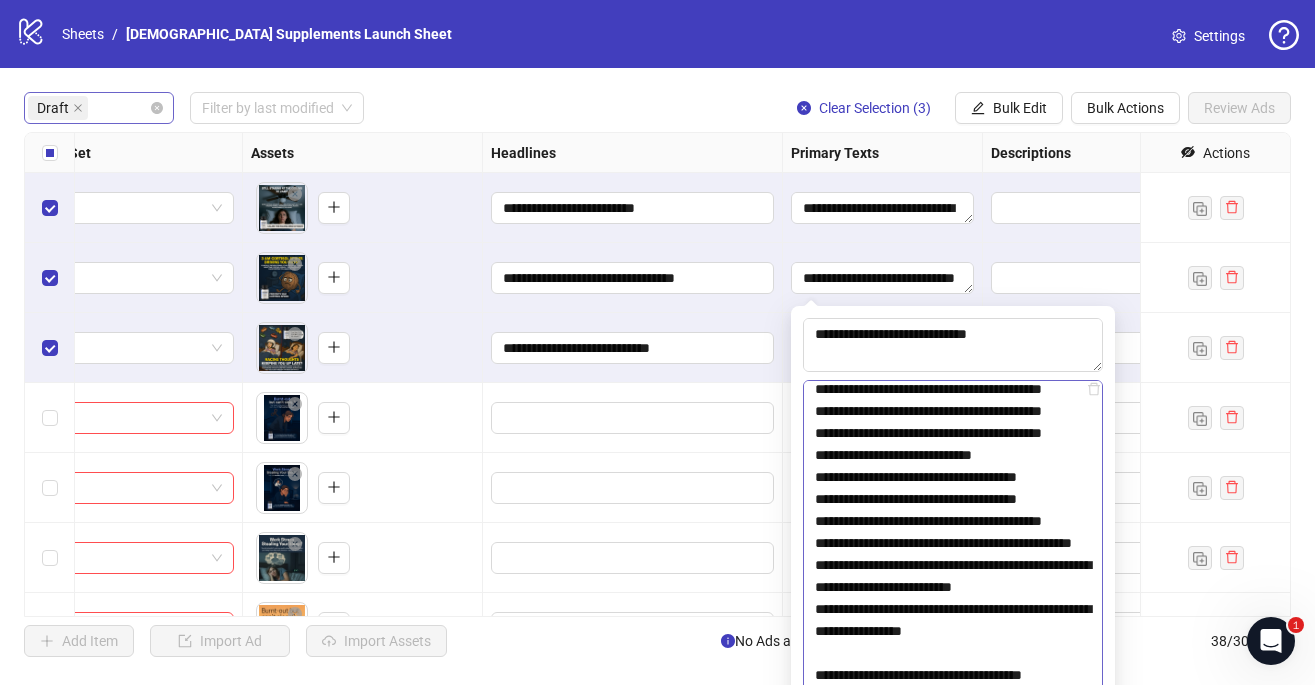 click at bounding box center [953, 582] 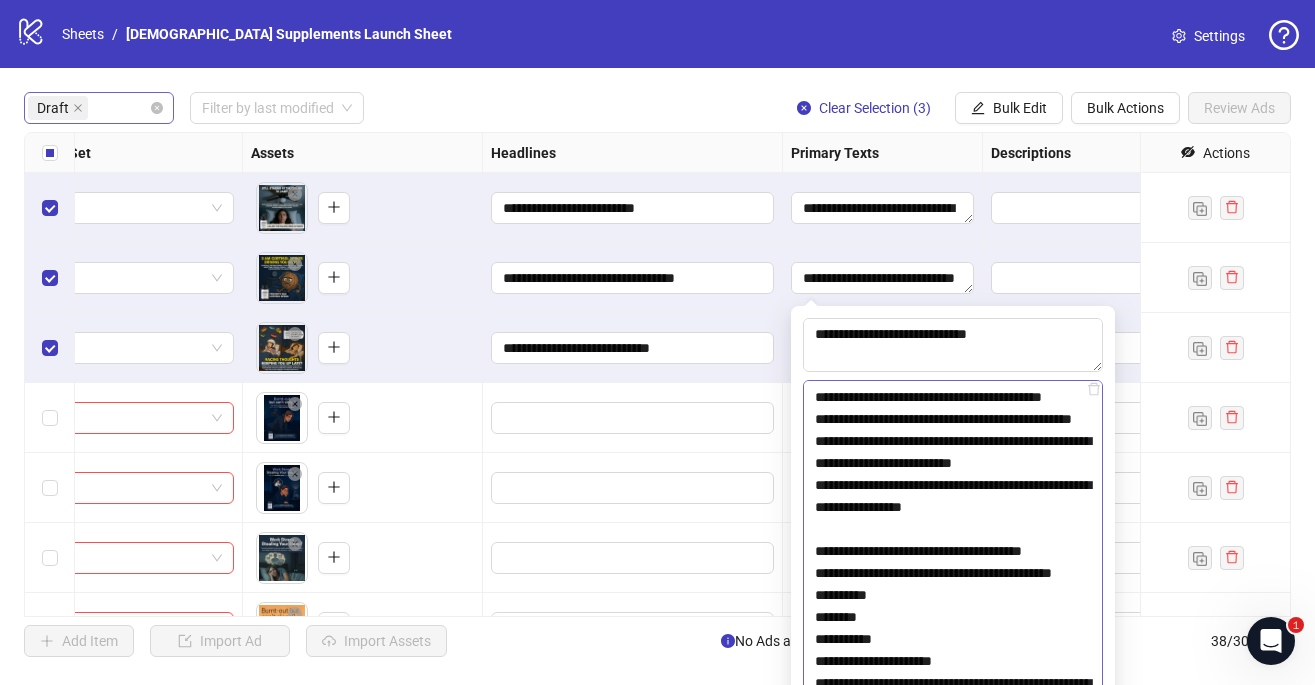 scroll, scrollTop: 1783, scrollLeft: 0, axis: vertical 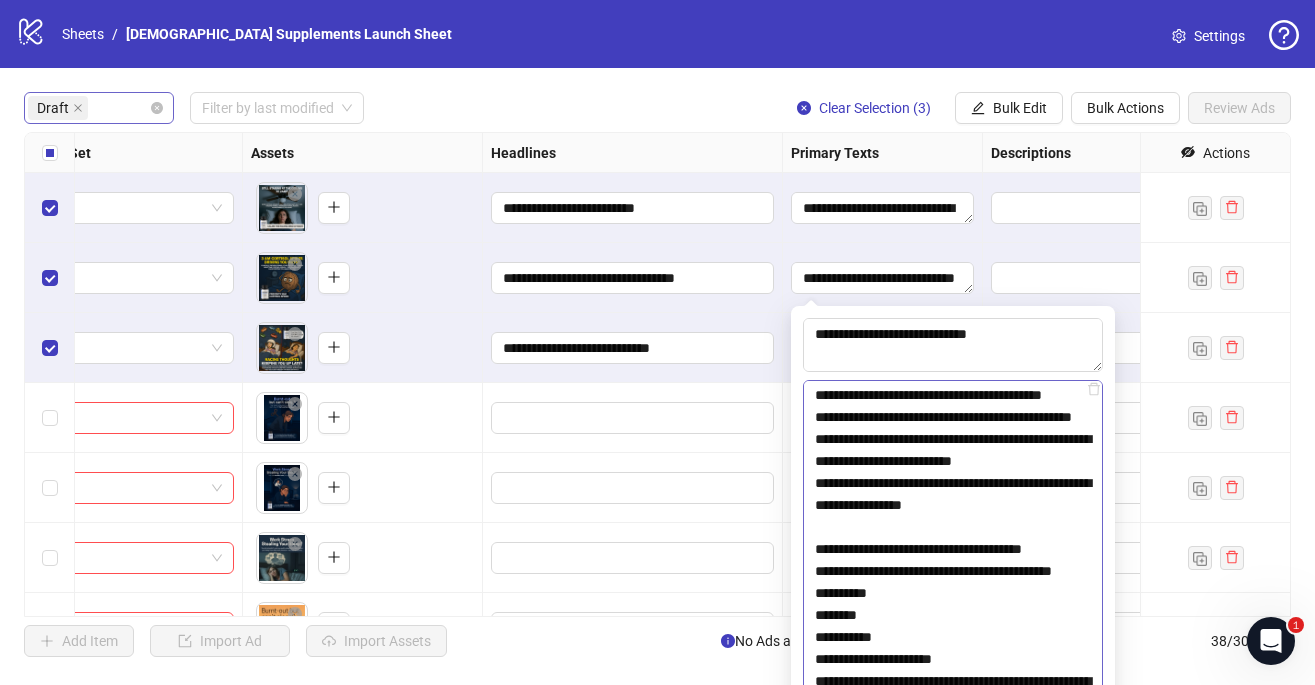 click at bounding box center [953, 582] 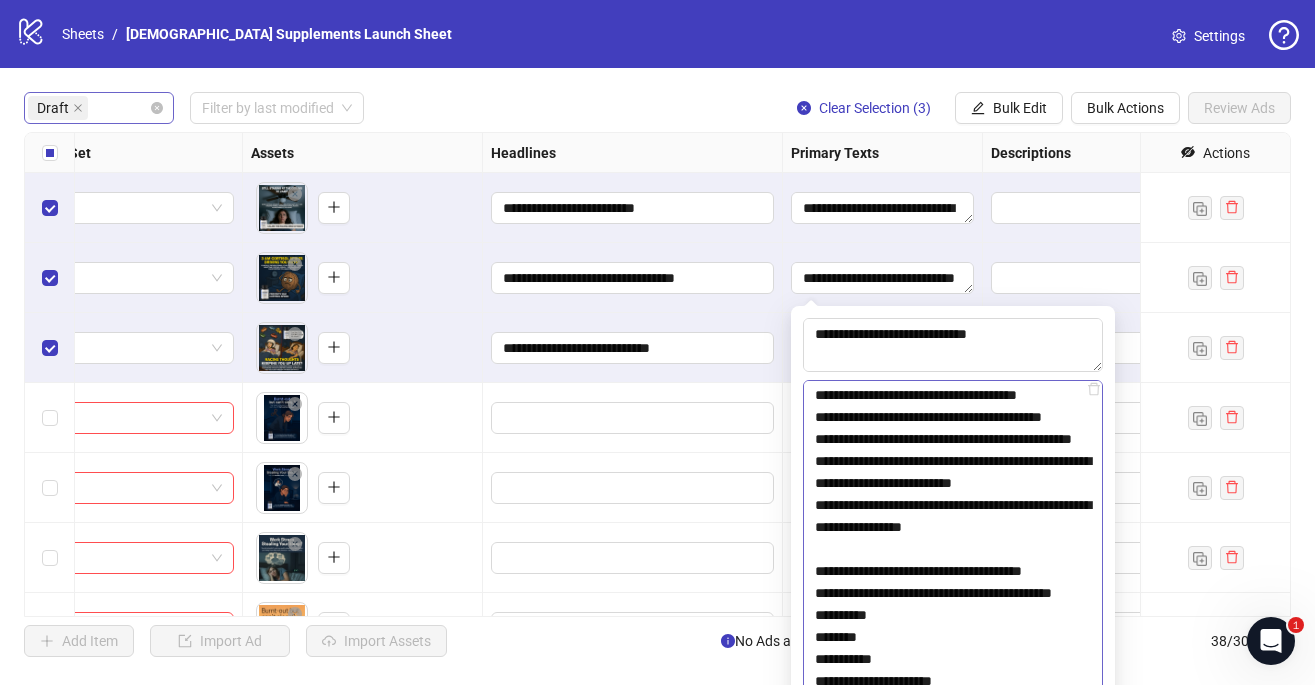 click at bounding box center (953, 582) 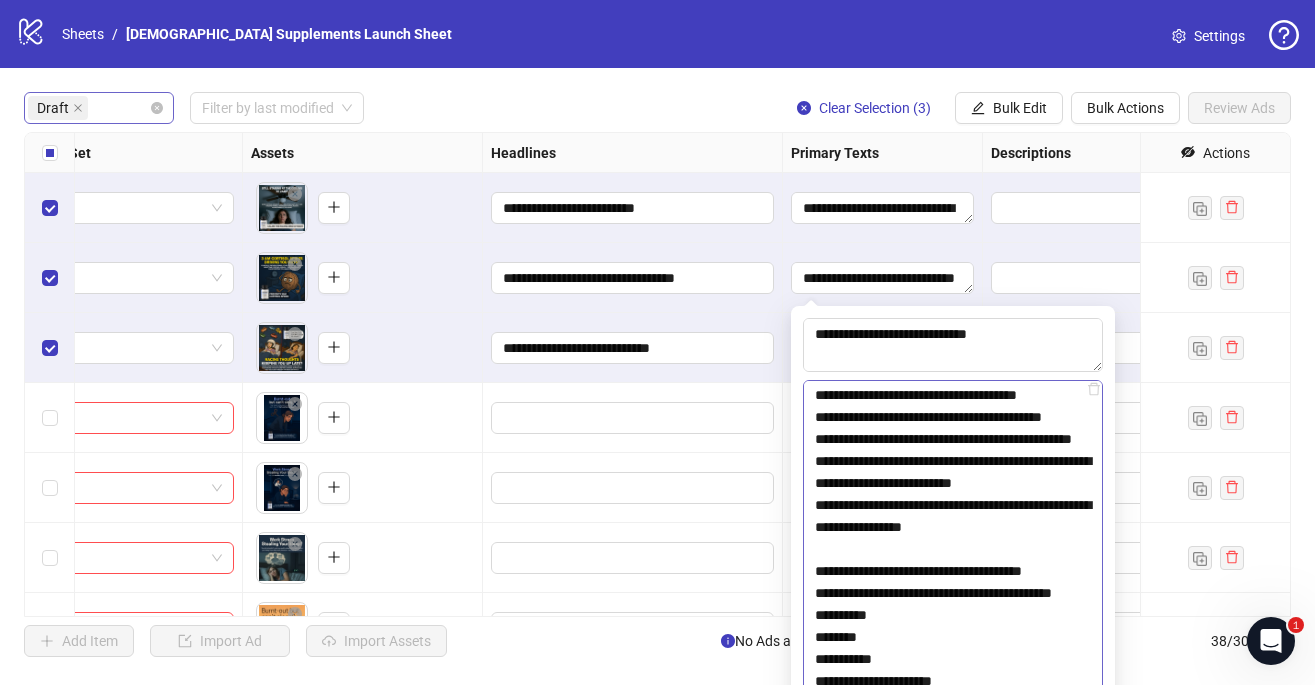 click at bounding box center [953, 582] 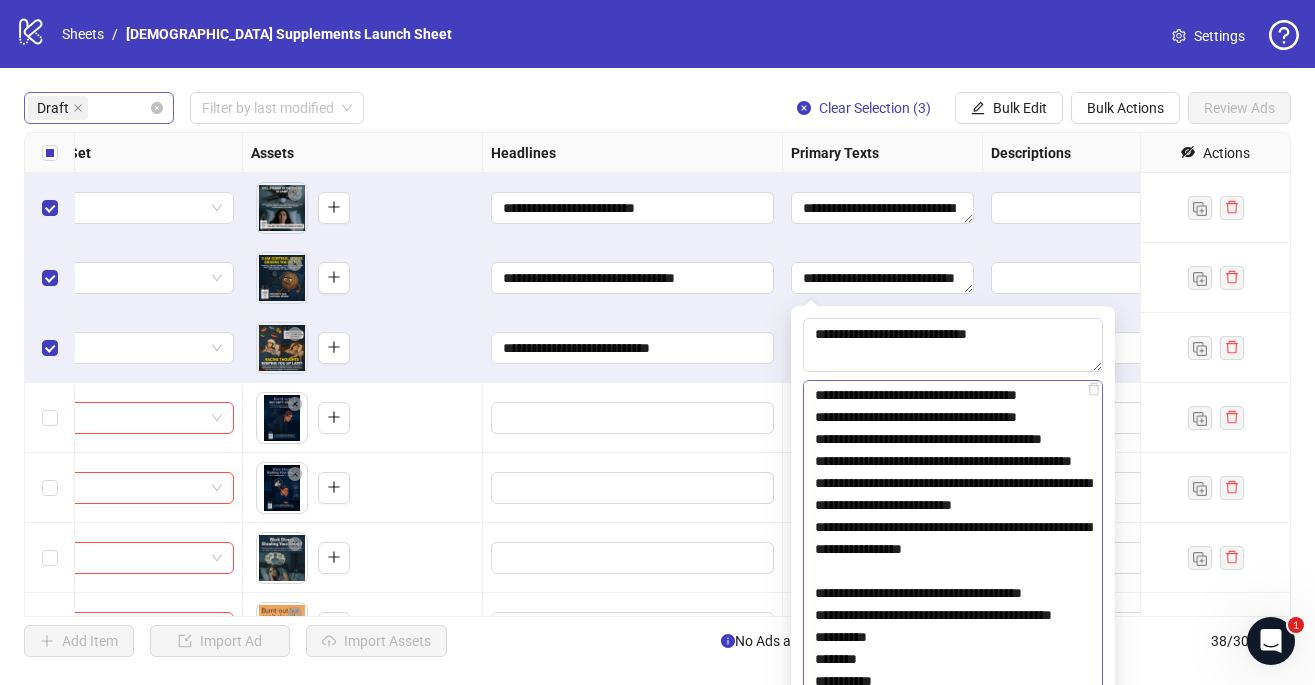 click at bounding box center (953, 582) 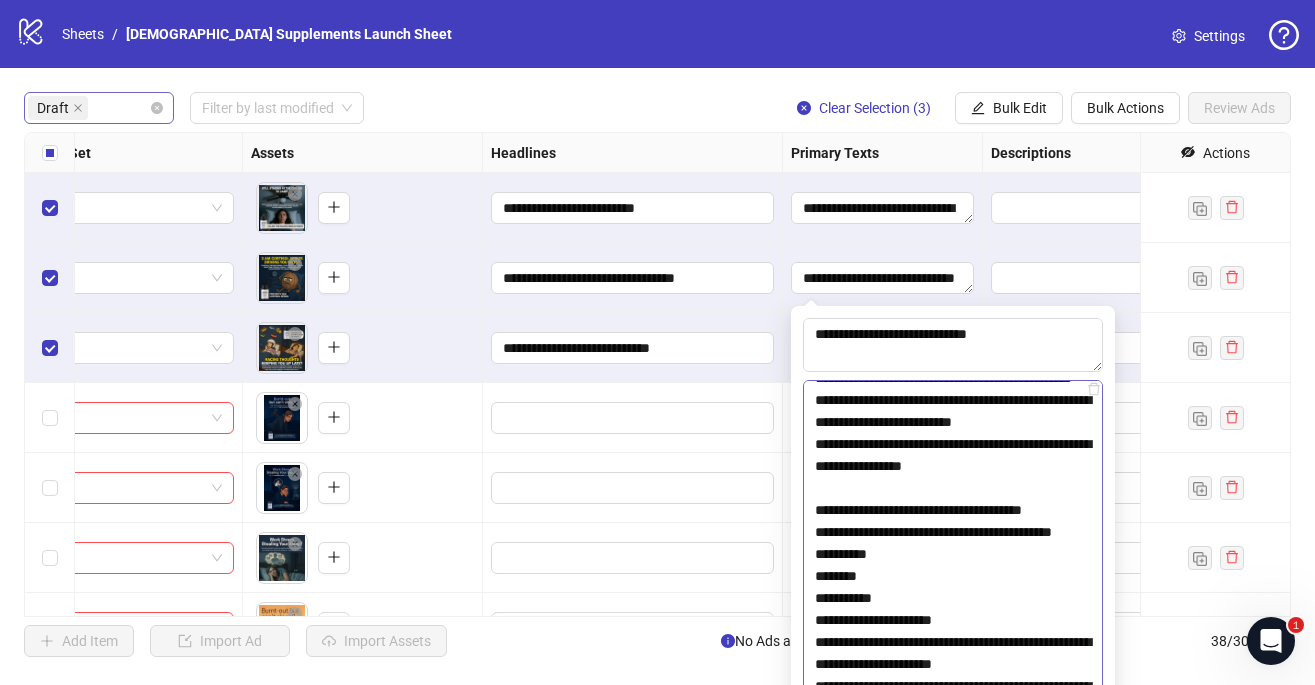 scroll, scrollTop: 1899, scrollLeft: 0, axis: vertical 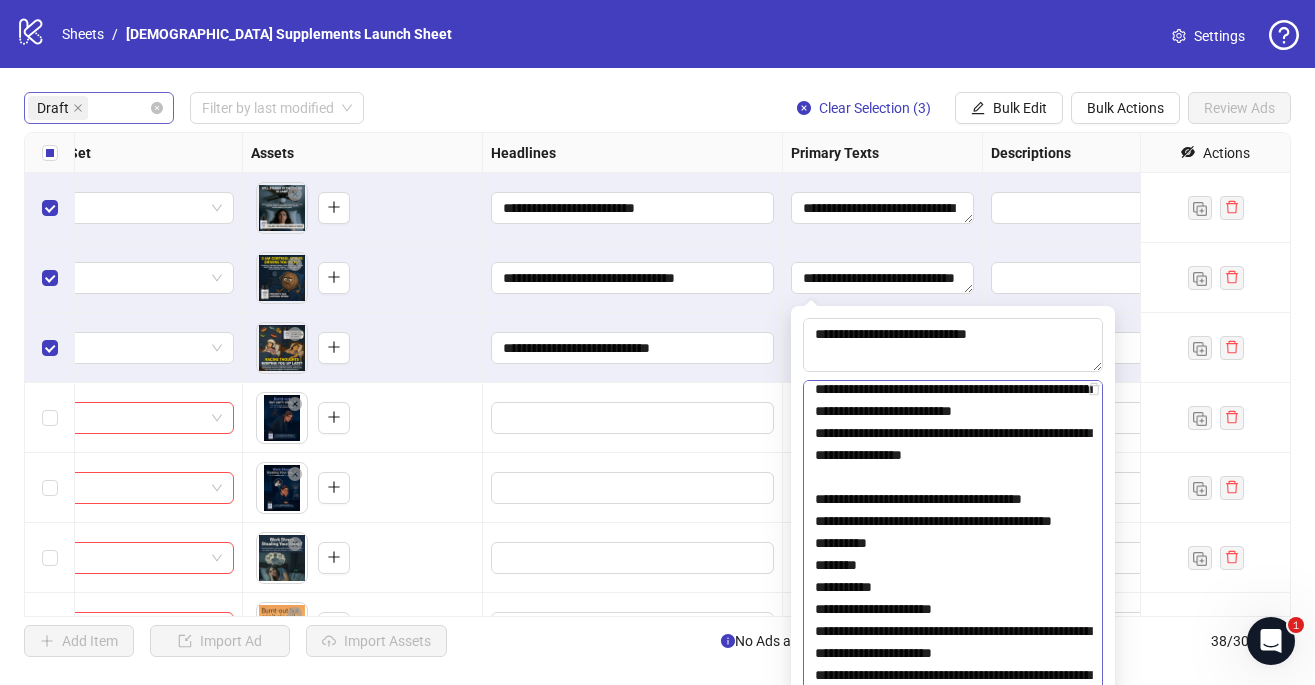 click at bounding box center [953, 582] 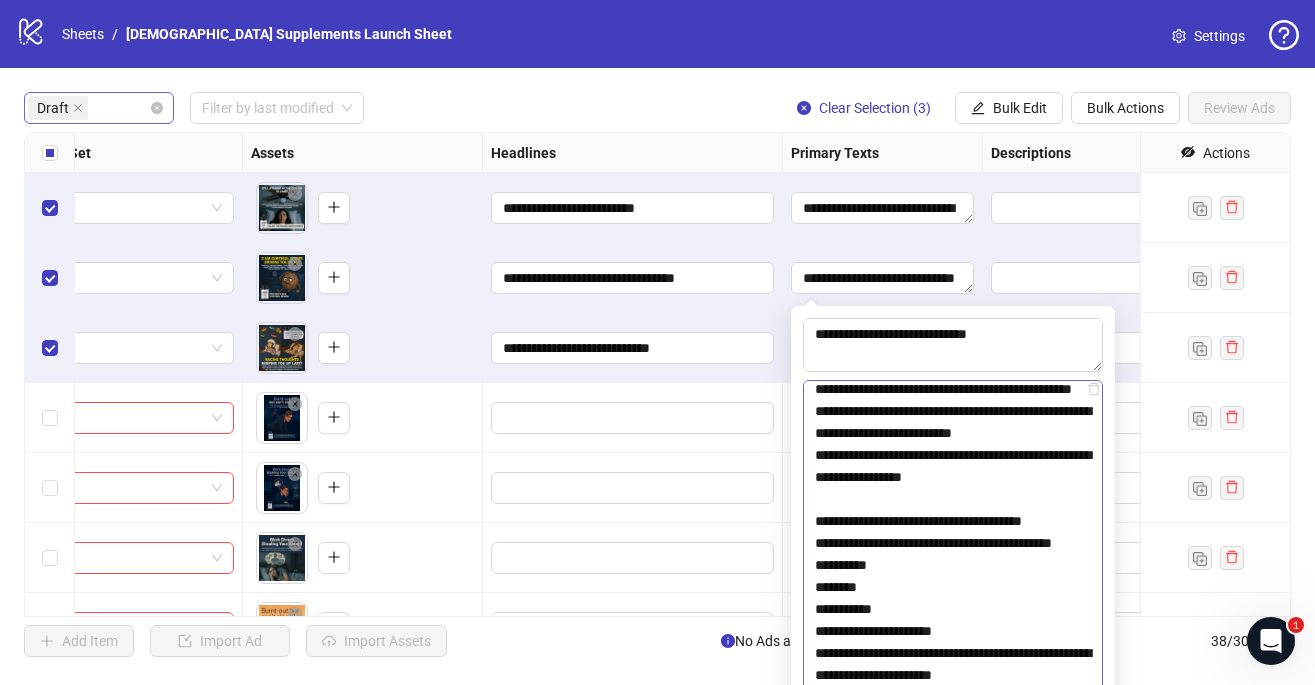 click at bounding box center [953, 582] 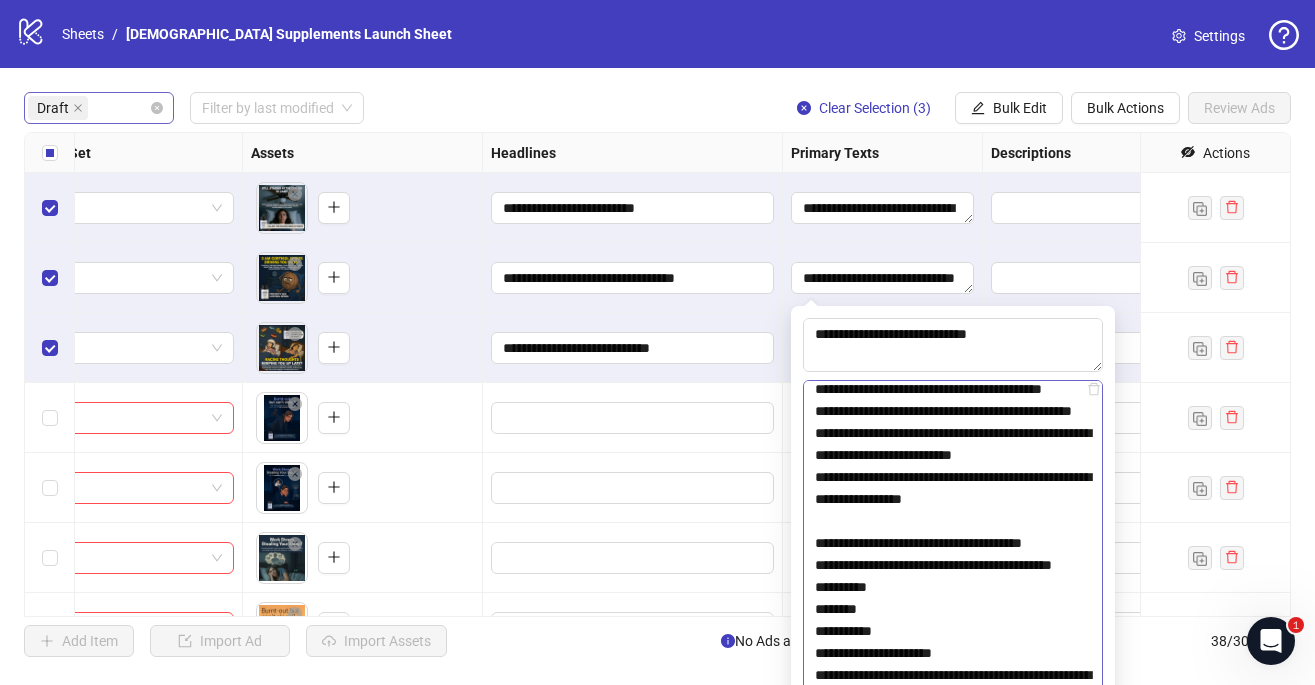 click at bounding box center (953, 582) 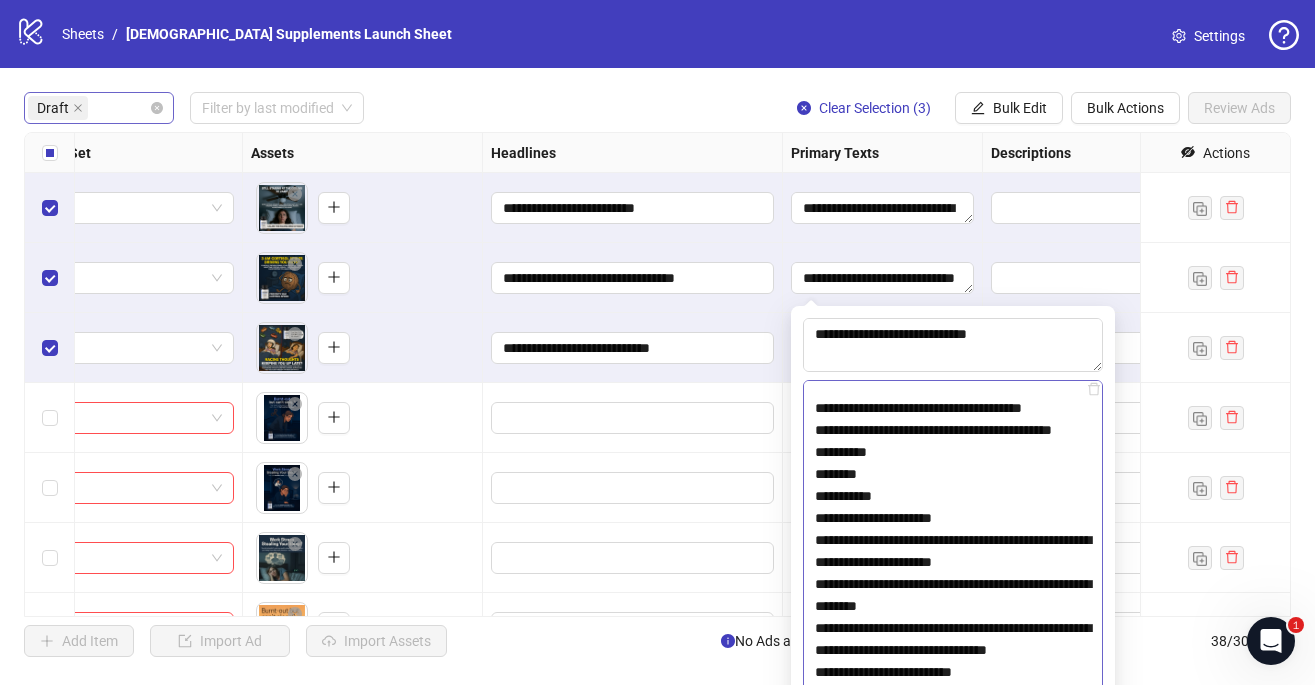 scroll, scrollTop: 2057, scrollLeft: 0, axis: vertical 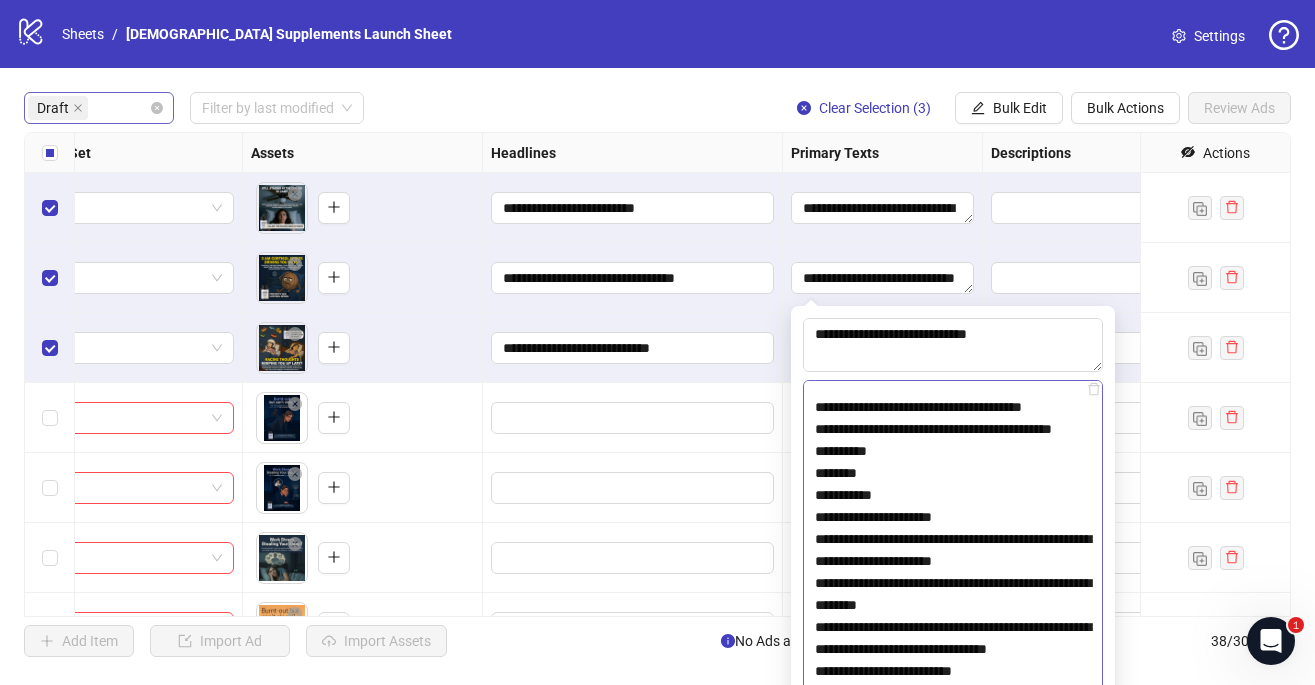 click at bounding box center (953, 582) 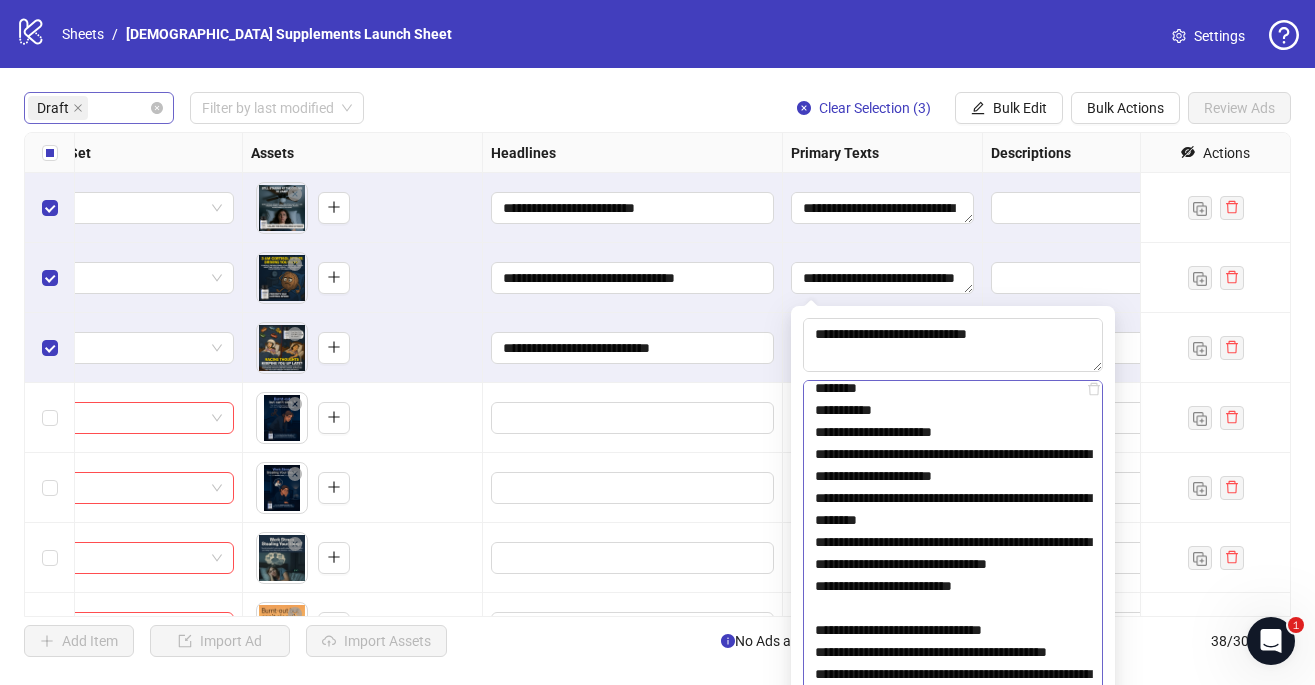 scroll, scrollTop: 2165, scrollLeft: 0, axis: vertical 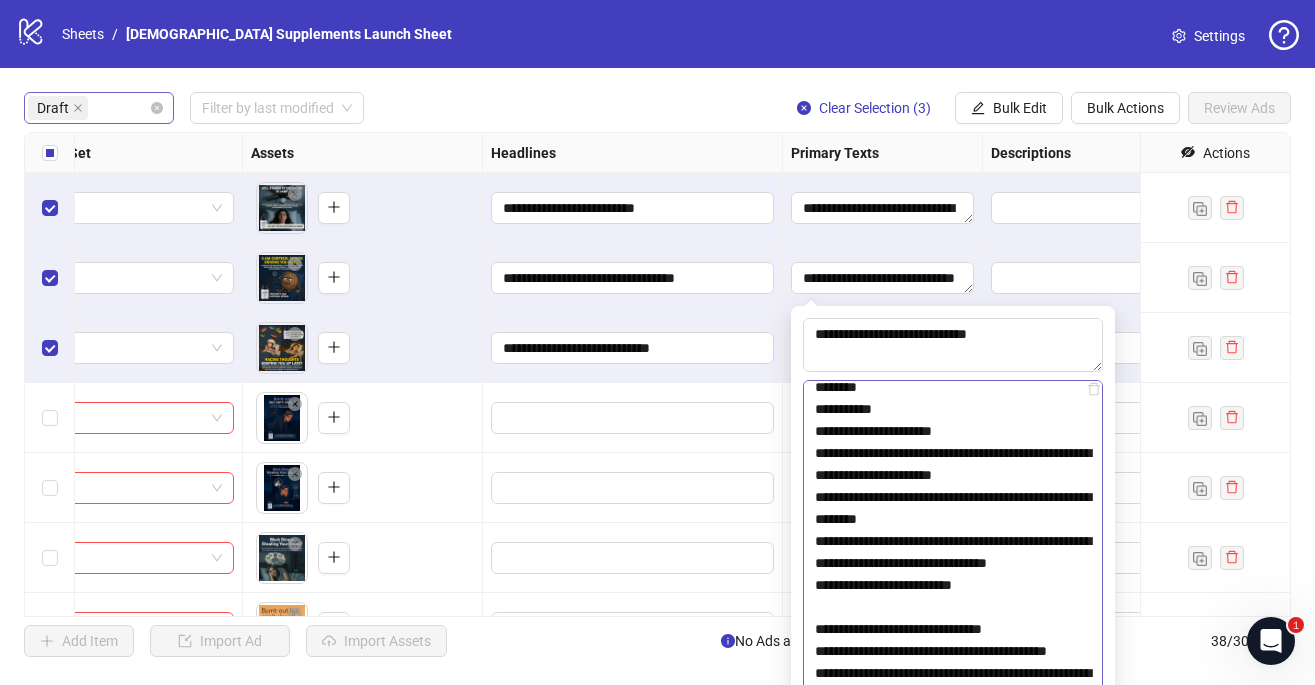 click at bounding box center (953, 582) 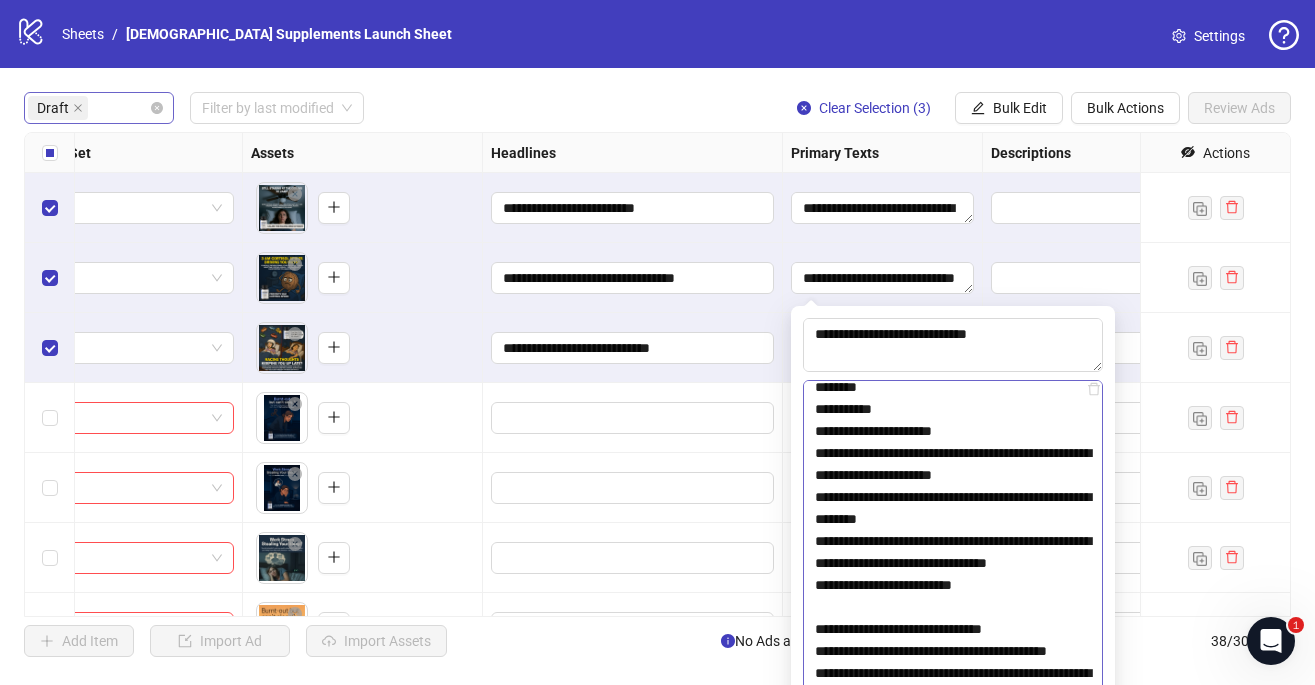 click at bounding box center [953, 582] 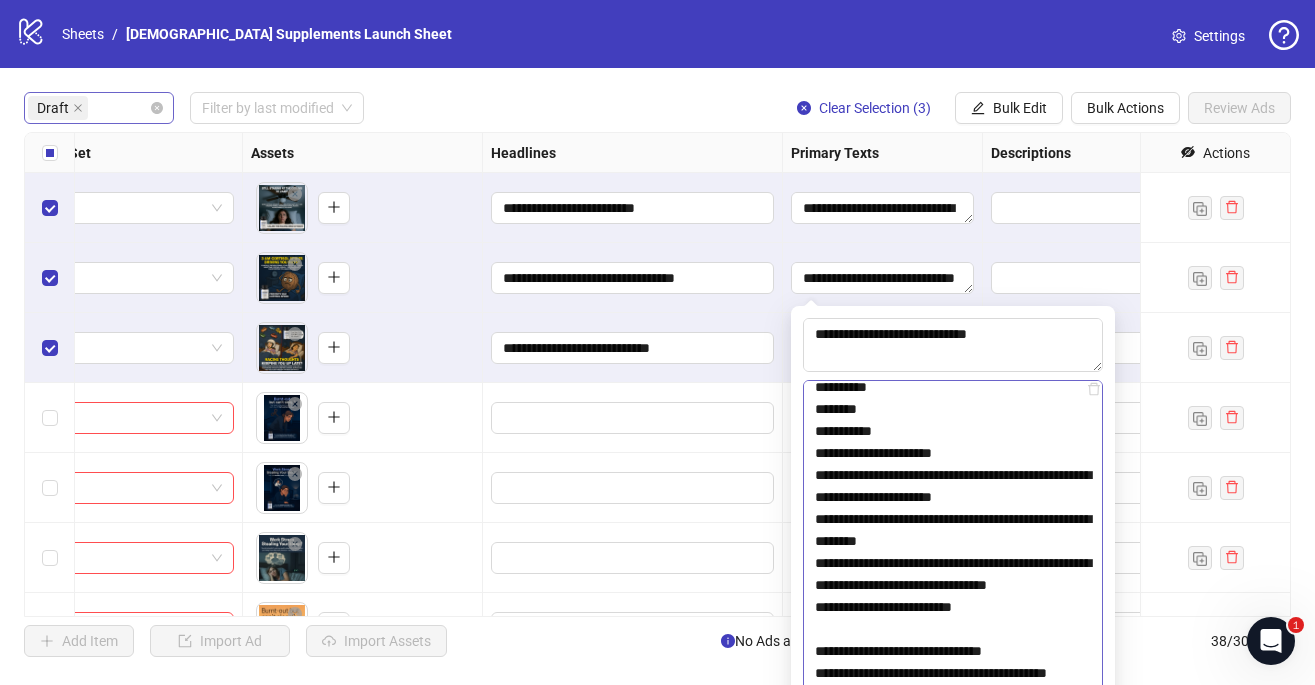 scroll, scrollTop: 2278, scrollLeft: 0, axis: vertical 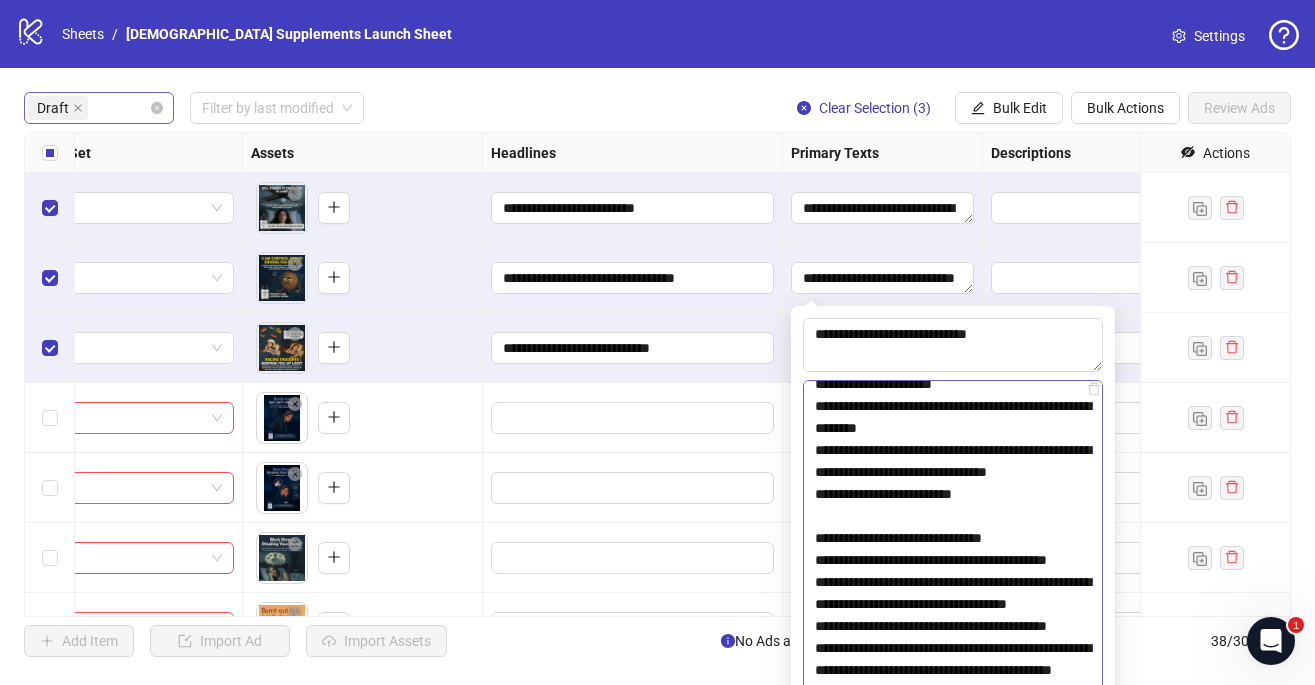 click at bounding box center (953, 582) 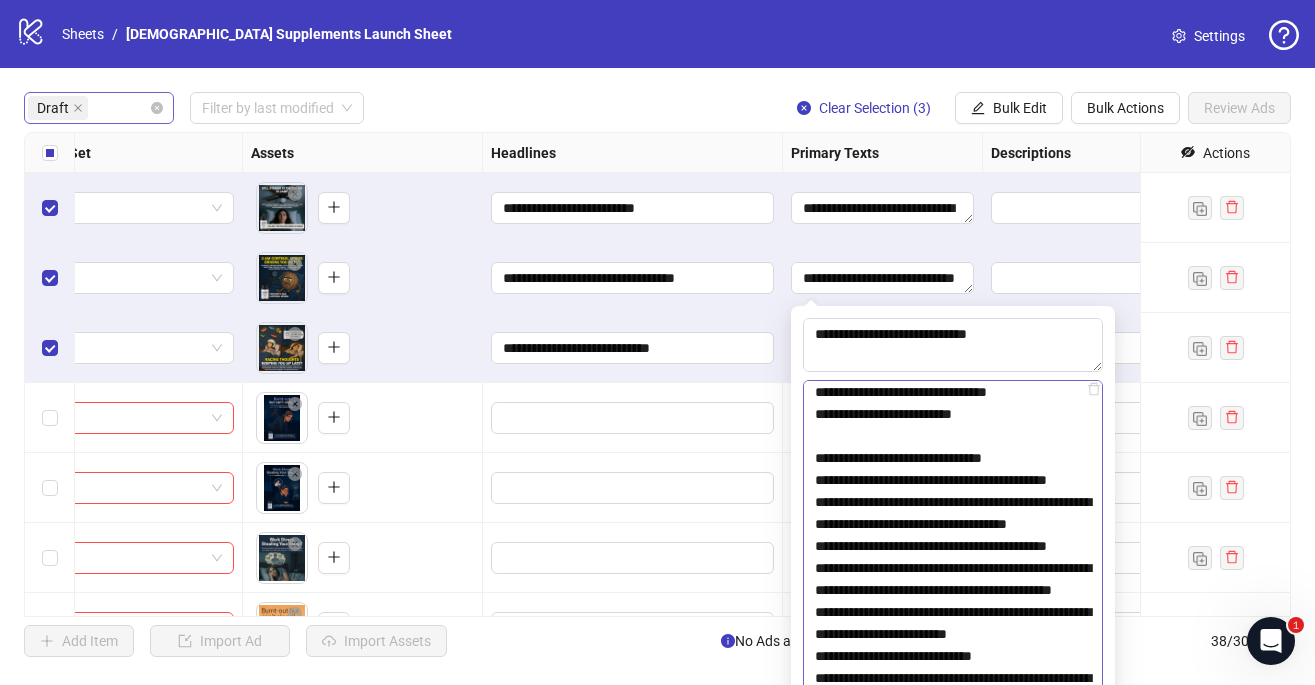 scroll, scrollTop: 2387, scrollLeft: 0, axis: vertical 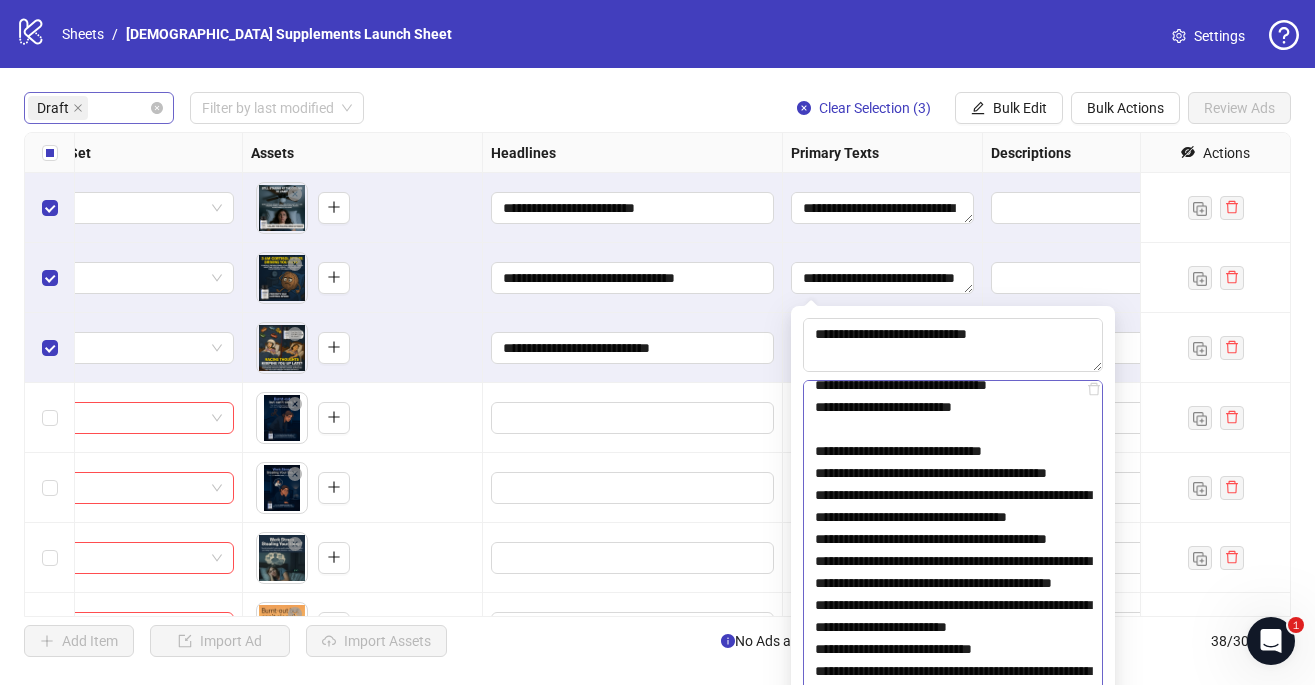 click at bounding box center [953, 582] 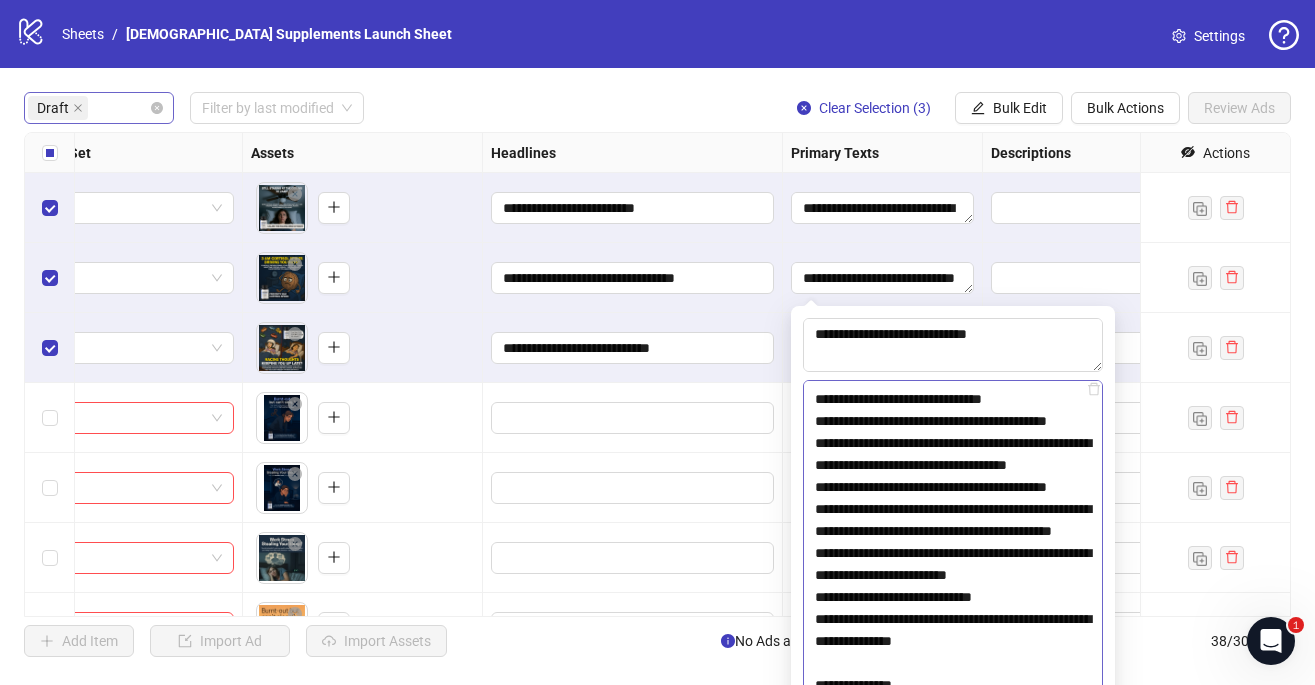 scroll, scrollTop: 2462, scrollLeft: 0, axis: vertical 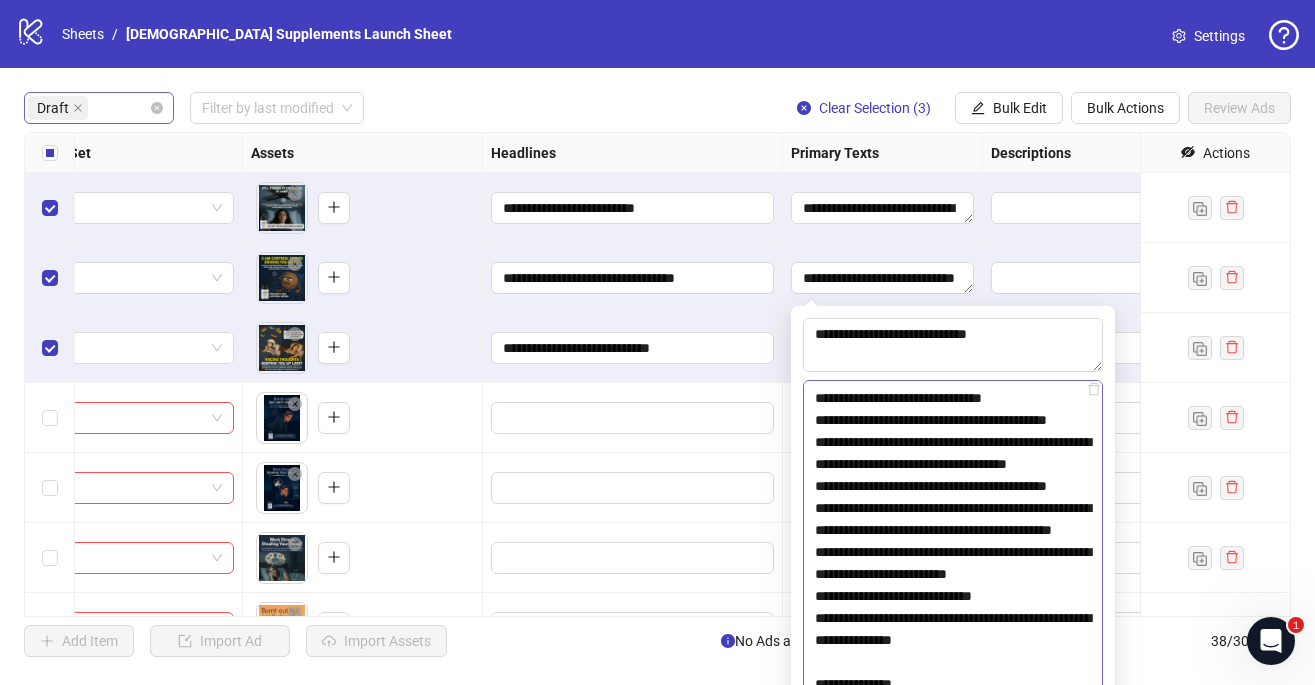 click at bounding box center (953, 582) 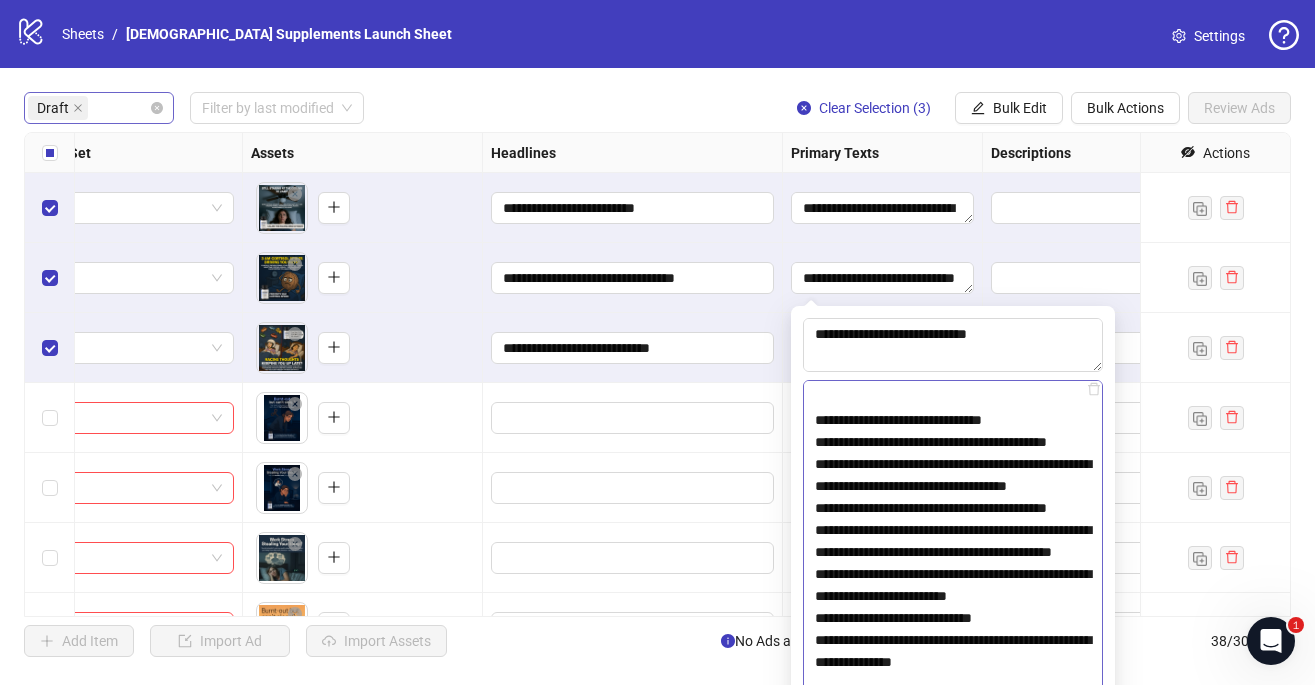 drag, startPoint x: 988, startPoint y: 616, endPoint x: 994, endPoint y: 585, distance: 31.575306 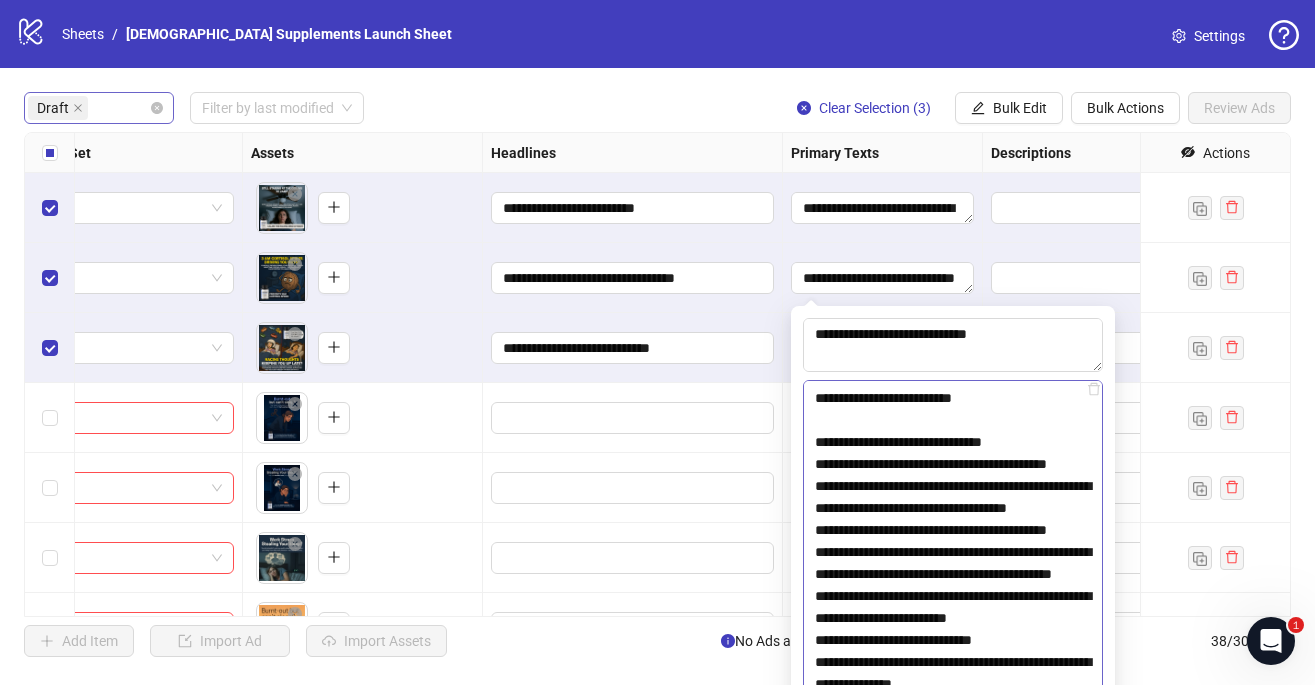 scroll, scrollTop: 2563, scrollLeft: 0, axis: vertical 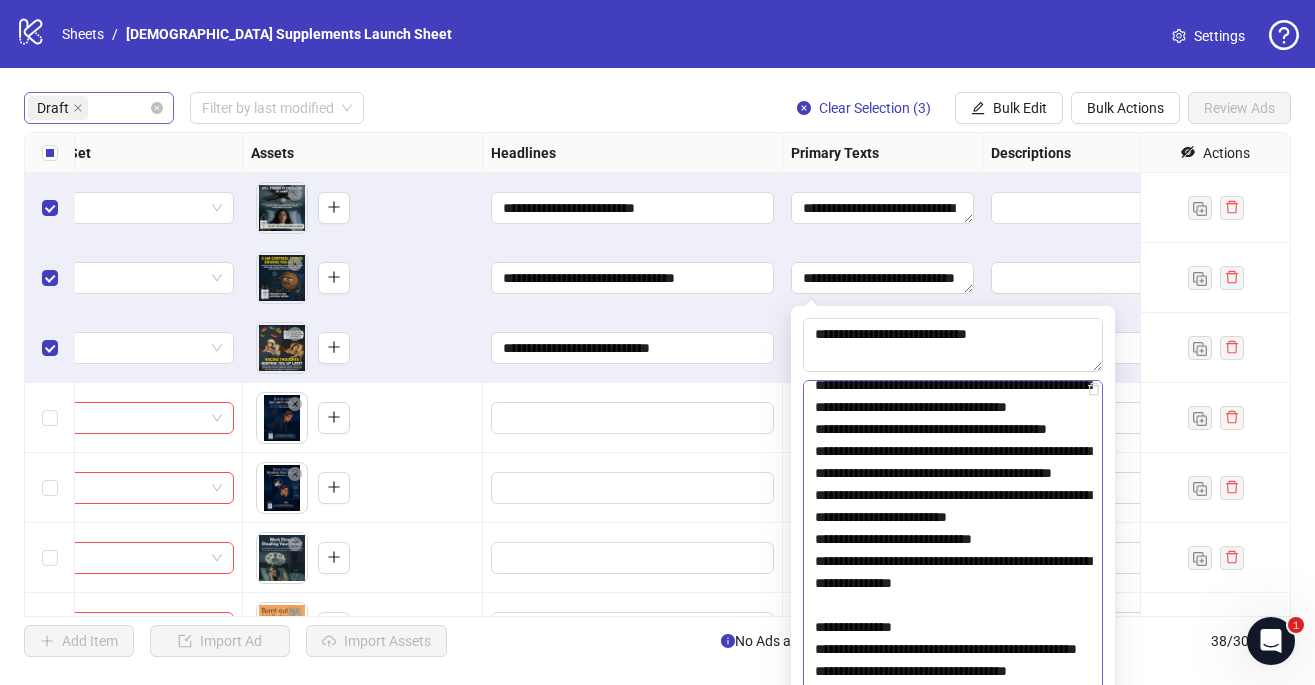 click at bounding box center [953, 582] 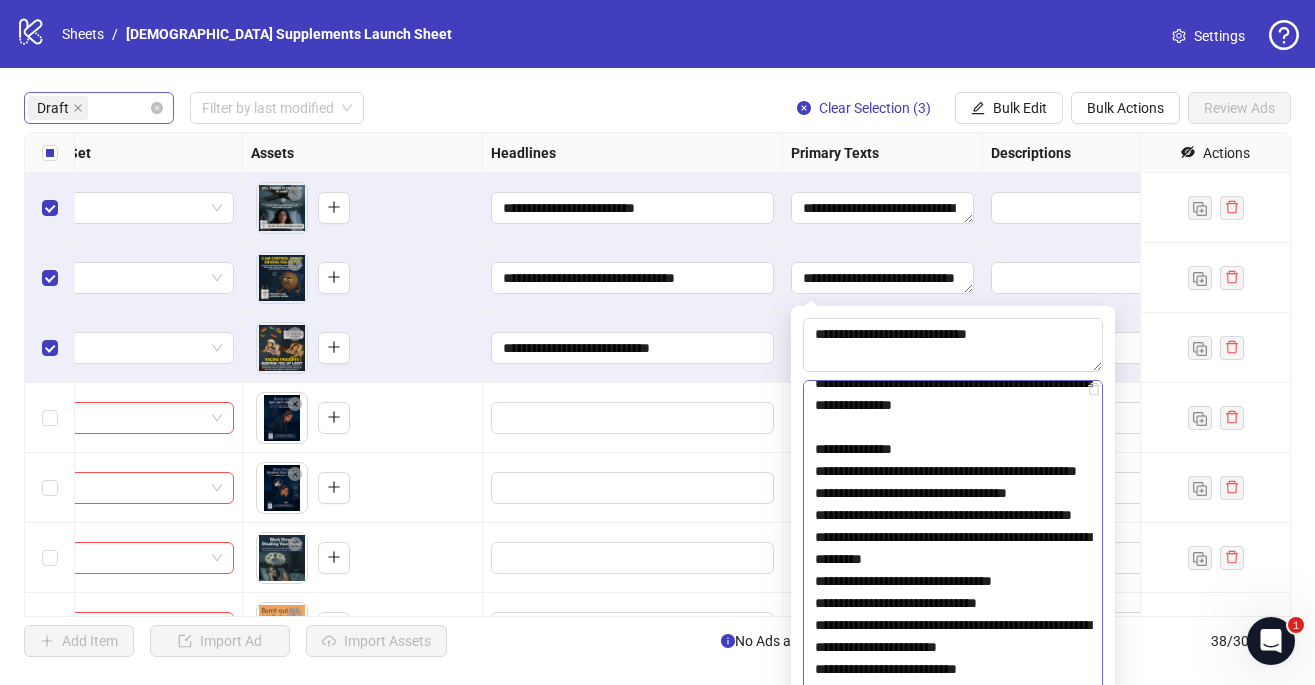 scroll, scrollTop: 2767, scrollLeft: 0, axis: vertical 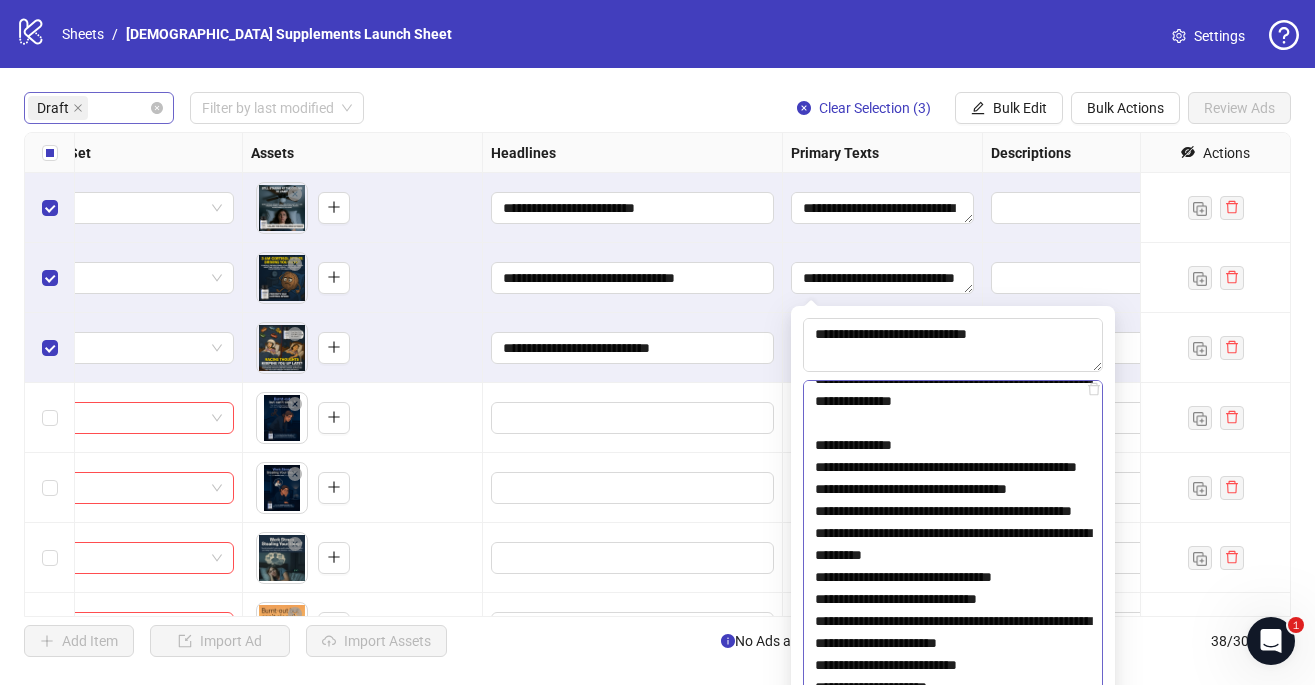 click at bounding box center [953, 582] 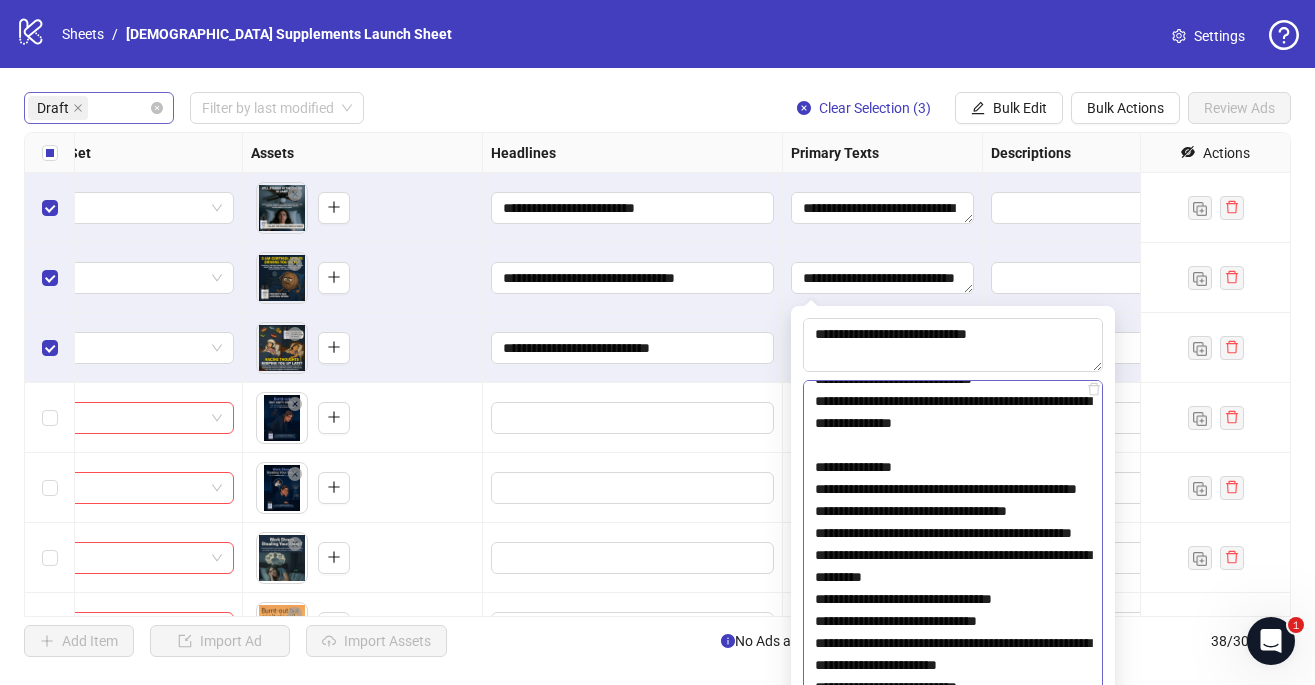 click at bounding box center (953, 582) 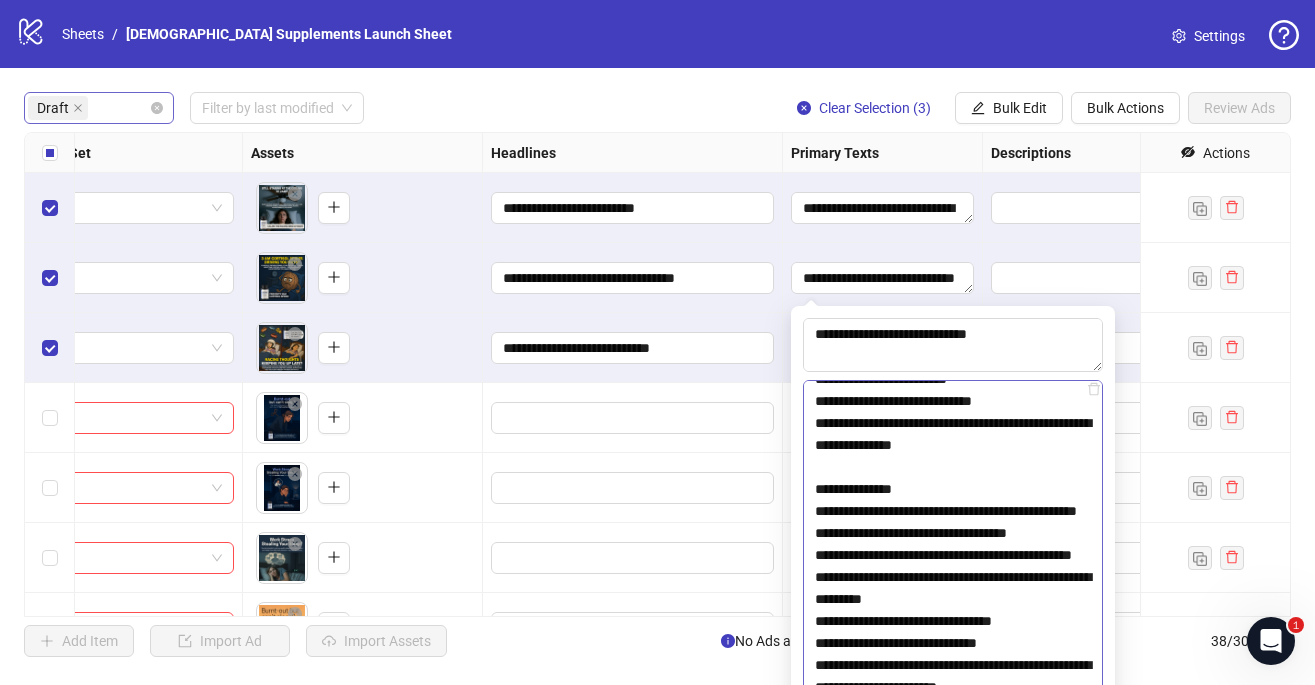 scroll, scrollTop: 2909, scrollLeft: 0, axis: vertical 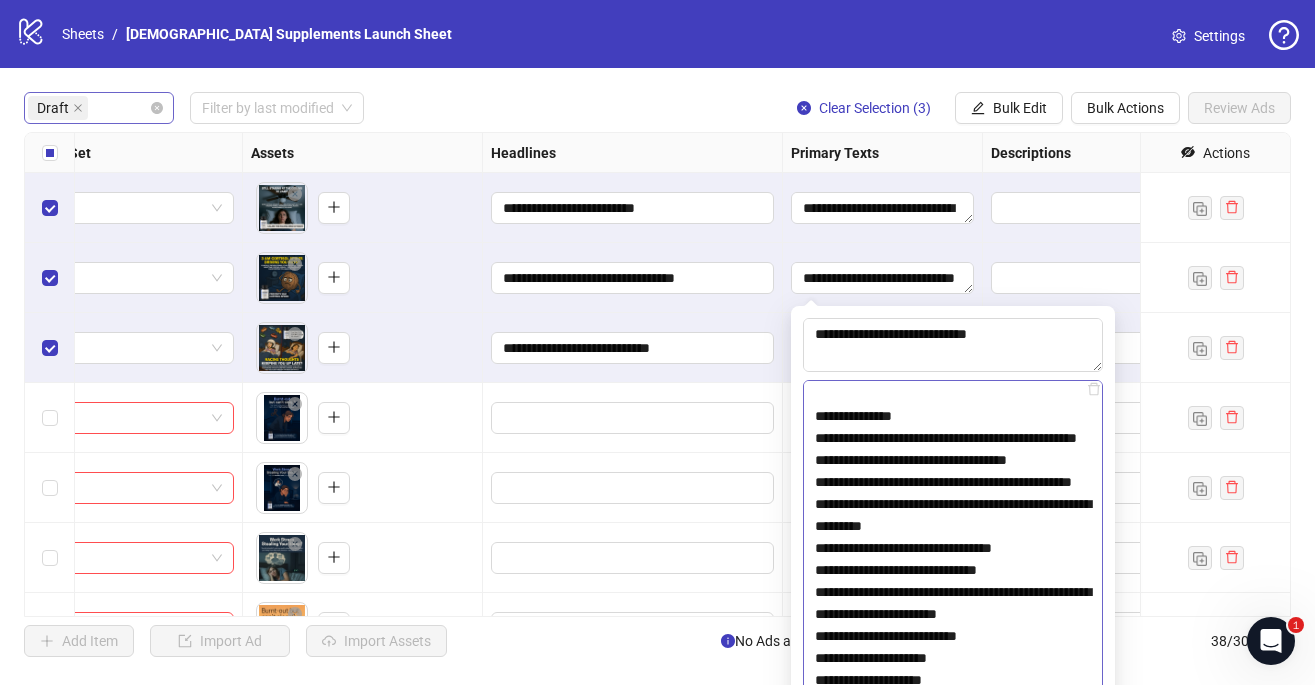 click at bounding box center (953, 582) 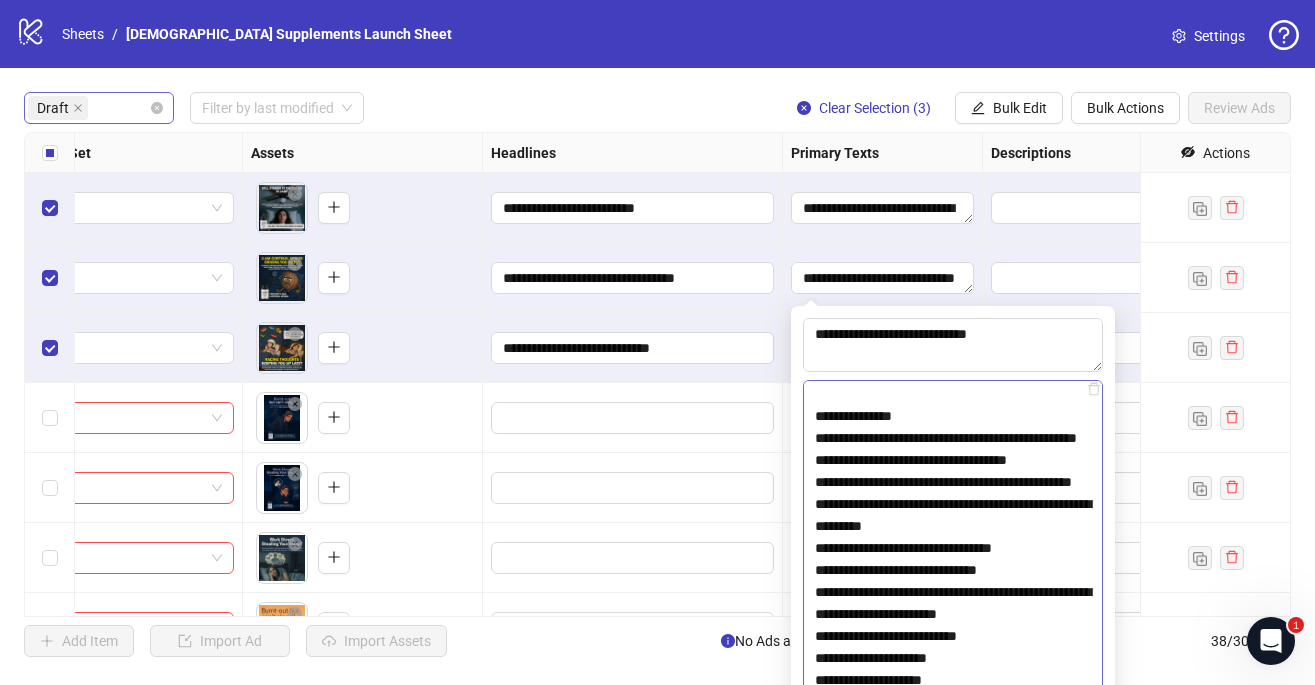click at bounding box center (953, 582) 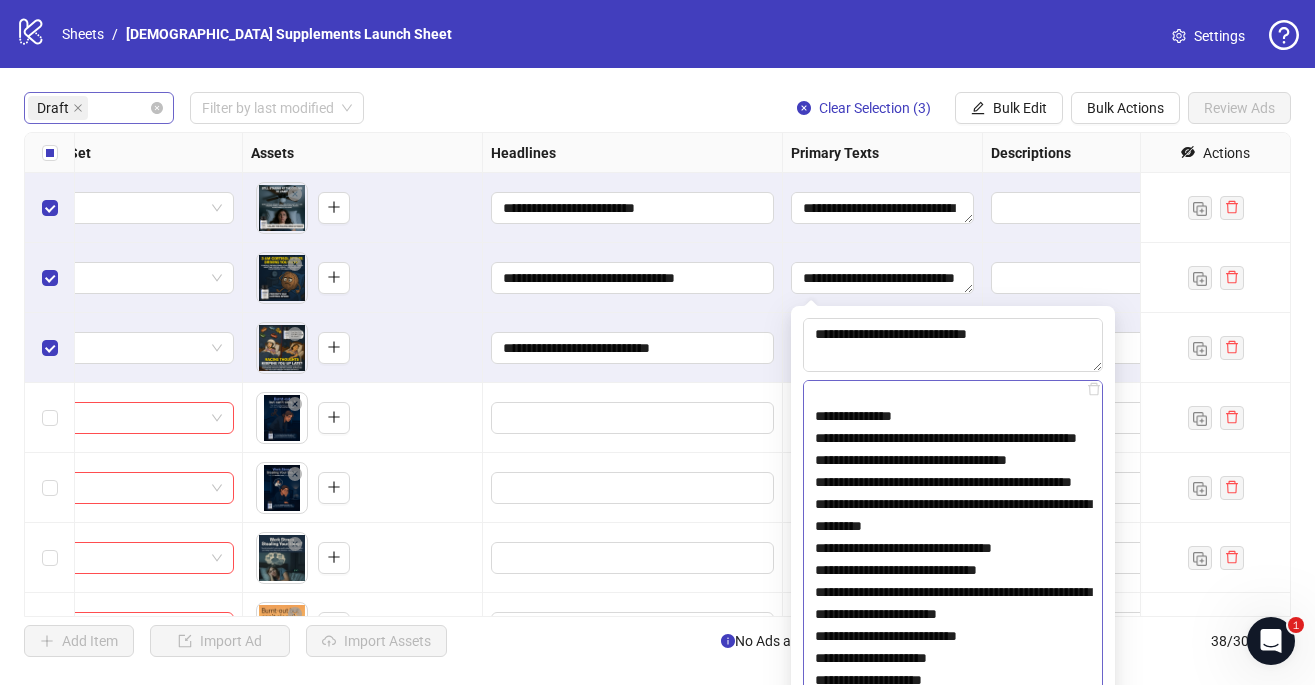 click at bounding box center (953, 582) 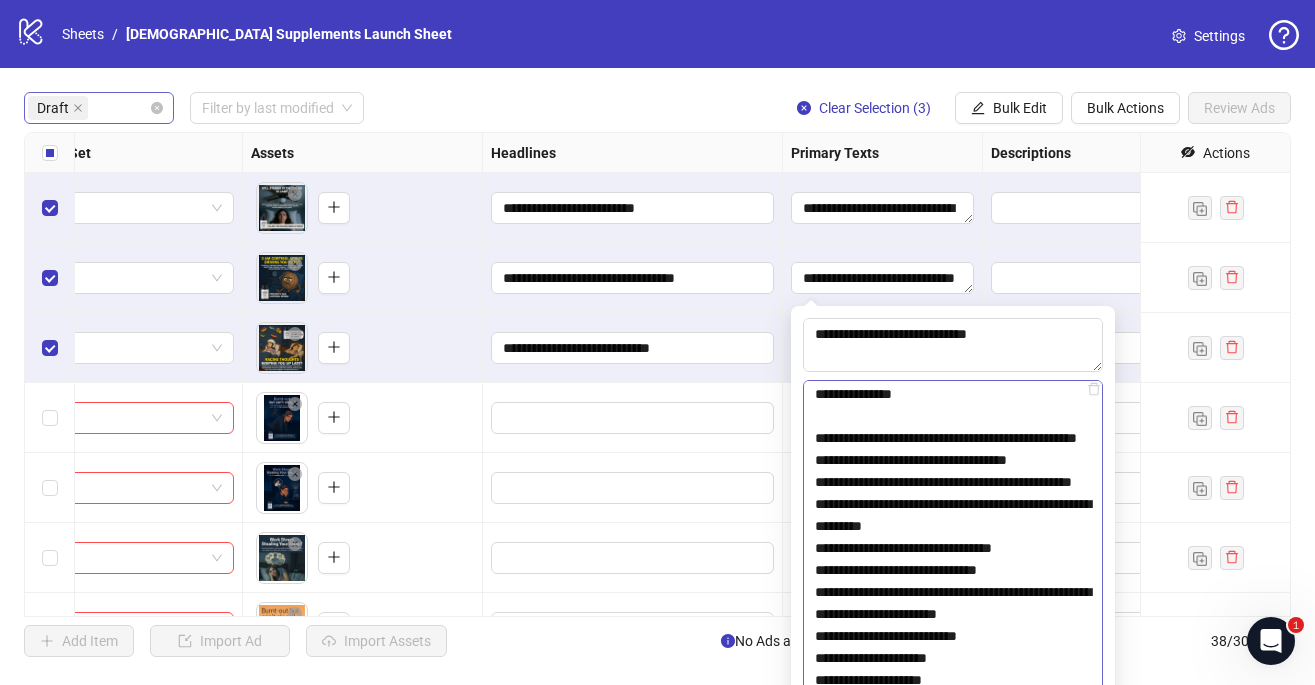 click at bounding box center [953, 582] 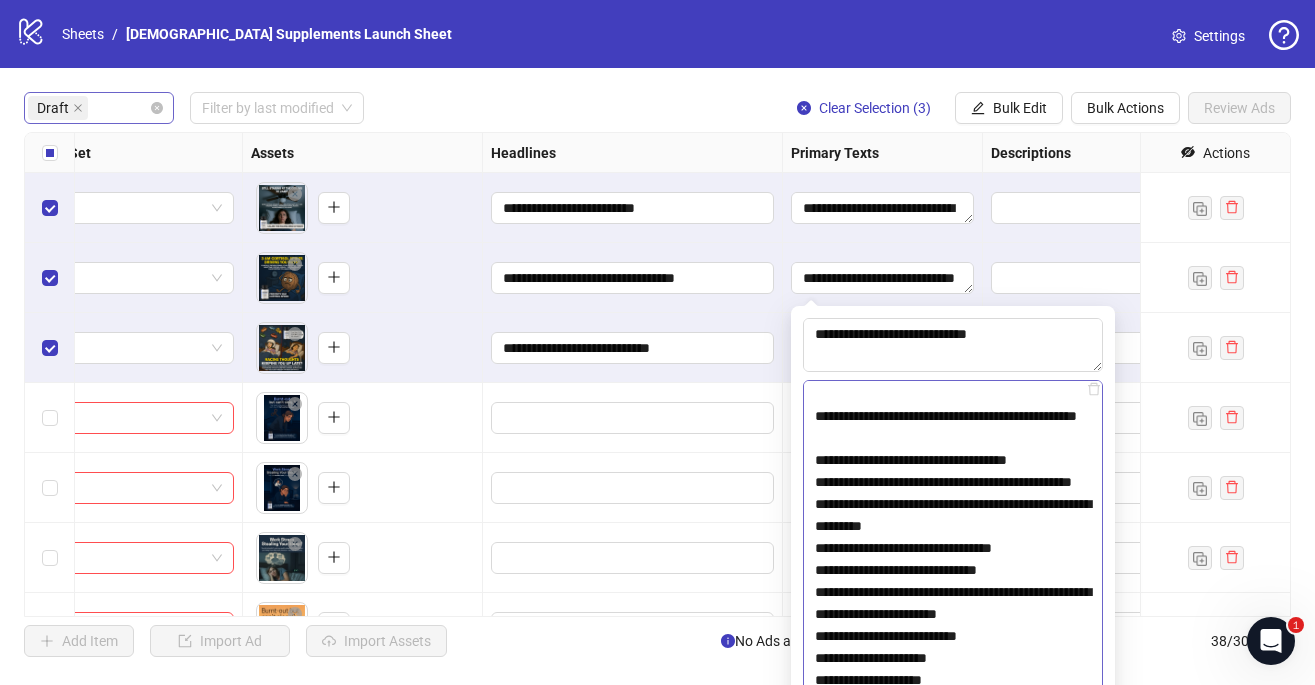 scroll, scrollTop: 3443, scrollLeft: 0, axis: vertical 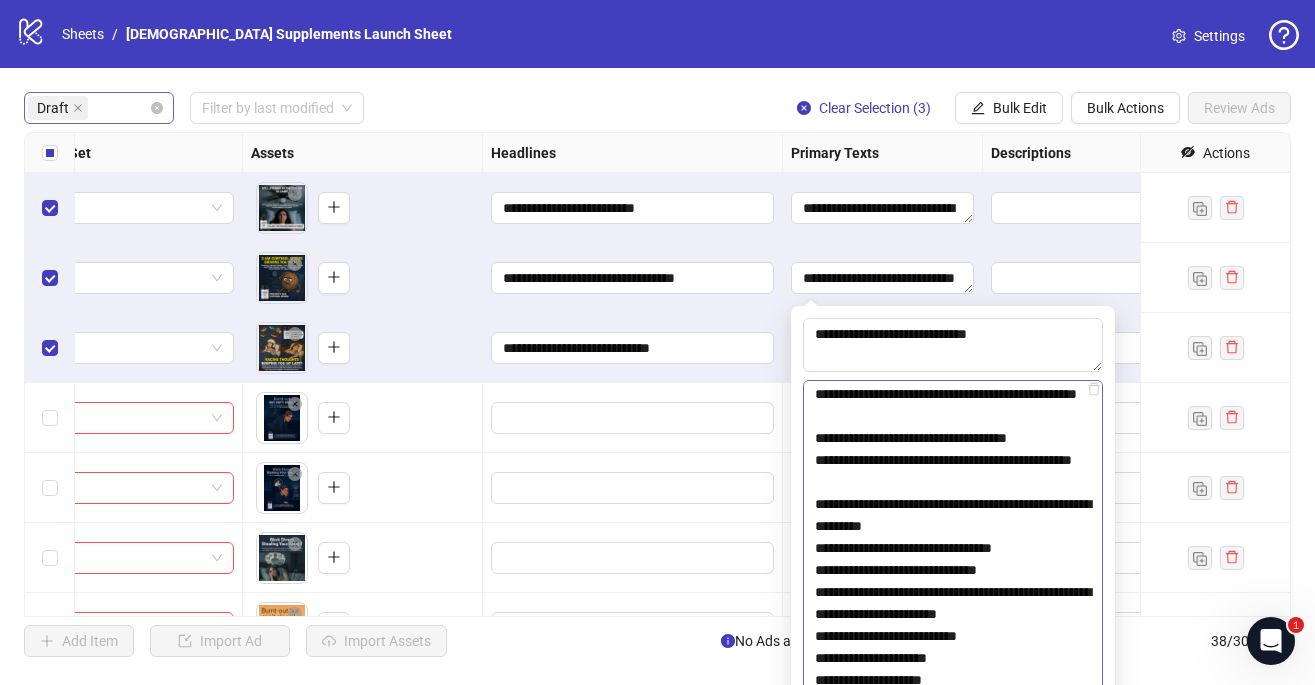 click at bounding box center [953, 582] 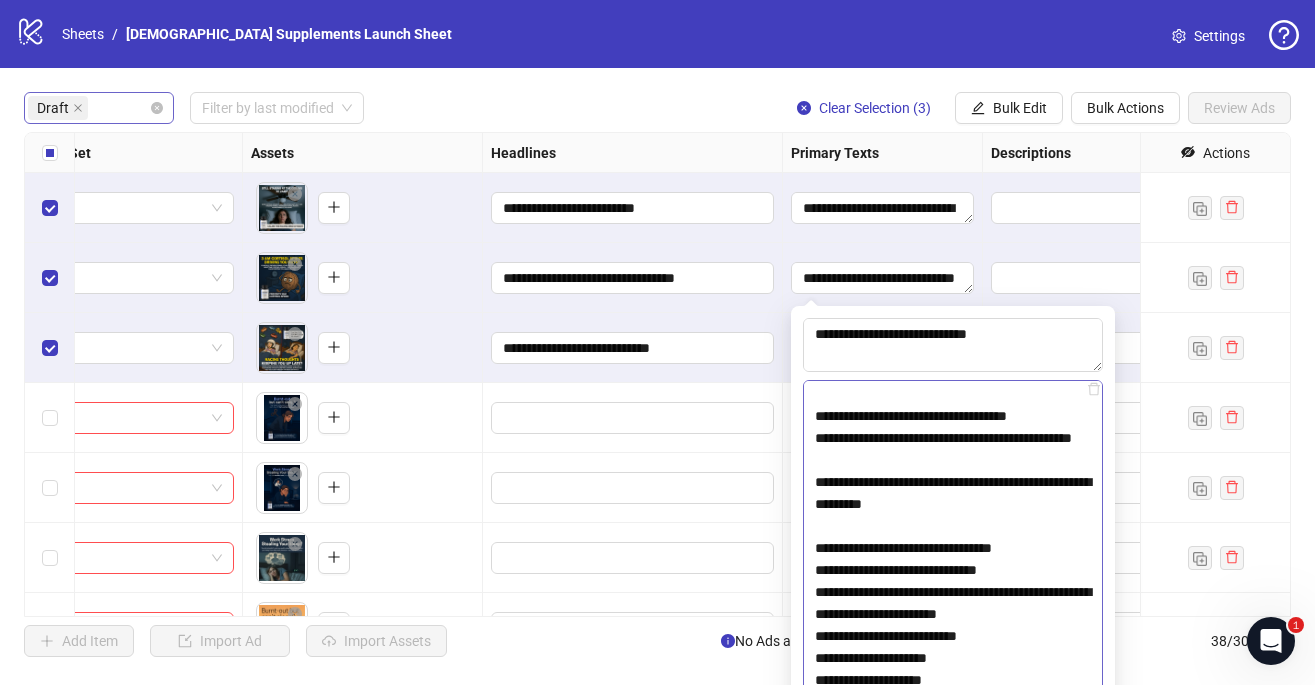 click at bounding box center [953, 582] 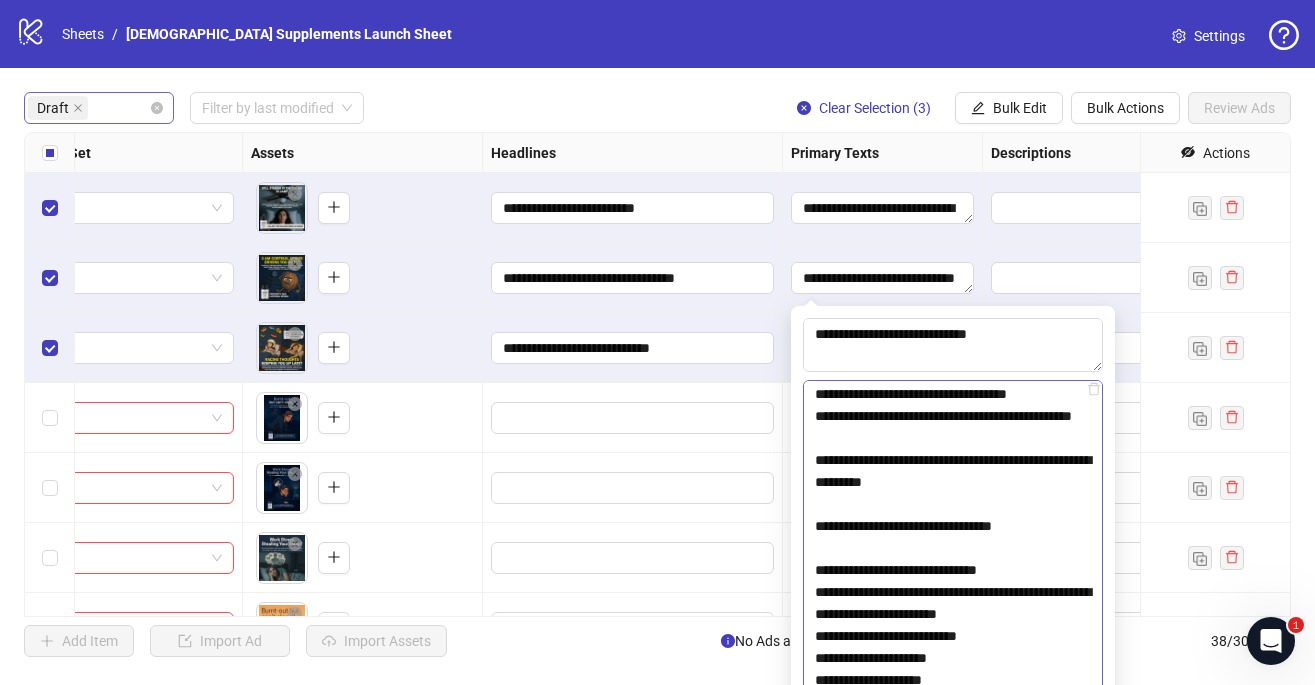 scroll, scrollTop: 3544, scrollLeft: 0, axis: vertical 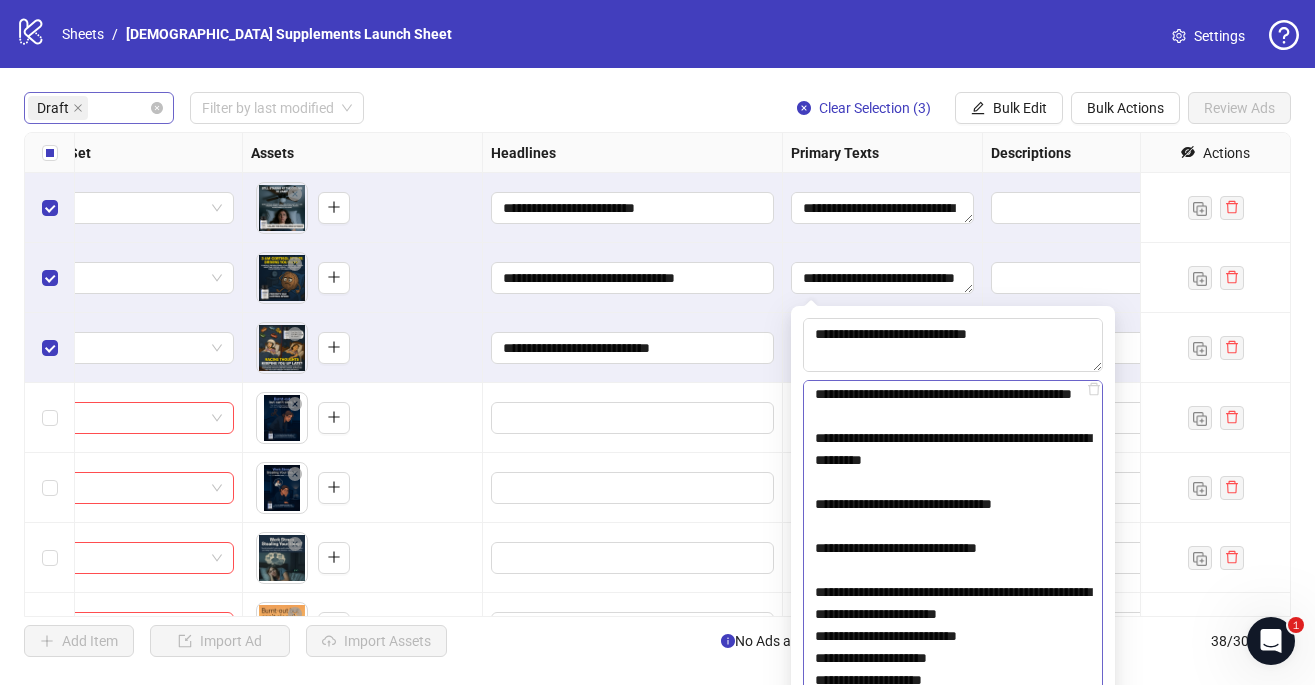 click at bounding box center (953, 582) 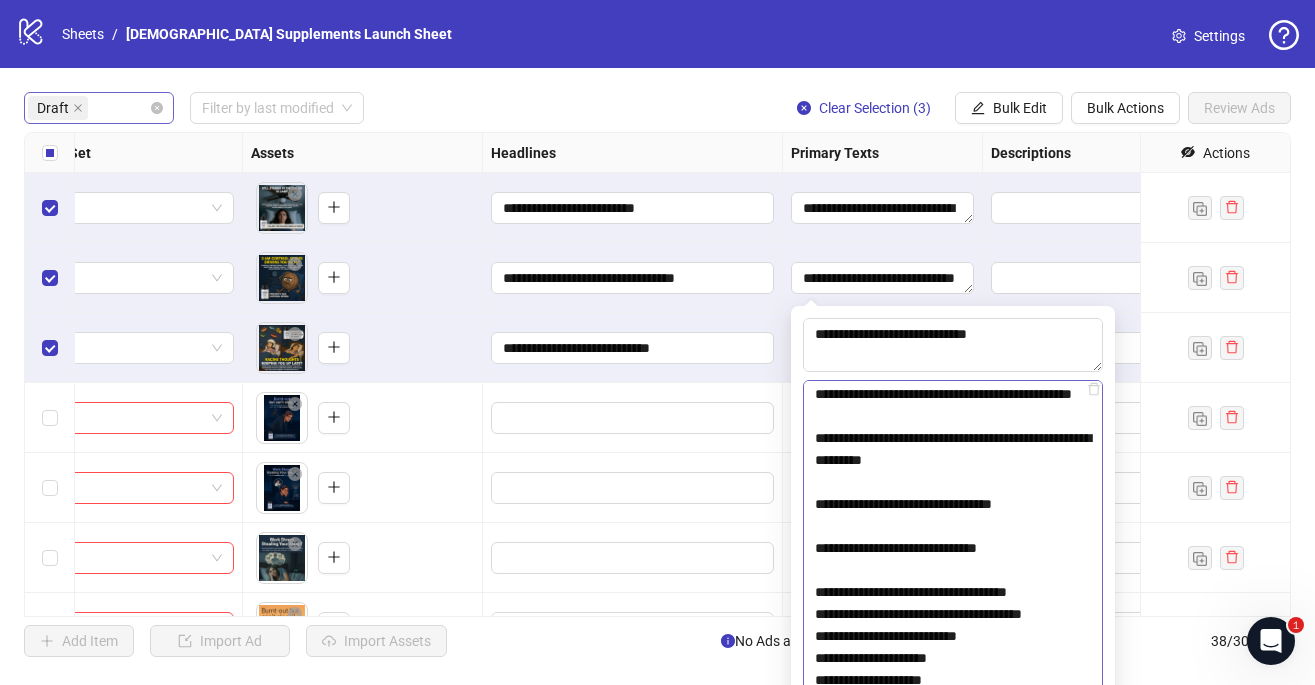 click at bounding box center [953, 582] 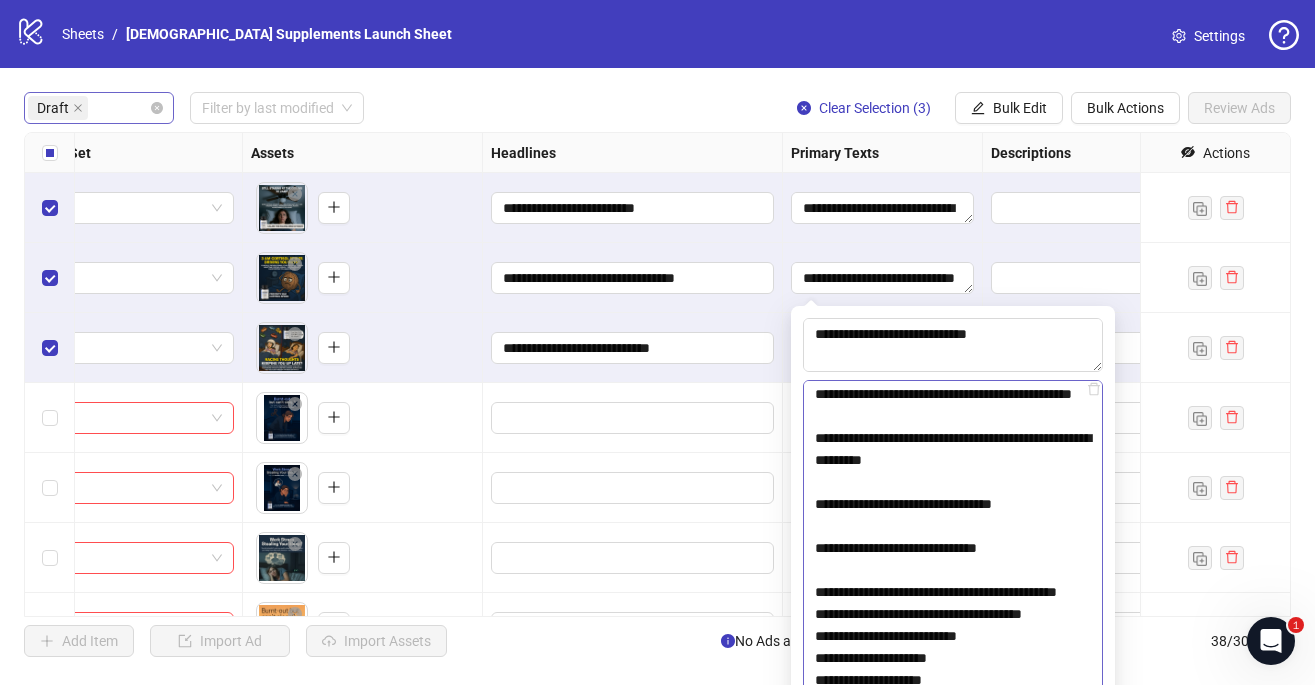 click at bounding box center [953, 582] 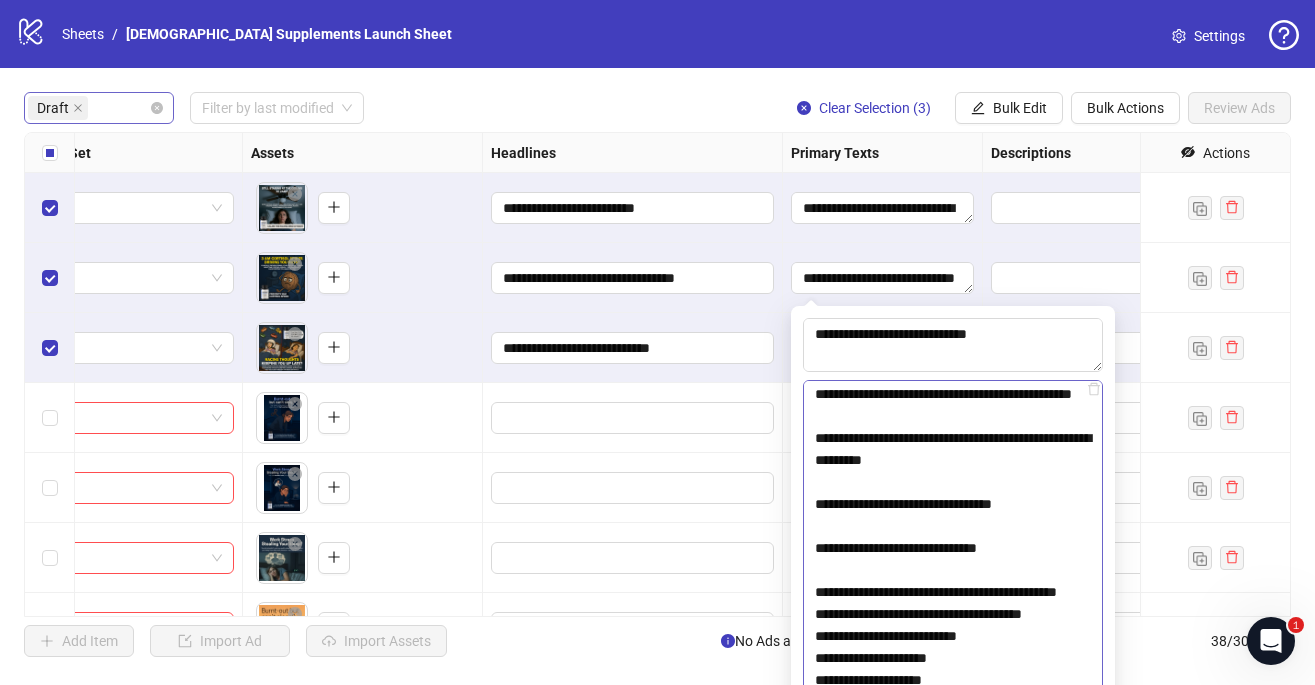 click at bounding box center [953, 582] 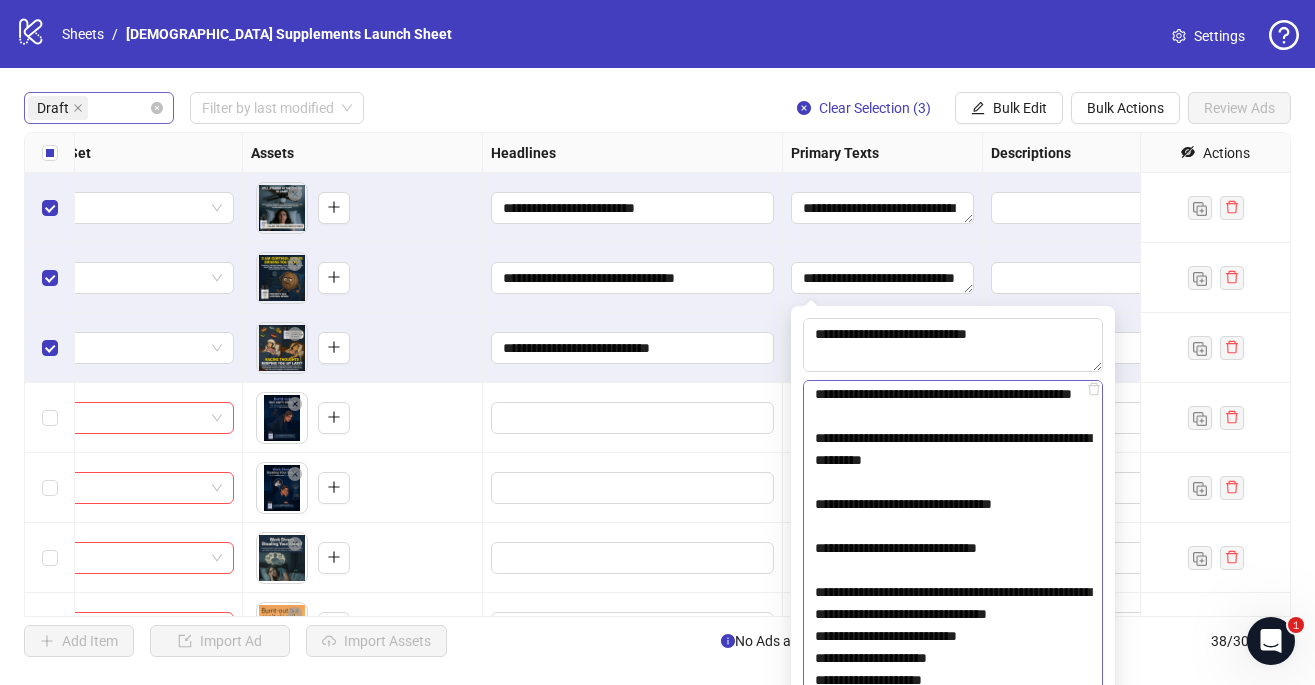 click at bounding box center (953, 582) 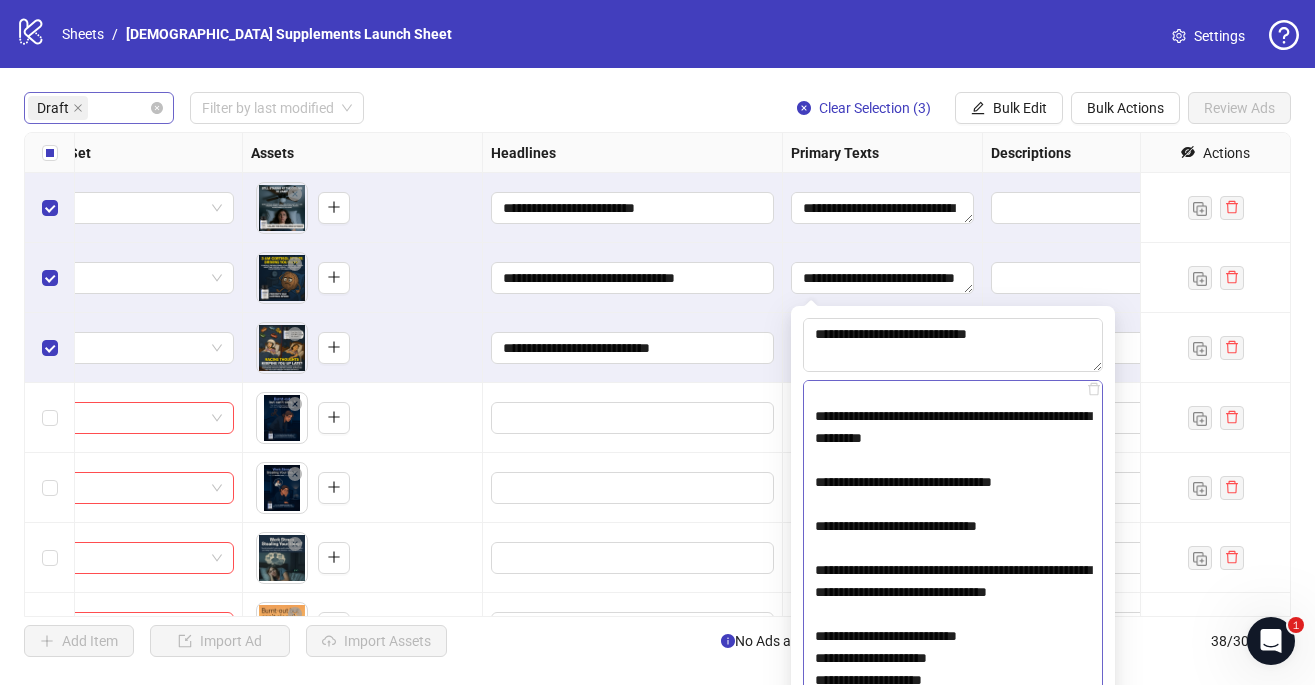 scroll, scrollTop: 3610, scrollLeft: 0, axis: vertical 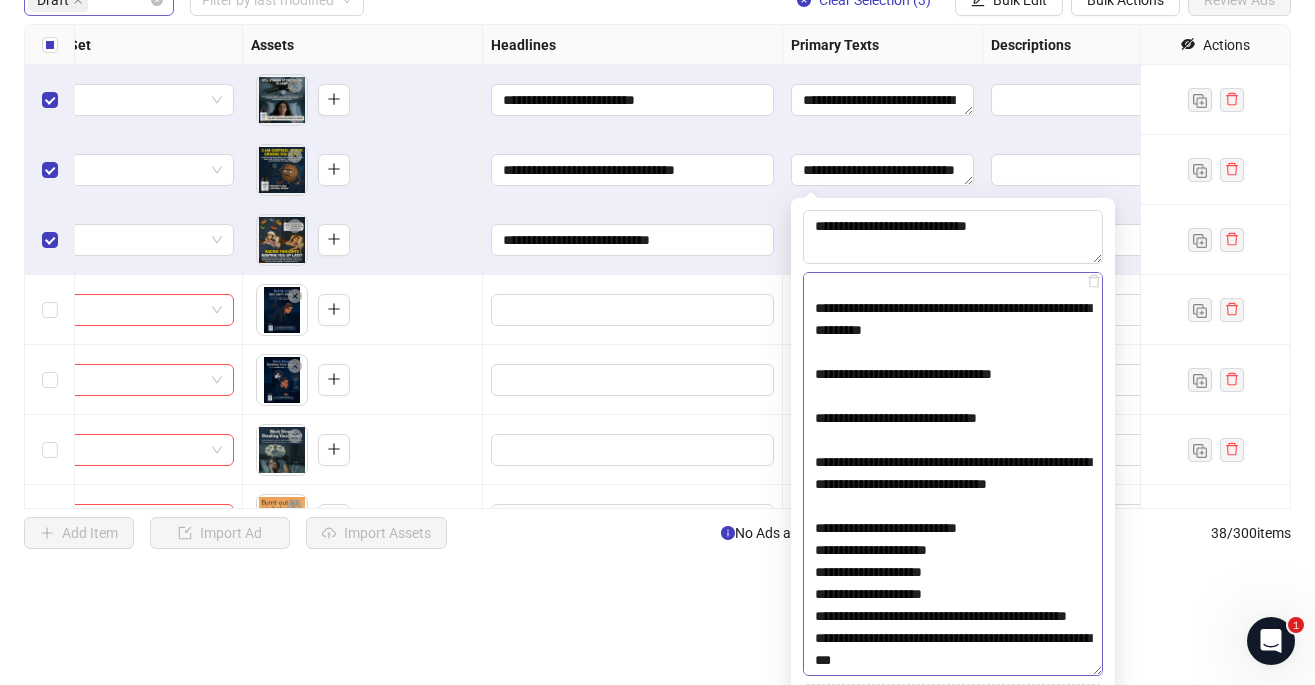 drag, startPoint x: 920, startPoint y: 419, endPoint x: 870, endPoint y: 421, distance: 50.039986 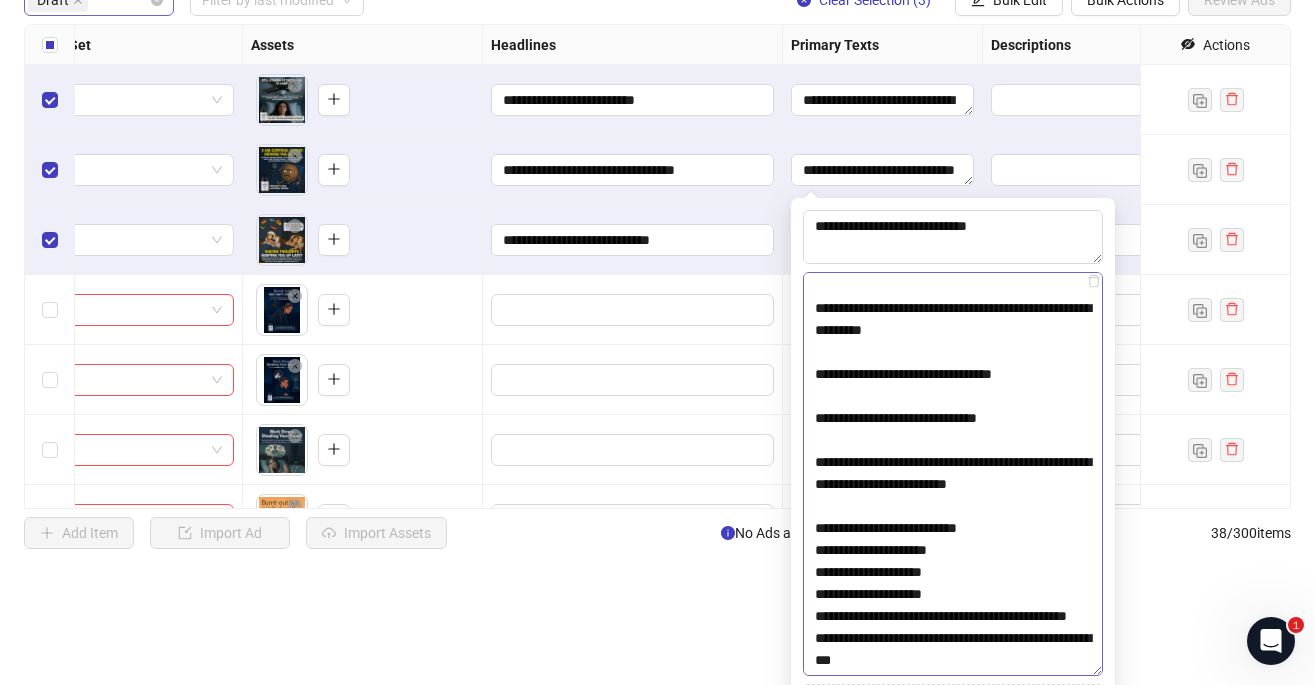 scroll, scrollTop: 3588, scrollLeft: 0, axis: vertical 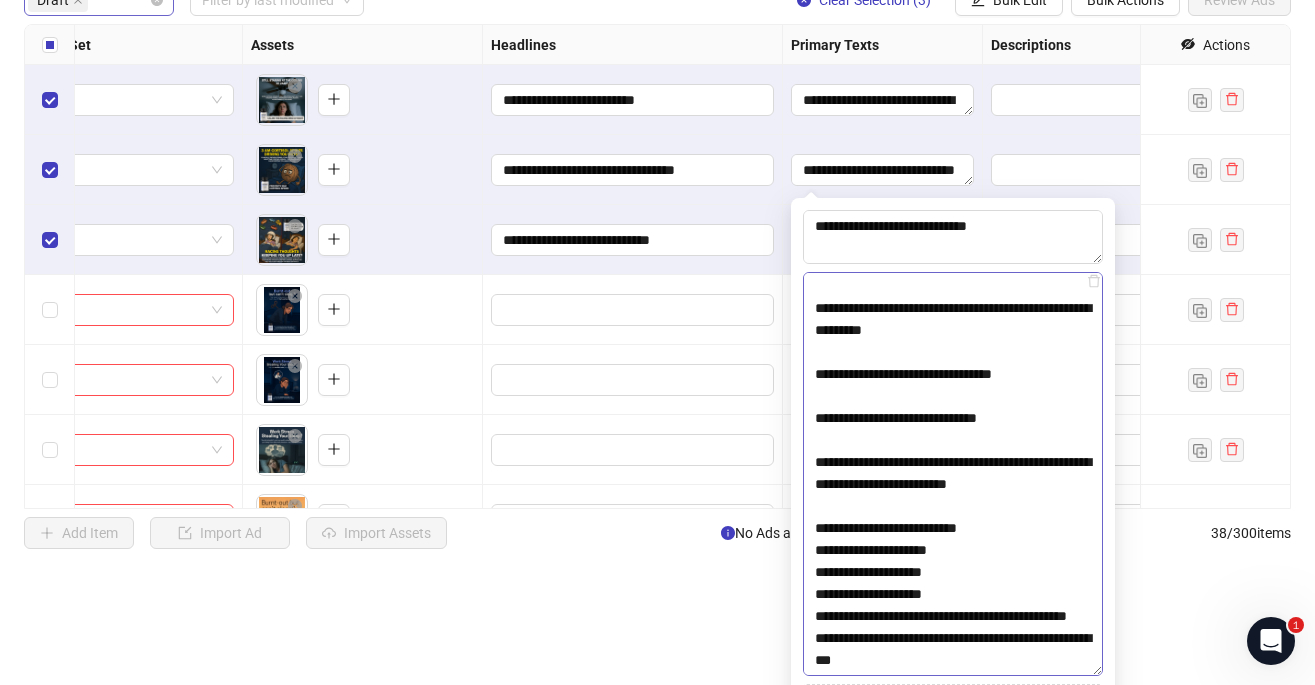 click at bounding box center [953, 474] 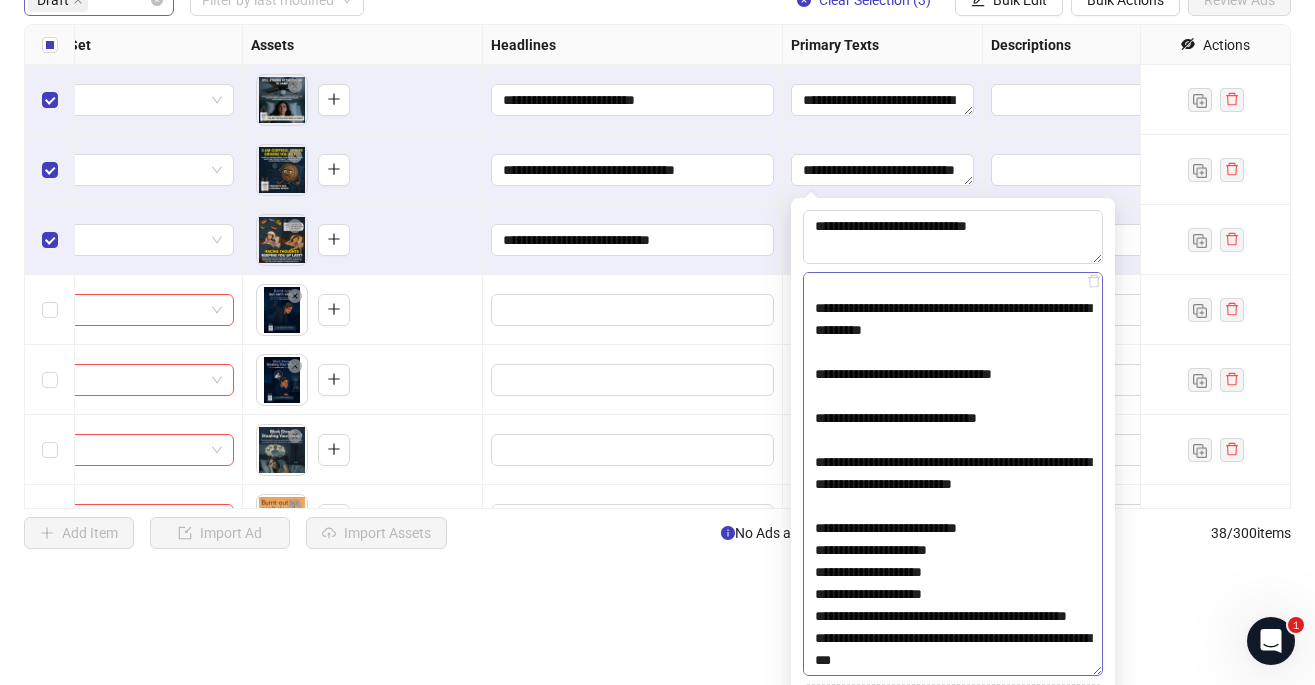 drag, startPoint x: 971, startPoint y: 441, endPoint x: 911, endPoint y: 442, distance: 60.00833 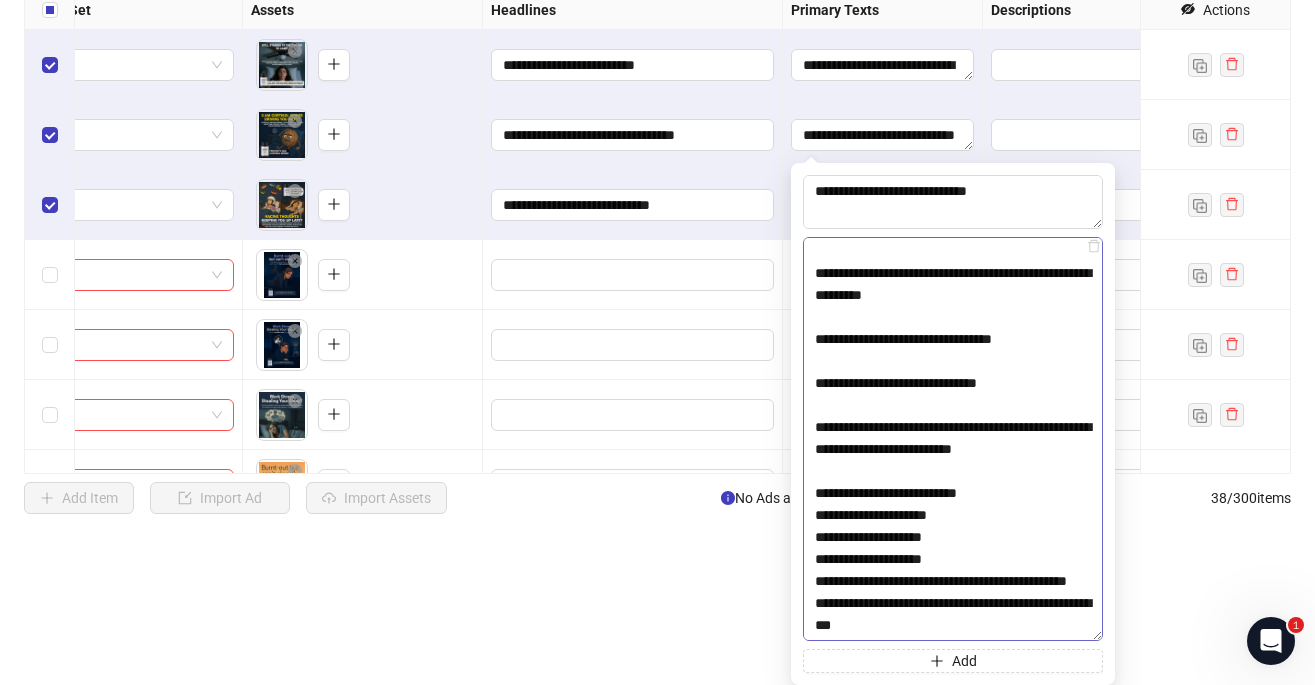 click at bounding box center (953, 439) 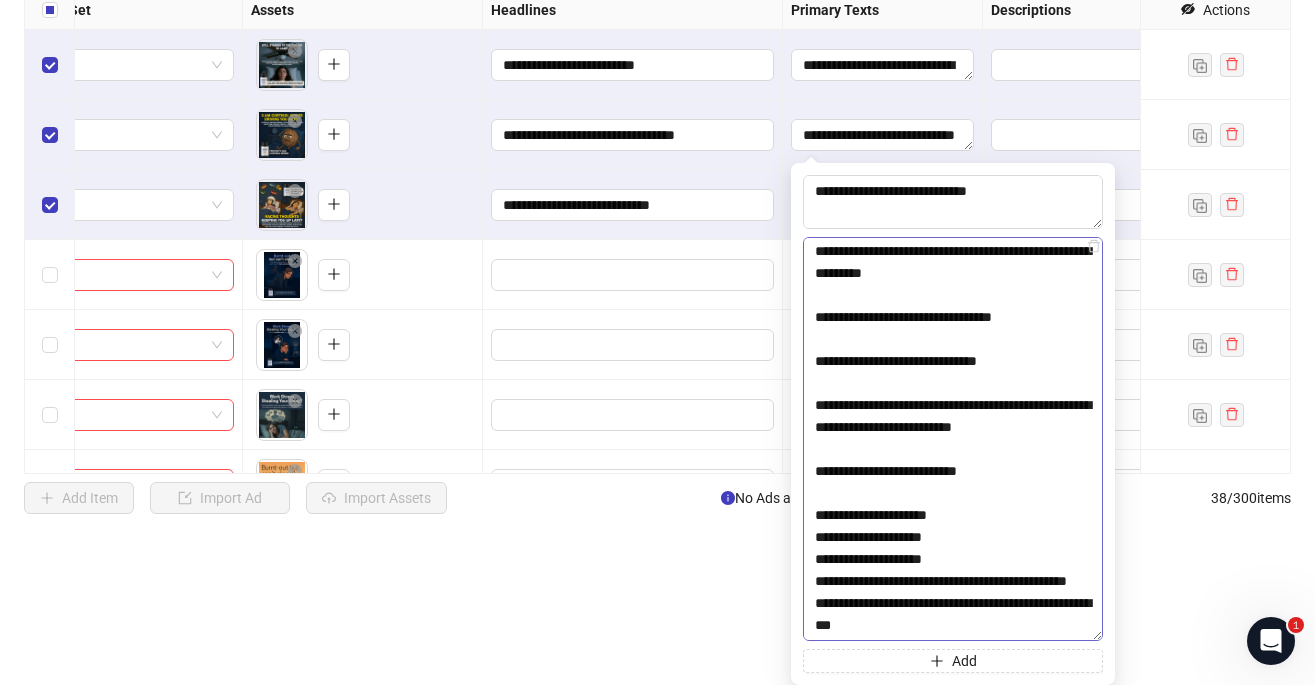 scroll, scrollTop: 3610, scrollLeft: 0, axis: vertical 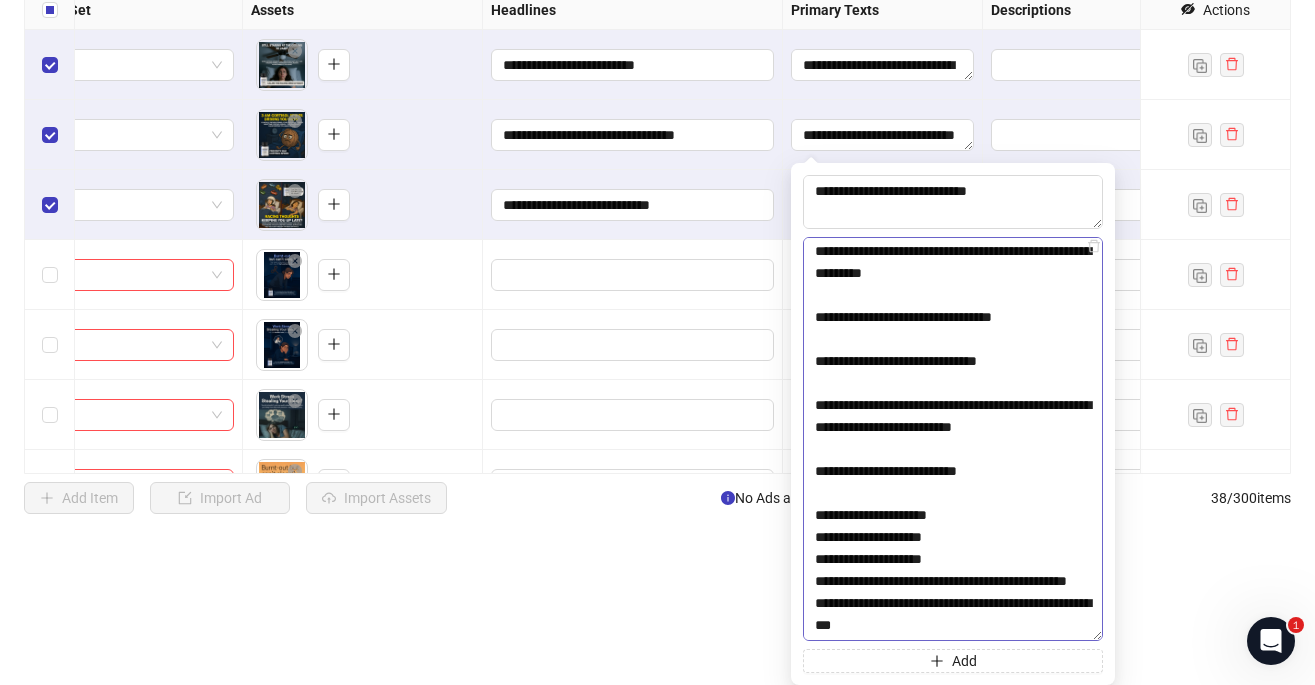 click at bounding box center [953, 439] 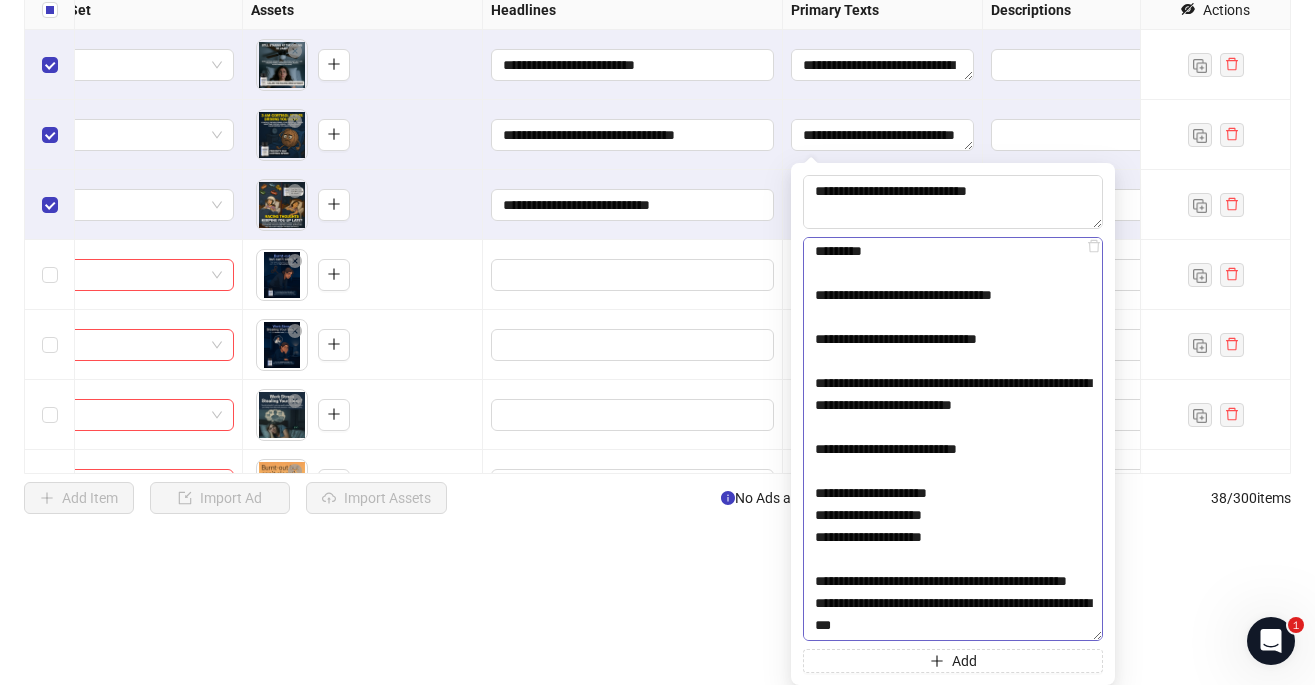 scroll, scrollTop: 3632, scrollLeft: 0, axis: vertical 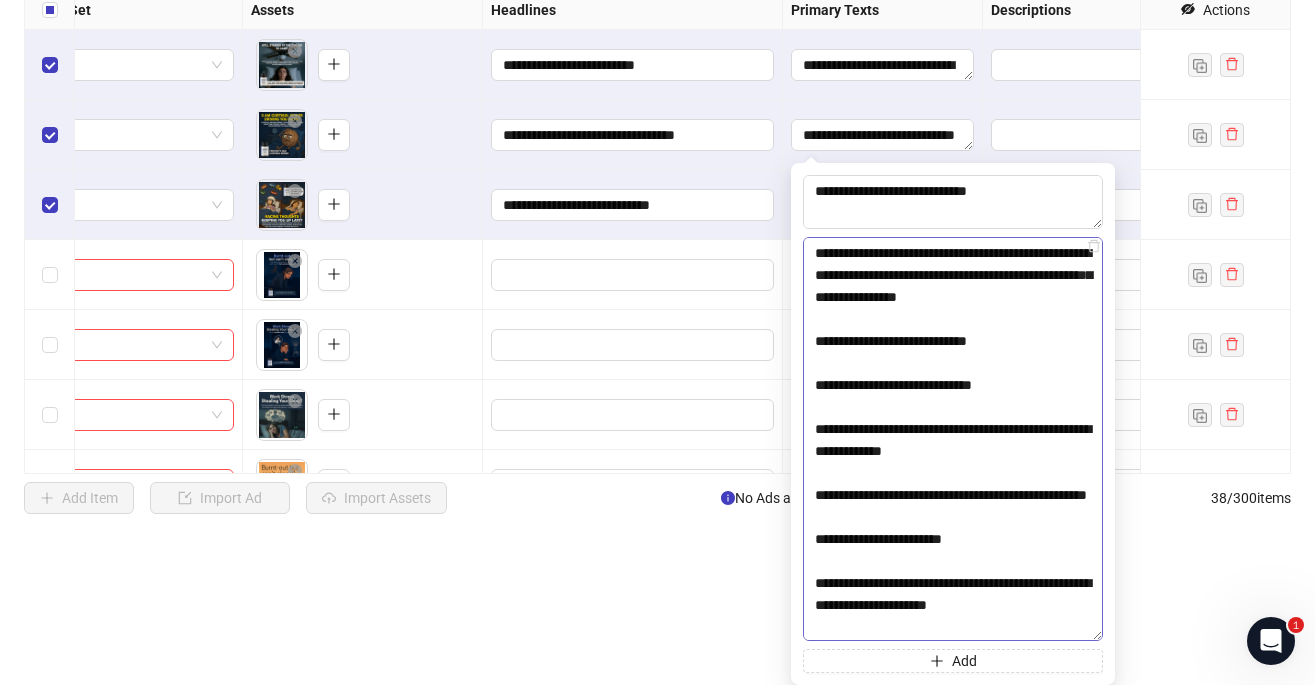 click at bounding box center (953, 439) 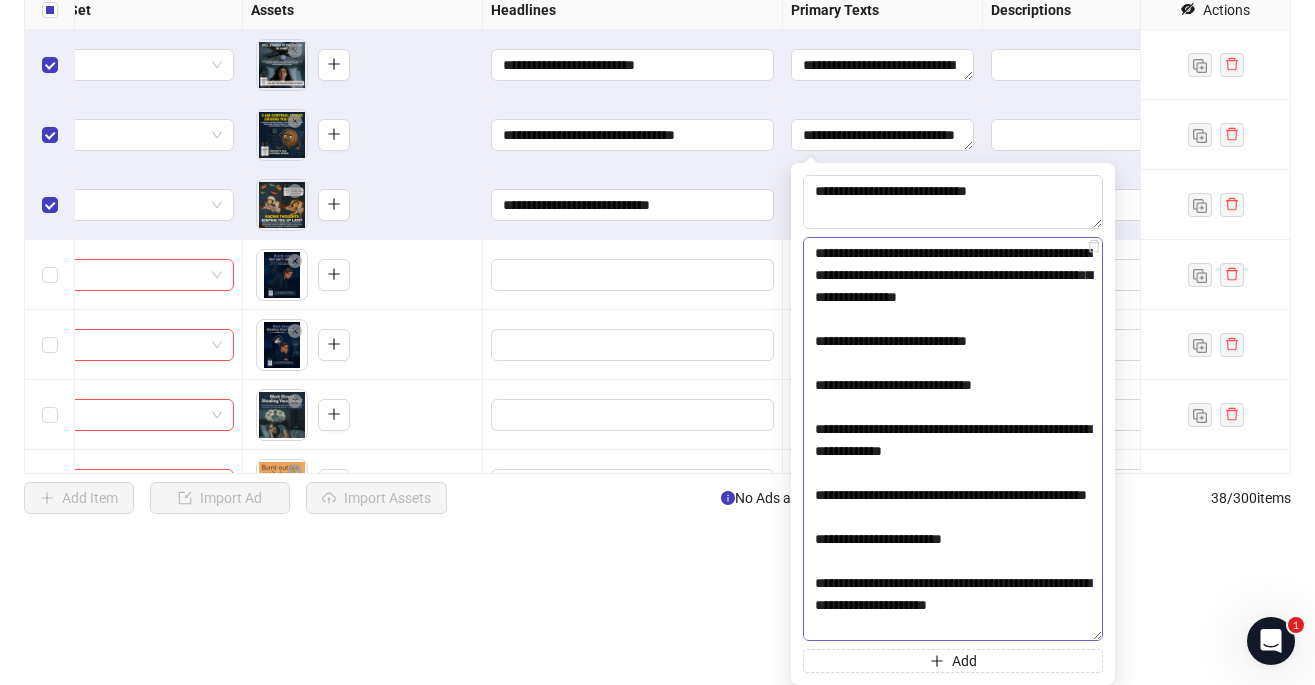 click at bounding box center [953, 439] 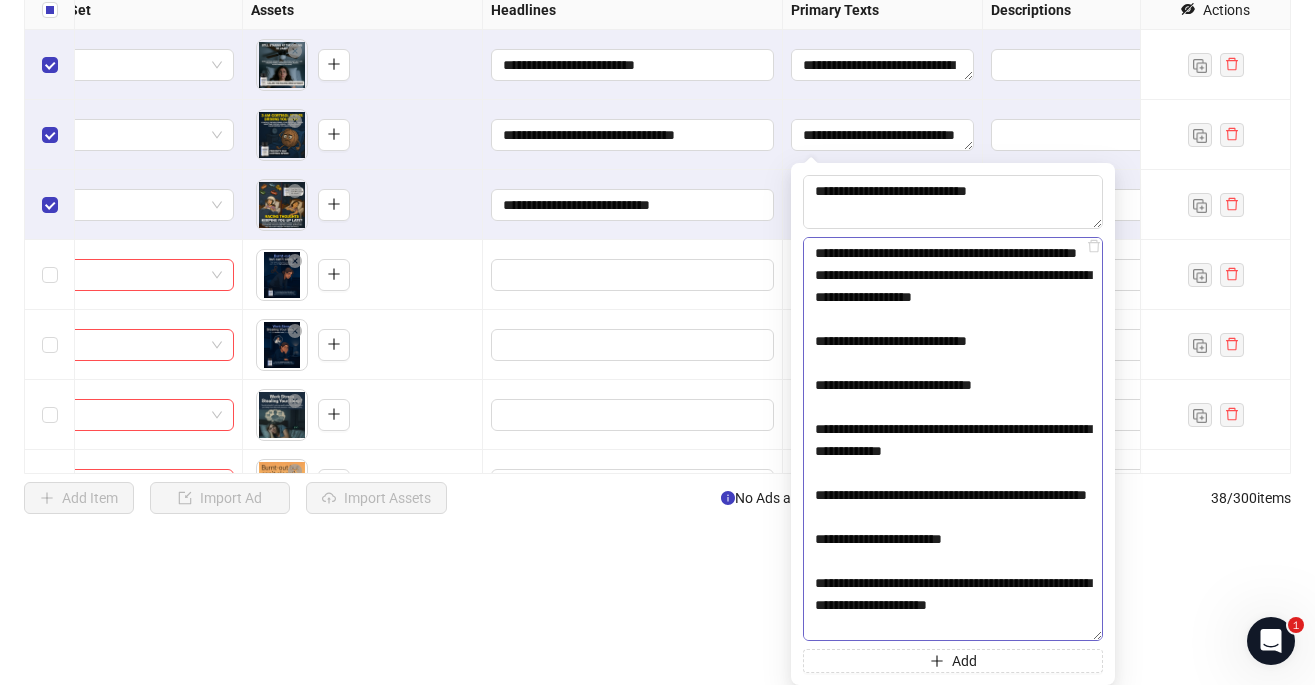 type on "**********" 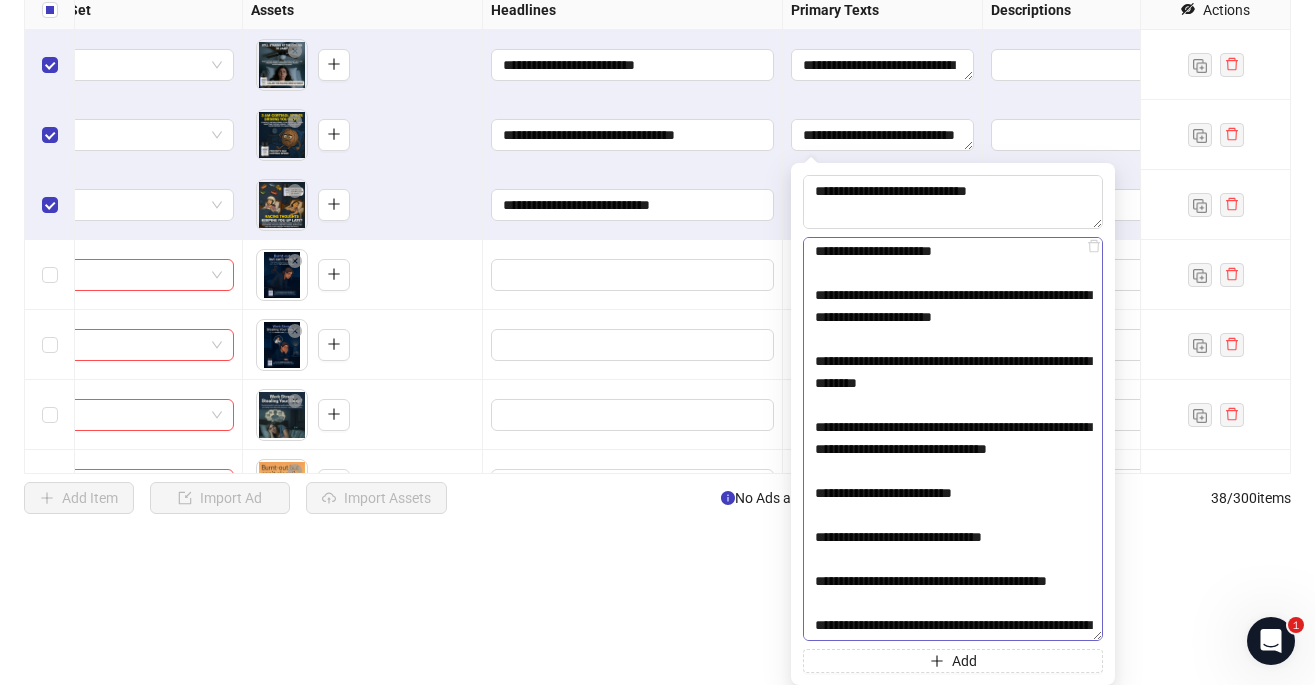 scroll, scrollTop: 3698, scrollLeft: 0, axis: vertical 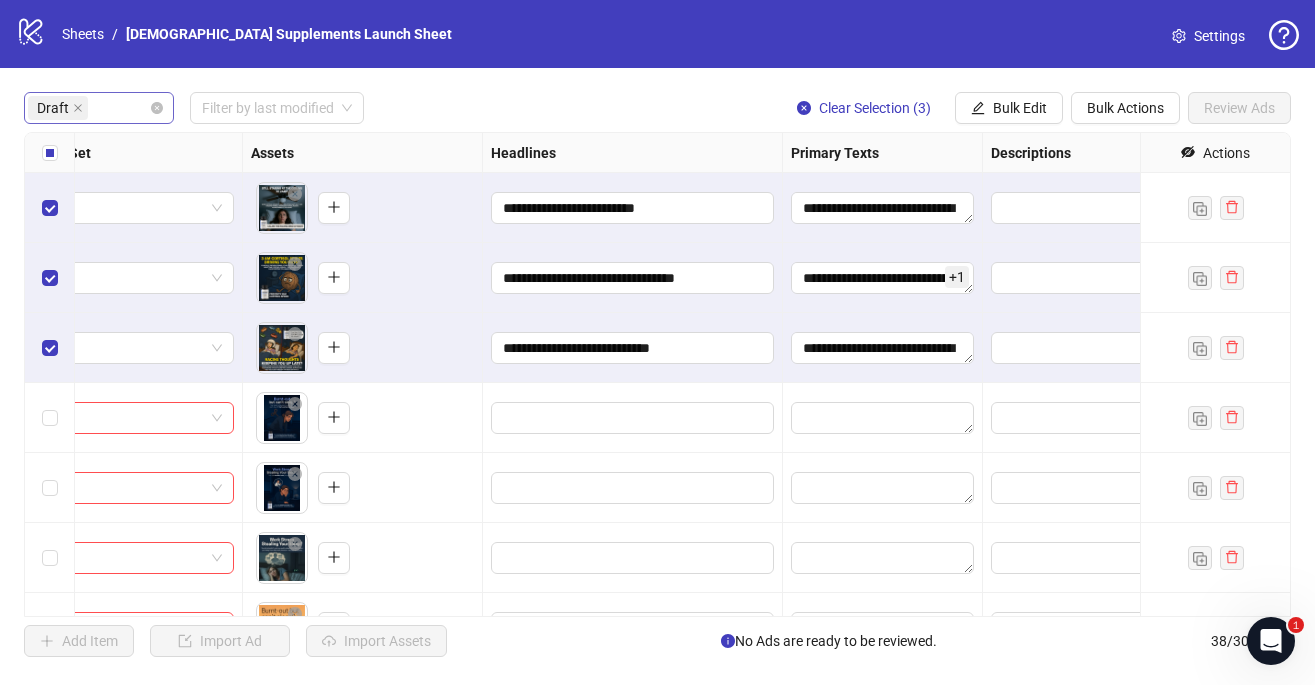 click on "**********" at bounding box center [657, 342] 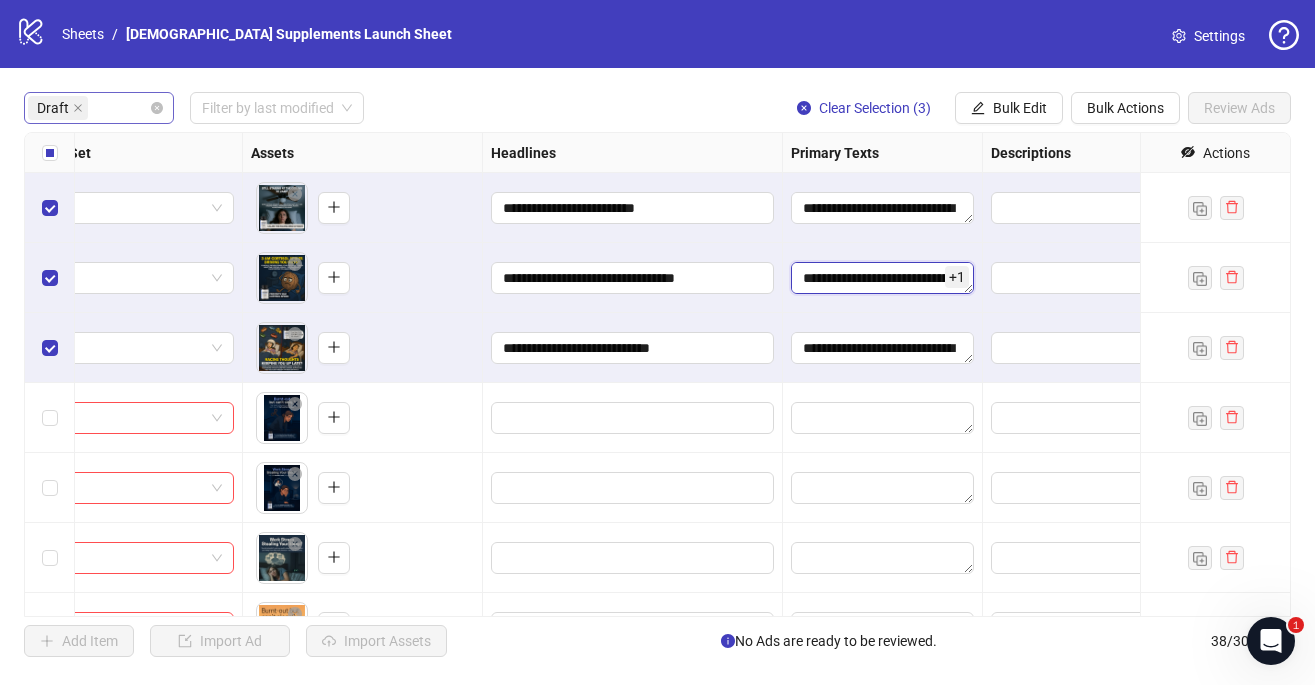 click at bounding box center (882, 278) 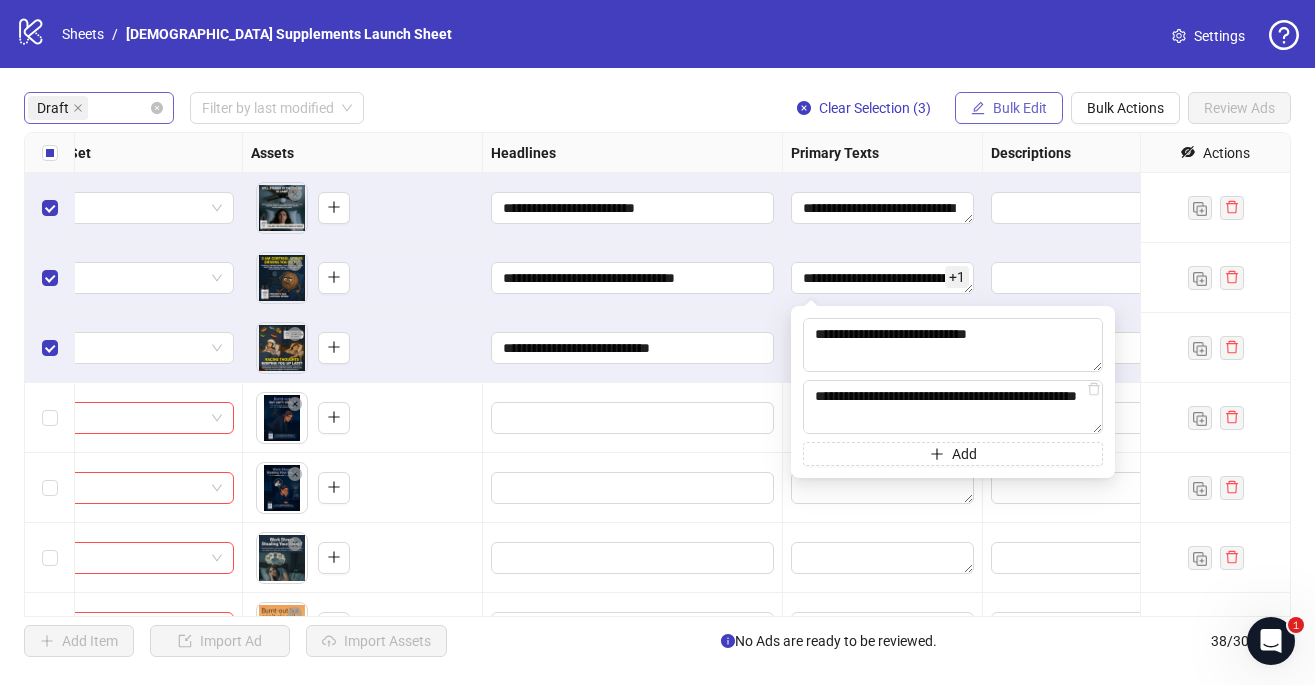 click on "Bulk Edit" at bounding box center (1009, 108) 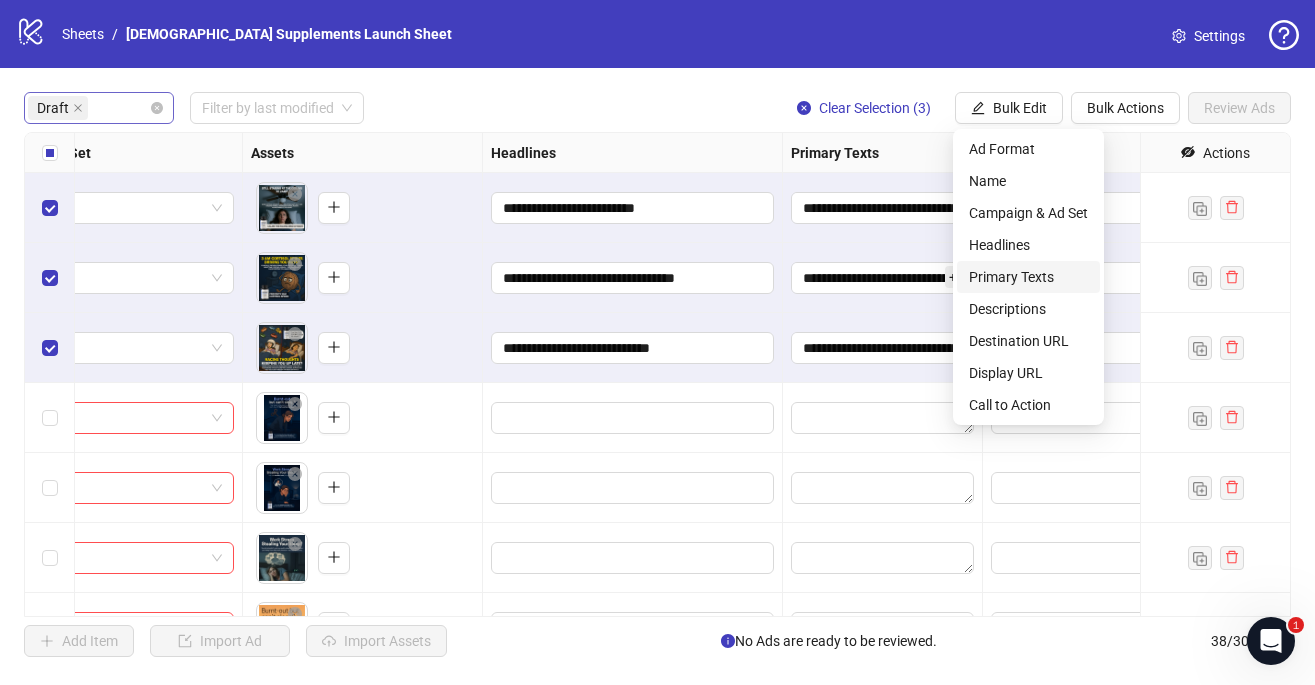 click on "Primary Texts" at bounding box center (1028, 277) 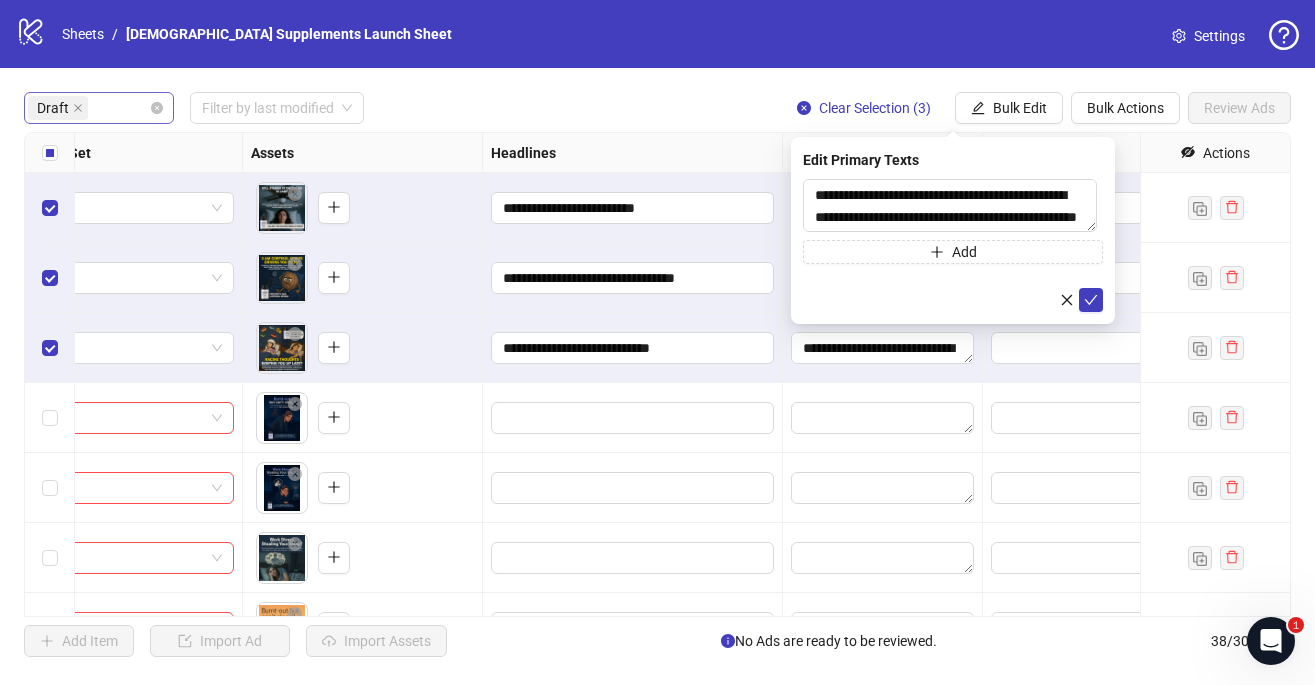 click at bounding box center (883, 418) 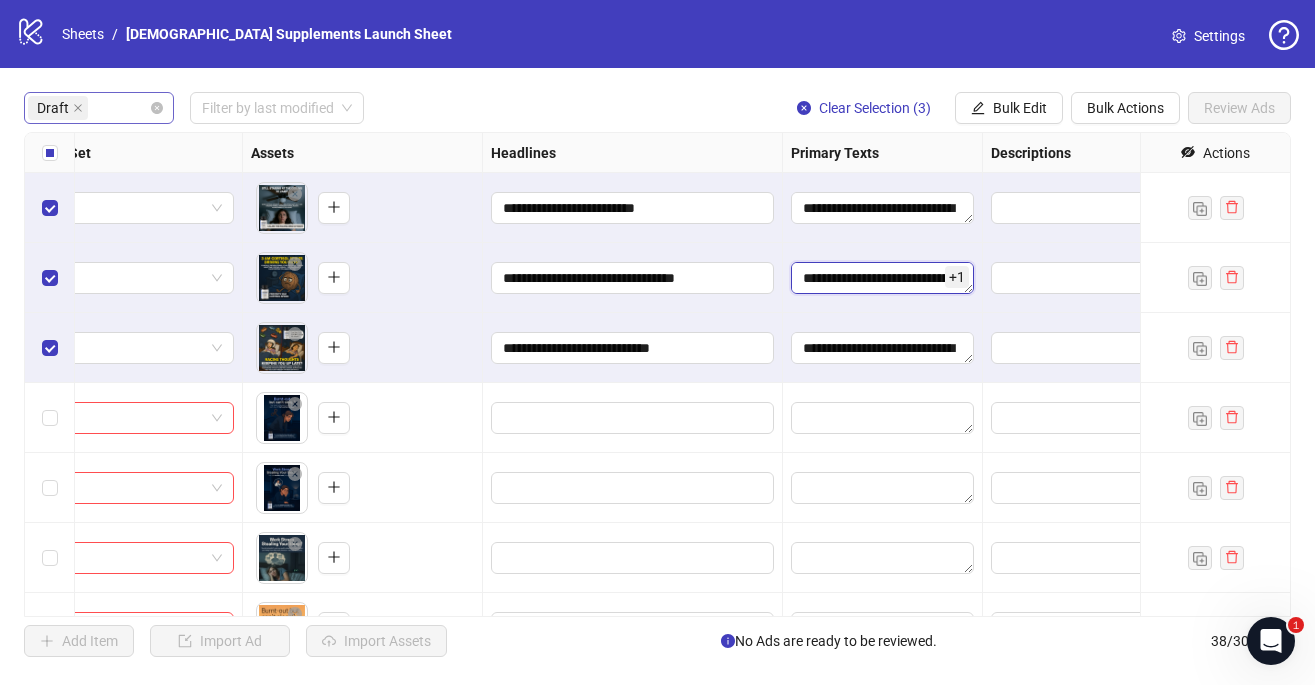 click at bounding box center (882, 278) 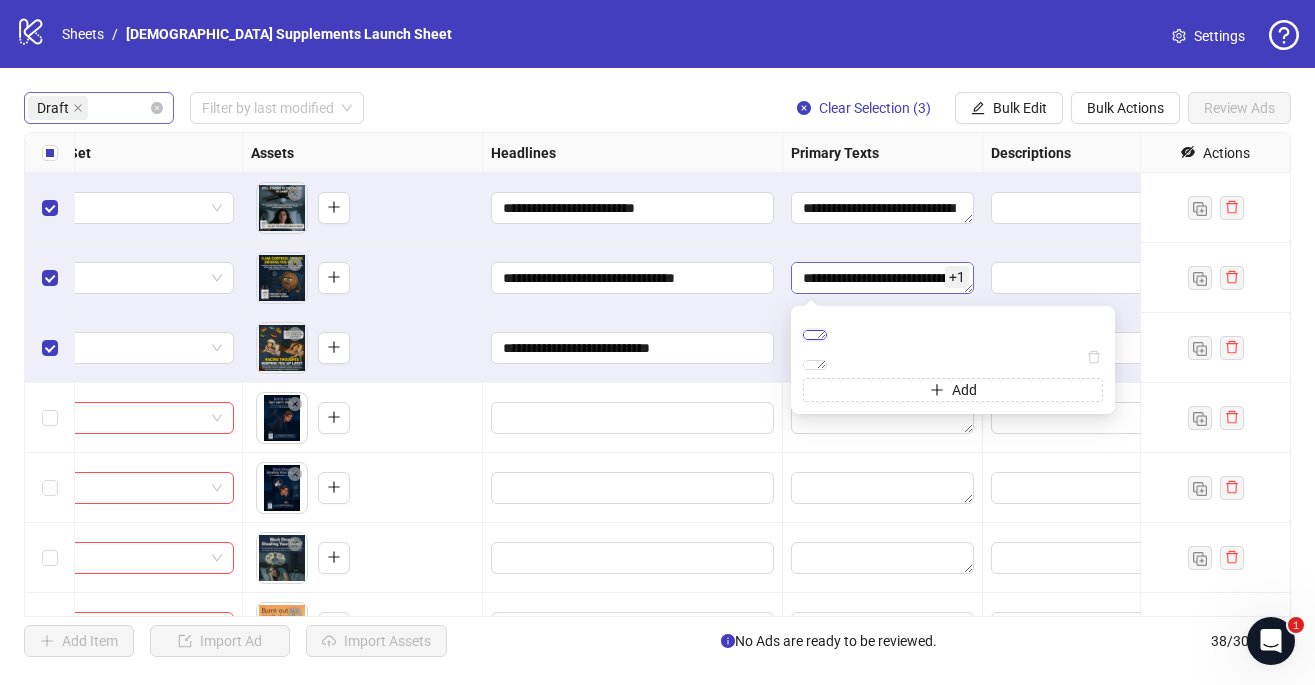 scroll, scrollTop: 261, scrollLeft: 0, axis: vertical 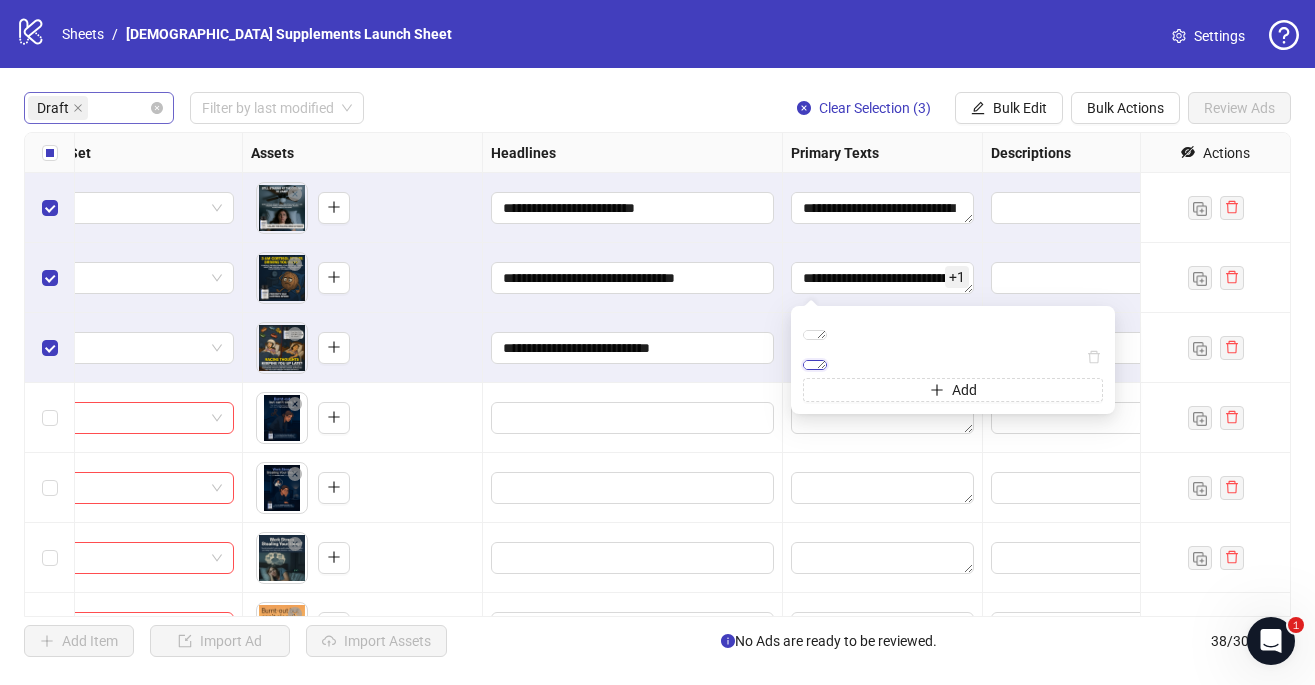 click at bounding box center (815, 365) 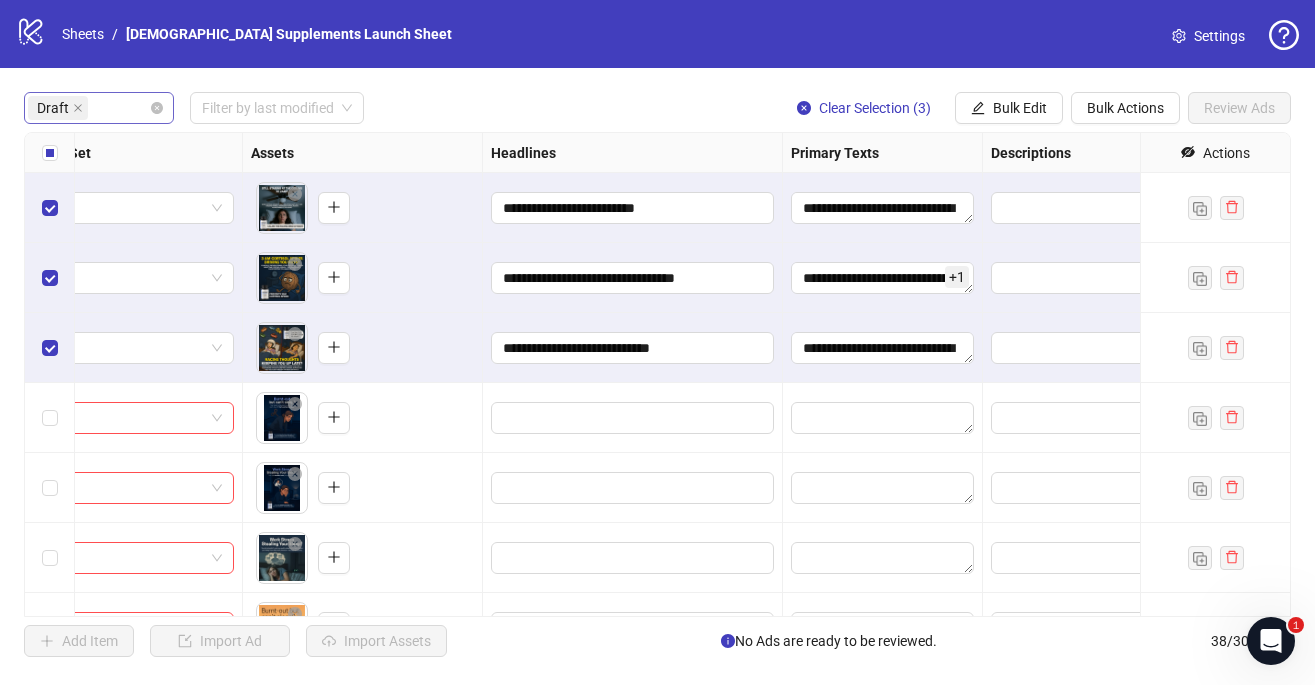 click on "**********" at bounding box center (633, 278) 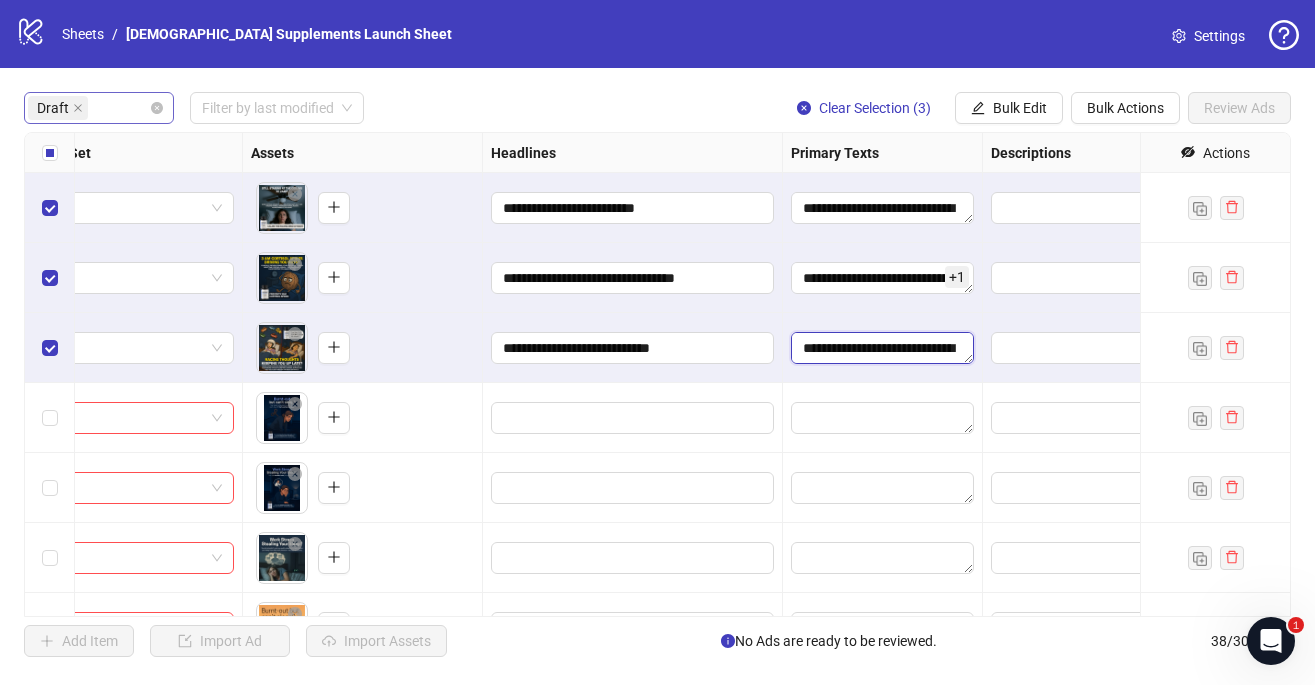 click at bounding box center [882, 348] 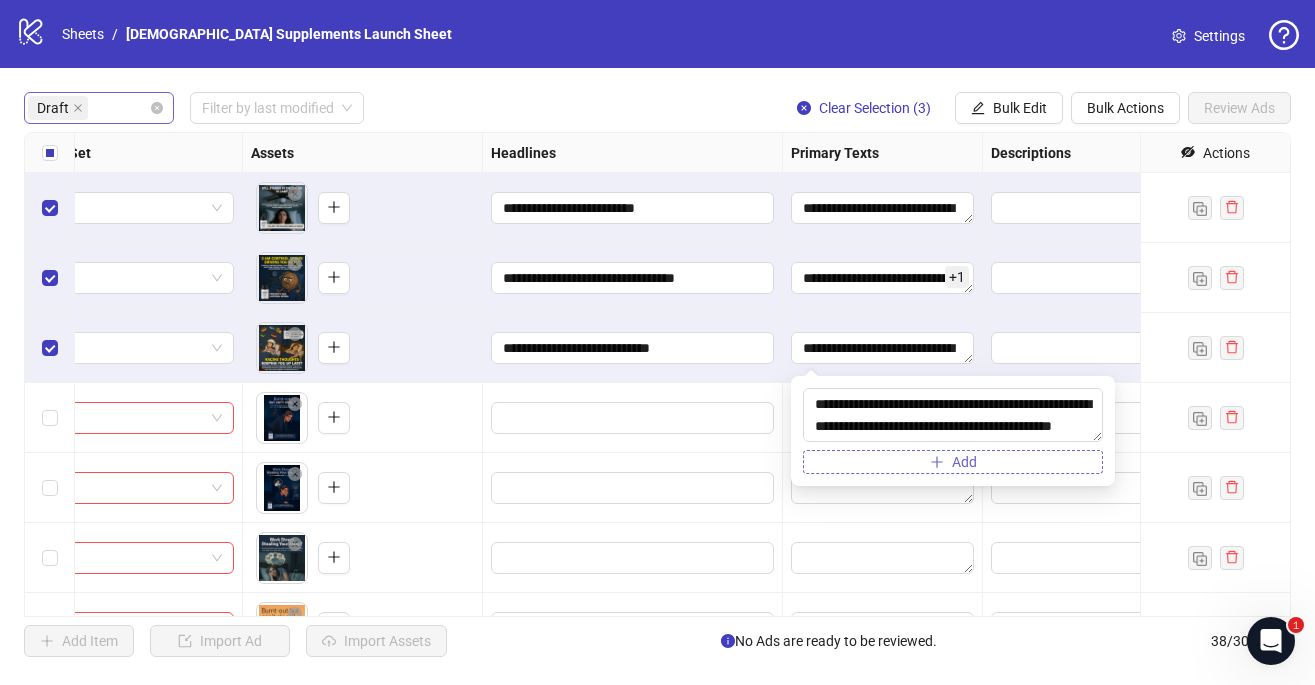 click on "Add" at bounding box center [953, 462] 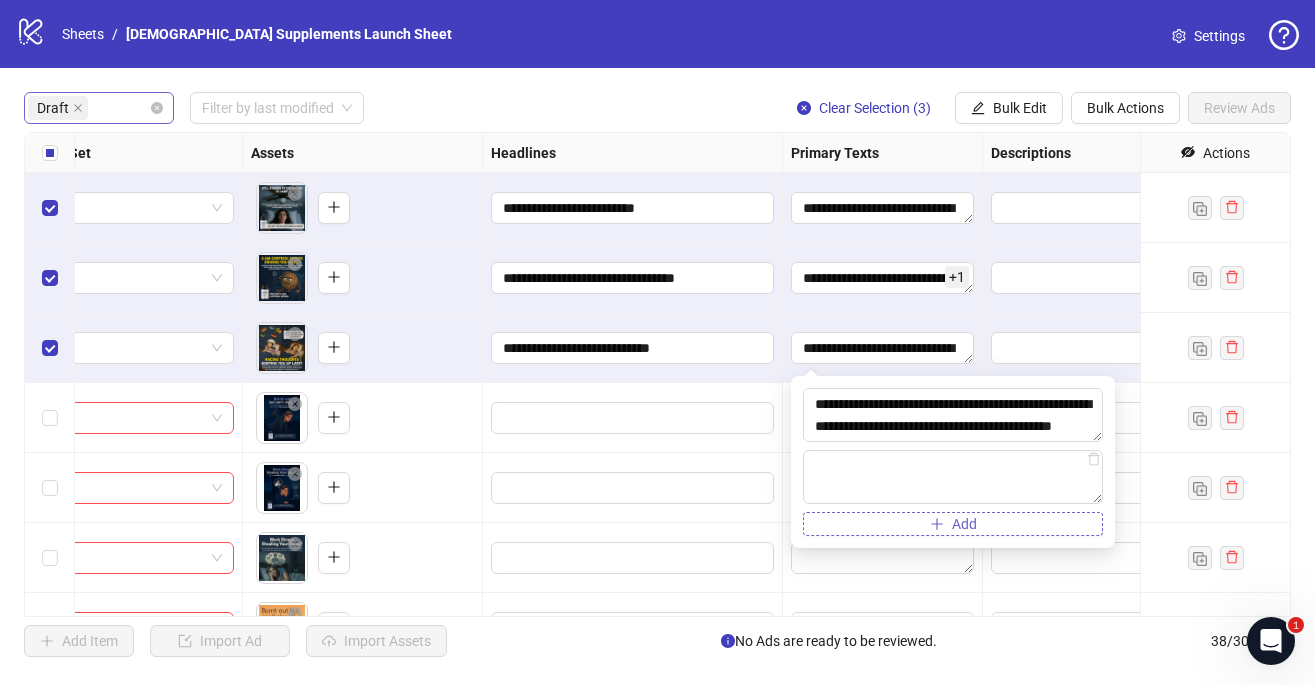 type on "**********" 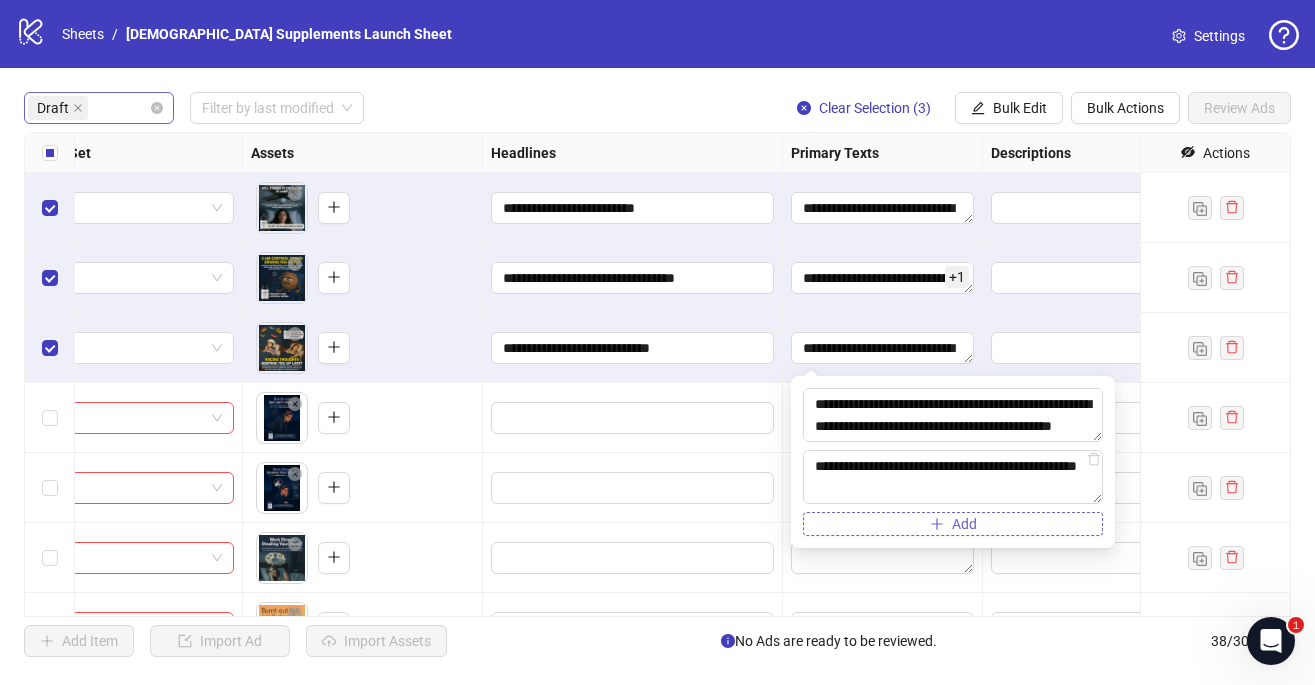 scroll, scrollTop: 4041, scrollLeft: 0, axis: vertical 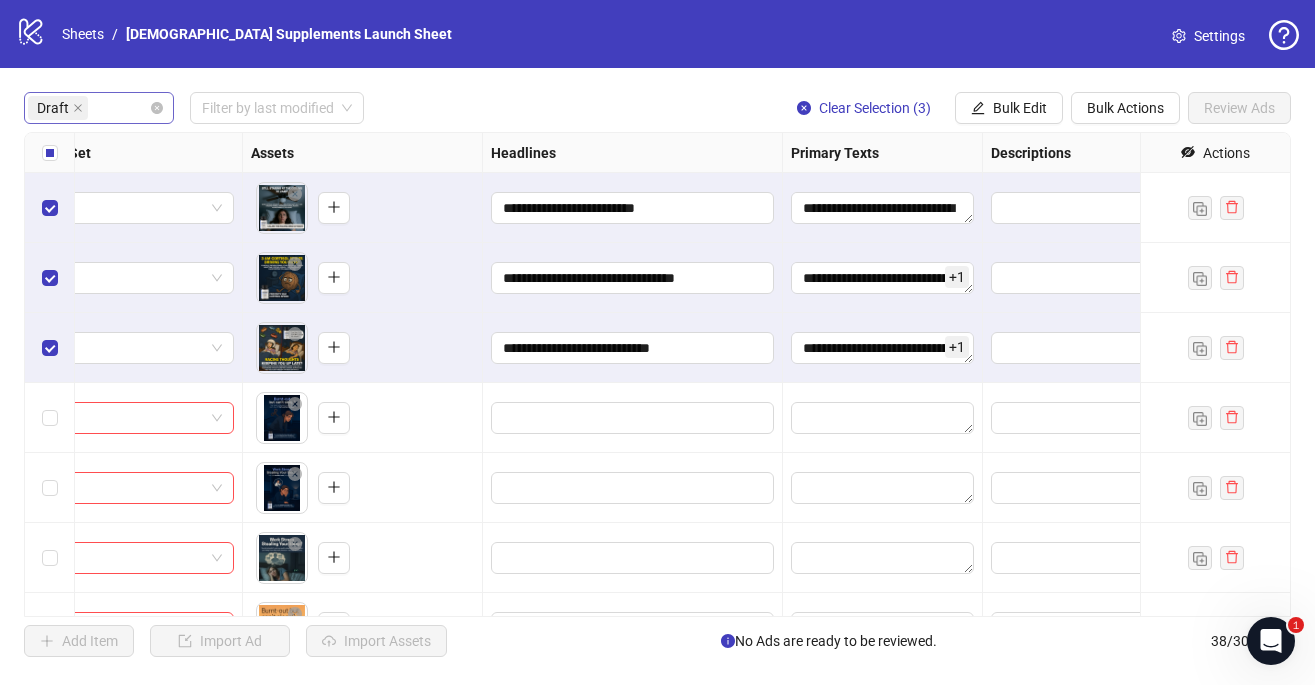 click on "+ 1" at bounding box center (883, 348) 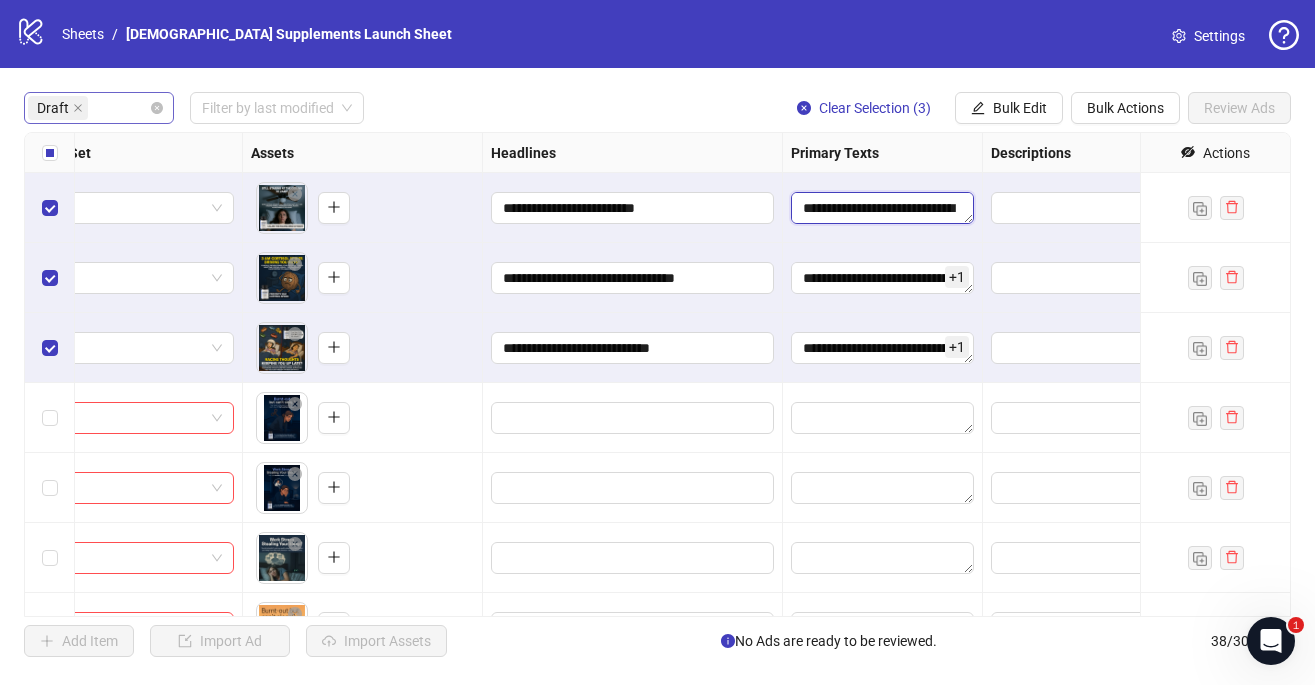 click at bounding box center [882, 208] 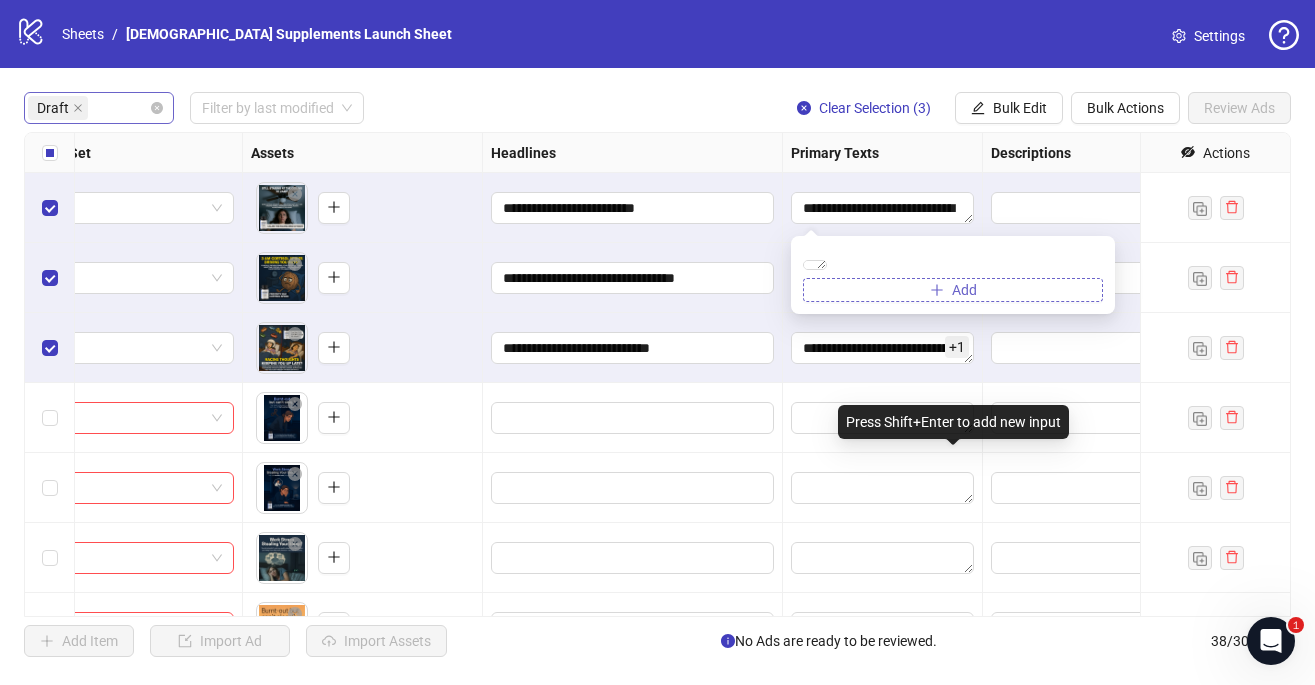 click on "Add" at bounding box center [953, 290] 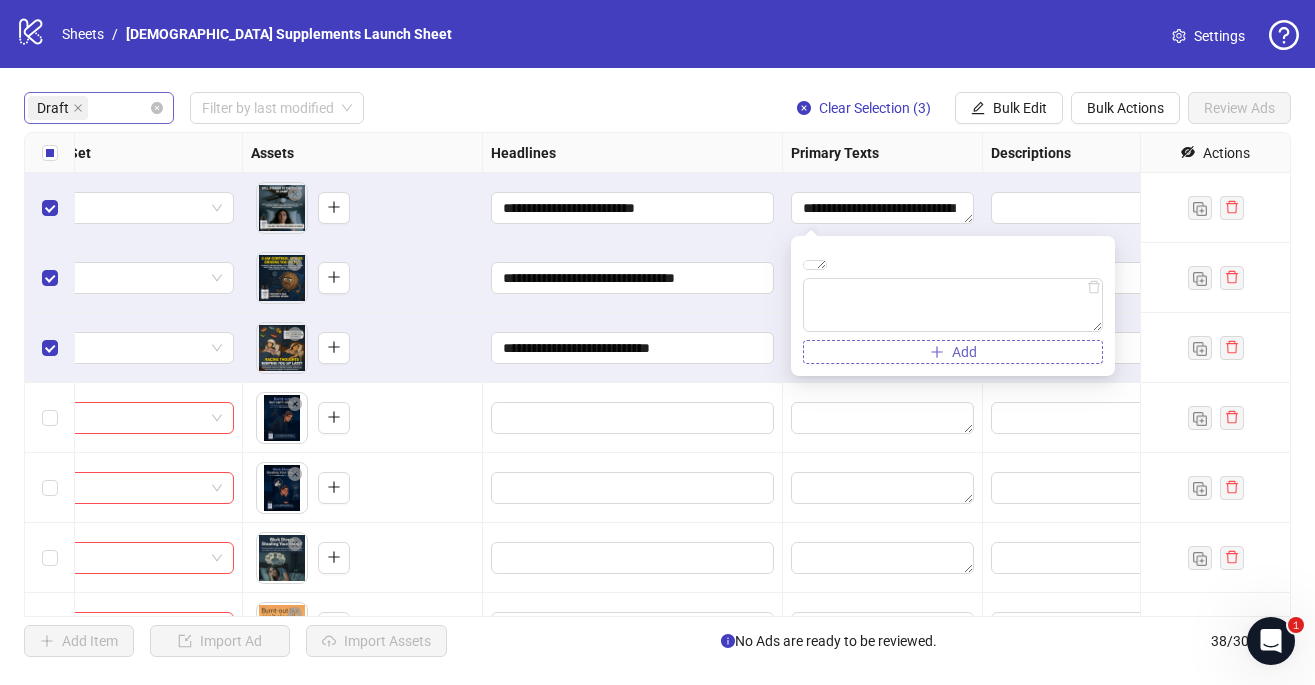 type on "**********" 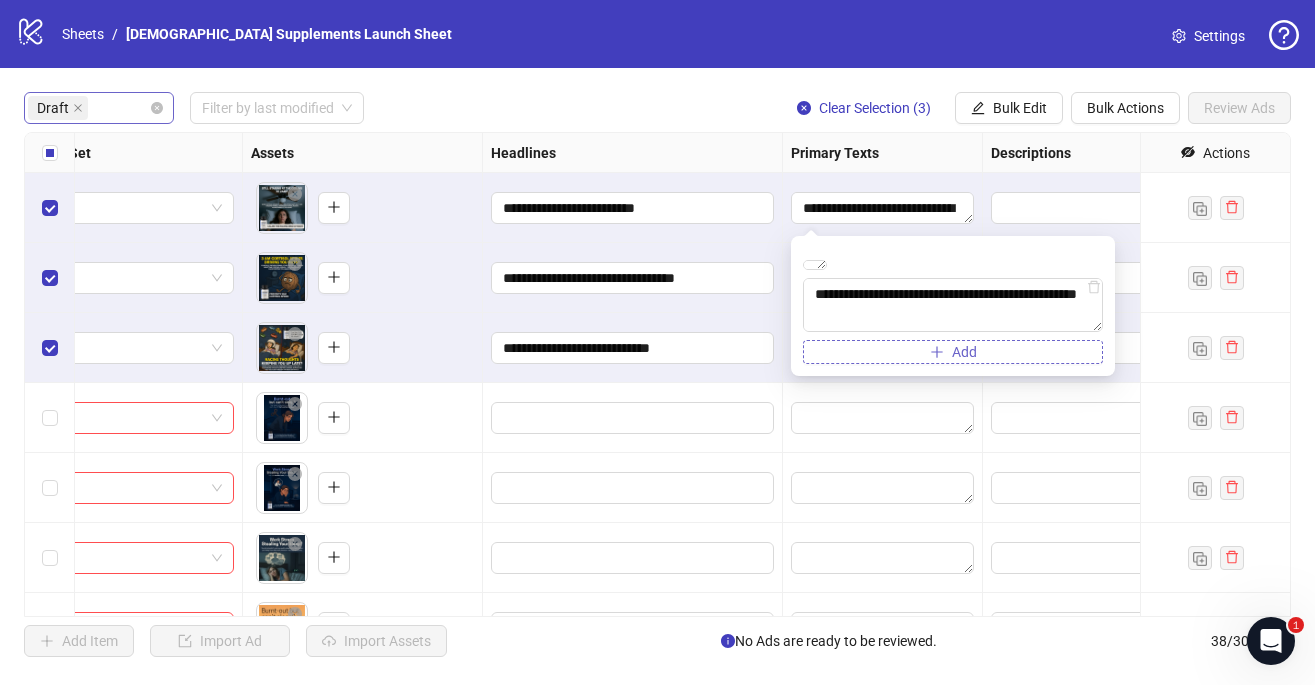 scroll, scrollTop: 4041, scrollLeft: 0, axis: vertical 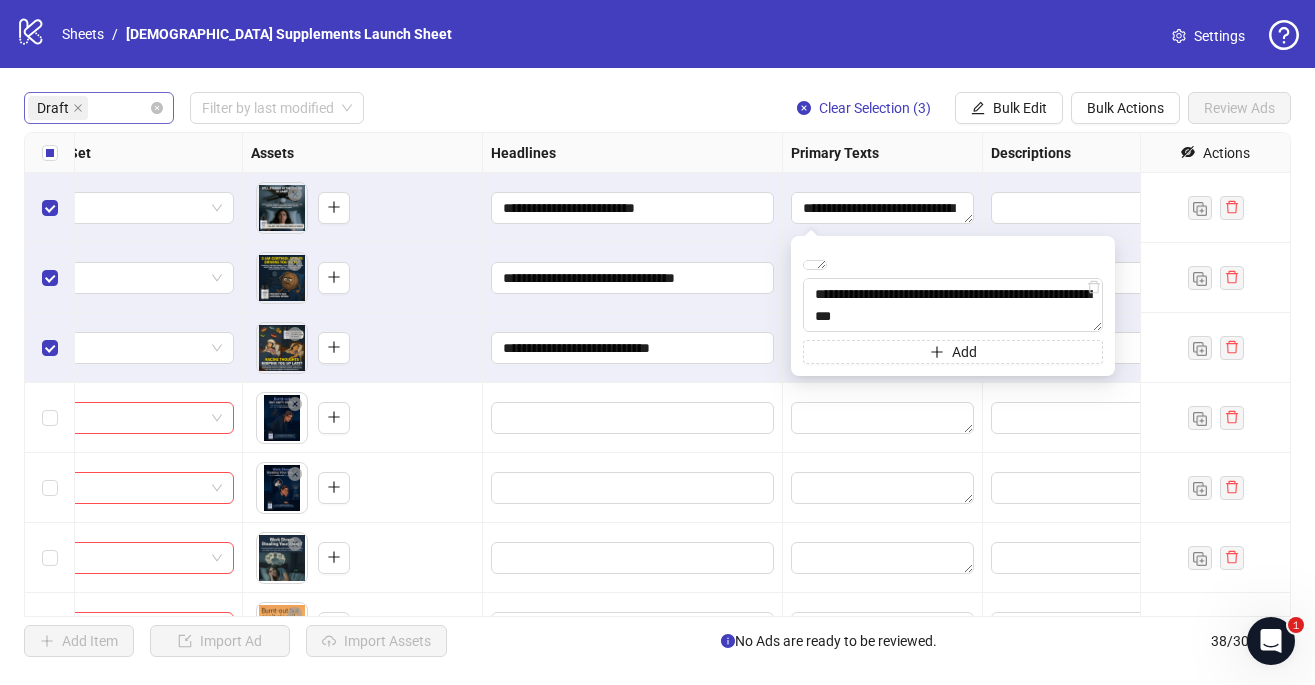click on "**********" at bounding box center (633, 348) 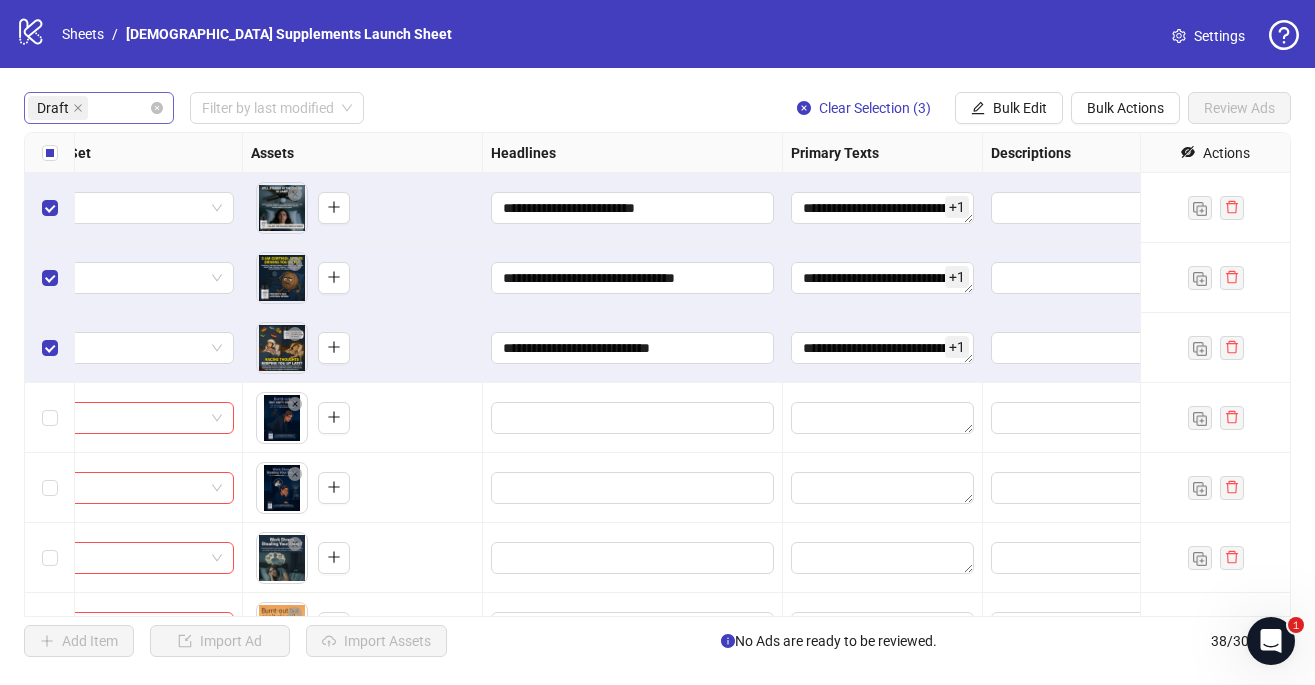 click on "+ 1" at bounding box center [957, 207] 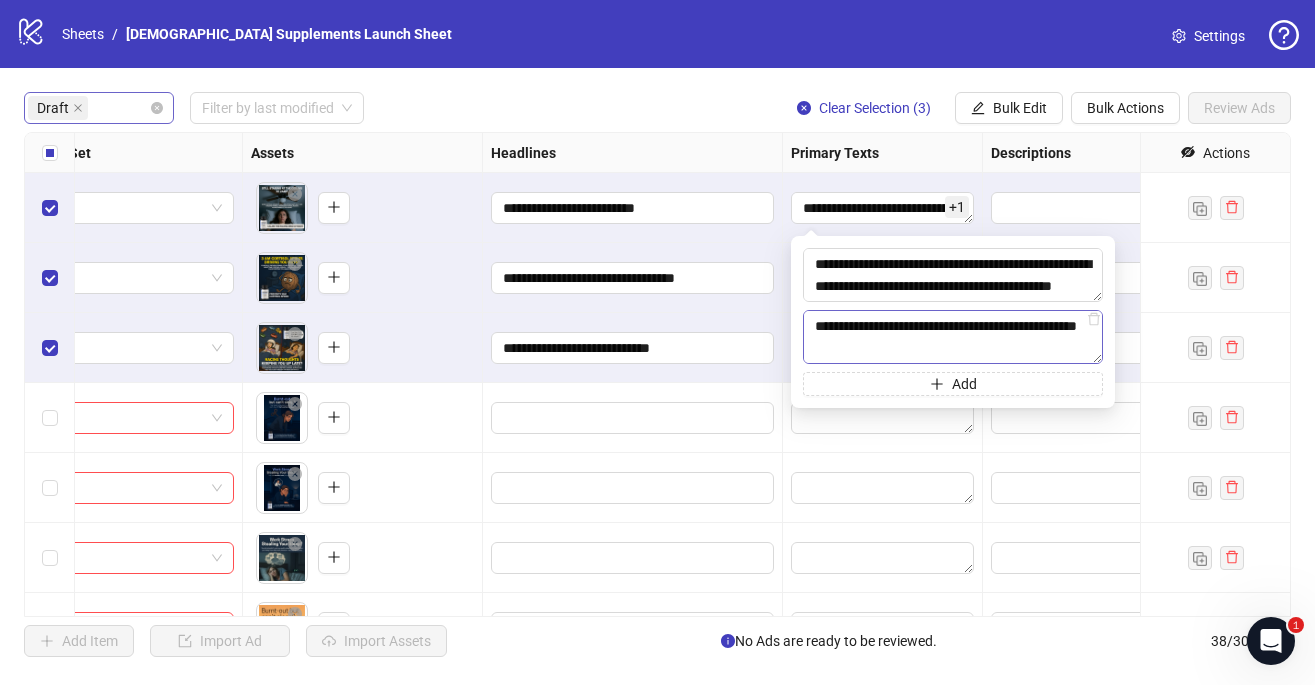scroll, scrollTop: 191, scrollLeft: 0, axis: vertical 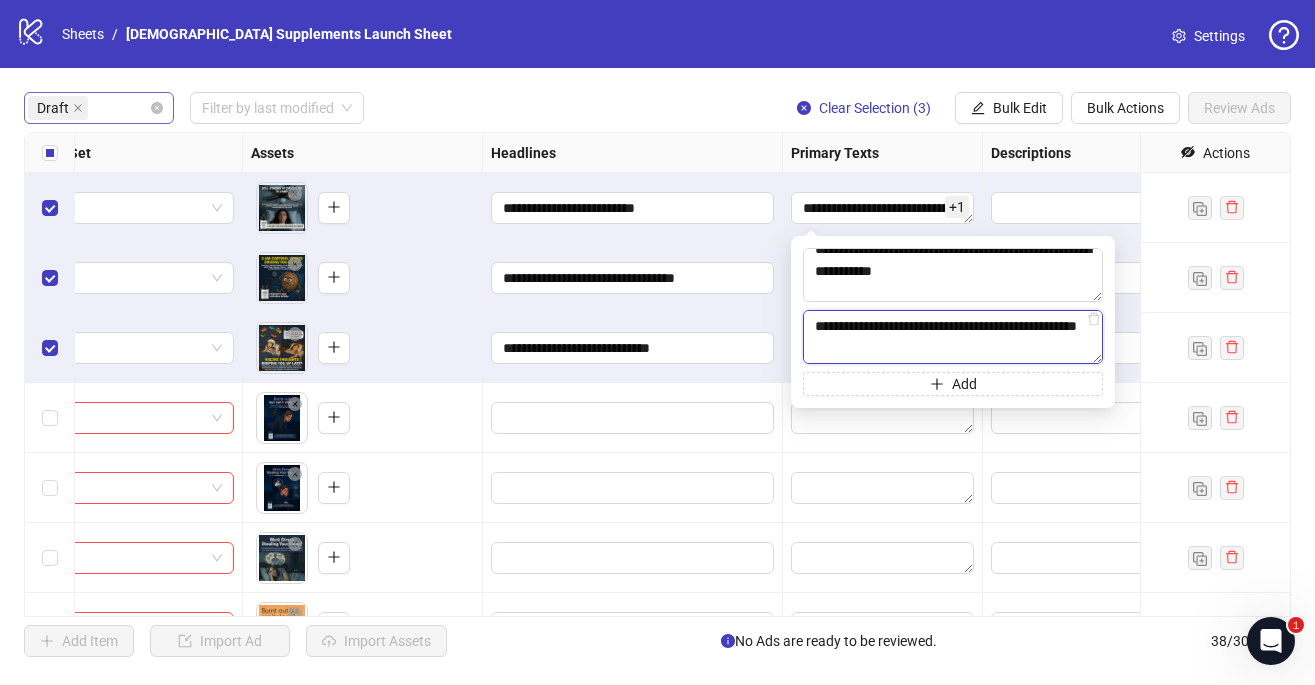 drag, startPoint x: 892, startPoint y: 348, endPoint x: 796, endPoint y: 327, distance: 98.270035 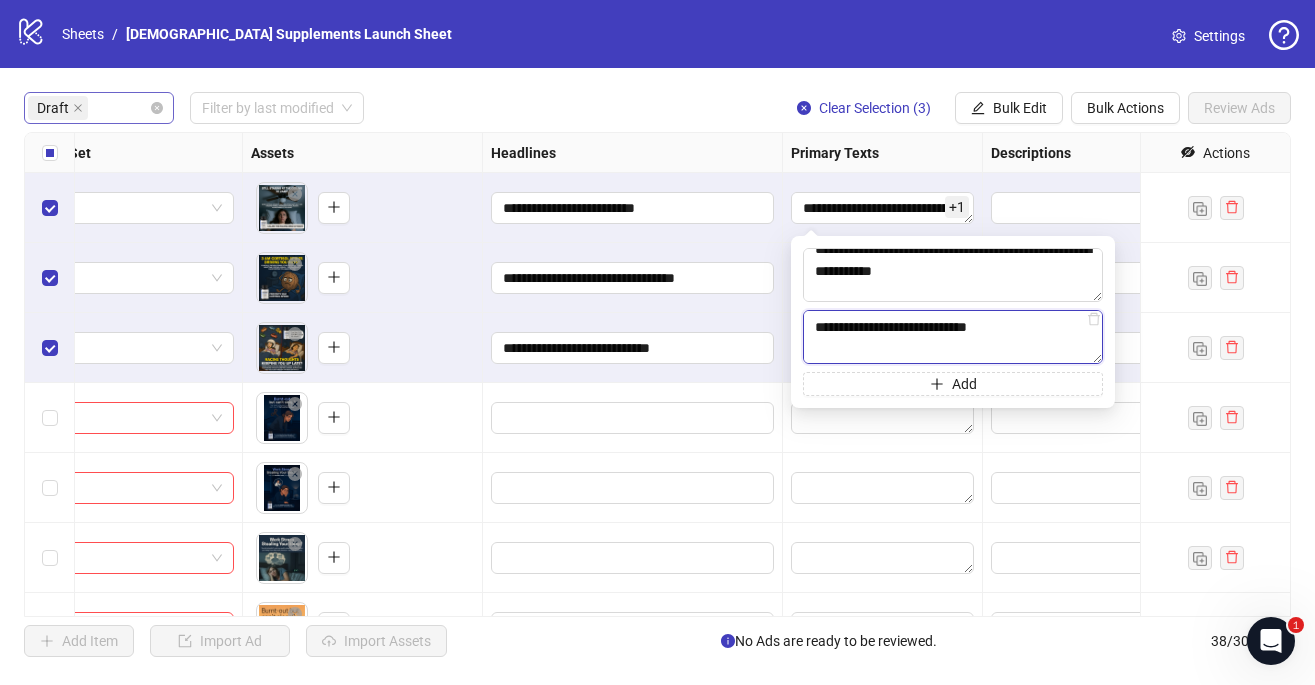 scroll, scrollTop: 225, scrollLeft: 0, axis: vertical 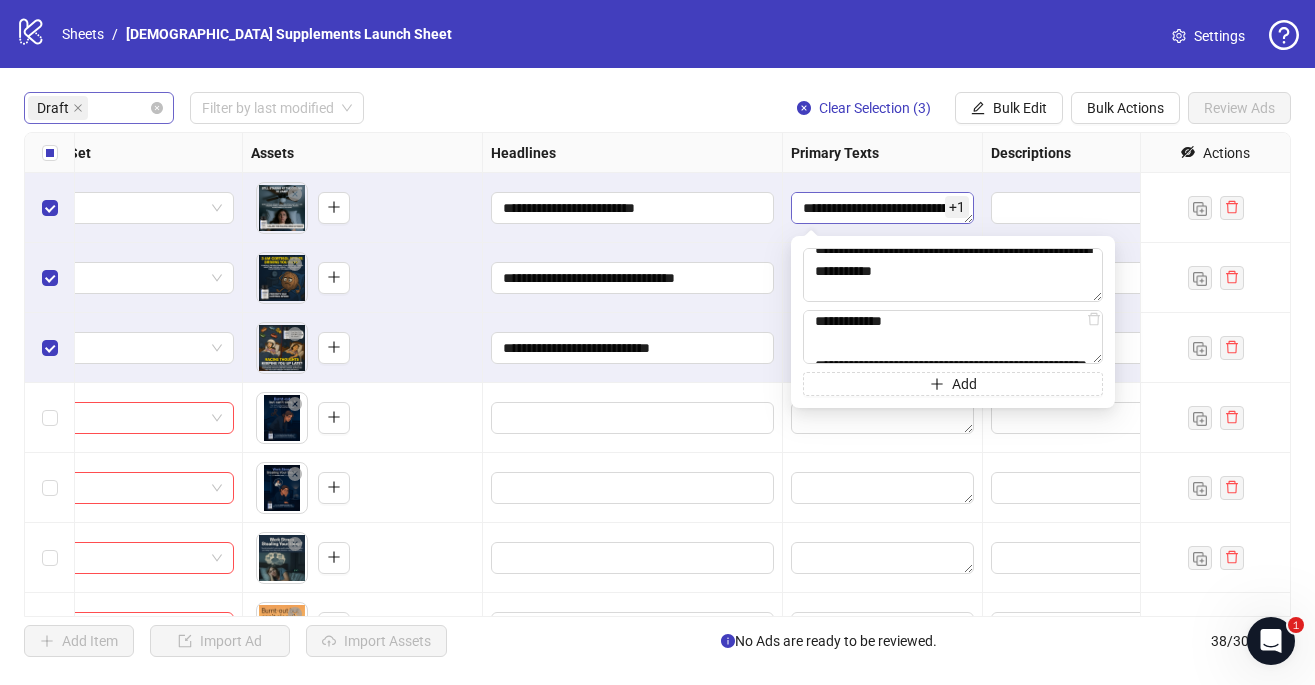 click at bounding box center [882, 208] 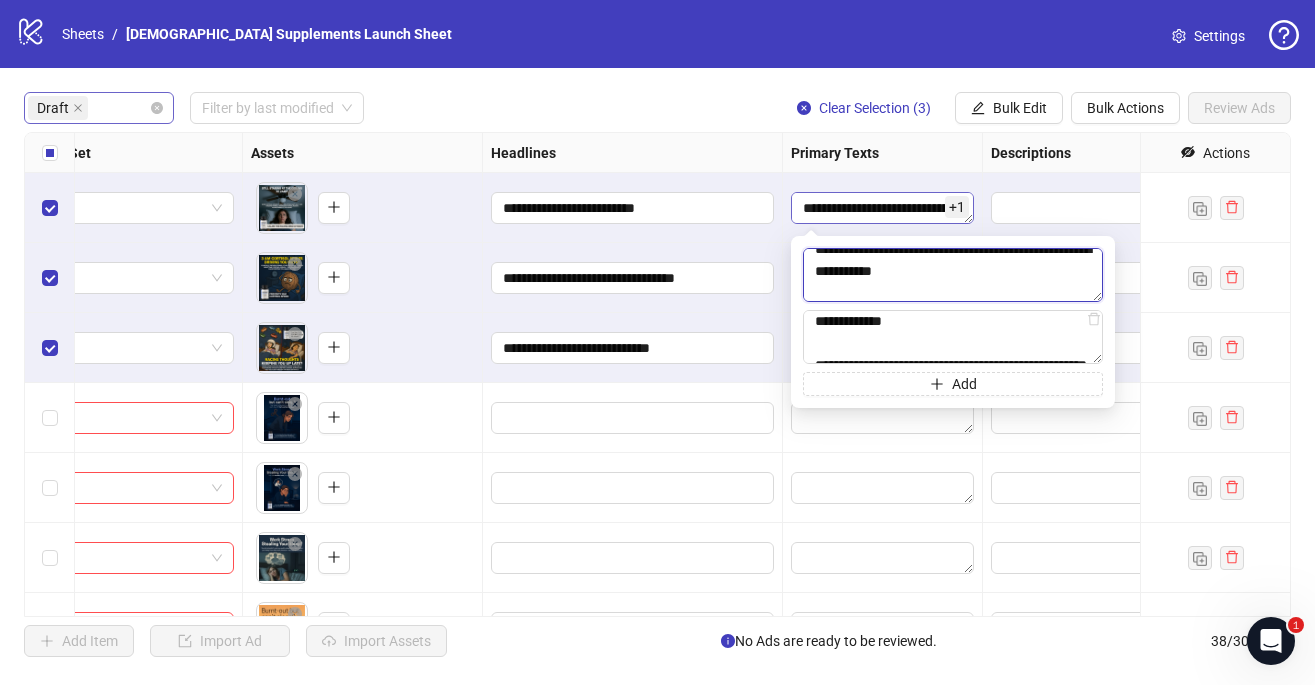 scroll, scrollTop: 0, scrollLeft: 0, axis: both 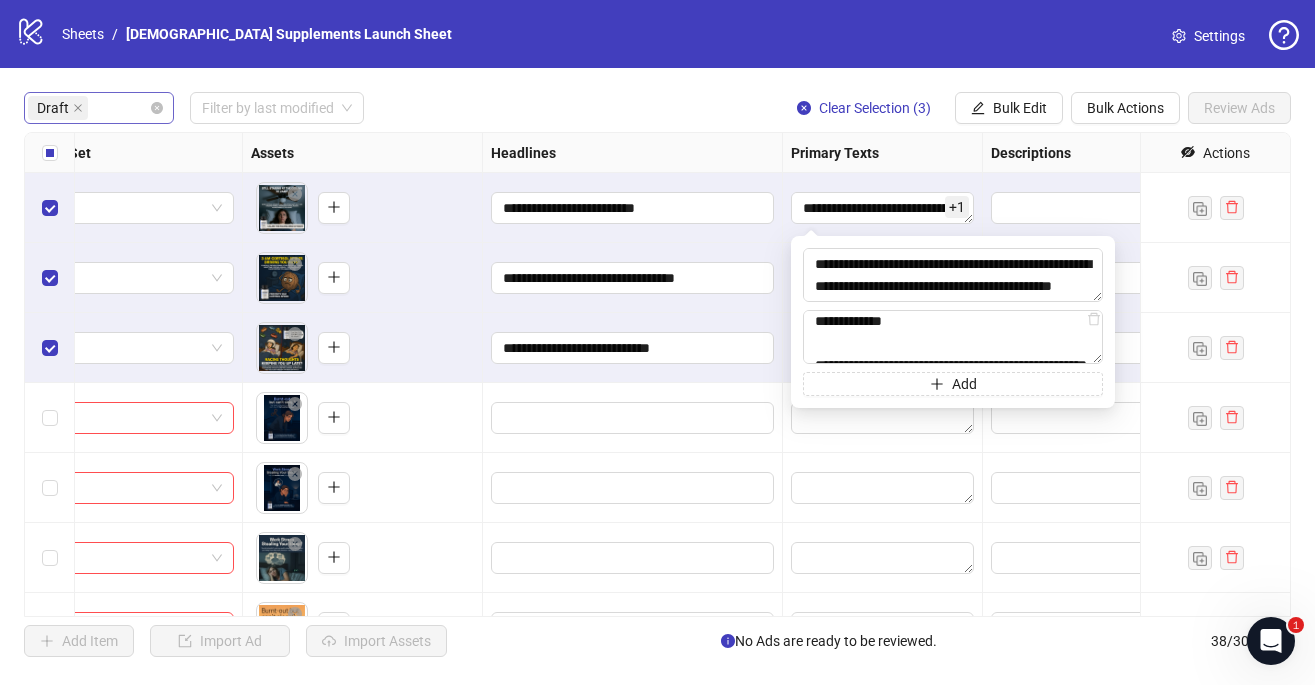 click on "**********" at bounding box center (633, 208) 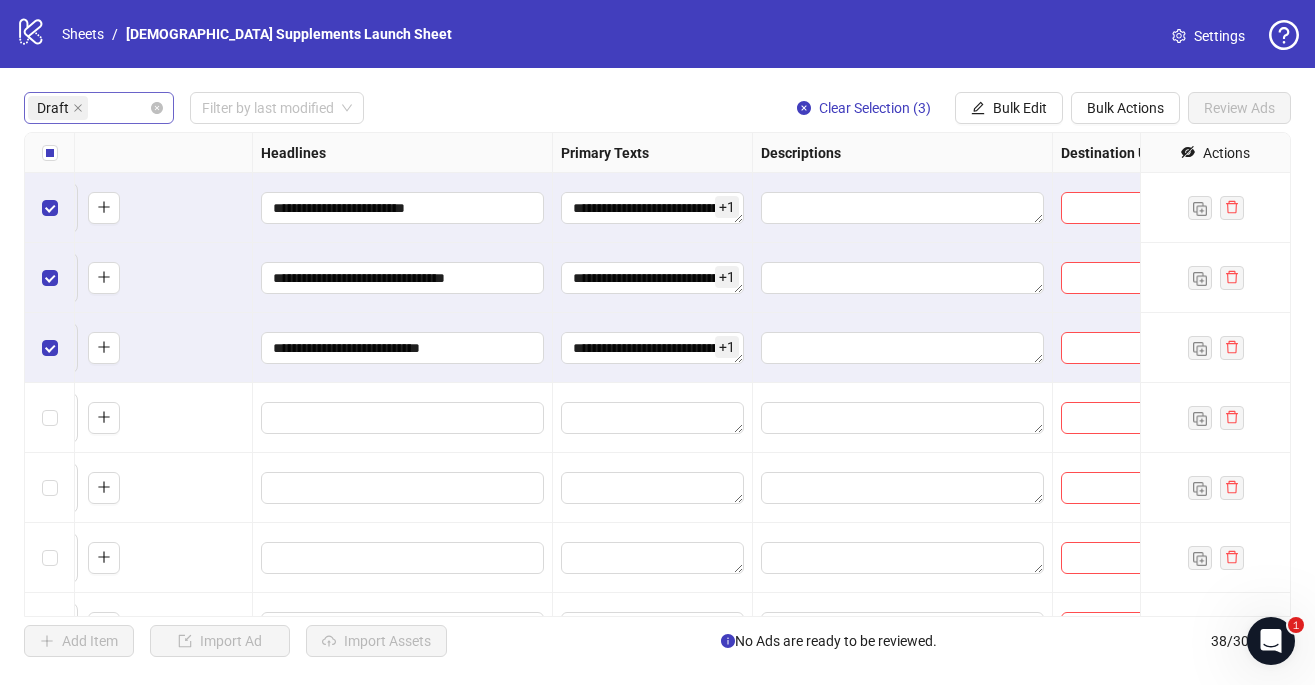 scroll, scrollTop: 0, scrollLeft: 933, axis: horizontal 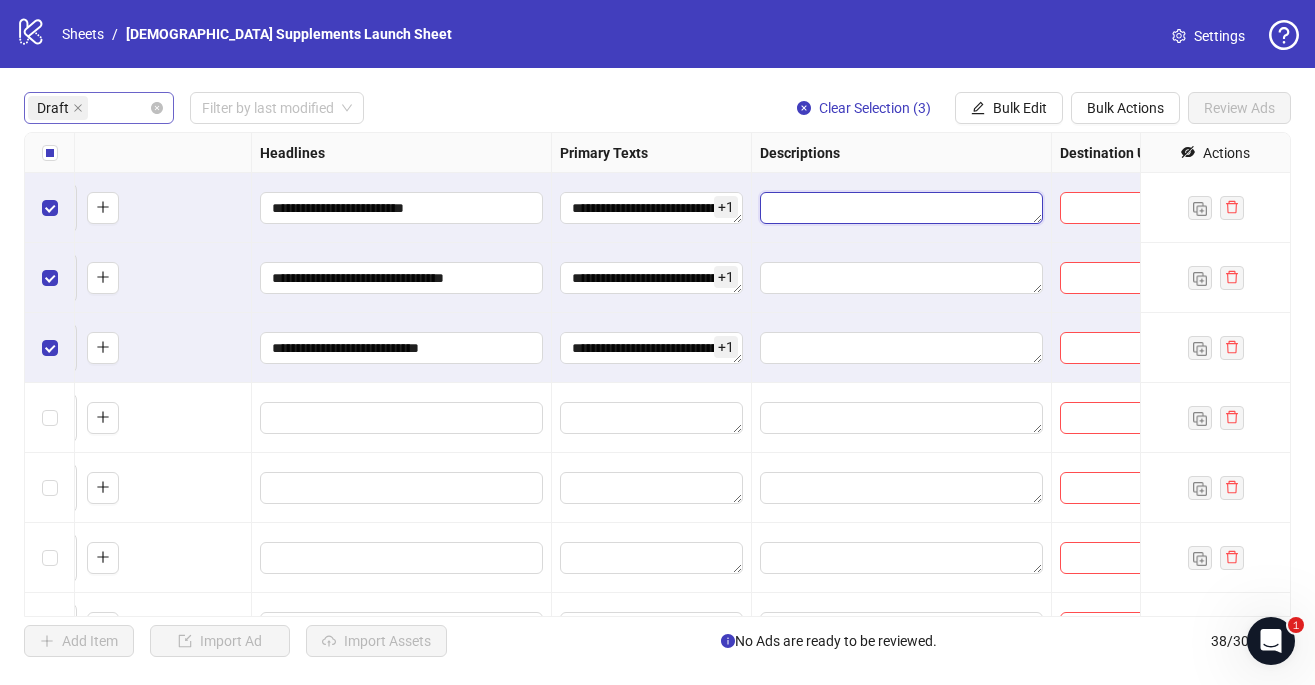 click at bounding box center (901, 208) 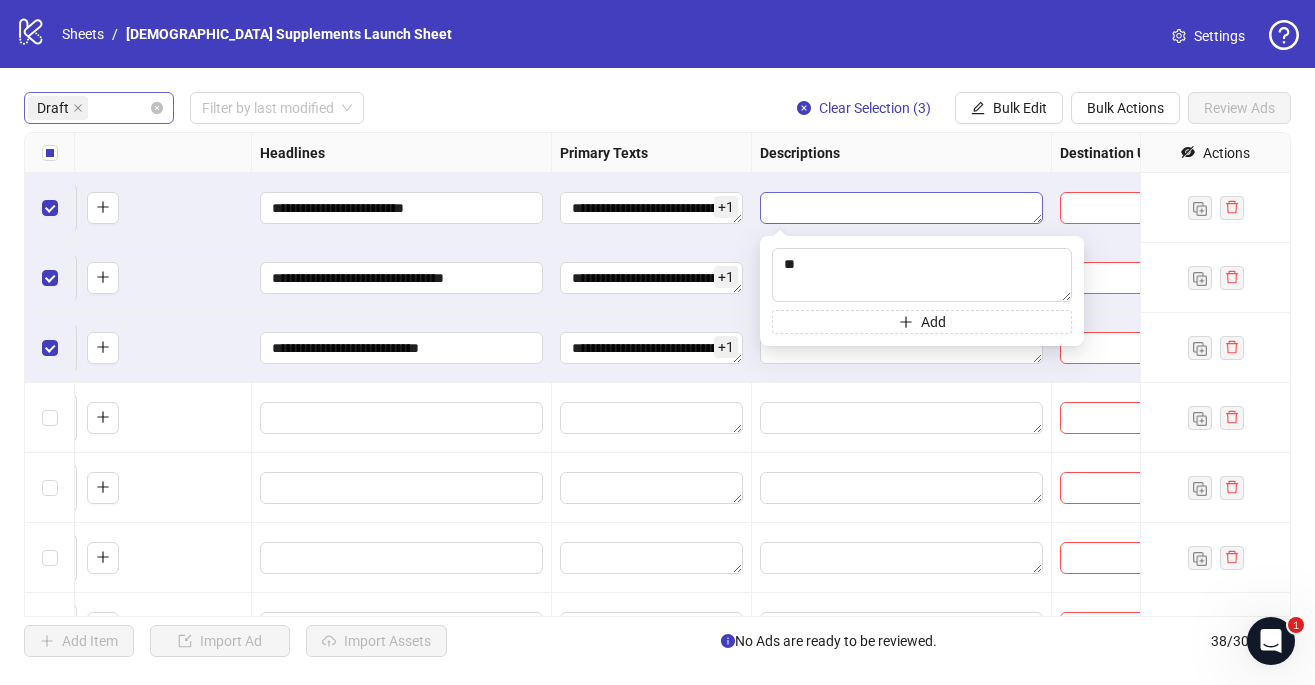 type on "*" 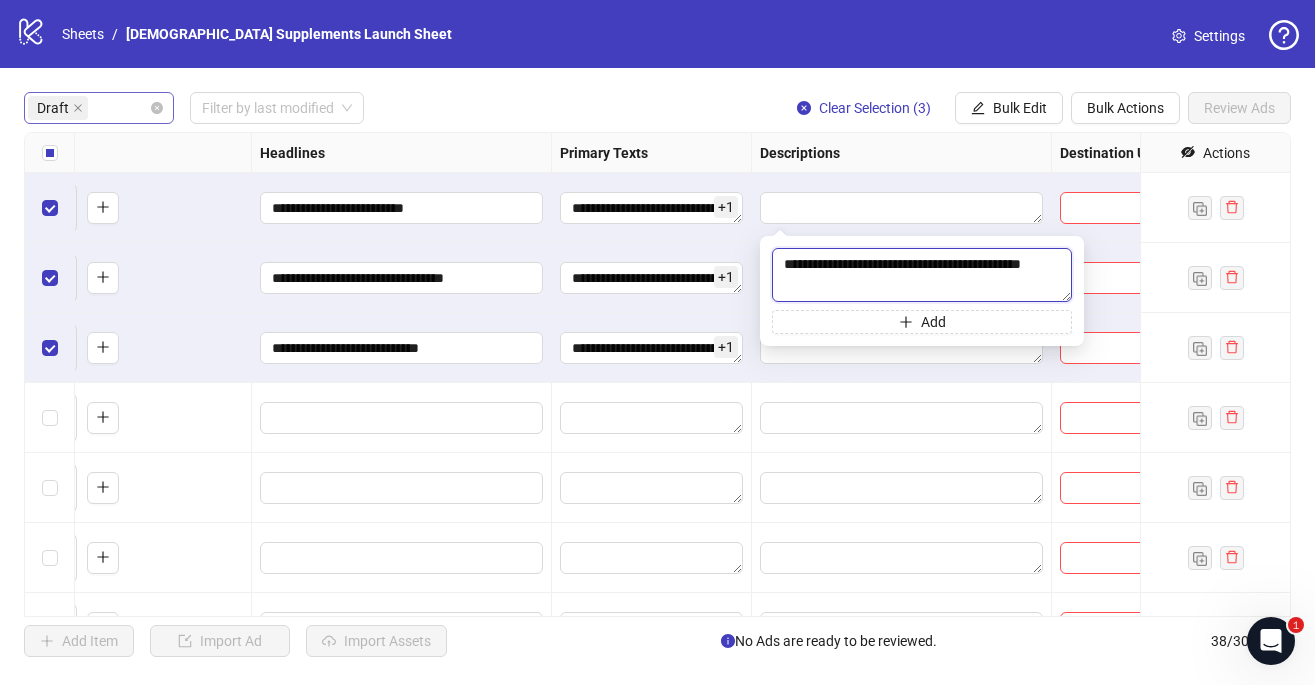 type on "**********" 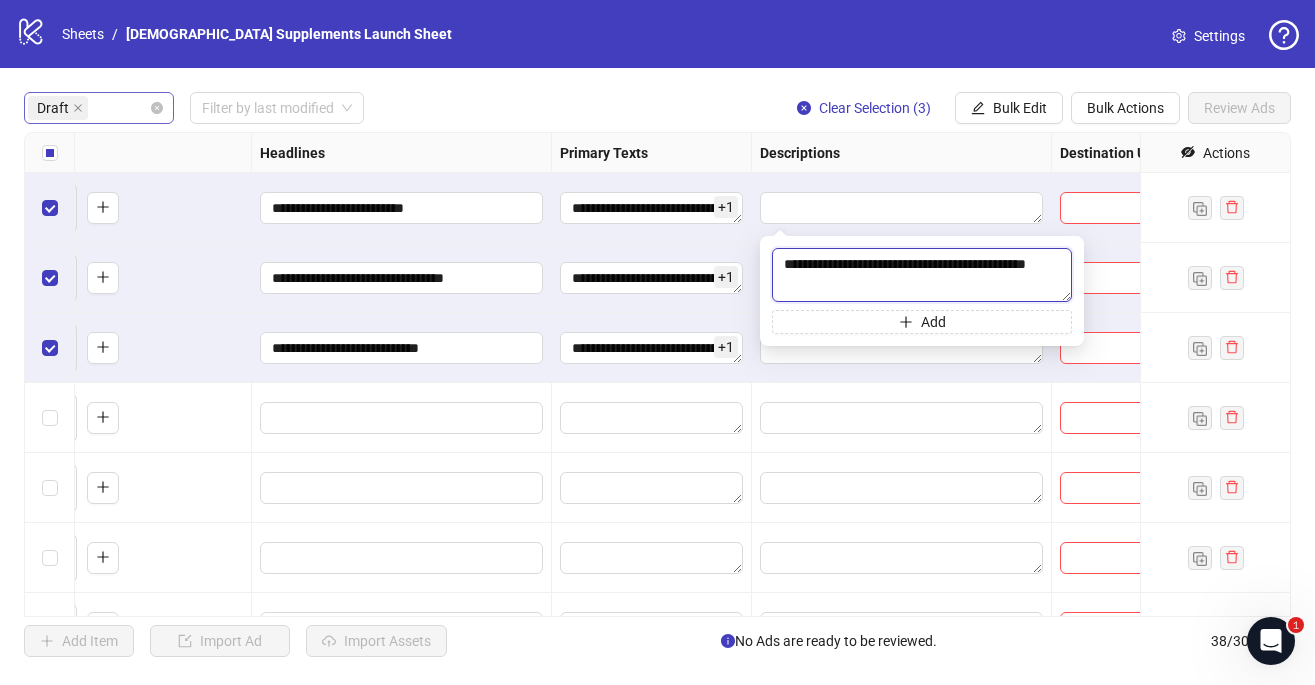 drag, startPoint x: 855, startPoint y: 296, endPoint x: 725, endPoint y: 253, distance: 136.92699 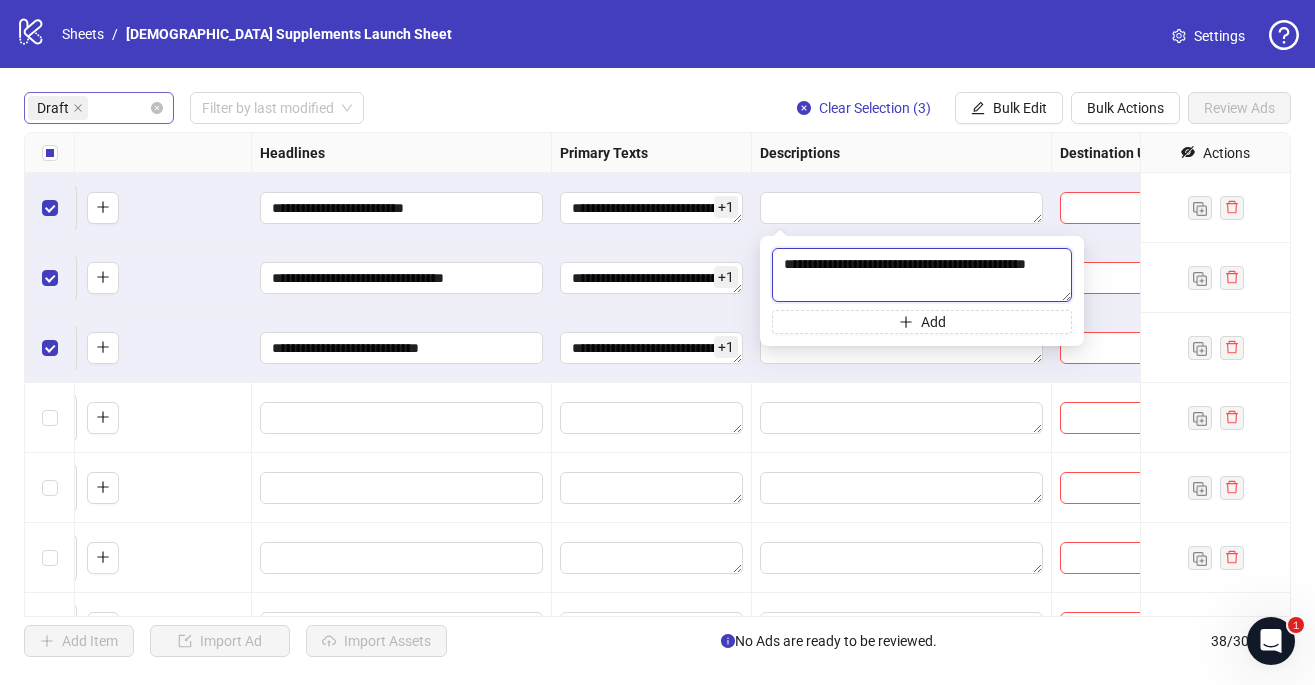 click on "**********" at bounding box center (922, 275) 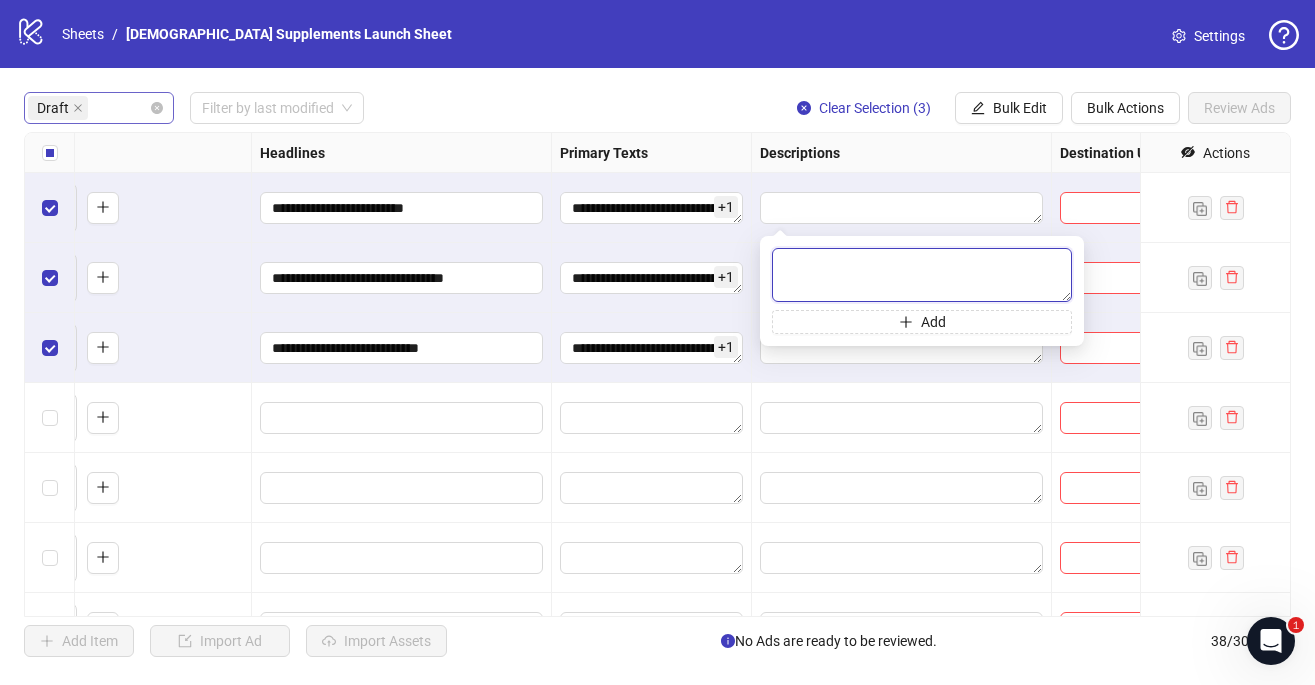 type on "*" 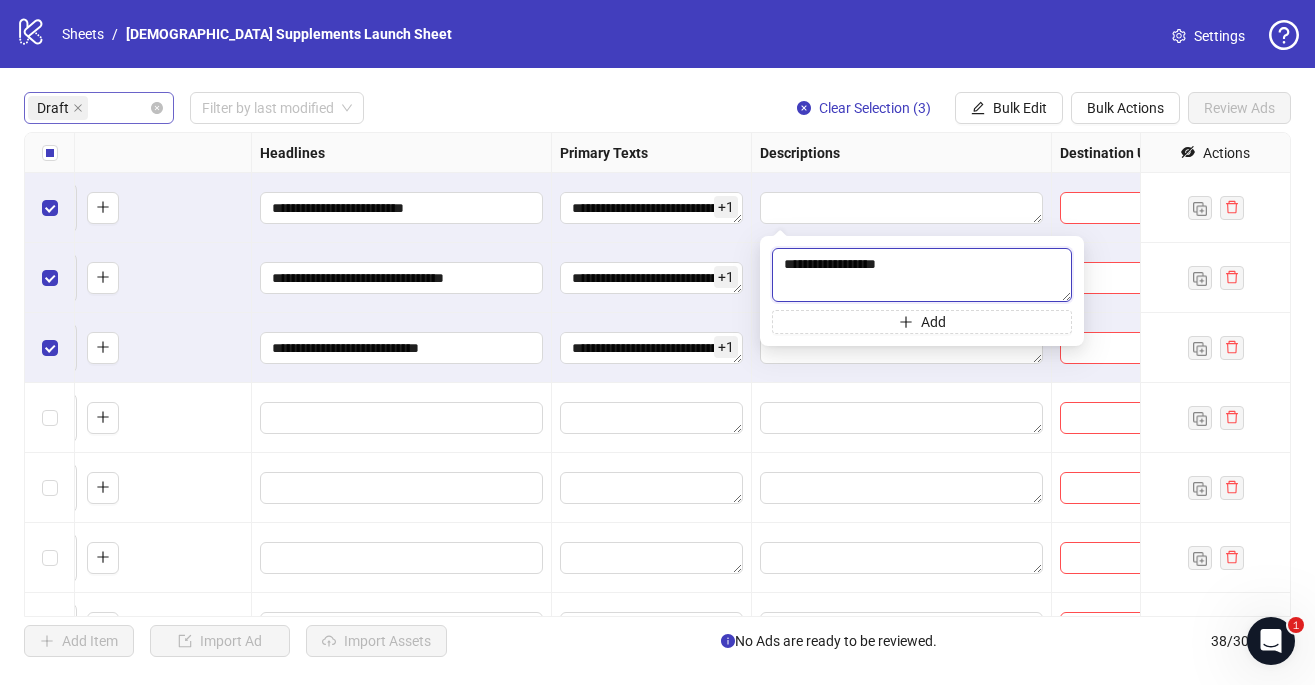 type on "**********" 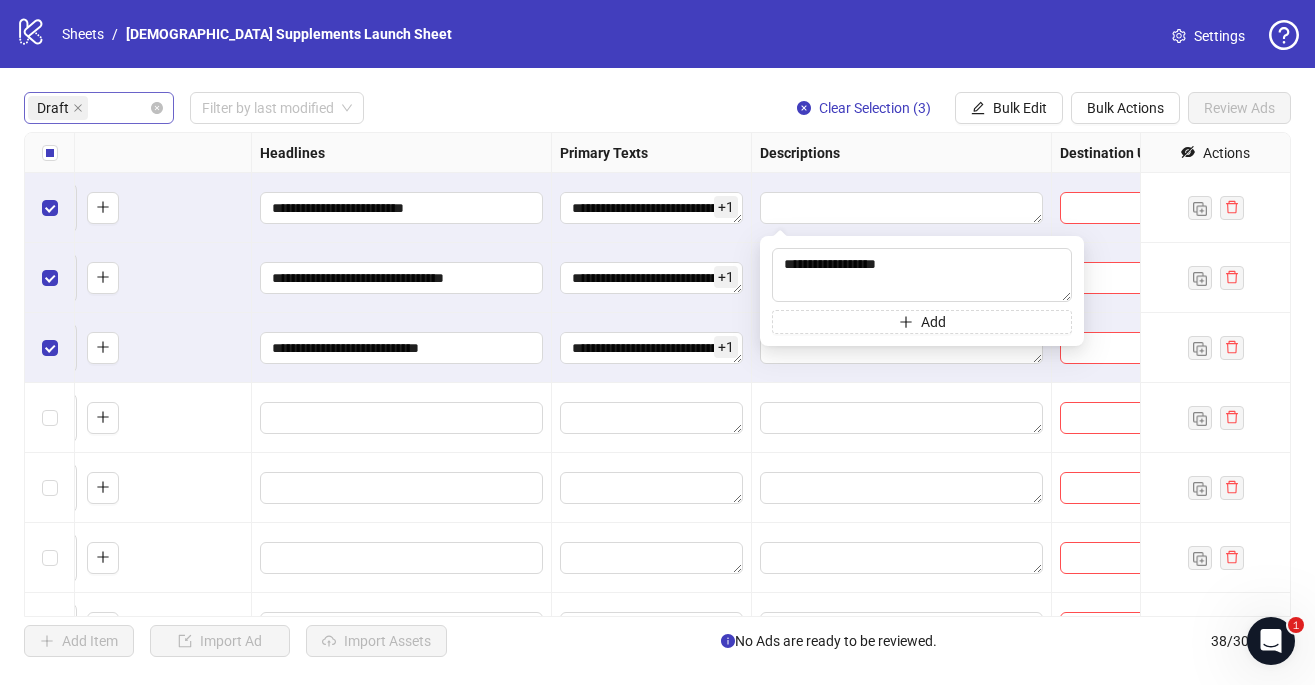 click at bounding box center [902, 208] 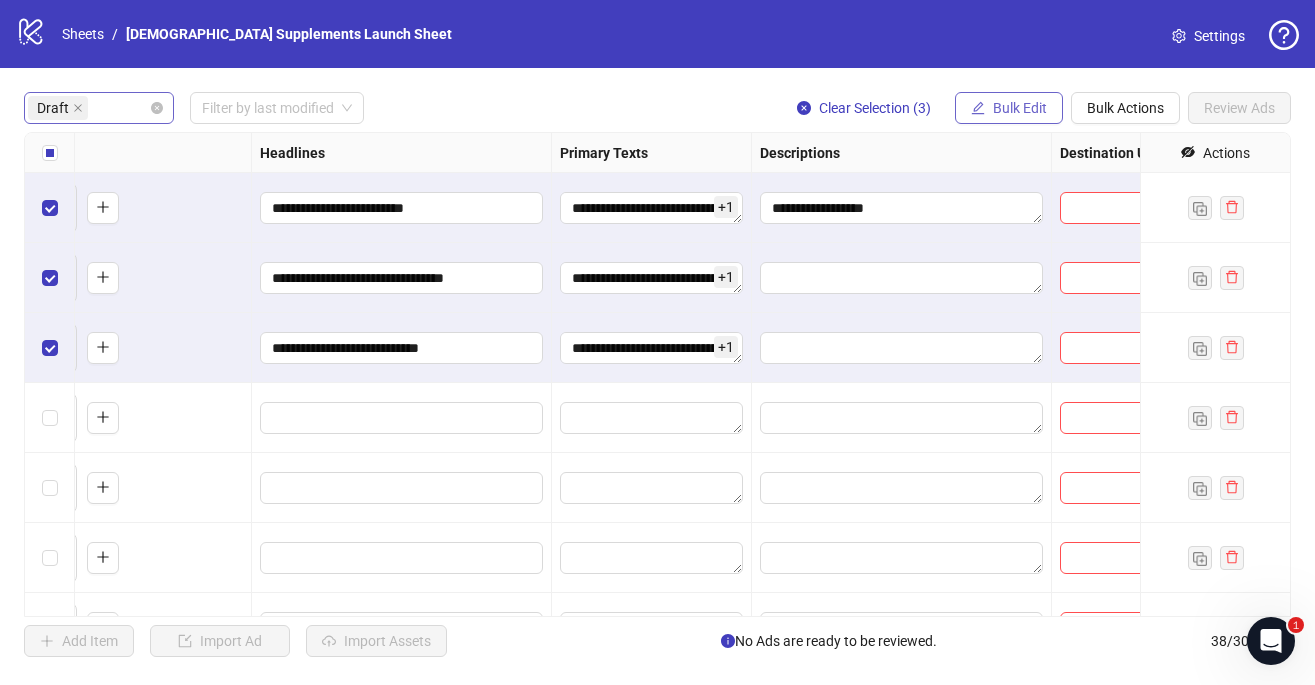 click on "Bulk Edit" at bounding box center [1020, 108] 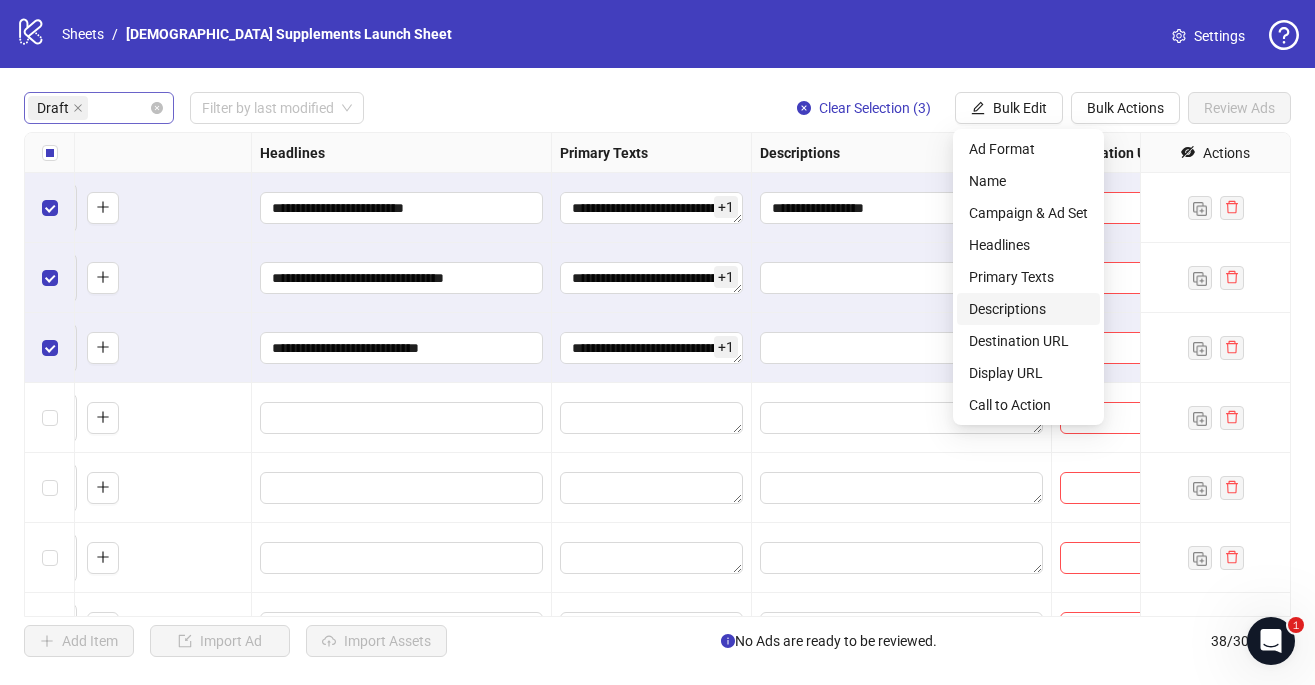 click on "Descriptions" at bounding box center [1028, 309] 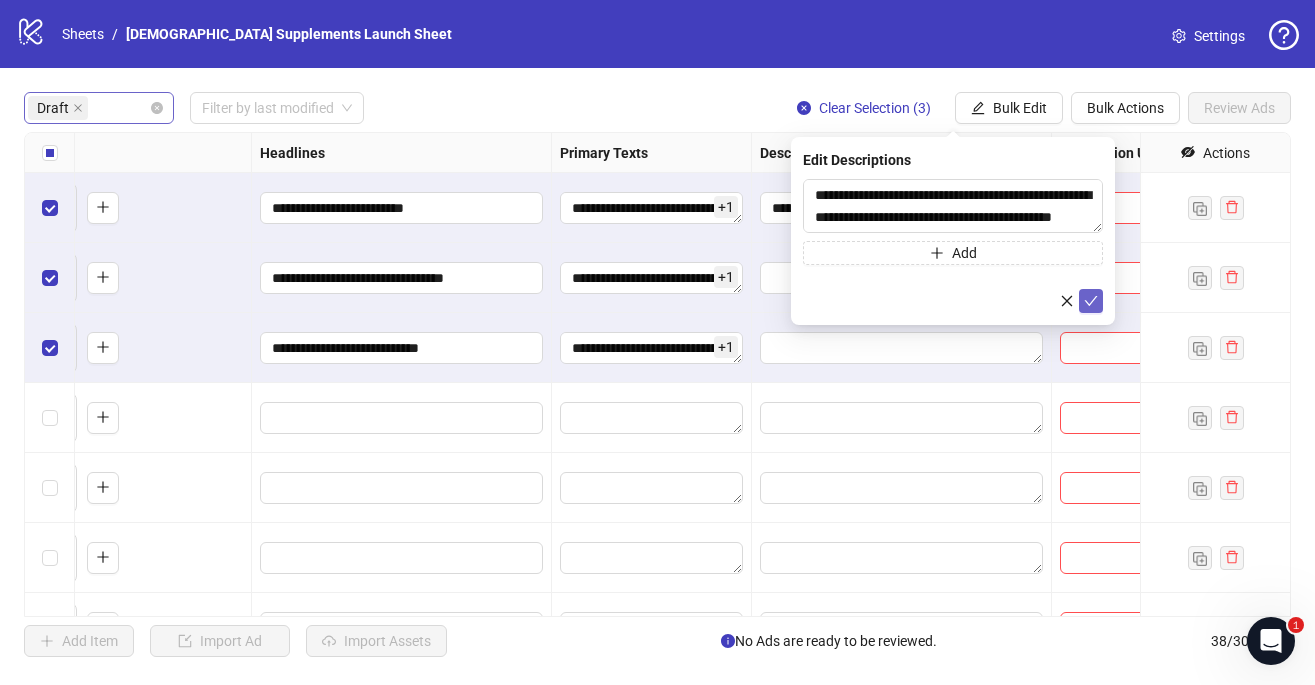 click 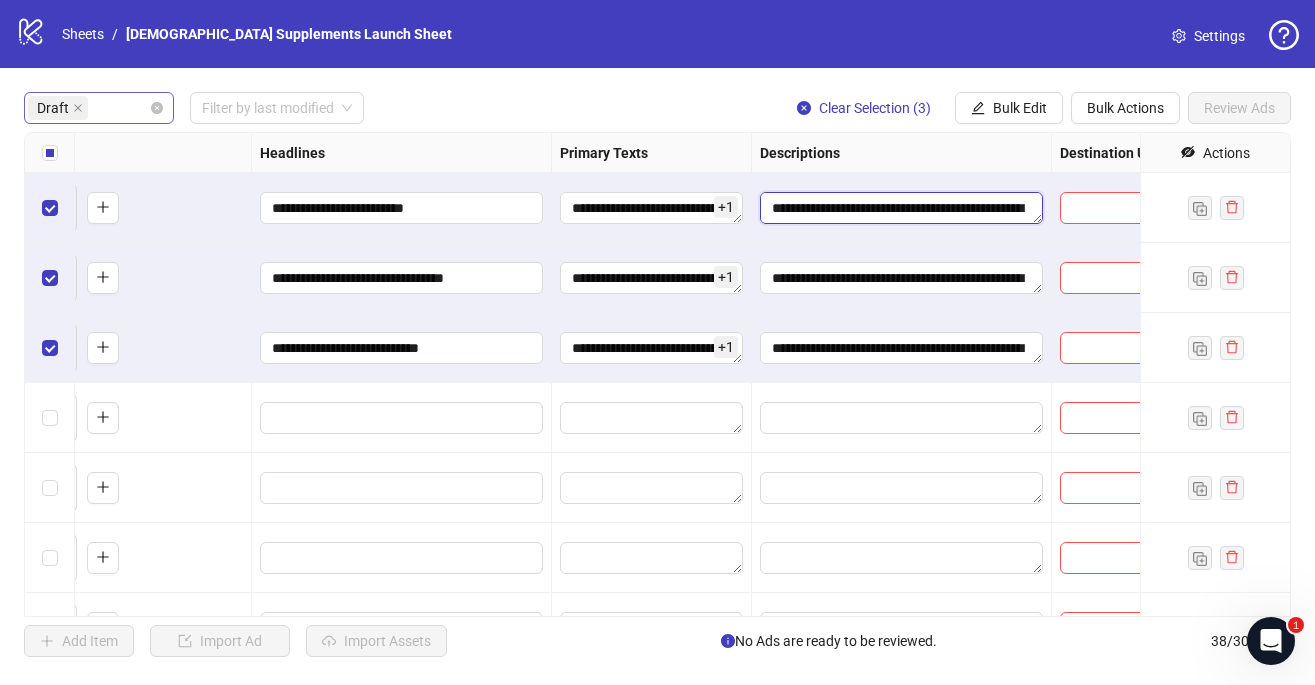 click at bounding box center (901, 208) 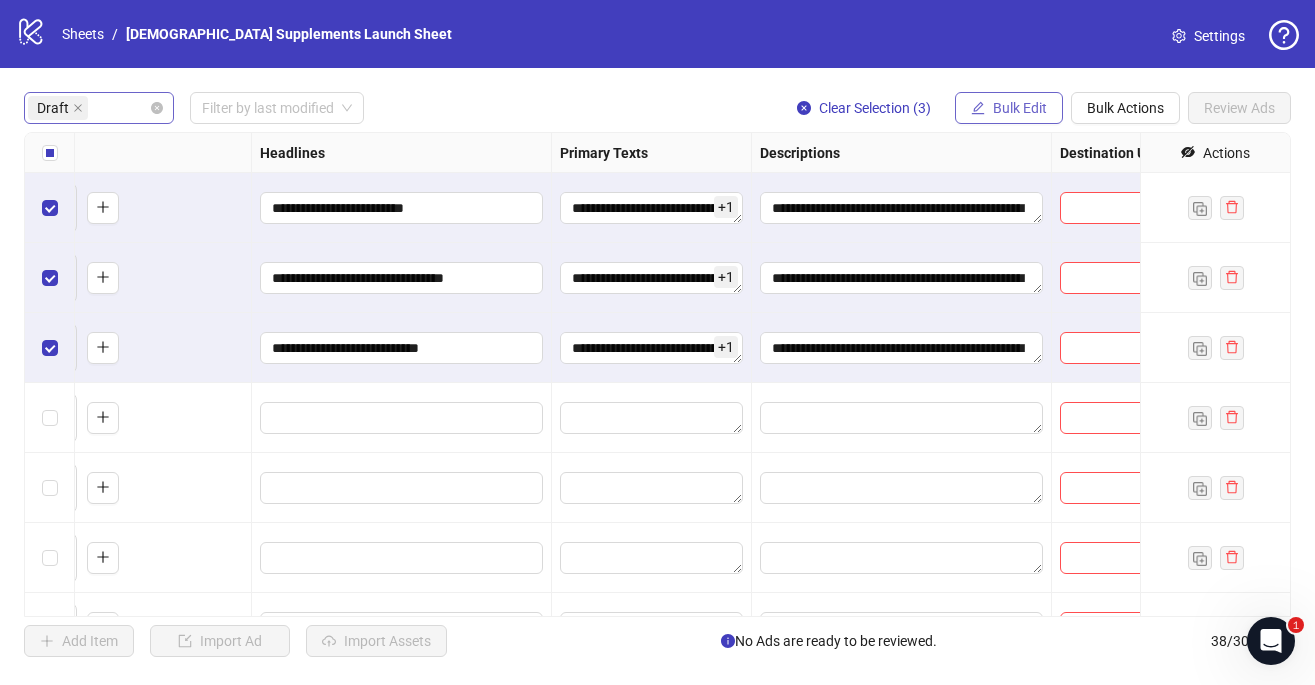 click on "Bulk Edit" at bounding box center [1020, 108] 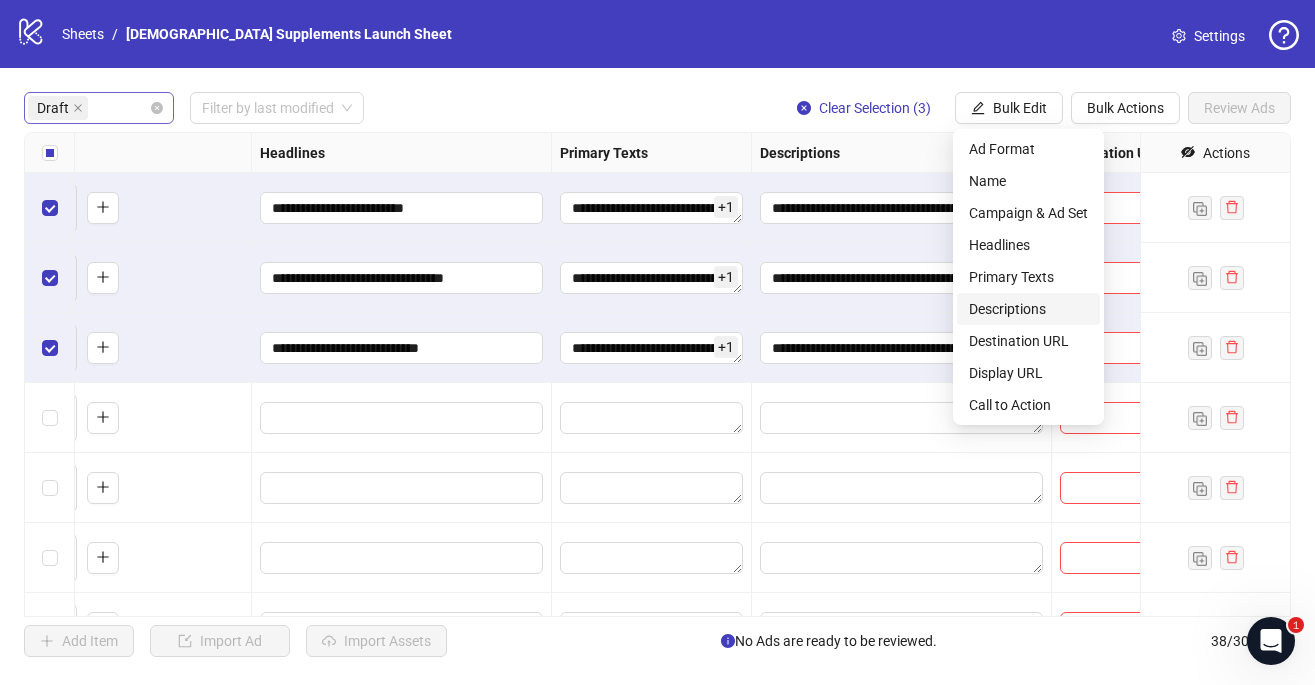 click on "Descriptions" at bounding box center (1028, 309) 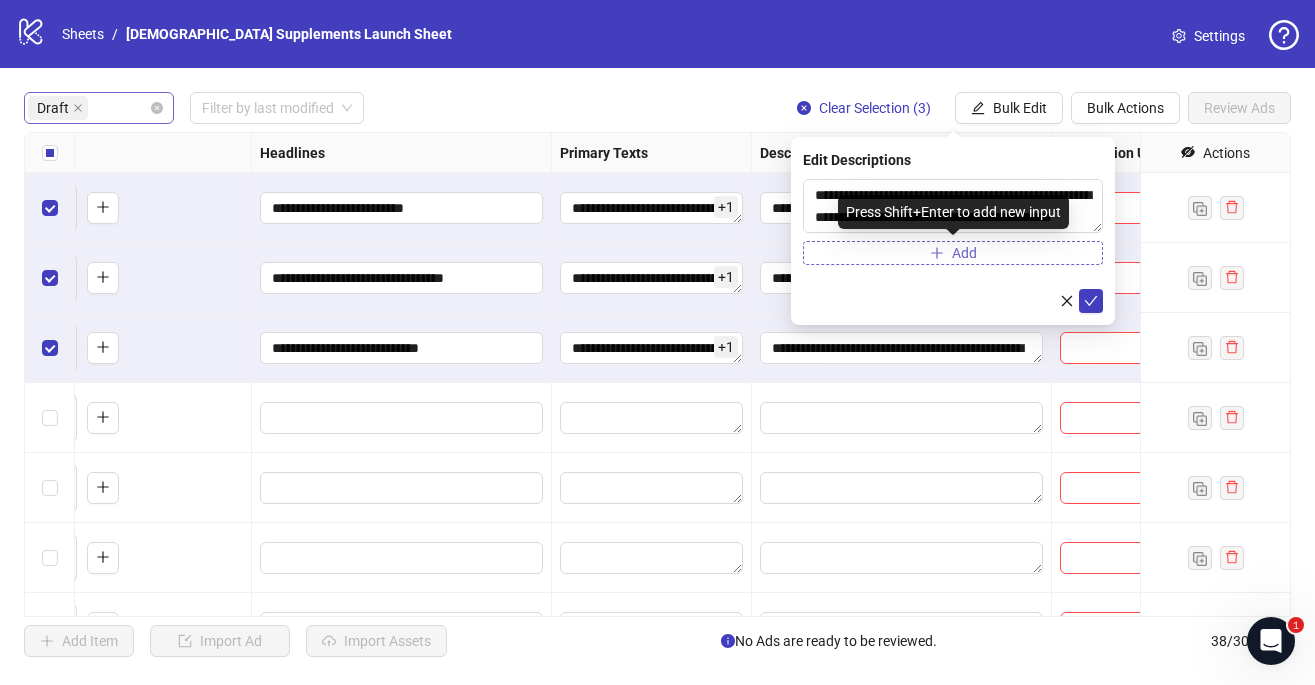 click on "Add" at bounding box center (953, 253) 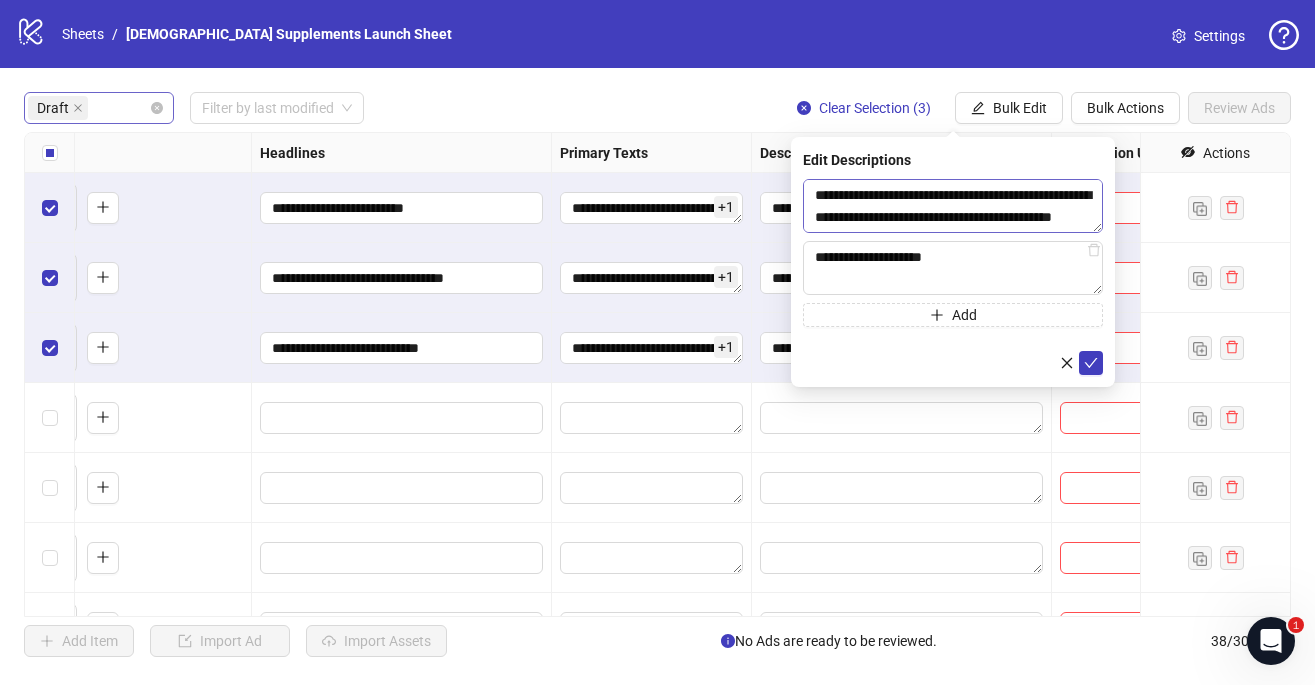 type on "**********" 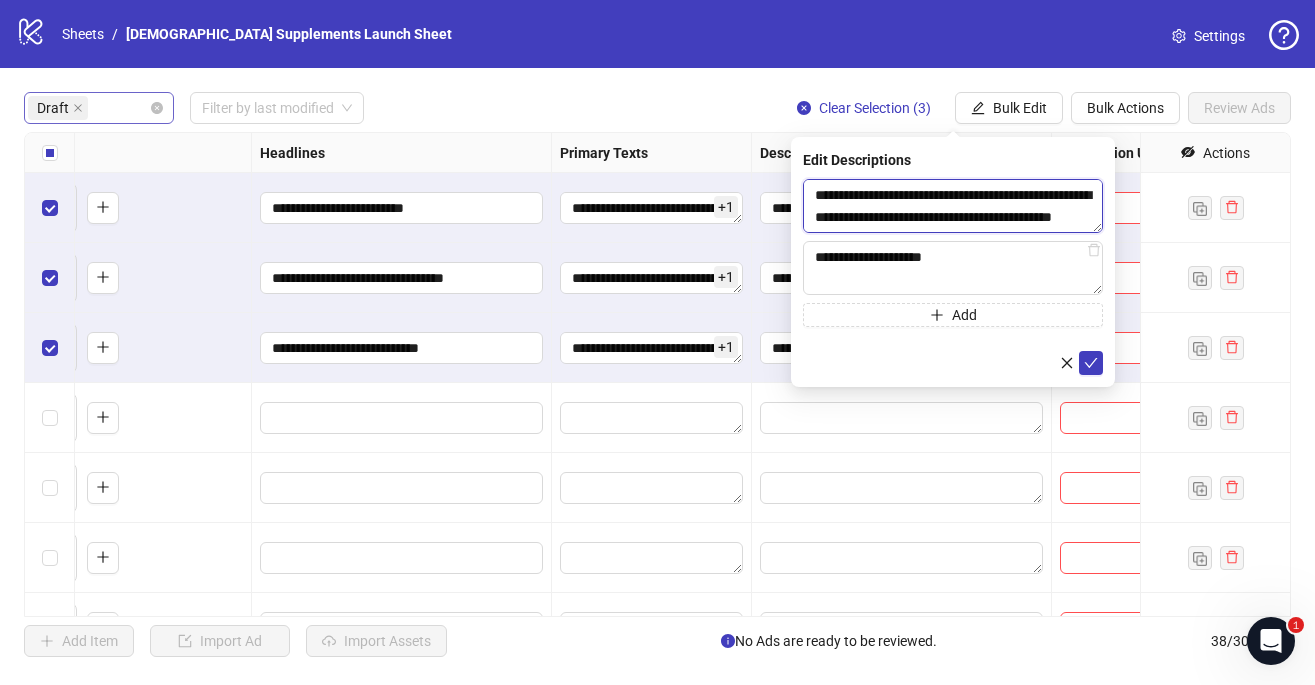click at bounding box center (953, 206) 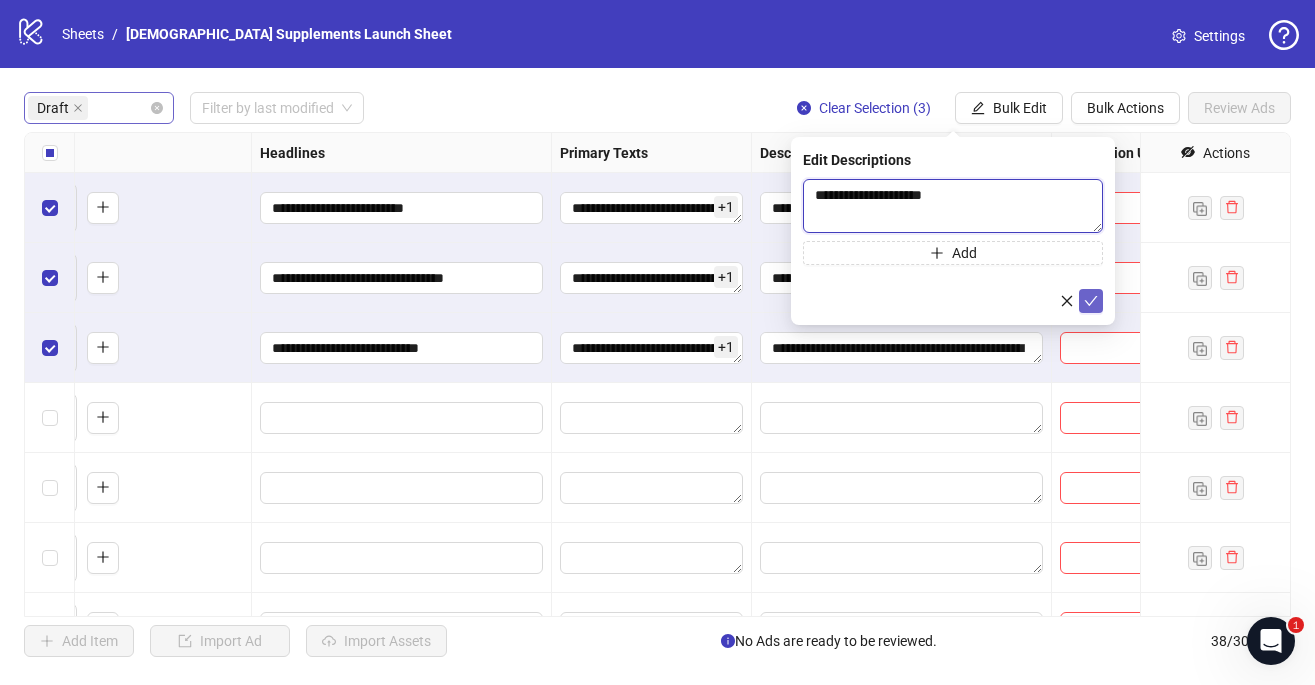 type on "**********" 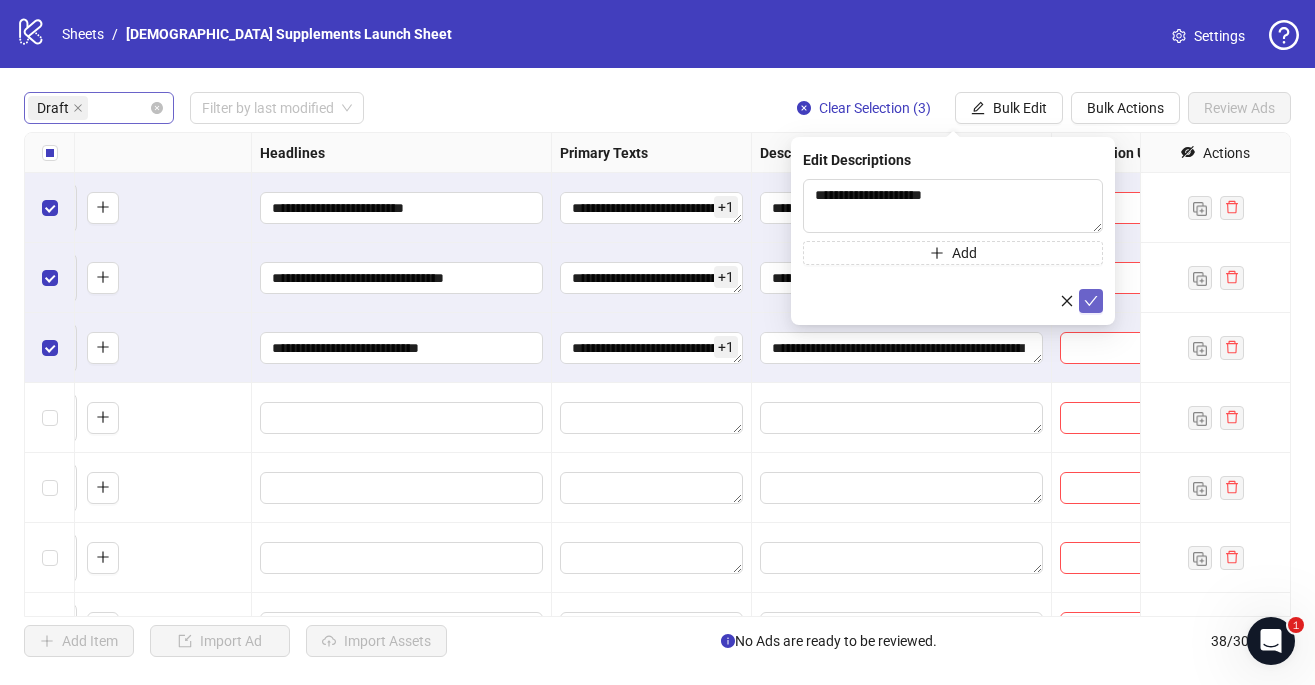 click at bounding box center (1091, 301) 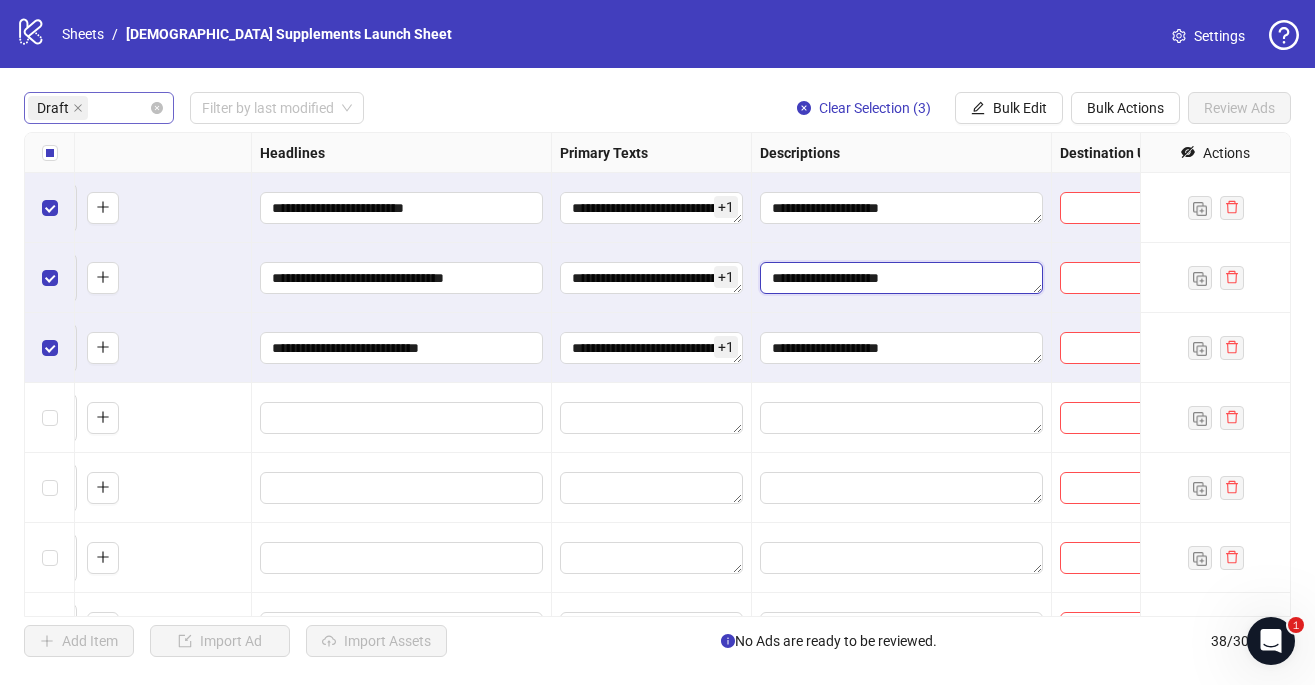 click on "**********" at bounding box center (901, 278) 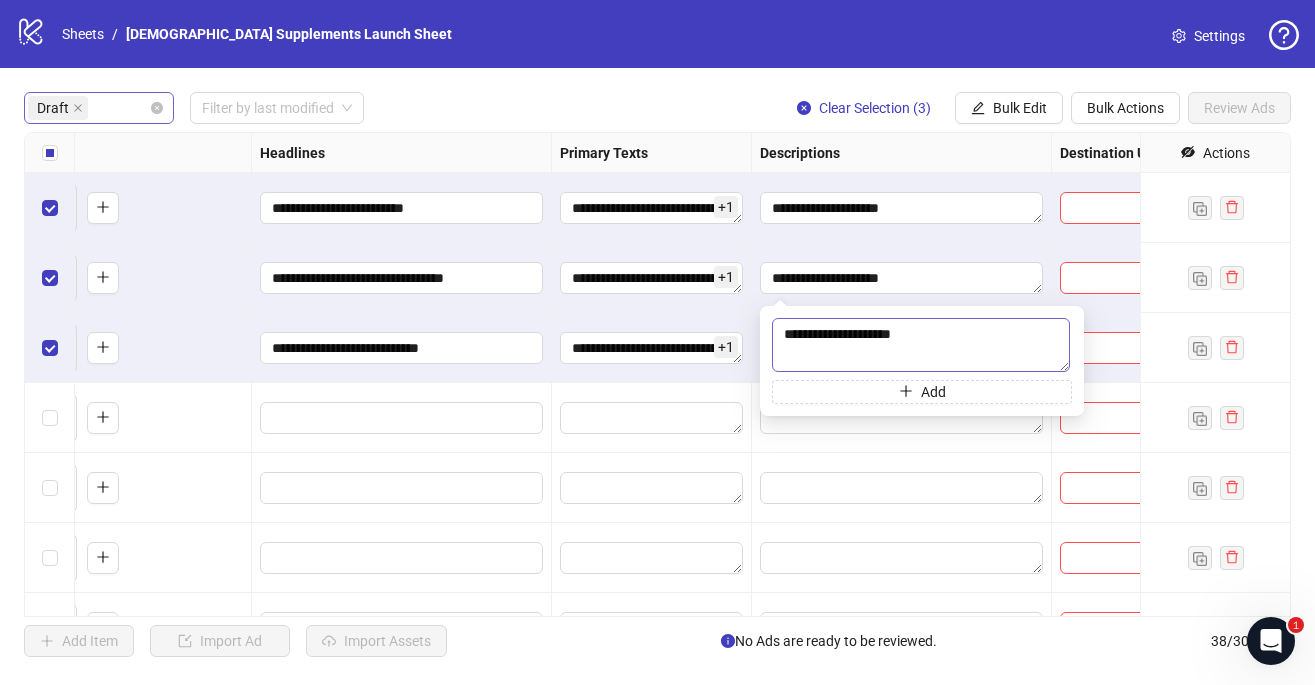 click on "**********" at bounding box center (921, 345) 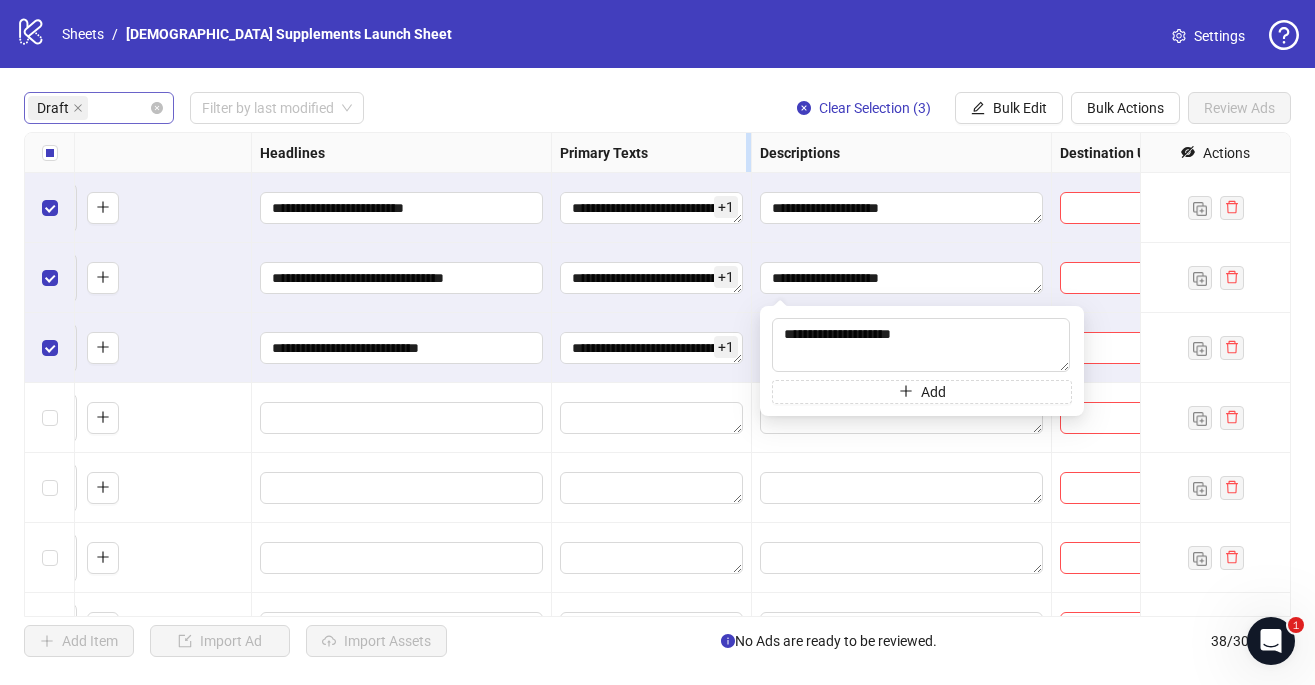 click at bounding box center [748, 152] 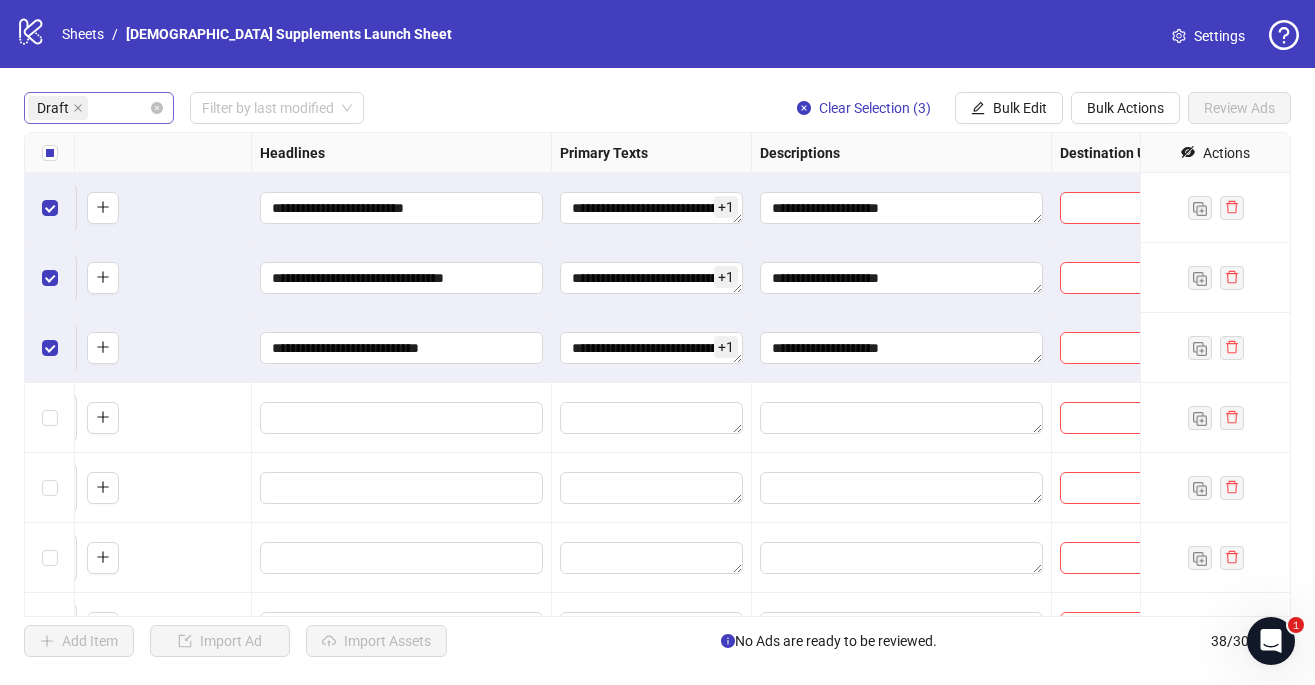 click on "+ 1" at bounding box center [652, 208] 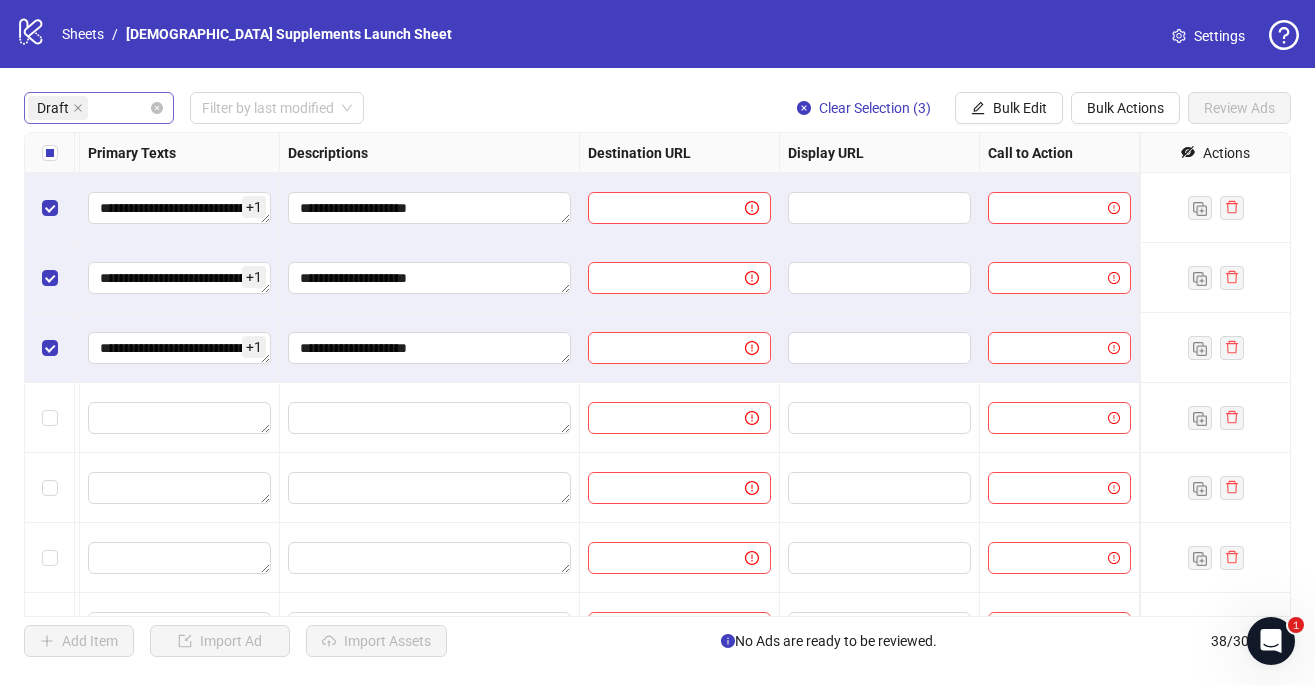 scroll, scrollTop: 1, scrollLeft: 0, axis: vertical 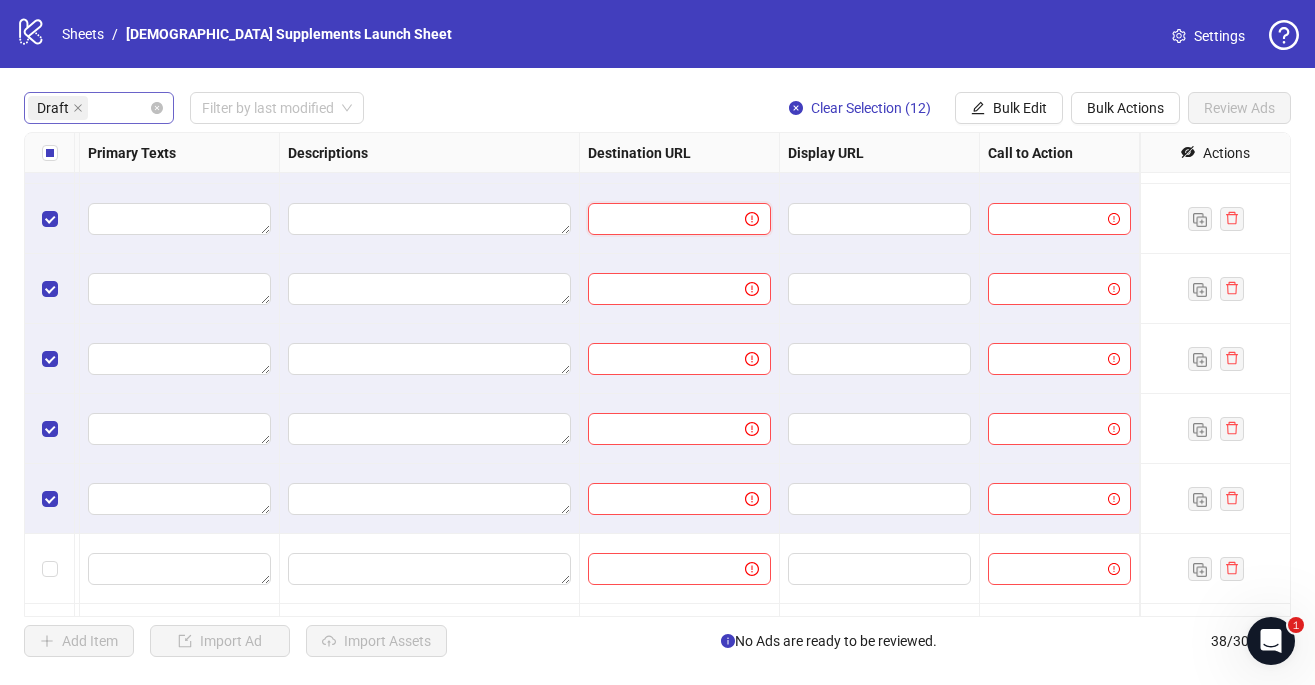 click at bounding box center [658, 219] 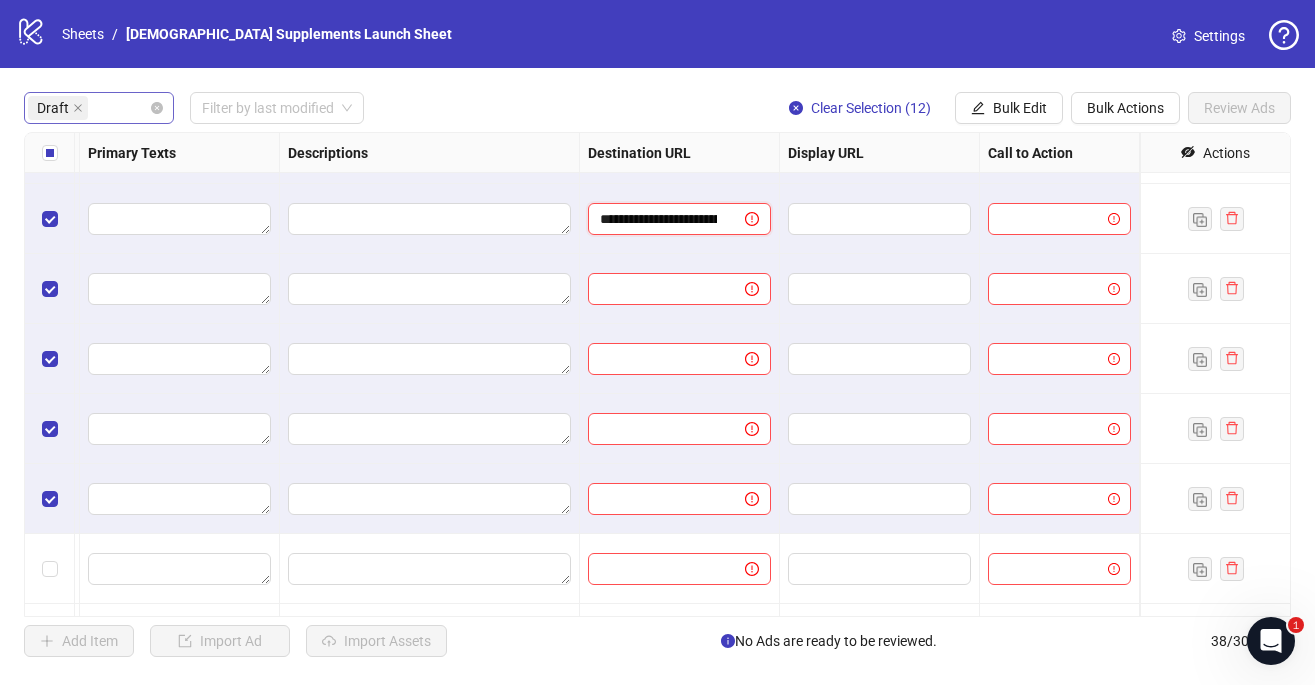 scroll, scrollTop: 0, scrollLeft: 270, axis: horizontal 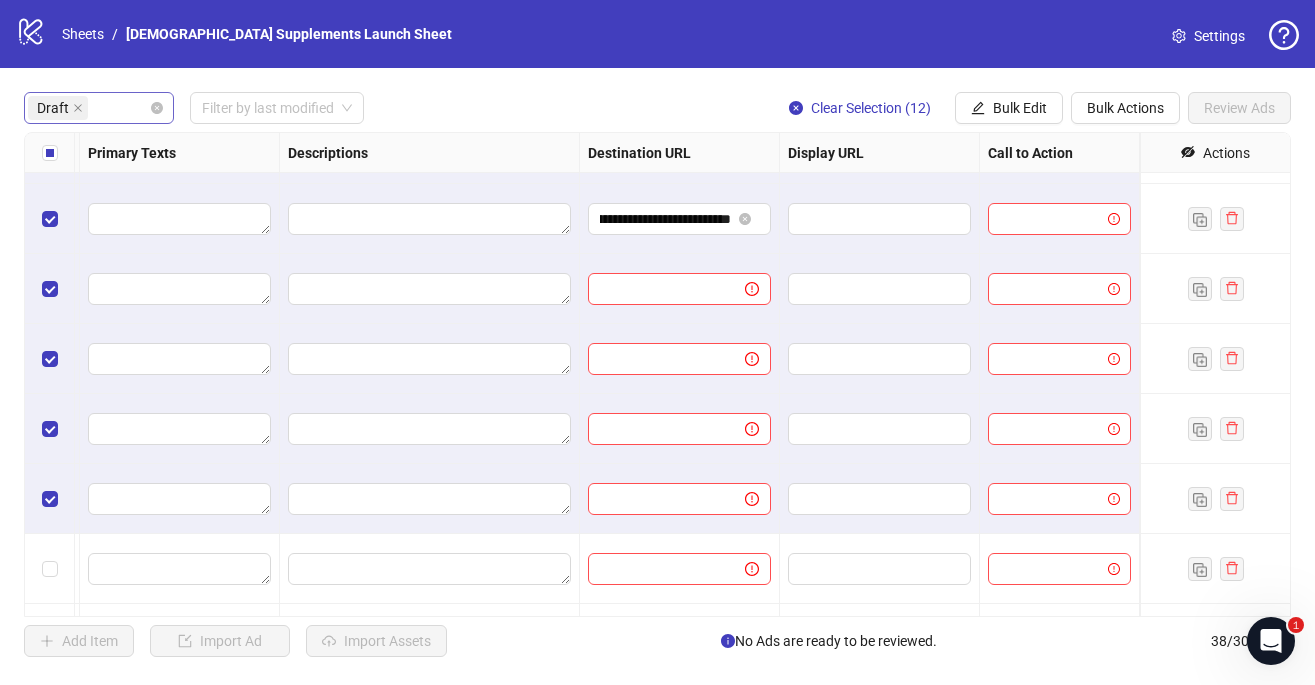 click at bounding box center (430, 149) 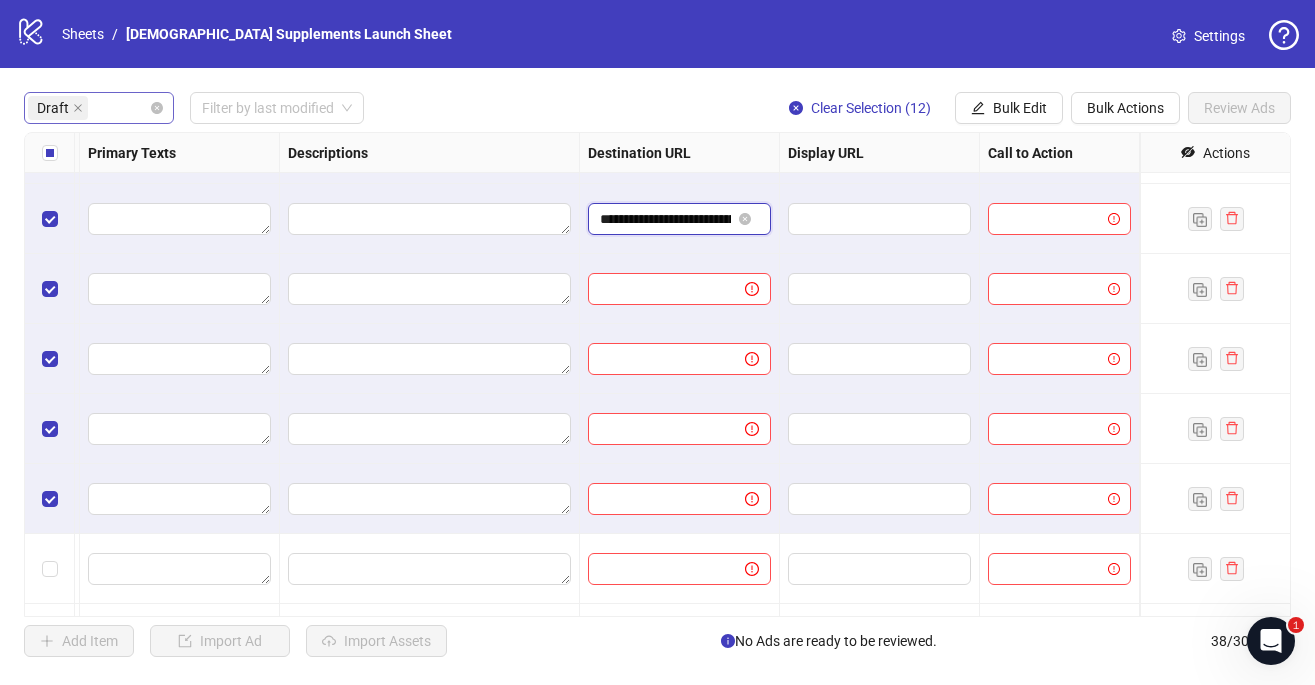 click on "**********" at bounding box center [665, 219] 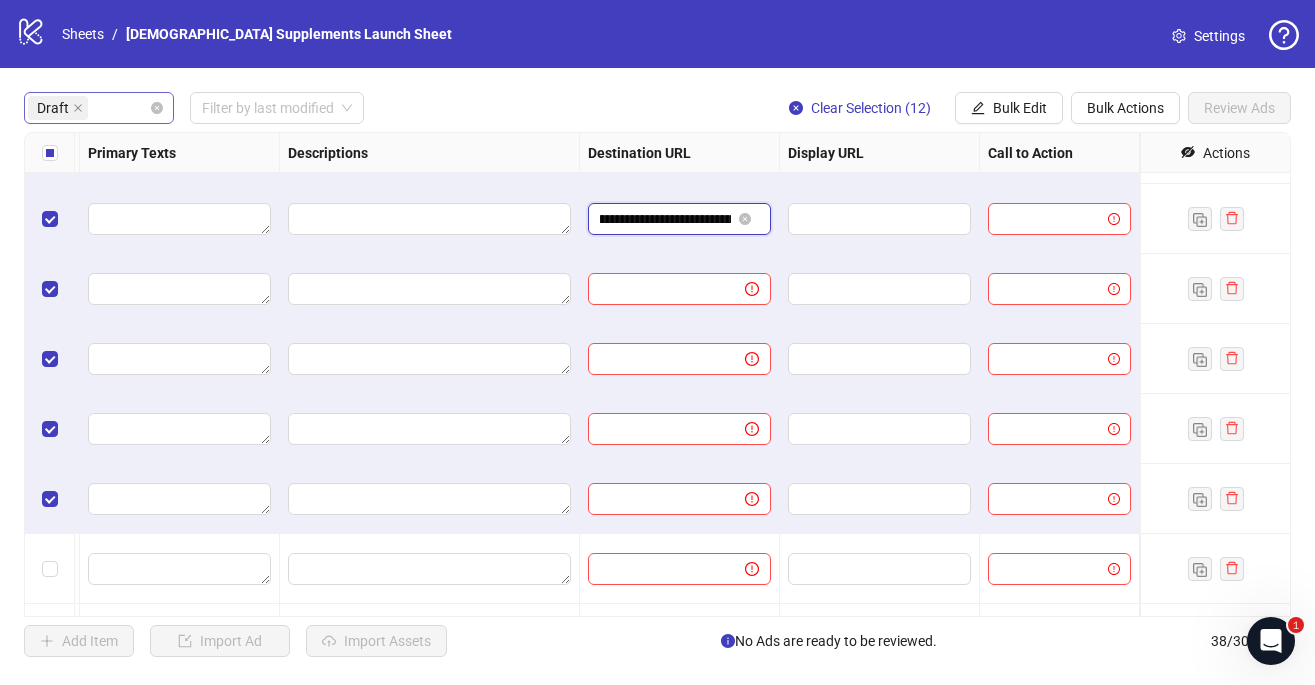 scroll, scrollTop: 0, scrollLeft: 79, axis: horizontal 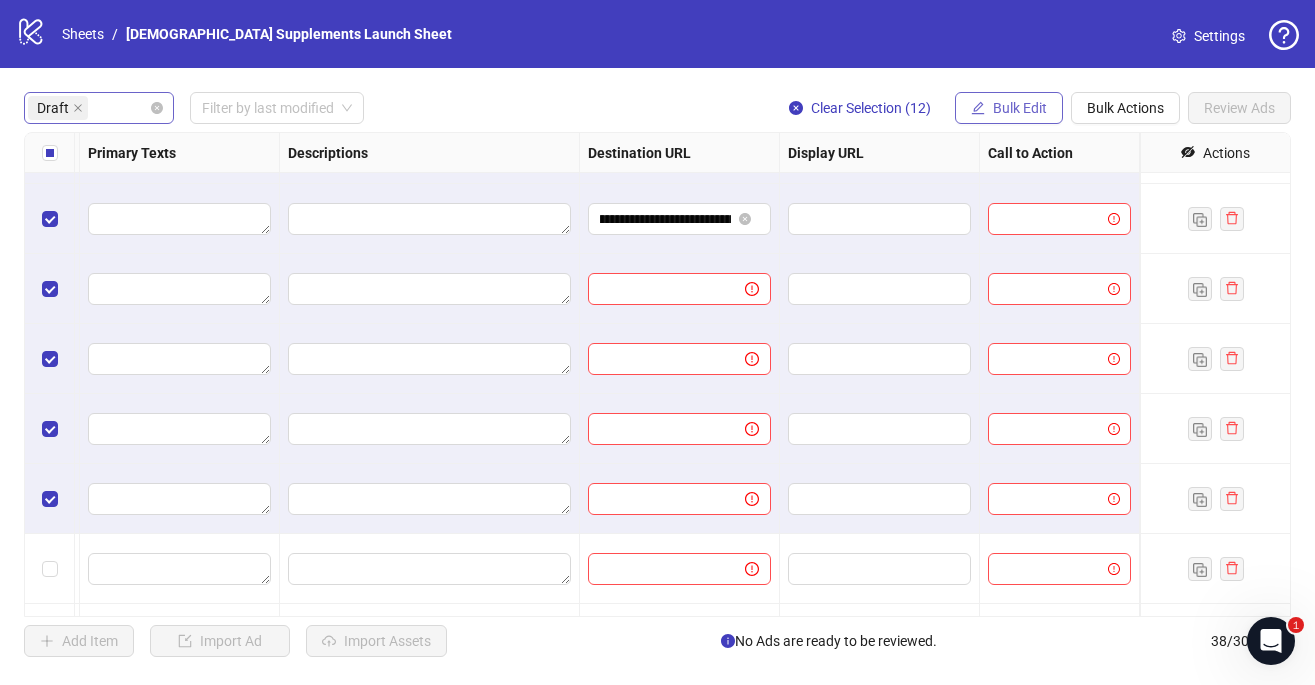 click on "Bulk Edit" at bounding box center (1009, 108) 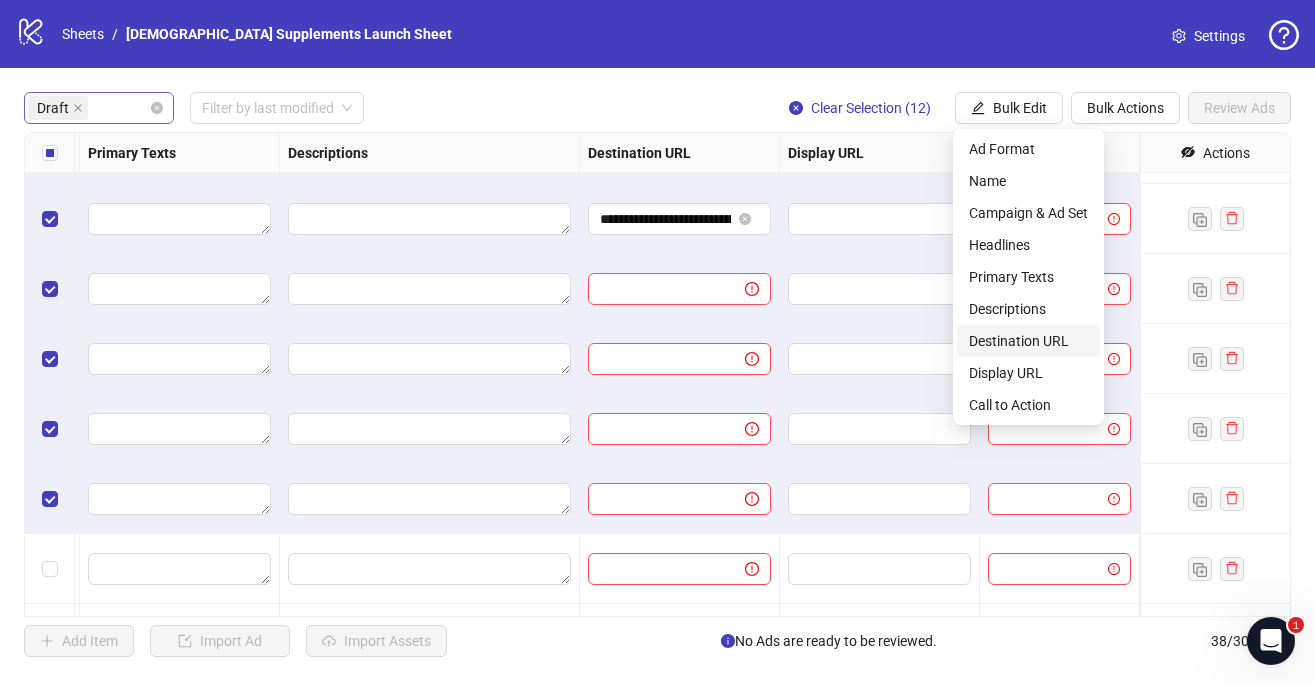 click on "Destination URL" at bounding box center [1028, 341] 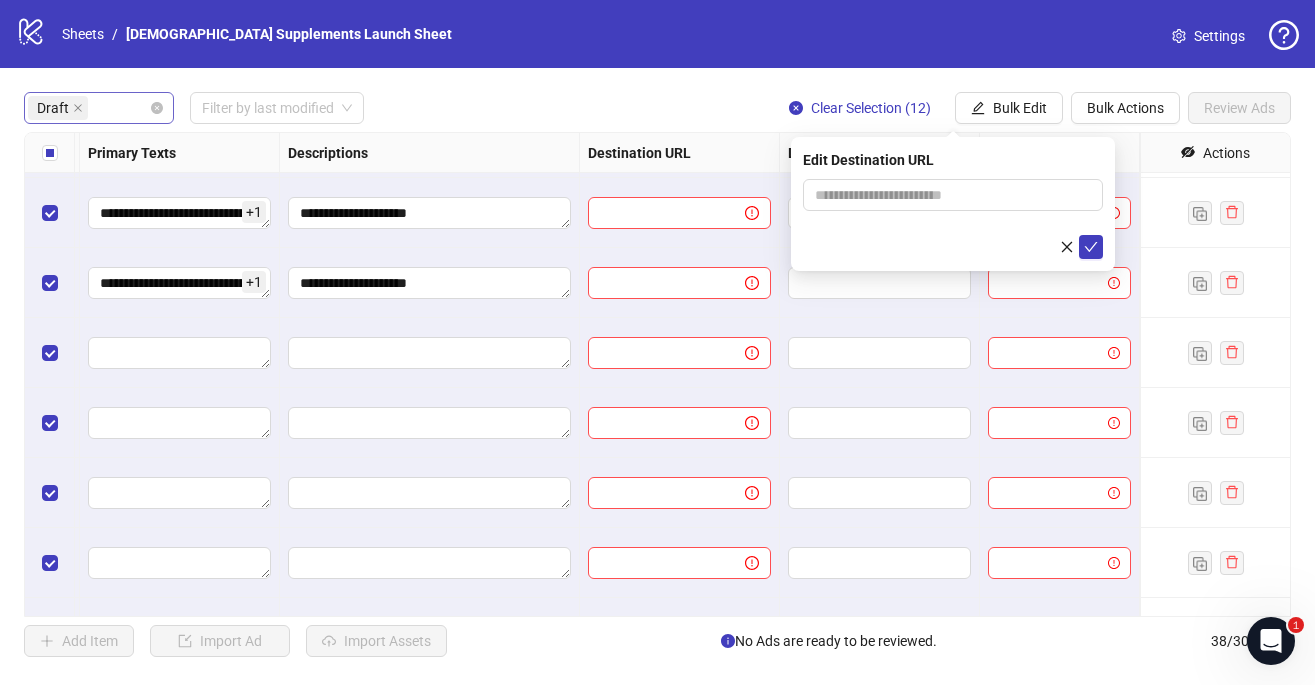 scroll, scrollTop: 0, scrollLeft: 1405, axis: horizontal 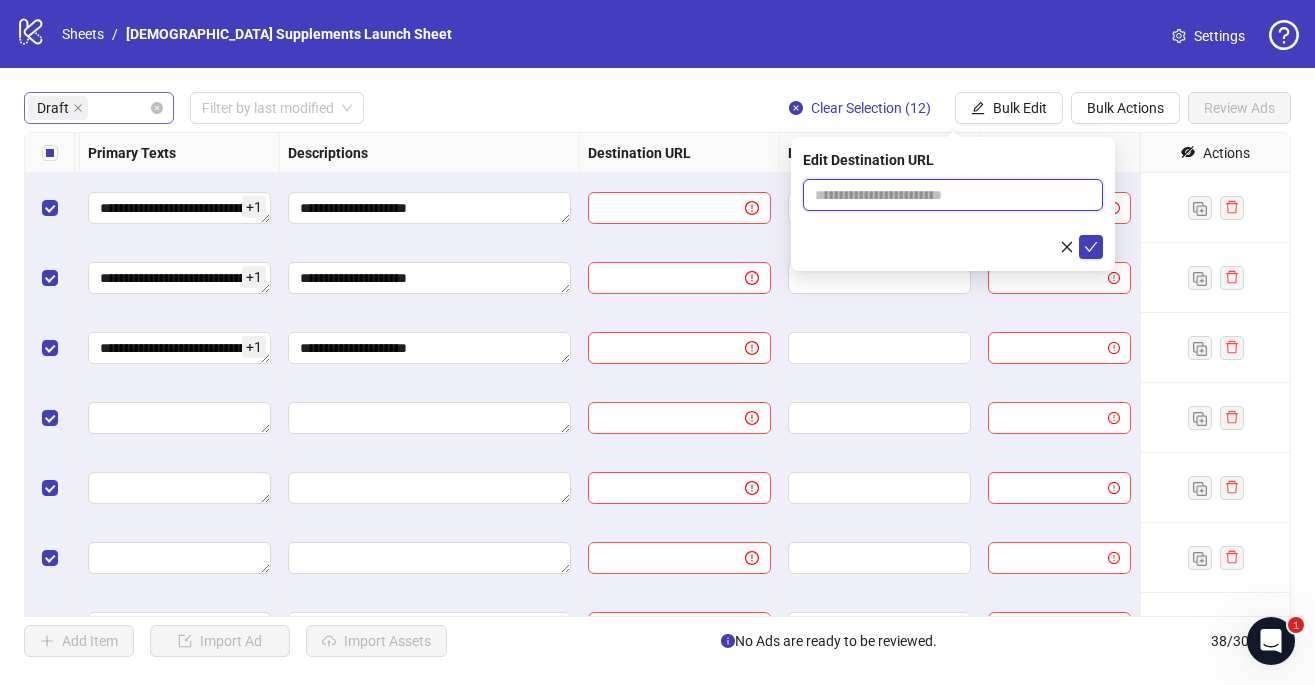 click at bounding box center (945, 195) 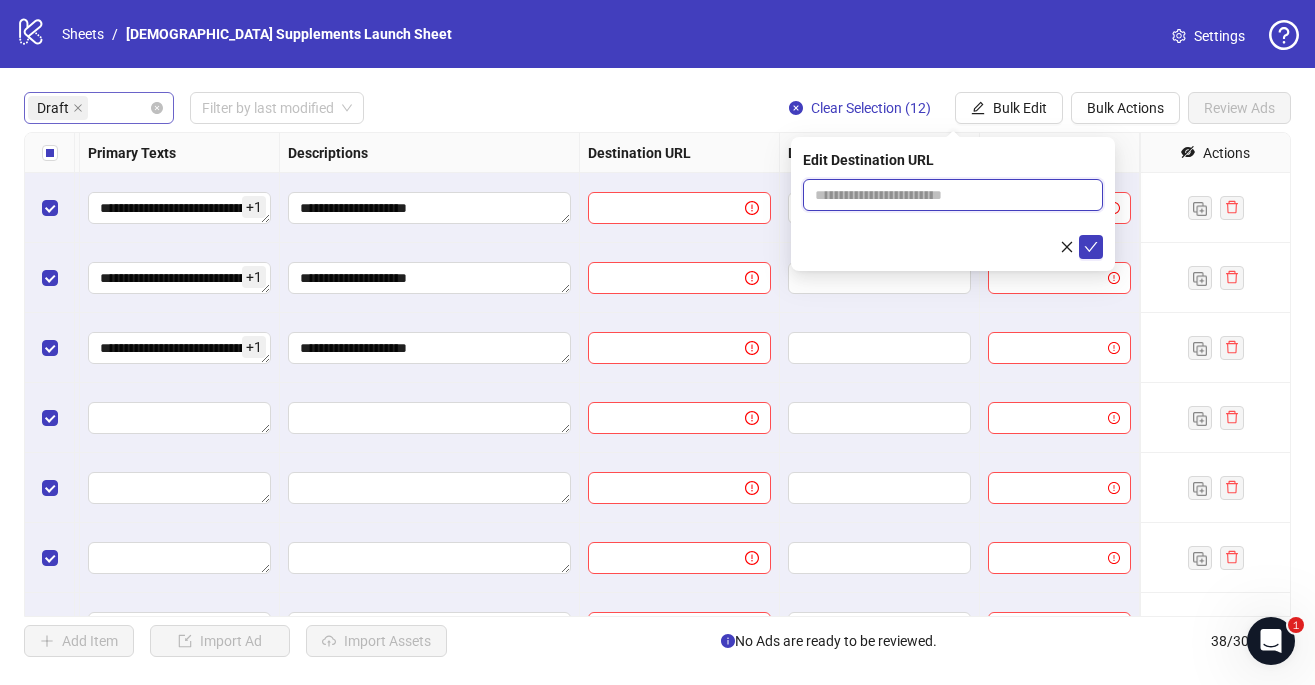 paste on "**********" 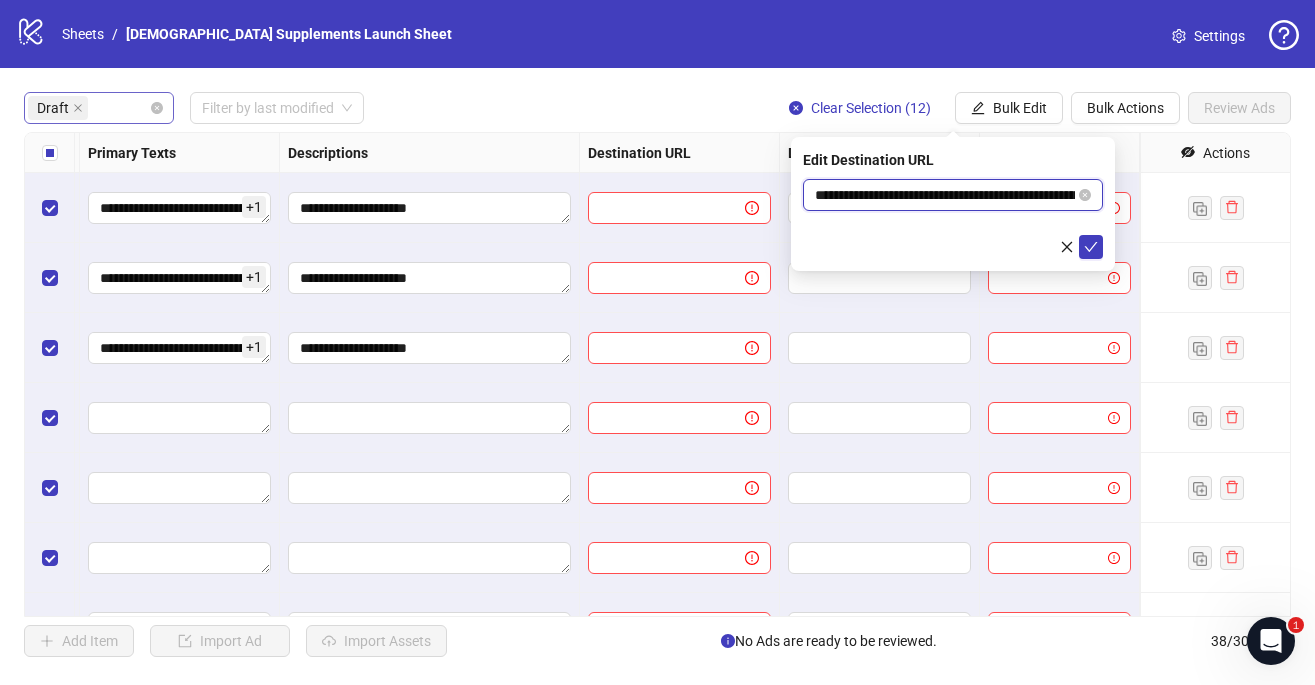 scroll, scrollTop: 0, scrollLeft: 141, axis: horizontal 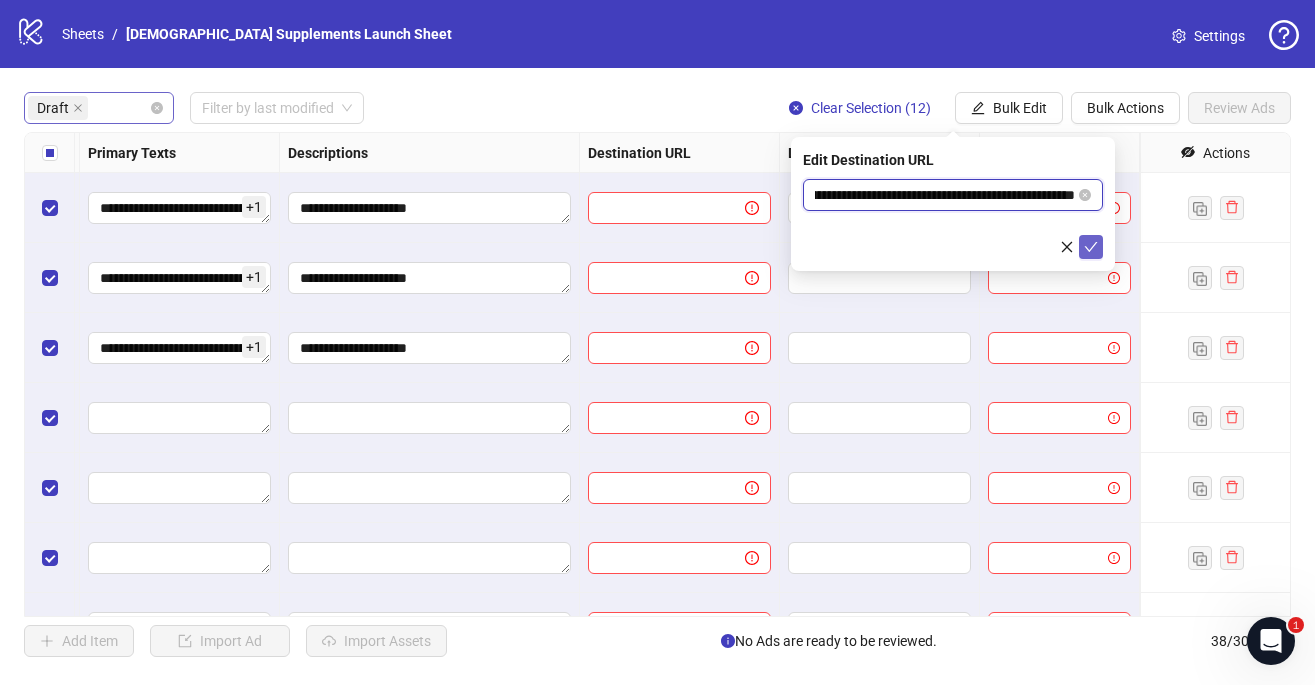 type on "**********" 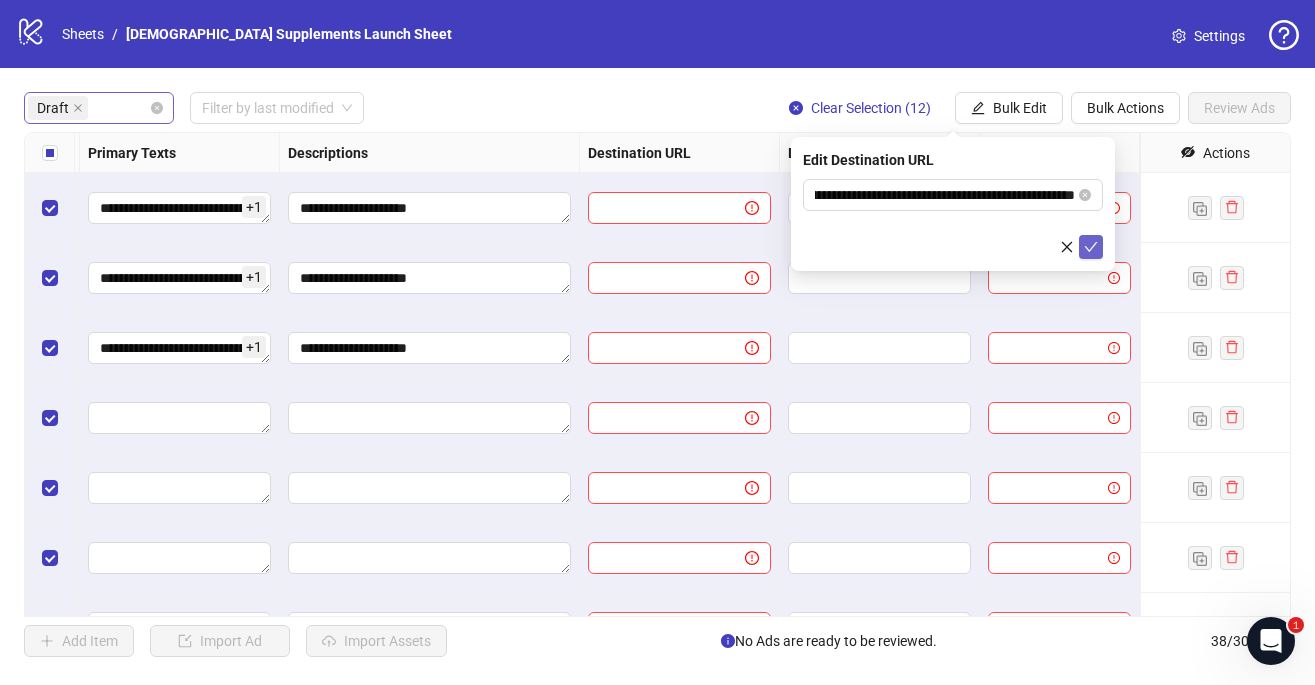 click 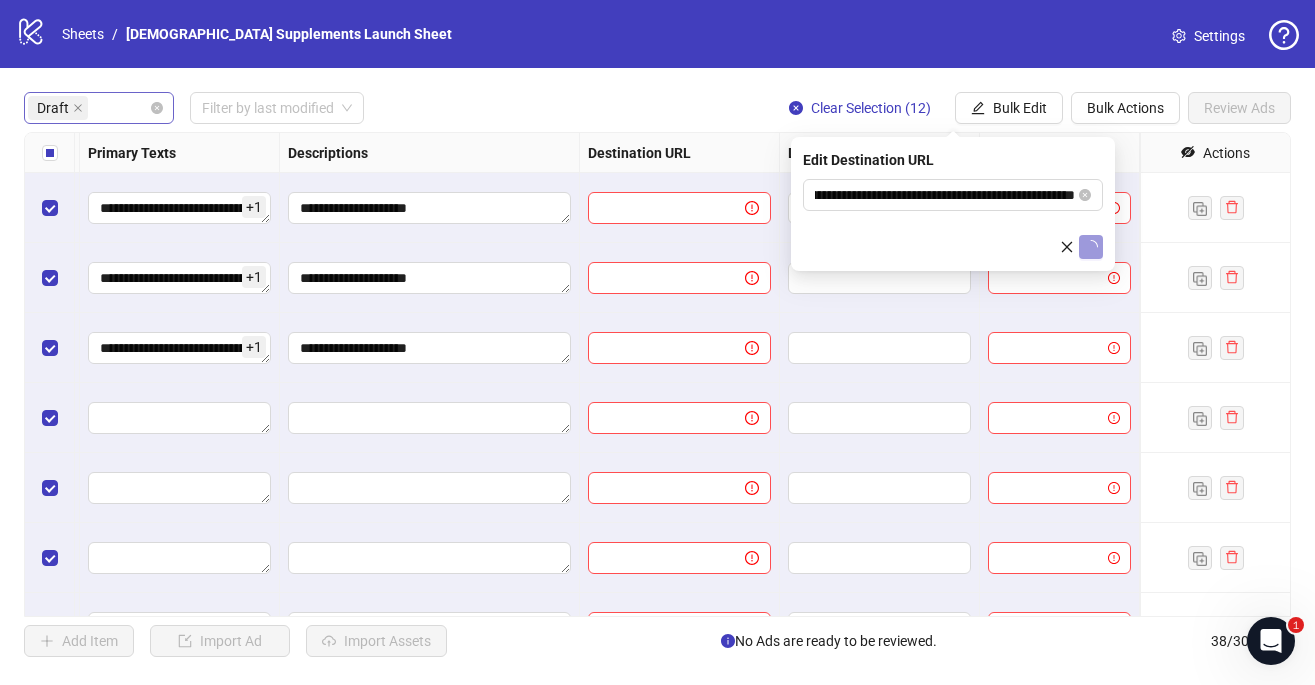 scroll, scrollTop: 0, scrollLeft: 0, axis: both 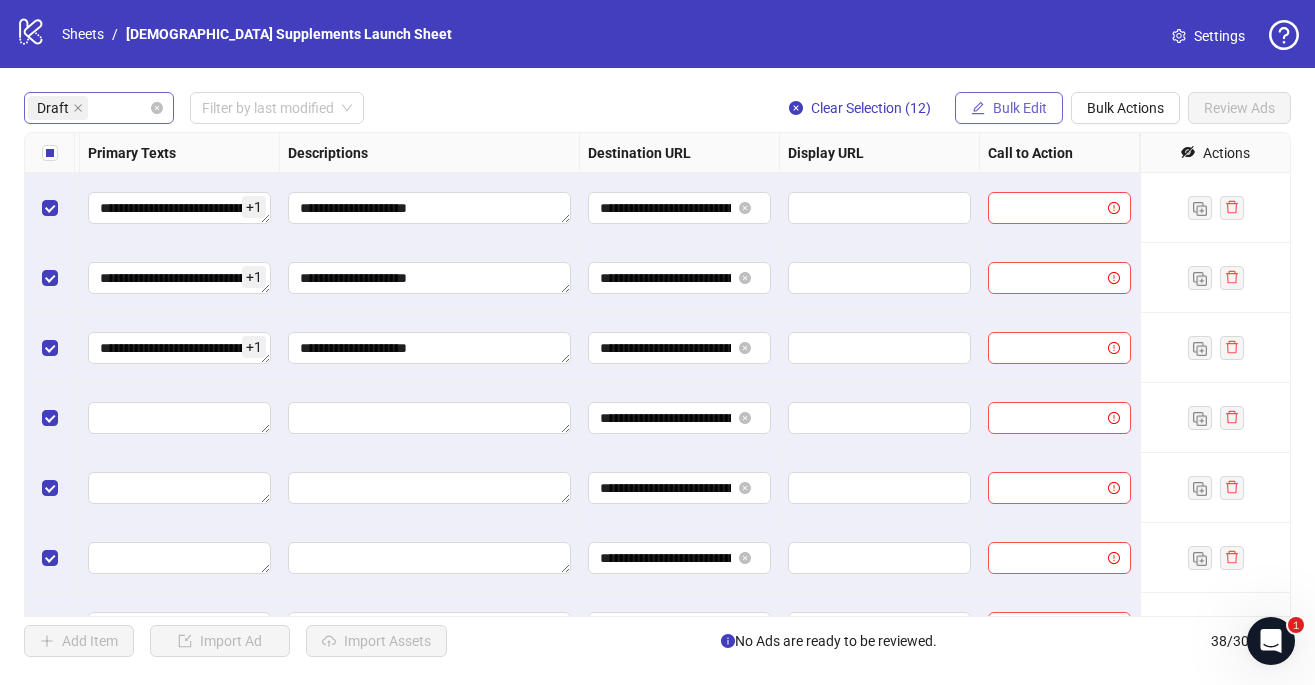 click on "Bulk Edit" at bounding box center (1020, 108) 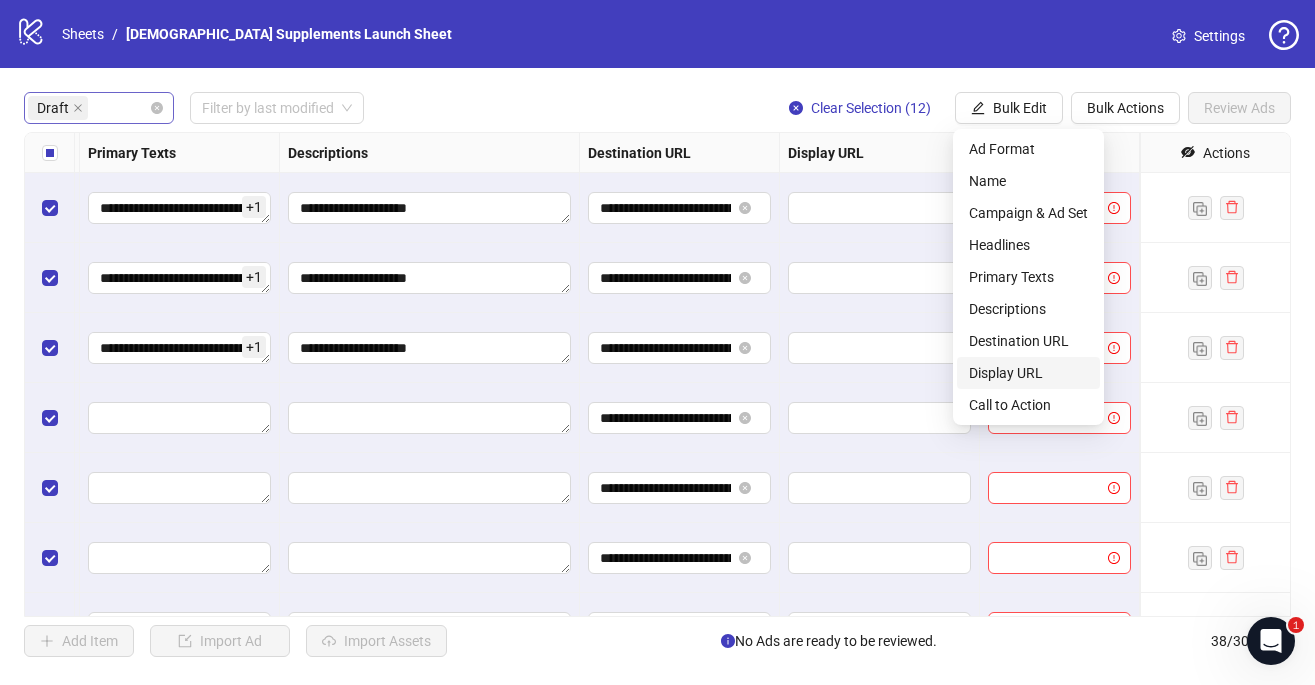 click on "Display URL" at bounding box center [1028, 373] 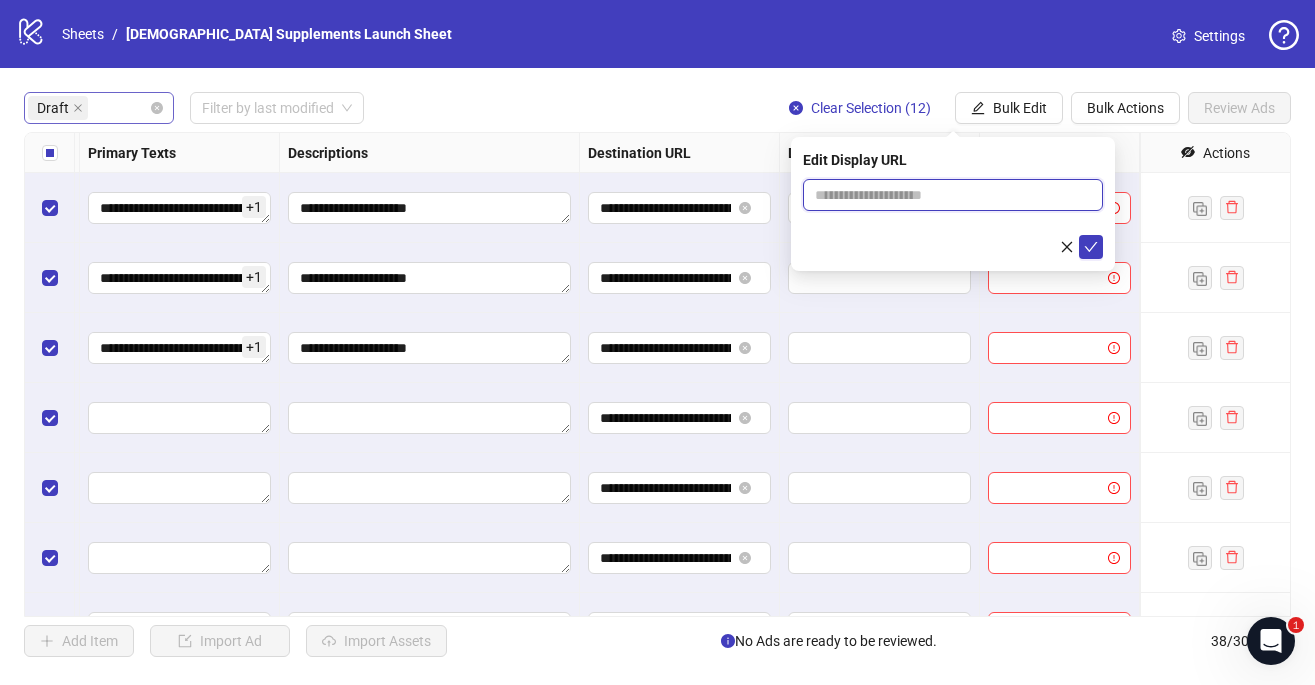 click at bounding box center (953, 195) 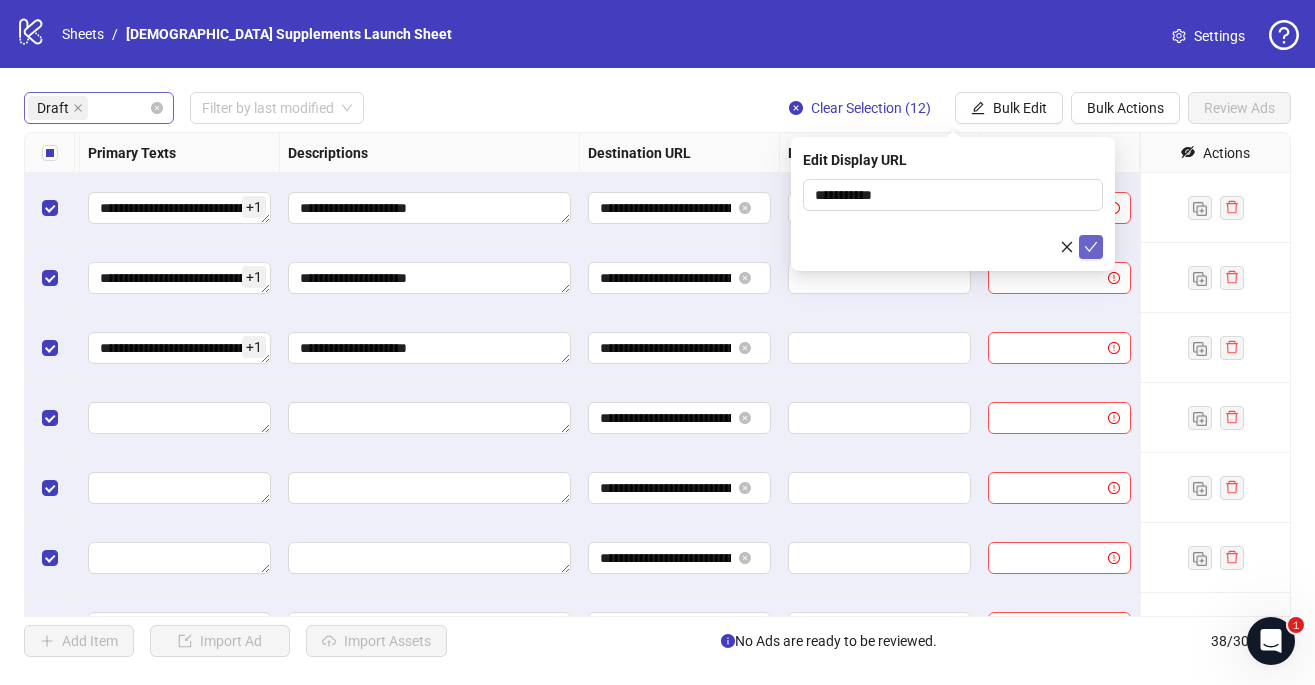 click 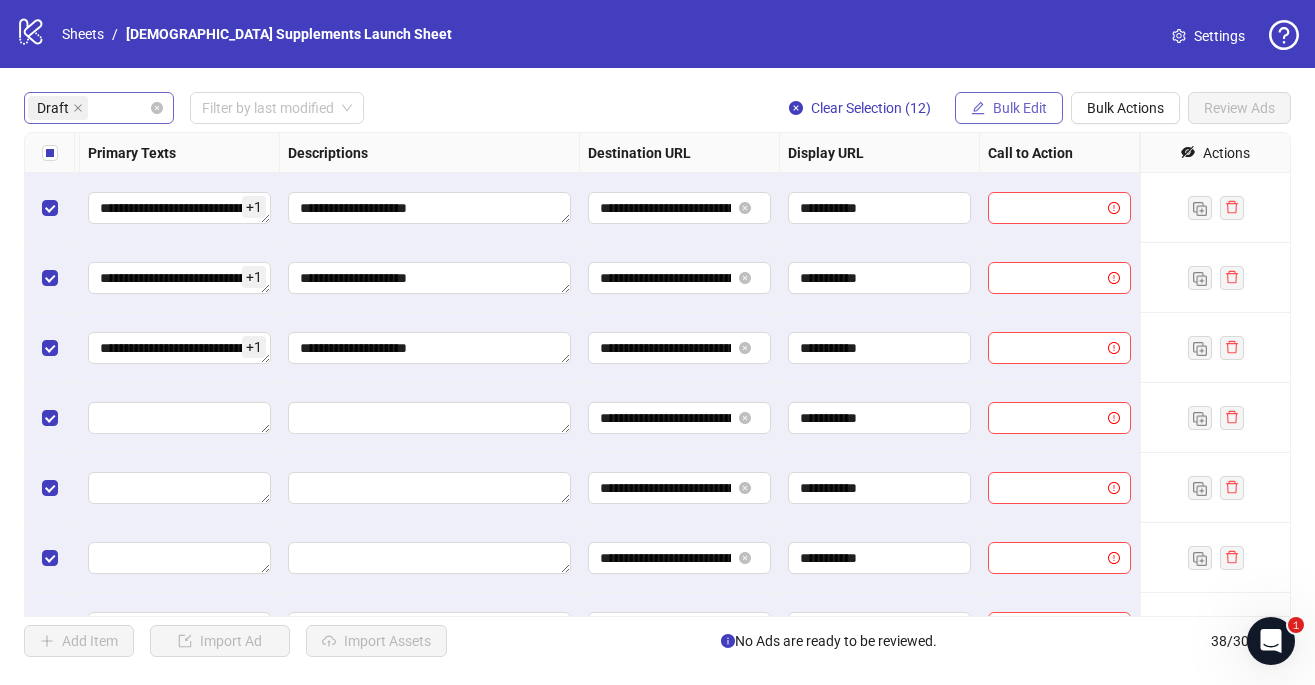 click on "Bulk Edit" at bounding box center [1020, 108] 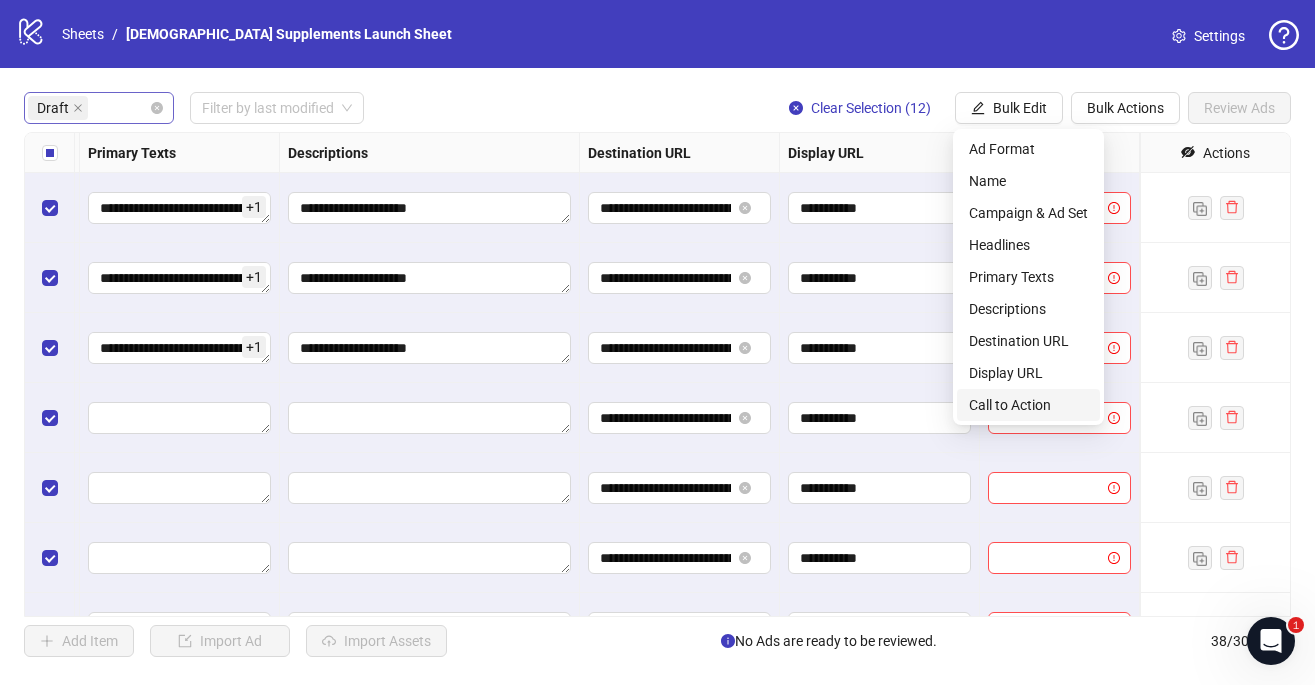 click on "Call to Action" at bounding box center (1028, 405) 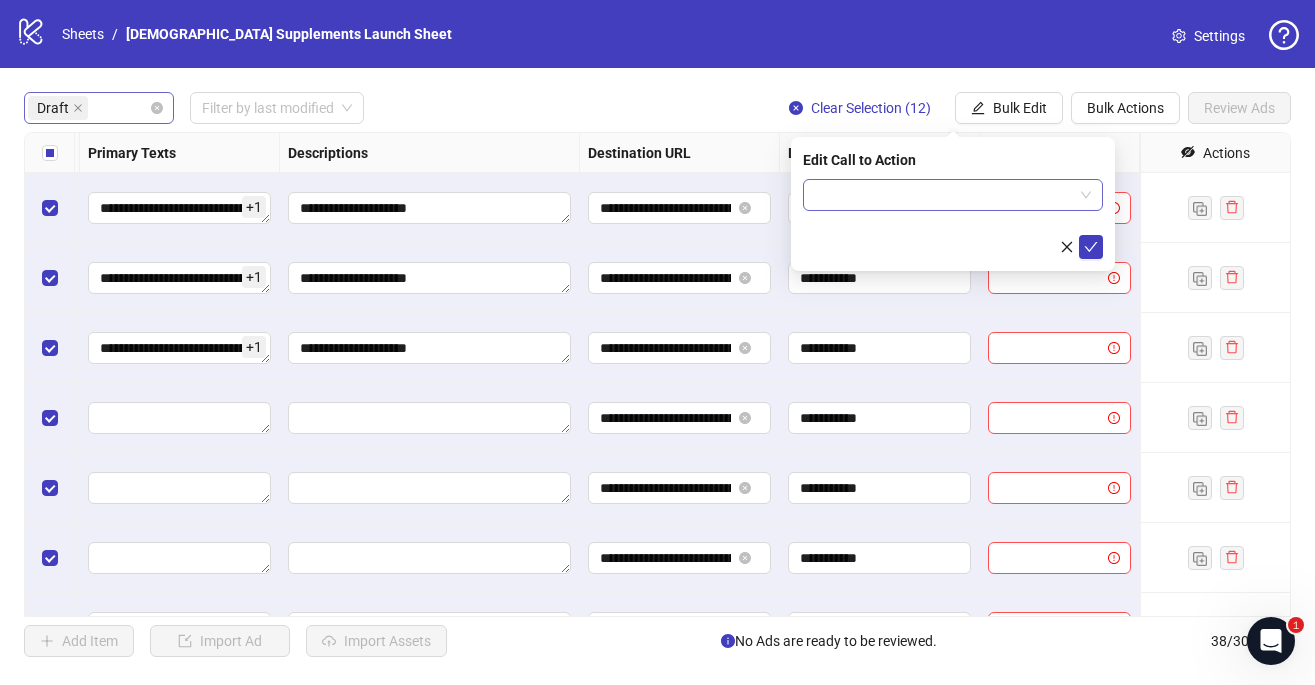 click at bounding box center (944, 195) 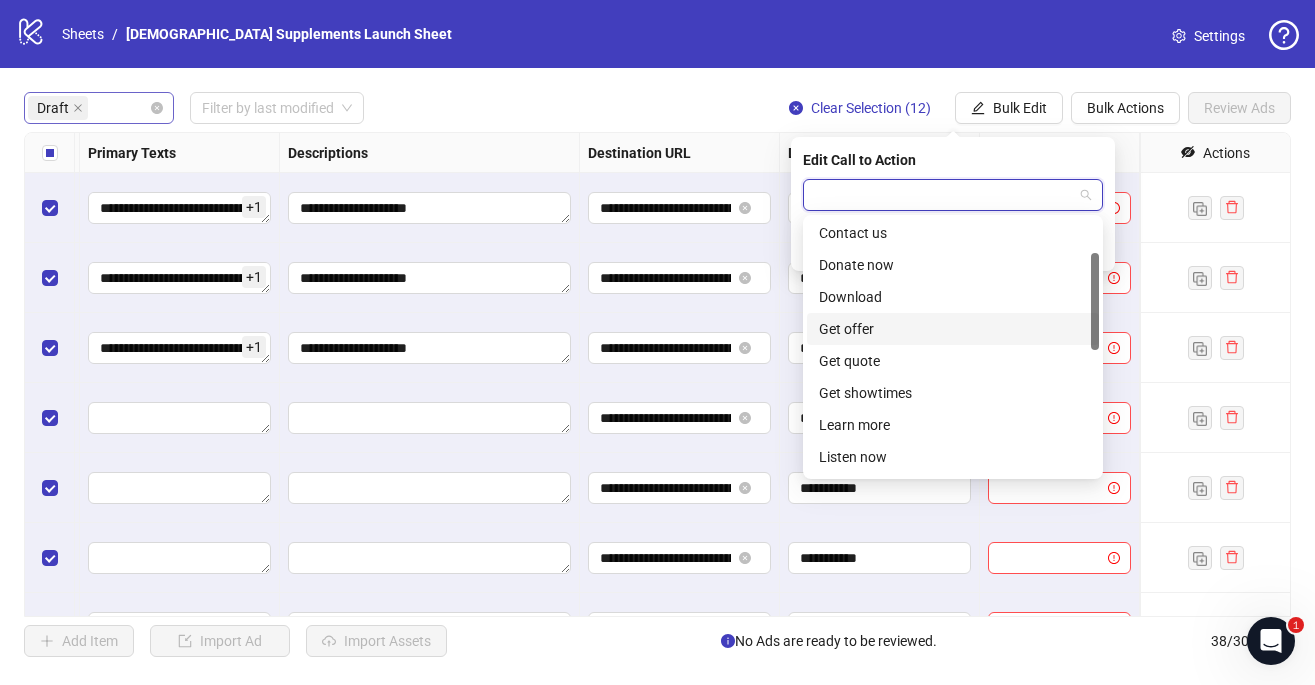 scroll, scrollTop: 105, scrollLeft: 0, axis: vertical 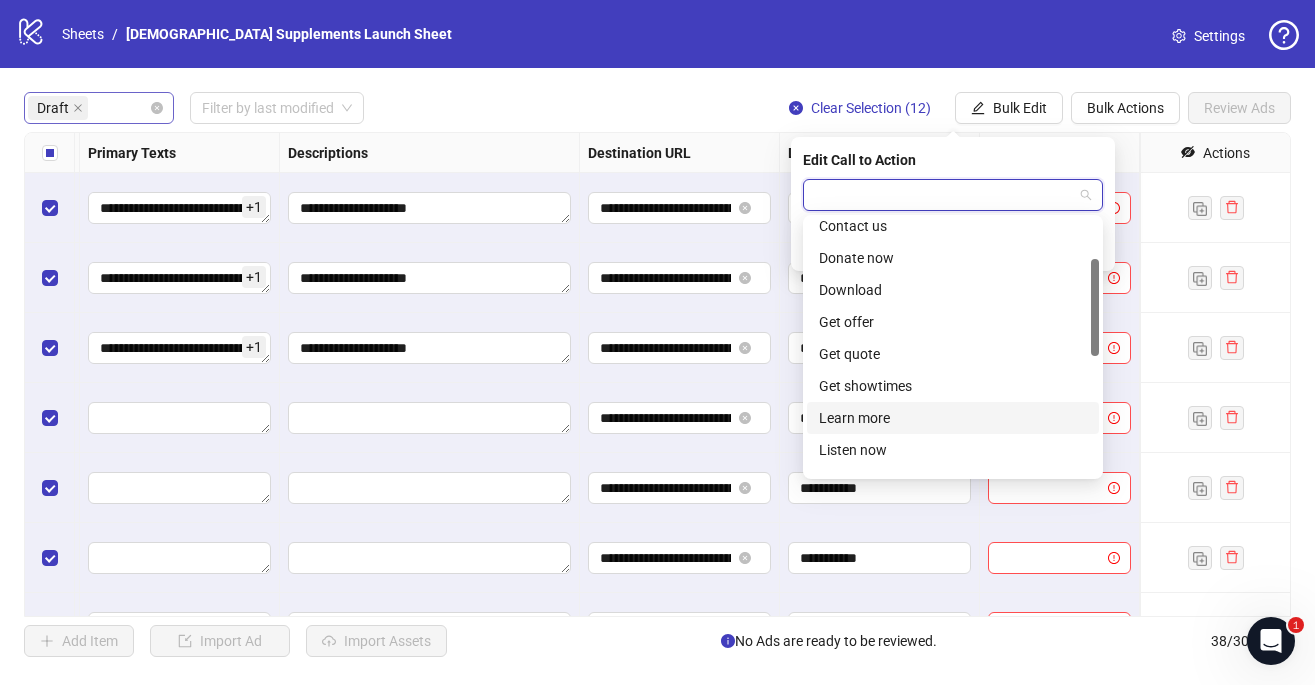 click on "Learn more" at bounding box center [953, 418] 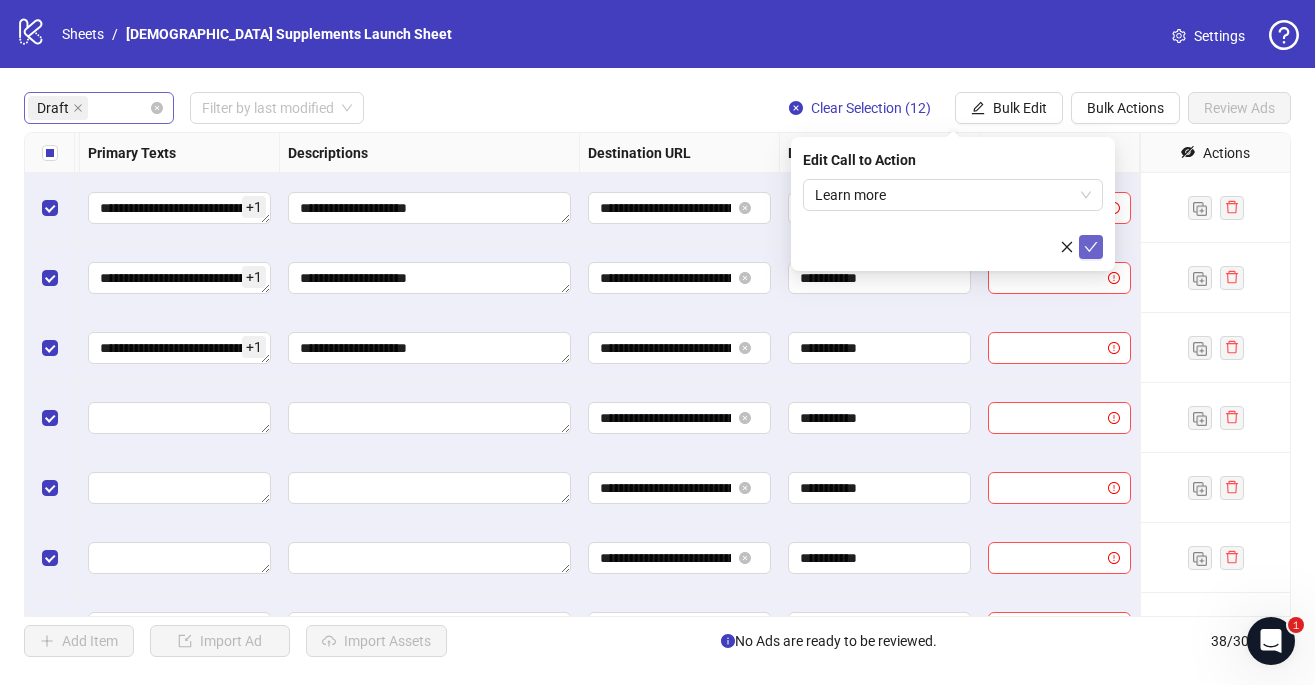 click 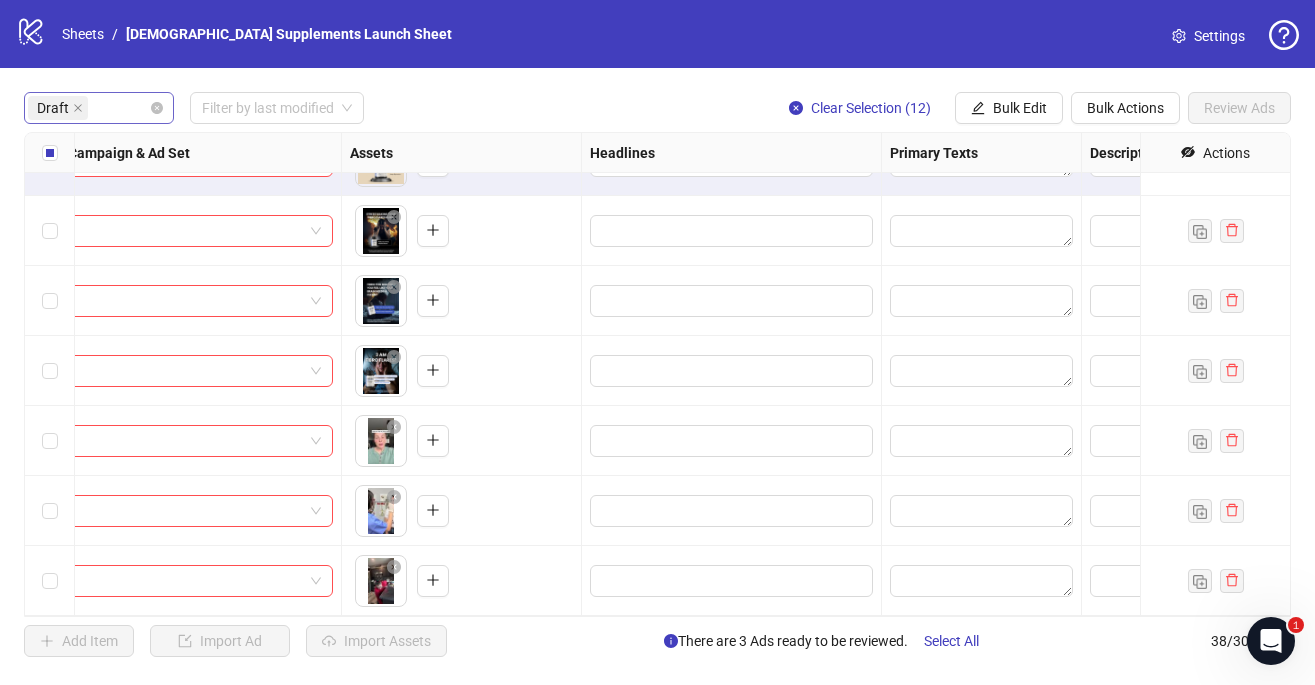 scroll, scrollTop: 817, scrollLeft: 517, axis: both 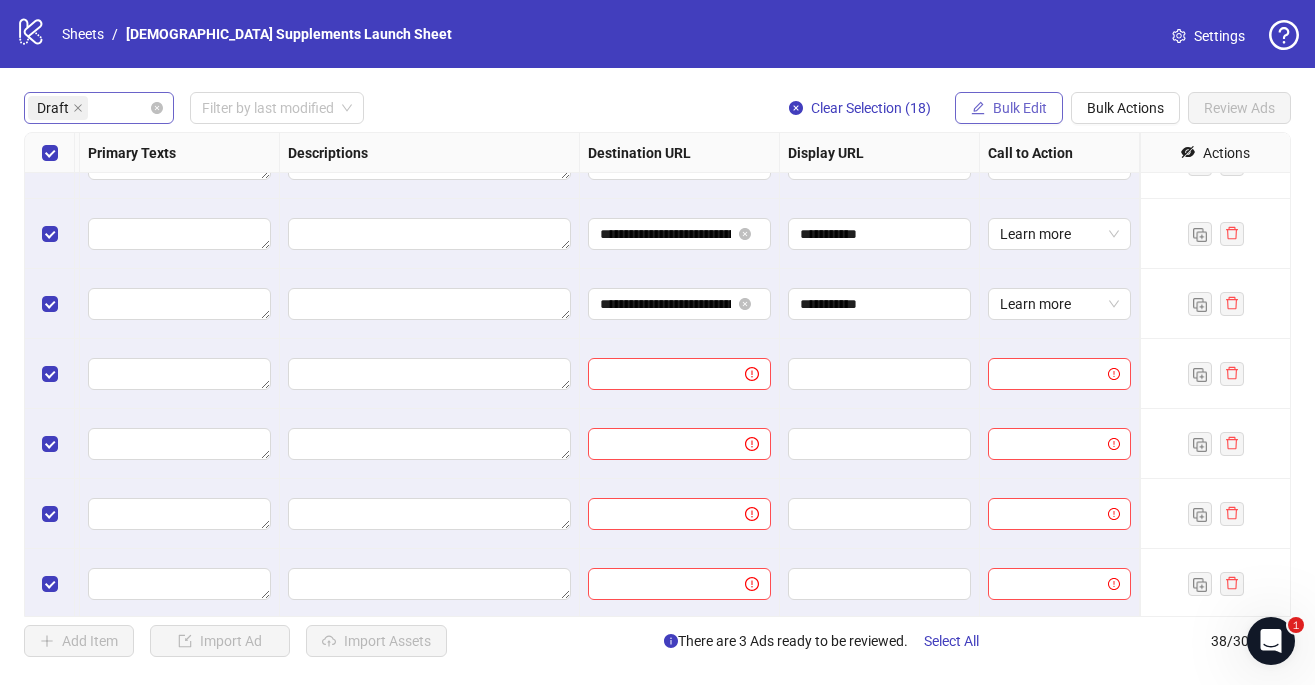 click on "Bulk Edit" at bounding box center (1020, 108) 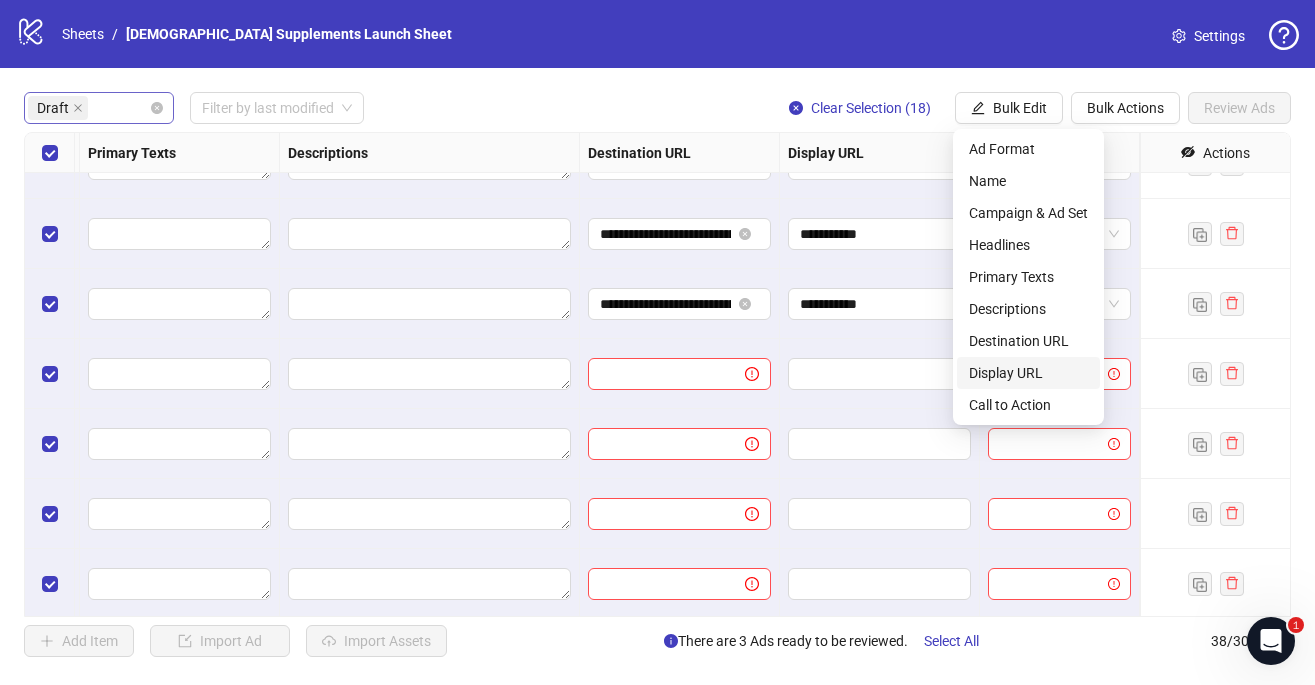 click on "Display URL" at bounding box center [1028, 373] 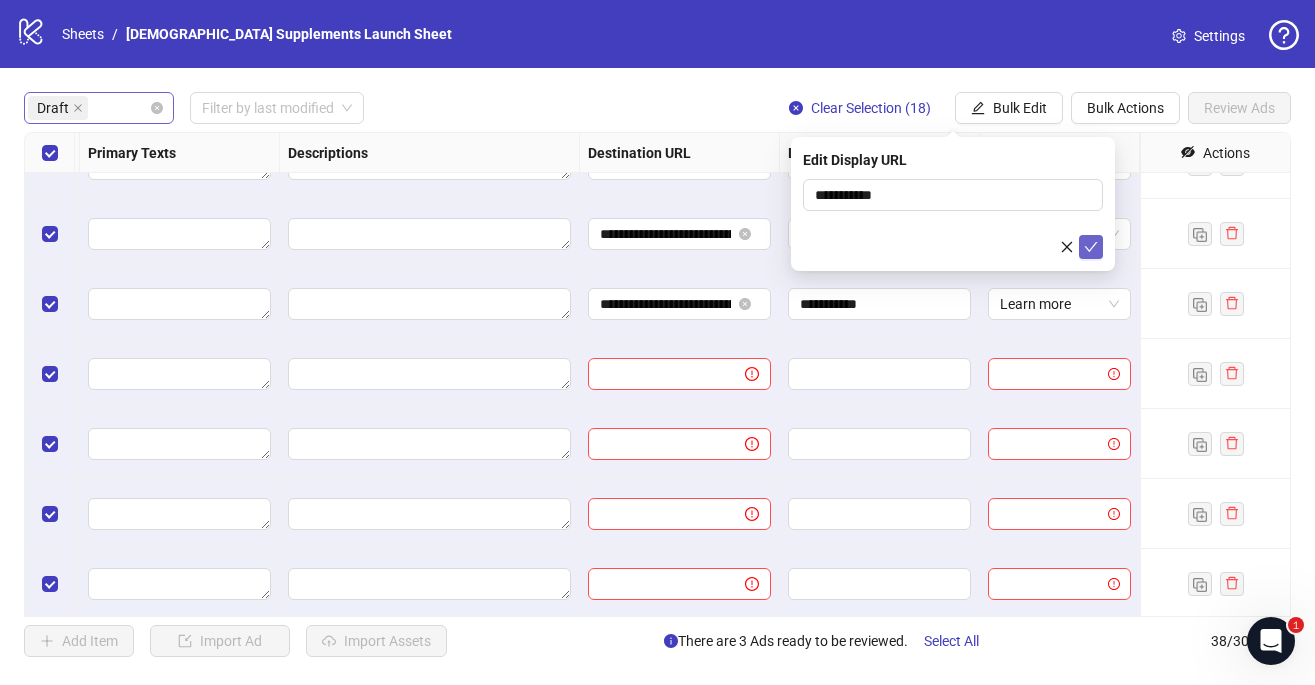 click 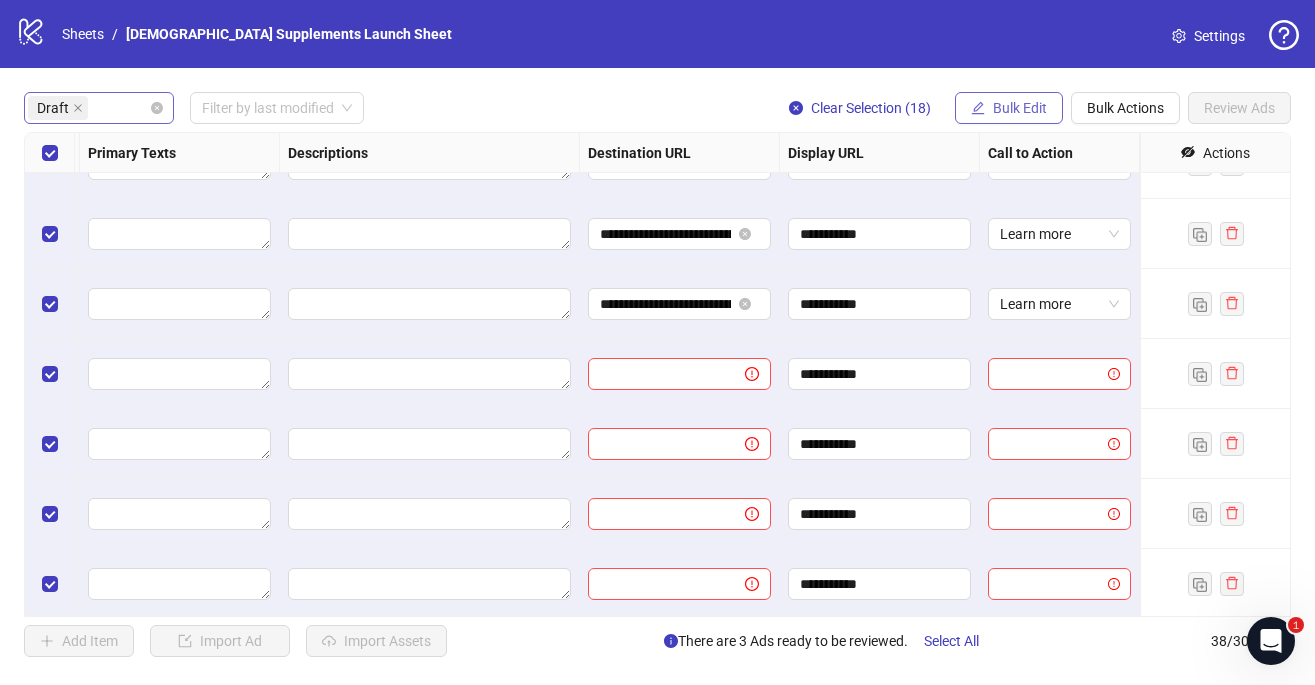 click on "Bulk Edit" at bounding box center (1009, 108) 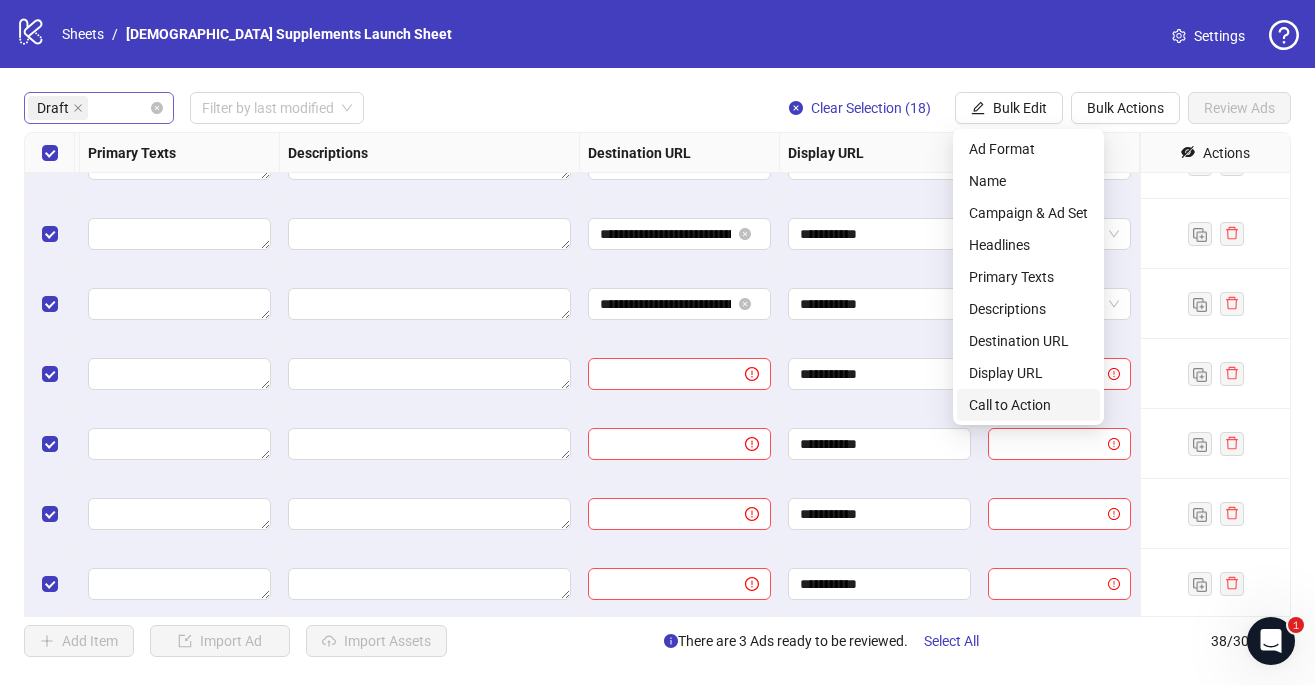 click on "Call to Action" at bounding box center [1028, 405] 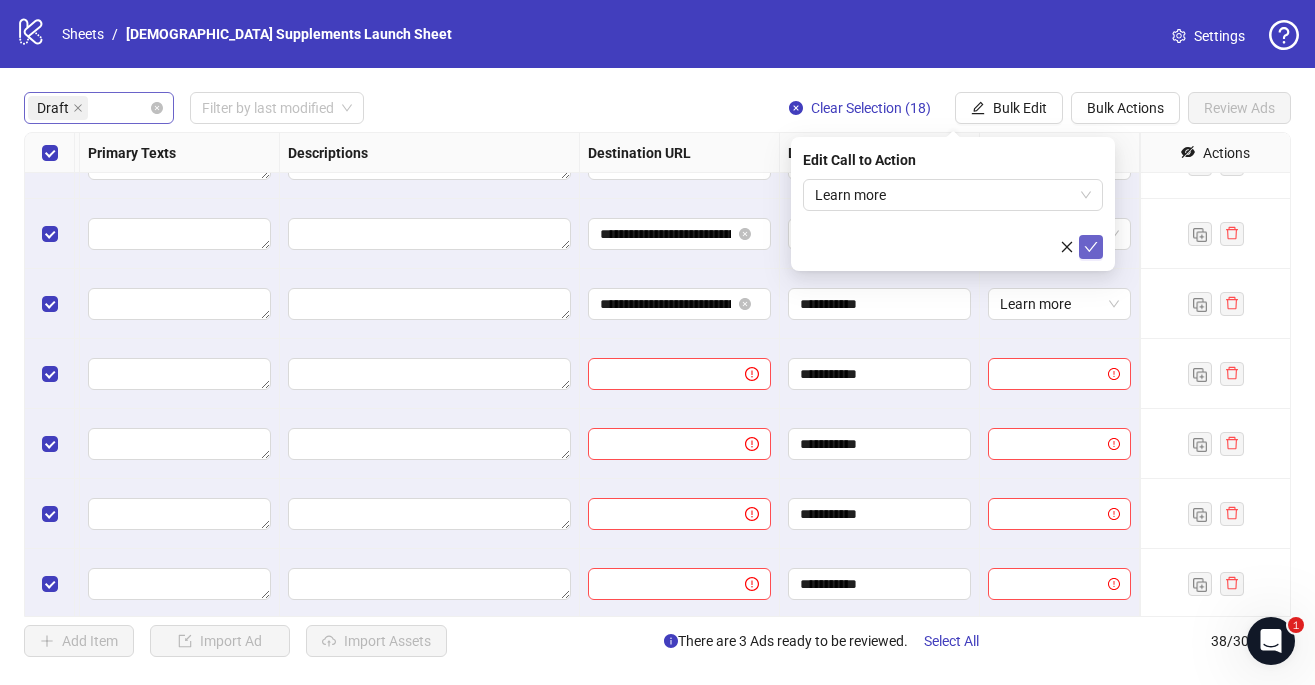 click 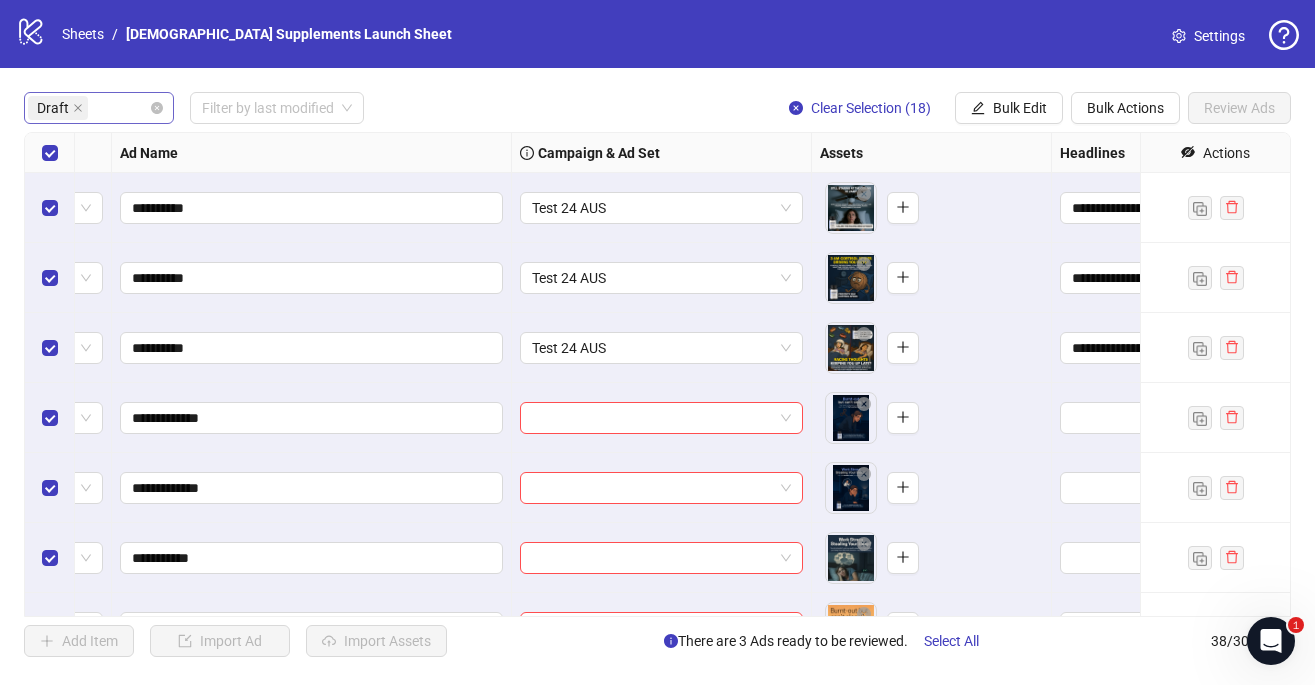 scroll, scrollTop: 0, scrollLeft: 0, axis: both 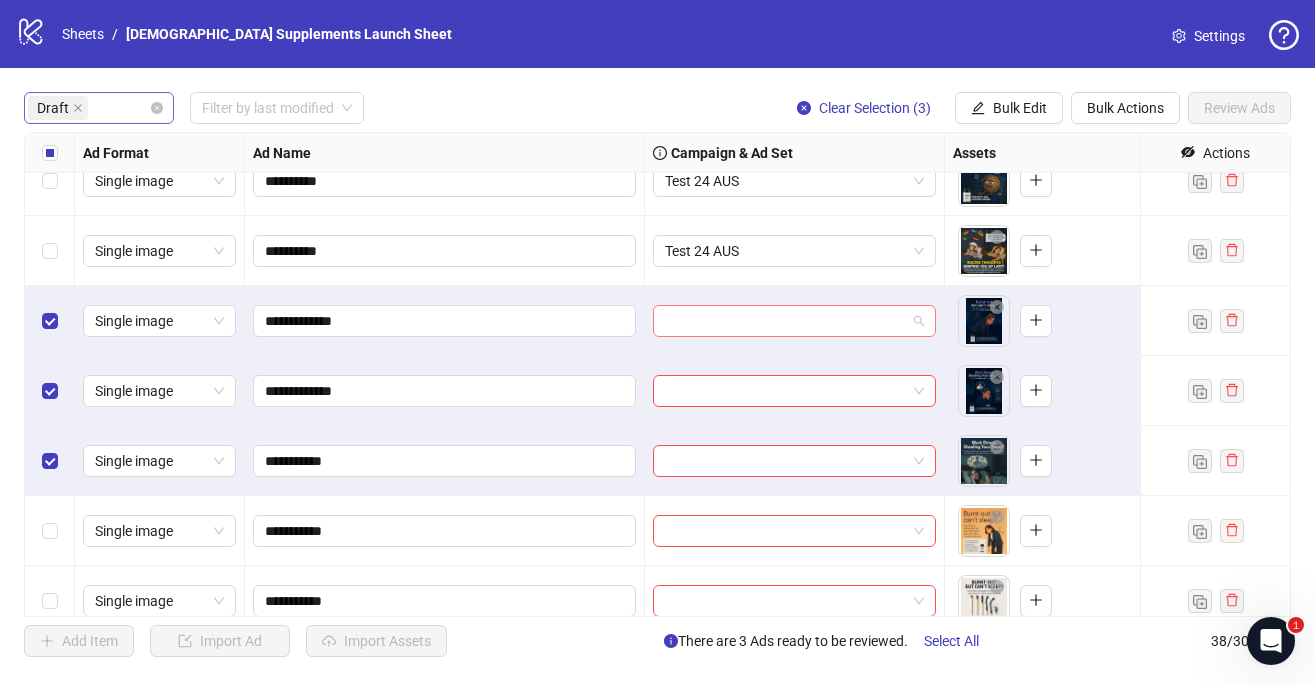 click at bounding box center [794, 321] 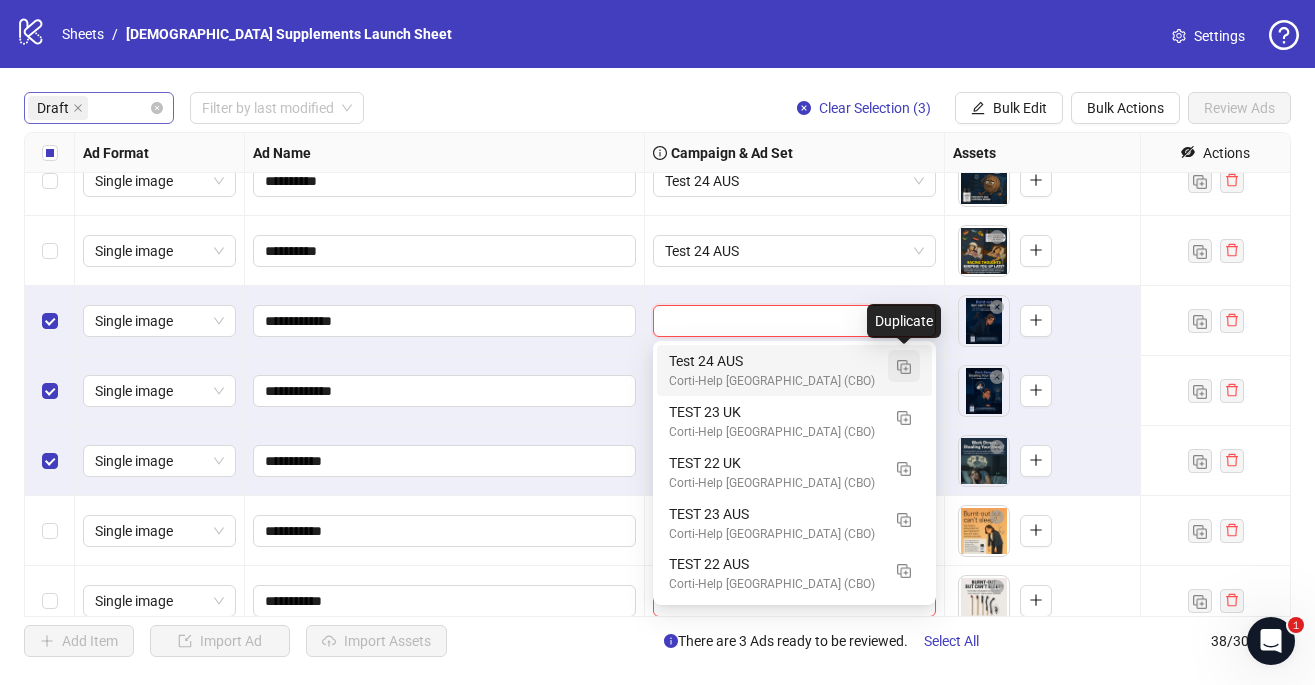 click at bounding box center (904, 367) 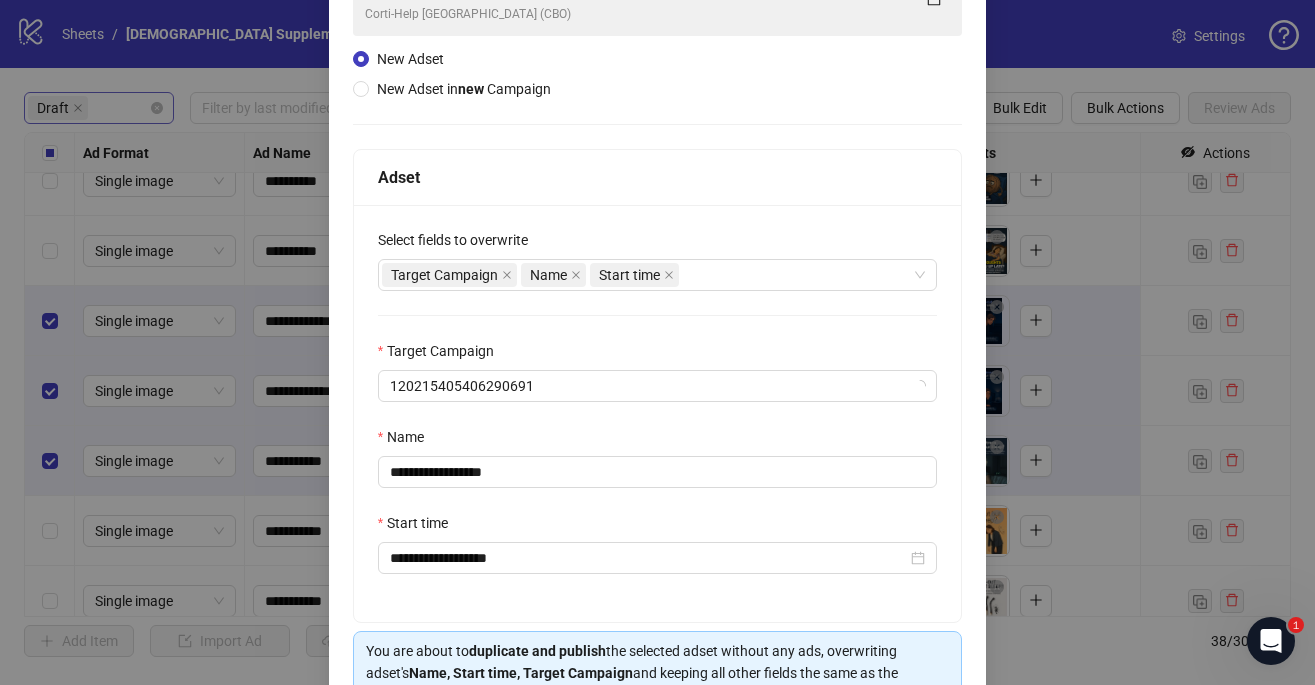 scroll, scrollTop: 200, scrollLeft: 0, axis: vertical 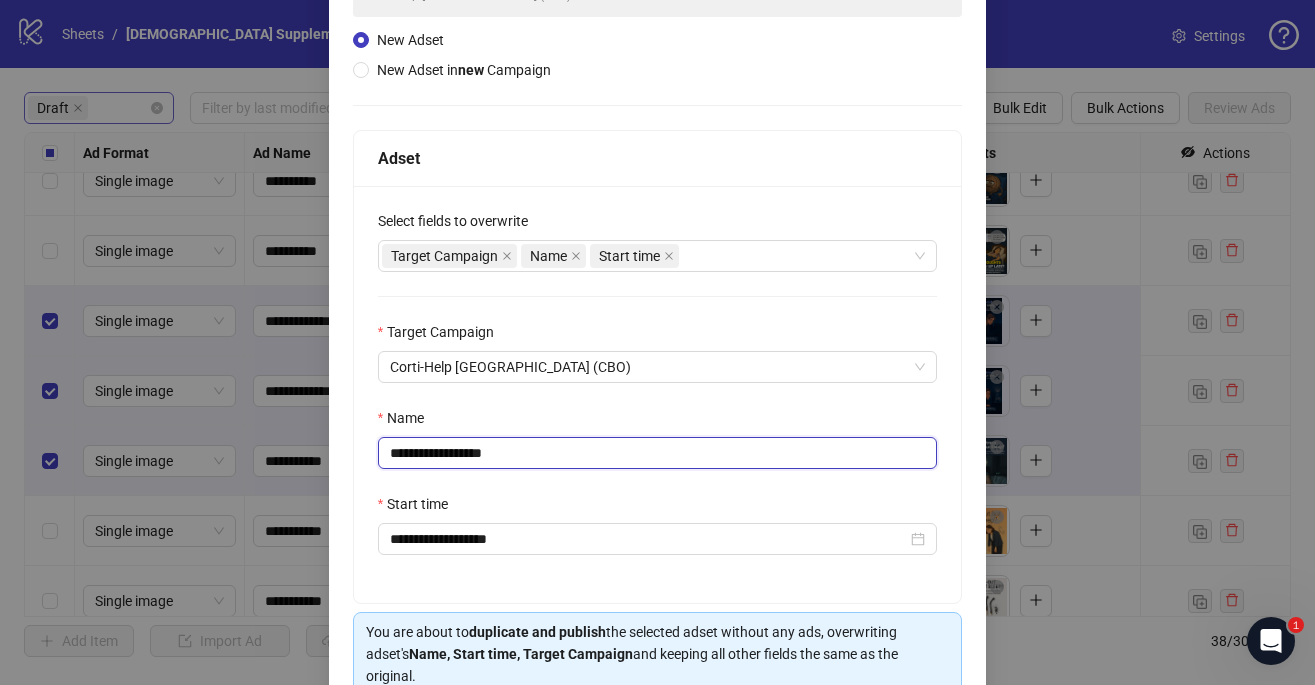 drag, startPoint x: 520, startPoint y: 453, endPoint x: 468, endPoint y: 454, distance: 52.009613 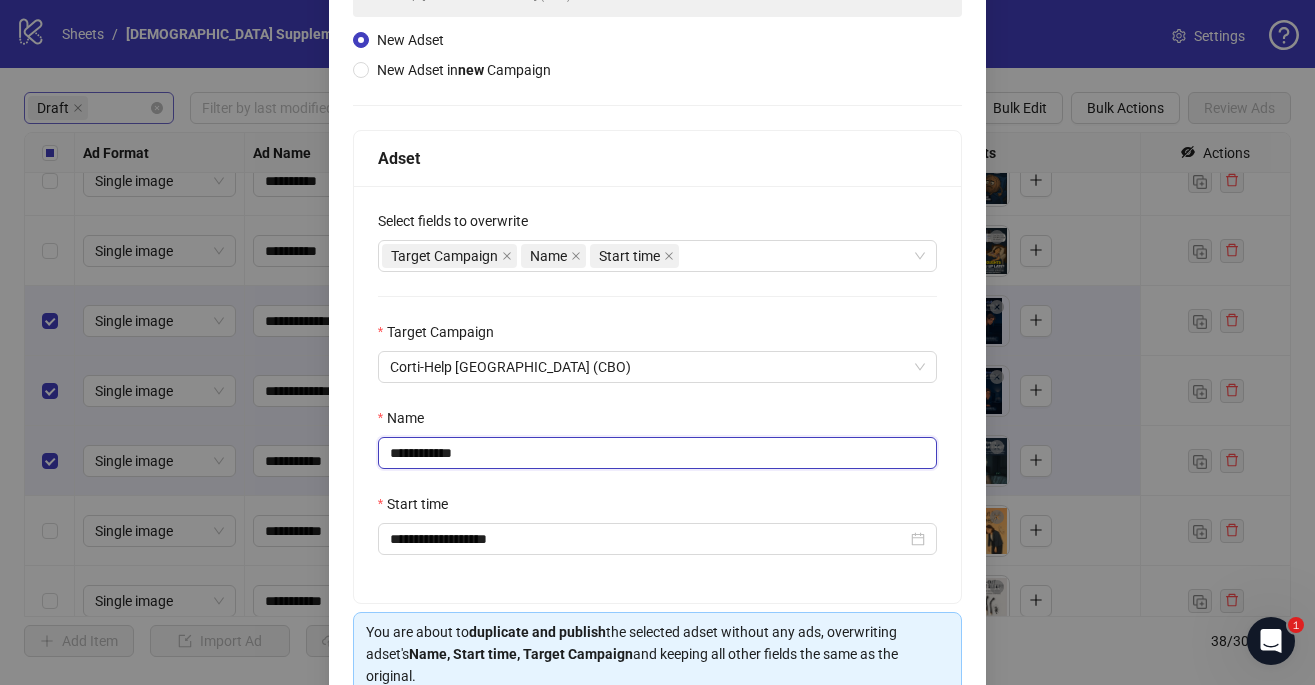 click on "**********" at bounding box center [658, 453] 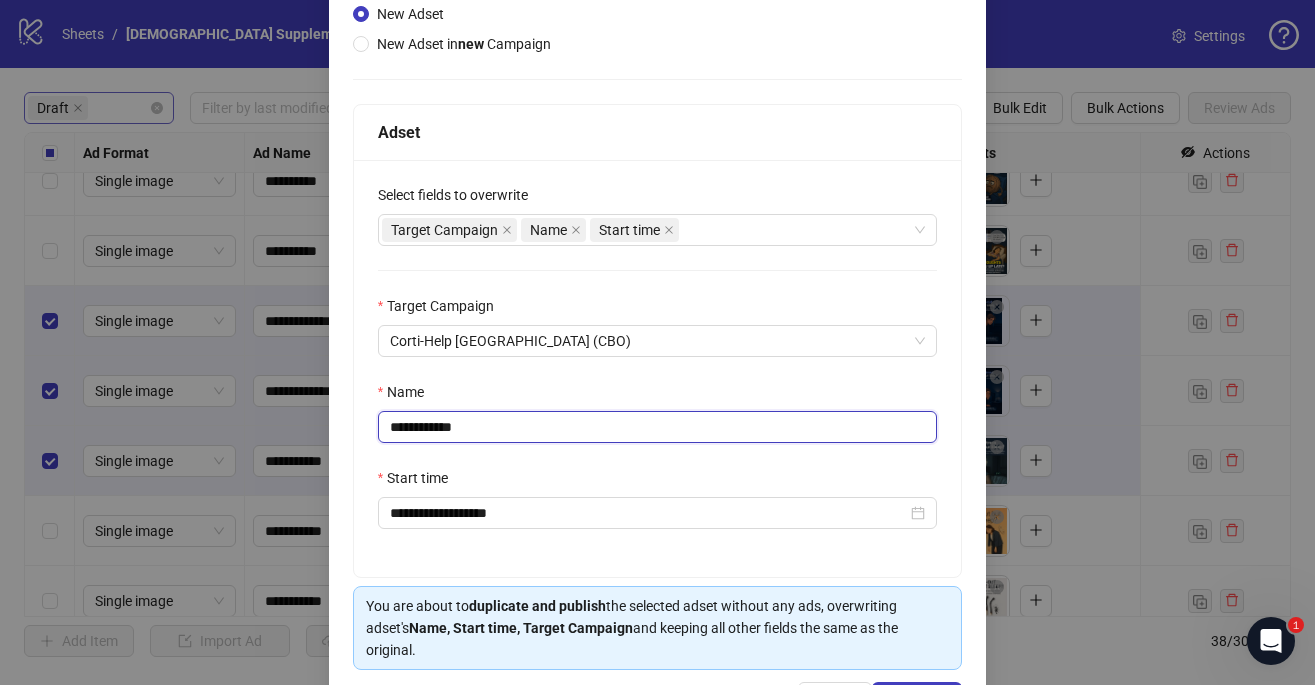 scroll, scrollTop: 278, scrollLeft: 0, axis: vertical 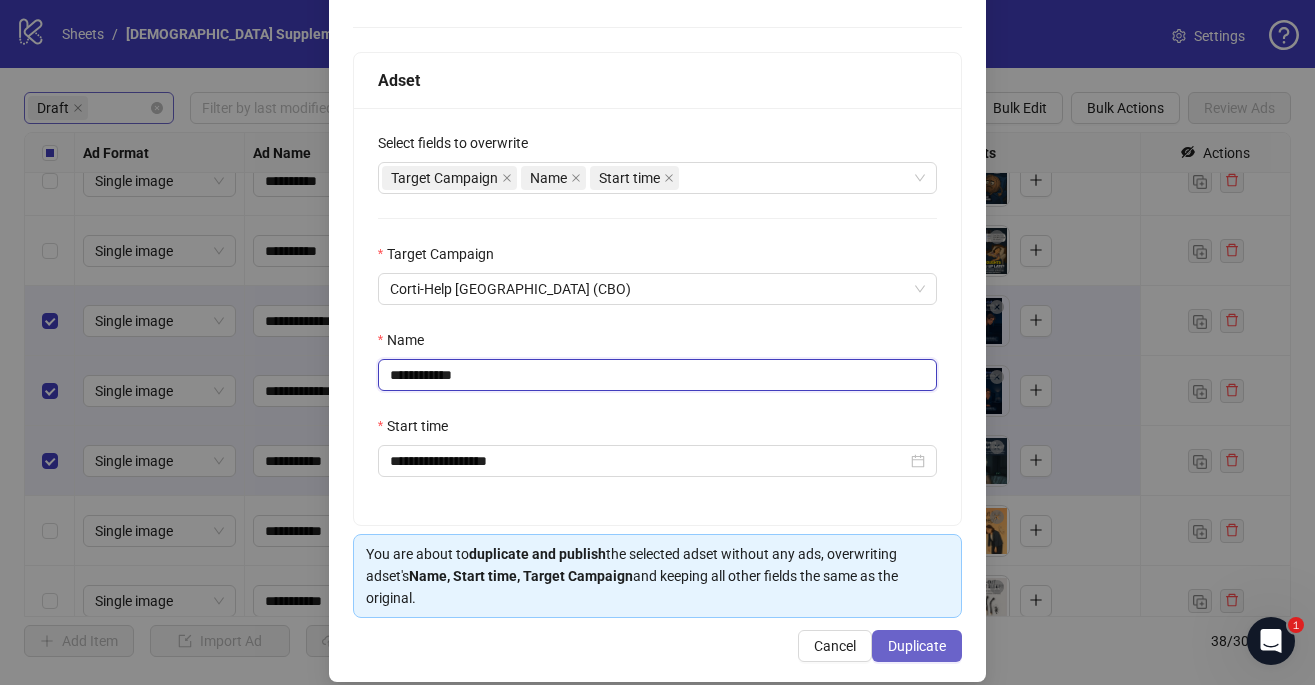 type on "**********" 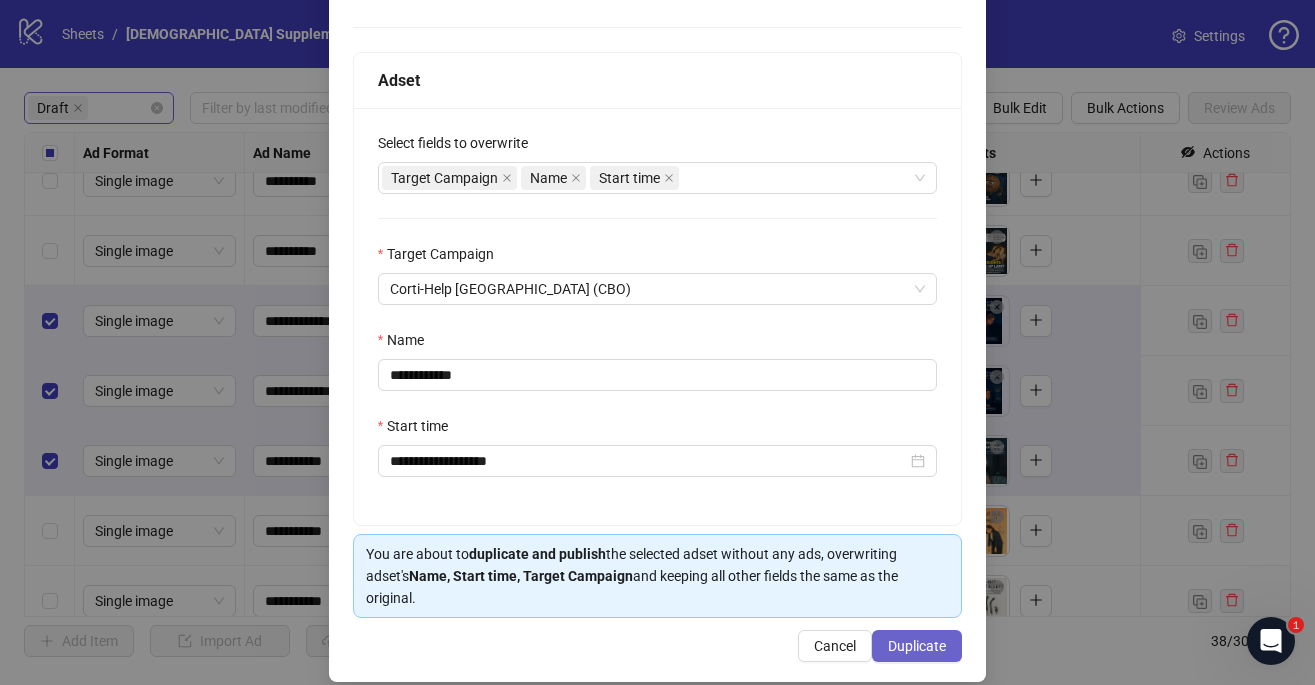 click on "Duplicate" at bounding box center (917, 646) 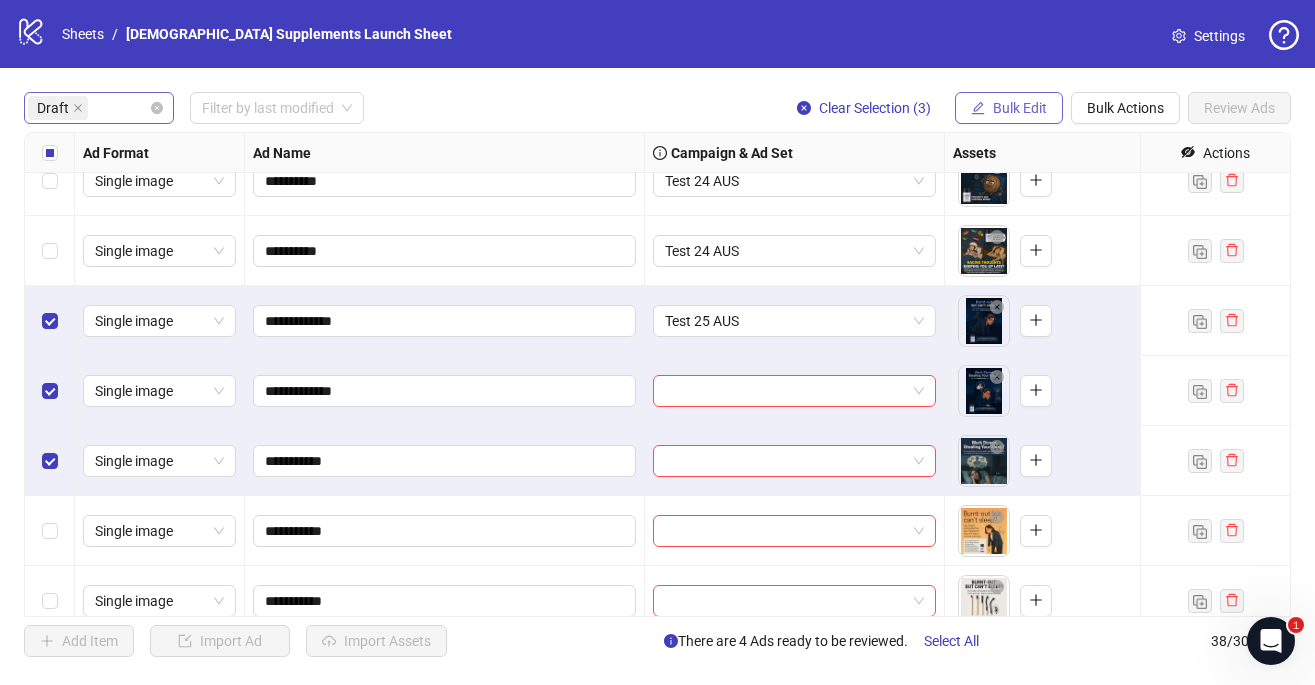 click on "Bulk Edit" at bounding box center (1020, 108) 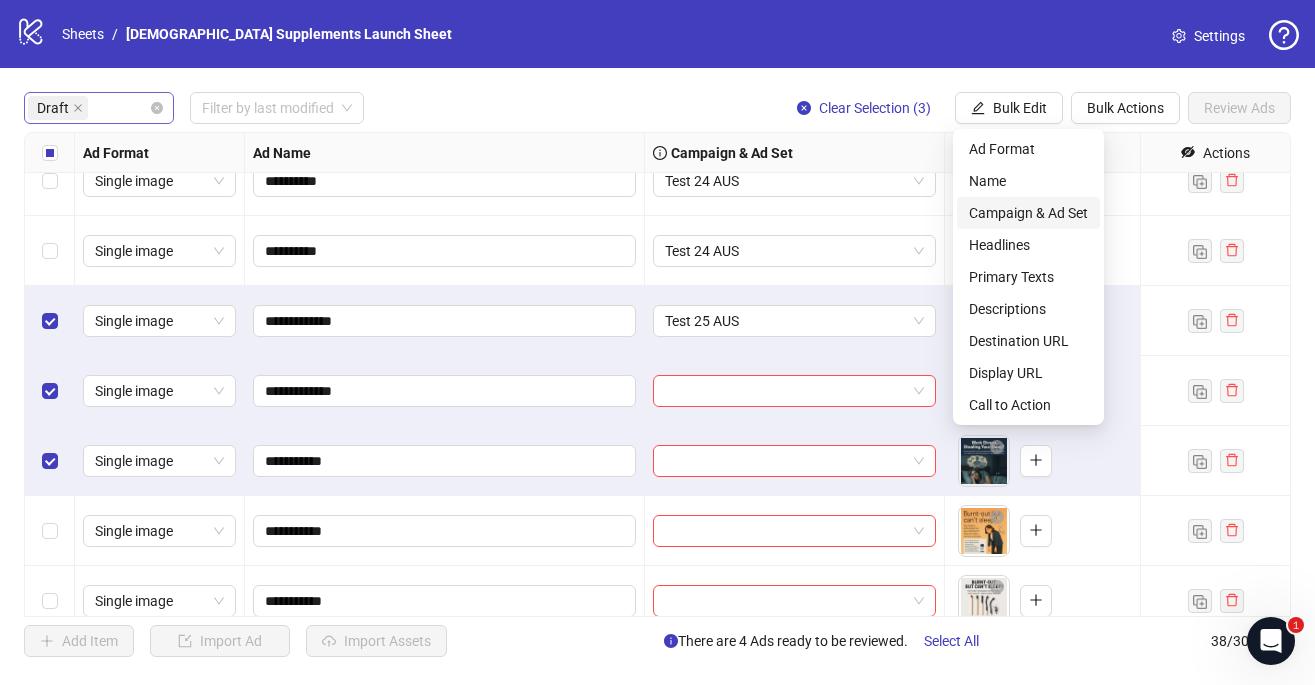 click on "Campaign & Ad Set" at bounding box center (1028, 213) 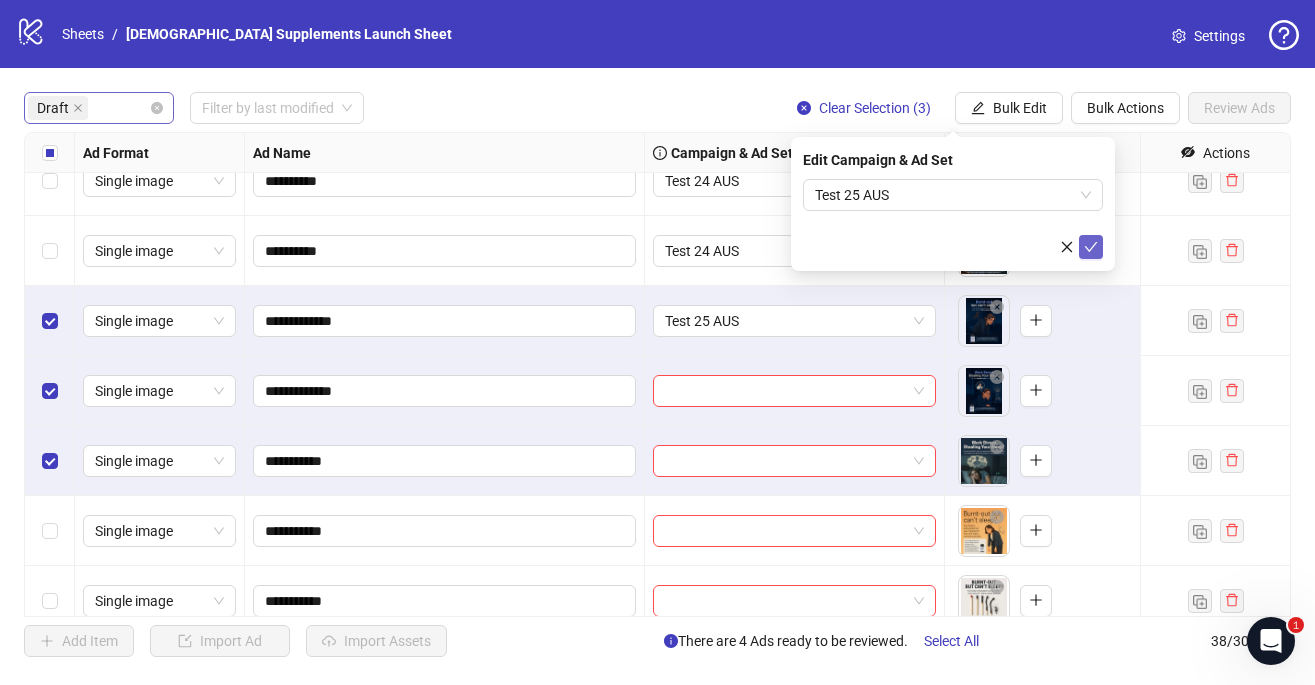 click 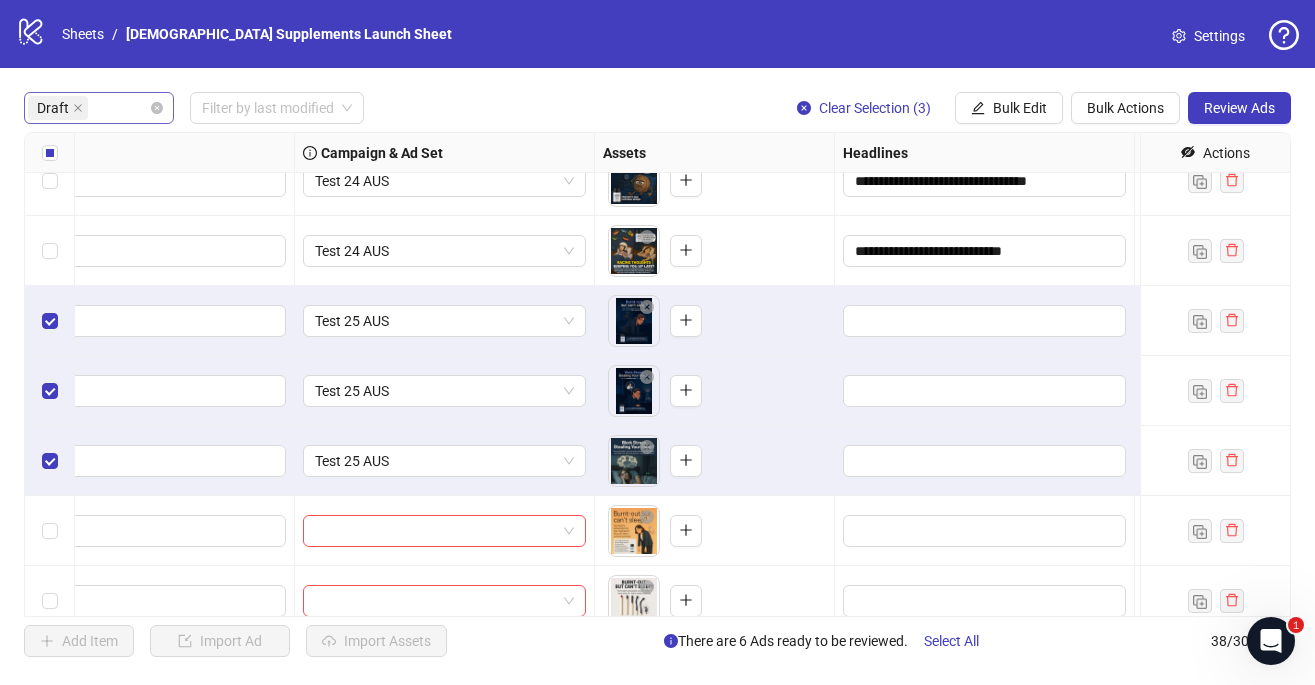 scroll, scrollTop: 97, scrollLeft: 390, axis: both 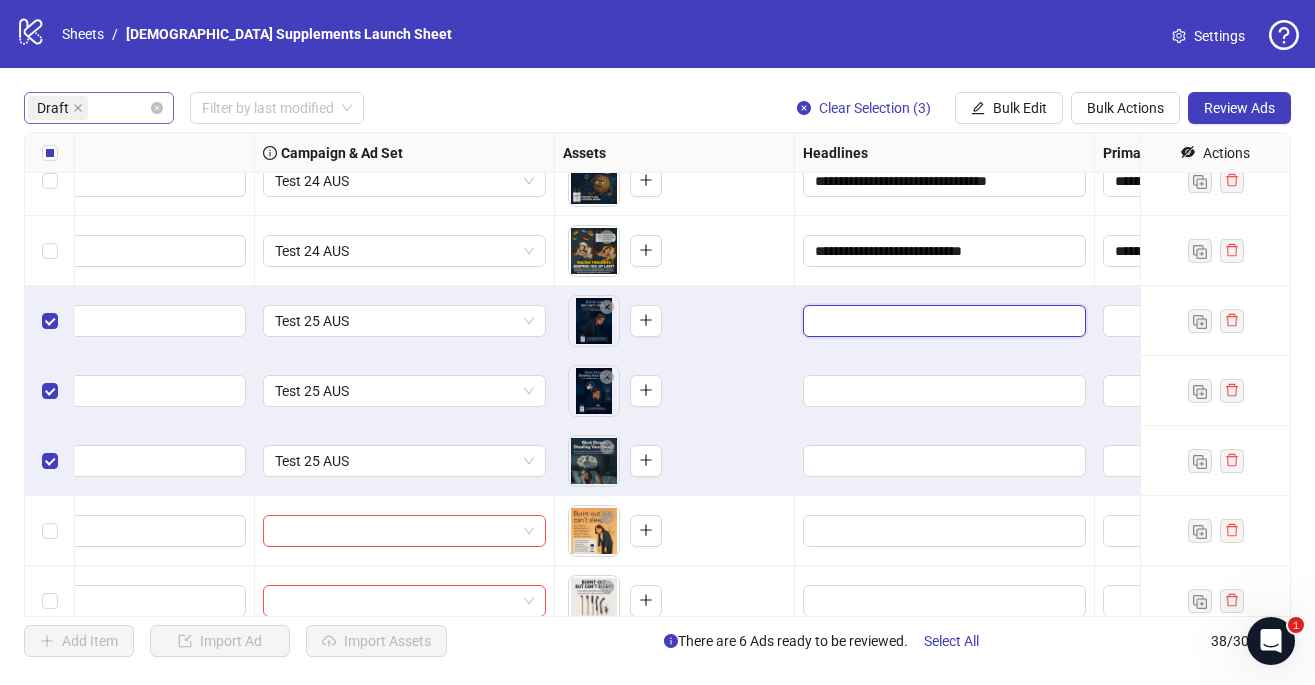 click at bounding box center (942, 321) 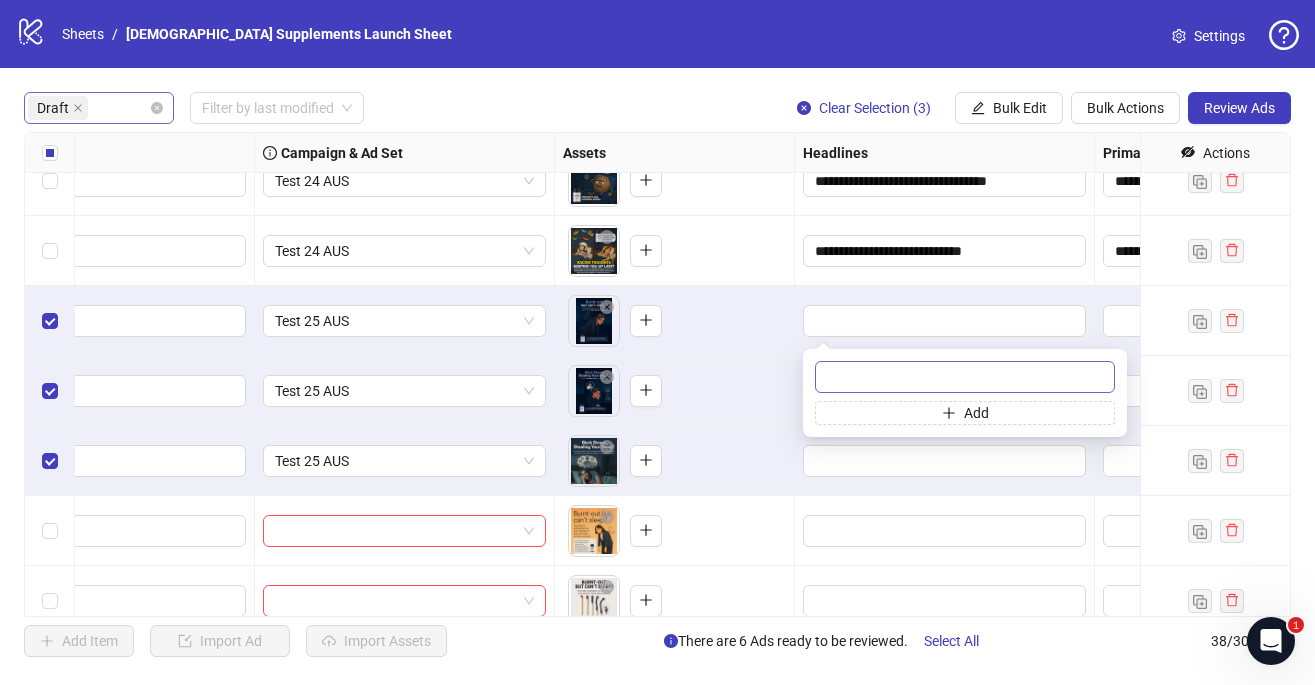 type on "**********" 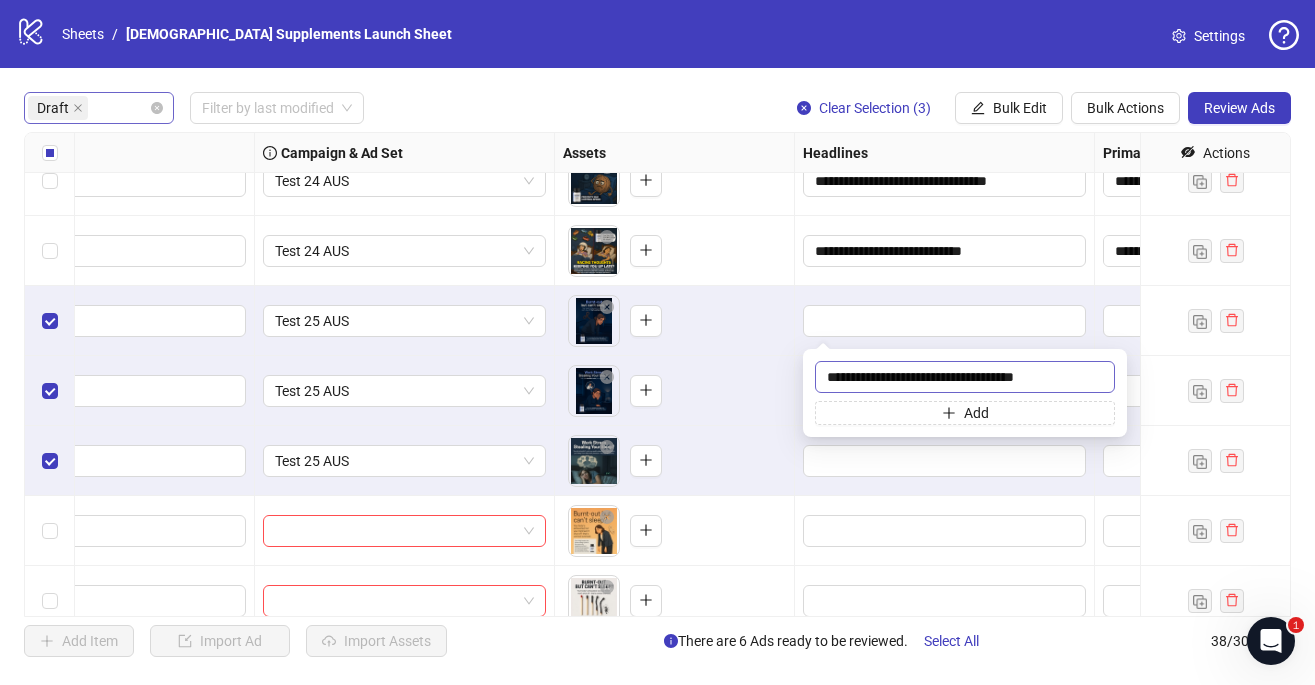 click on "**********" at bounding box center [965, 377] 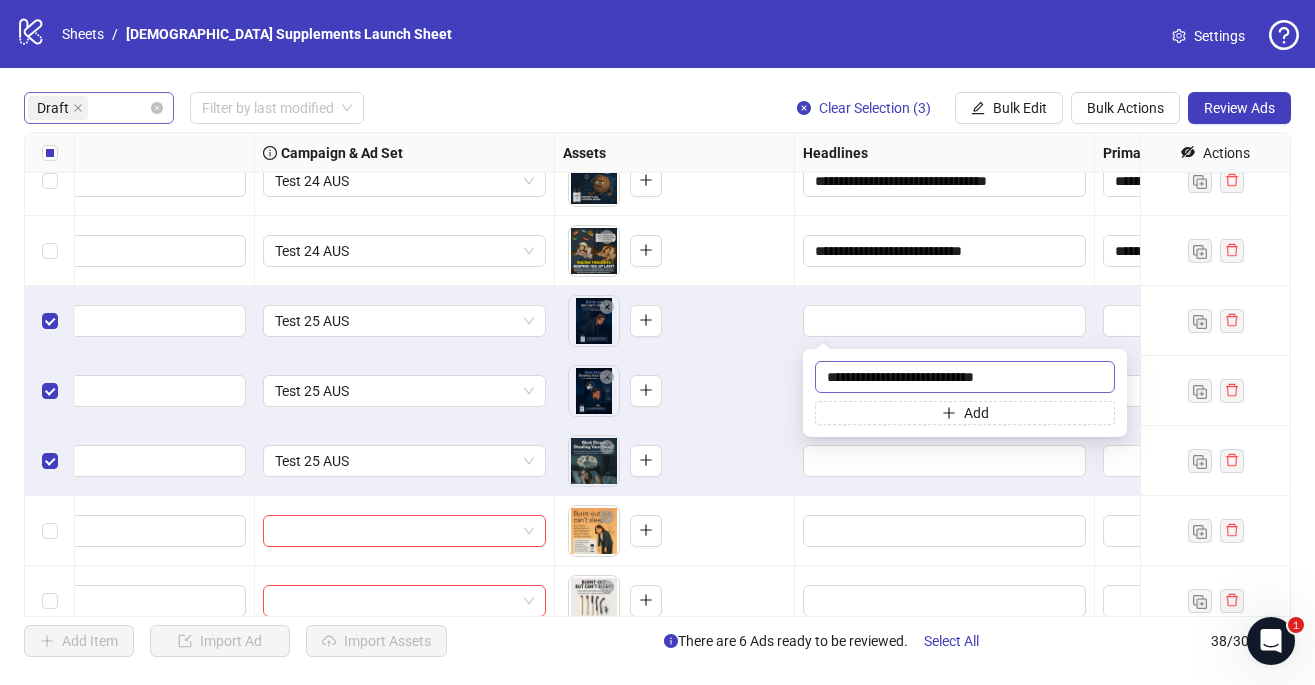 click on "**********" at bounding box center (965, 377) 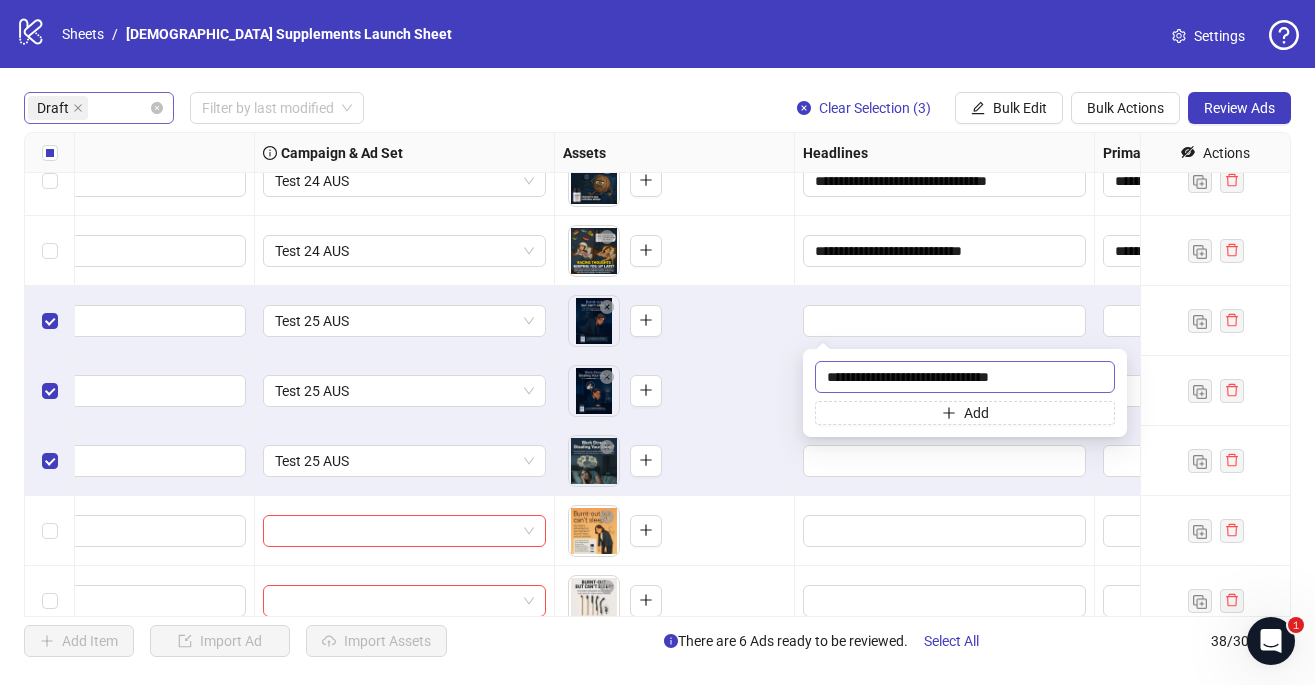 click on "**********" at bounding box center [965, 377] 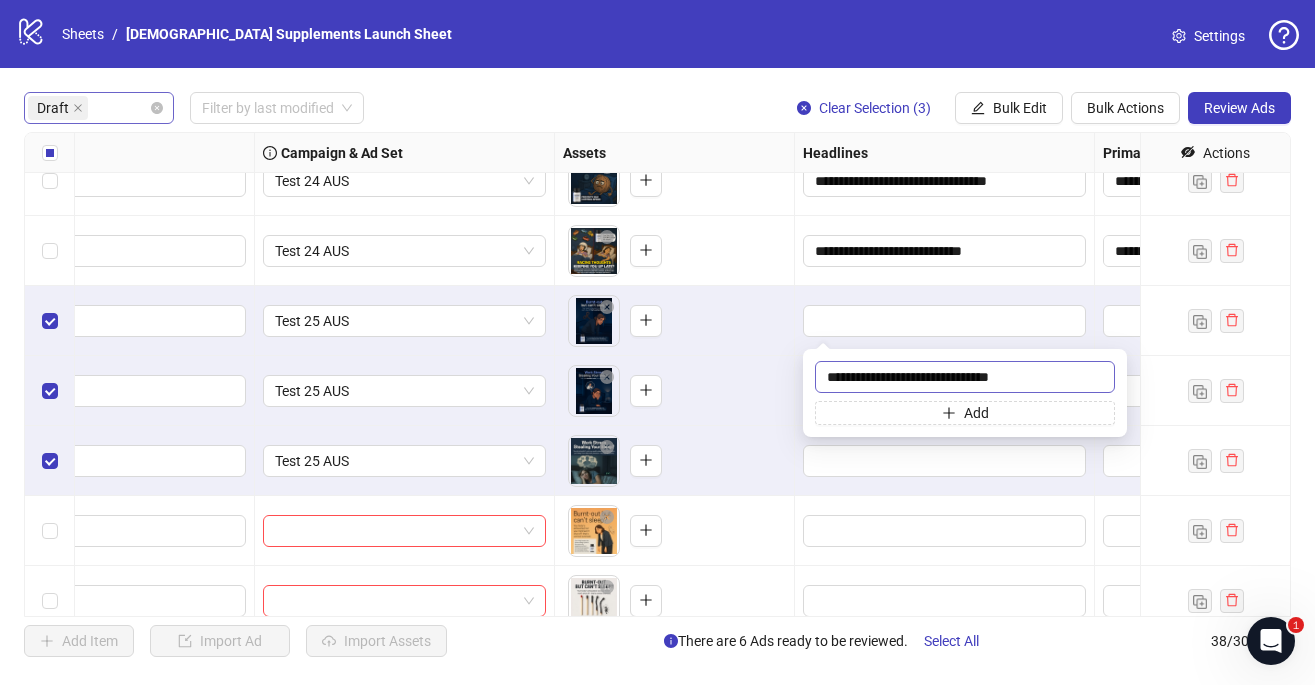 click on "**********" at bounding box center (965, 377) 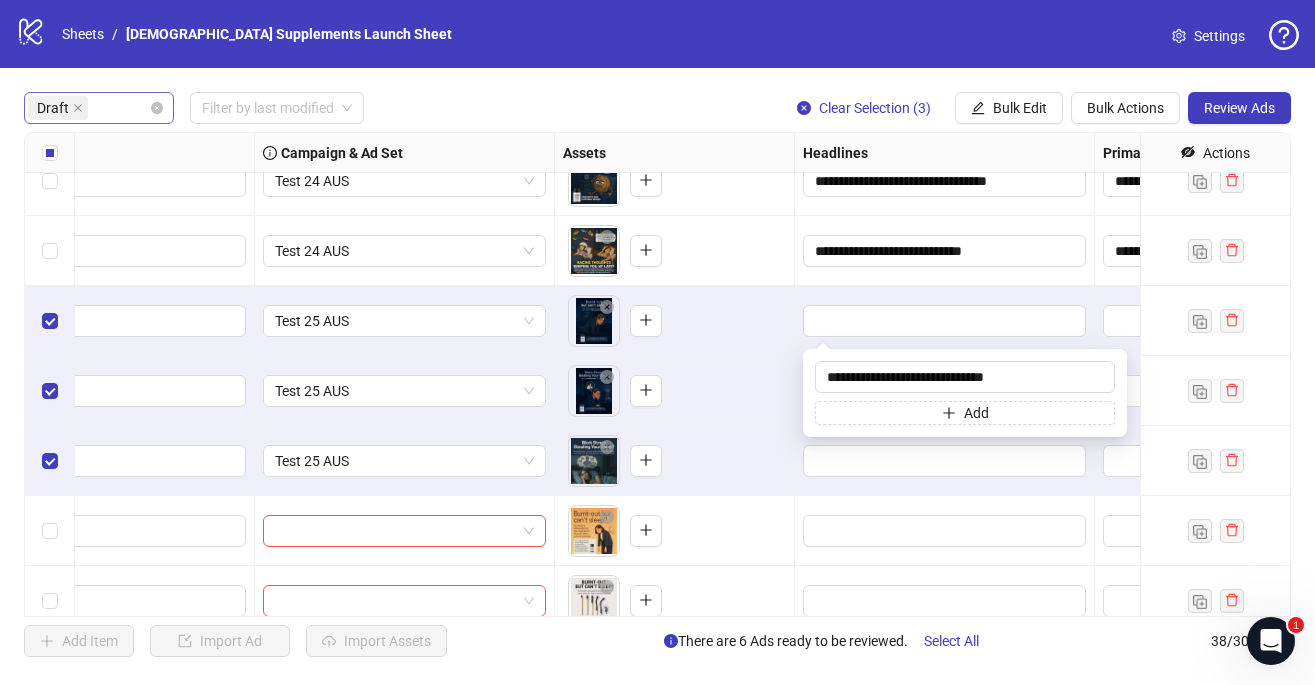 type on "**********" 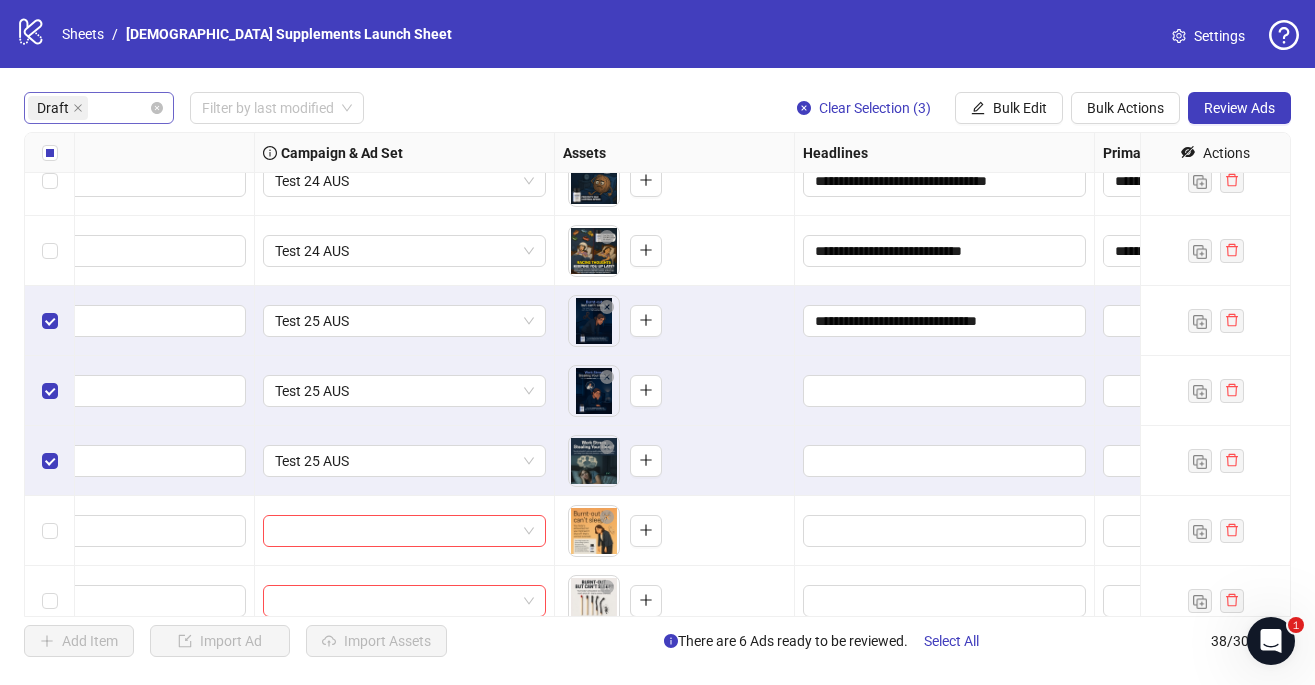 click on "To pick up a draggable item, press the space bar.
While dragging, use the arrow keys to move the item.
Press space again to drop the item in its new position, or press escape to cancel." at bounding box center (674, 391) 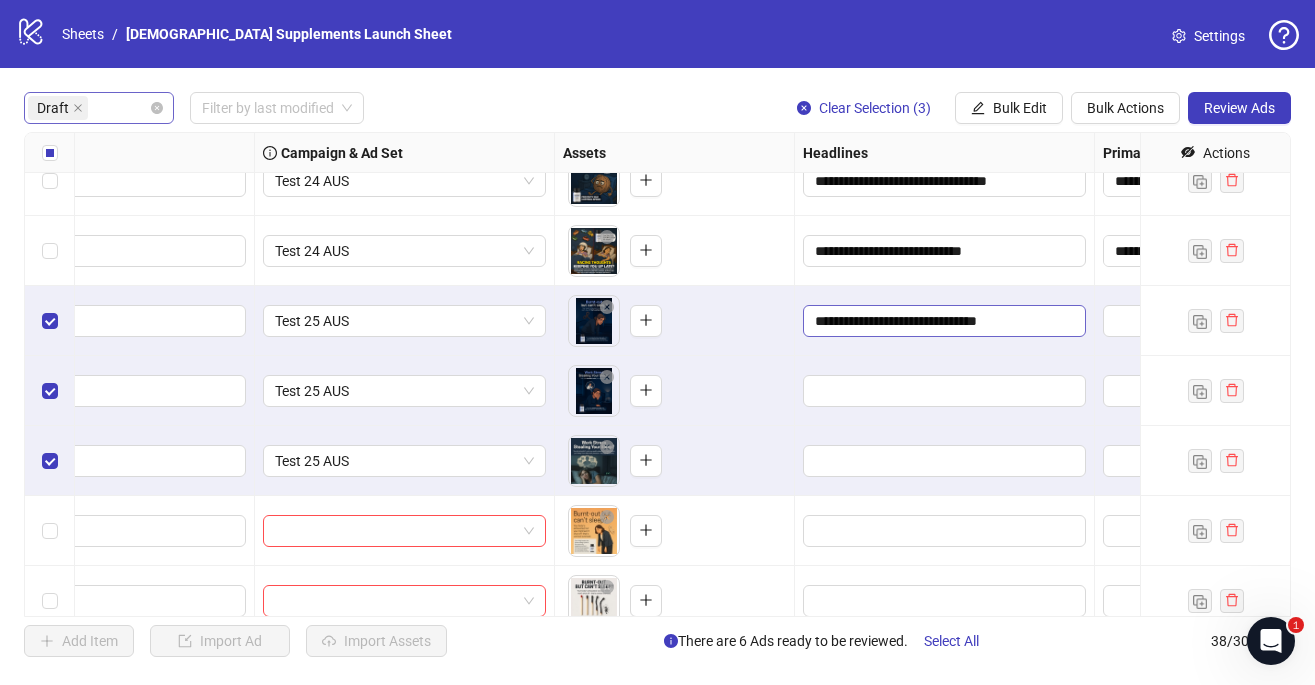 scroll, scrollTop: 97, scrollLeft: 469, axis: both 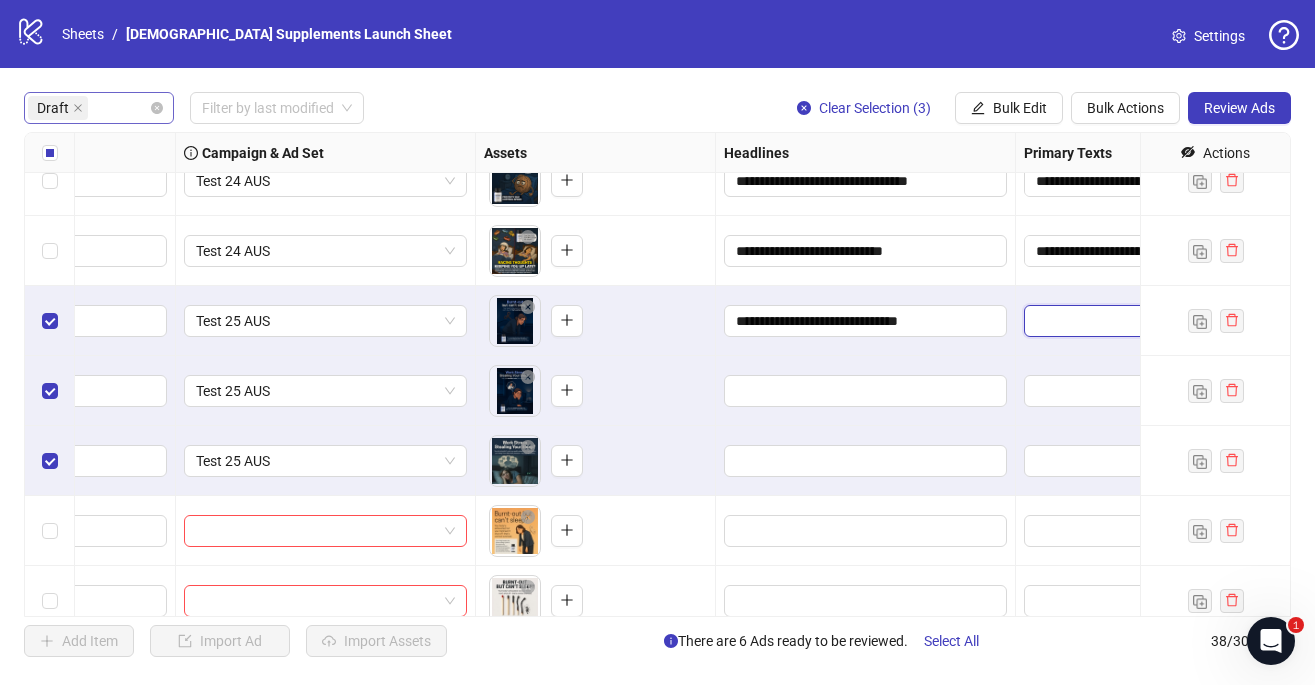 click at bounding box center [1115, 321] 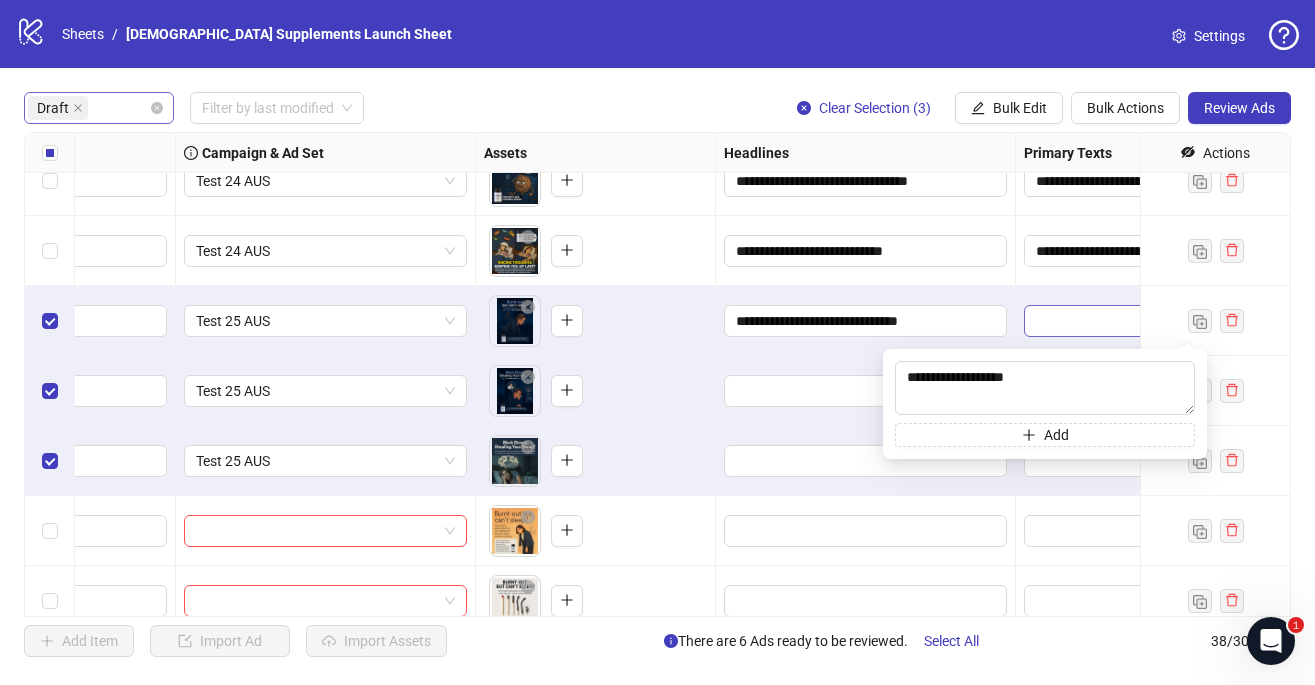 type on "**********" 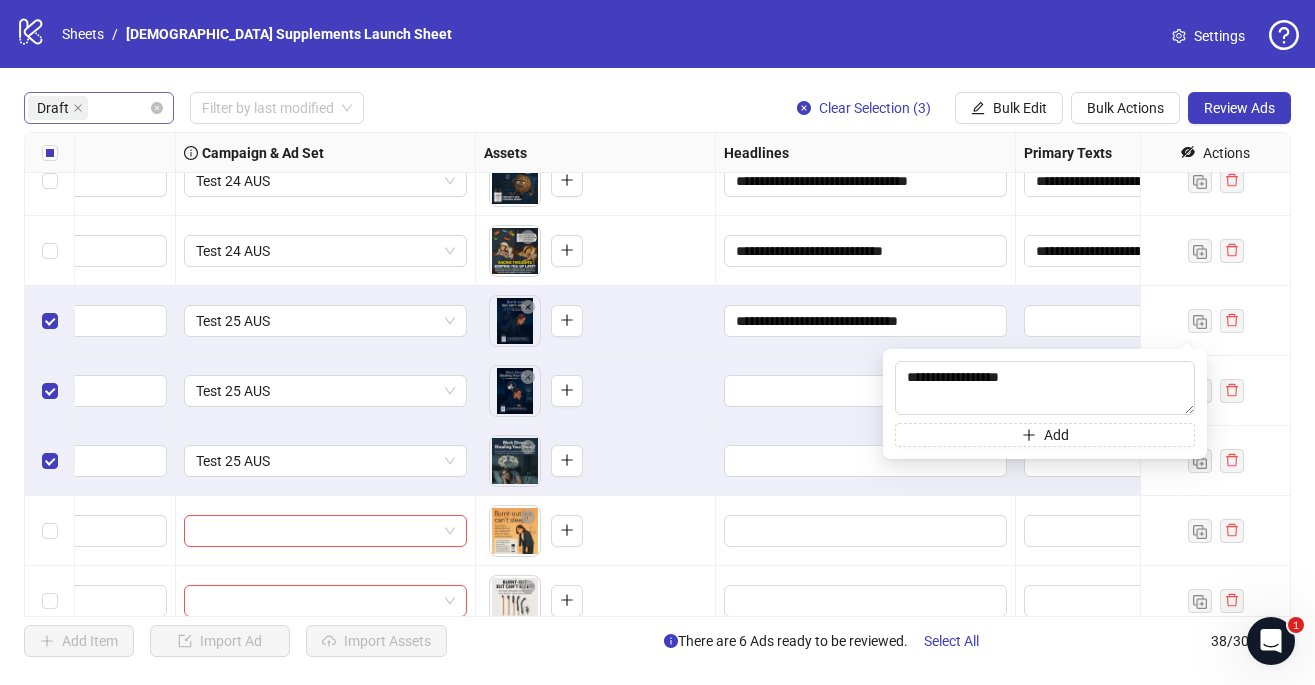 click at bounding box center (866, 391) 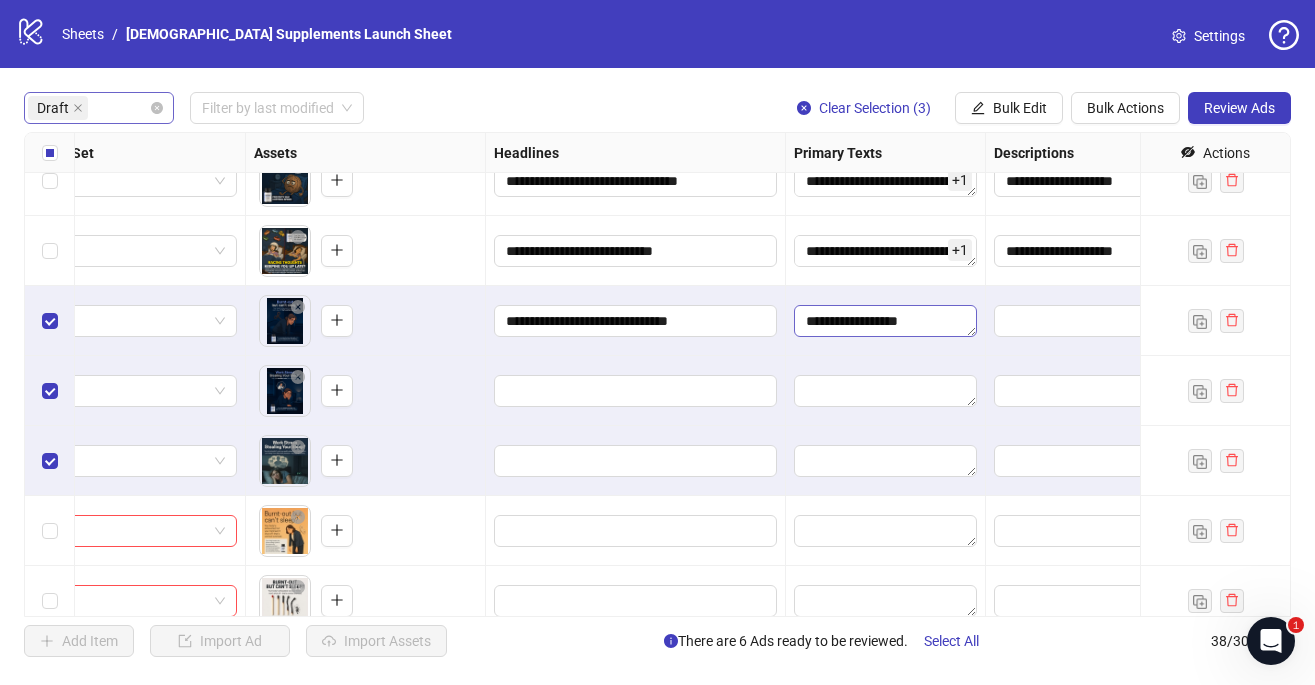scroll, scrollTop: 97, scrollLeft: 720, axis: both 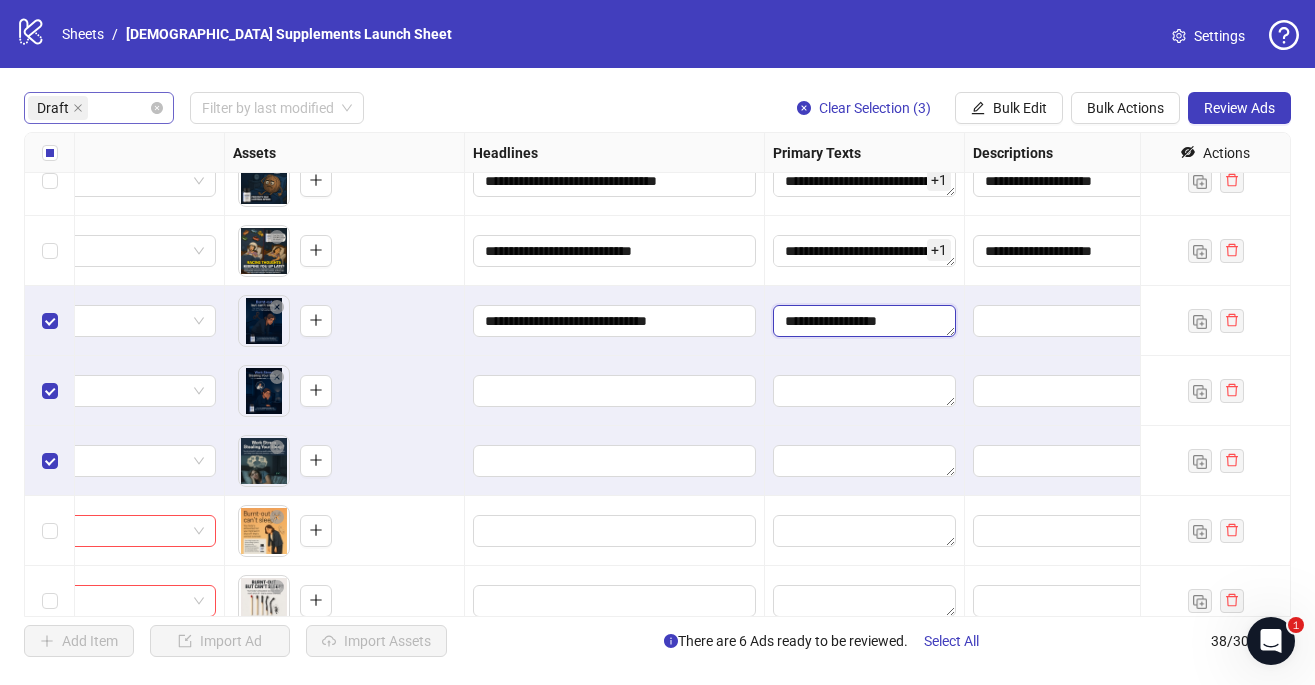 click on "**********" at bounding box center (864, 321) 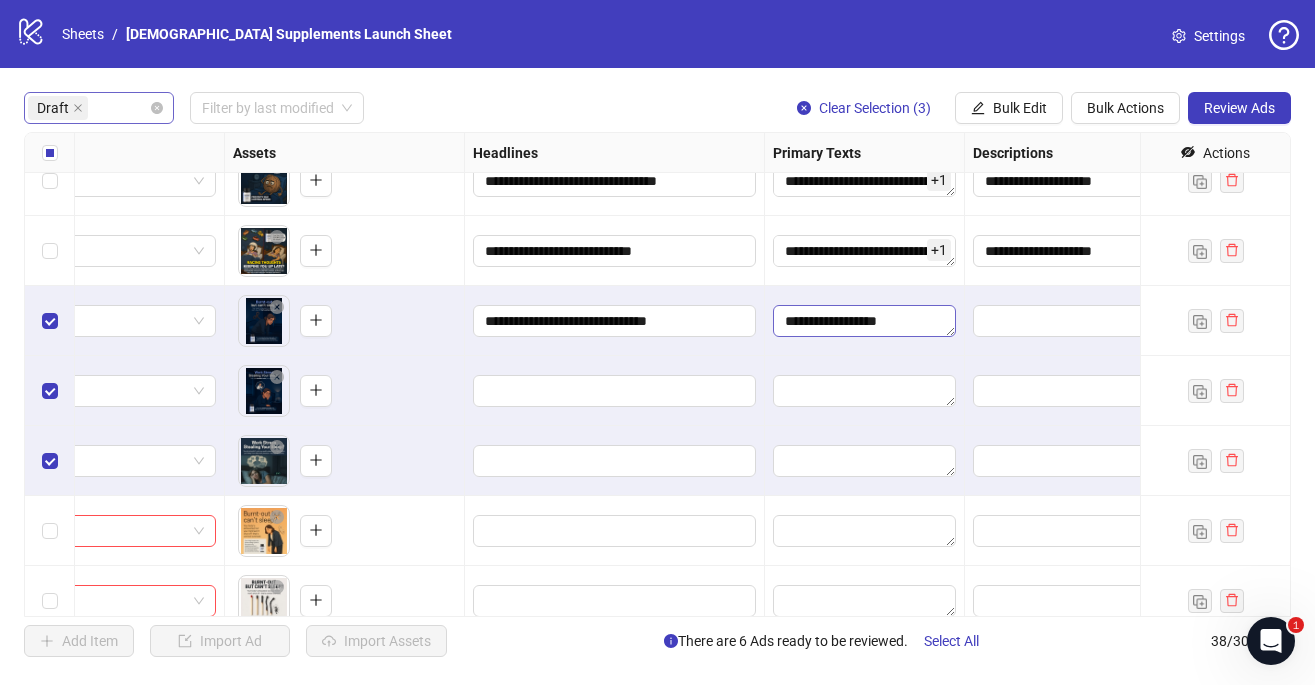 click on "**********" at bounding box center [864, 321] 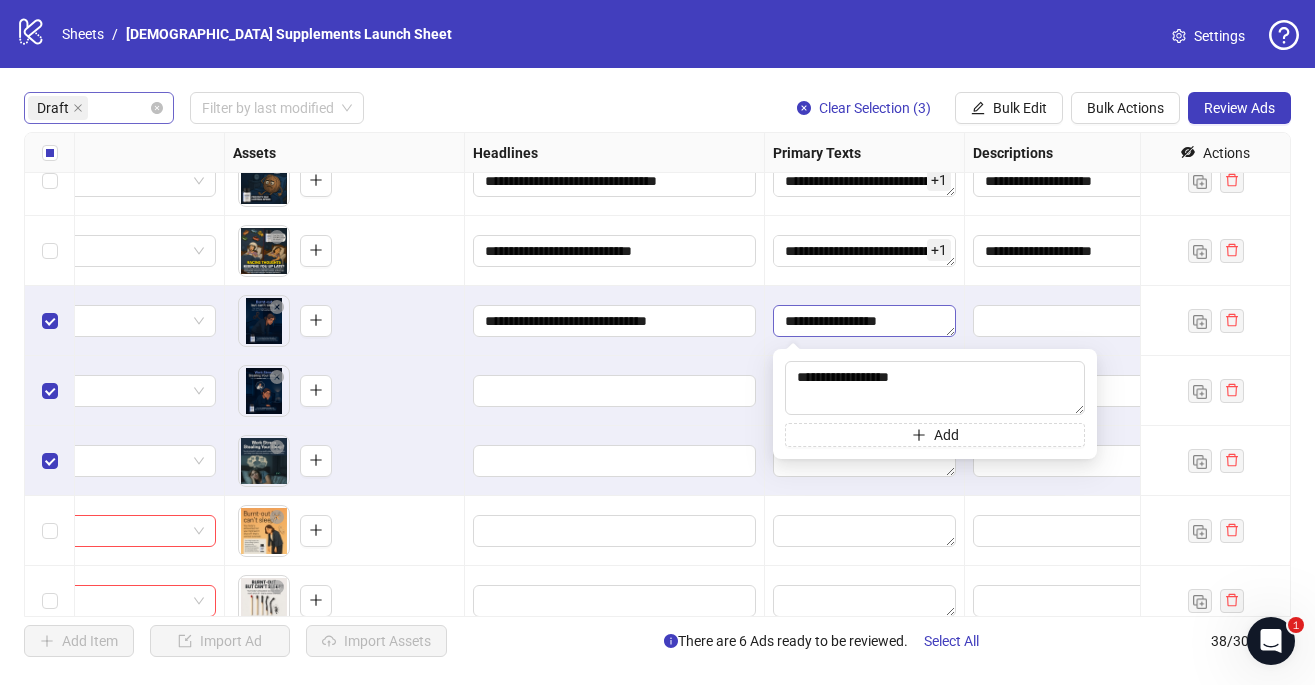 click on "**********" at bounding box center (864, 321) 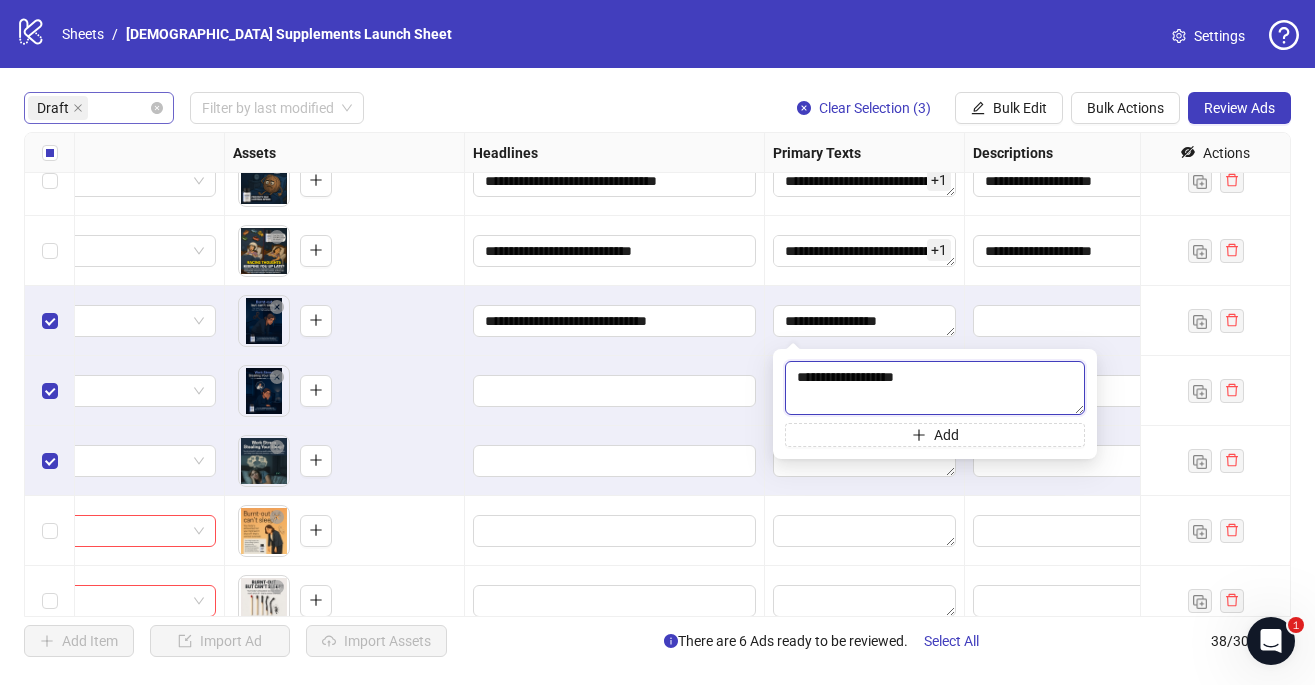 type on "**********" 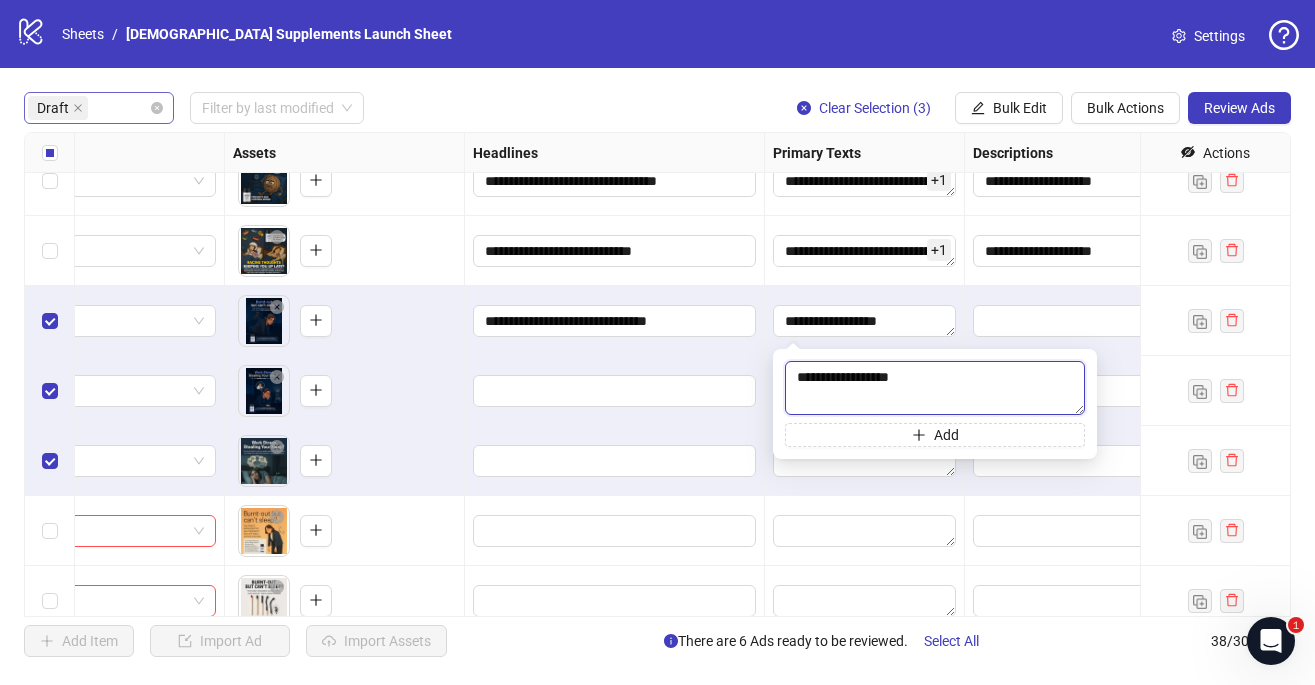 click on "**********" at bounding box center (935, 388) 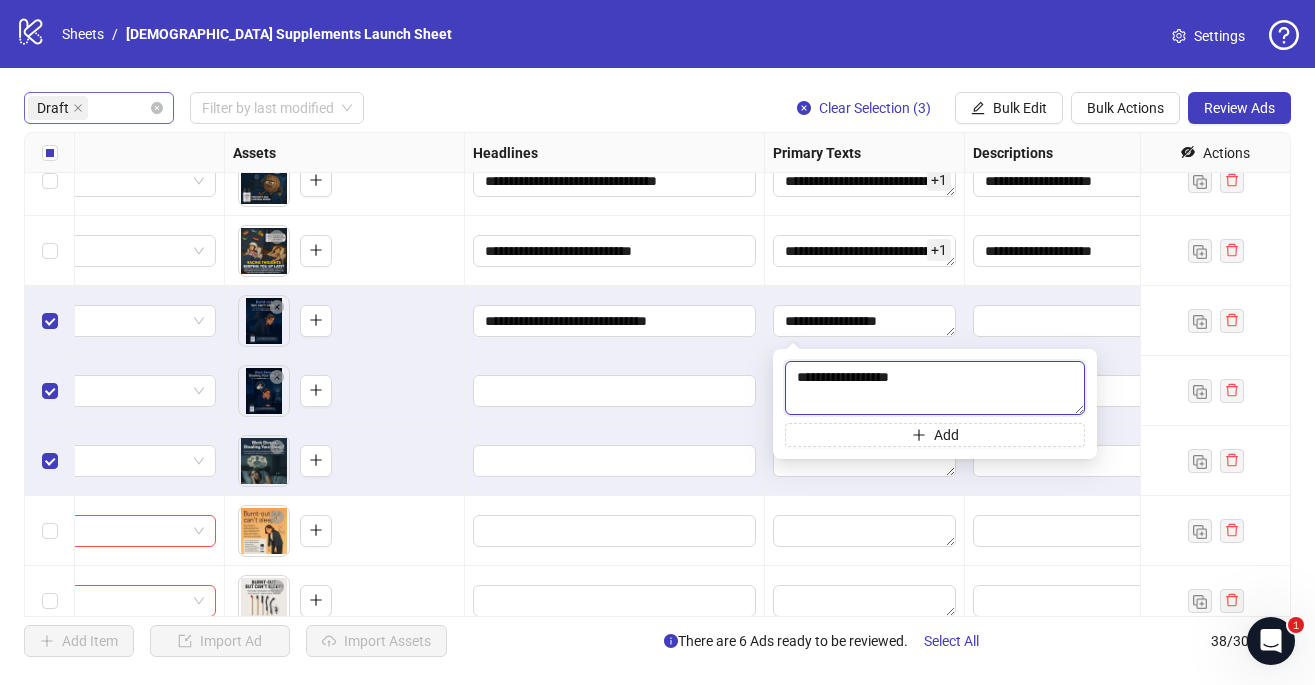 type 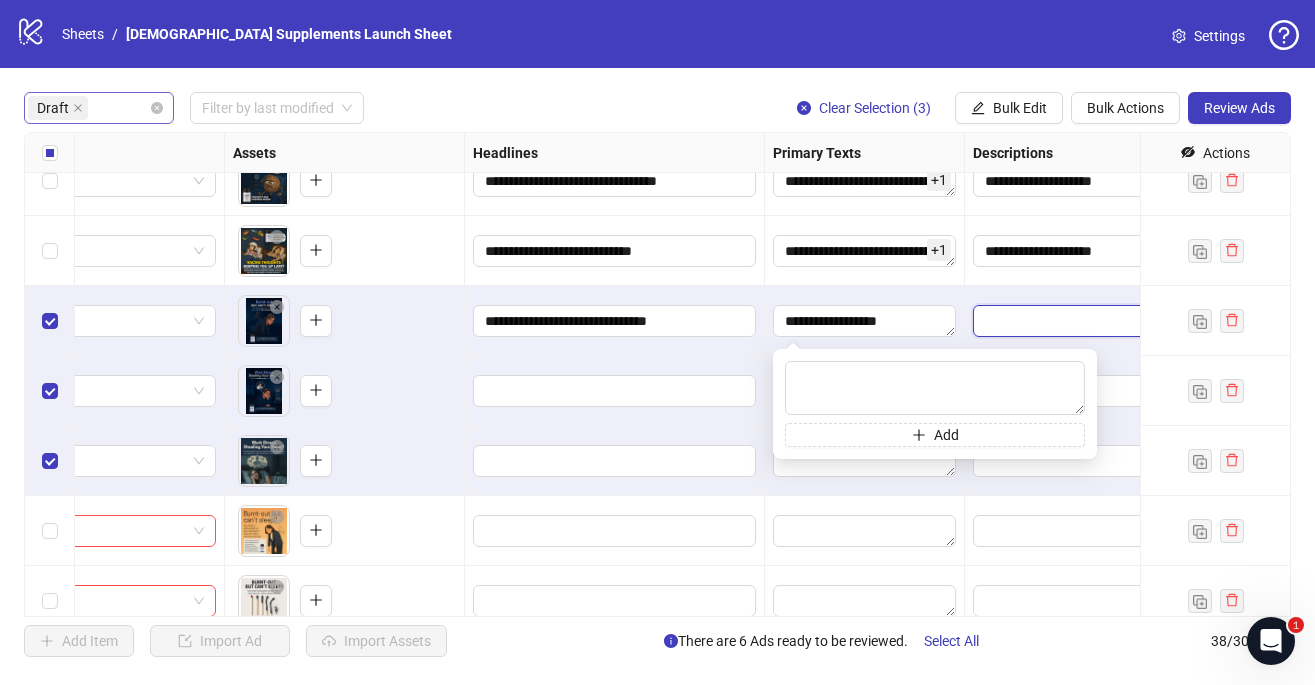 click at bounding box center (1114, 321) 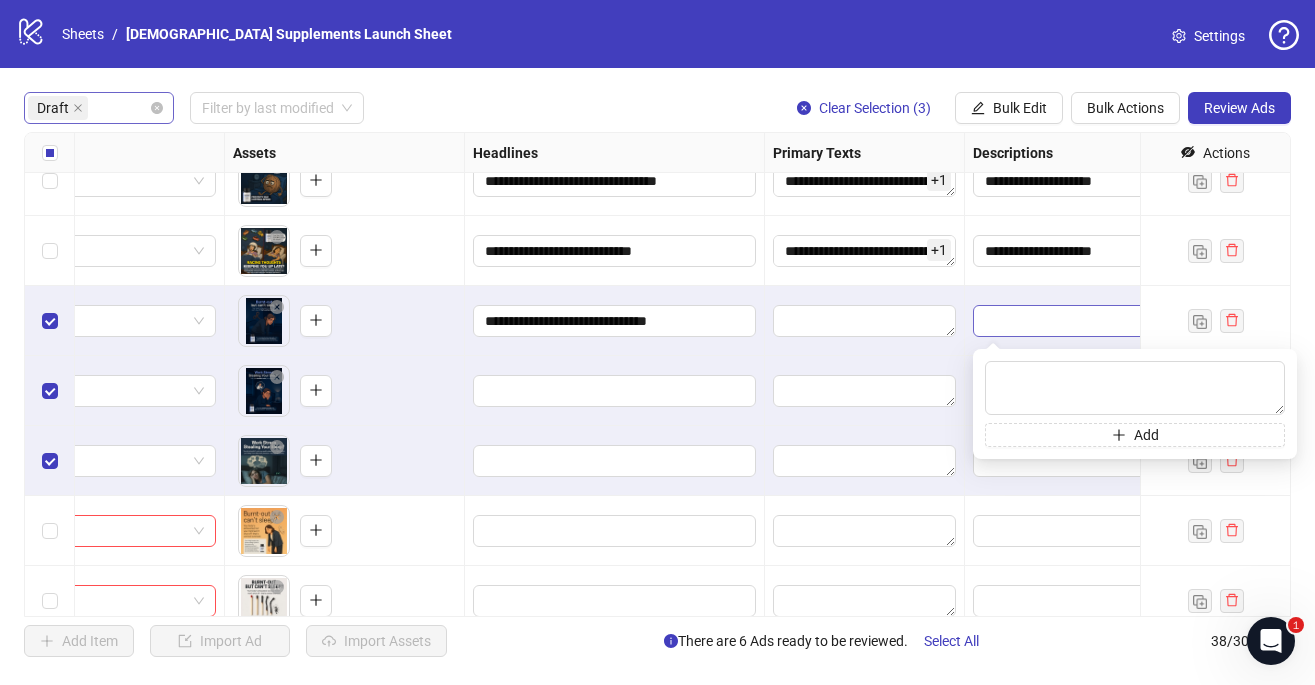 type on "**********" 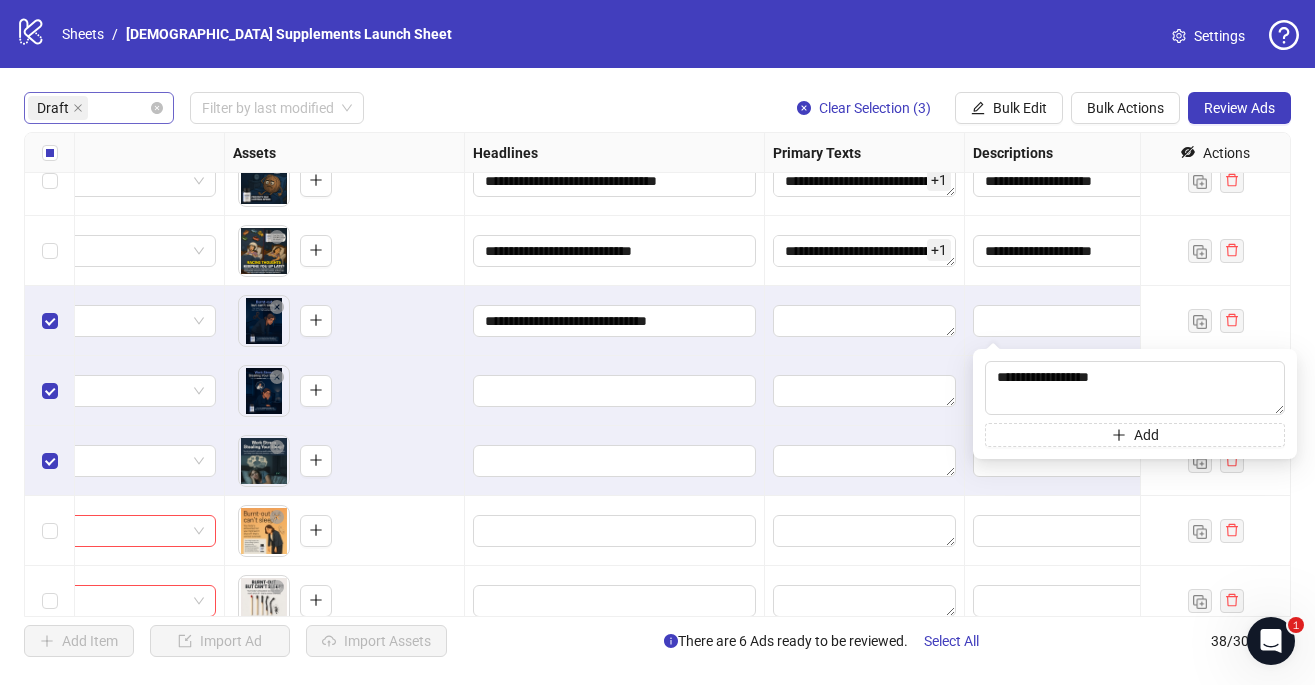 click at bounding box center (1115, 321) 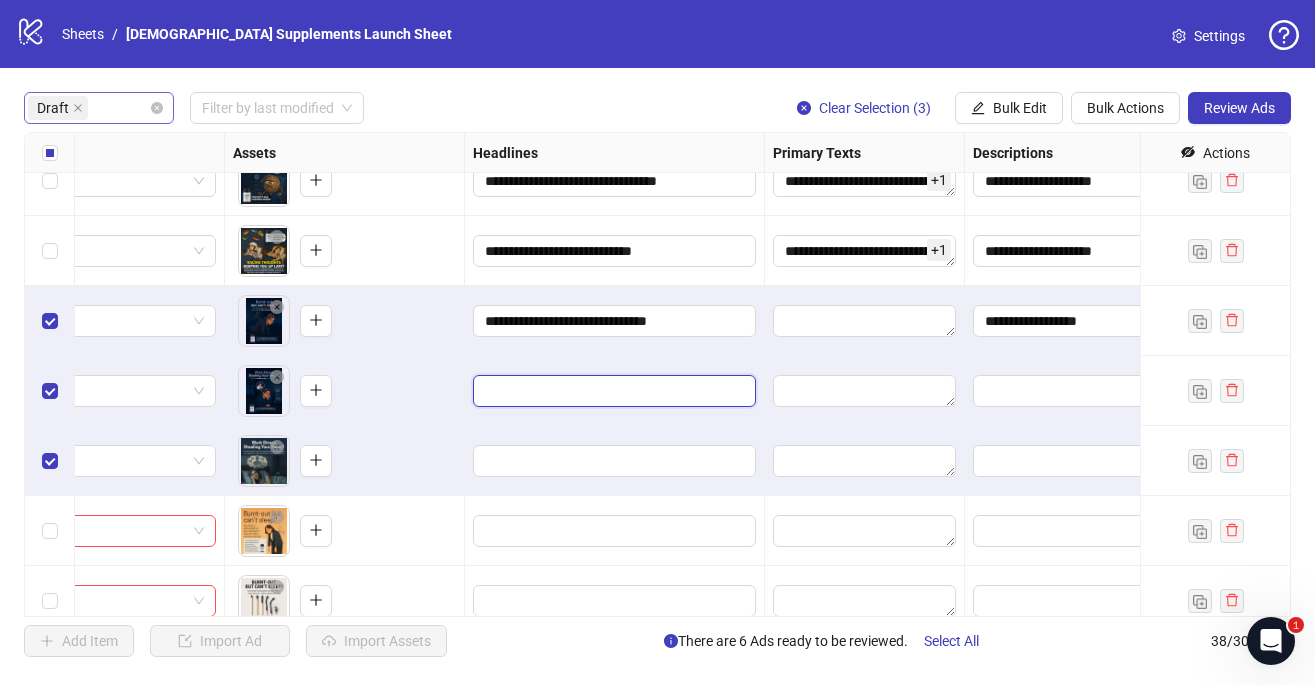 click at bounding box center (612, 391) 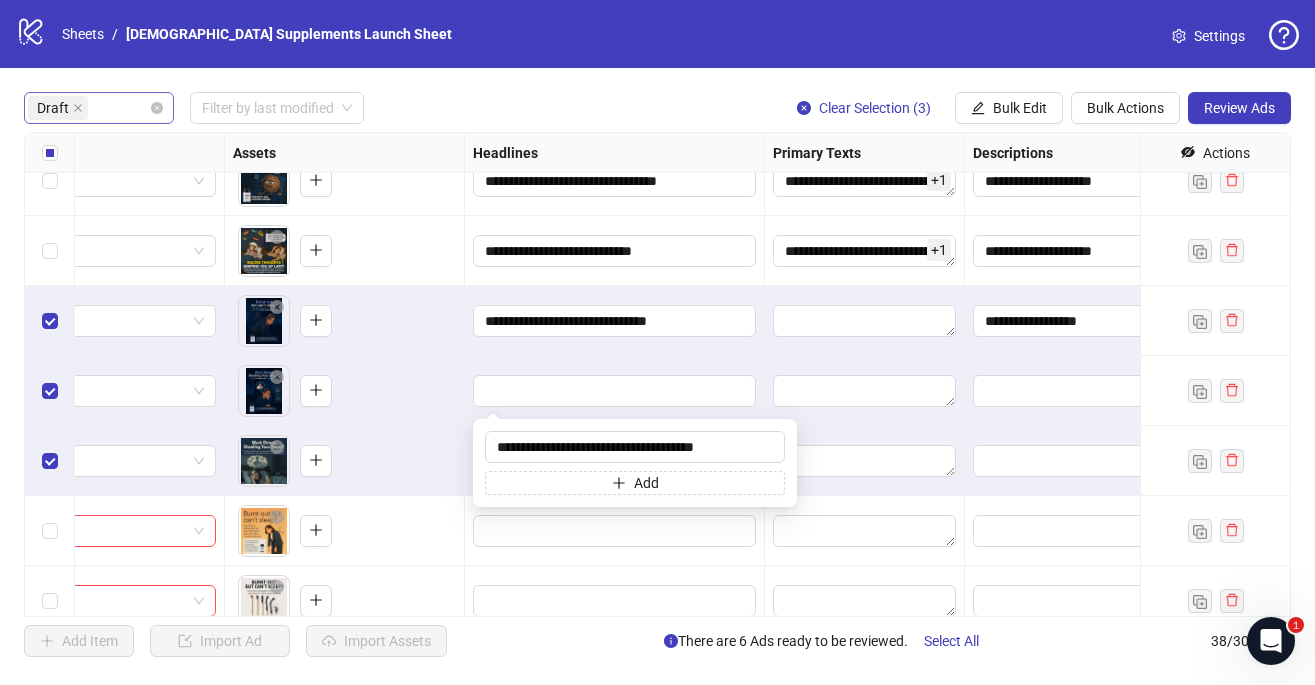 drag, startPoint x: 750, startPoint y: 451, endPoint x: 477, endPoint y: 448, distance: 273.01648 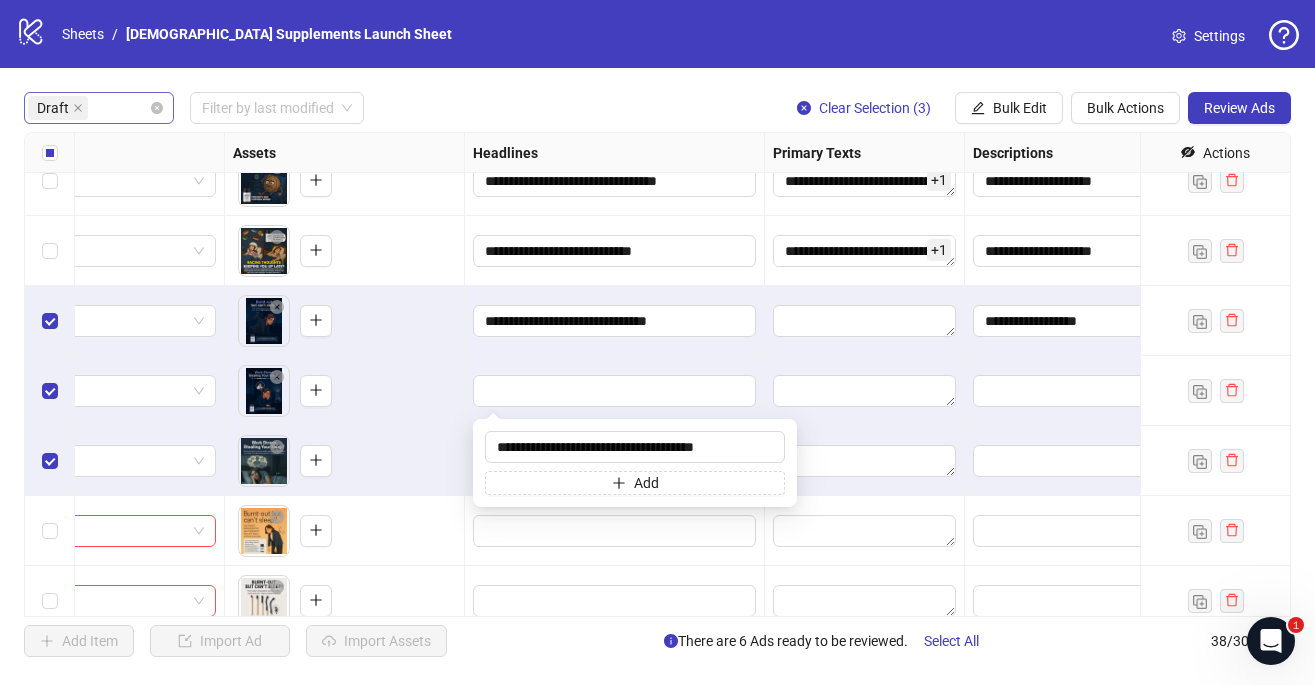 type on "**********" 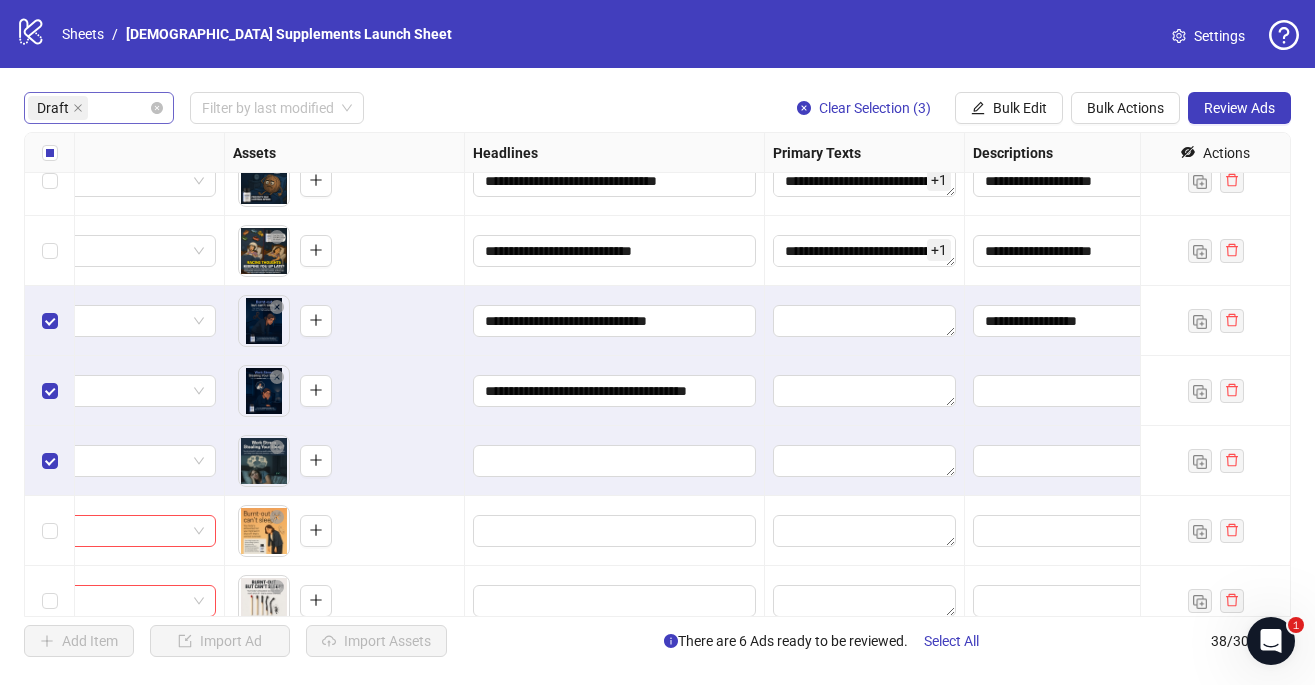 click on "To pick up a draggable item, press the space bar.
While dragging, use the arrow keys to move the item.
Press space again to drop the item in its new position, or press escape to cancel." at bounding box center [344, 461] 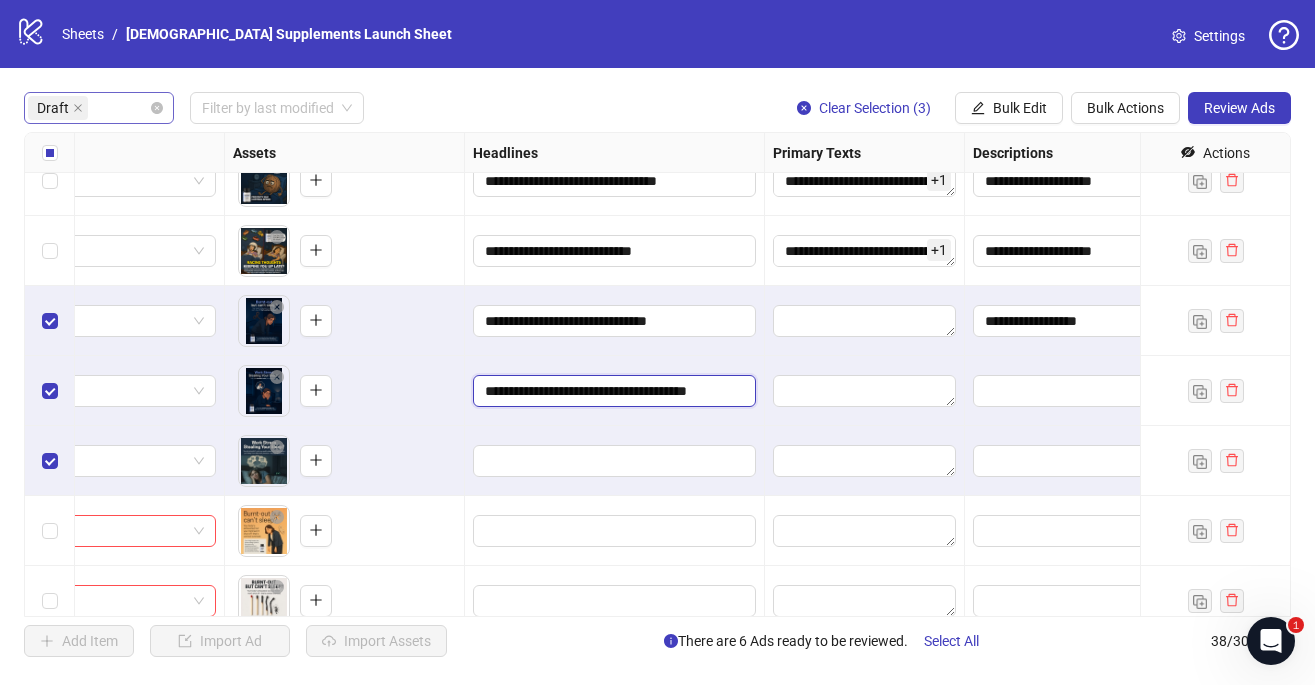 click on "**********" at bounding box center [612, 391] 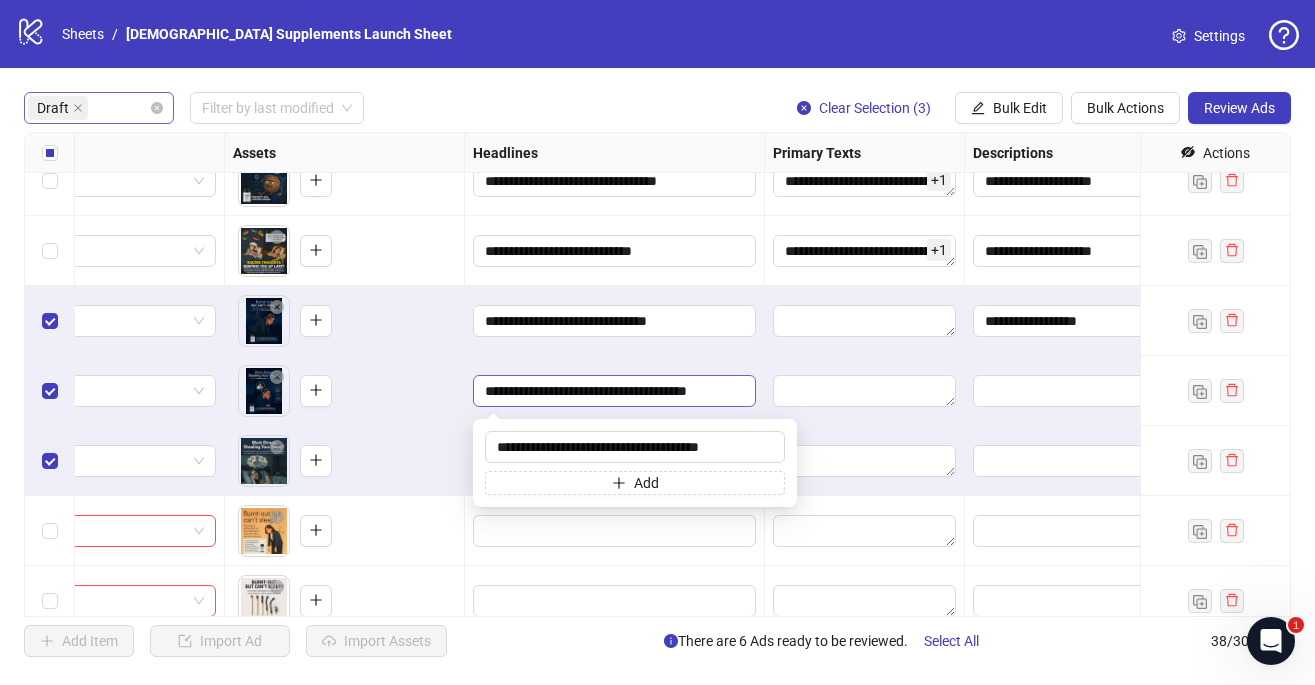click on "**********" at bounding box center [612, 391] 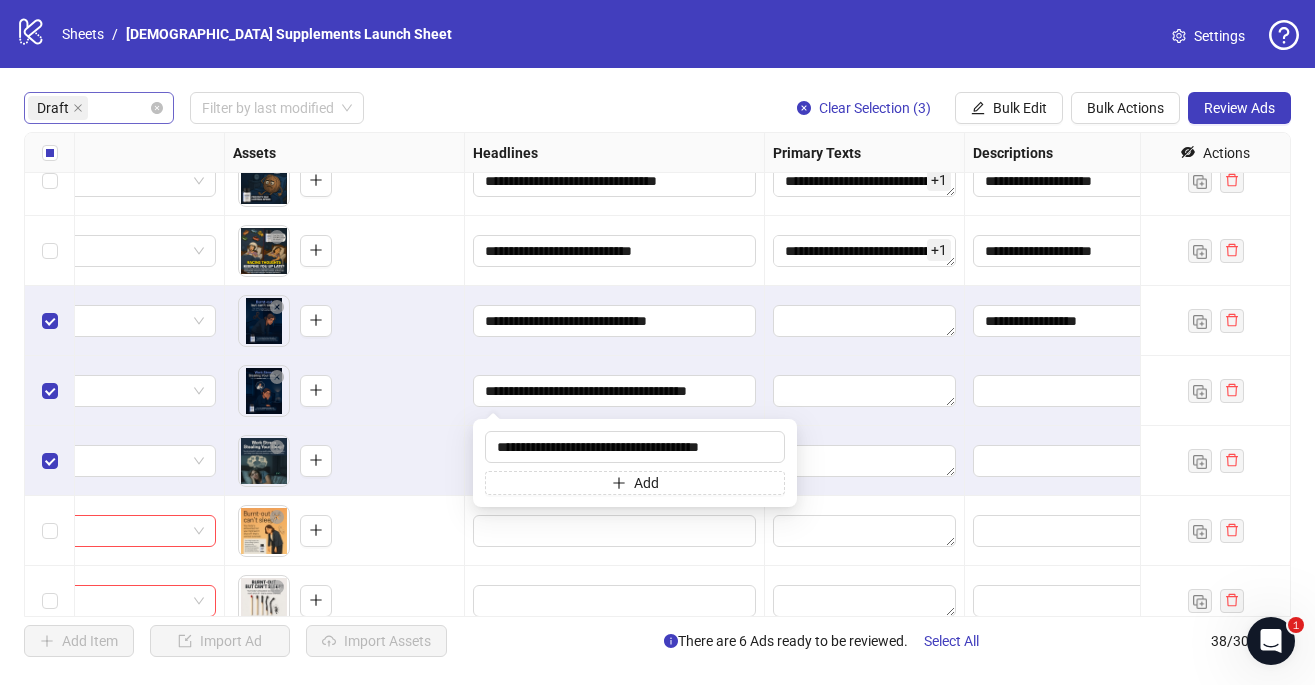 click on "To pick up a draggable item, press the space bar.
While dragging, use the arrow keys to move the item.
Press space again to drop the item in its new position, or press escape to cancel." at bounding box center (344, 461) 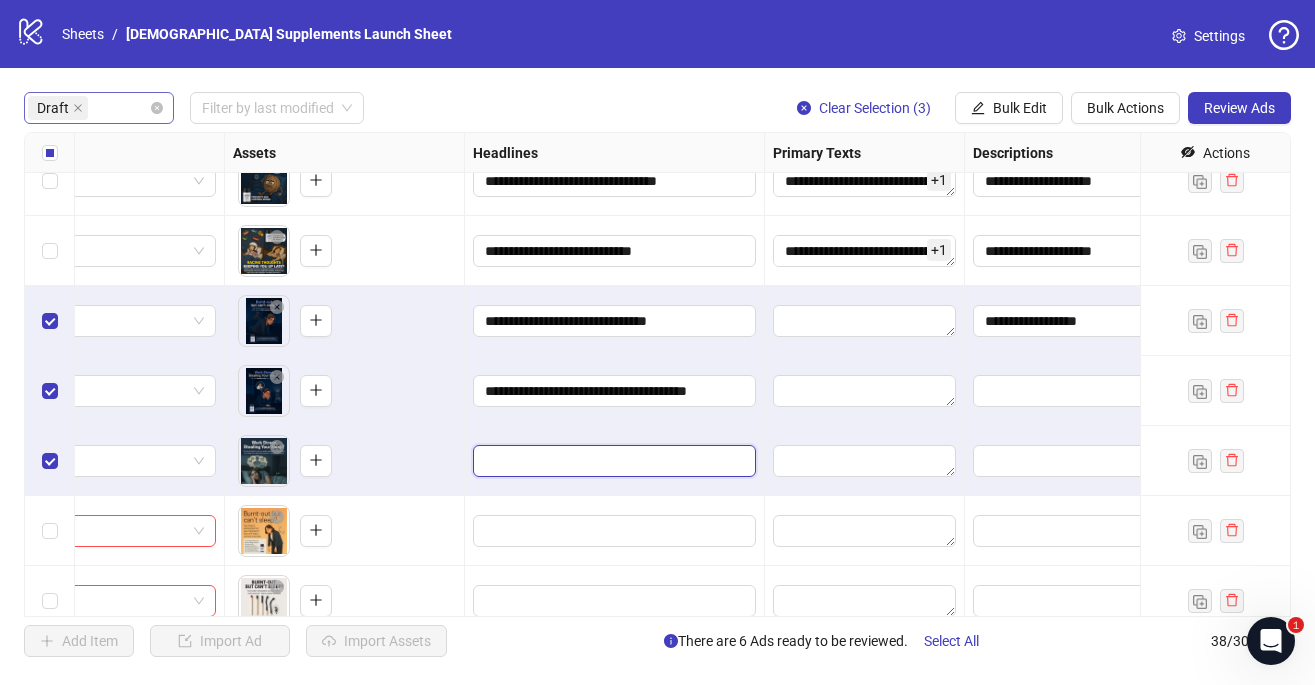 click at bounding box center (612, 461) 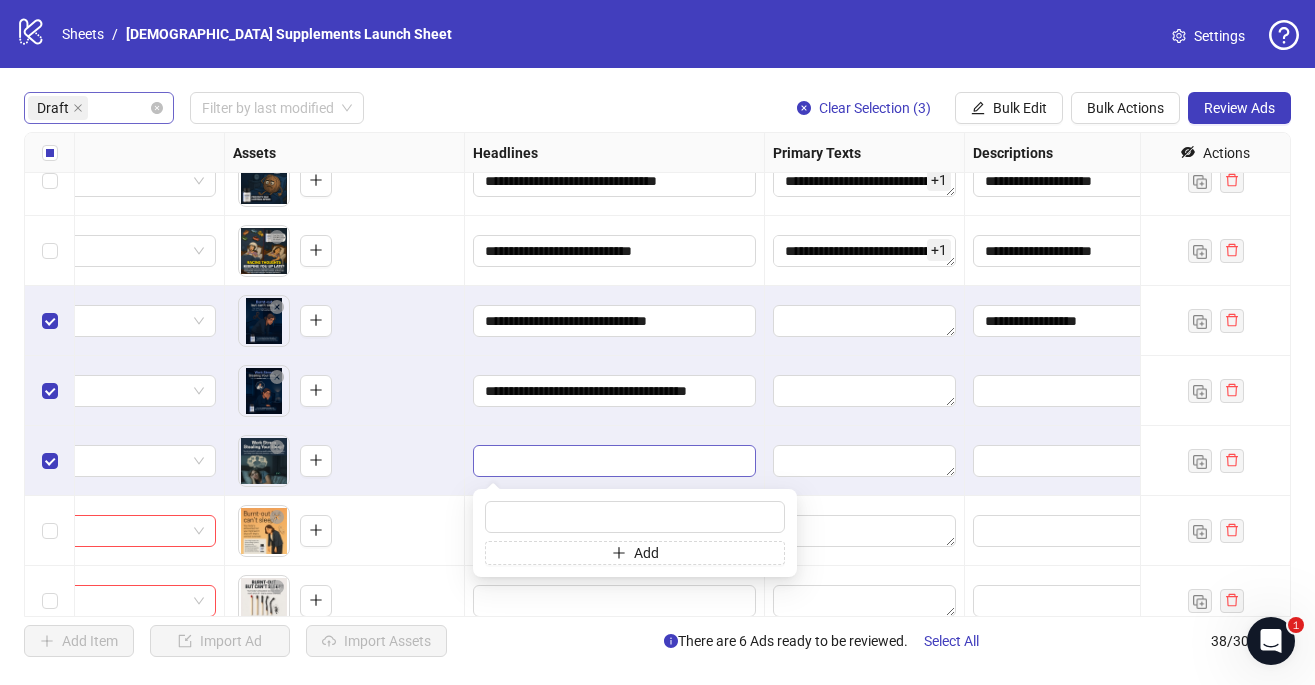 type on "**********" 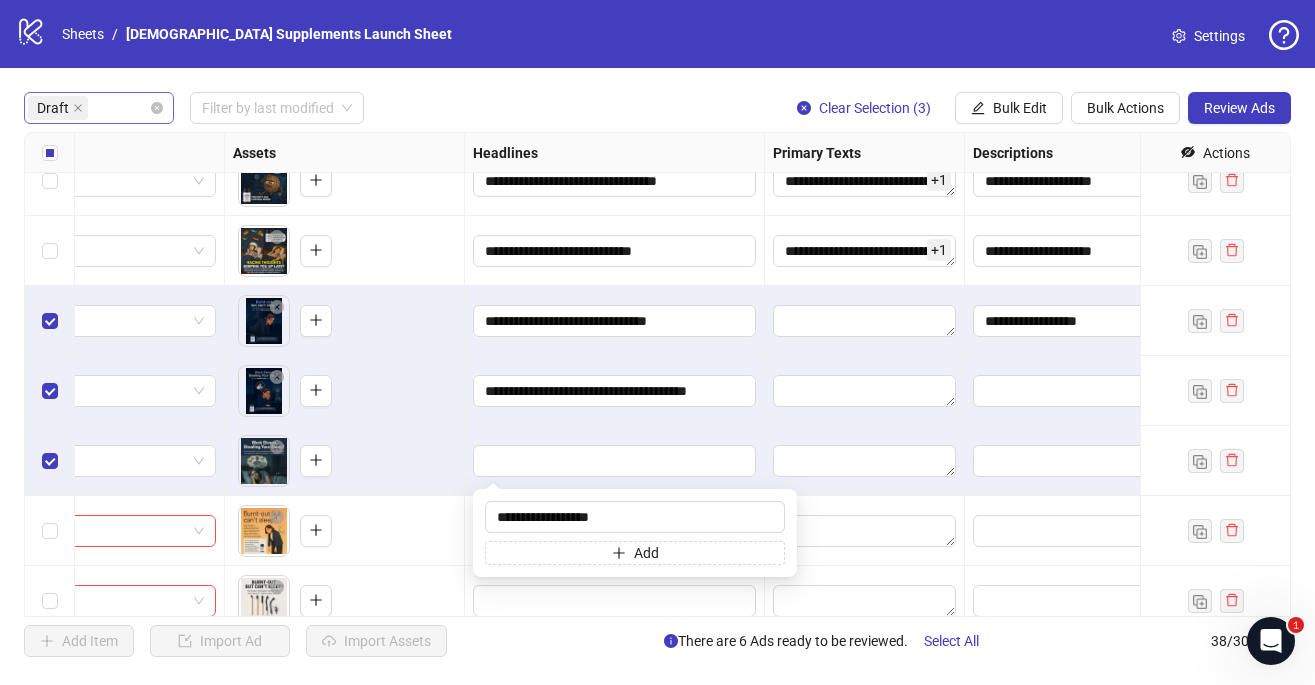drag, startPoint x: 597, startPoint y: 521, endPoint x: 460, endPoint y: 512, distance: 137.2953 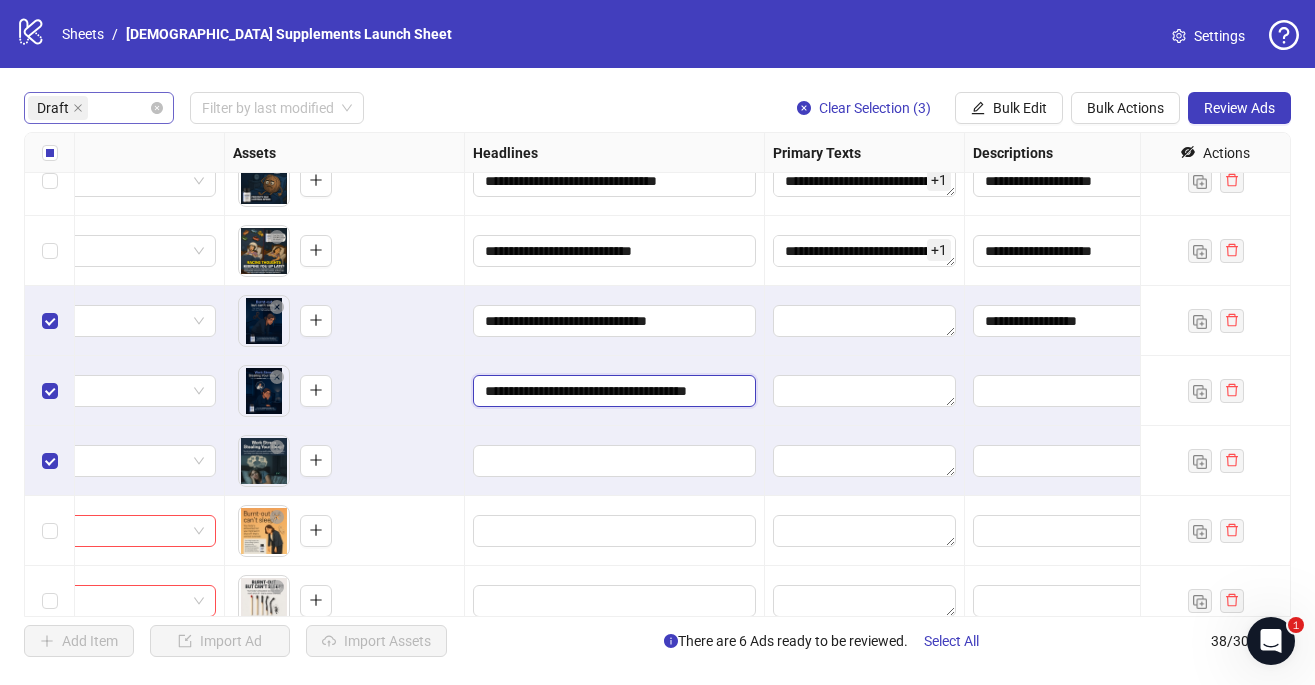 click on "**********" at bounding box center [612, 391] 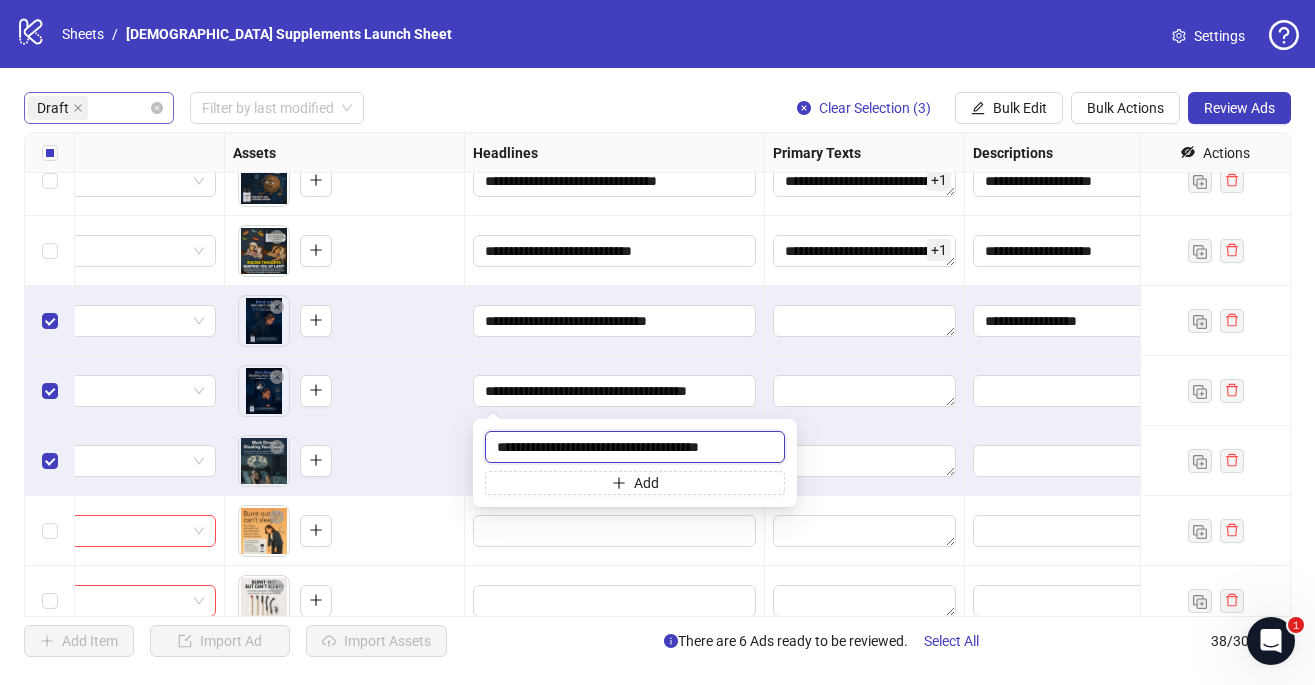 click on "**********" at bounding box center (635, 447) 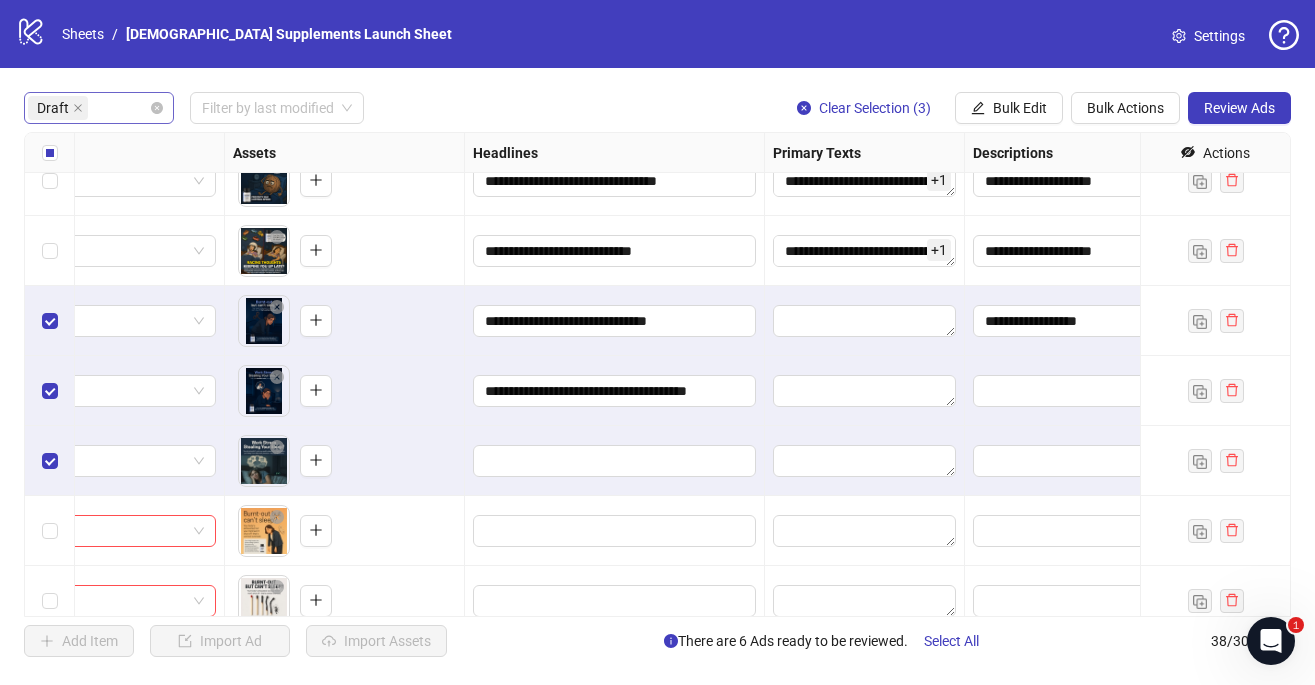 click on "To pick up a draggable item, press the space bar.
While dragging, use the arrow keys to move the item.
Press space again to drop the item in its new position, or press escape to cancel." at bounding box center (344, 461) 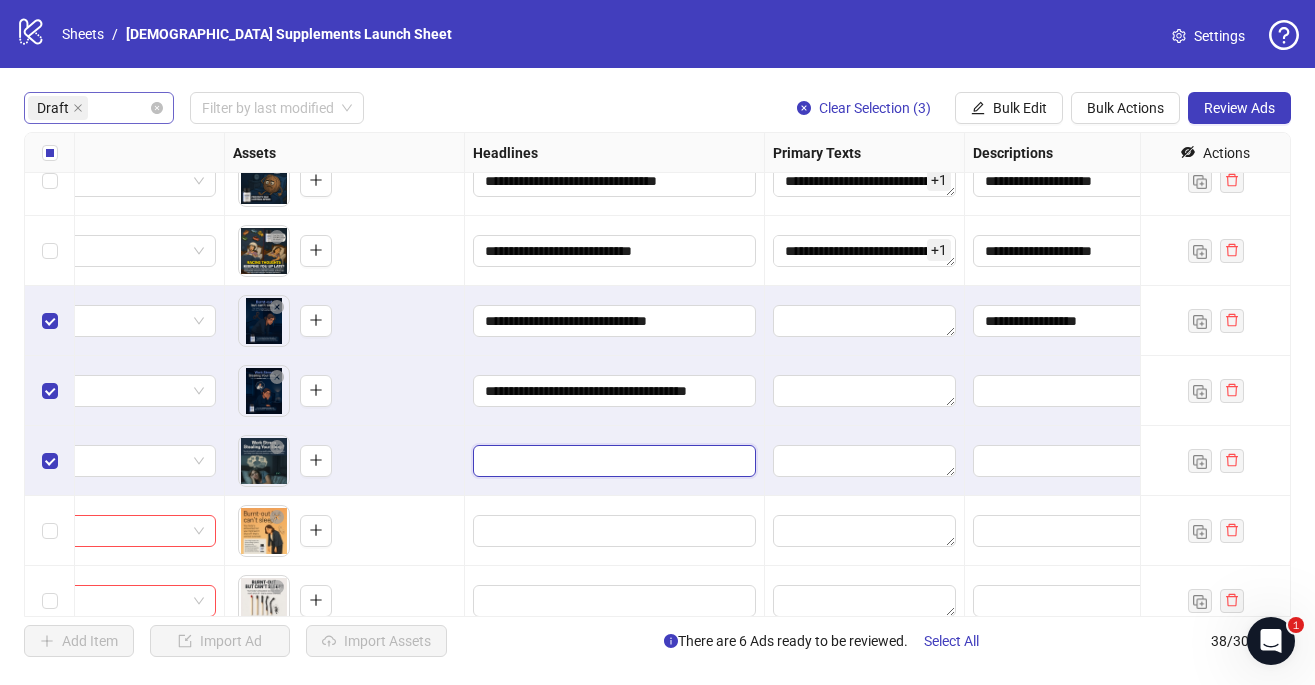 click at bounding box center (612, 461) 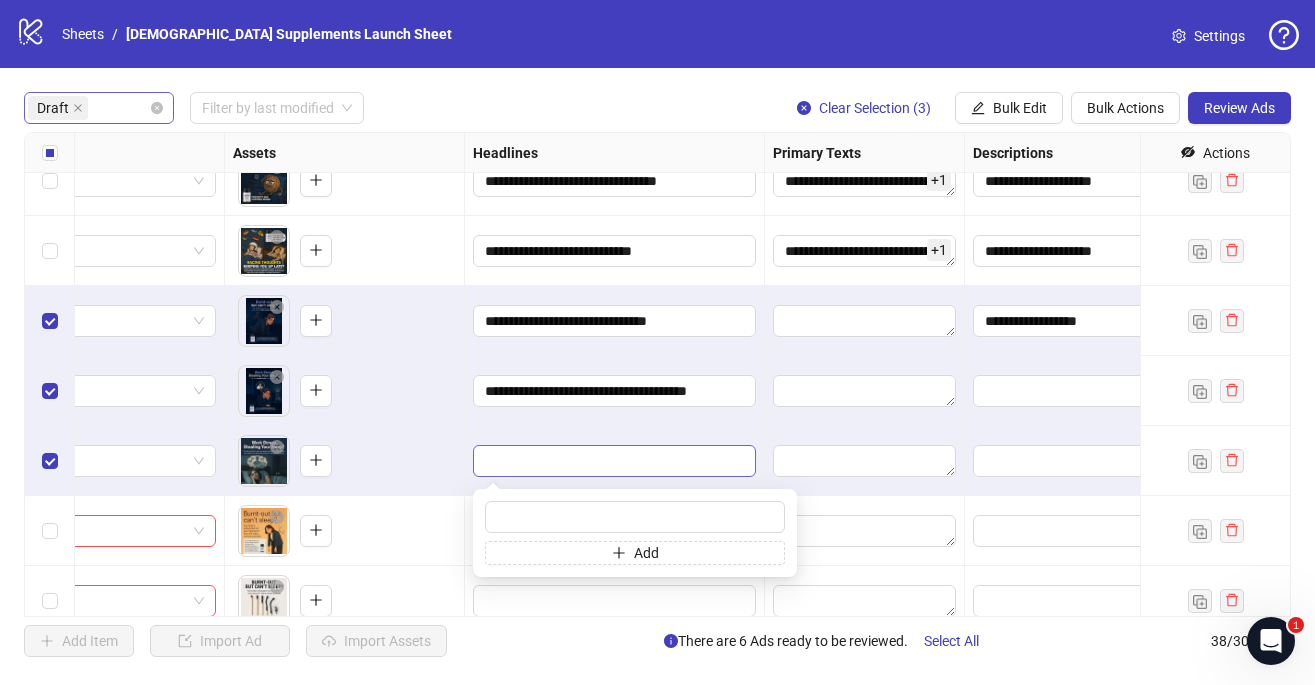 type on "**********" 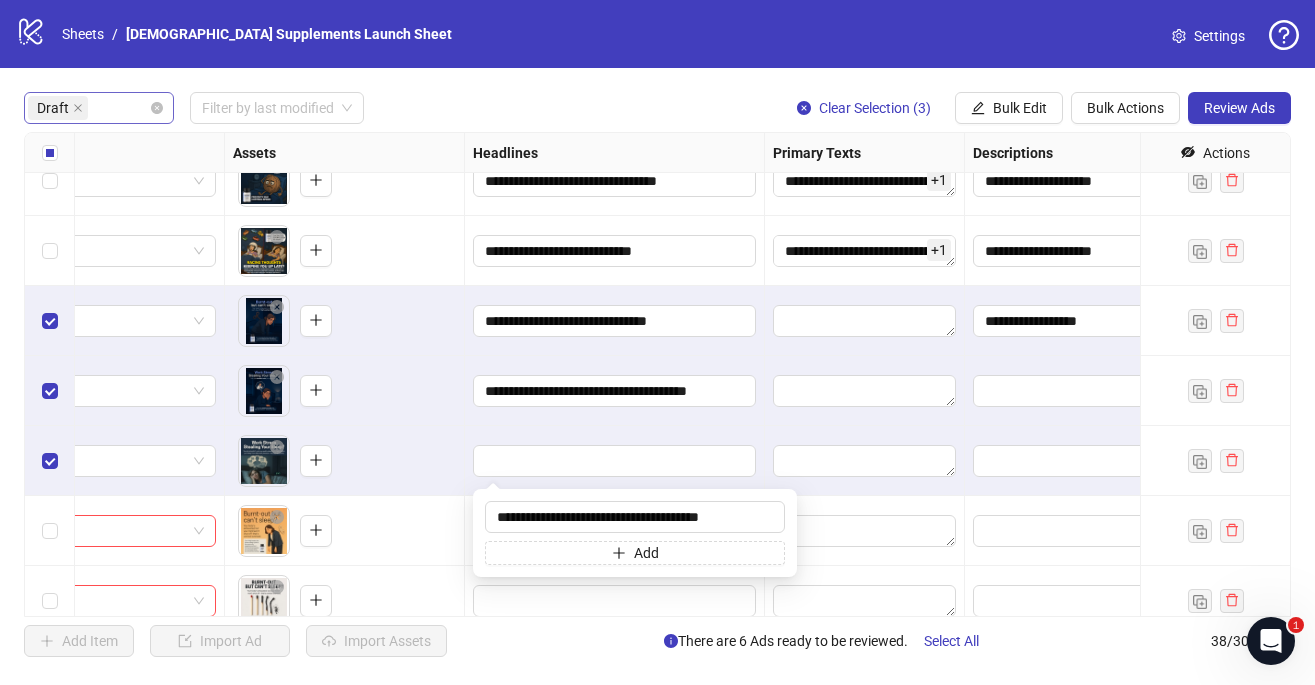 click on "**********" at bounding box center [615, 391] 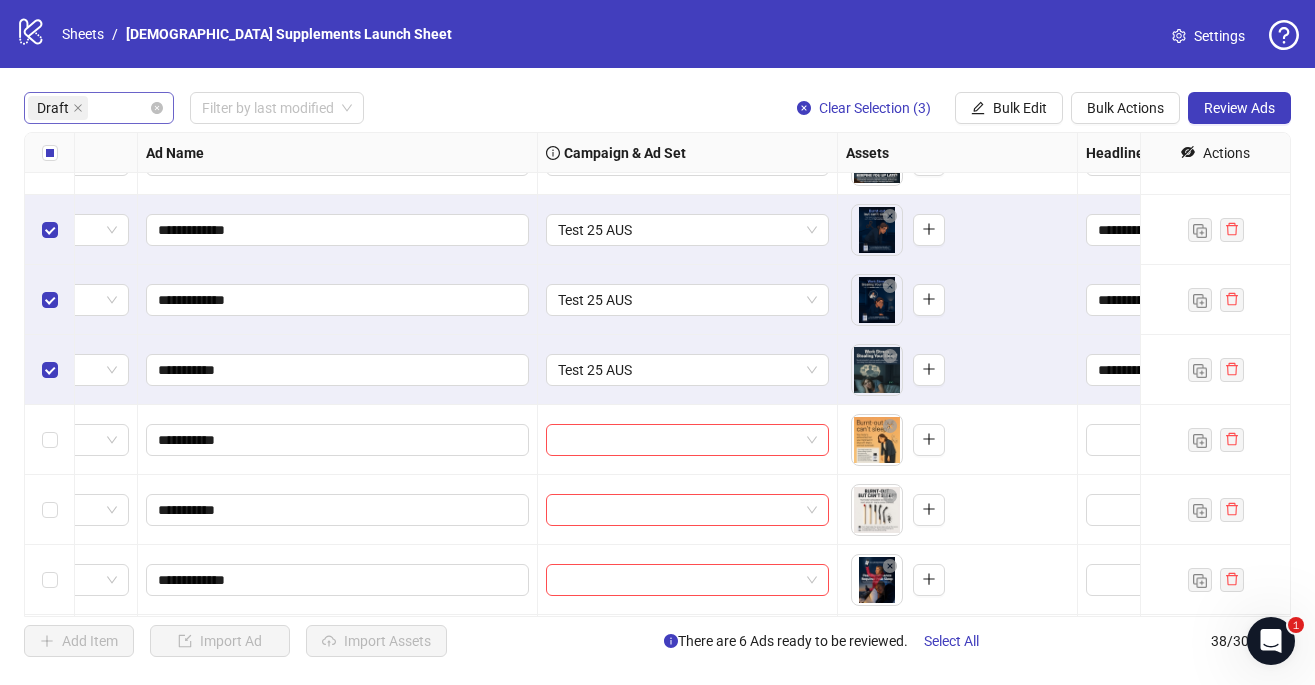 scroll, scrollTop: 188, scrollLeft: 0, axis: vertical 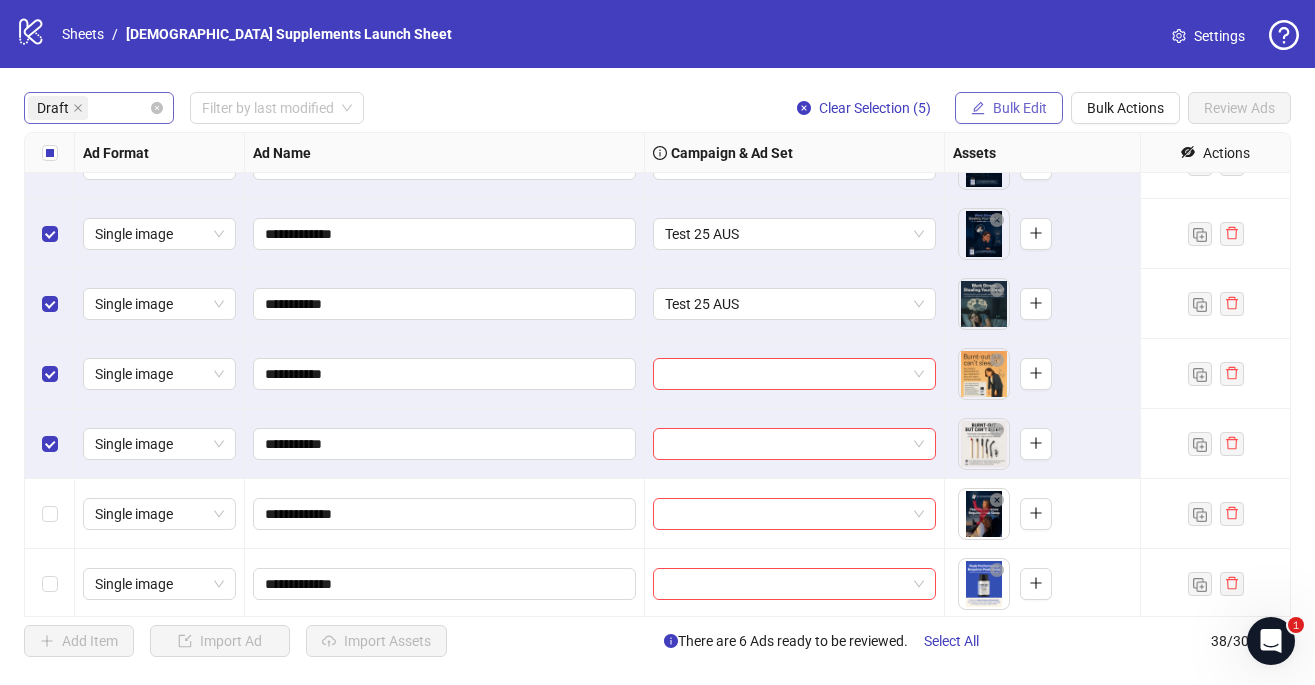 click on "Bulk Edit" at bounding box center [1020, 108] 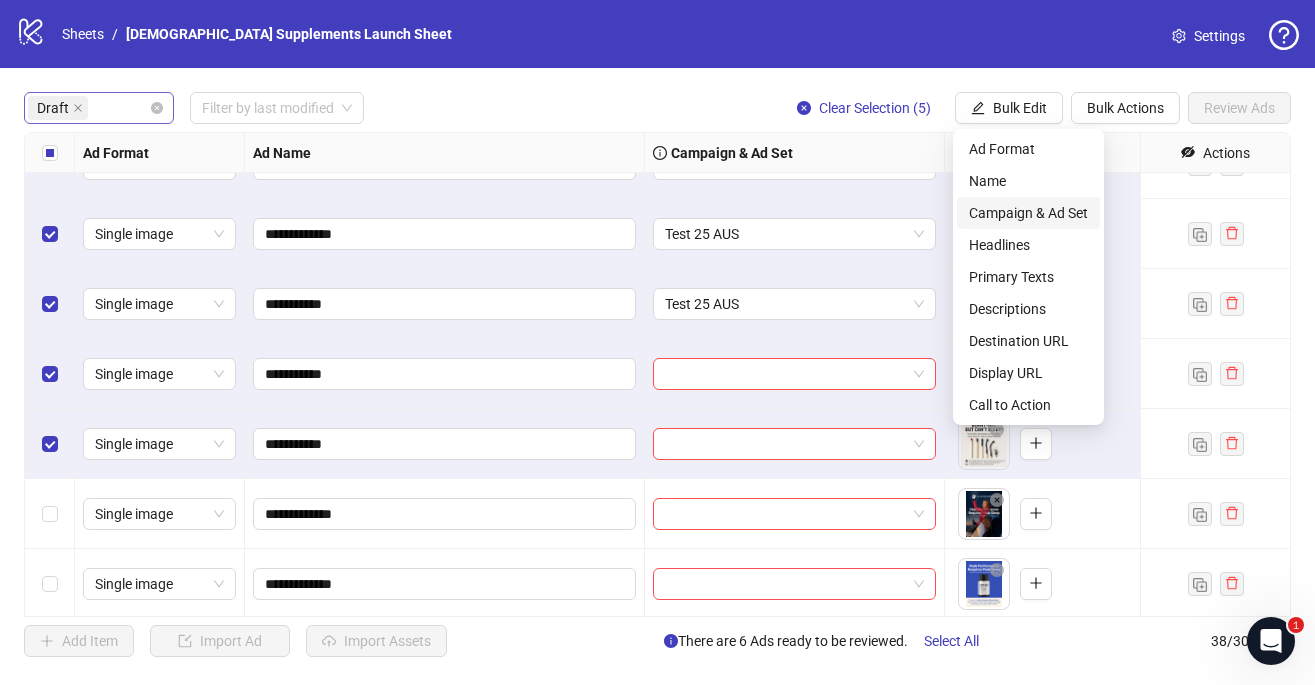 click on "Campaign & Ad Set" at bounding box center (1028, 213) 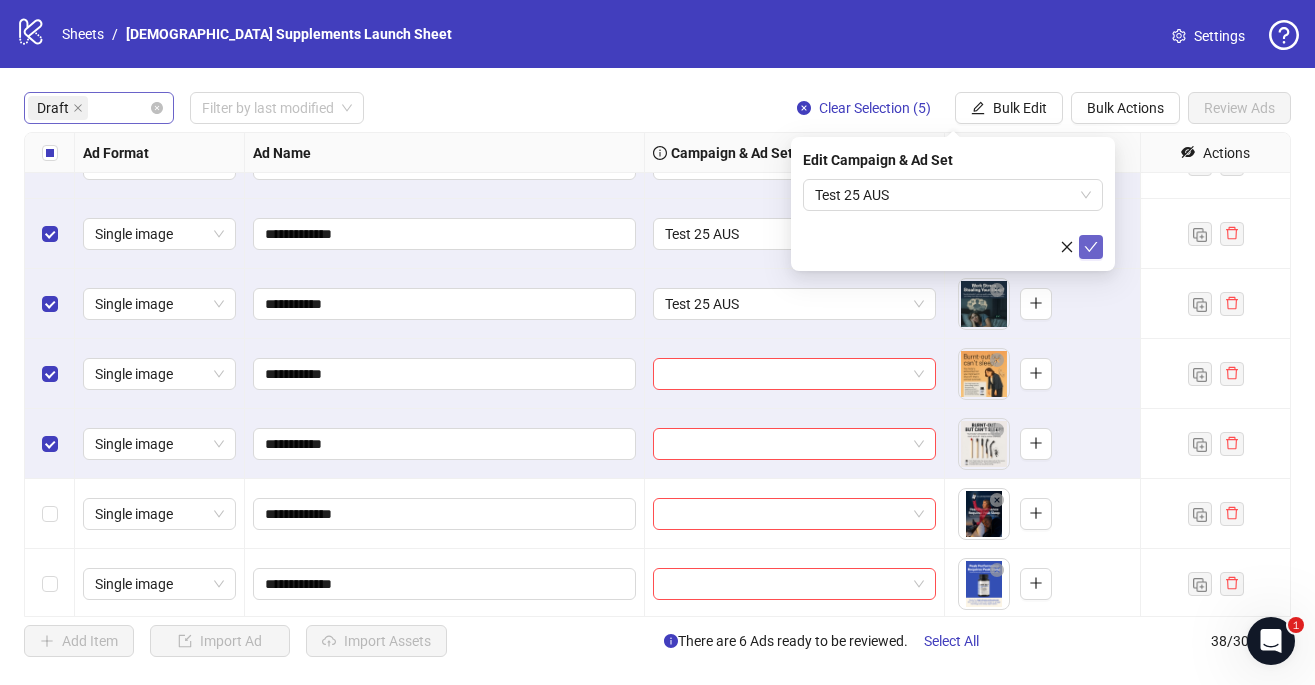 click 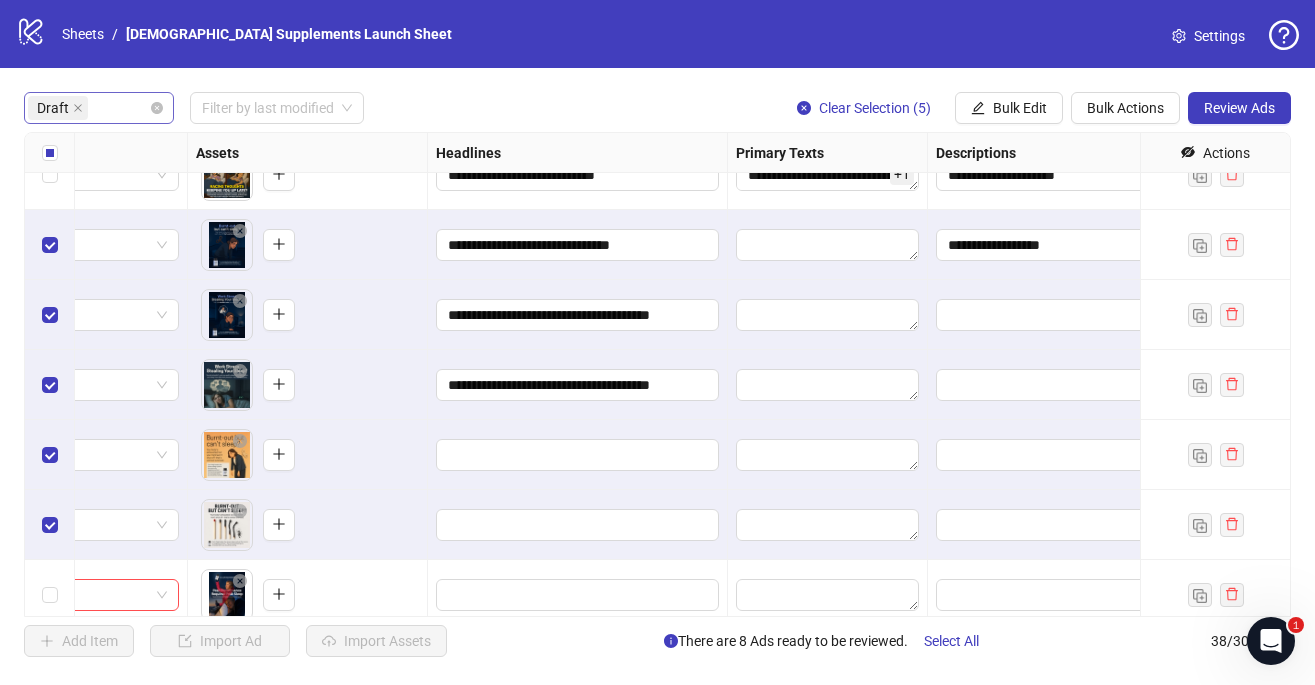 scroll, scrollTop: 149, scrollLeft: 757, axis: both 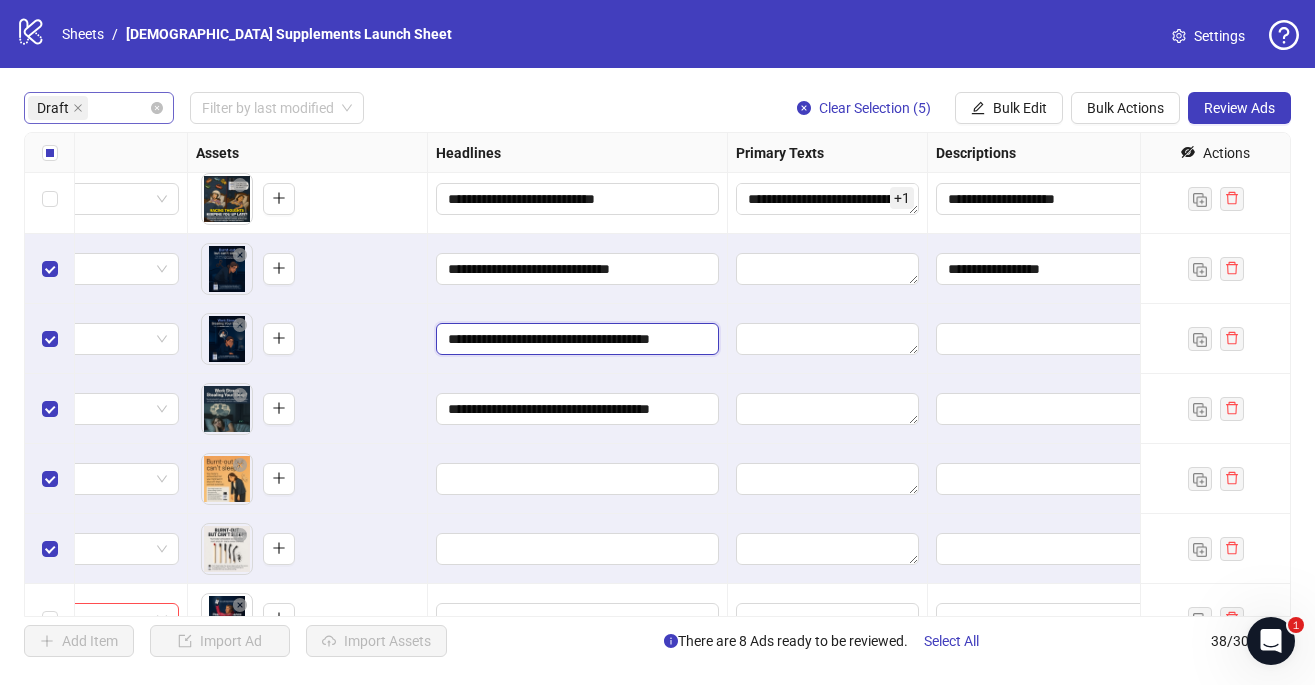 click on "**********" at bounding box center [575, 339] 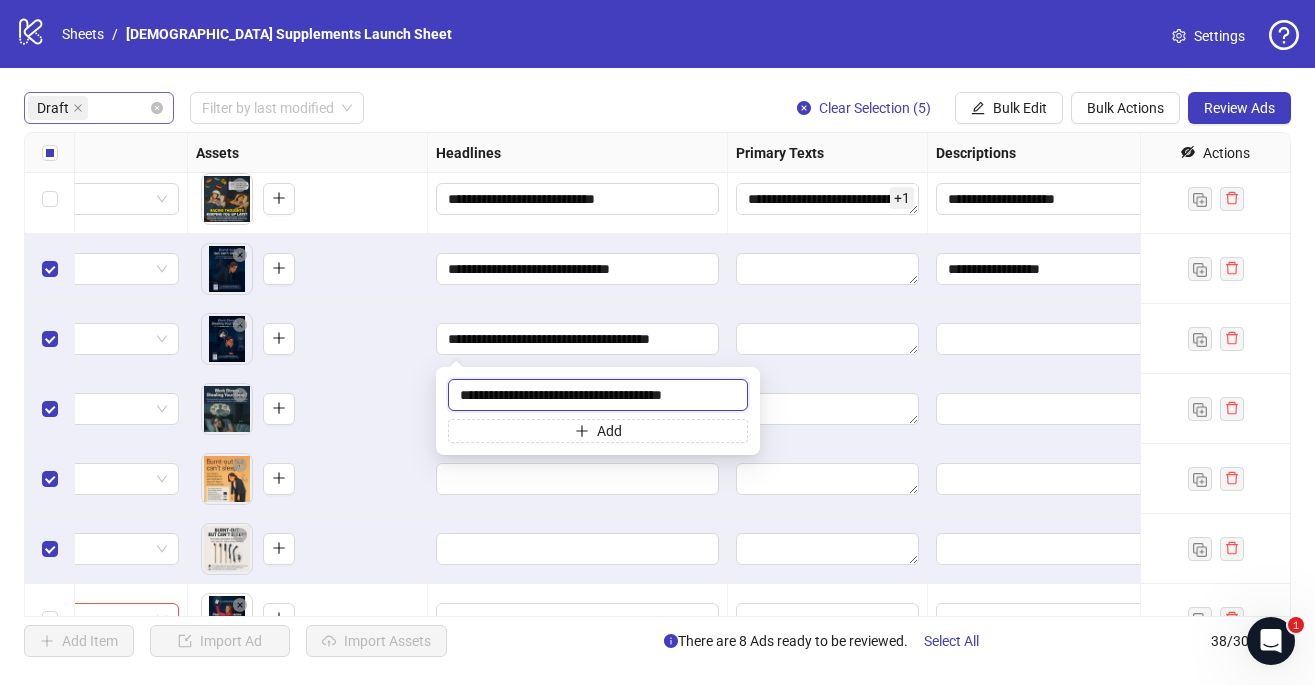 click on "**********" at bounding box center (598, 395) 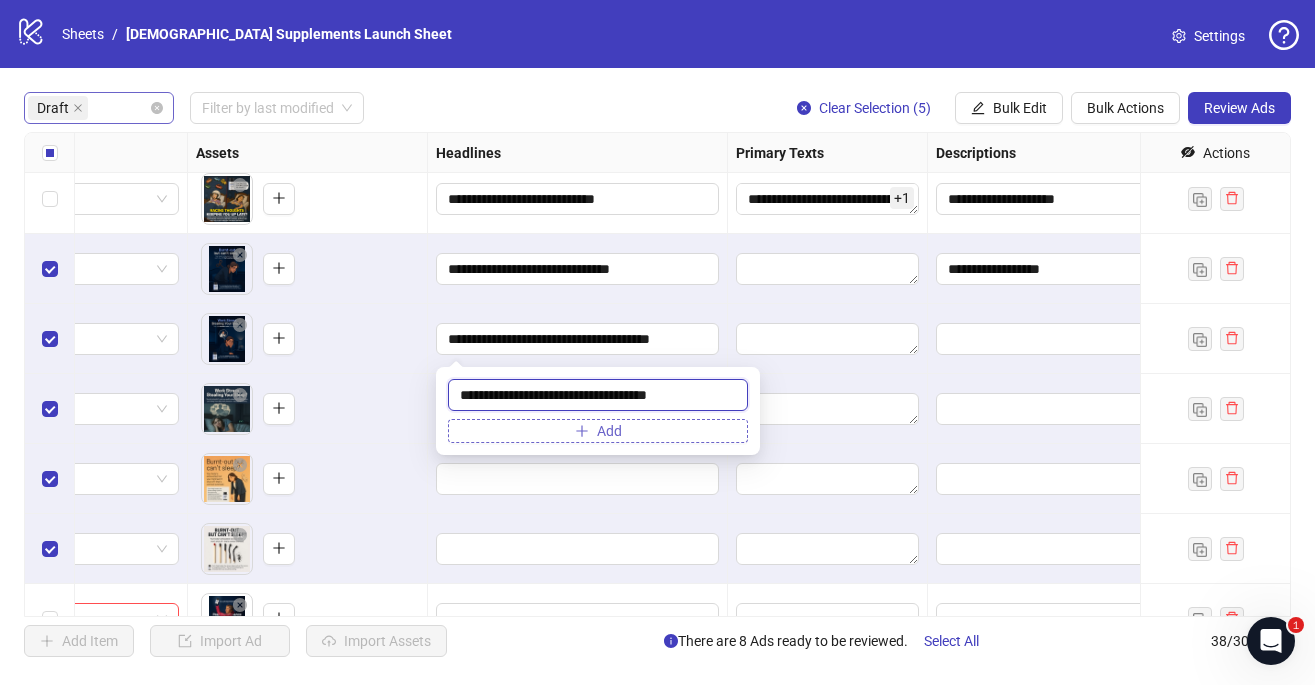 type on "**********" 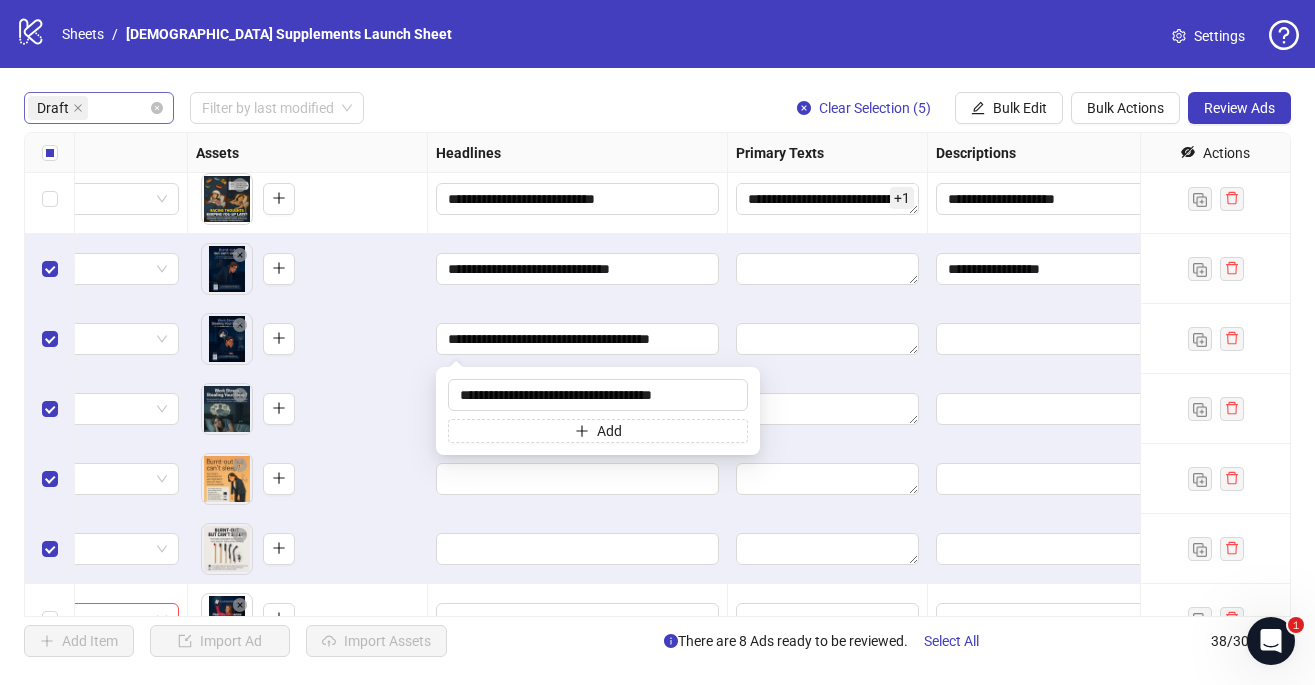 click on "To pick up a draggable item, press the space bar.
While dragging, use the arrow keys to move the item.
Press space again to drop the item in its new position, or press escape to cancel." at bounding box center [307, 339] 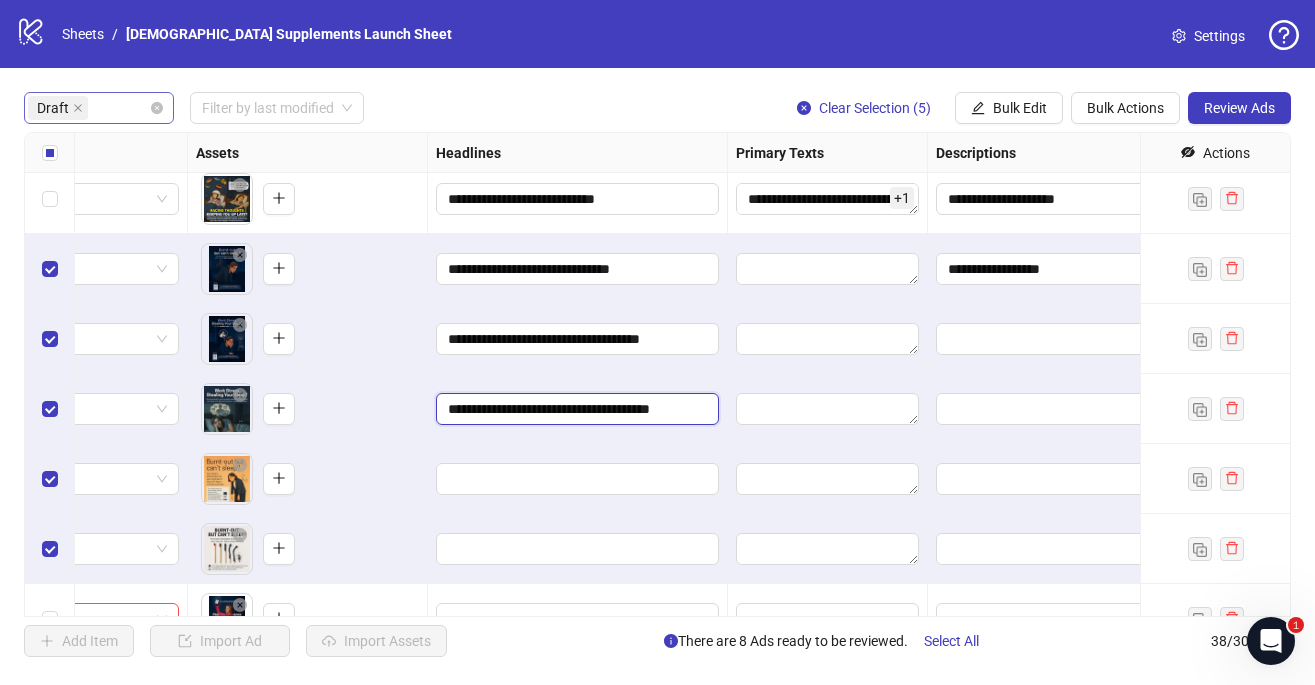 click on "**********" at bounding box center [575, 409] 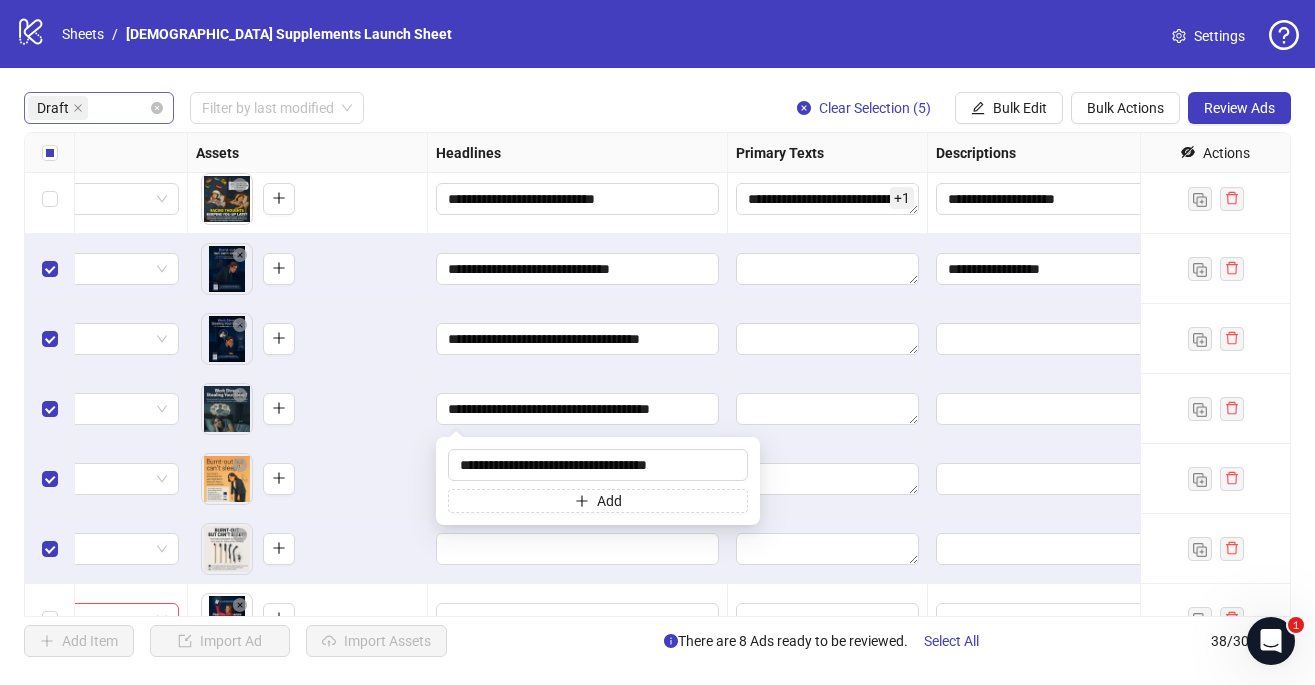 type on "**********" 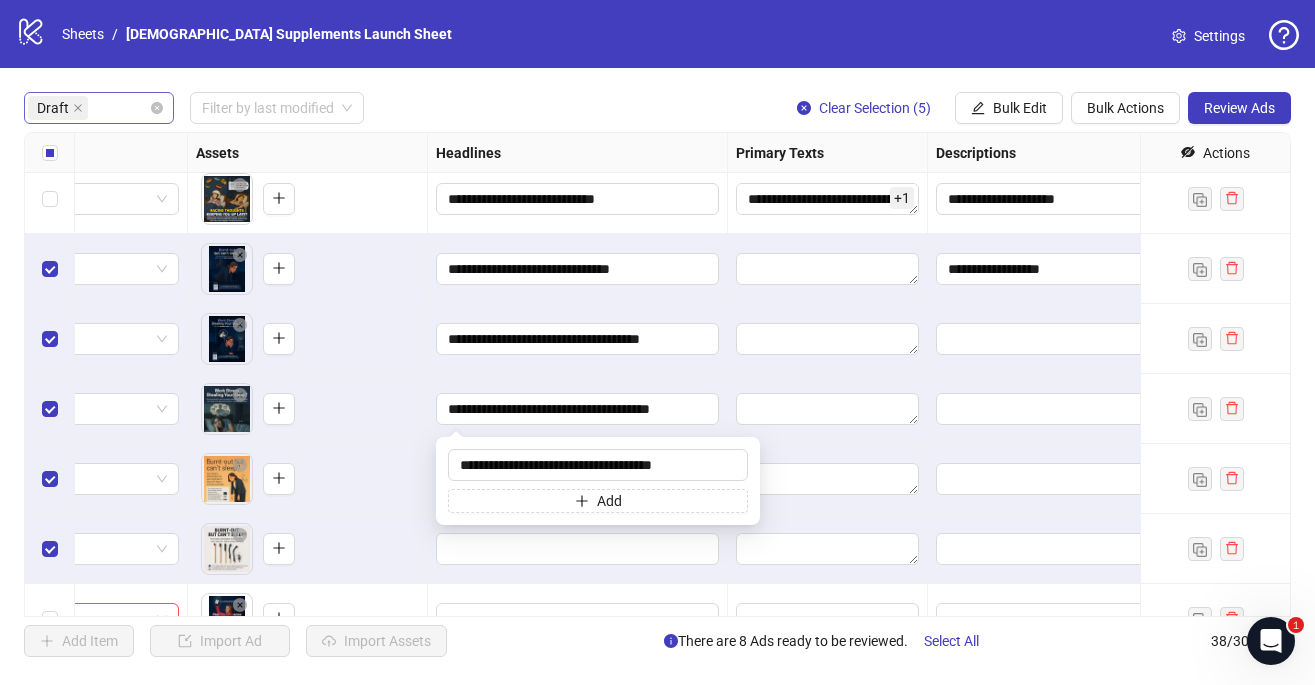 click on "To pick up a draggable item, press the space bar.
While dragging, use the arrow keys to move the item.
Press space again to drop the item in its new position, or press escape to cancel." at bounding box center [307, 479] 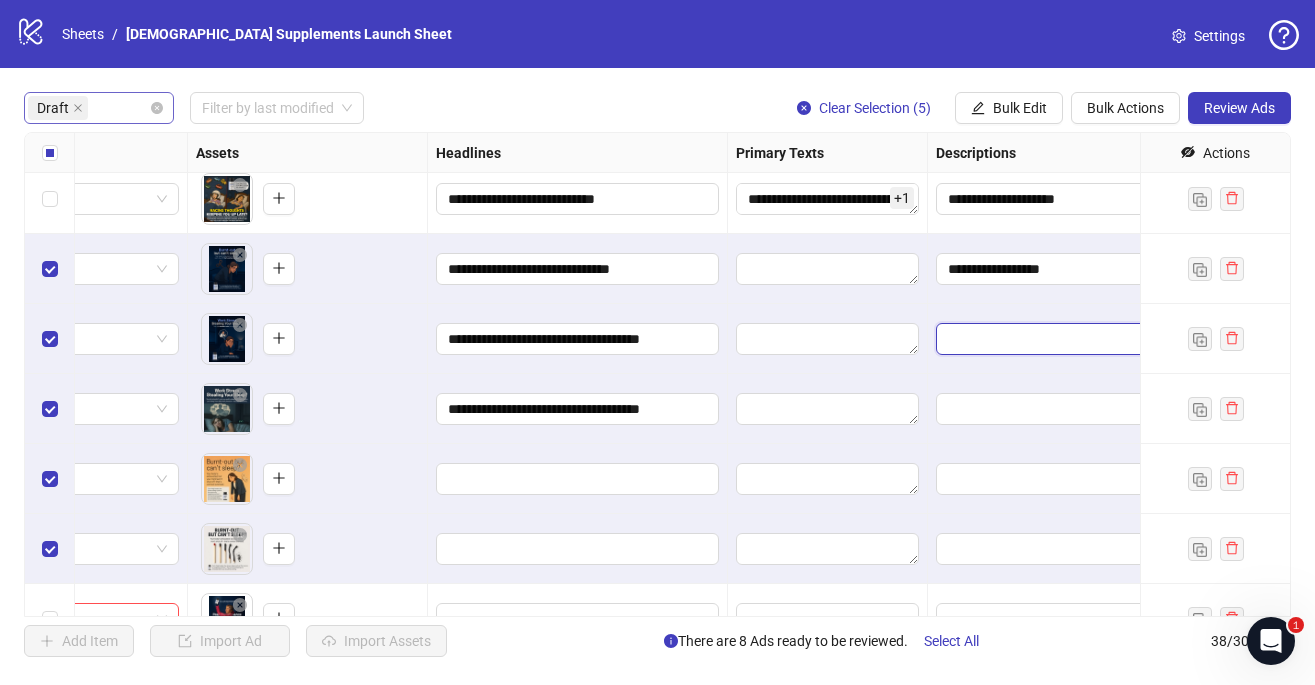 click at bounding box center (1077, 339) 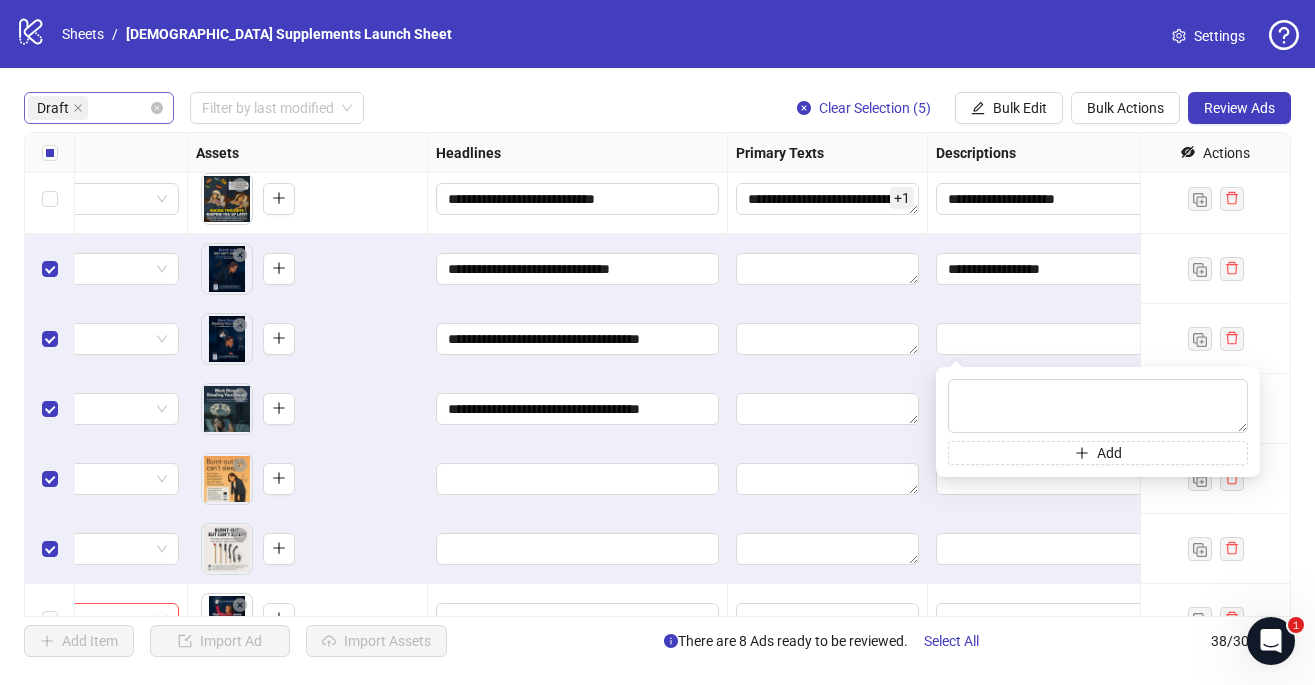 type on "**********" 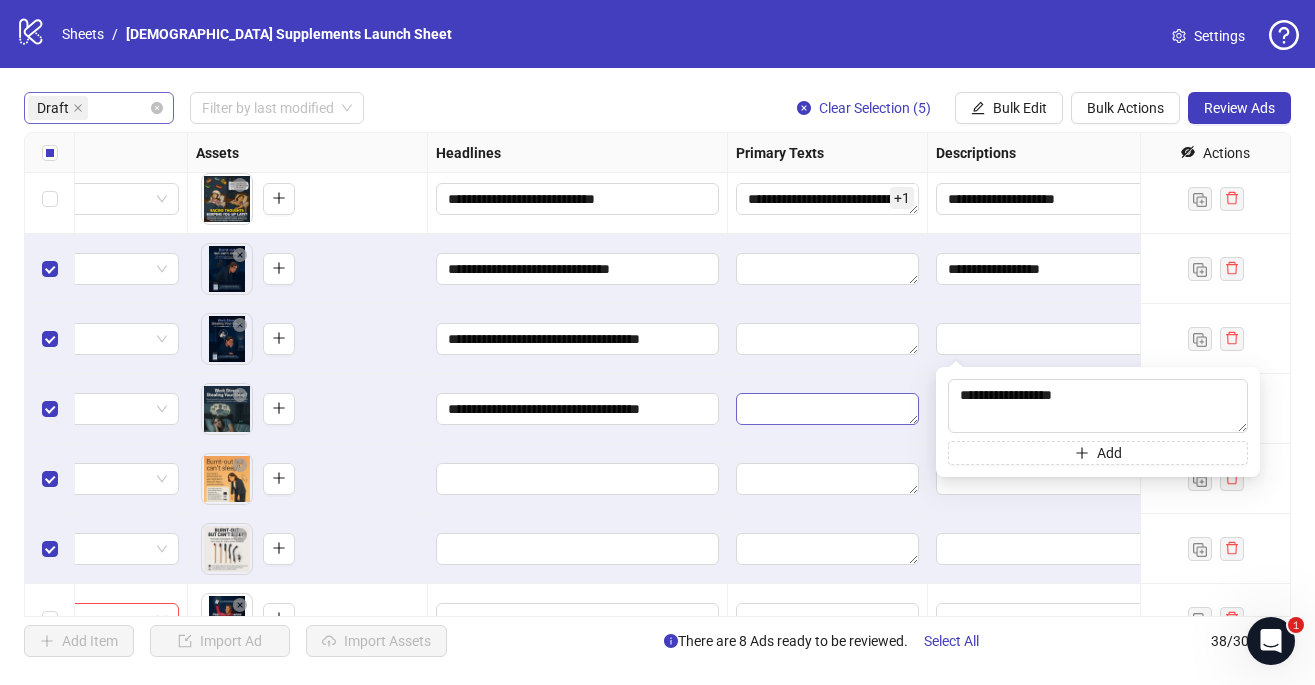 drag, startPoint x: 1071, startPoint y: 393, endPoint x: 915, endPoint y: 393, distance: 156 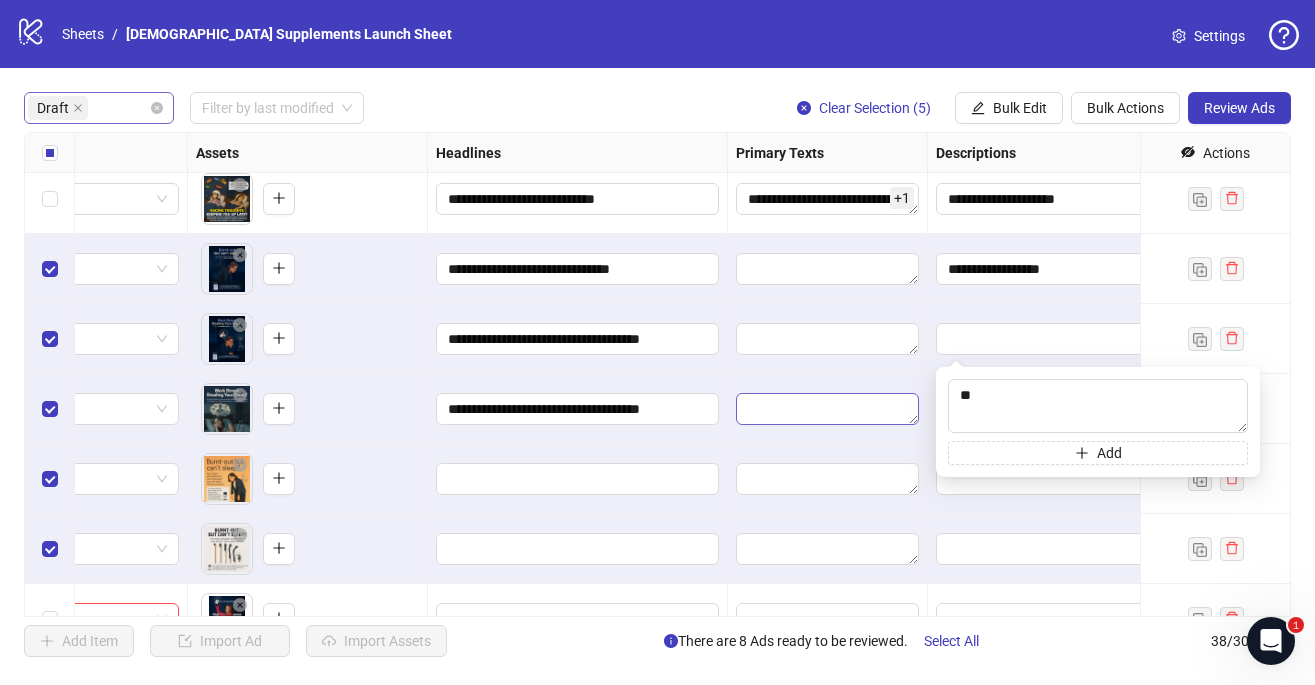 type on "*" 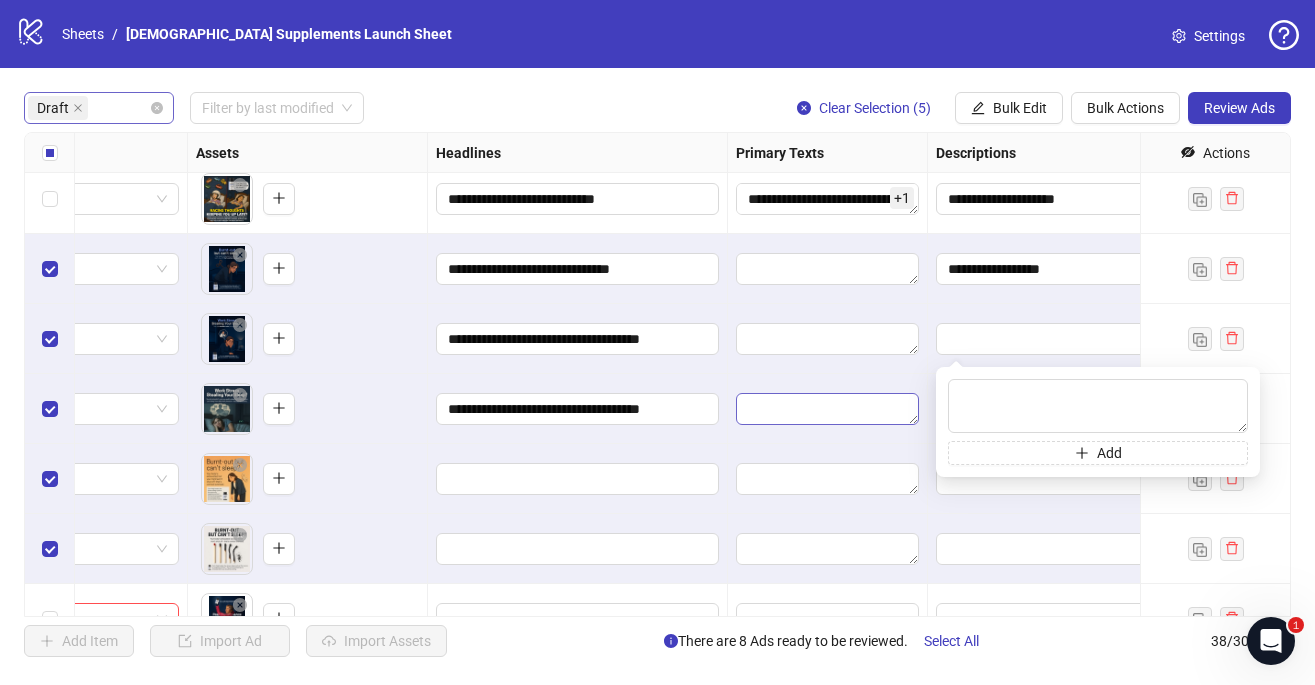 type on "*" 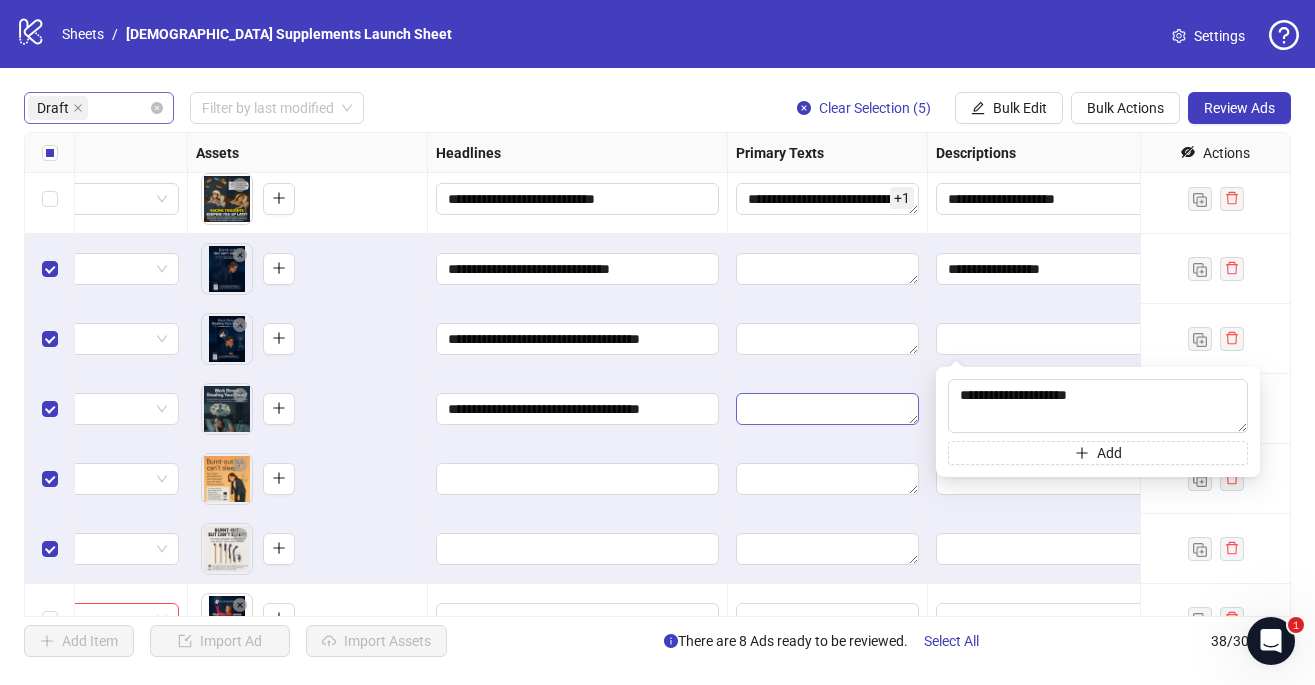 type on "**********" 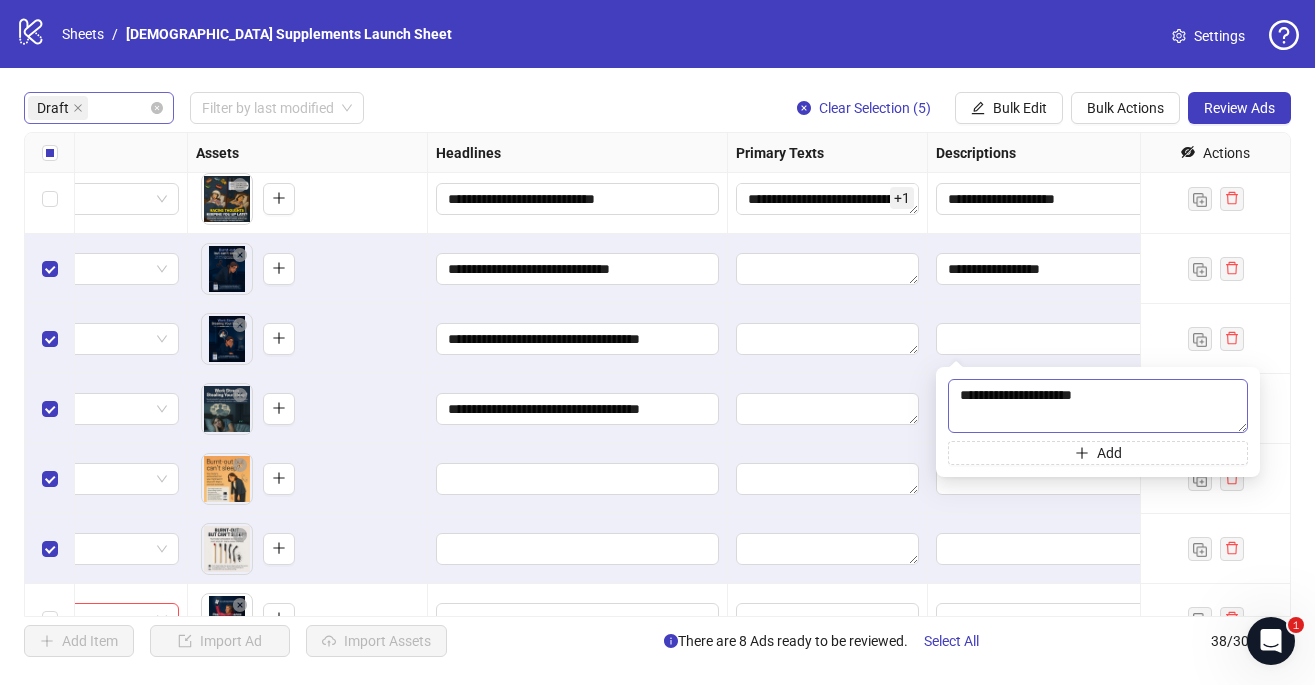 click on "**********" at bounding box center [1098, 406] 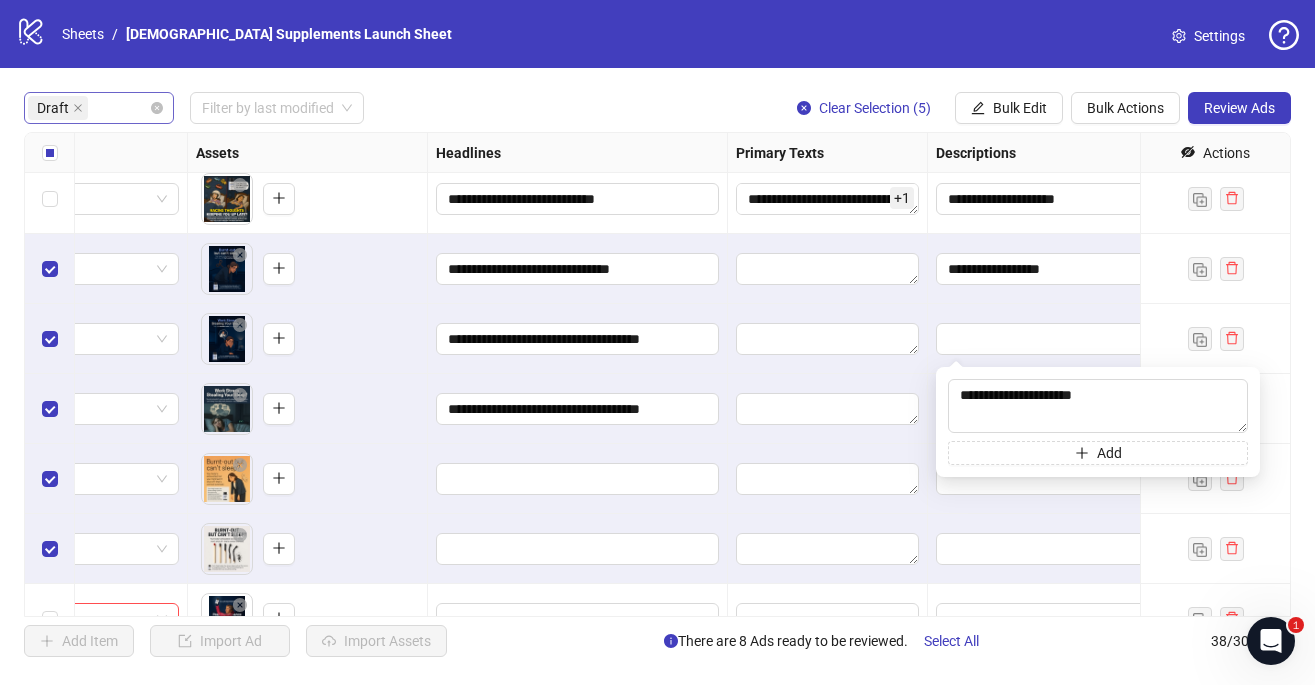 click at bounding box center [828, 339] 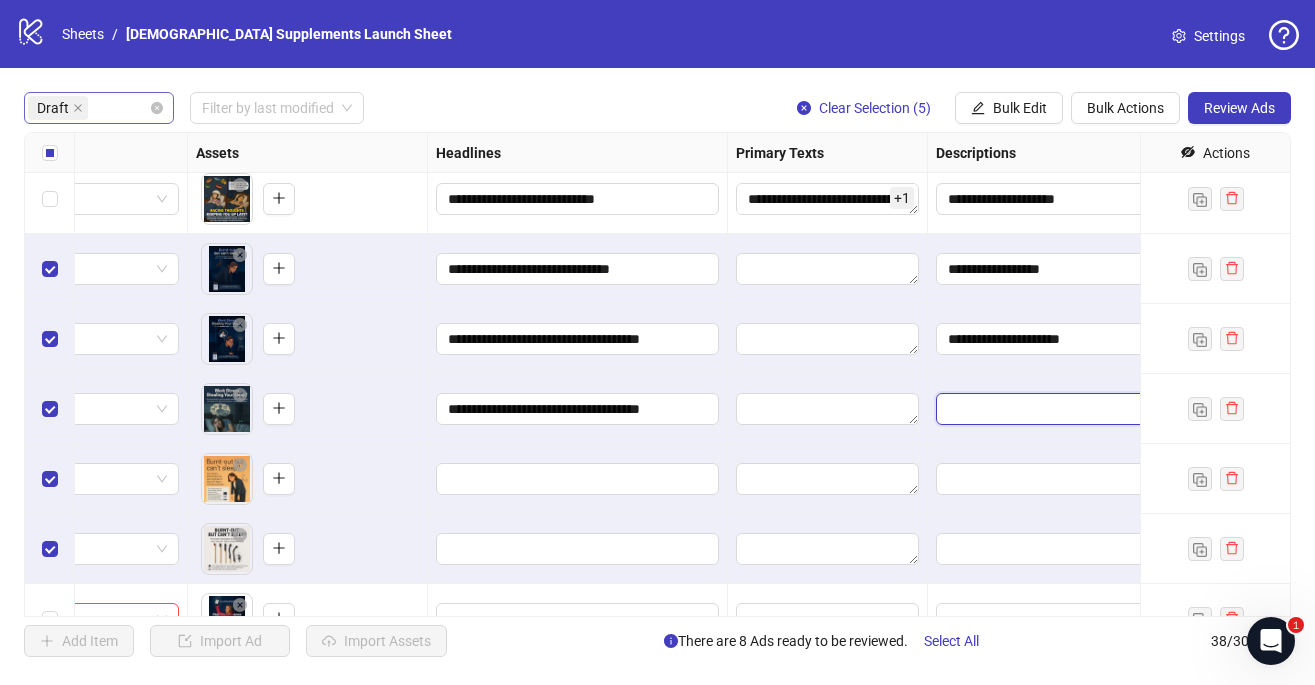 click at bounding box center (1077, 409) 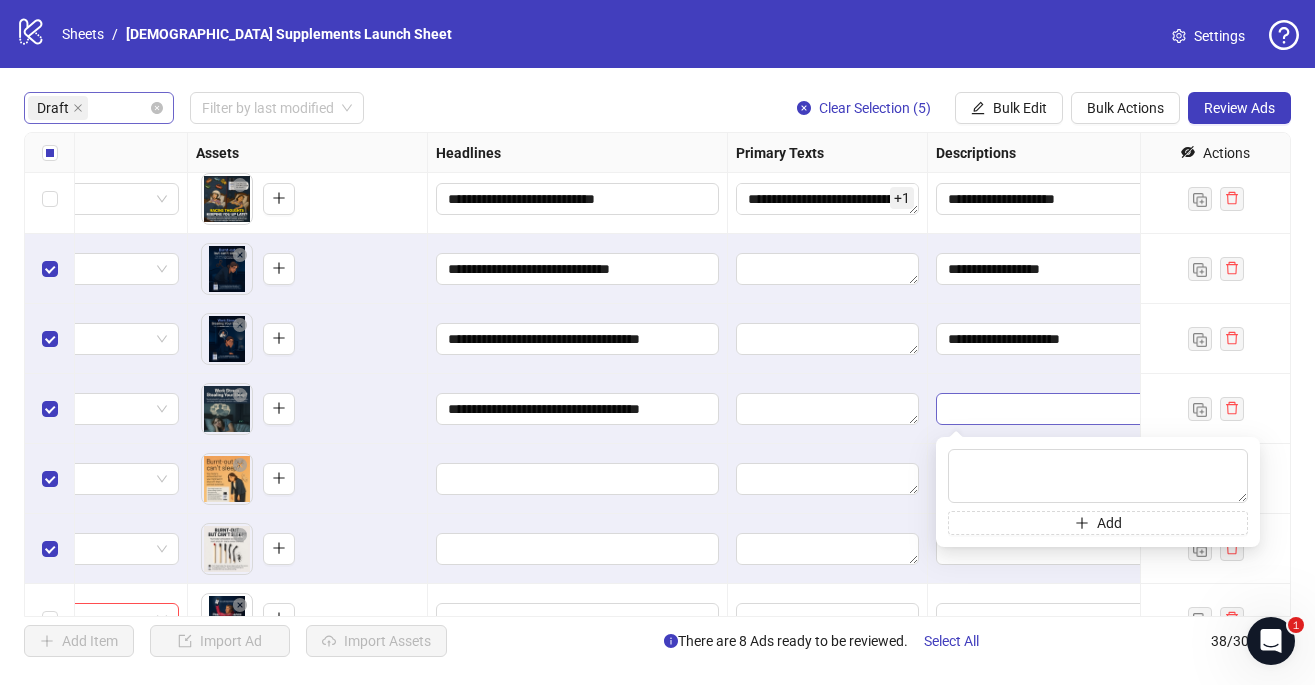 type on "**********" 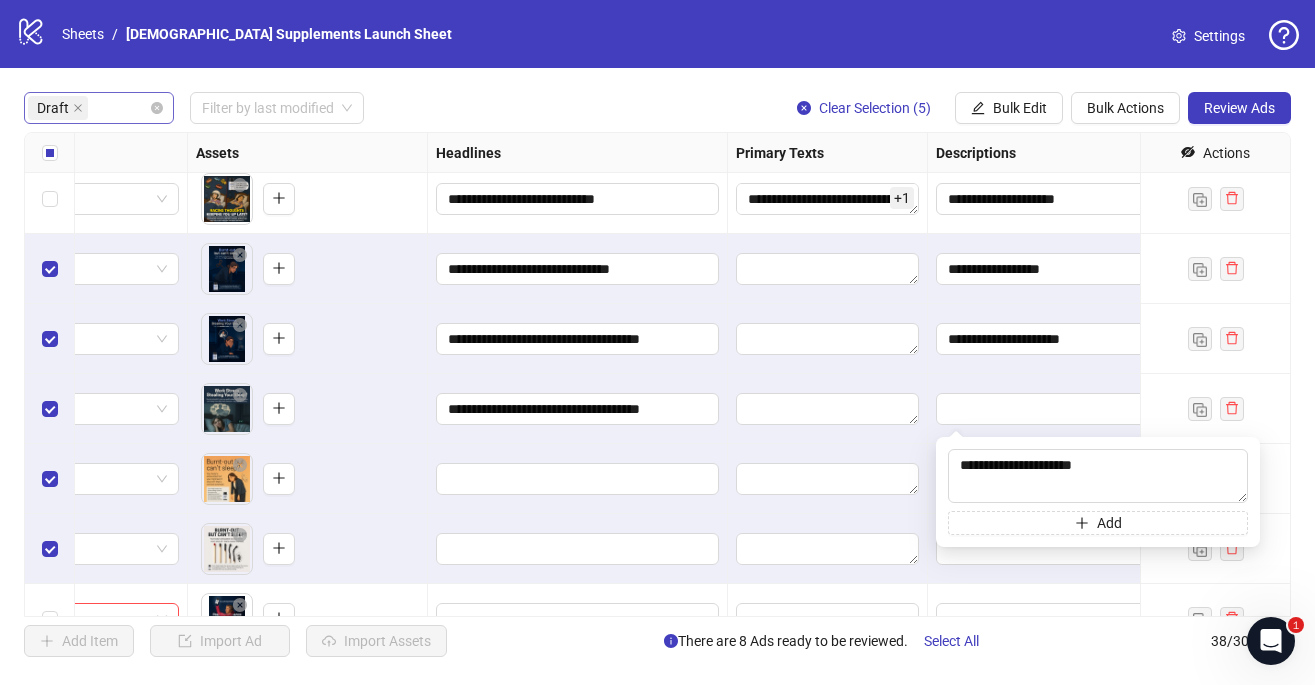 click at bounding box center (828, 409) 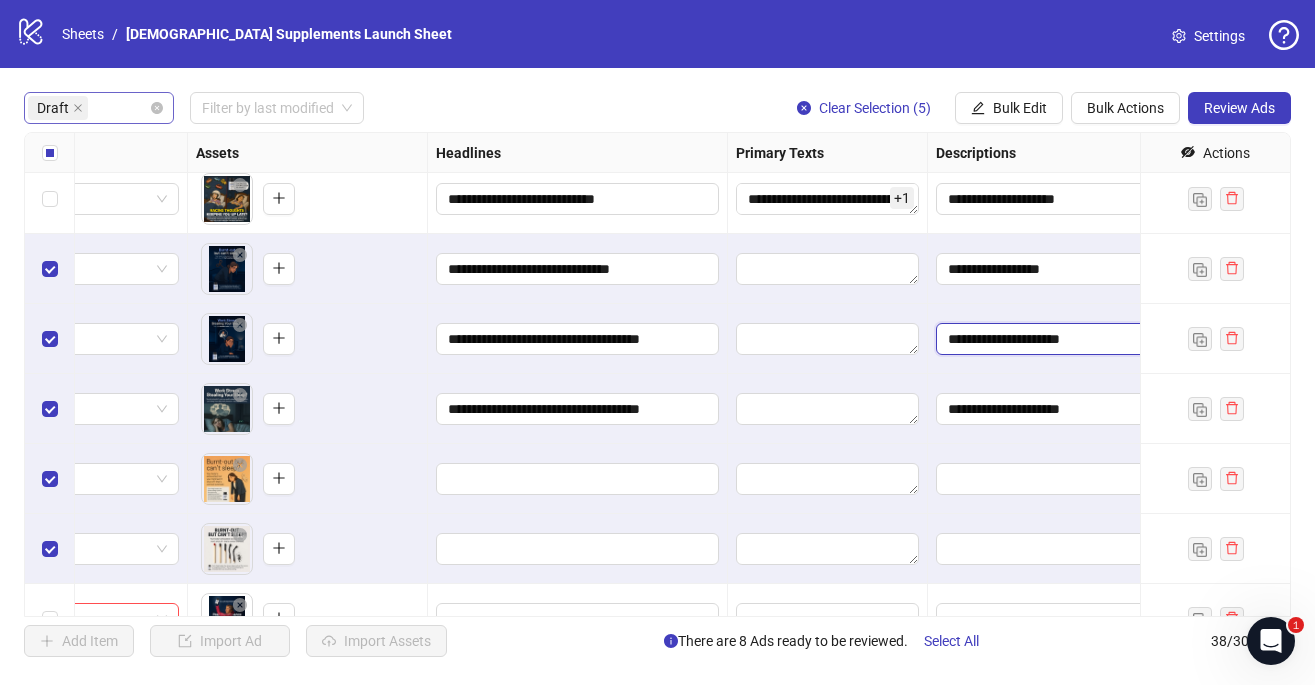 click on "**********" at bounding box center (1077, 339) 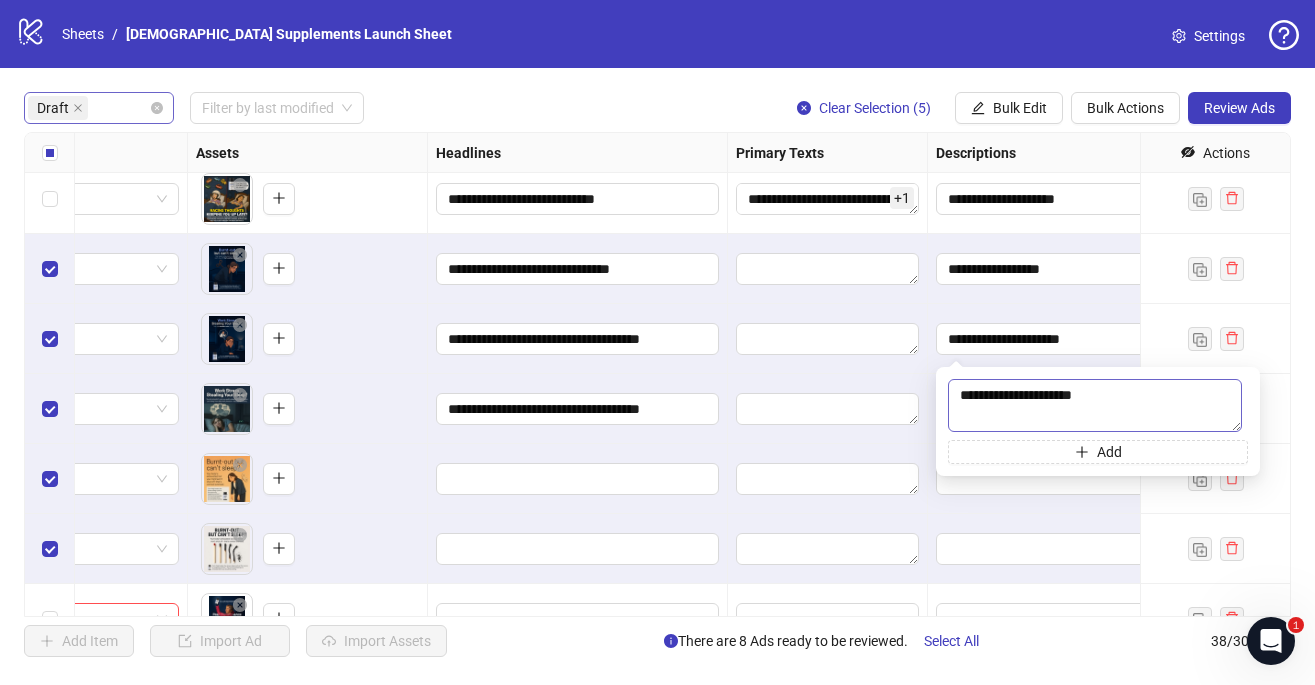 click on "**********" at bounding box center (1095, 405) 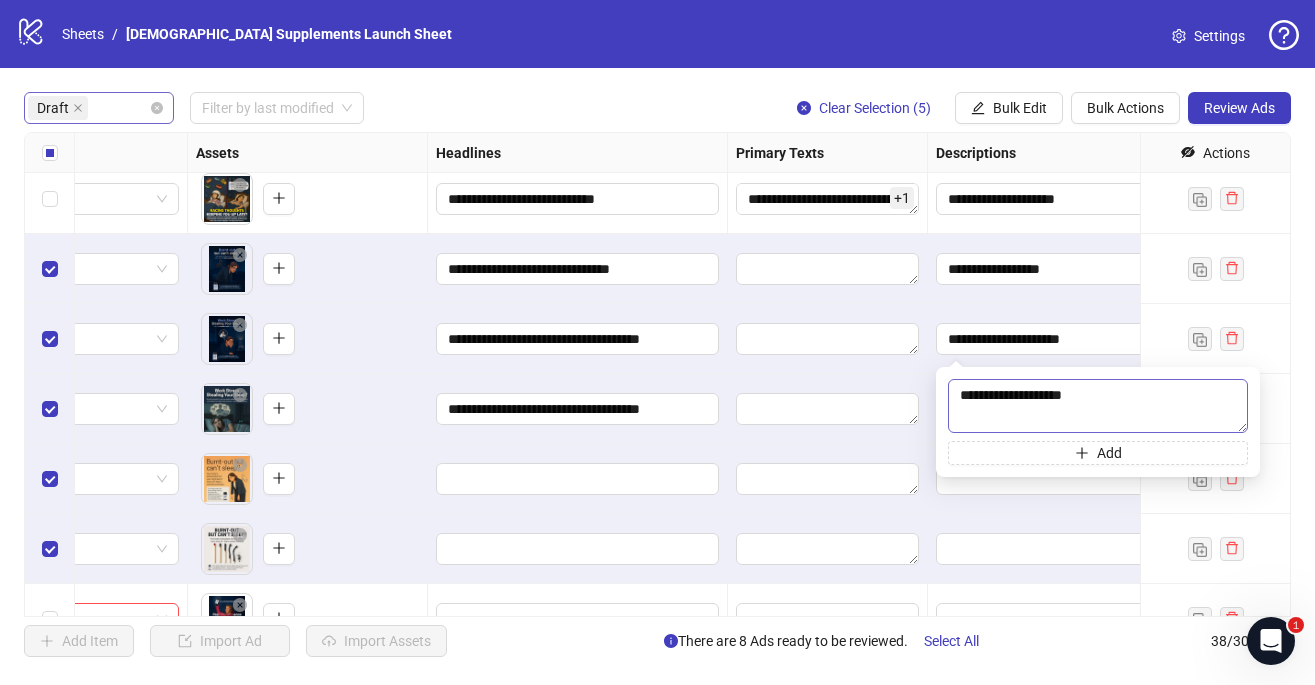 type on "**********" 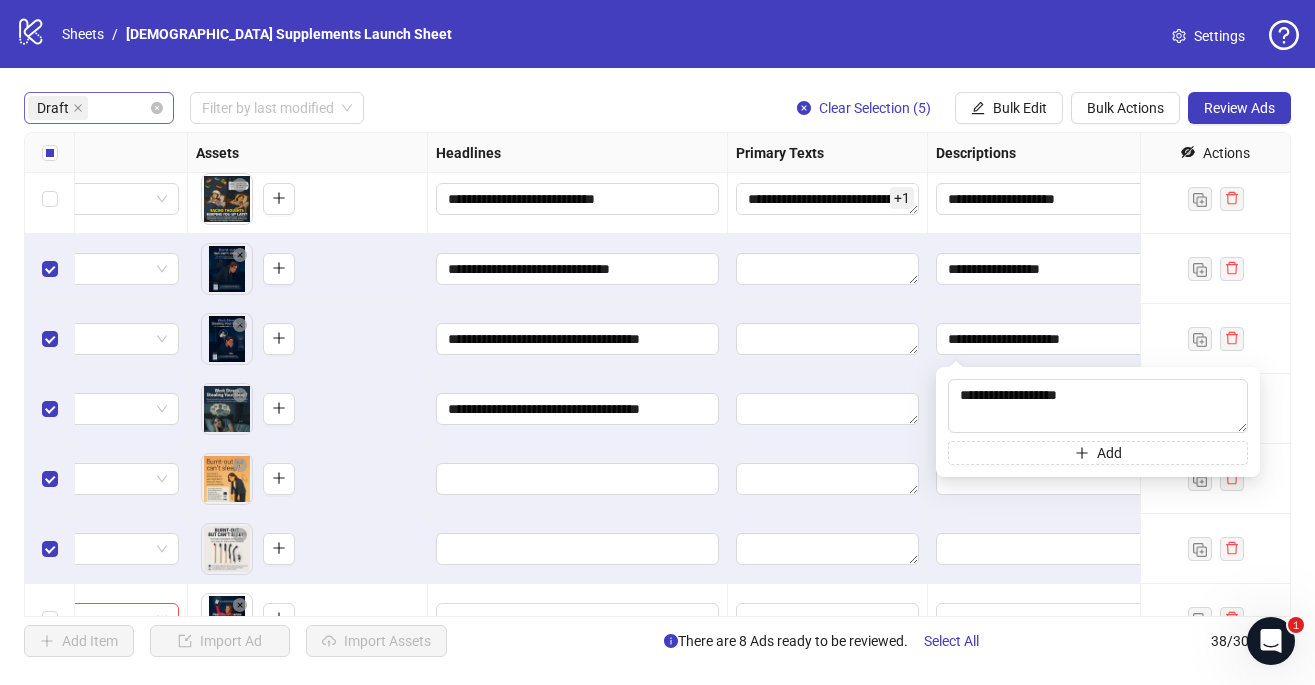 click at bounding box center (828, 339) 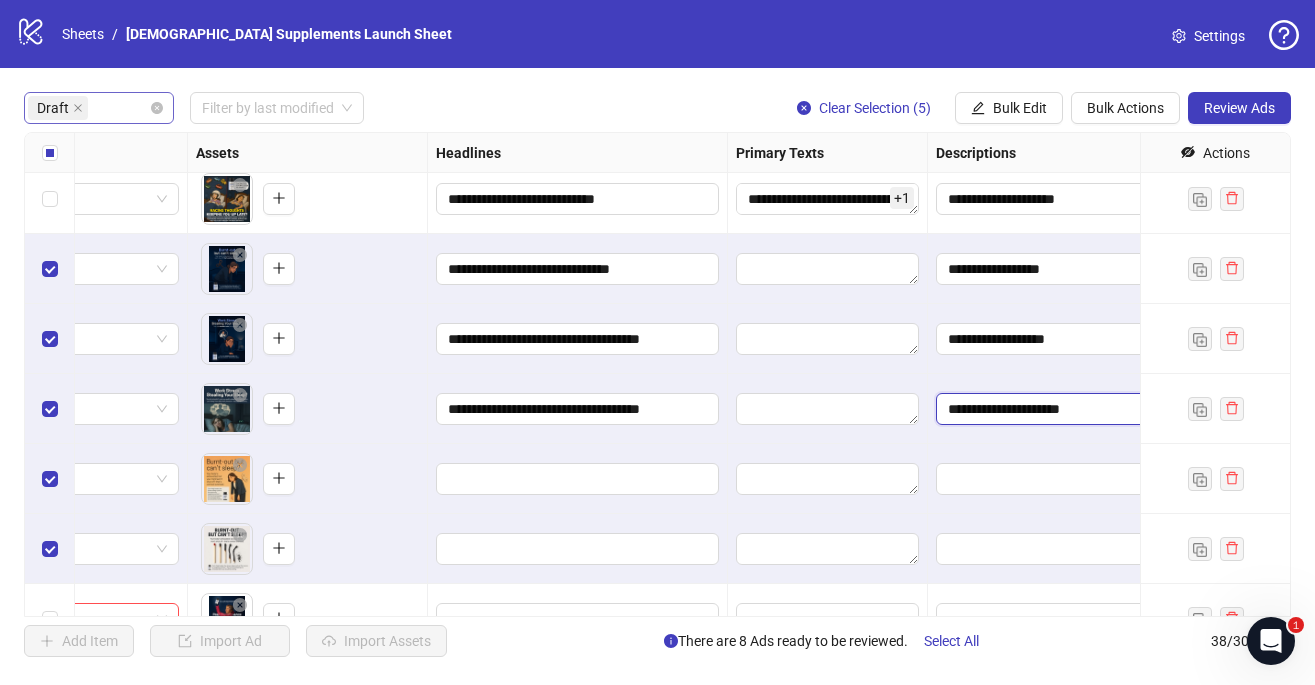 click on "**********" at bounding box center [1077, 409] 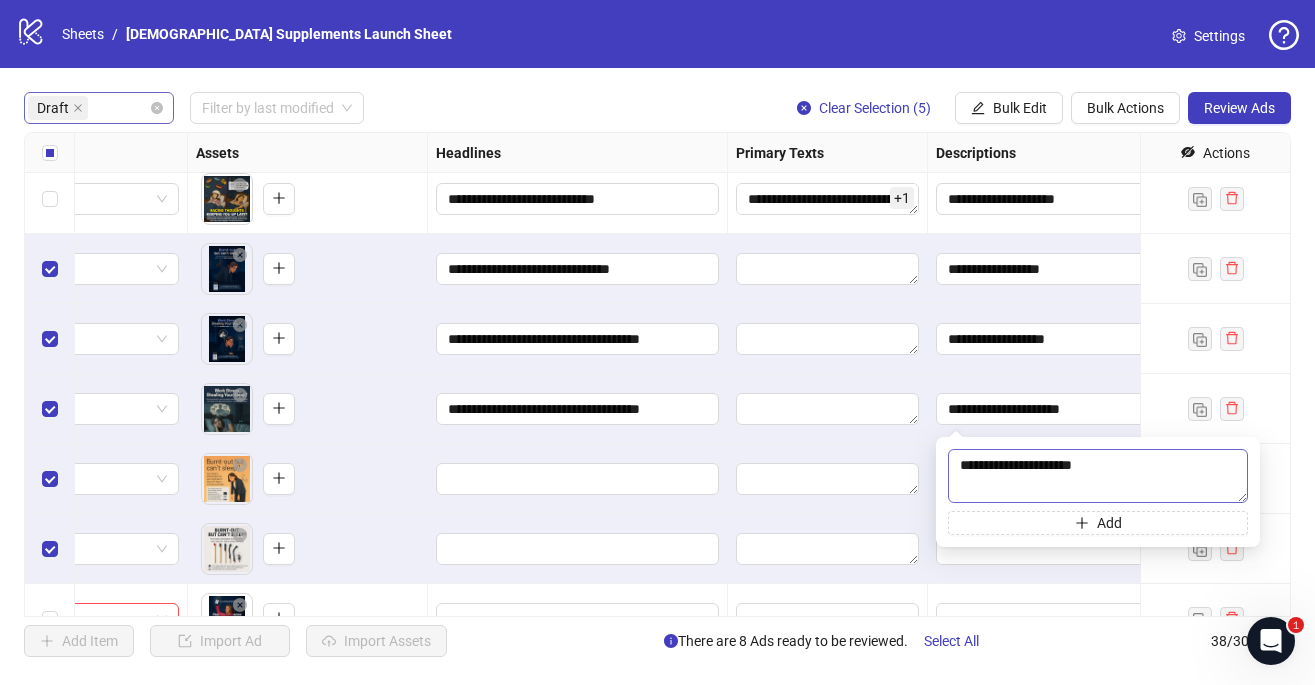 click on "**********" at bounding box center [1098, 476] 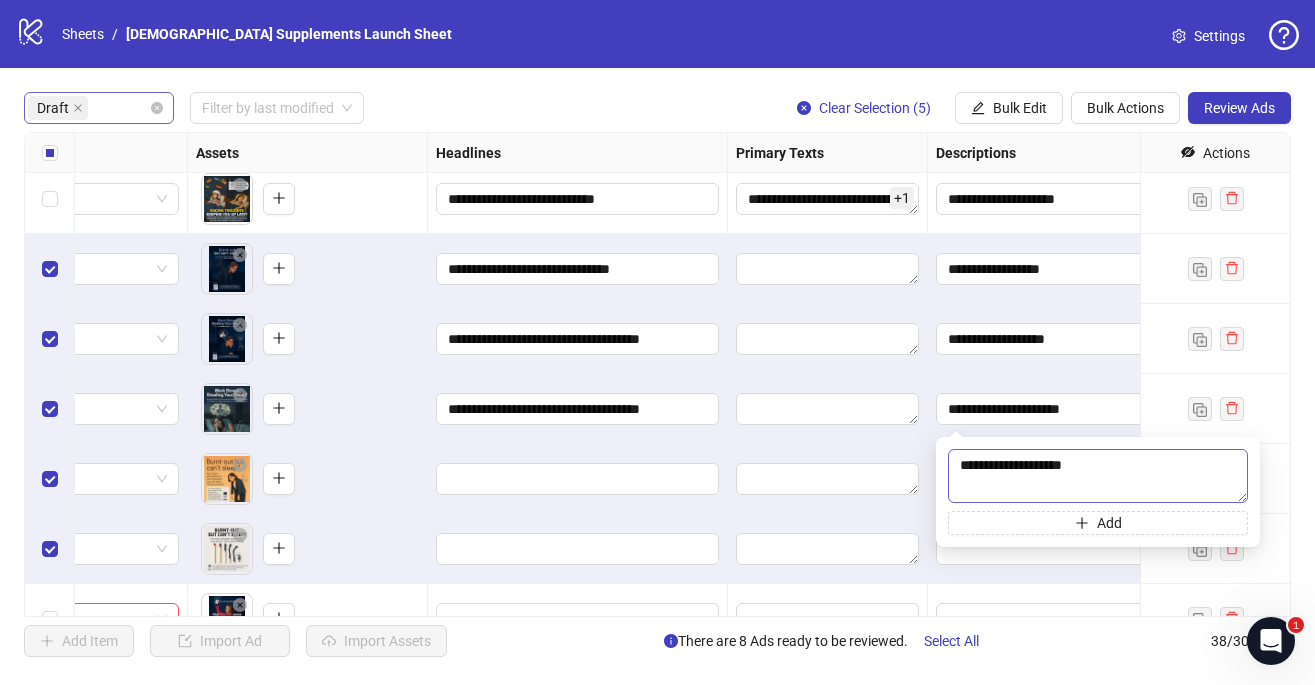 type on "**********" 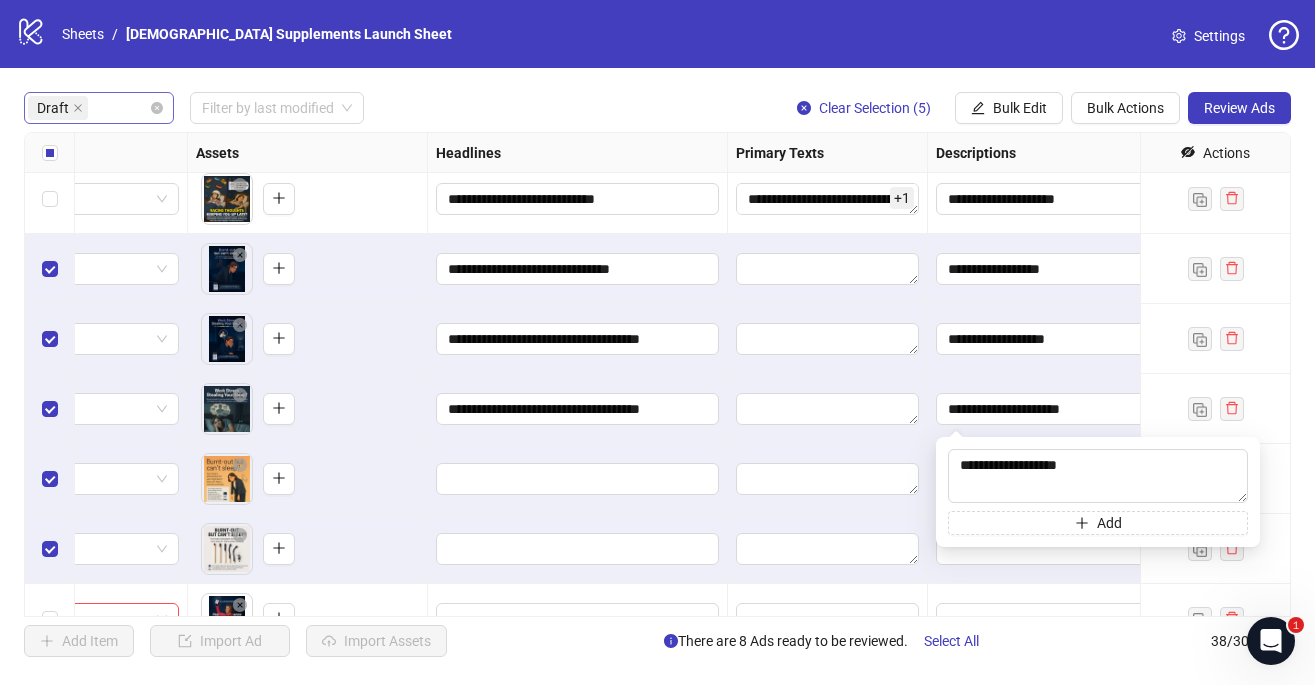 click at bounding box center (828, 339) 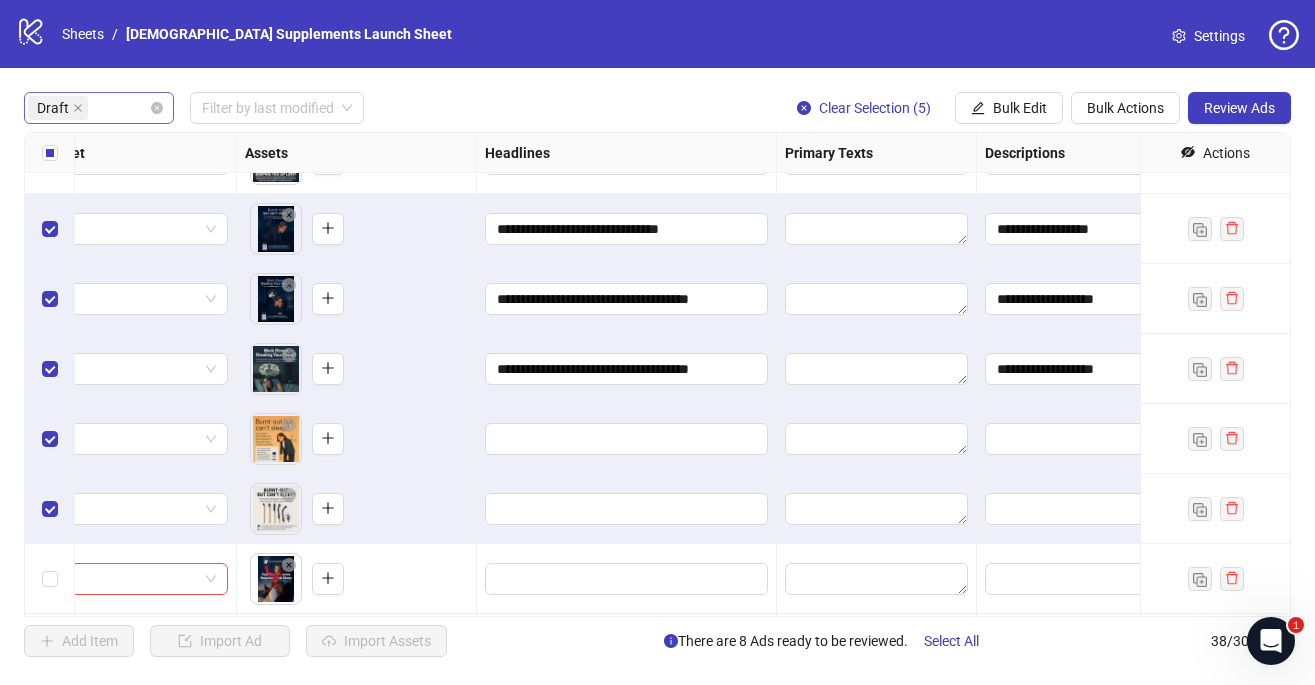 scroll, scrollTop: 193, scrollLeft: 708, axis: both 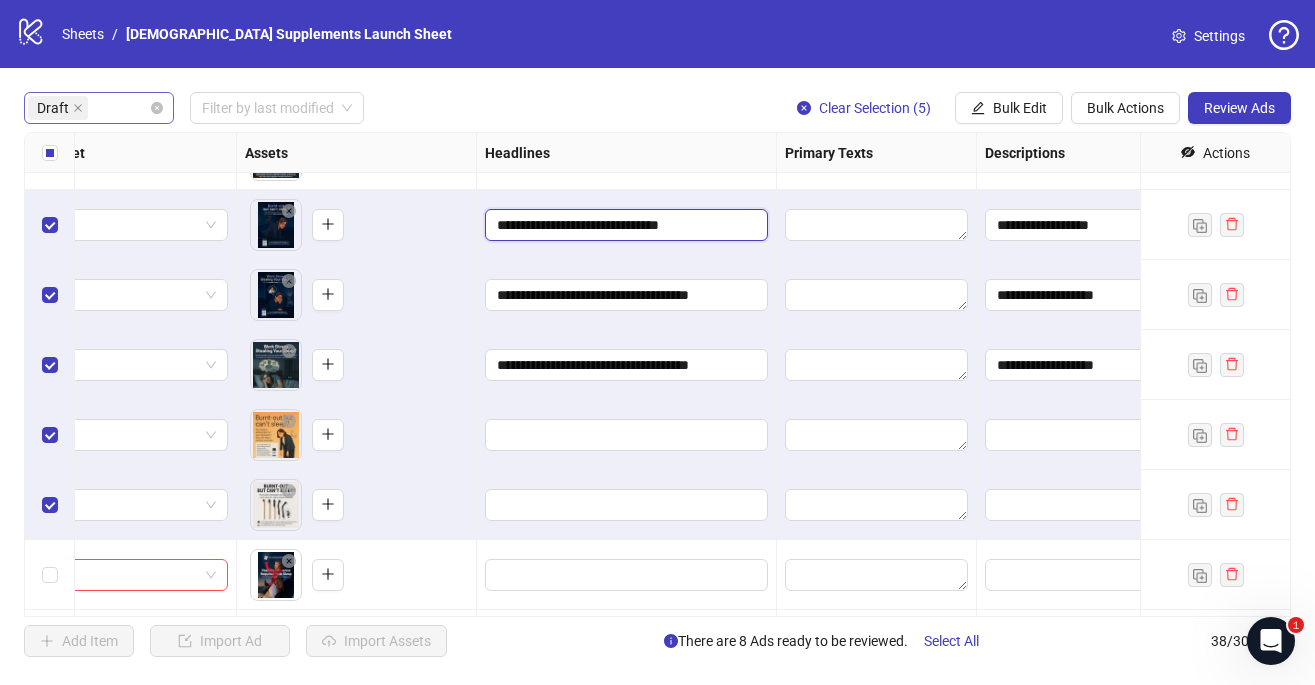 click on "**********" at bounding box center [624, 225] 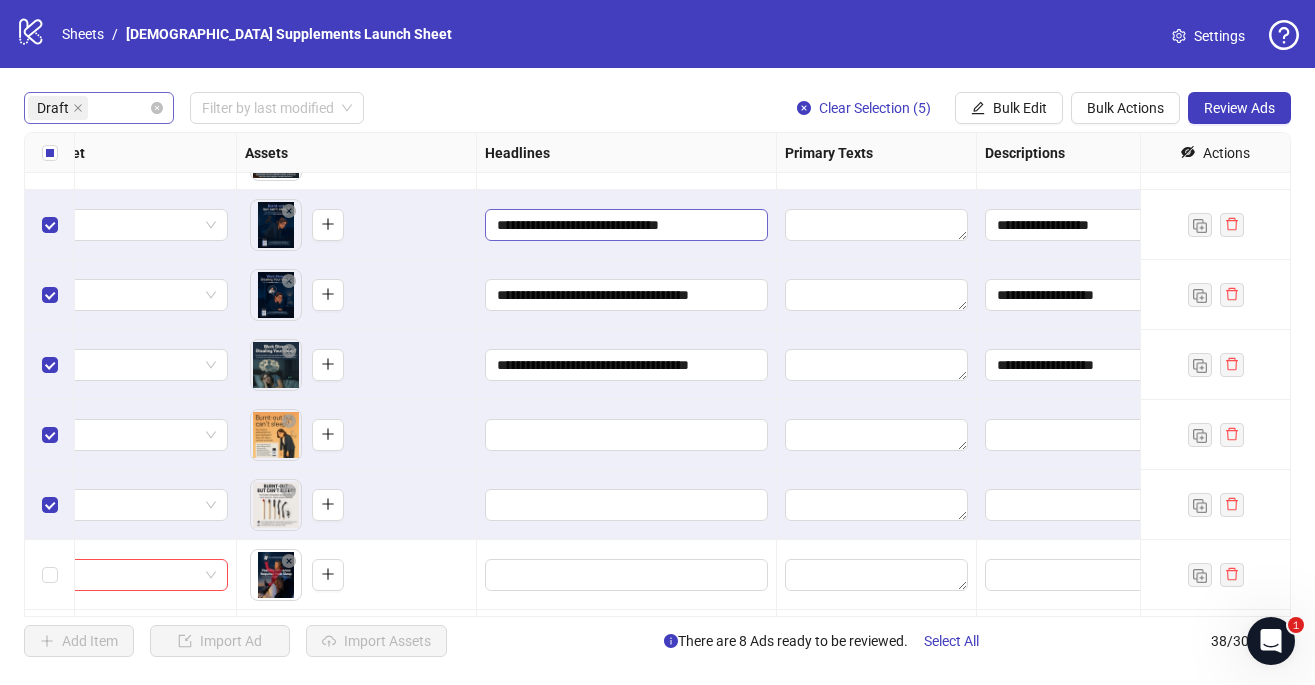 click on "**********" at bounding box center (624, 225) 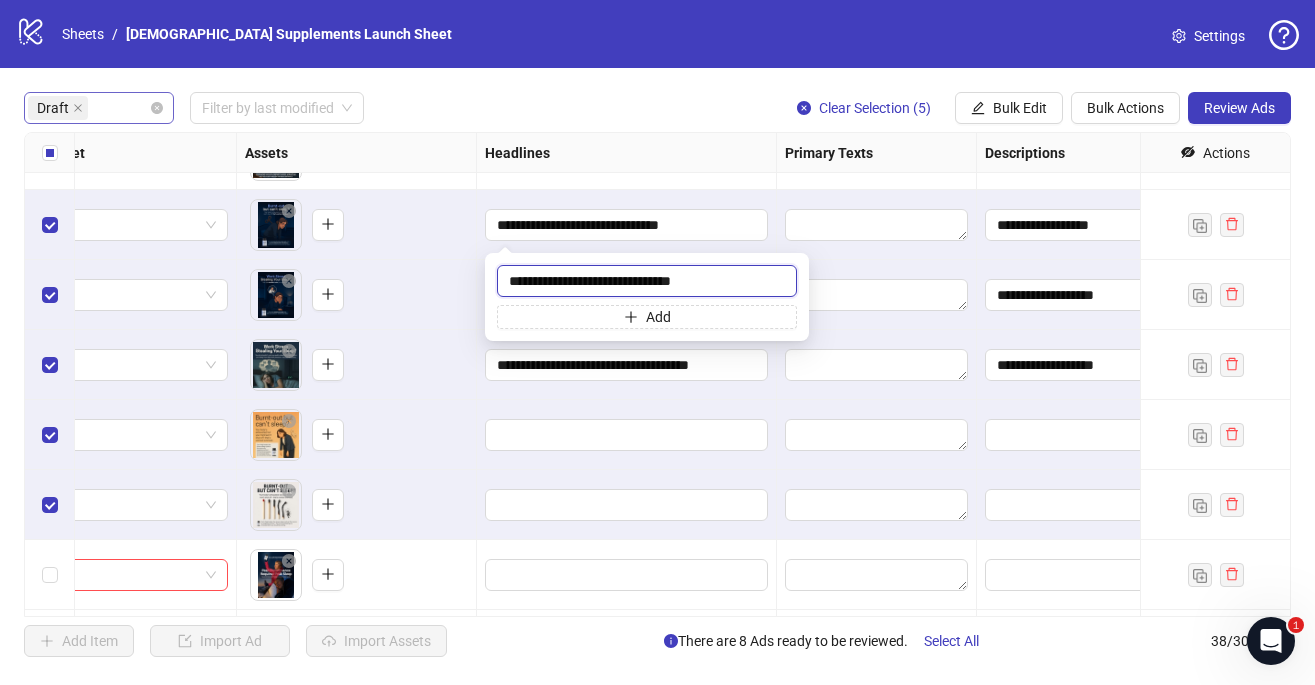 click on "**********" at bounding box center (647, 281) 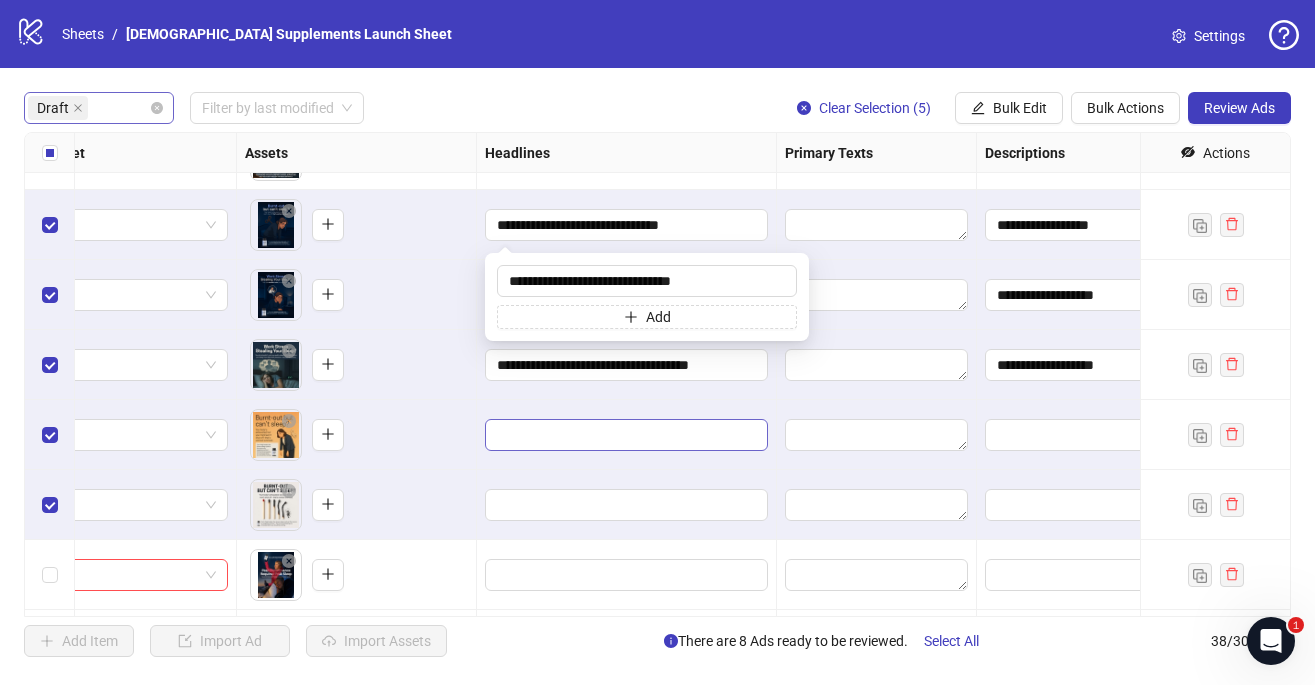 click at bounding box center [624, 435] 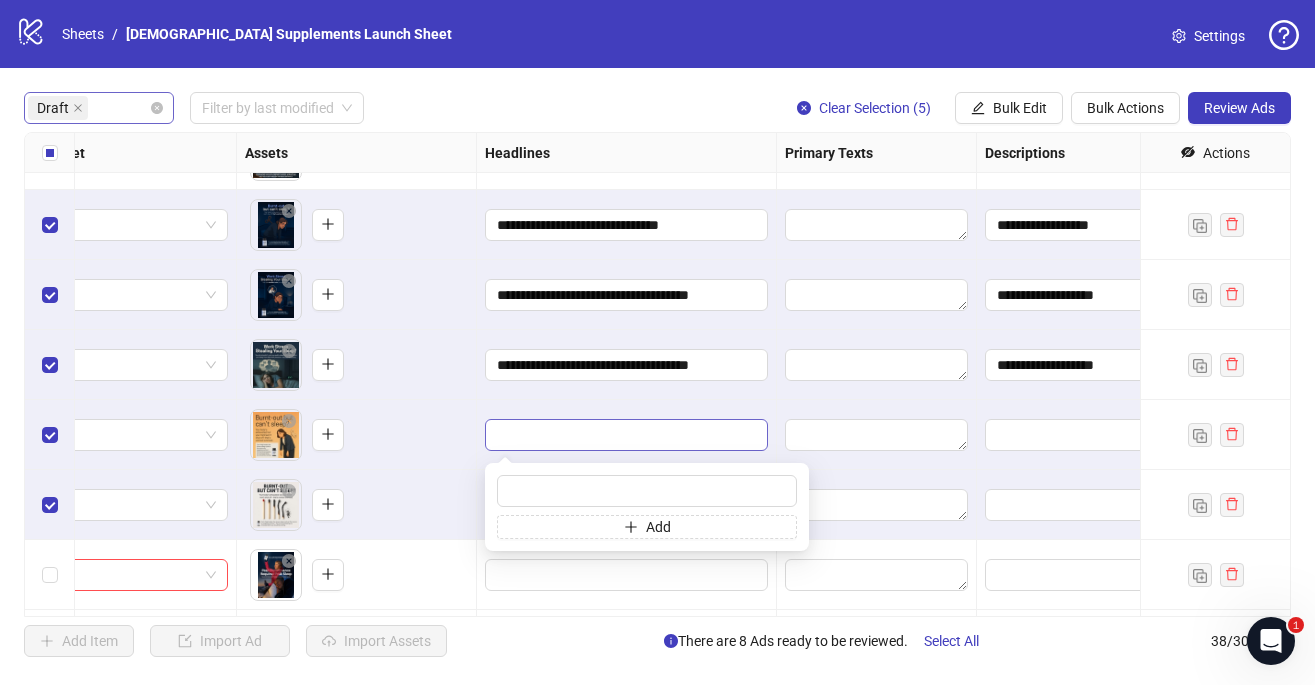 type on "**********" 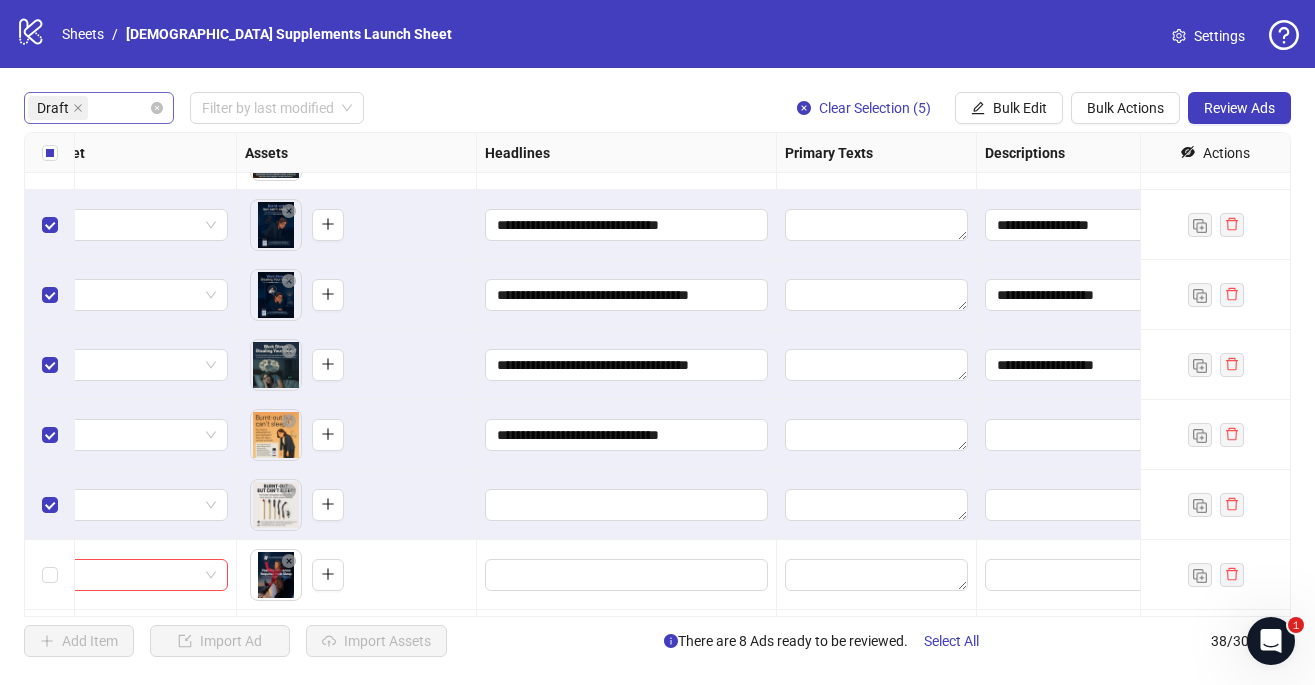 click on "To pick up a draggable item, press the space bar.
While dragging, use the arrow keys to move the item.
Press space again to drop the item in its new position, or press escape to cancel." at bounding box center (356, 505) 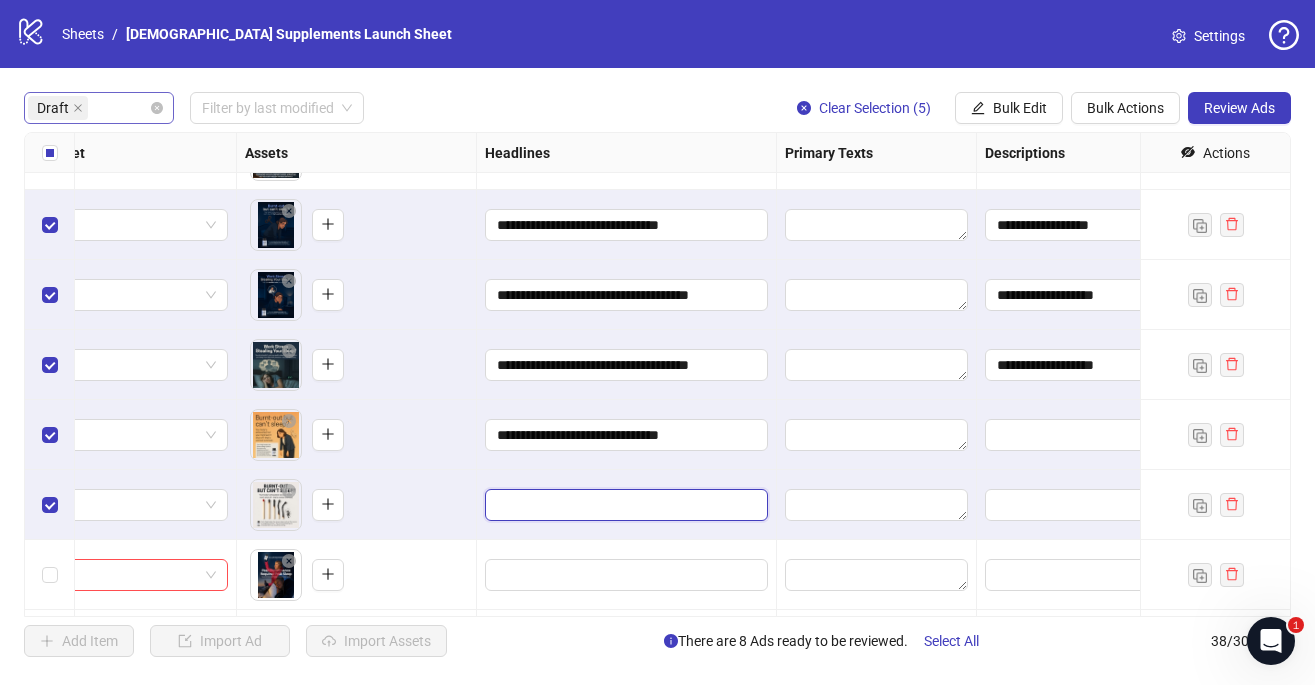 click at bounding box center [624, 505] 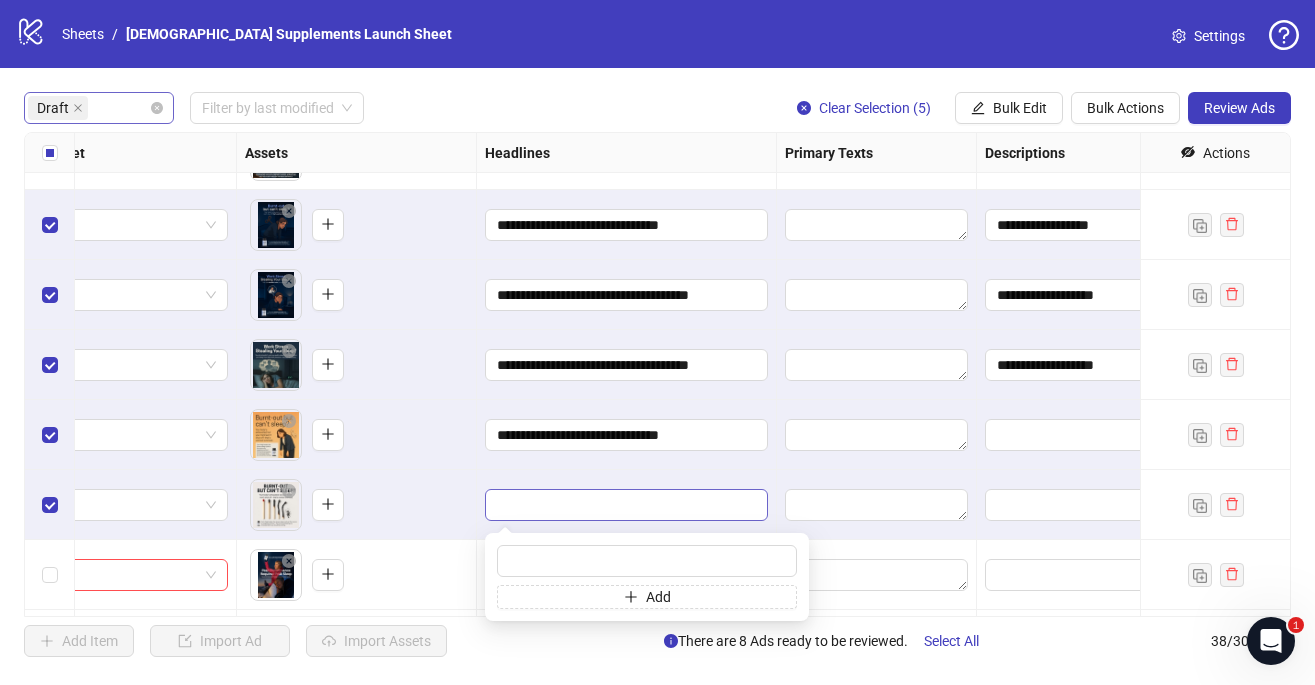 type on "**********" 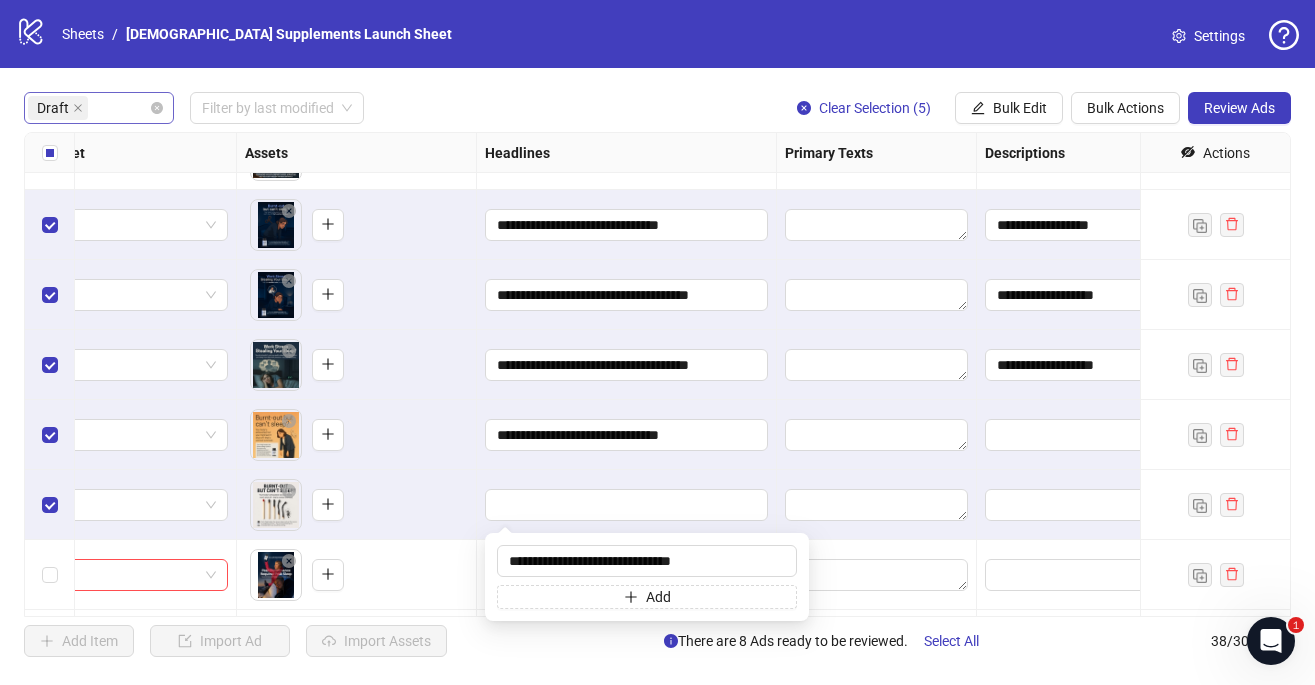 click on "To pick up a draggable item, press the space bar.
While dragging, use the arrow keys to move the item.
Press space again to drop the item in its new position, or press escape to cancel." at bounding box center (357, 505) 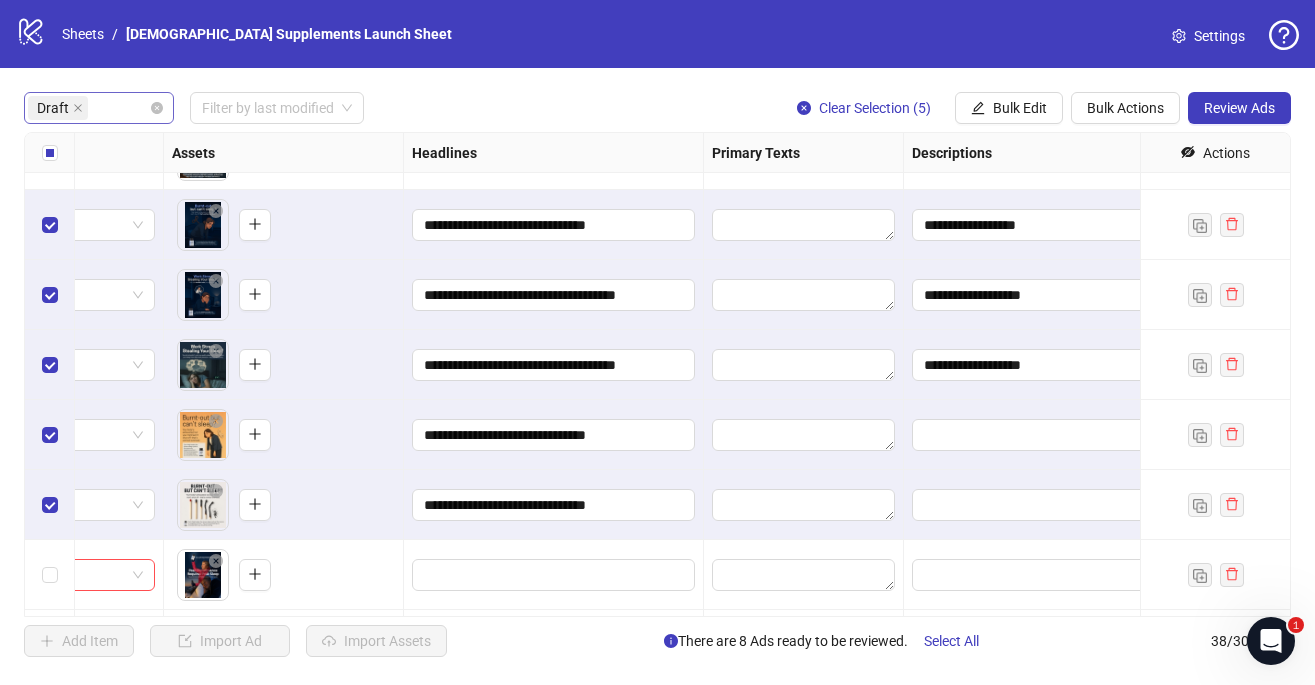 scroll, scrollTop: 193, scrollLeft: 823, axis: both 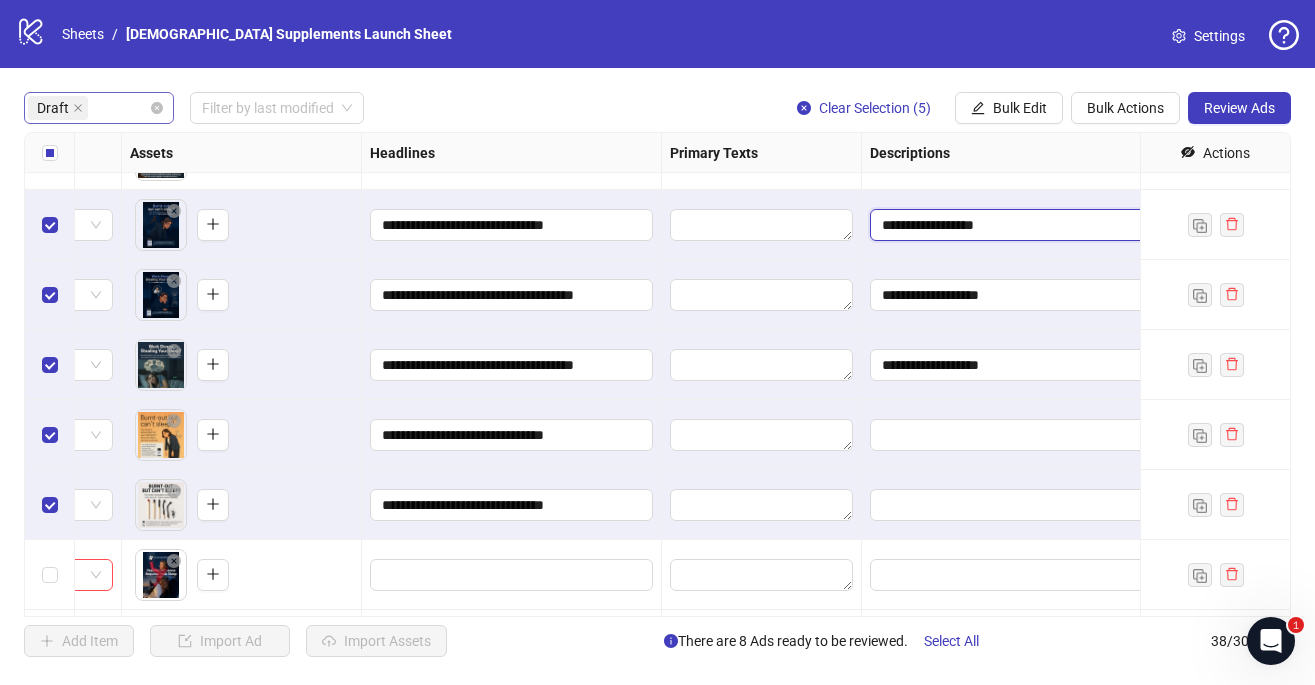 click on "**********" at bounding box center [1011, 225] 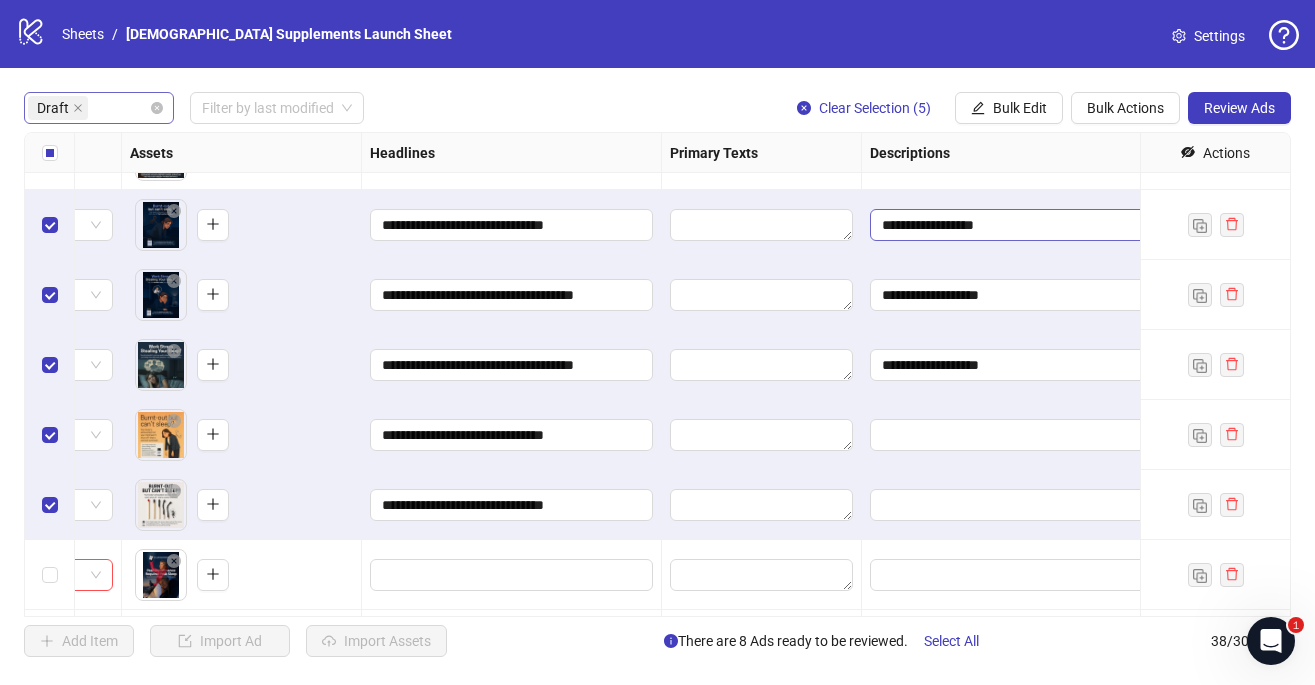 click on "**********" at bounding box center [1011, 225] 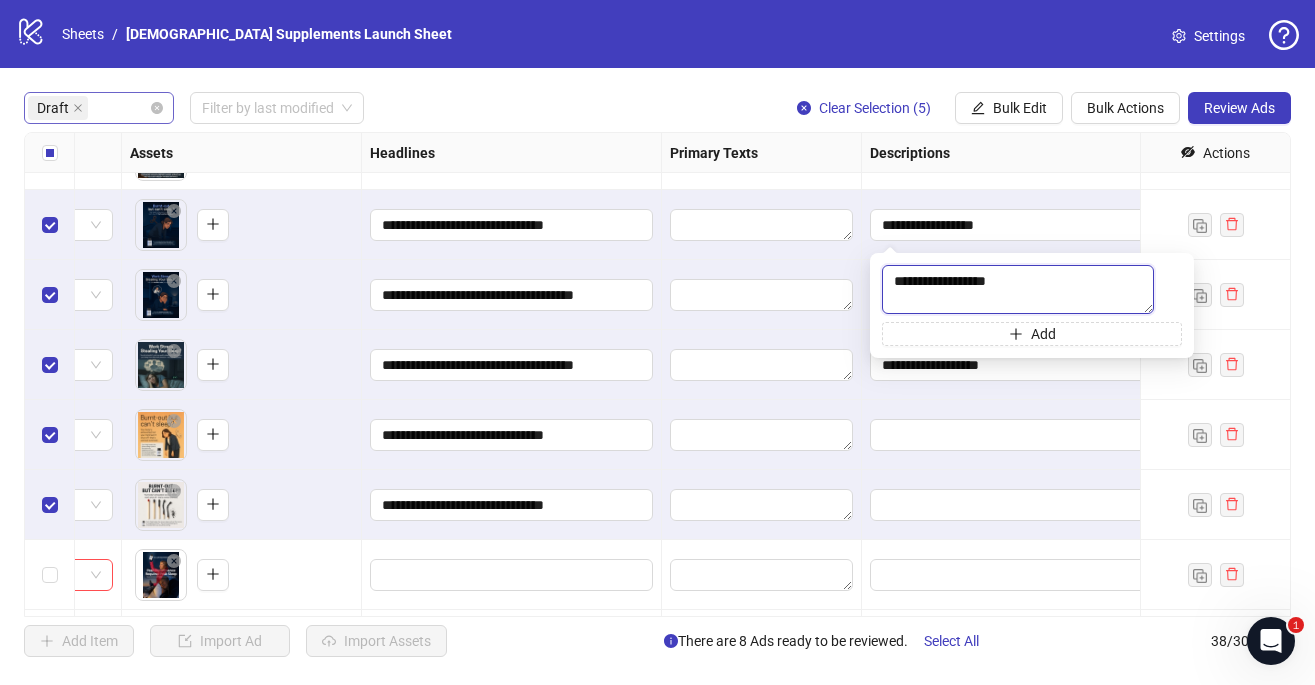 drag, startPoint x: 1002, startPoint y: 283, endPoint x: 853, endPoint y: 283, distance: 149 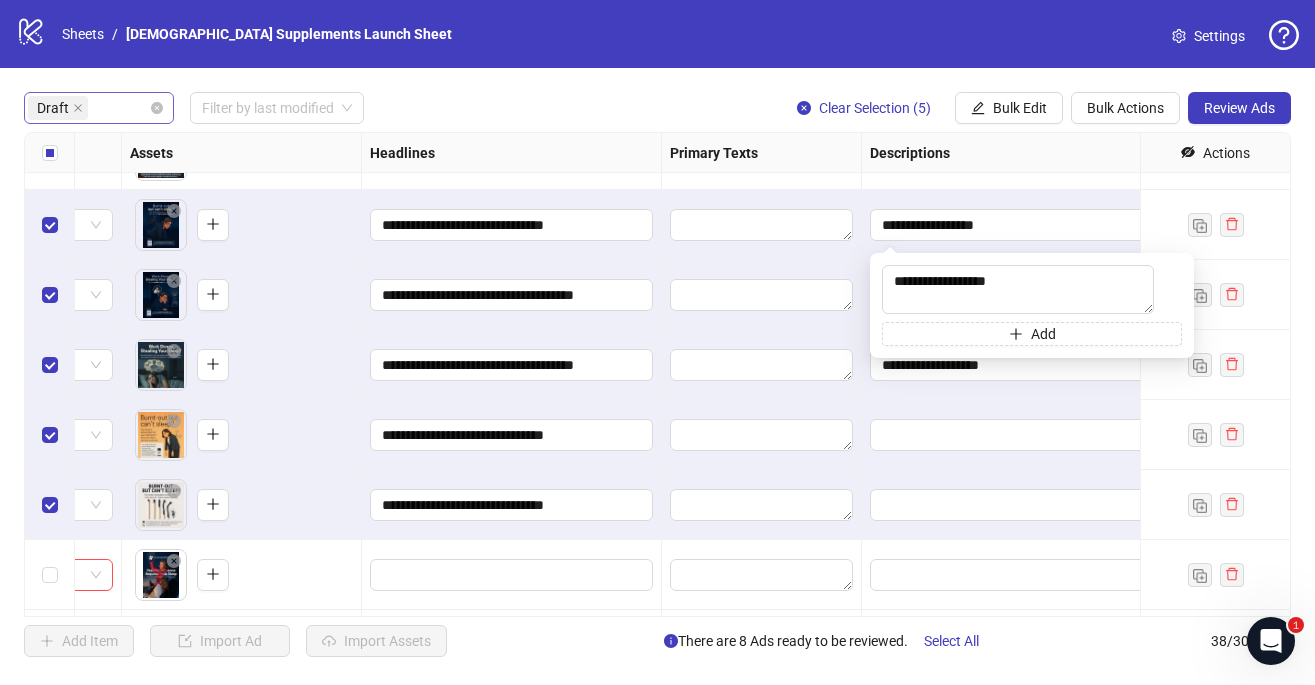 click at bounding box center [762, 295] 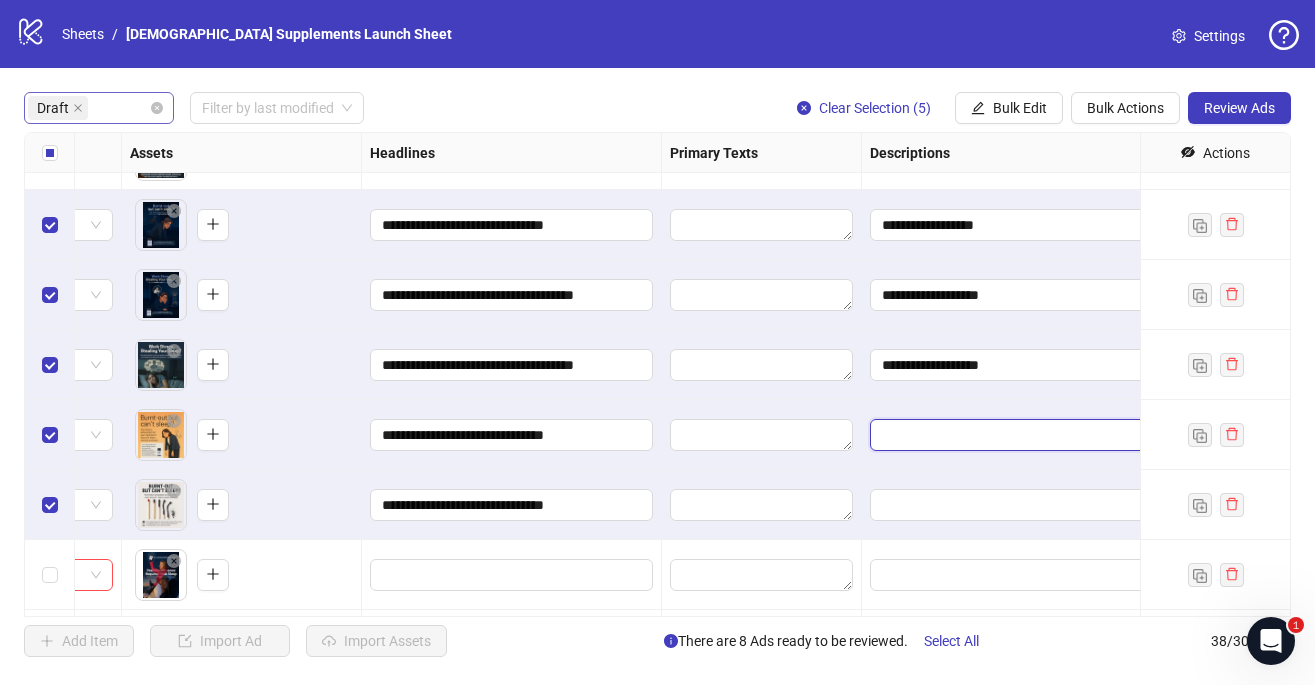 click at bounding box center (1011, 435) 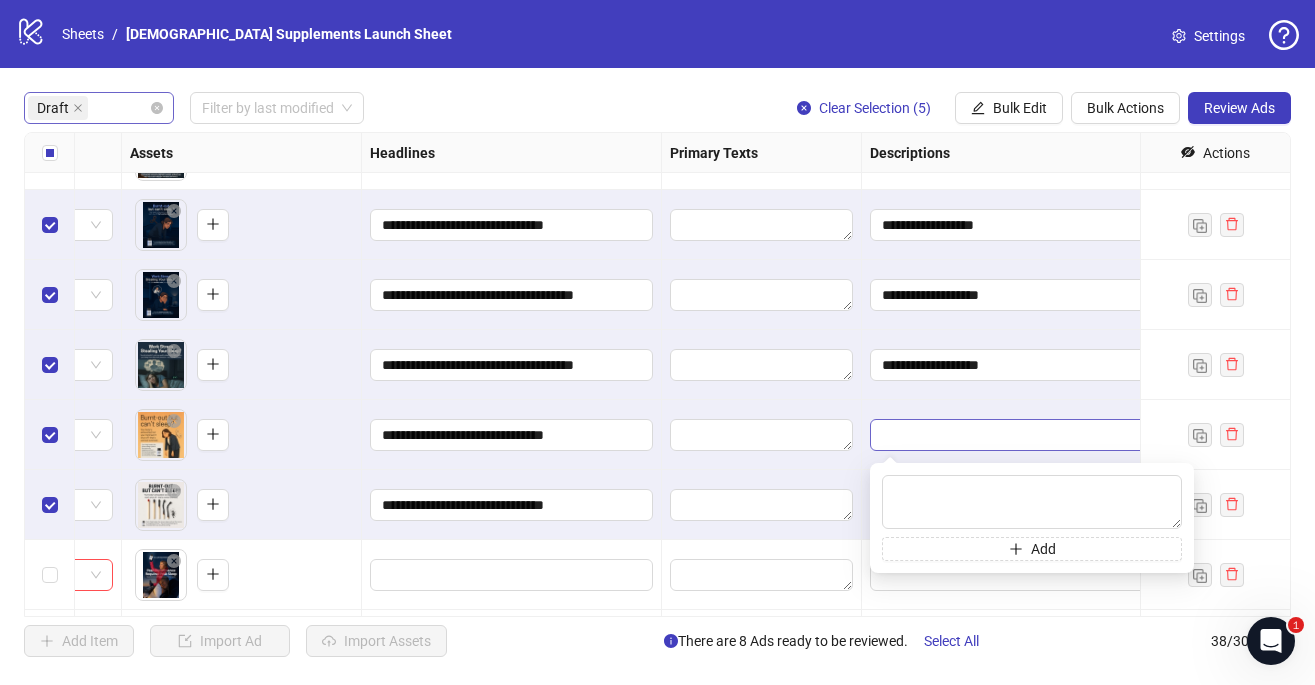 type on "**********" 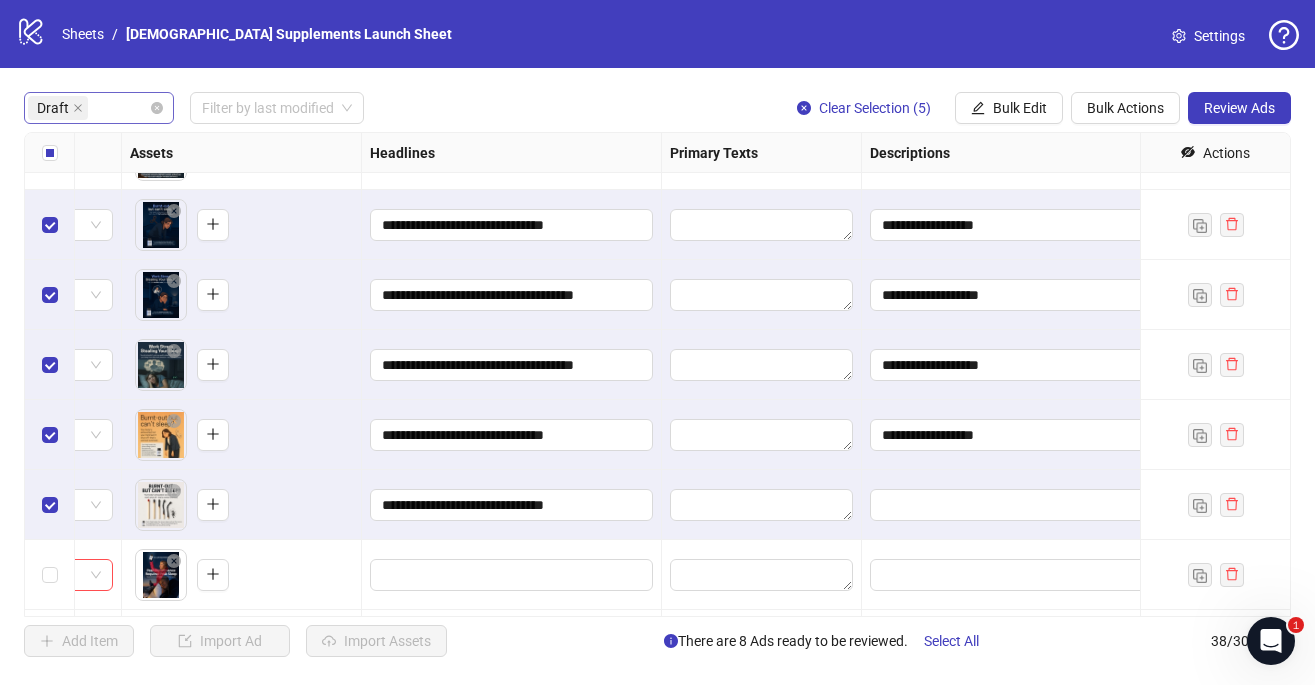 click at bounding box center (762, 435) 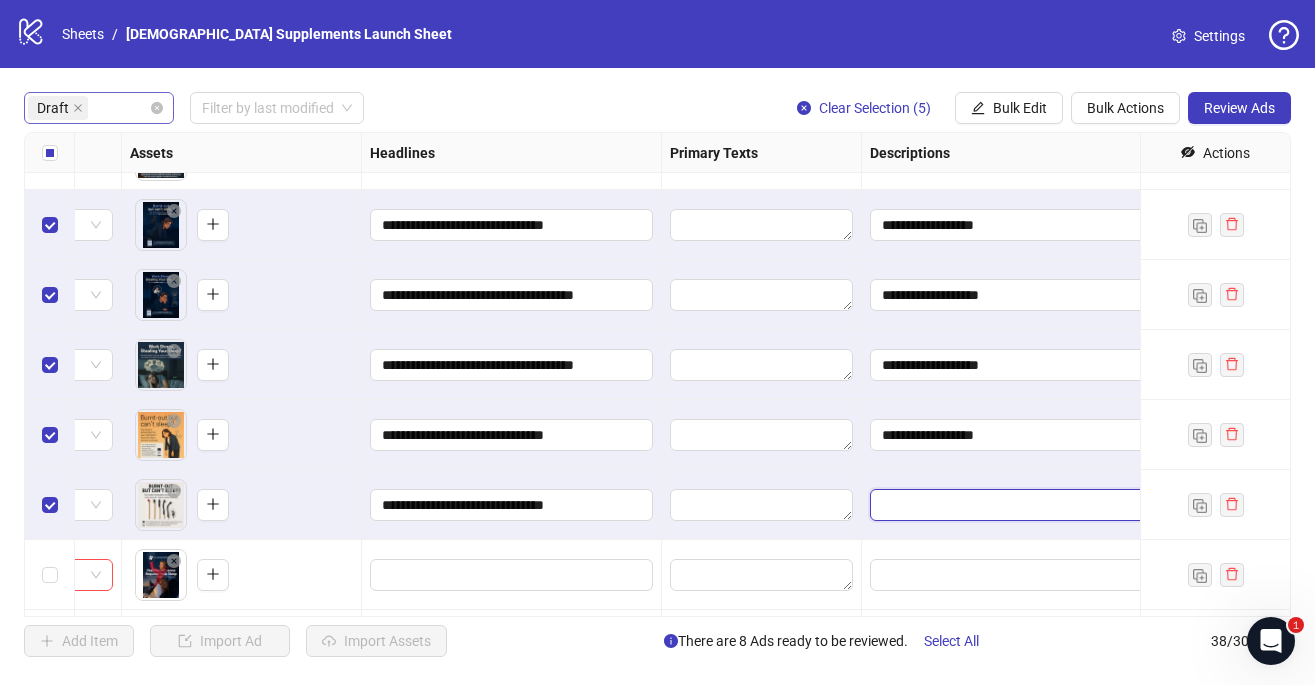 click at bounding box center (1011, 505) 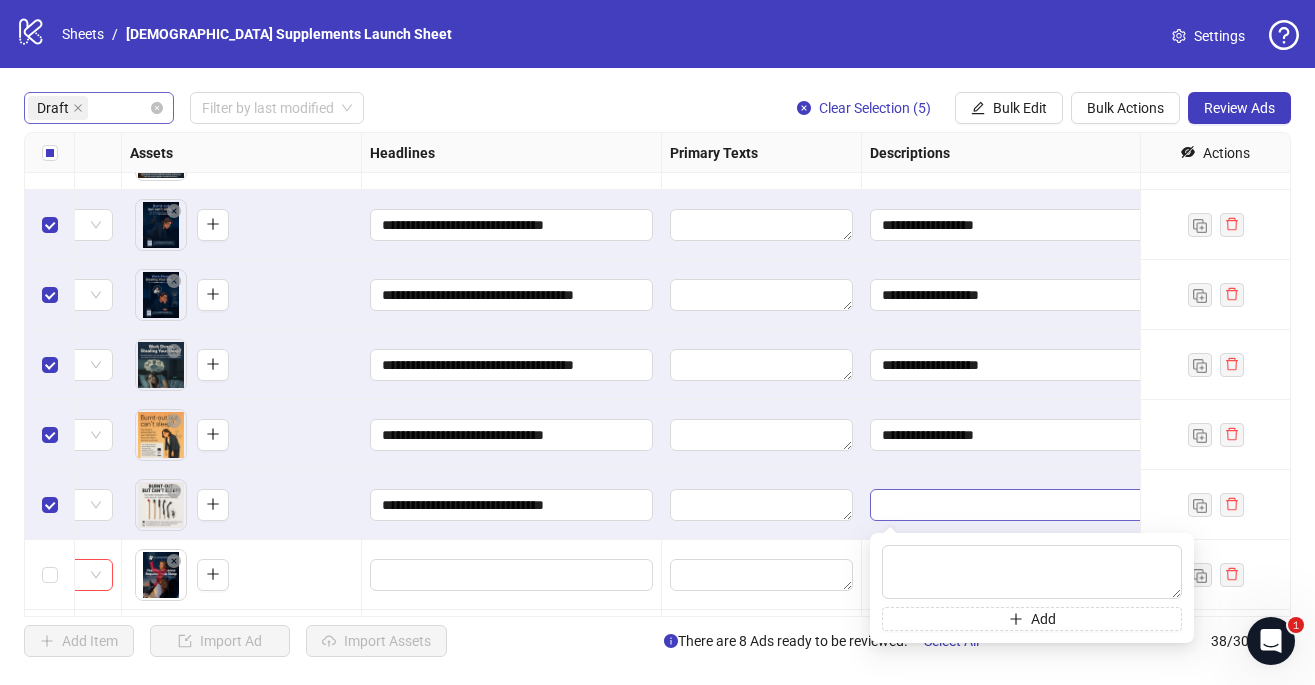 type on "**********" 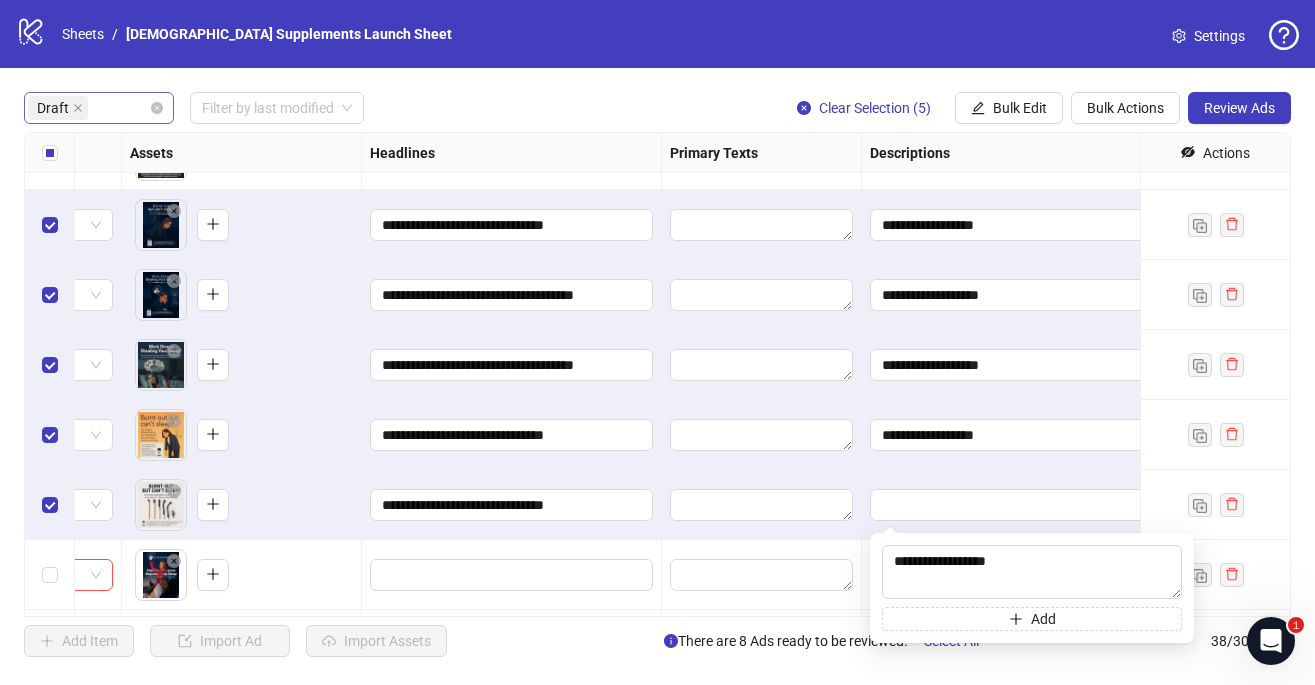 click at bounding box center [762, 505] 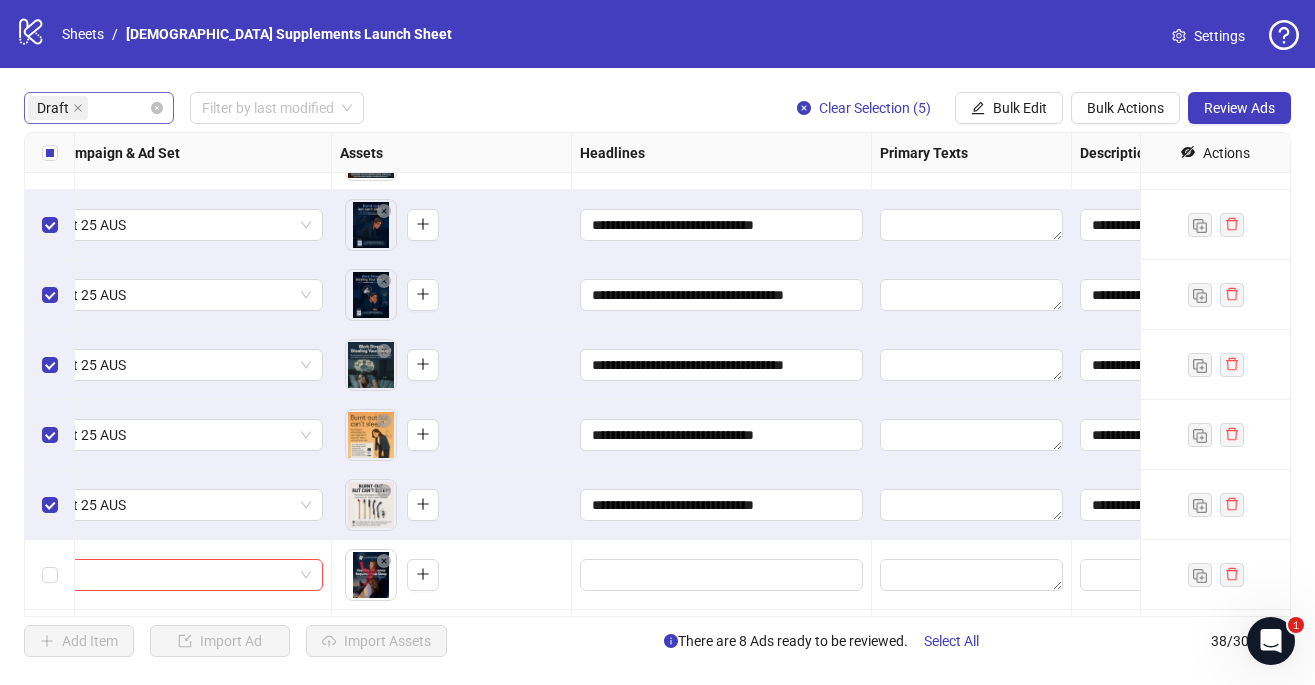 scroll, scrollTop: 193, scrollLeft: 641, axis: both 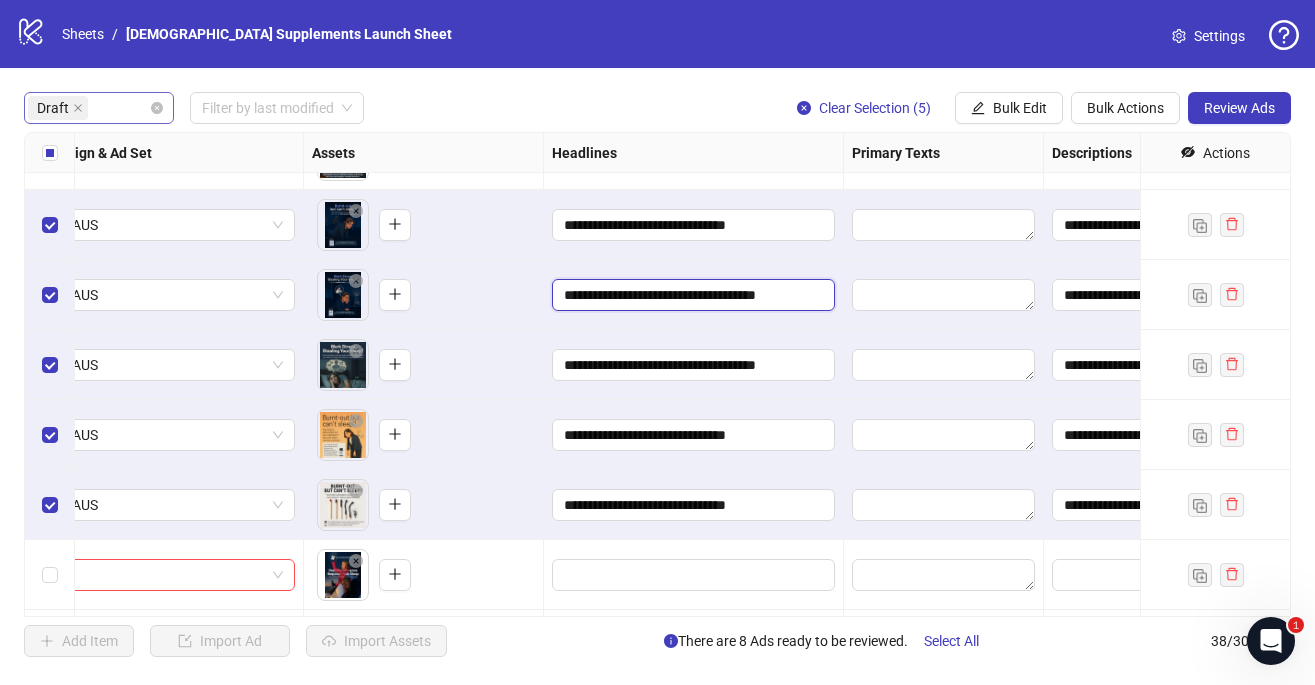 drag, startPoint x: 805, startPoint y: 294, endPoint x: 749, endPoint y: 294, distance: 56 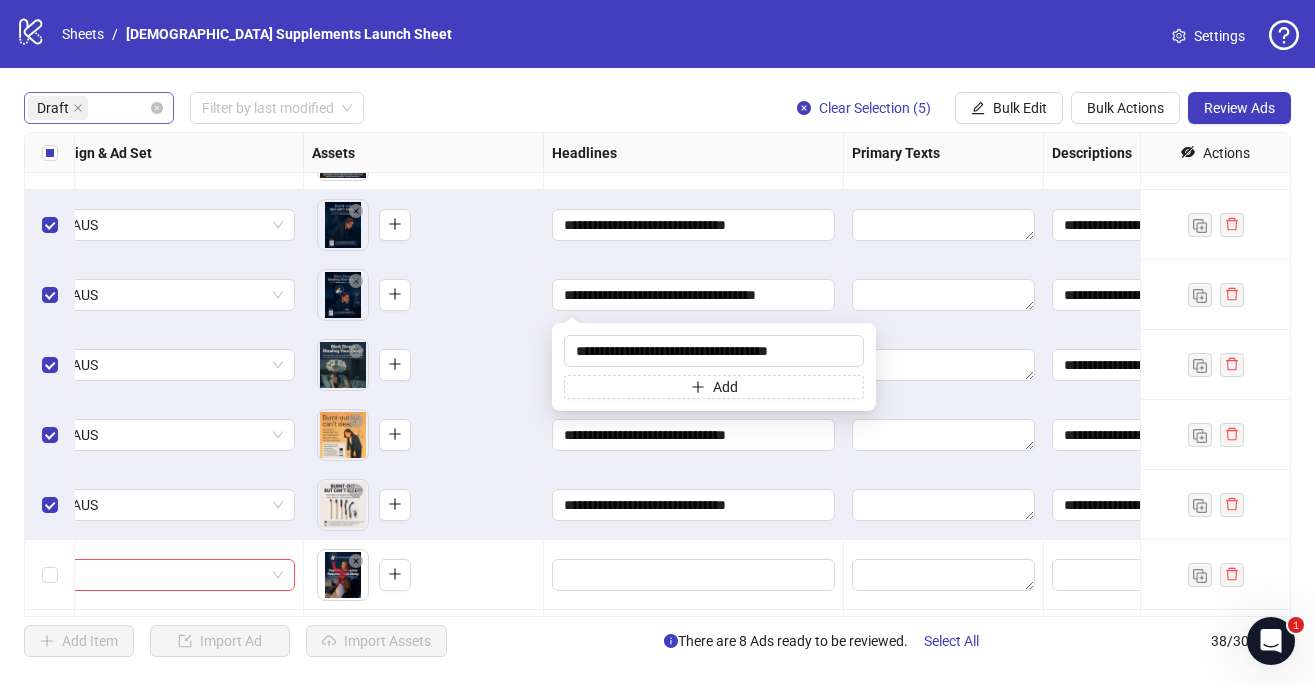 click on "To pick up a draggable item, press the space bar.
While dragging, use the arrow keys to move the item.
Press space again to drop the item in its new position, or press escape to cancel." at bounding box center [423, 295] 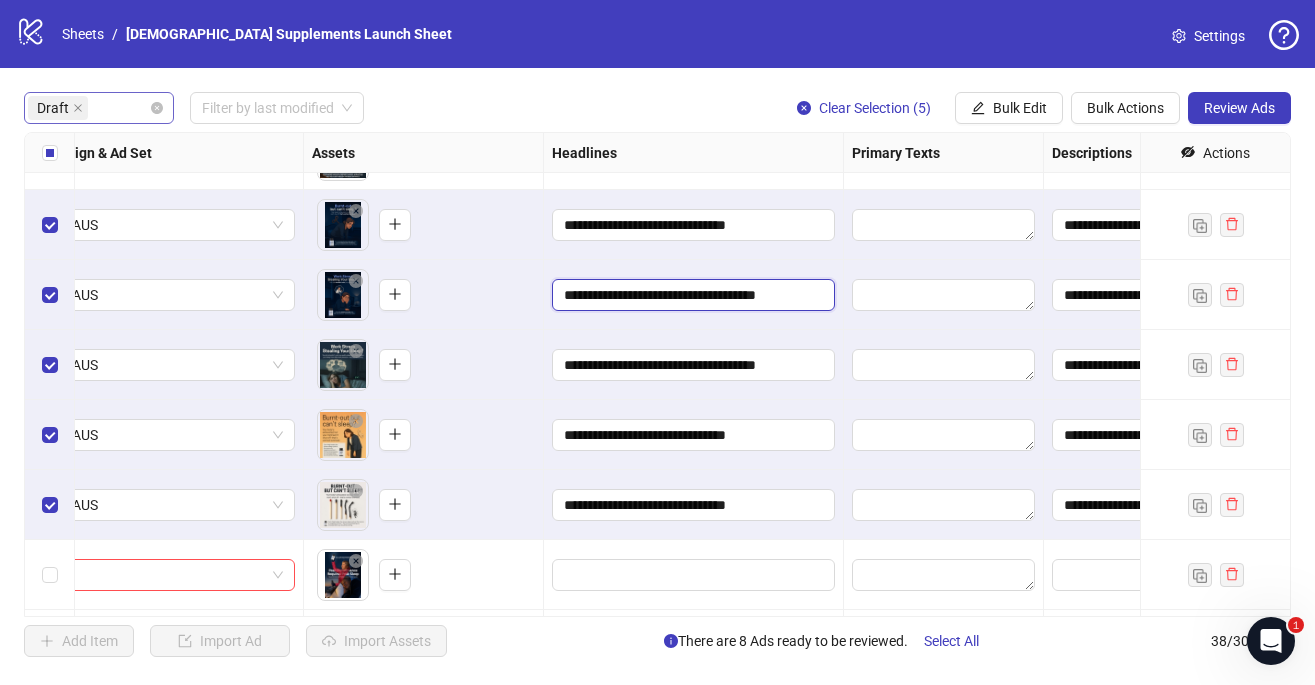 drag, startPoint x: 817, startPoint y: 296, endPoint x: 630, endPoint y: 296, distance: 187 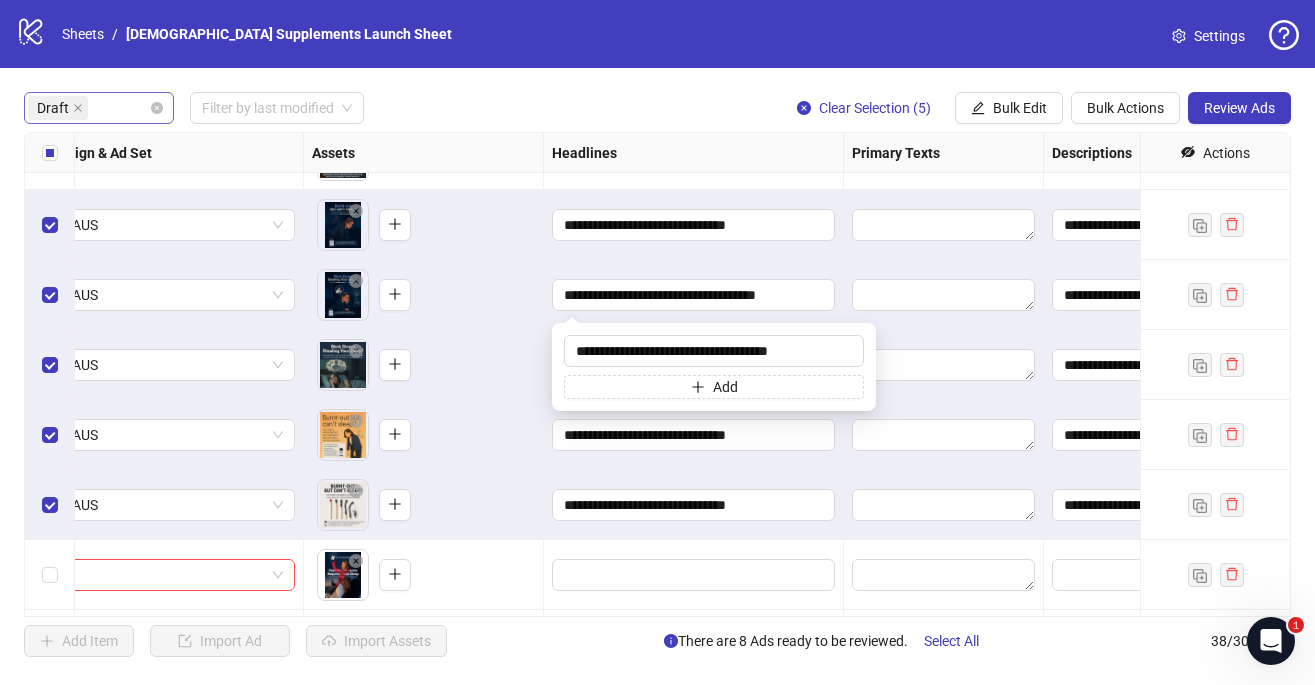 click on "To pick up a draggable item, press the space bar.
While dragging, use the arrow keys to move the item.
Press space again to drop the item in its new position, or press escape to cancel." at bounding box center [423, 365] 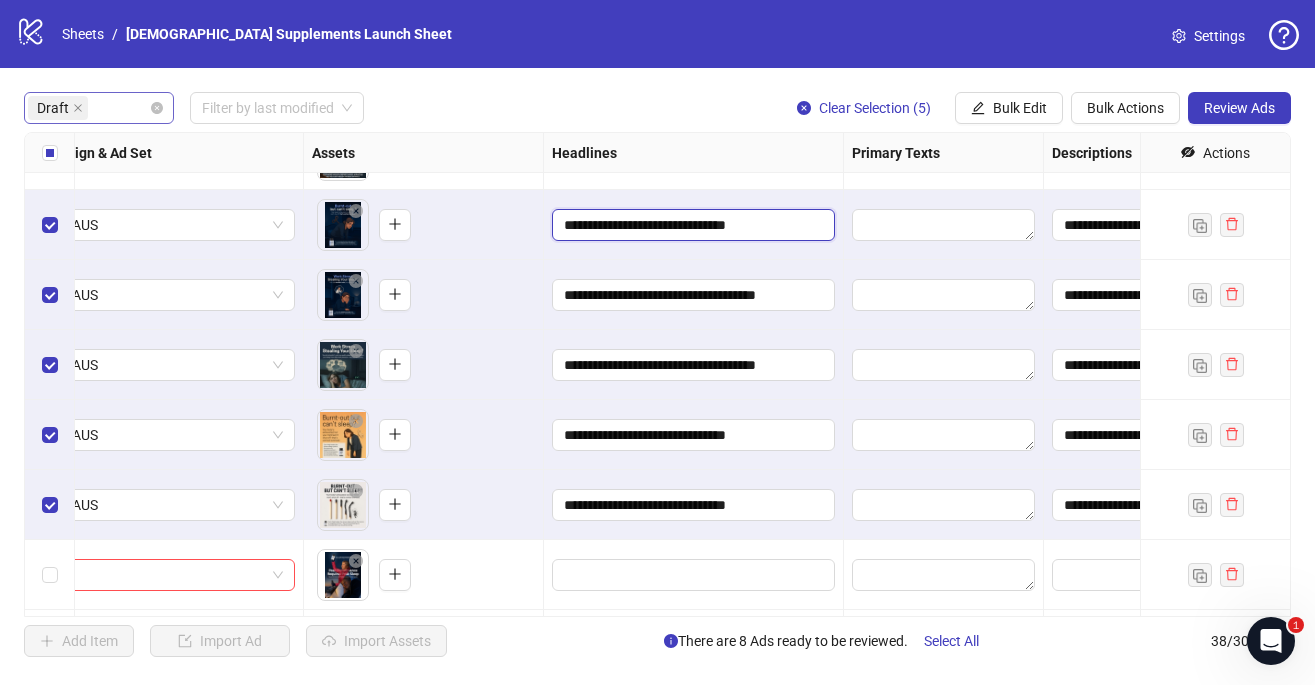 click on "**********" at bounding box center [691, 225] 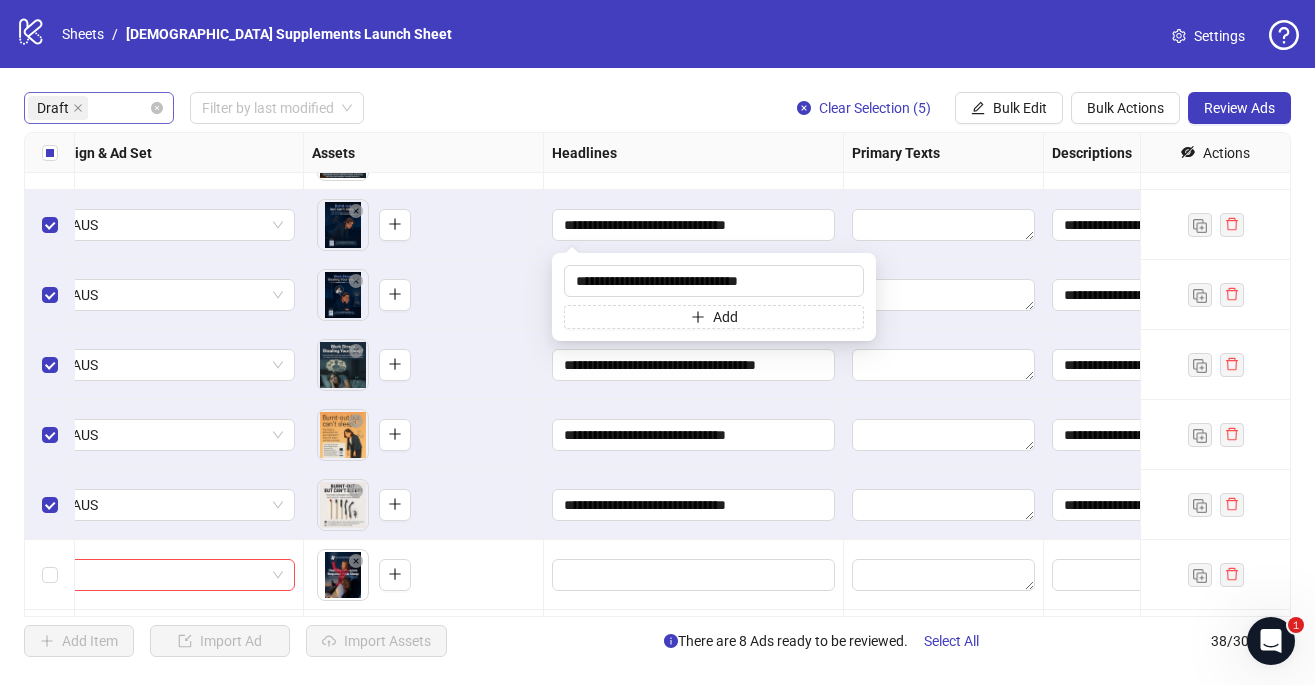click on "To pick up a draggable item, press the space bar.
While dragging, use the arrow keys to move the item.
Press space again to drop the item in its new position, or press escape to cancel." at bounding box center [423, 295] 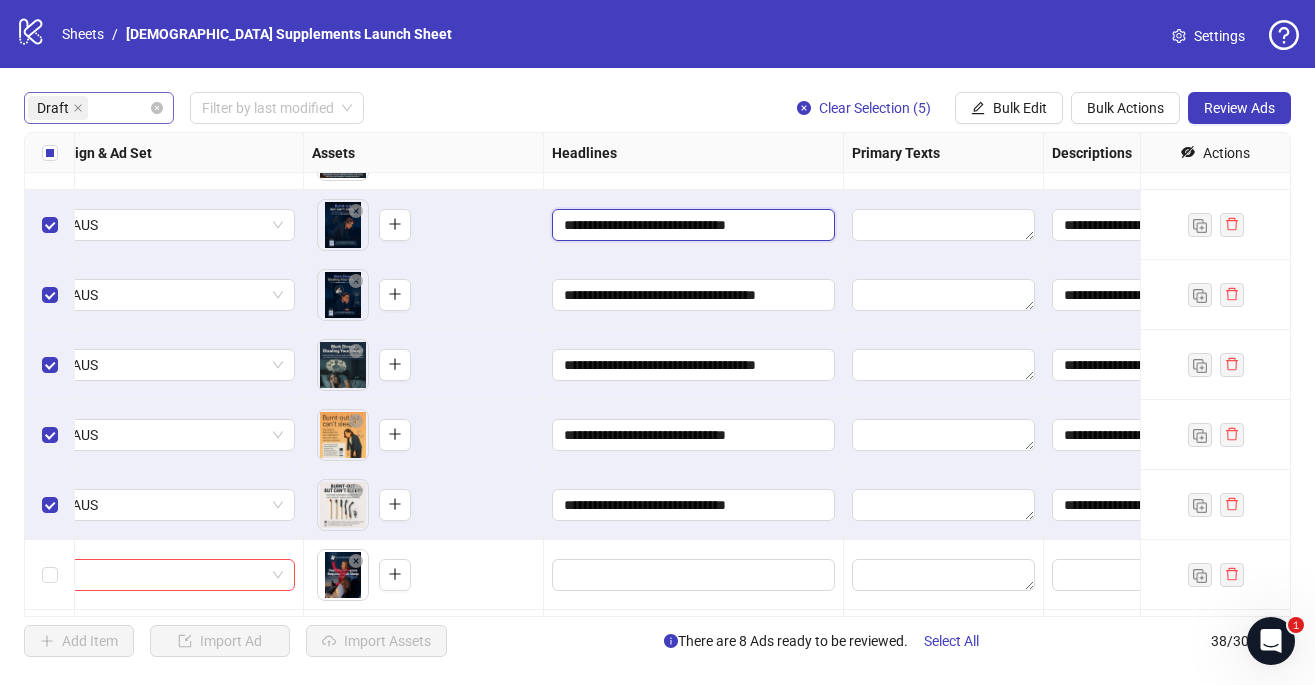 click on "**********" at bounding box center [691, 225] 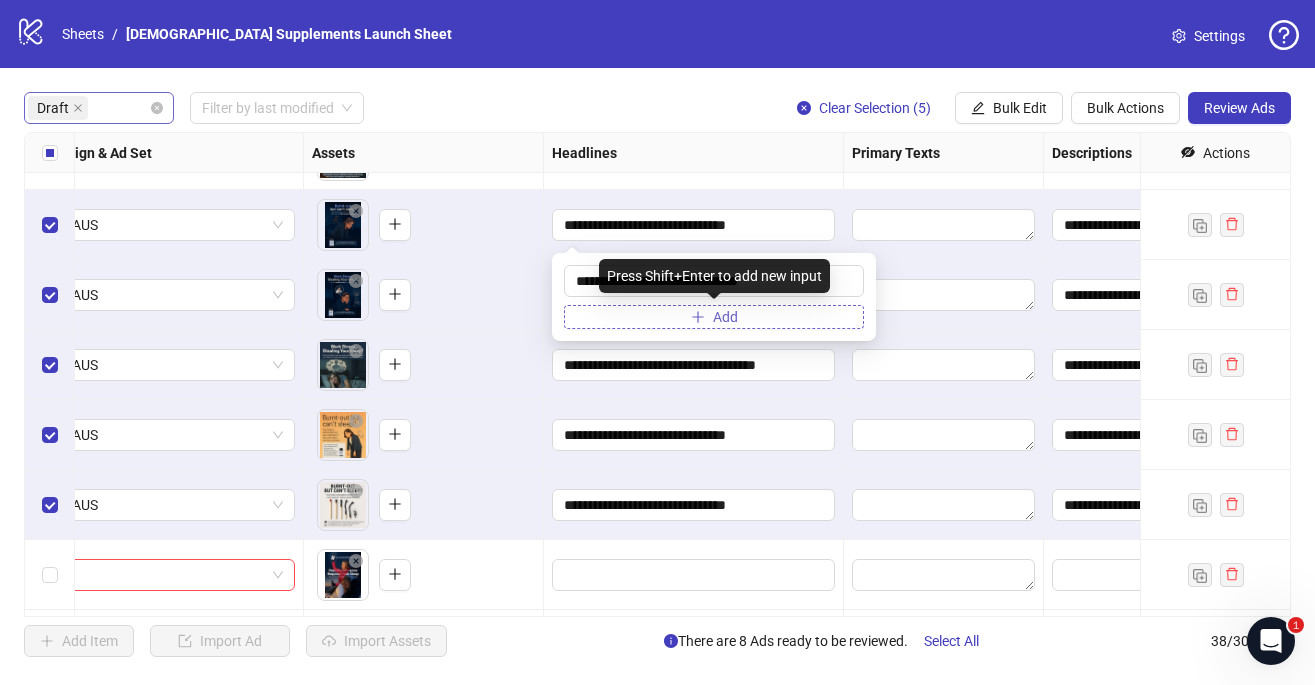 click on "Add" at bounding box center (714, 317) 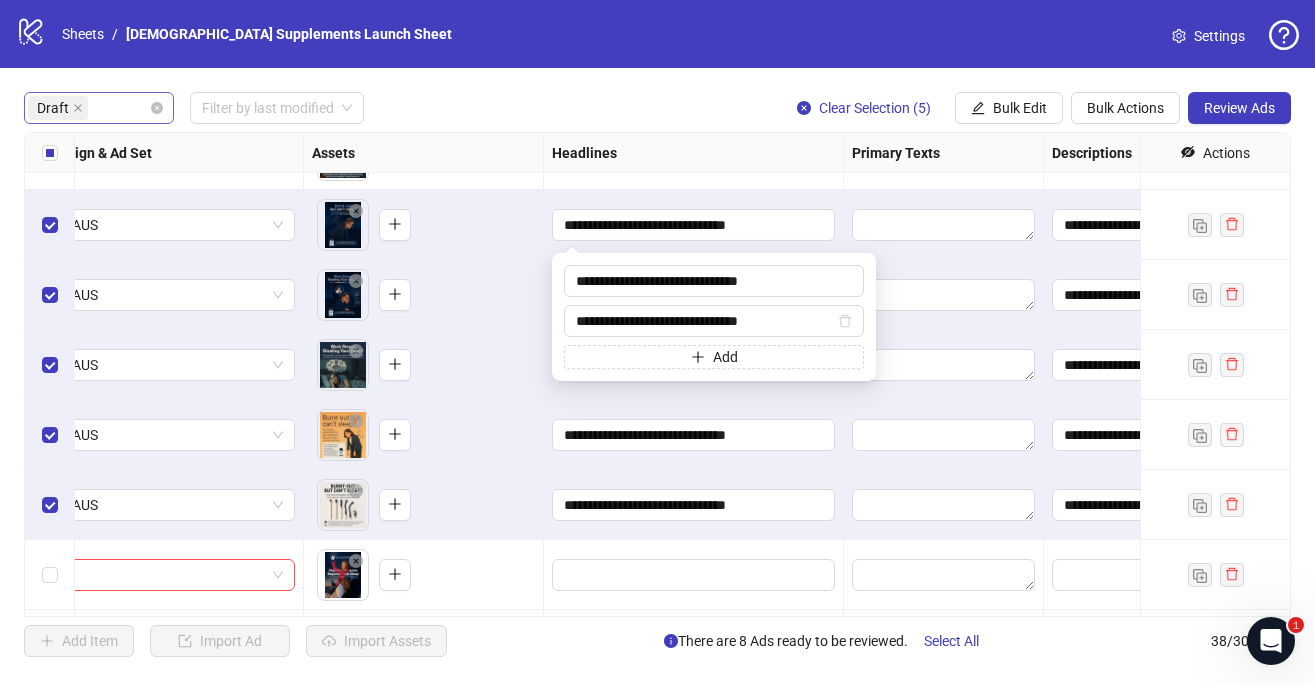 type on "**********" 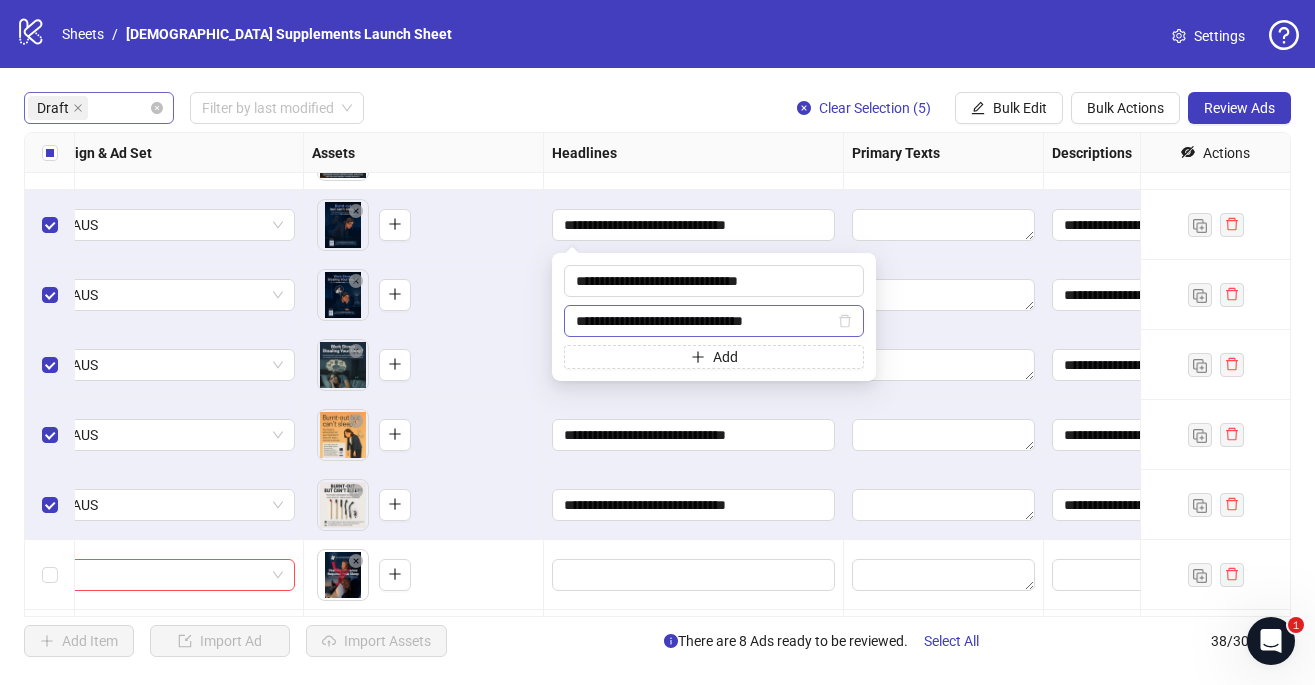 click on "**********" at bounding box center [705, 321] 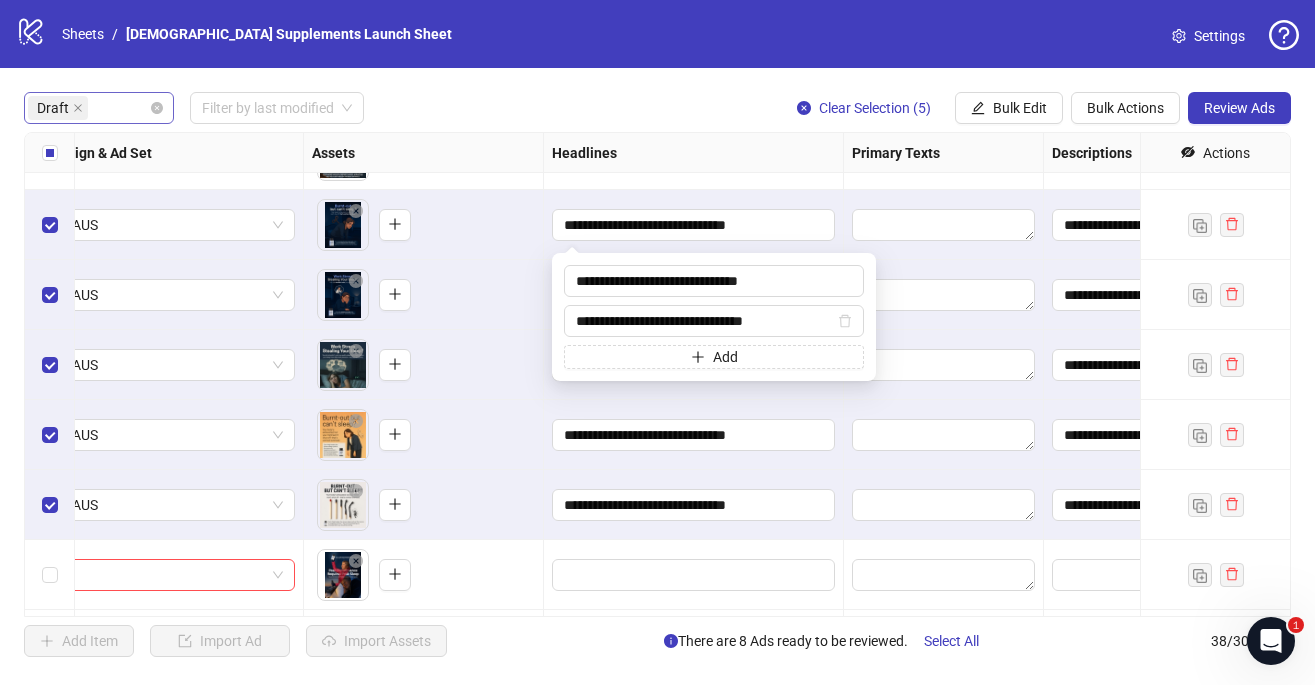 click on "To pick up a draggable item, press the space bar.
While dragging, use the arrow keys to move the item.
Press space again to drop the item in its new position, or press escape to cancel." at bounding box center (423, 365) 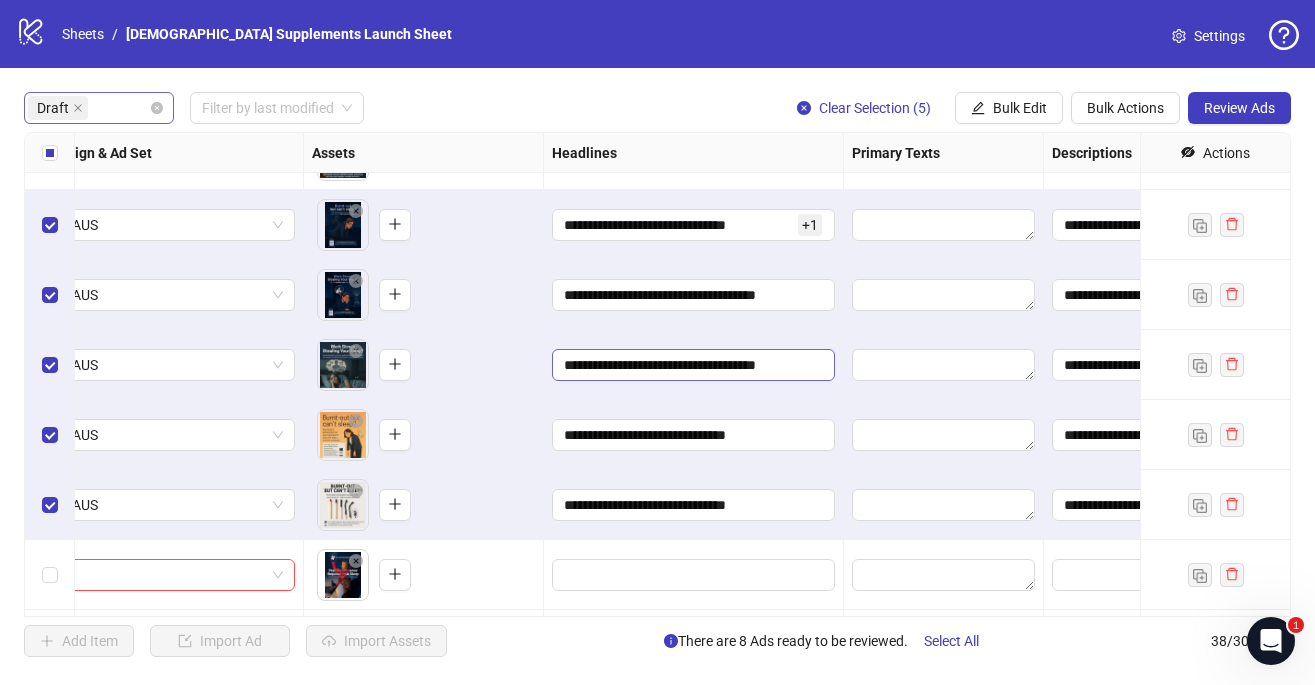 scroll, scrollTop: 262, scrollLeft: 641, axis: both 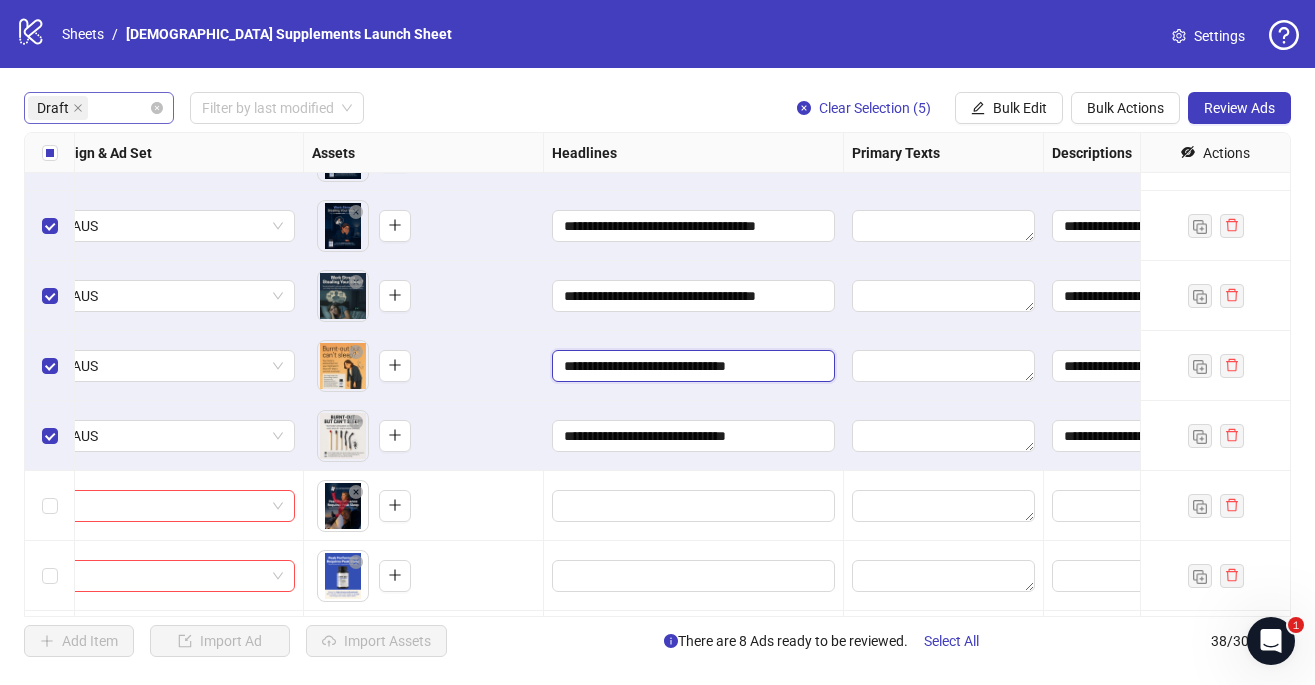 click on "**********" at bounding box center (691, 366) 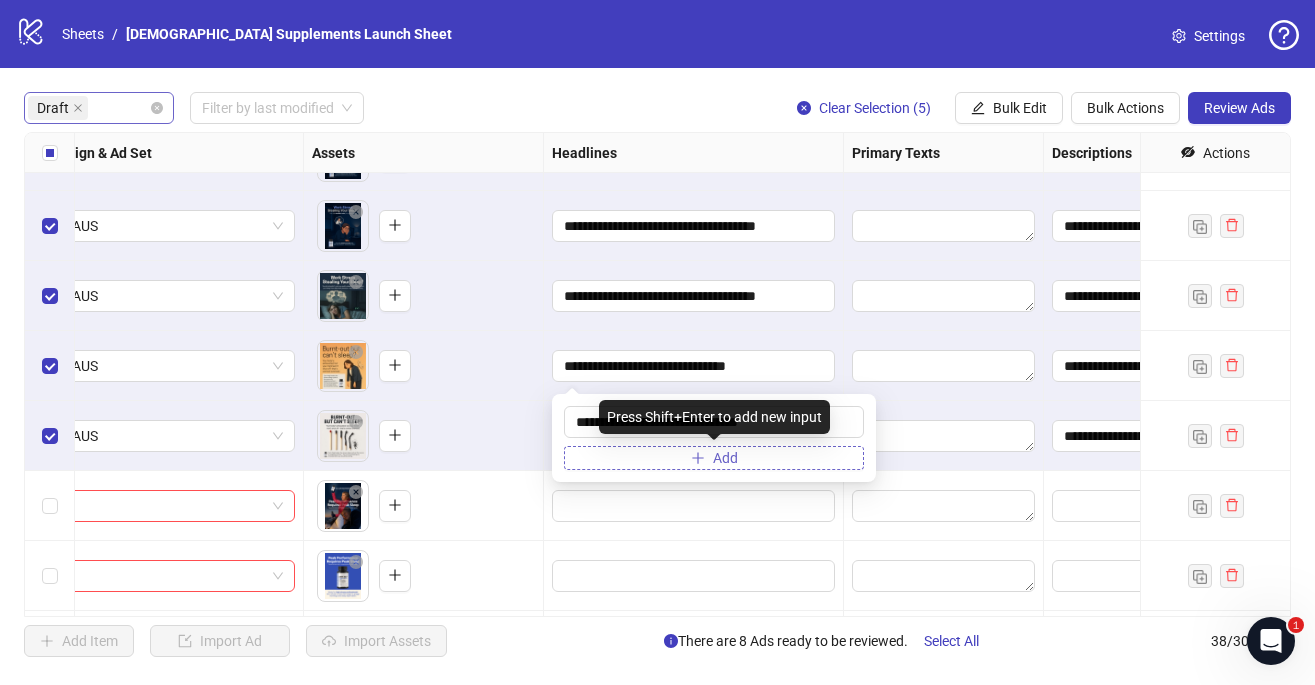 click on "Add" at bounding box center [725, 458] 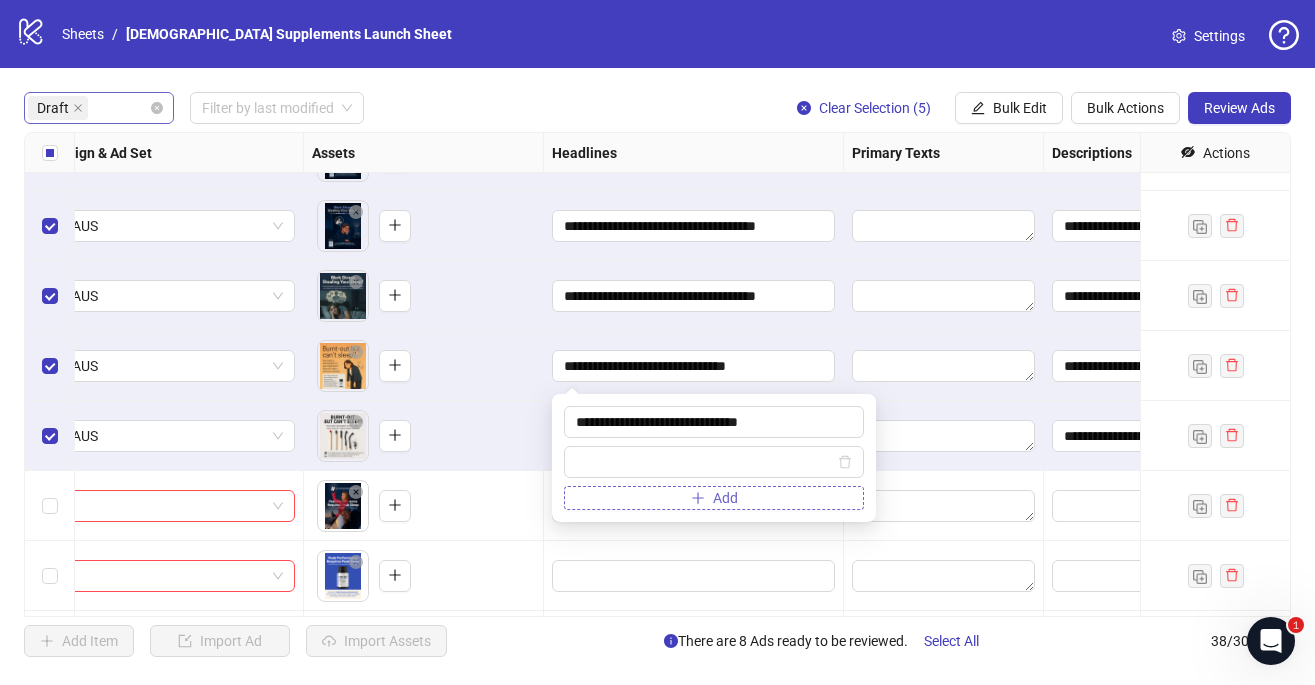 type on "**********" 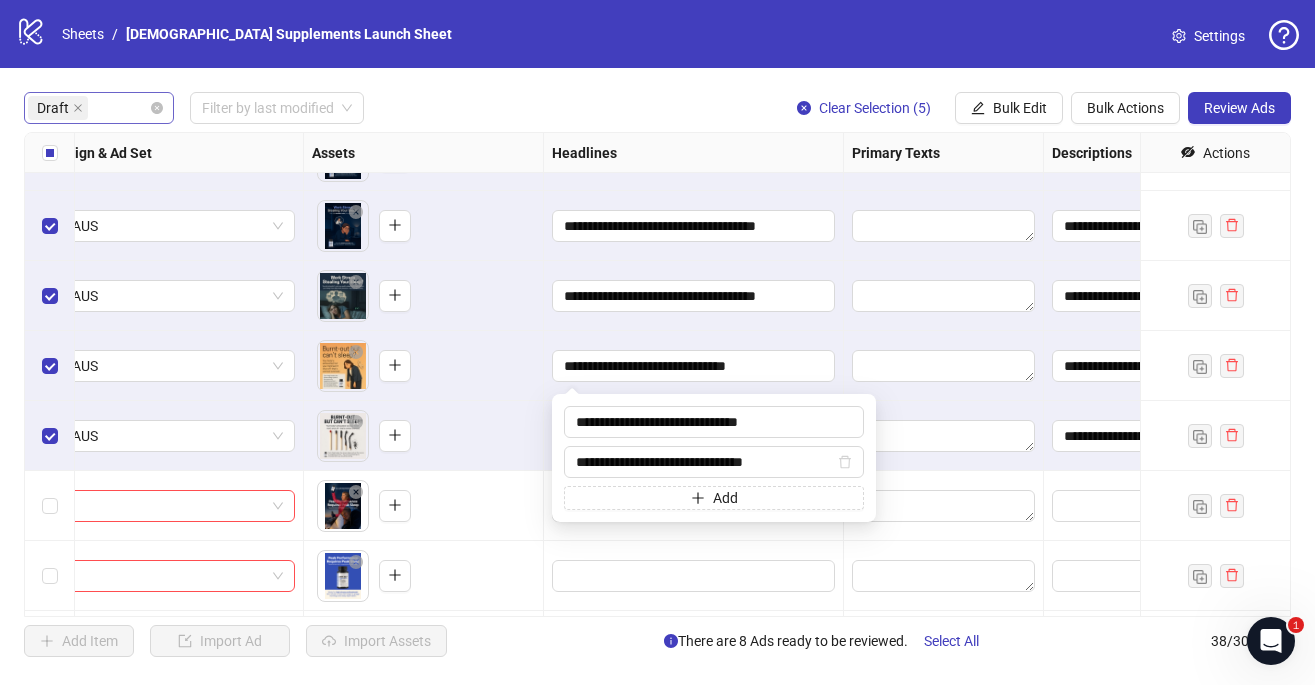 click on "To pick up a draggable item, press the space bar.
While dragging, use the arrow keys to move the item.
Press space again to drop the item in its new position, or press escape to cancel." at bounding box center [423, 436] 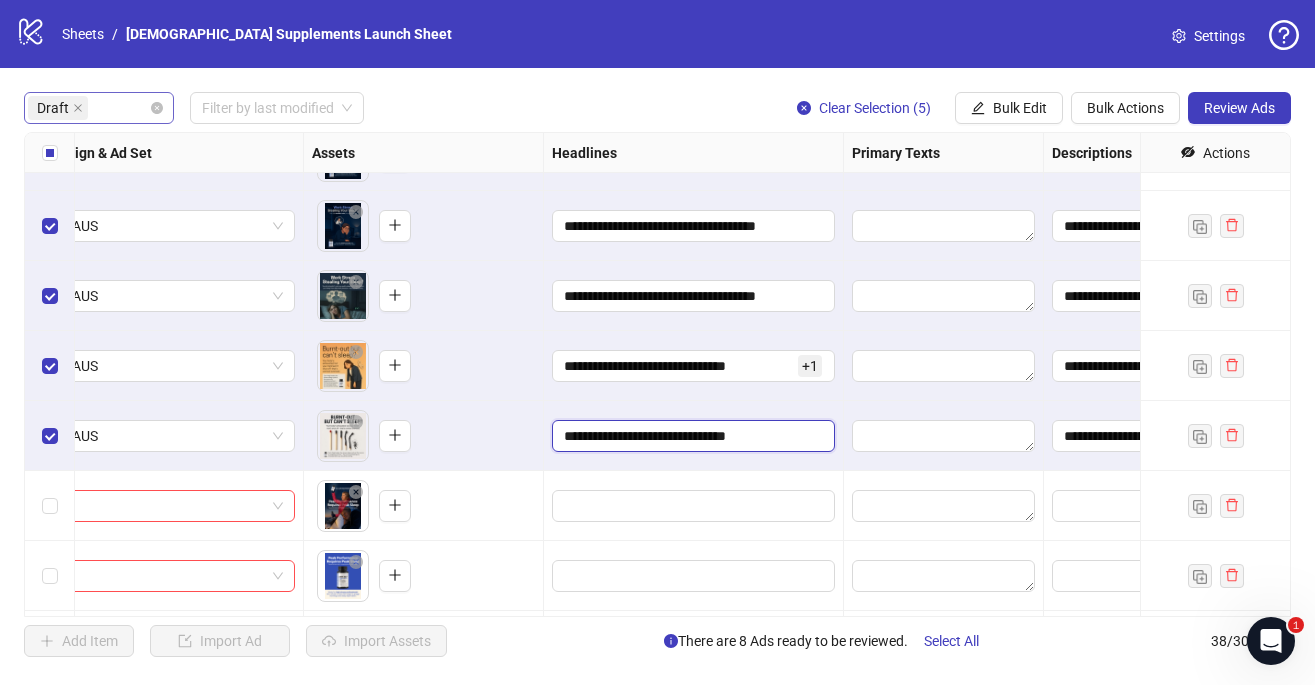 click on "**********" at bounding box center (691, 436) 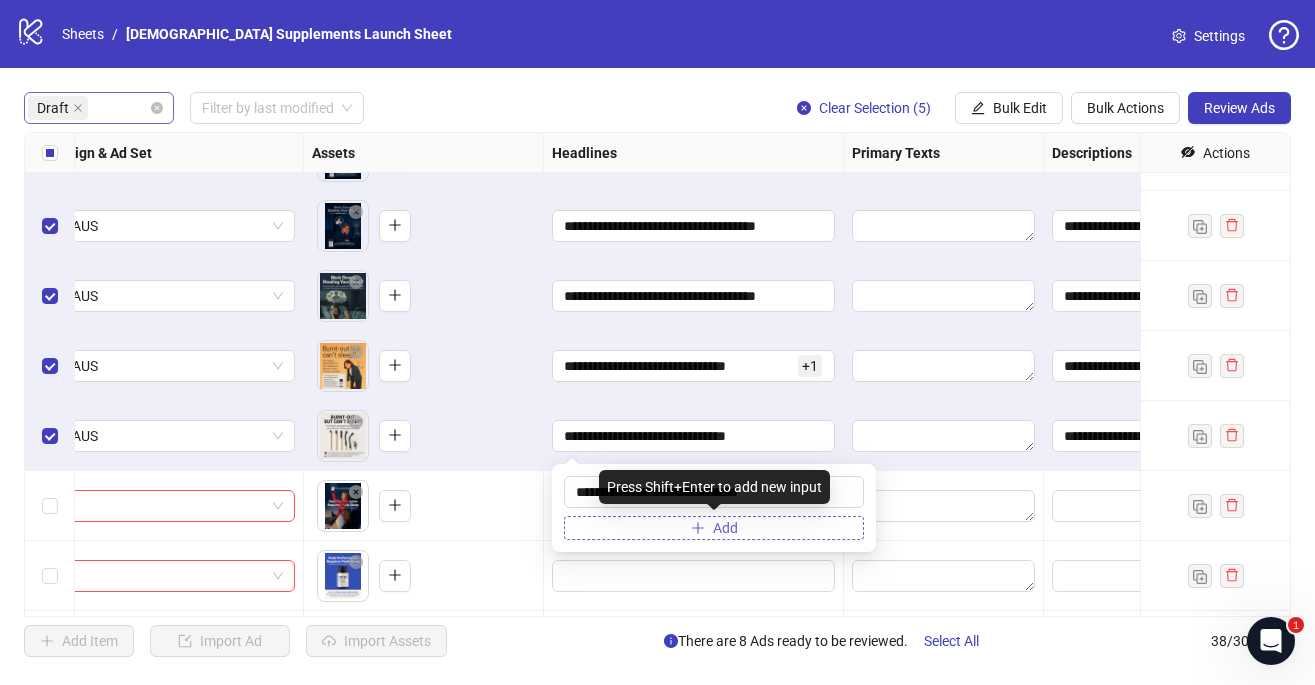 click on "Add" at bounding box center [714, 528] 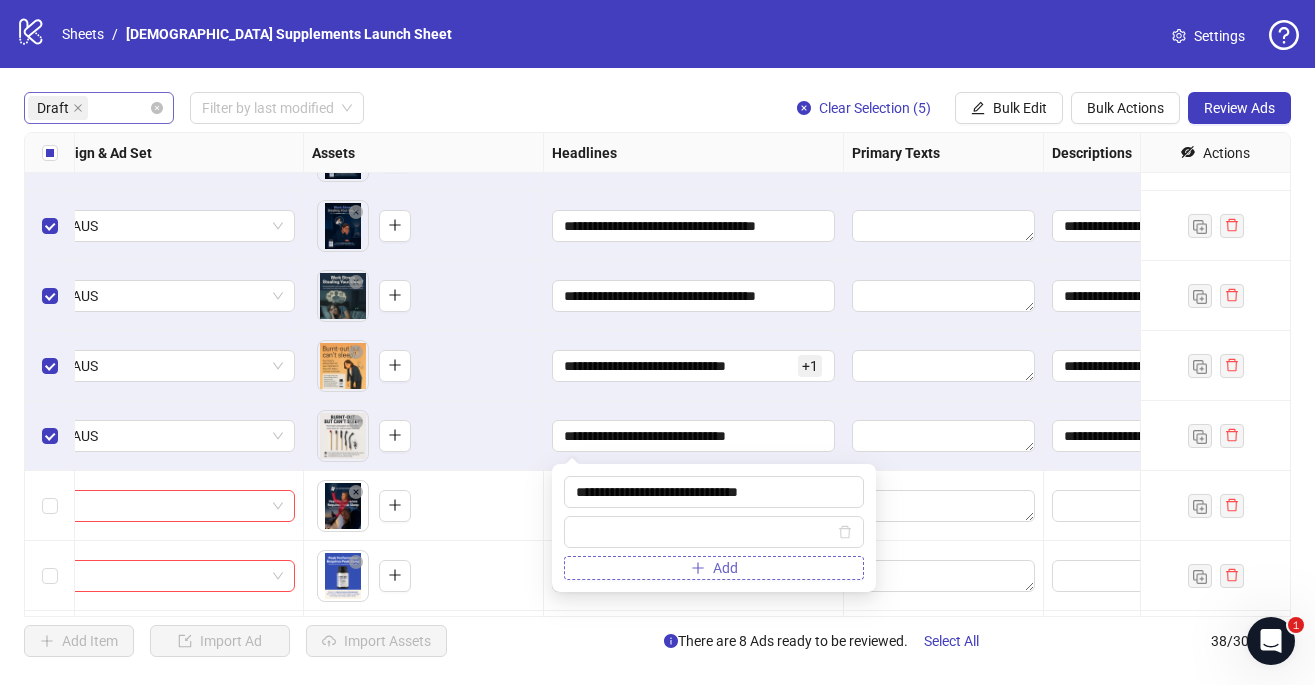 type on "**********" 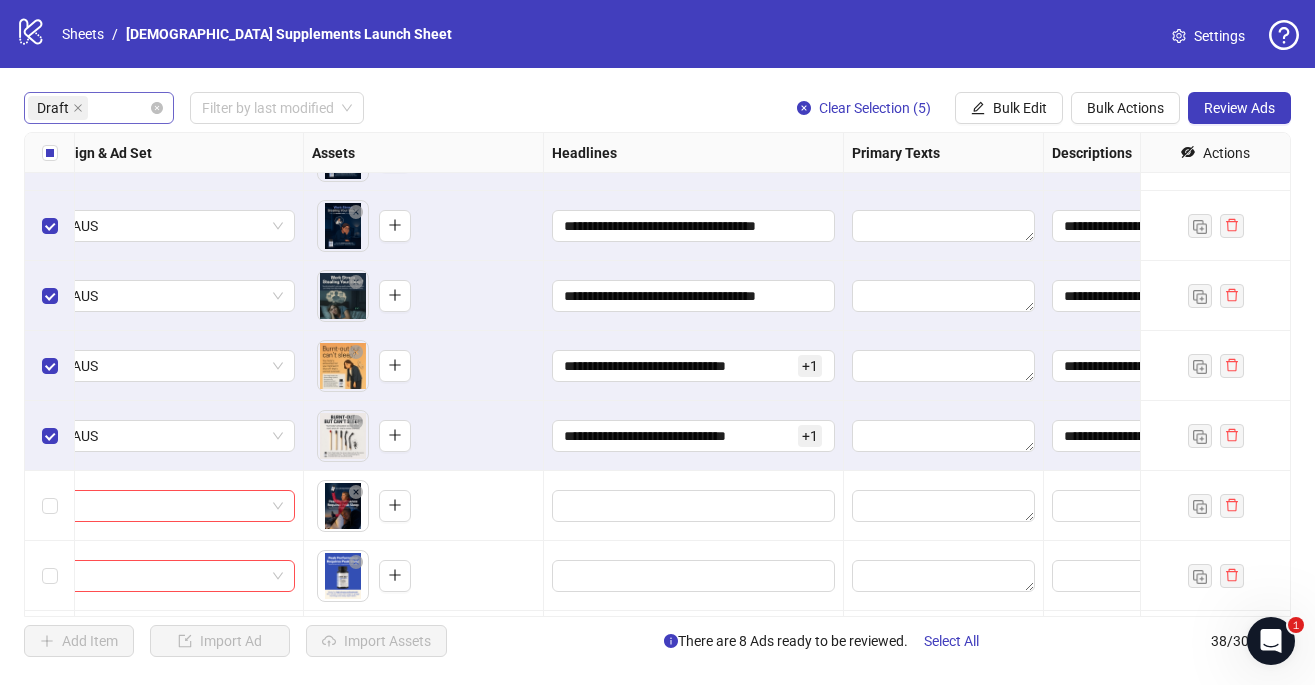click on "To pick up a draggable item, press the space bar.
While dragging, use the arrow keys to move the item.
Press space again to drop the item in its new position, or press escape to cancel." at bounding box center [423, 366] 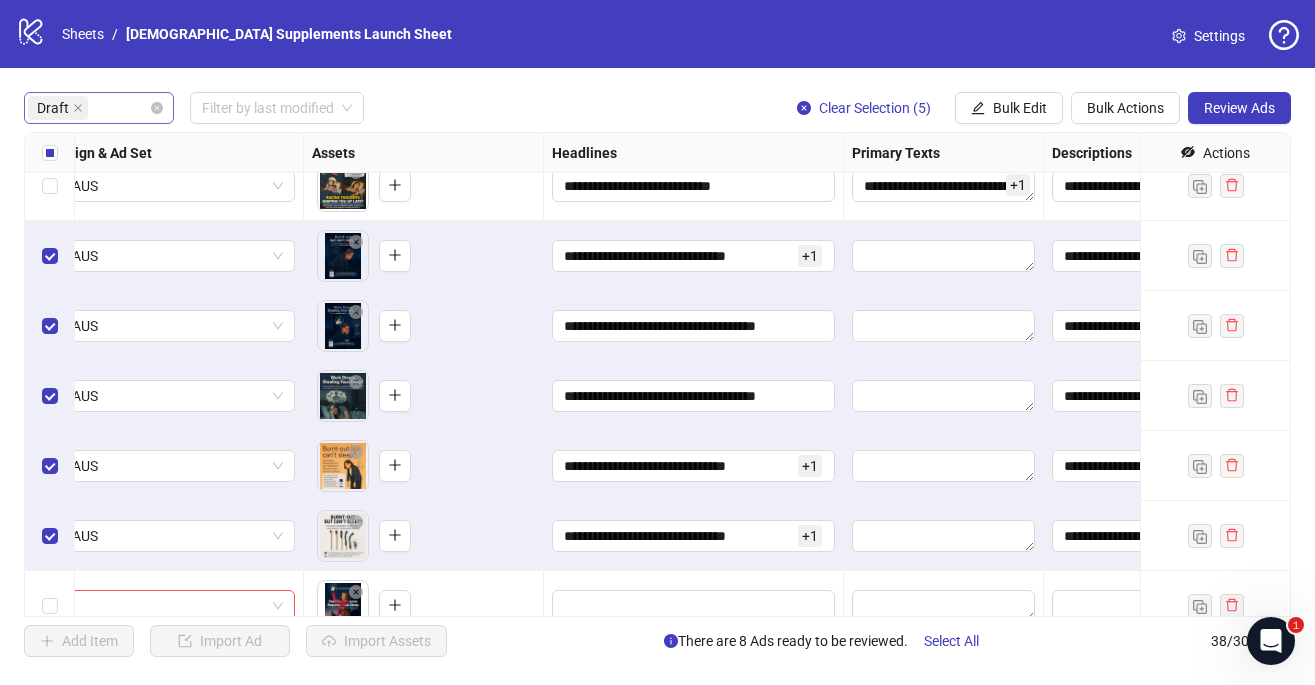 scroll, scrollTop: 151, scrollLeft: 641, axis: both 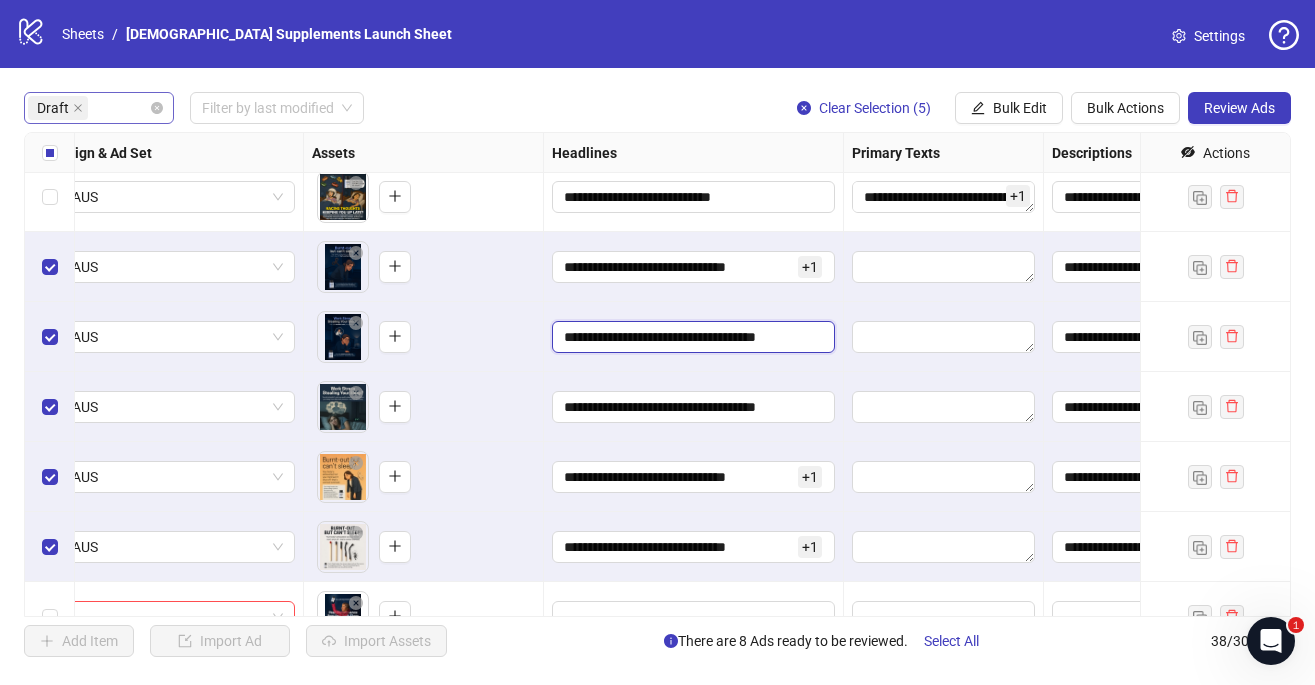 click on "**********" at bounding box center (691, 337) 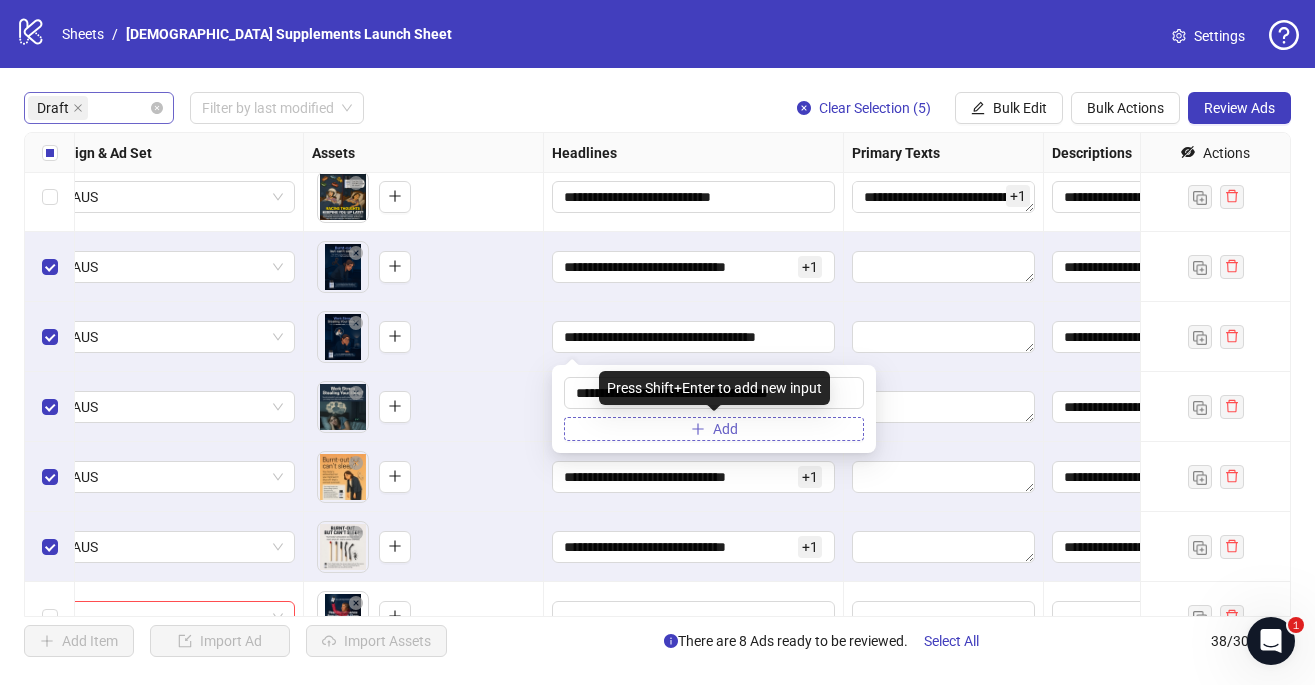 click on "Add" at bounding box center (725, 429) 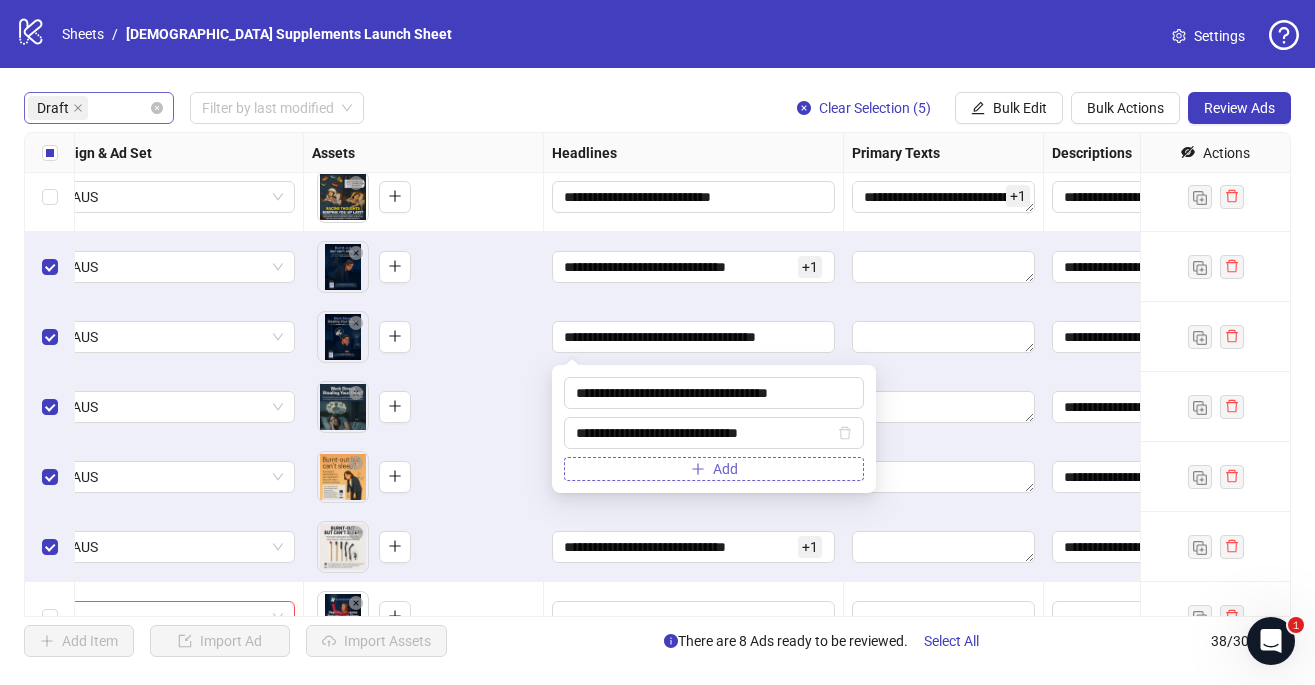 type on "**********" 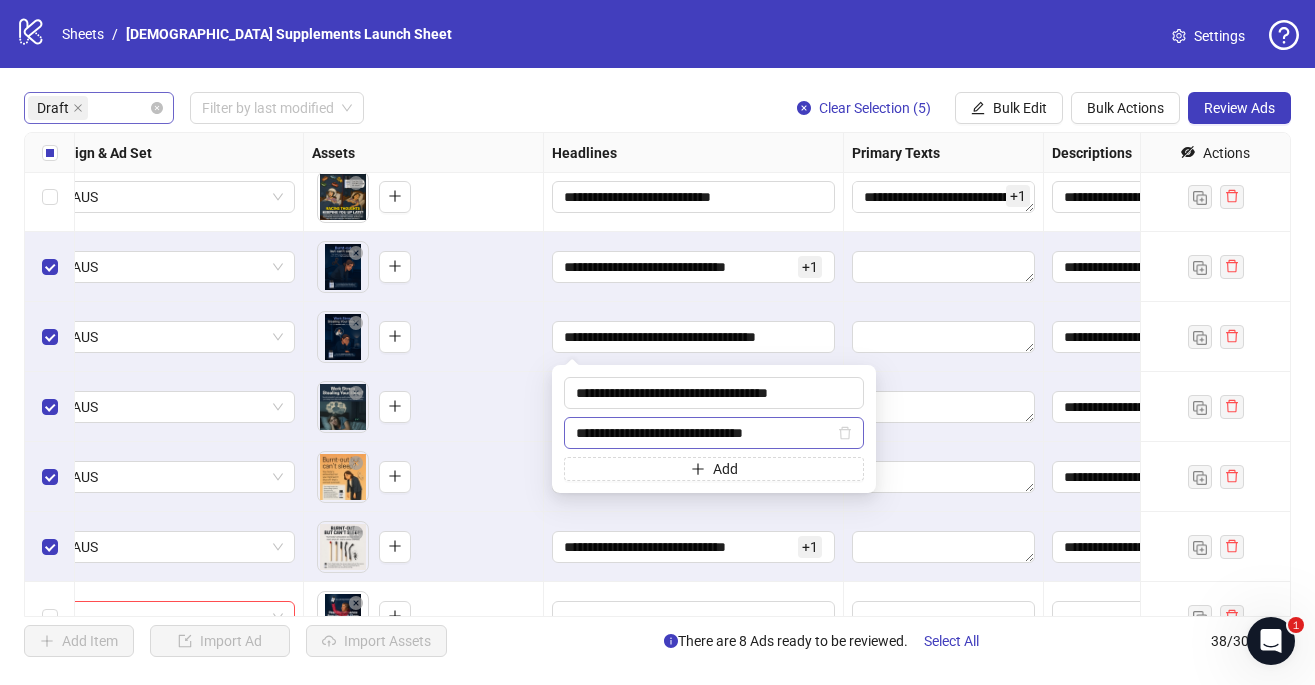 click on "**********" at bounding box center (705, 433) 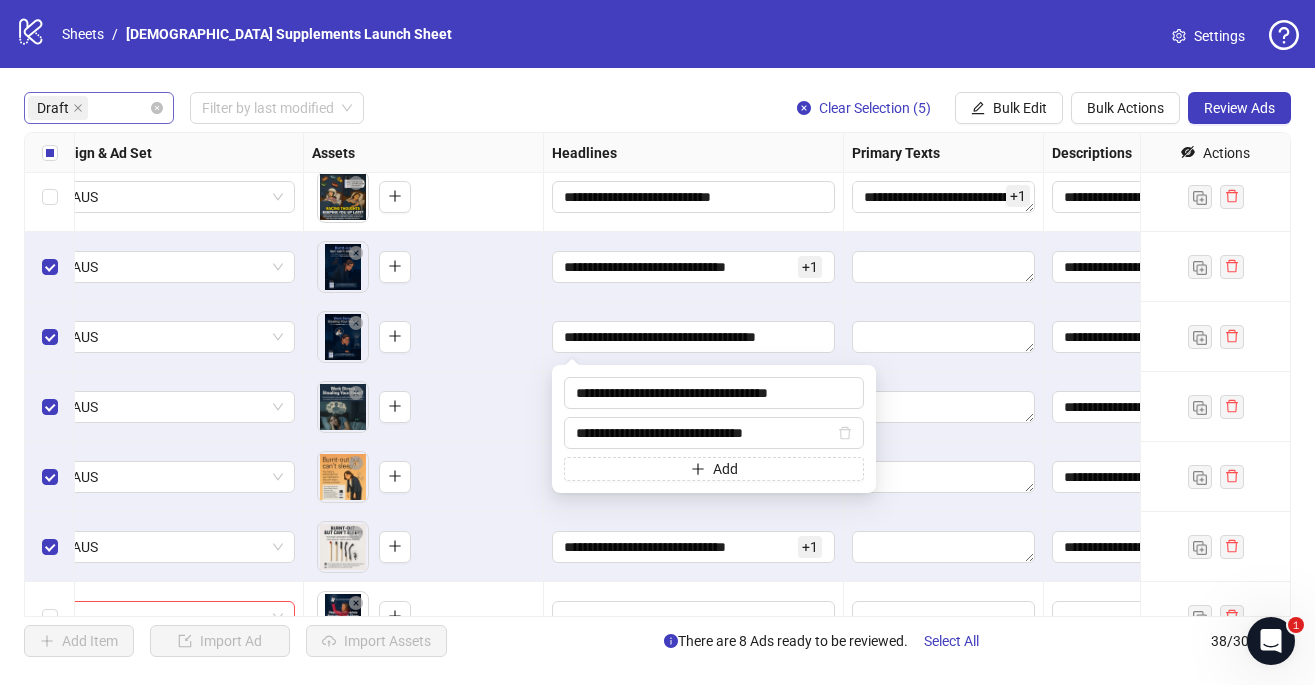 click on "To pick up a draggable item, press the space bar.
While dragging, use the arrow keys to move the item.
Press space again to drop the item in its new position, or press escape to cancel." at bounding box center (423, 407) 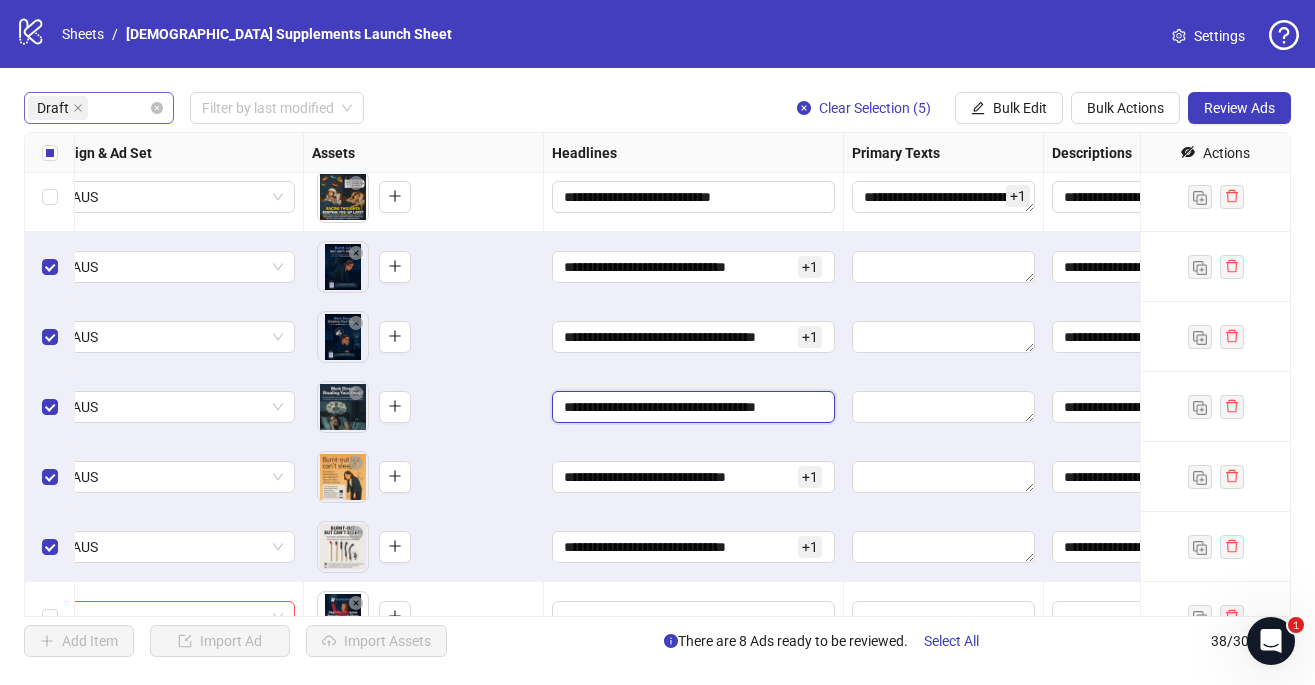 click on "**********" at bounding box center [691, 407] 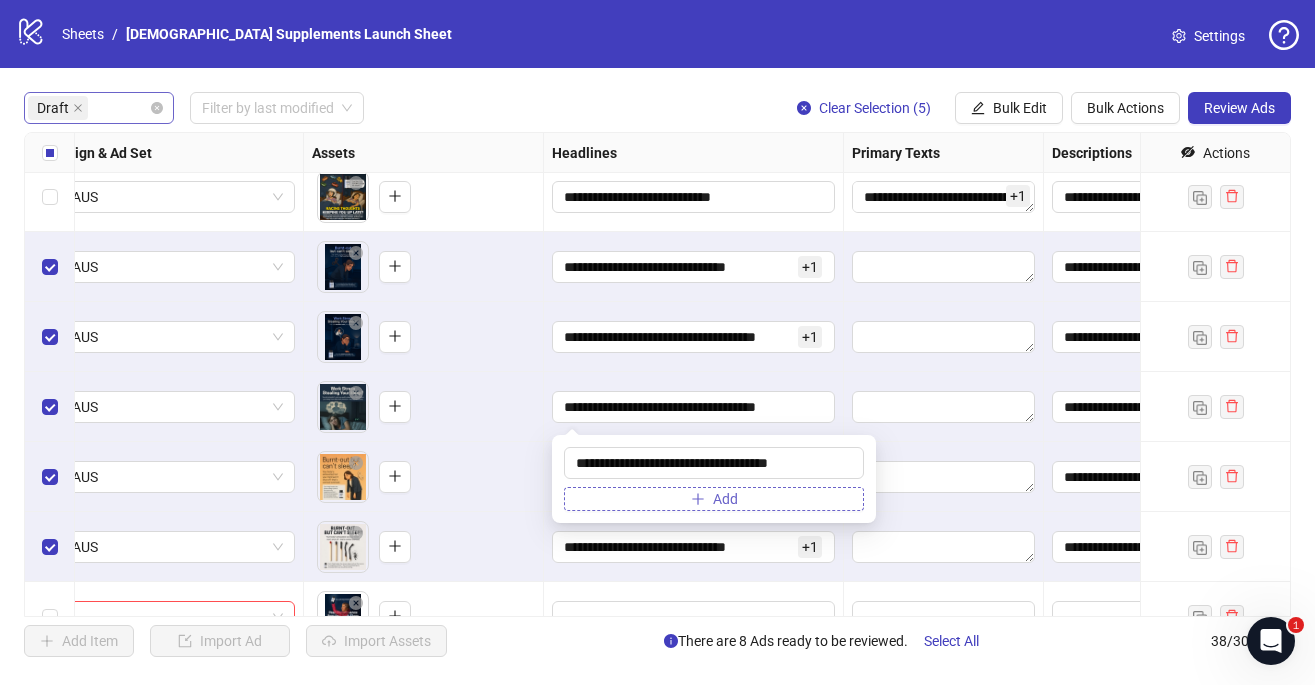 click on "Add" at bounding box center [714, 499] 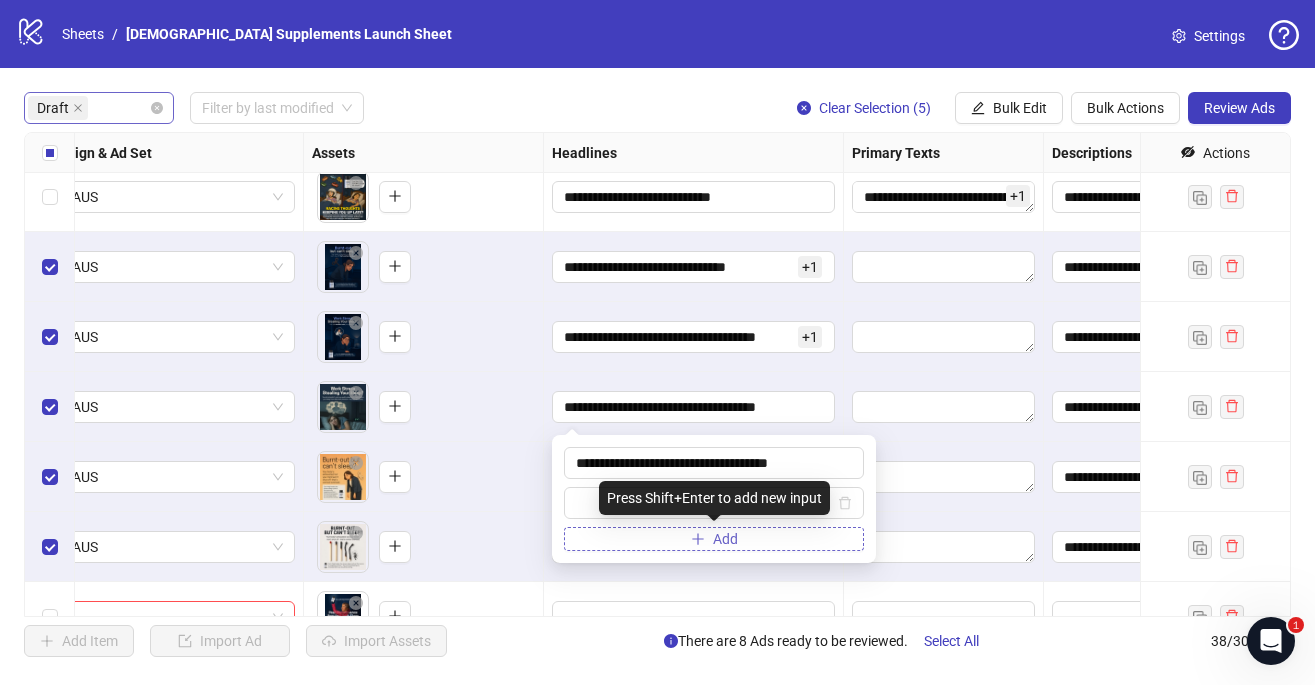 type on "**********" 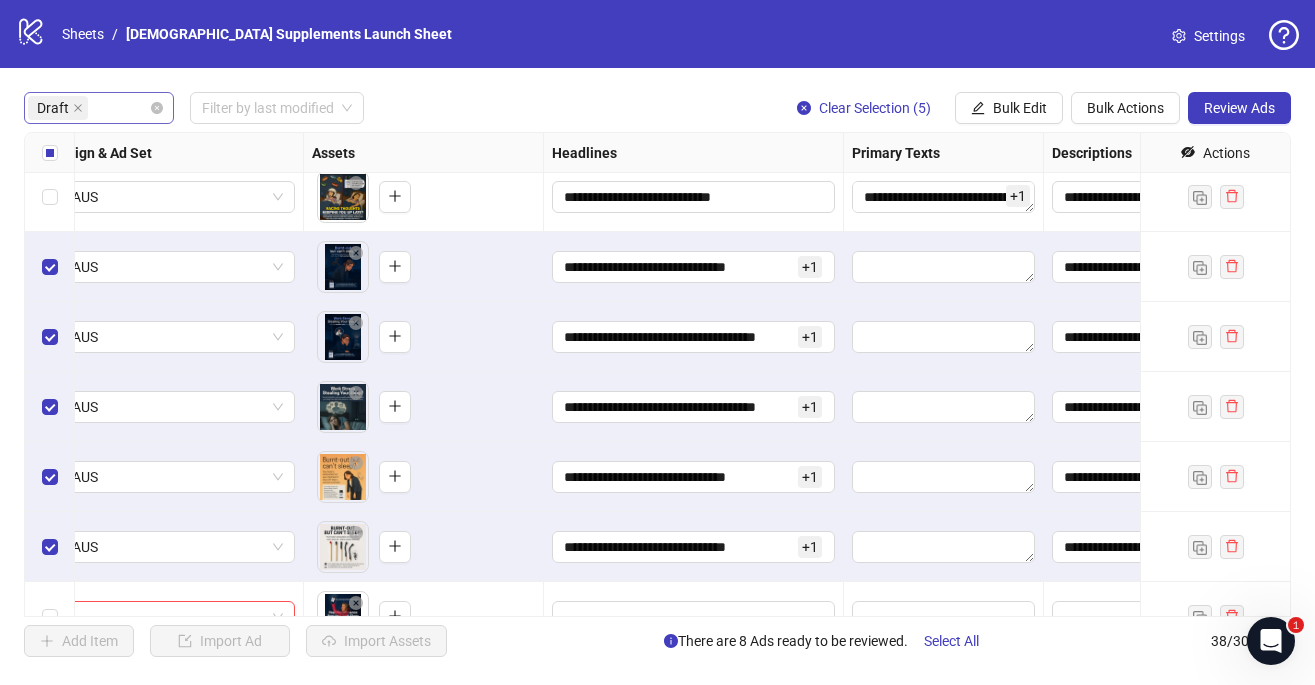 click on "To pick up a draggable item, press the space bar.
While dragging, use the arrow keys to move the item.
Press space again to drop the item in its new position, or press escape to cancel." at bounding box center [423, 477] 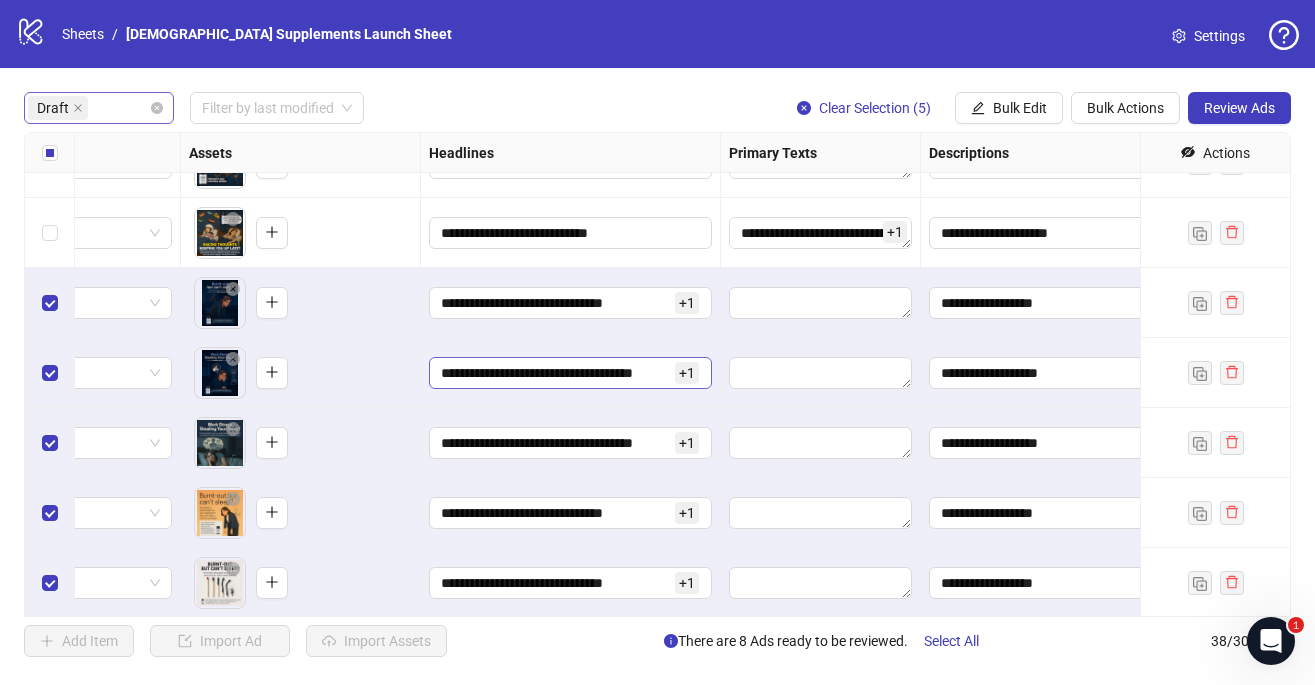 scroll, scrollTop: 115, scrollLeft: 820, axis: both 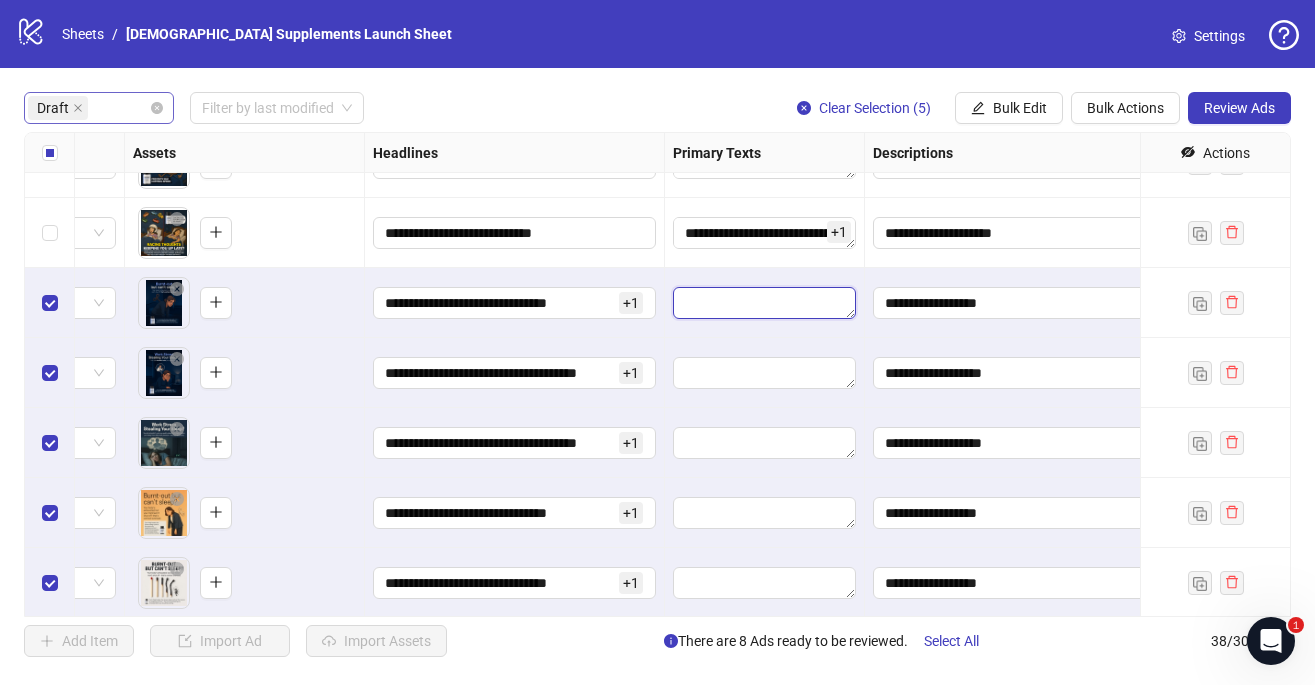 click at bounding box center [764, 303] 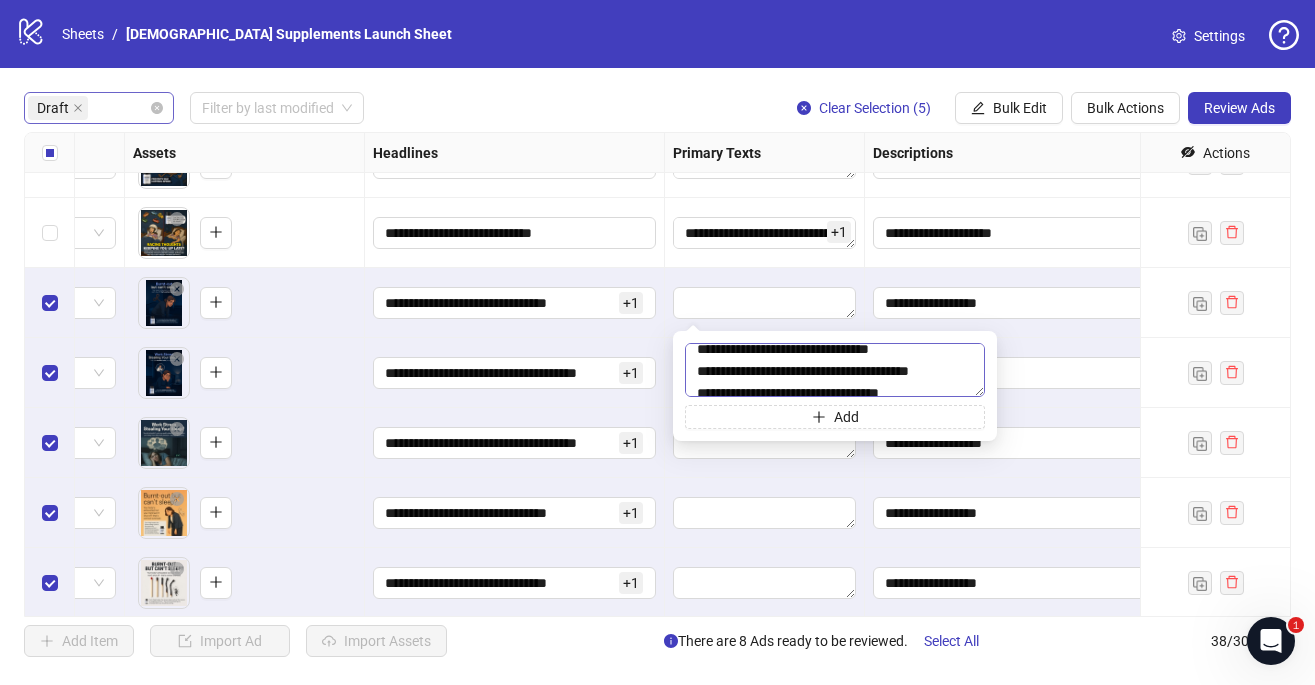 scroll, scrollTop: 34, scrollLeft: 0, axis: vertical 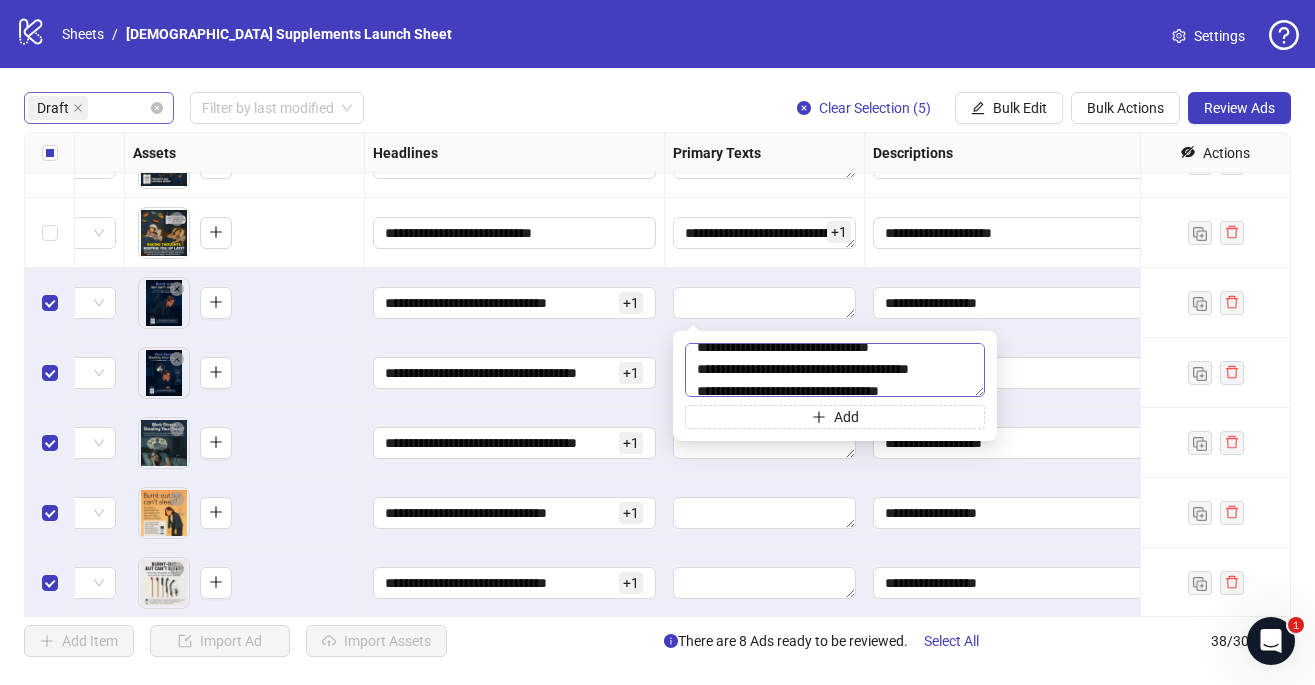 click at bounding box center (835, 370) 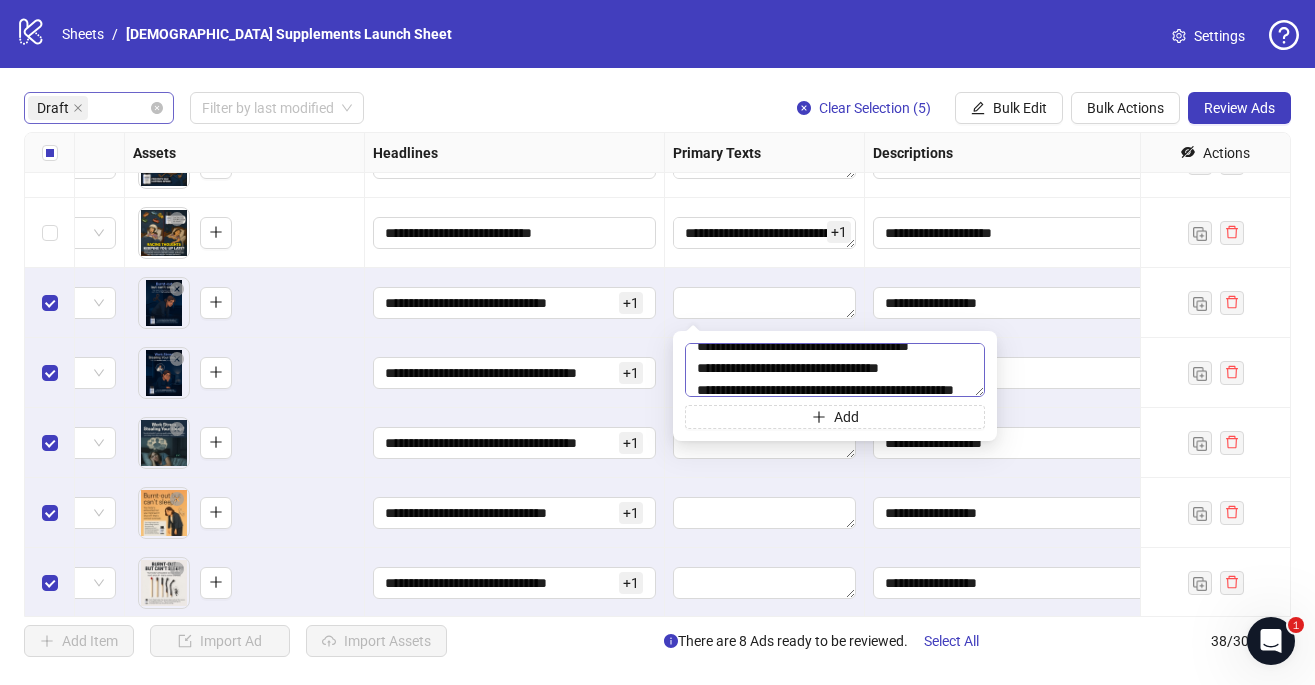 scroll, scrollTop: 77, scrollLeft: 0, axis: vertical 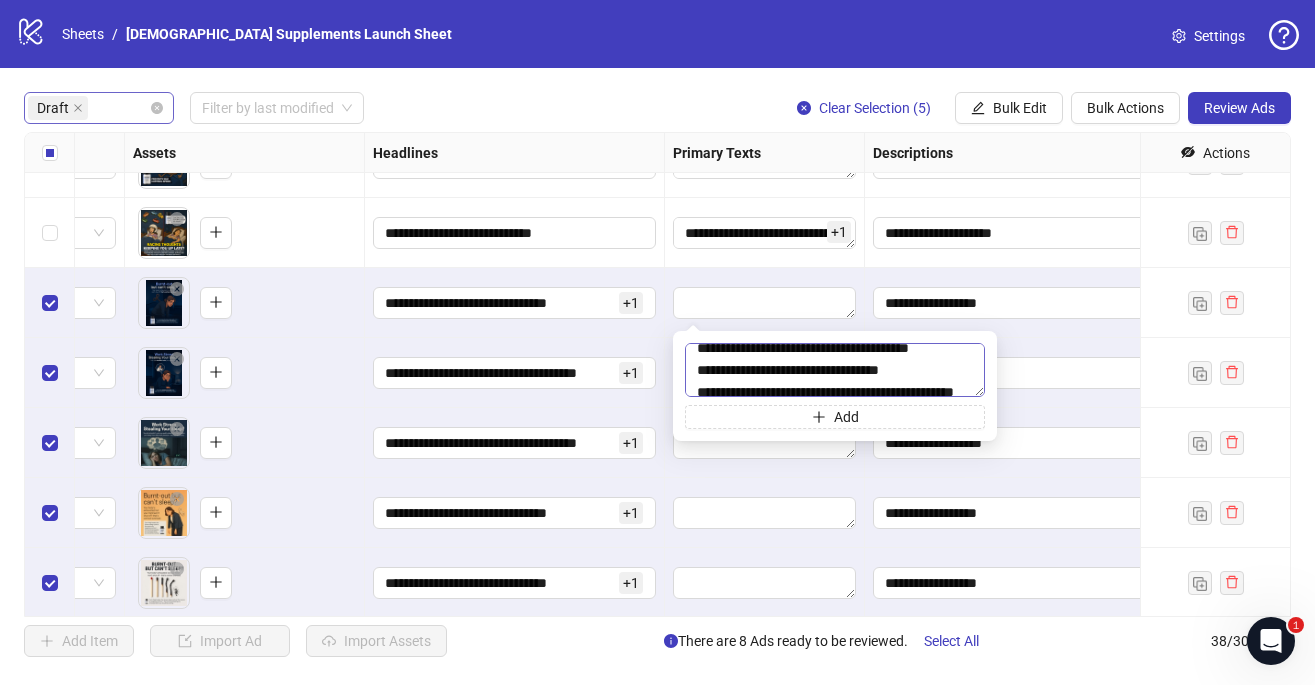 click at bounding box center [835, 370] 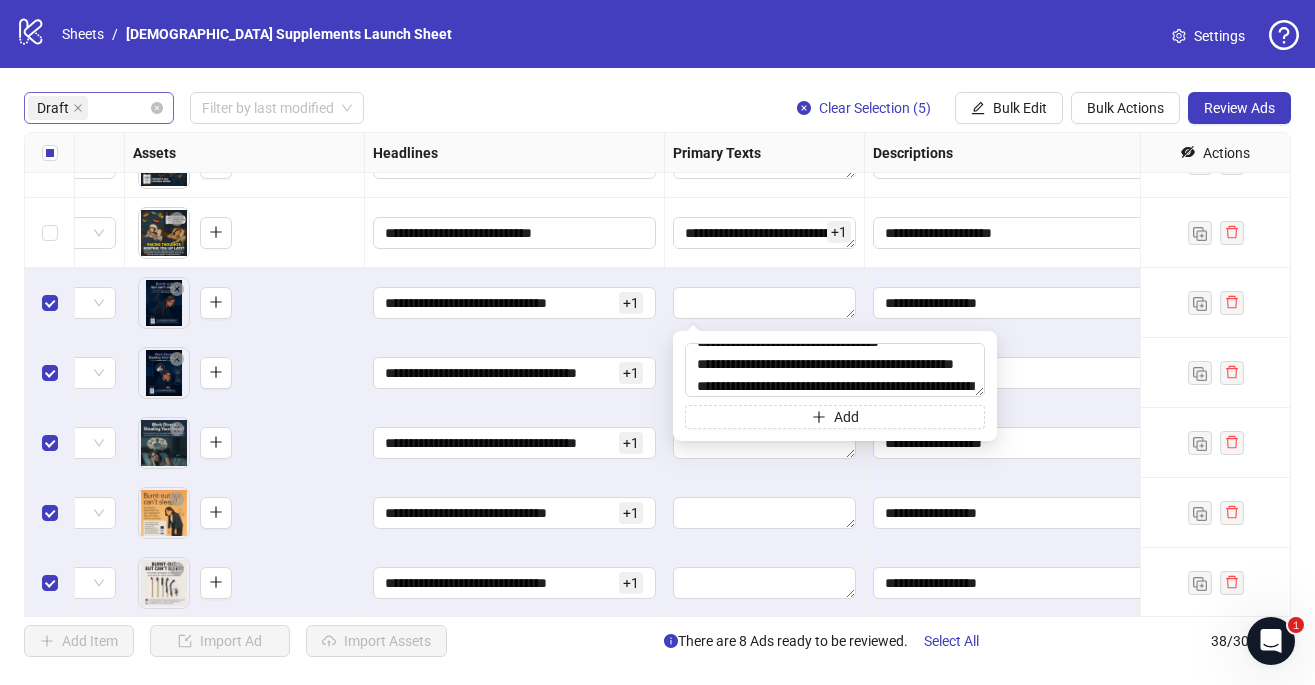 scroll, scrollTop: 131, scrollLeft: 0, axis: vertical 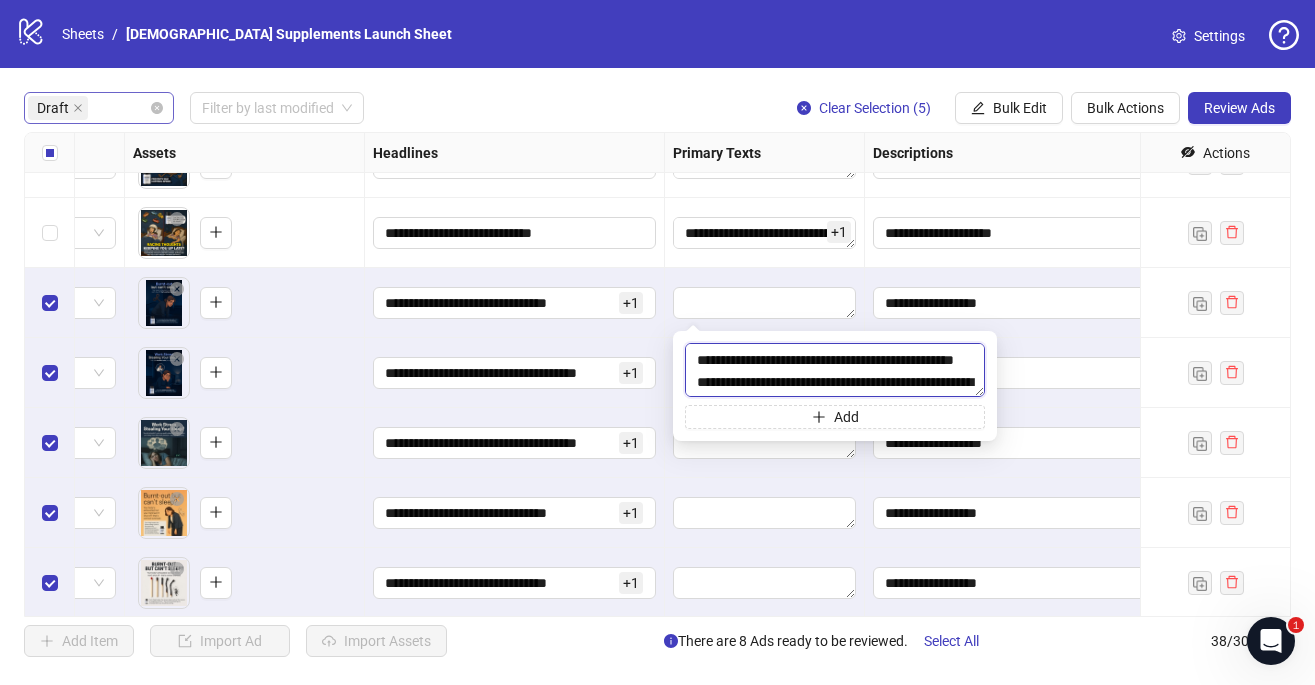 click at bounding box center [835, 370] 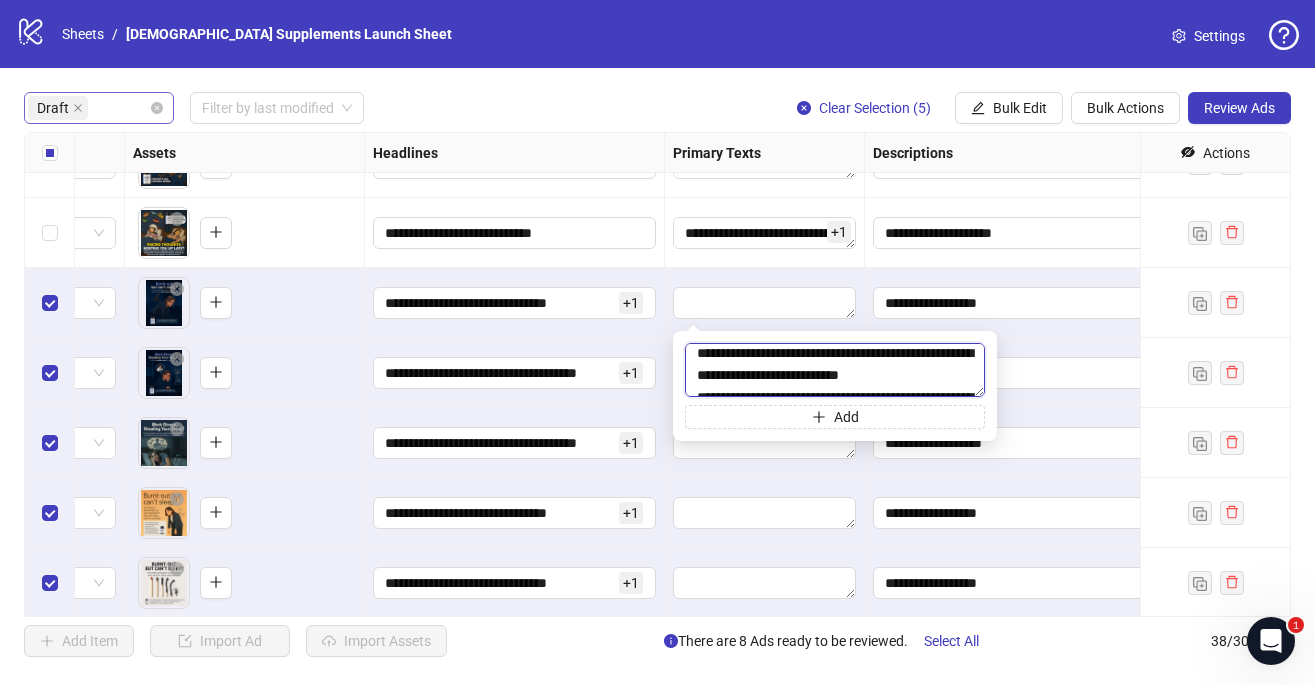 scroll, scrollTop: 188, scrollLeft: 0, axis: vertical 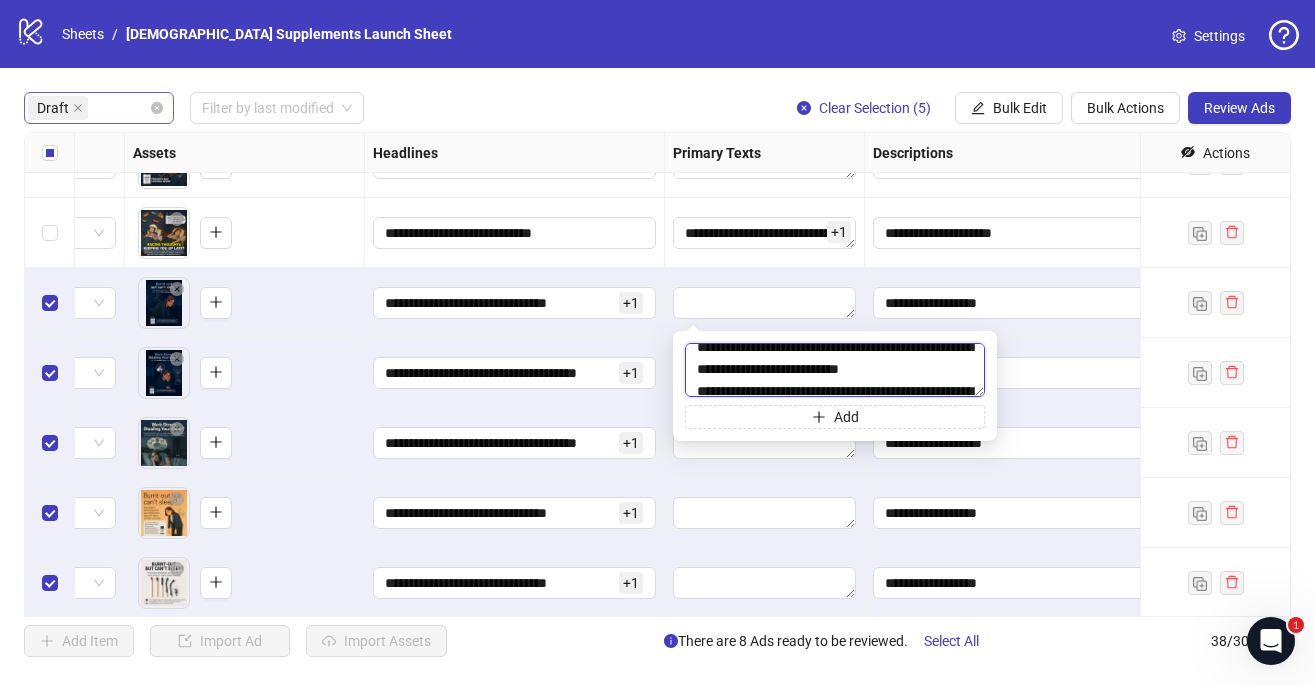 click at bounding box center [835, 370] 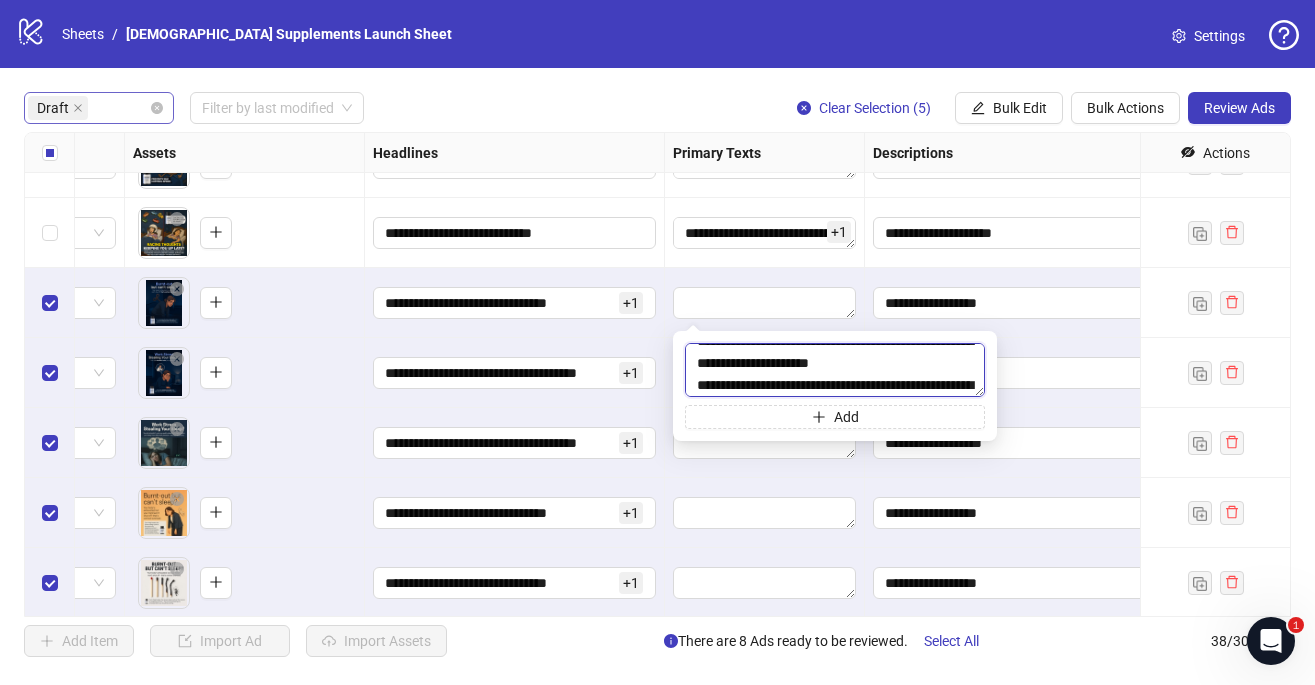 scroll, scrollTop: 262, scrollLeft: 0, axis: vertical 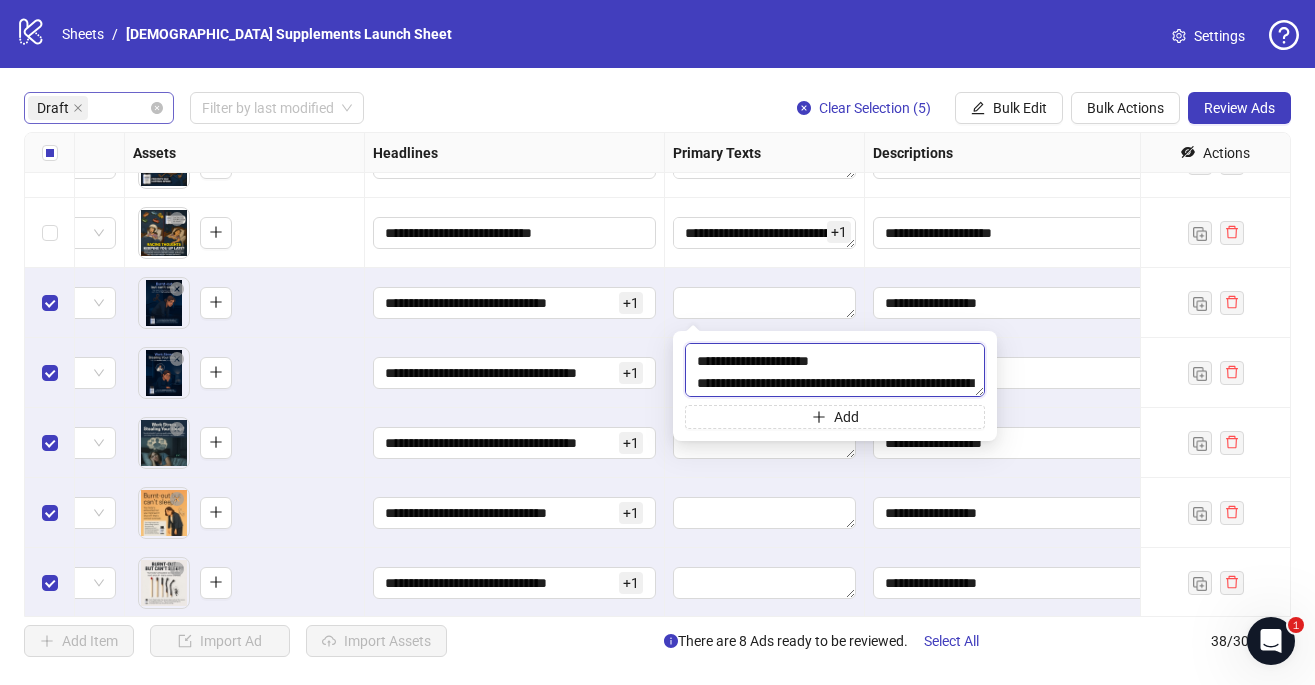 click at bounding box center [835, 370] 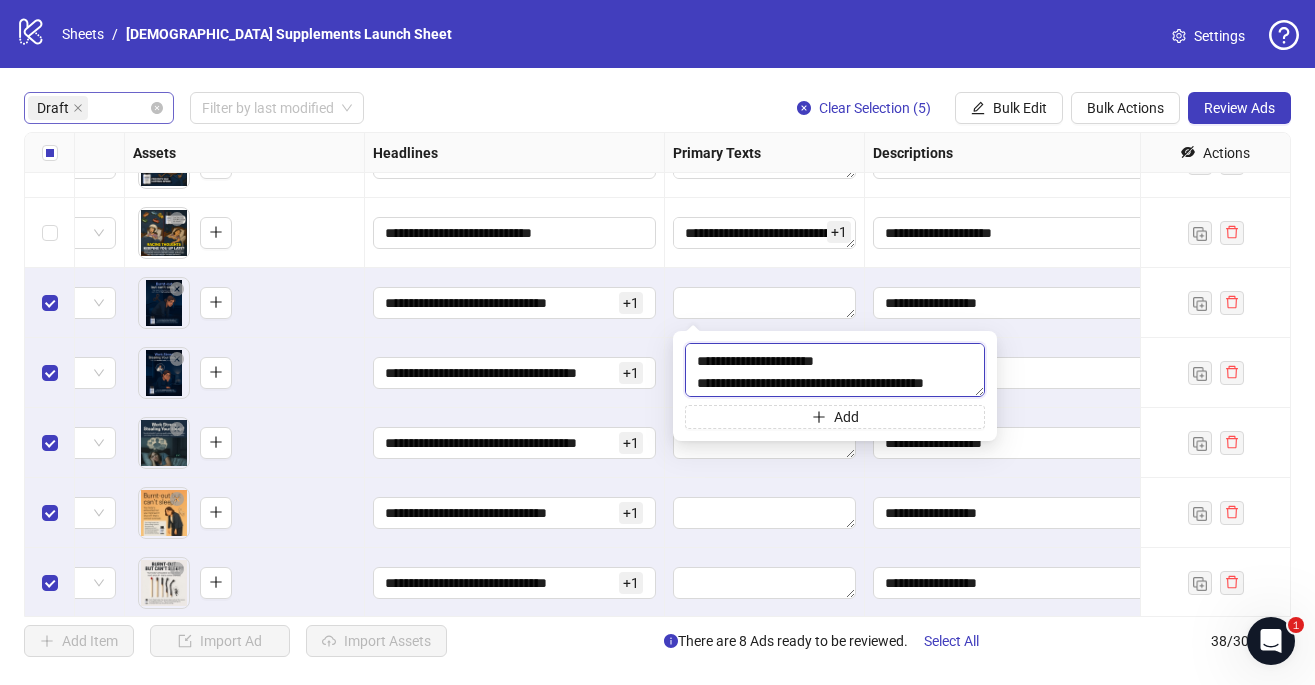 scroll, scrollTop: 333, scrollLeft: 0, axis: vertical 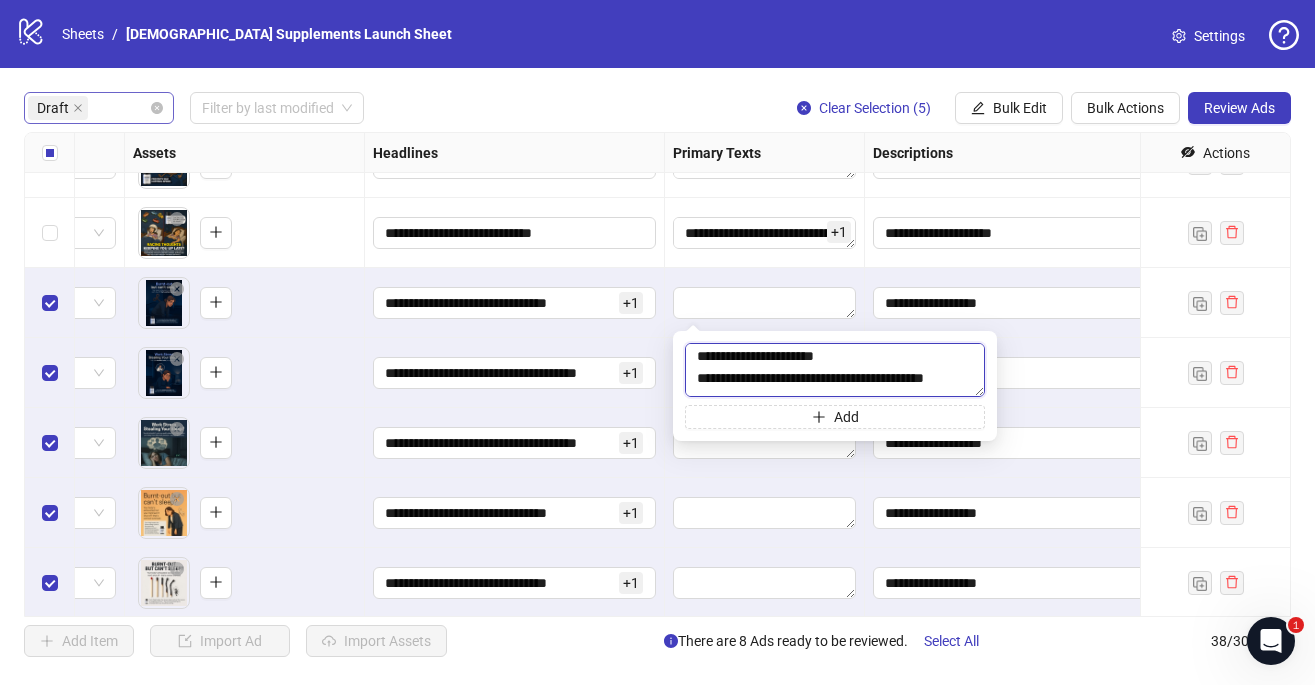 click at bounding box center [835, 370] 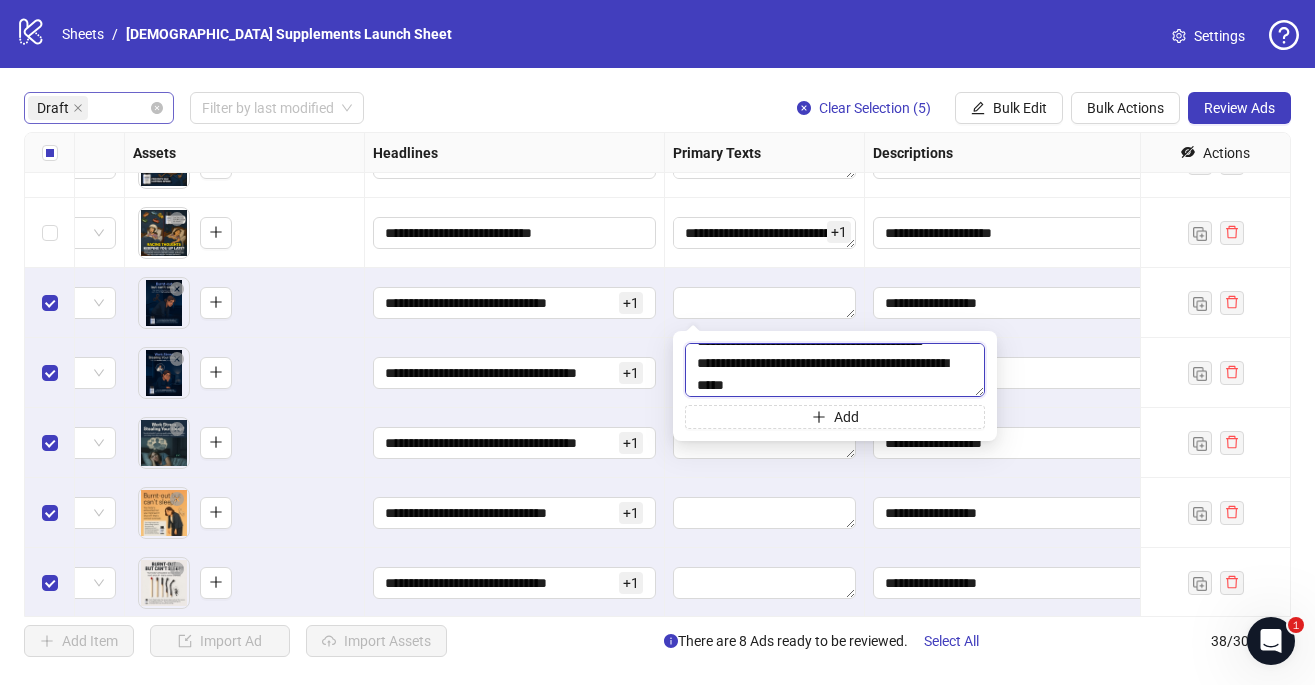 scroll, scrollTop: 399, scrollLeft: 0, axis: vertical 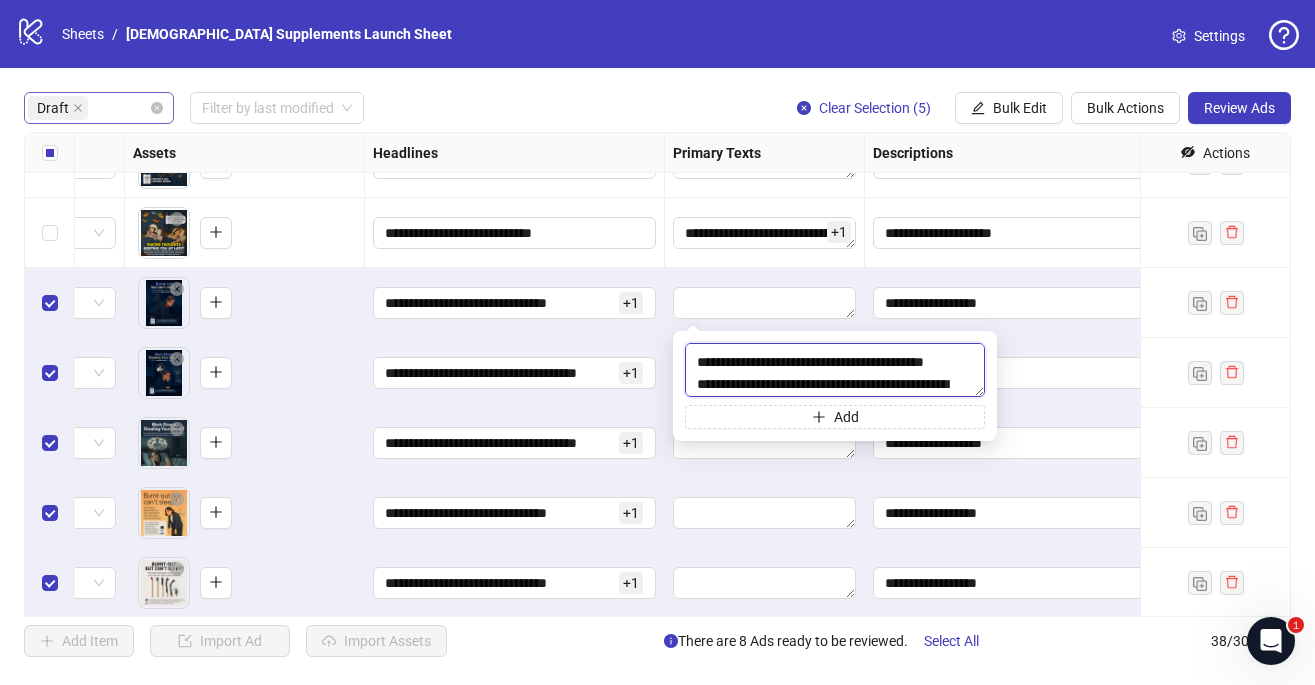 click at bounding box center [835, 370] 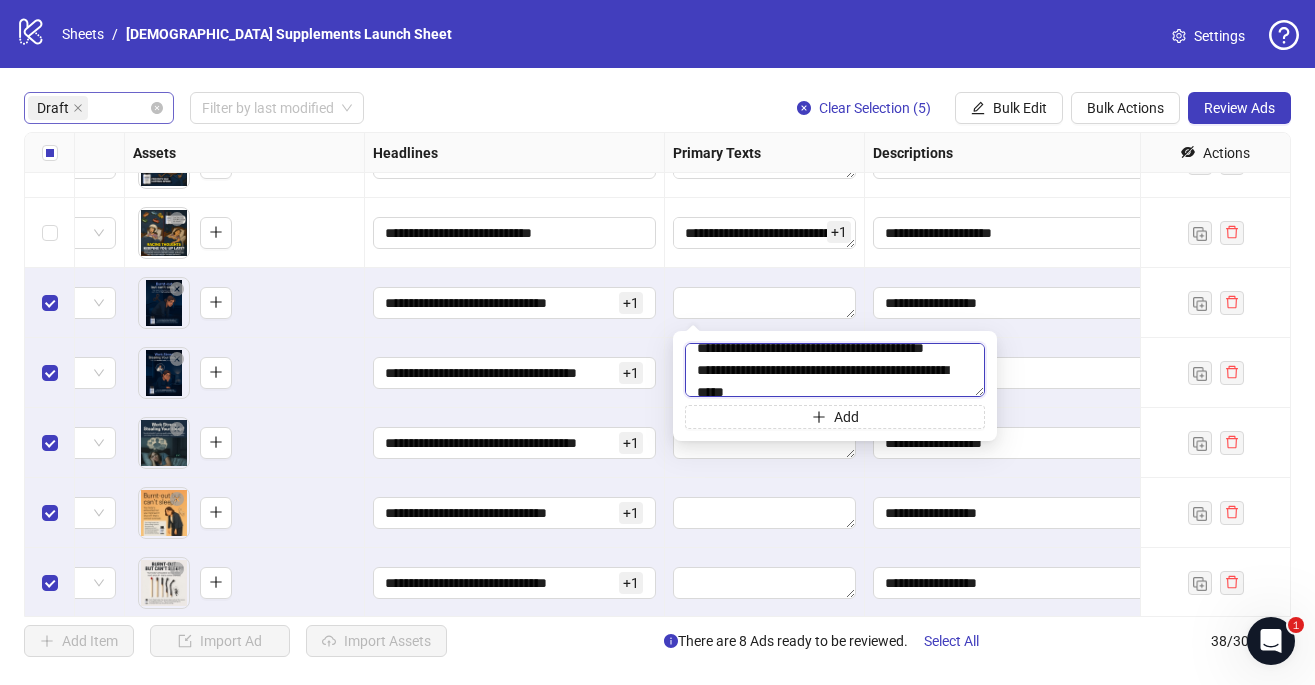 scroll, scrollTop: 374, scrollLeft: 0, axis: vertical 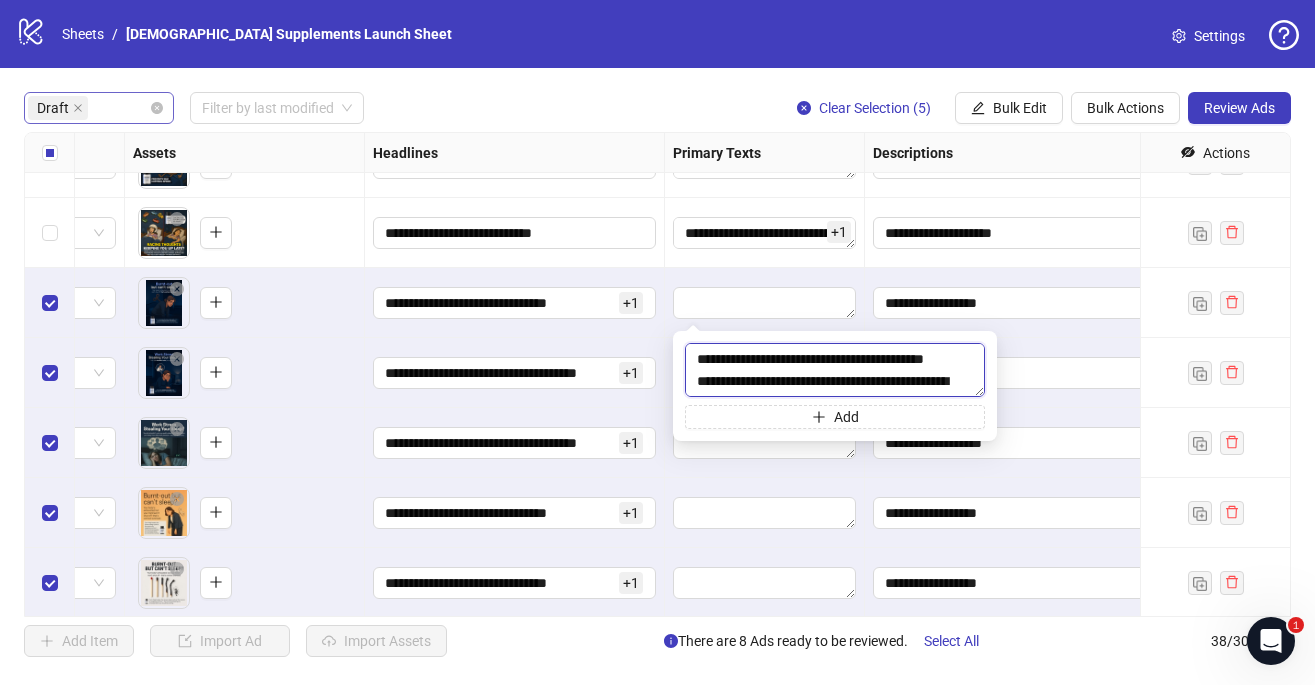 click at bounding box center [835, 370] 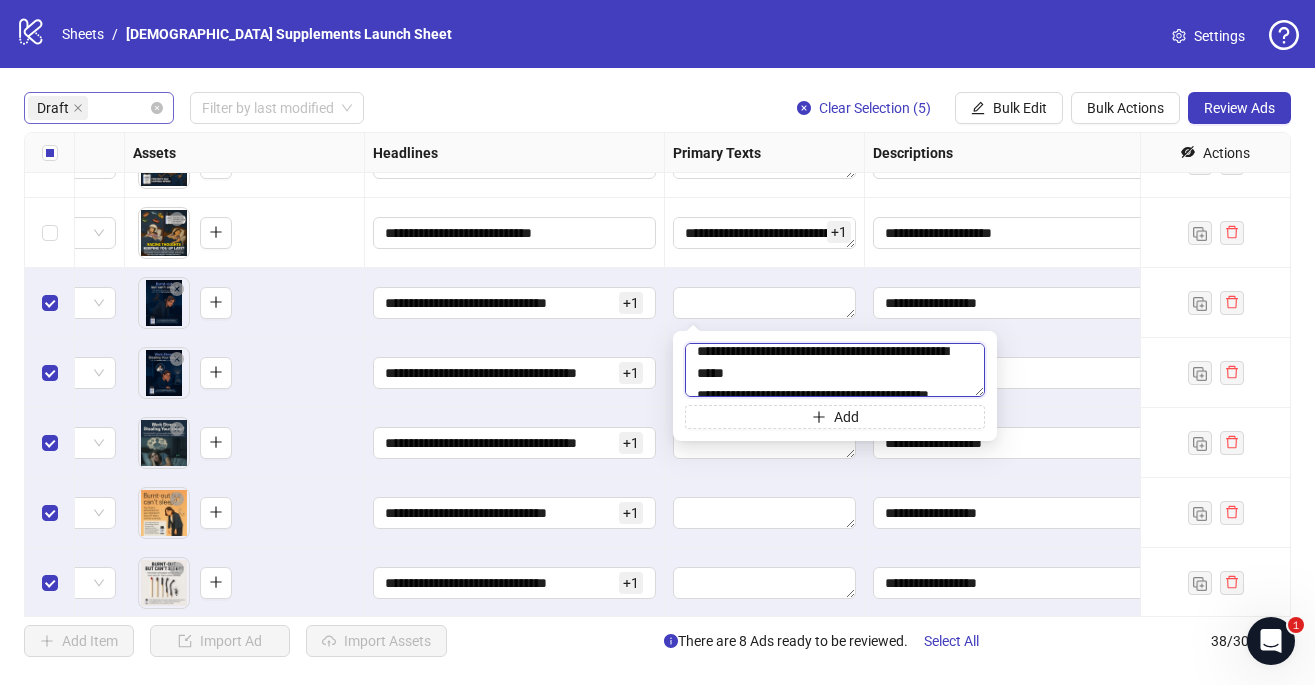 scroll, scrollTop: 429, scrollLeft: 0, axis: vertical 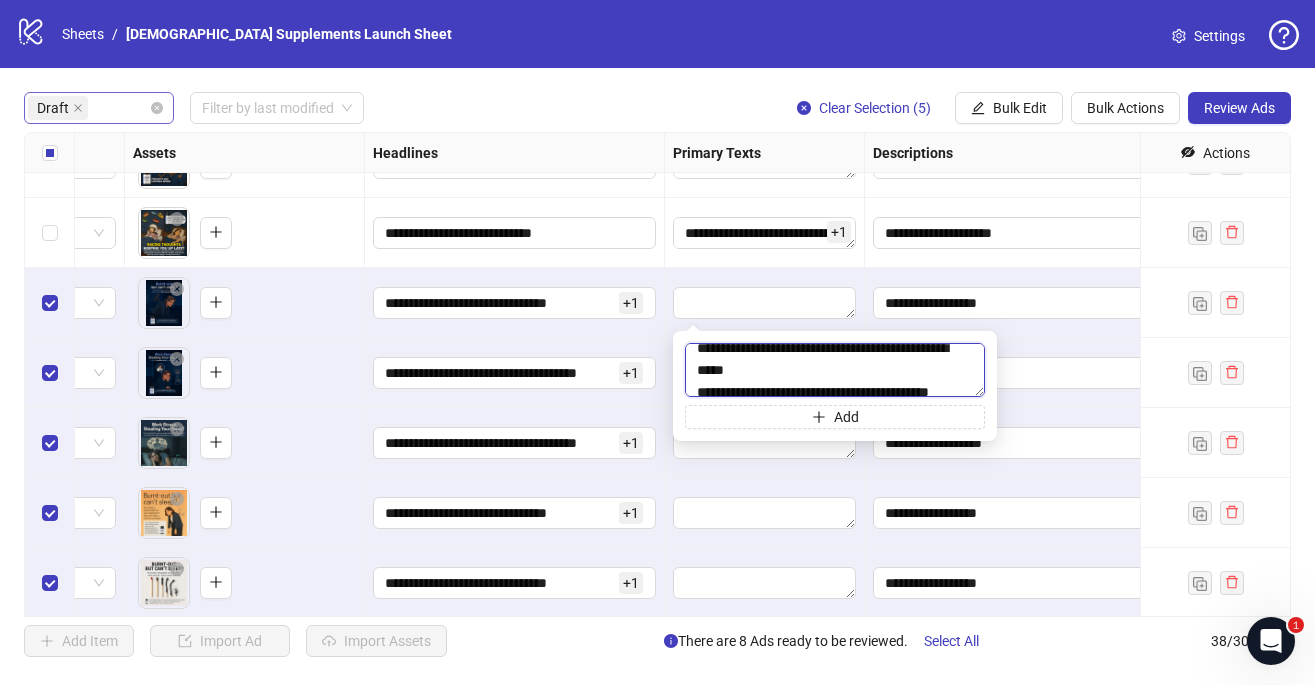 click at bounding box center (835, 370) 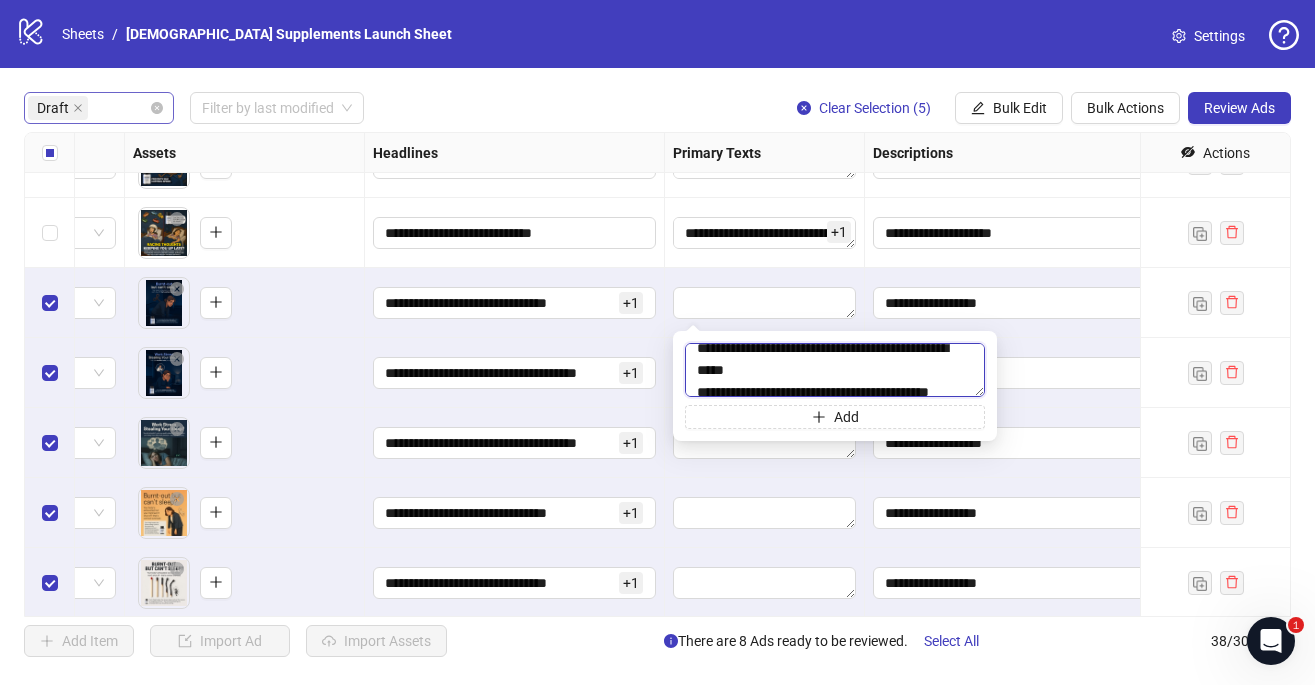 click at bounding box center (835, 370) 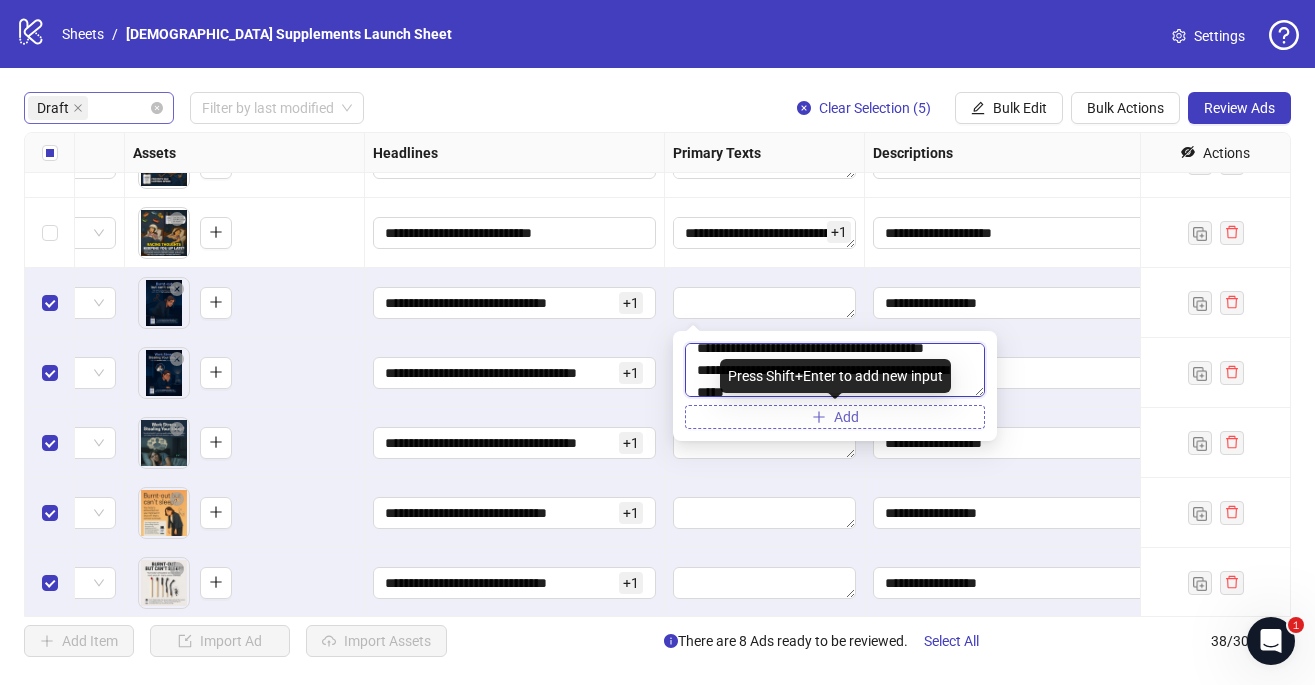 scroll, scrollTop: 446, scrollLeft: 0, axis: vertical 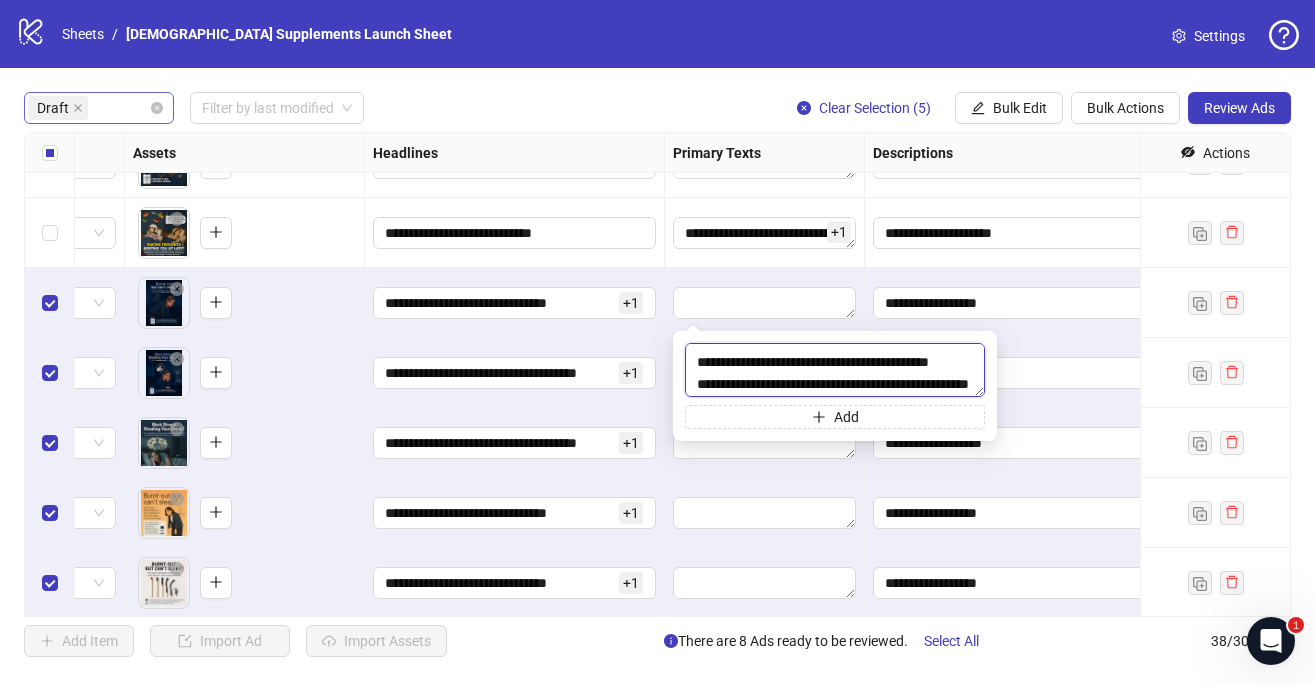 click at bounding box center [835, 370] 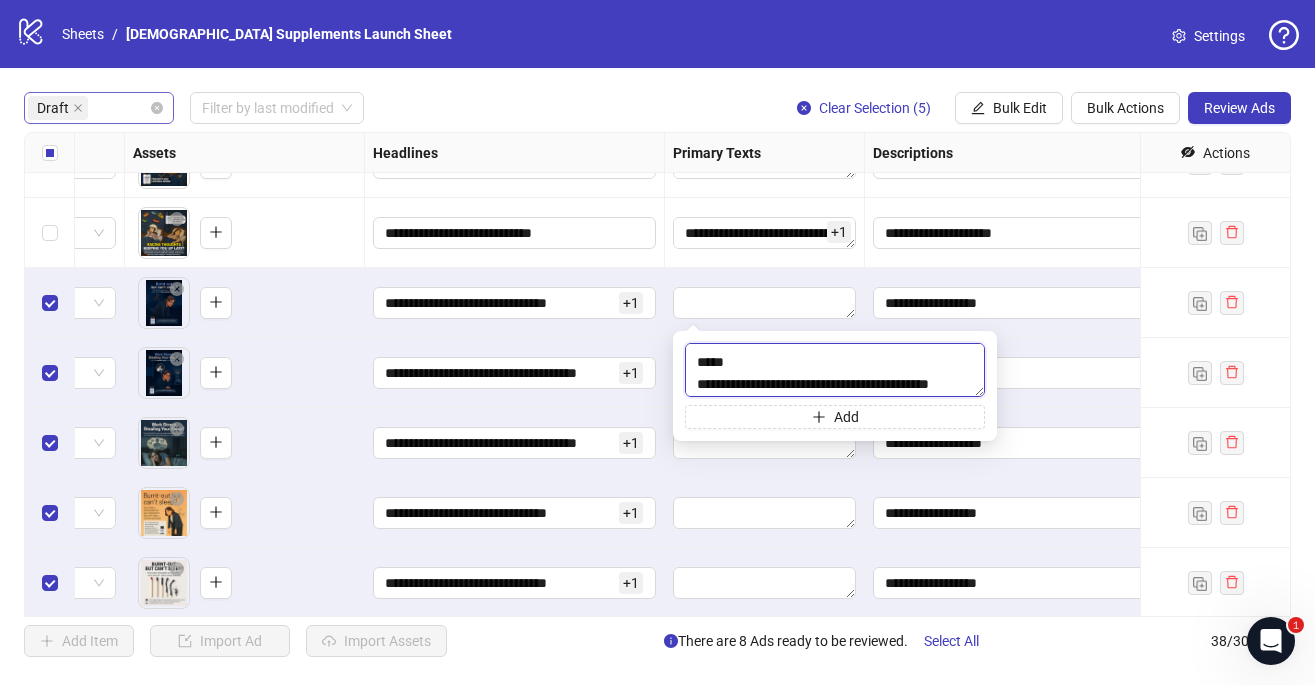scroll, scrollTop: 503, scrollLeft: 0, axis: vertical 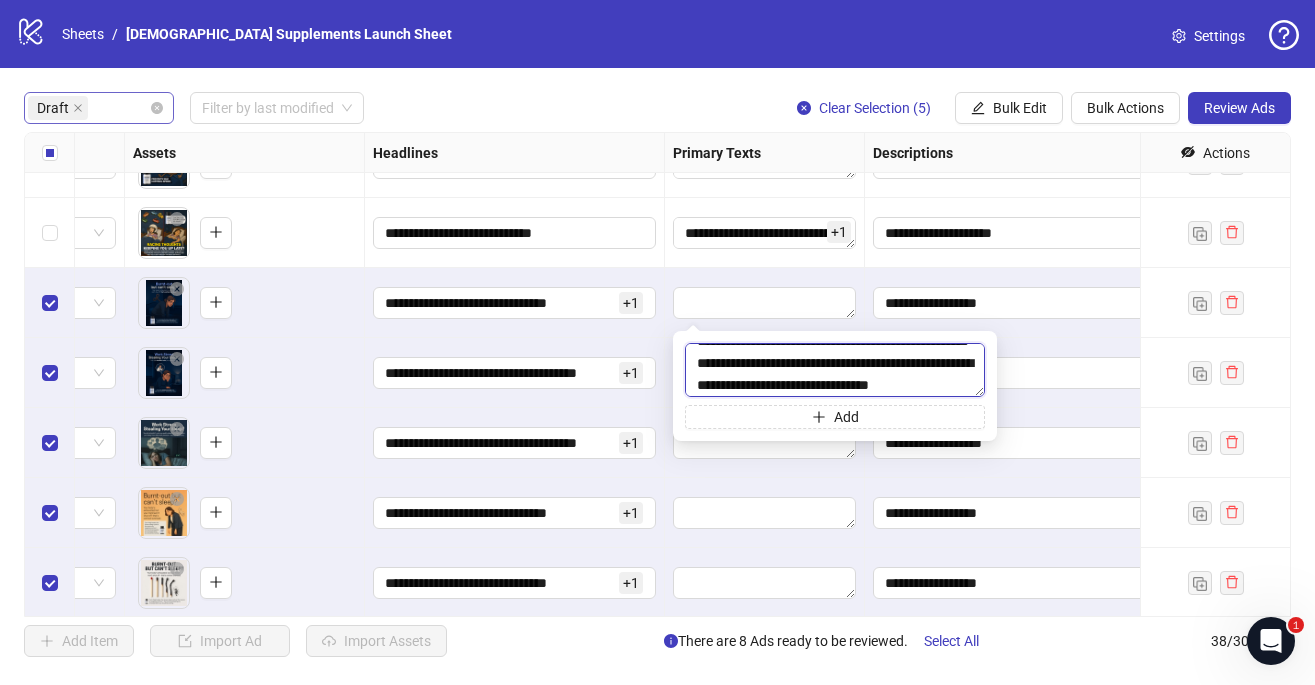 click at bounding box center (835, 370) 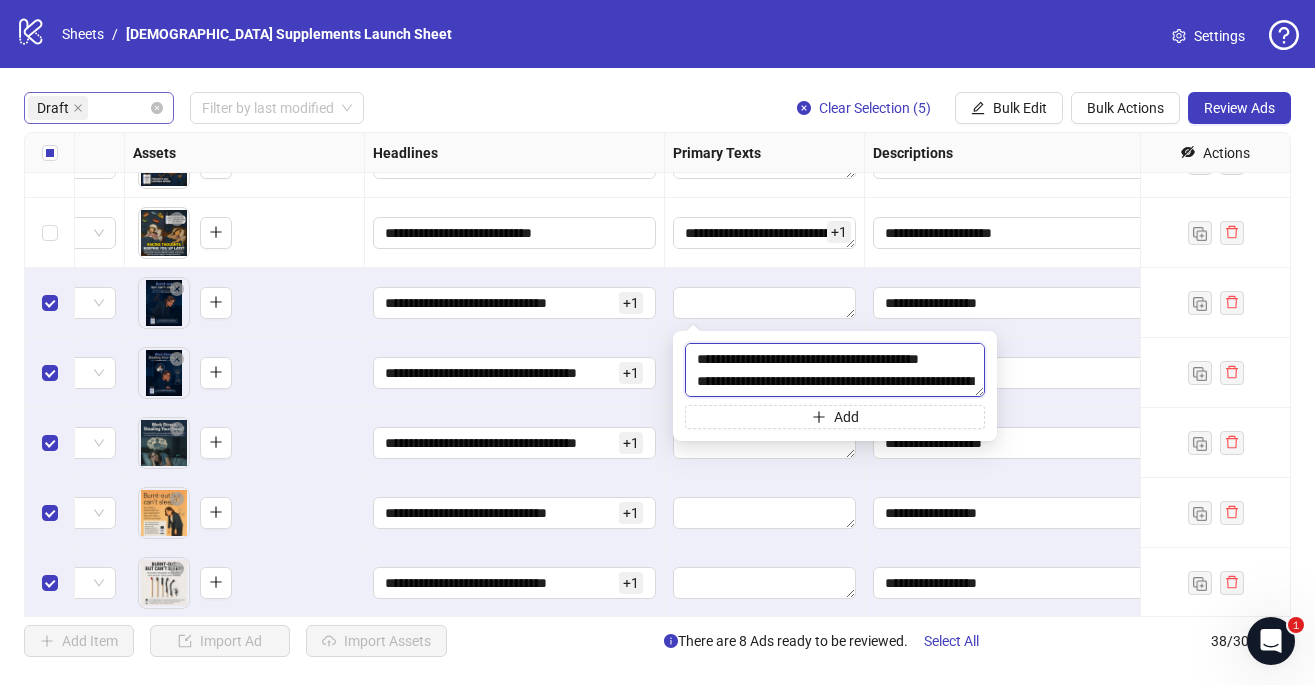scroll, scrollTop: 617, scrollLeft: 0, axis: vertical 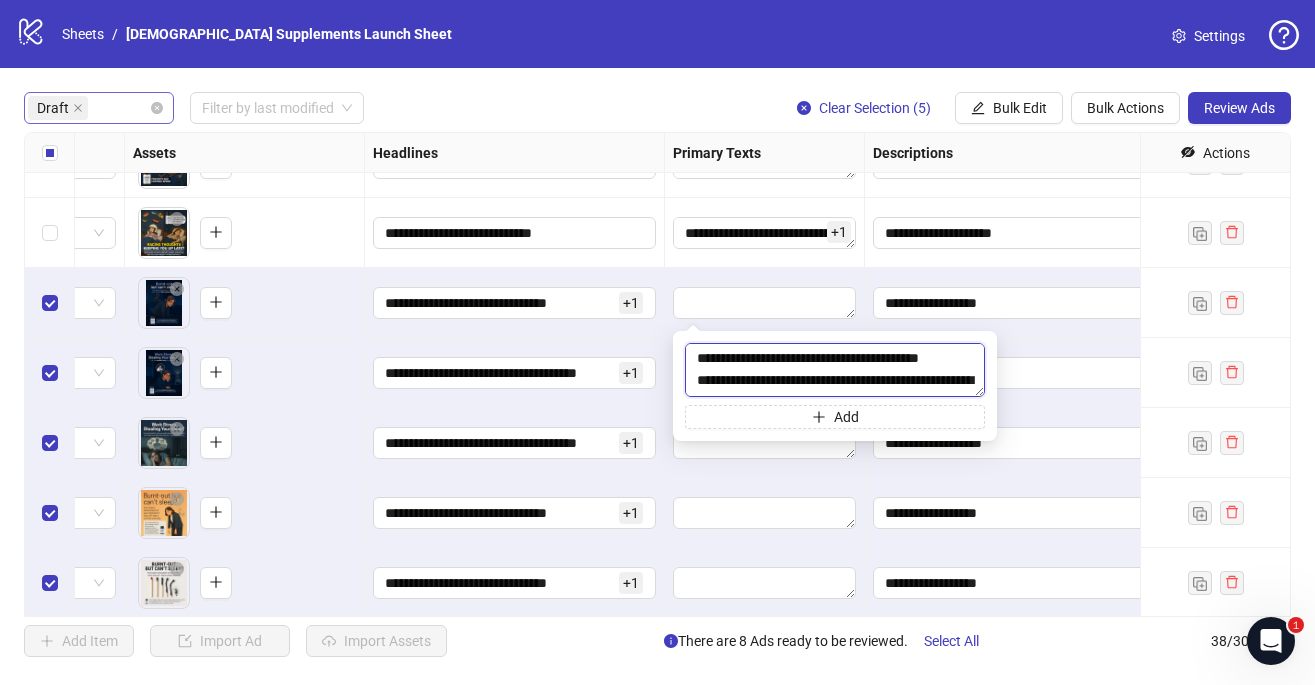click at bounding box center (835, 370) 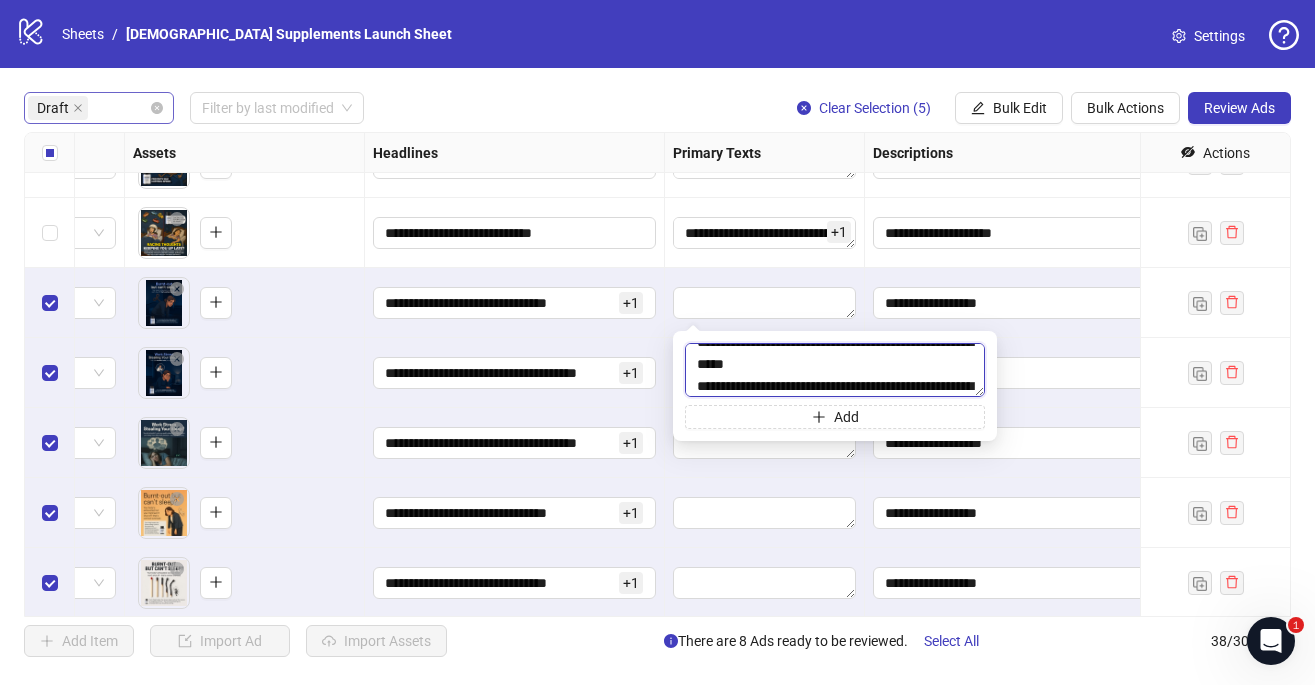 scroll, scrollTop: 681, scrollLeft: 0, axis: vertical 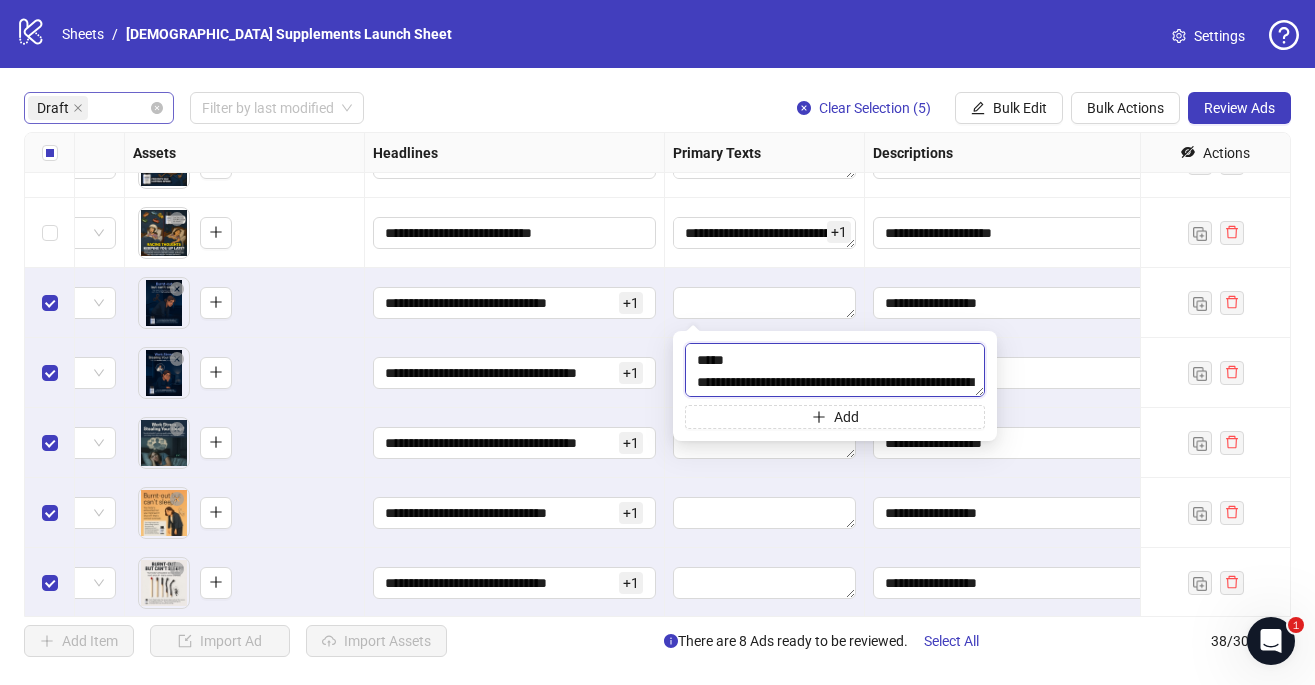click at bounding box center (835, 370) 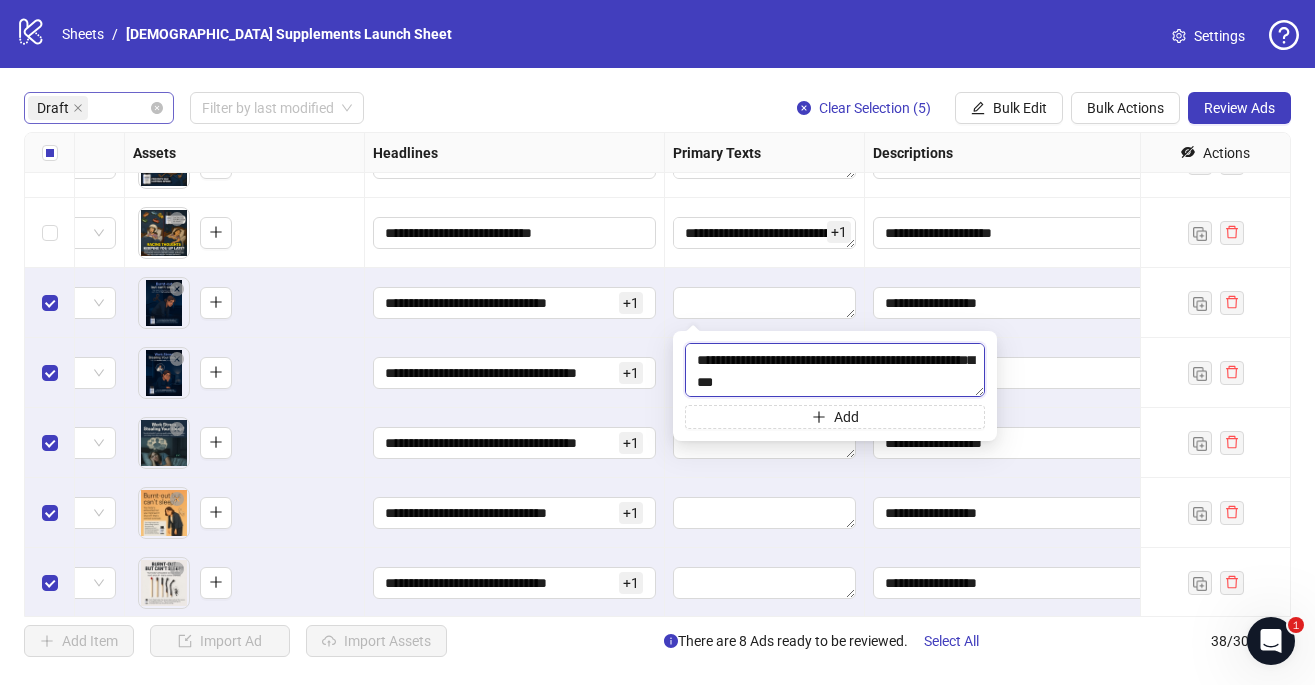 scroll, scrollTop: 721, scrollLeft: 0, axis: vertical 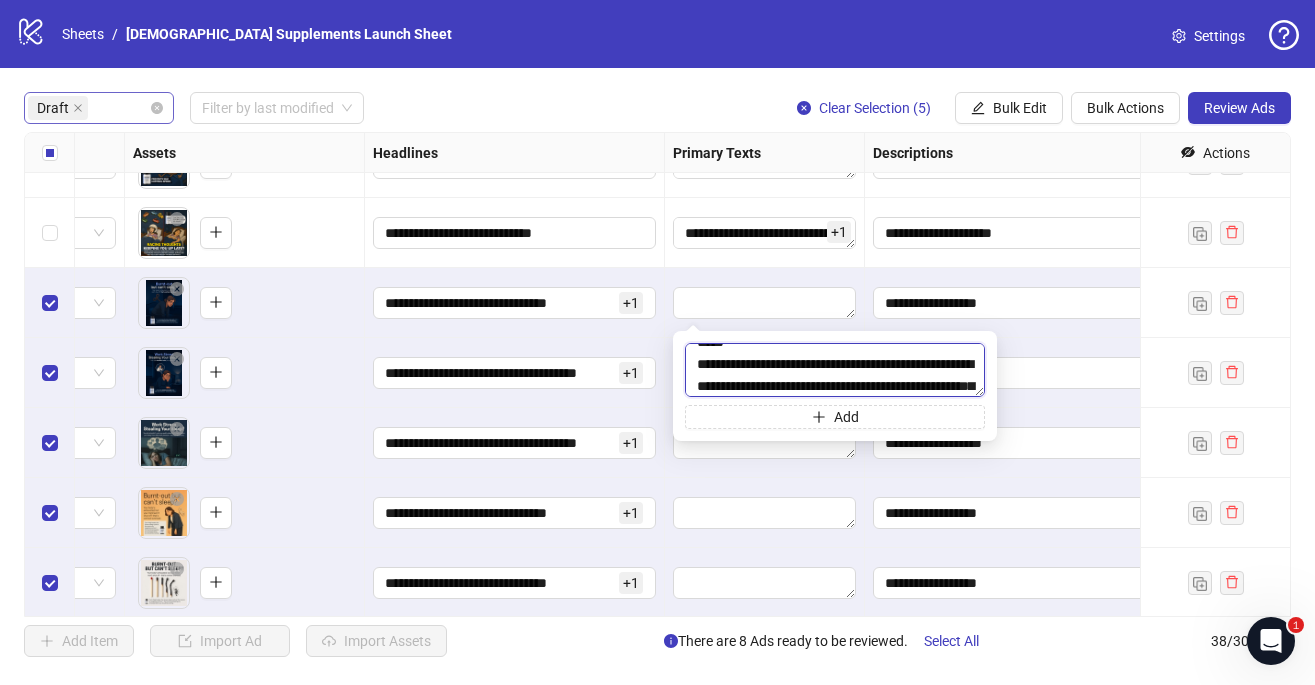 click at bounding box center [835, 370] 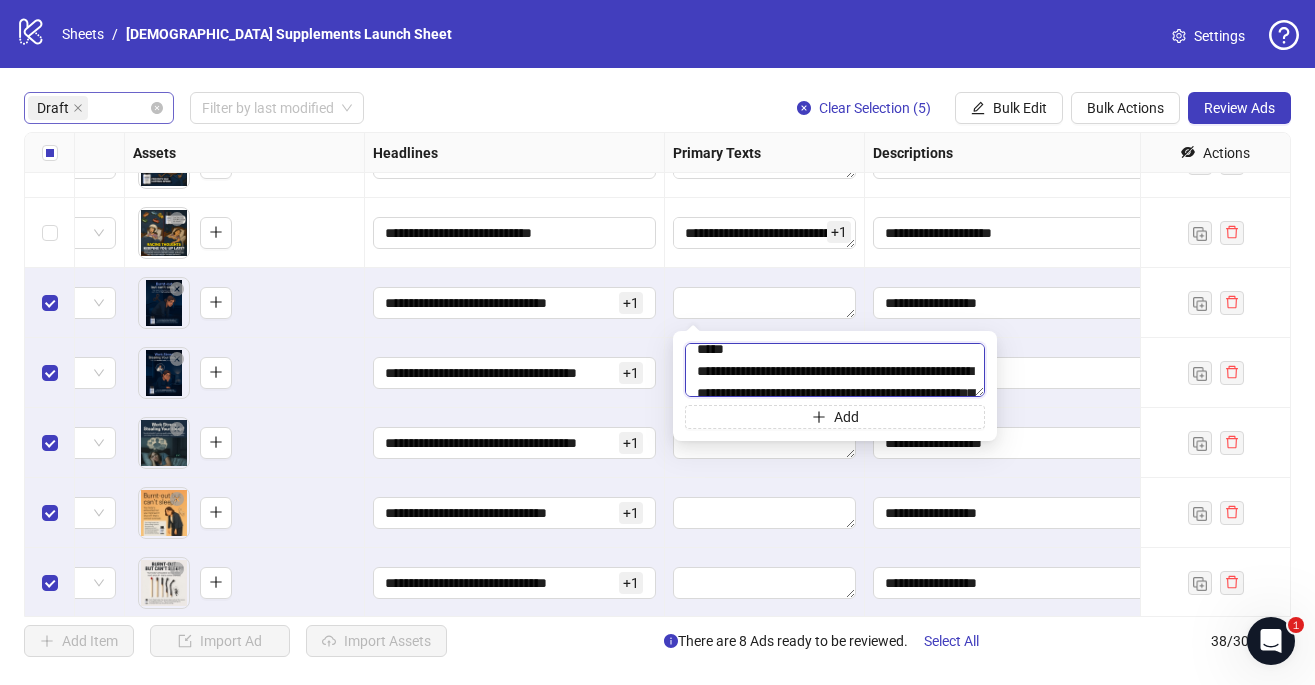 scroll, scrollTop: 711, scrollLeft: 0, axis: vertical 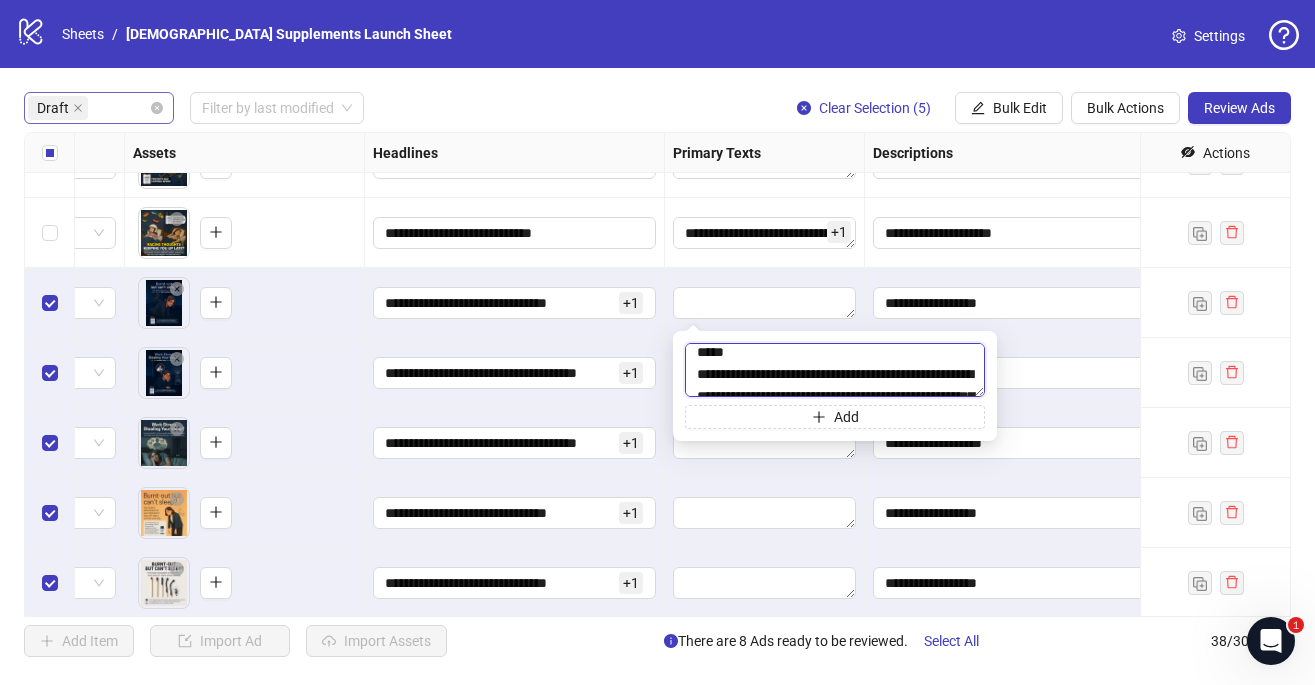click at bounding box center (835, 370) 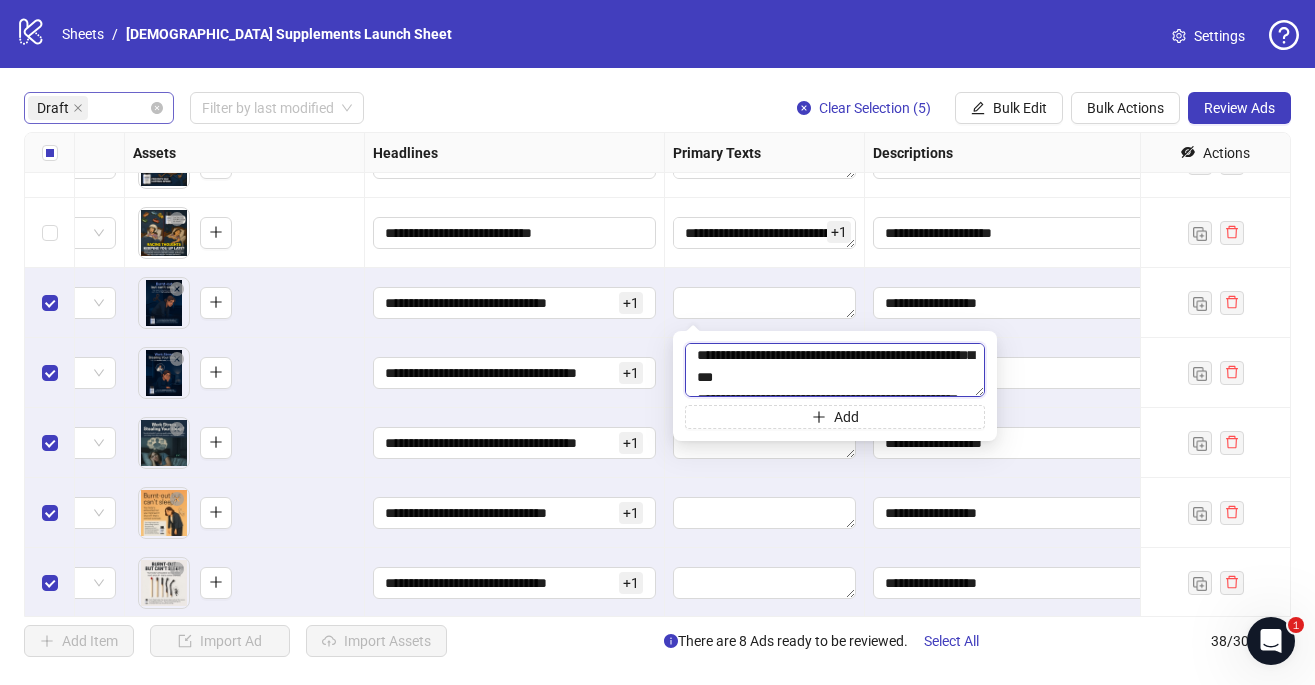 scroll, scrollTop: 781, scrollLeft: 0, axis: vertical 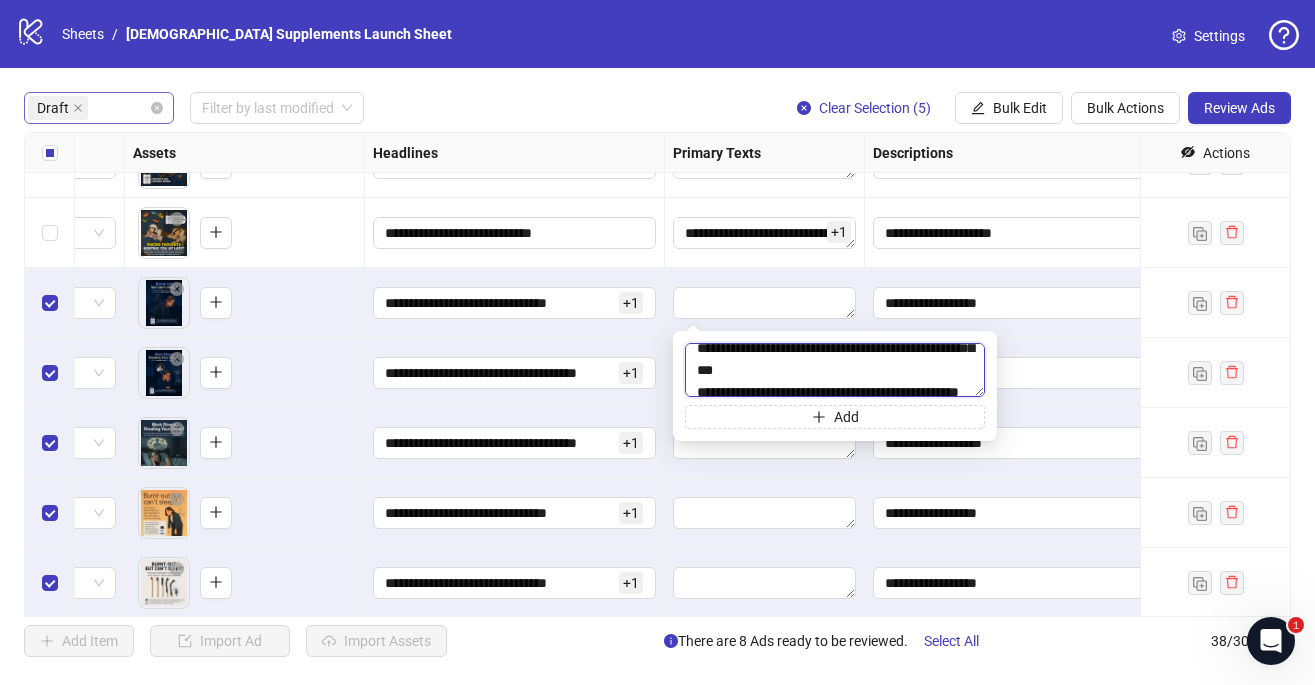 click at bounding box center [835, 370] 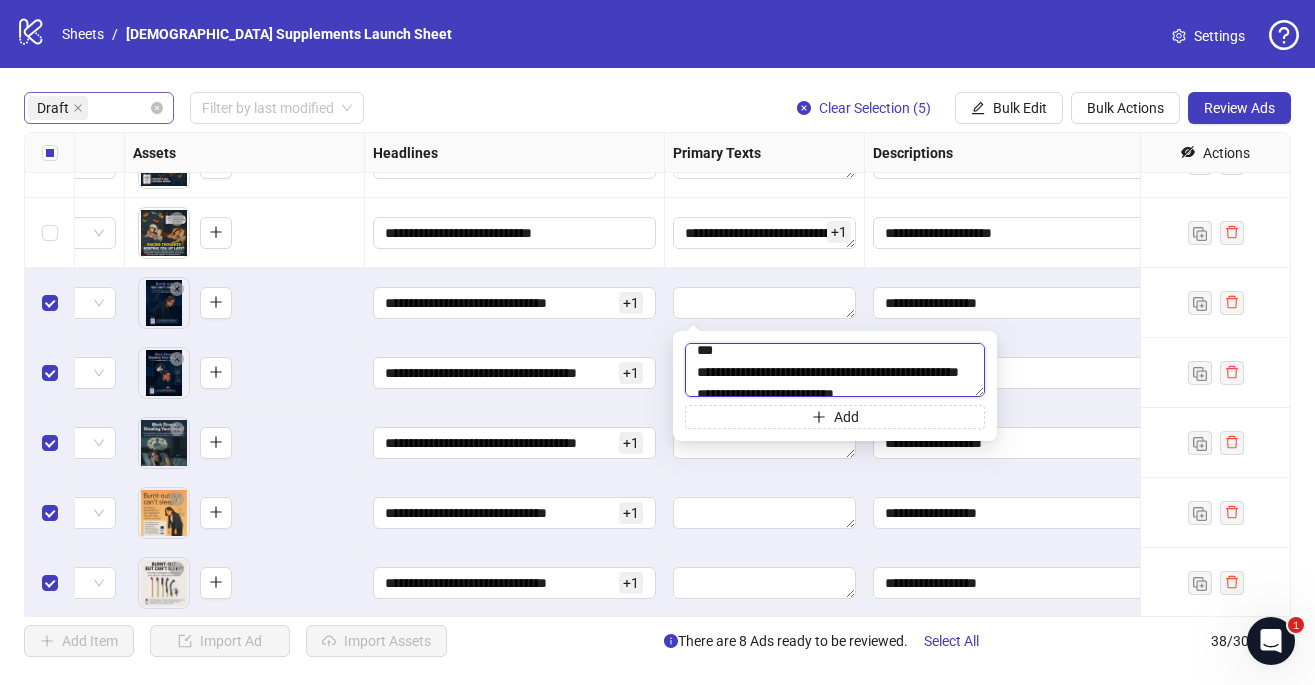 scroll, scrollTop: 835, scrollLeft: 0, axis: vertical 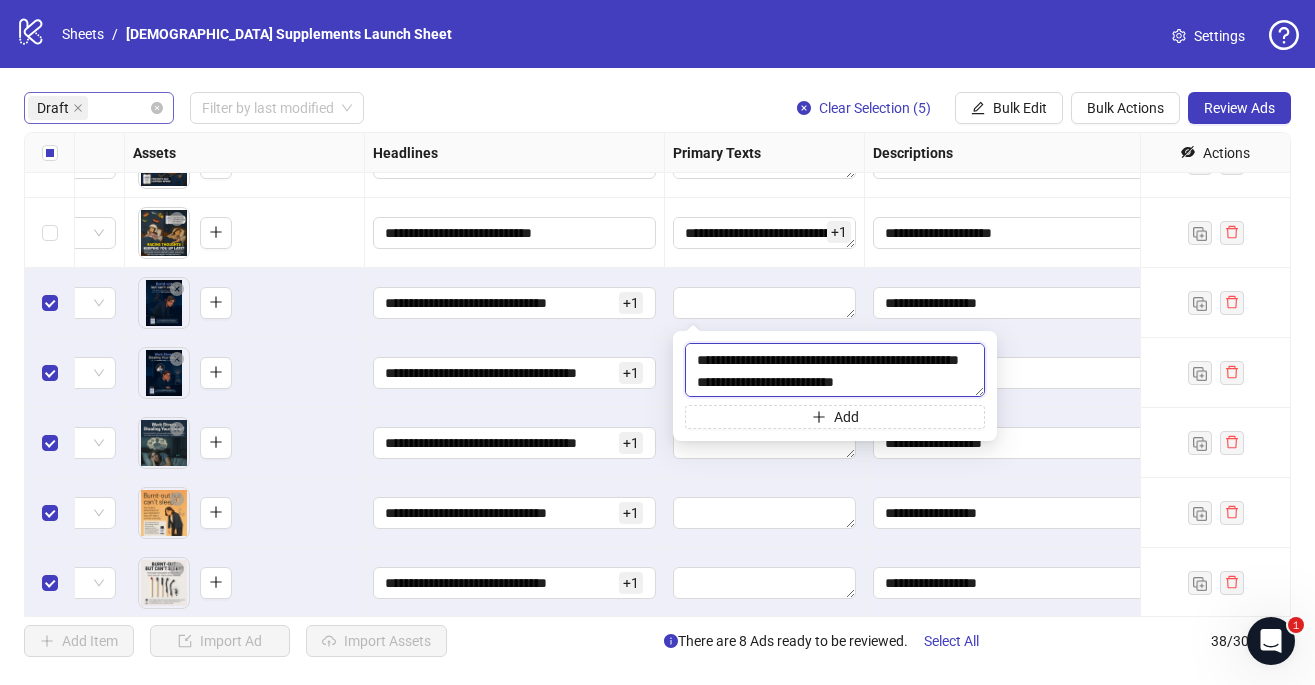 click at bounding box center (835, 370) 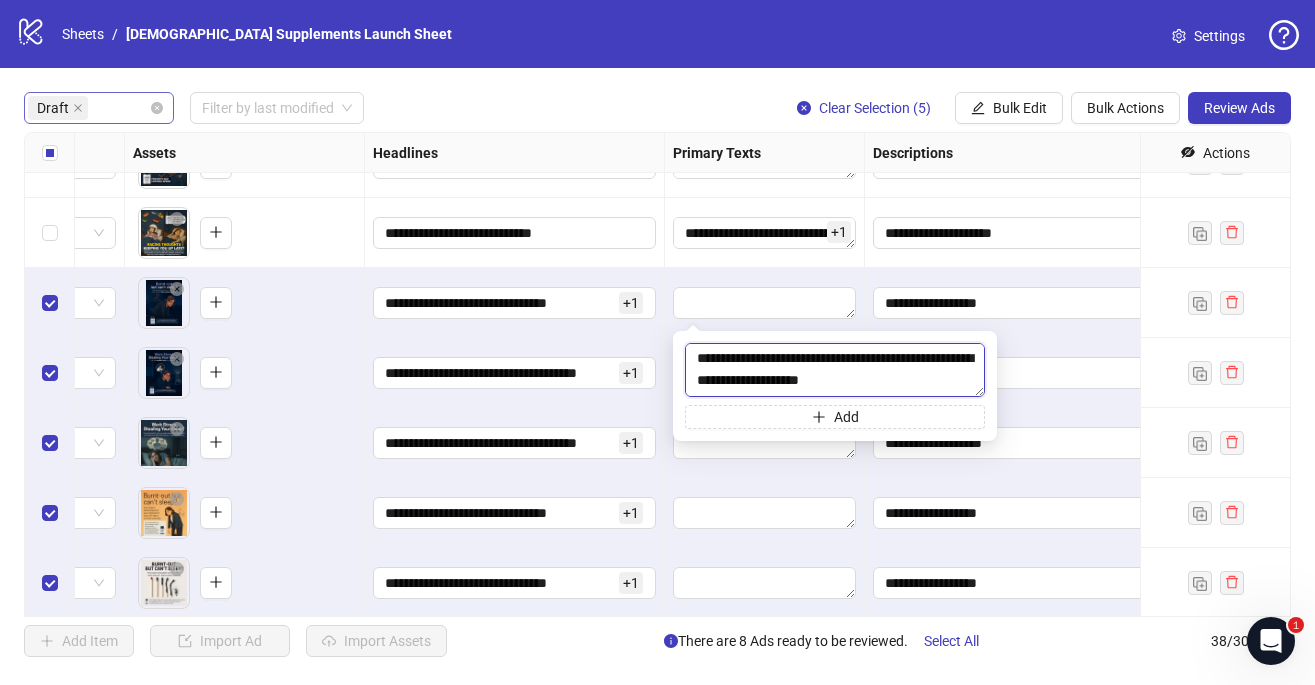 click at bounding box center [835, 370] 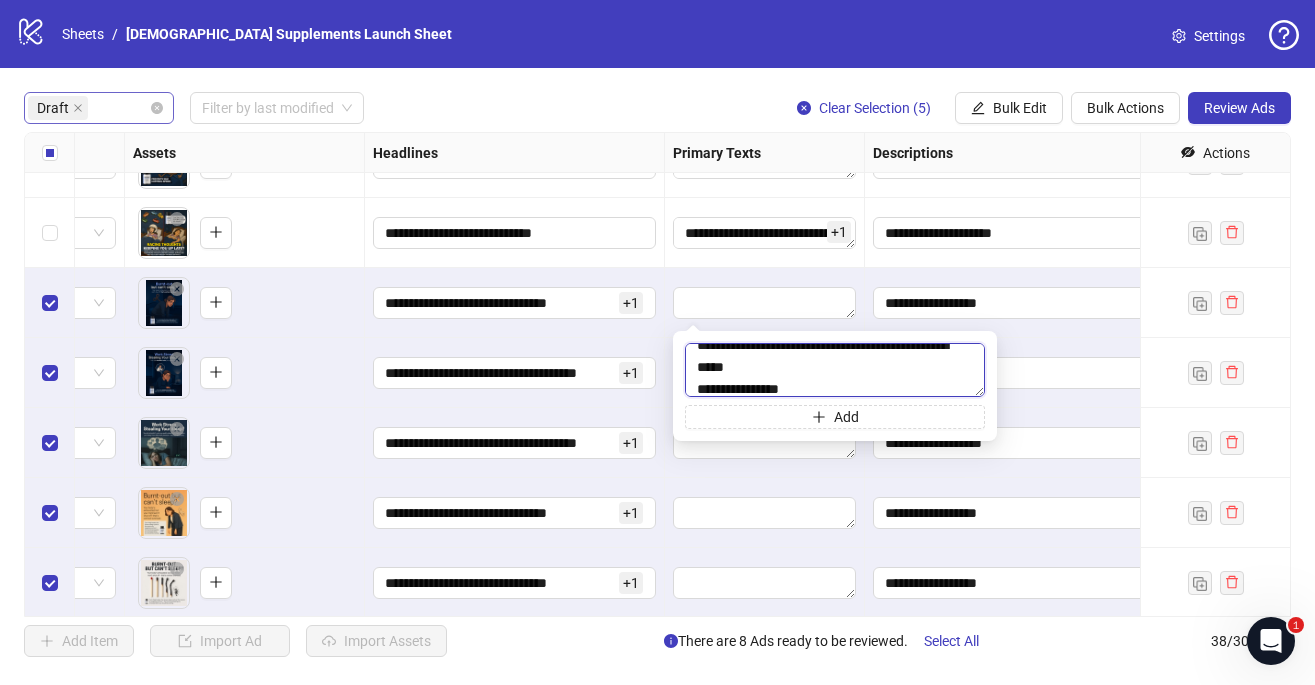 scroll, scrollTop: 984, scrollLeft: 0, axis: vertical 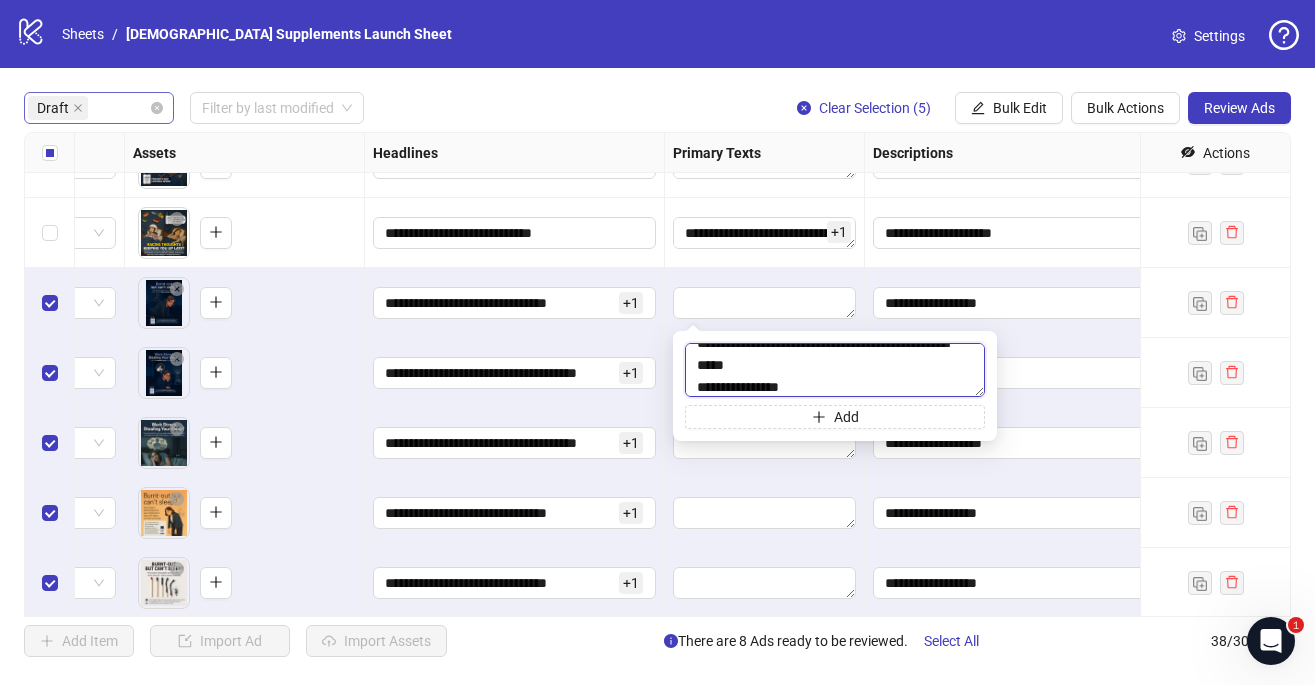 click at bounding box center [835, 370] 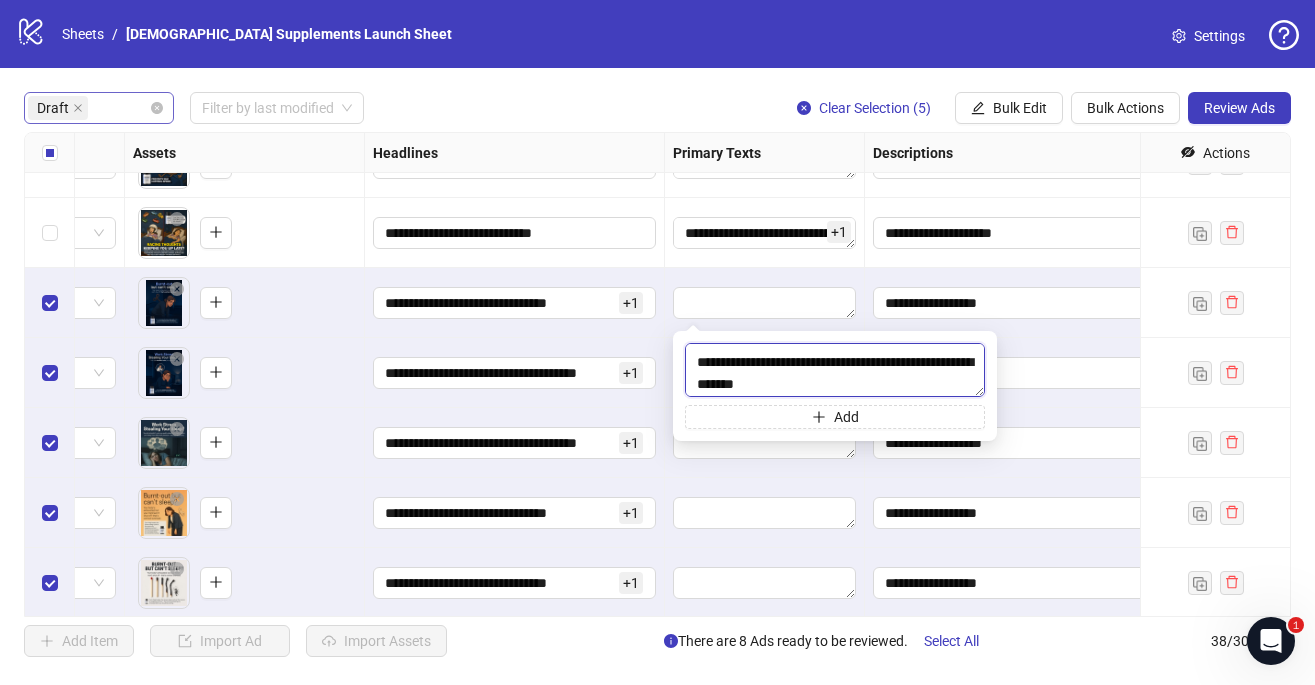 scroll, scrollTop: 1054, scrollLeft: 0, axis: vertical 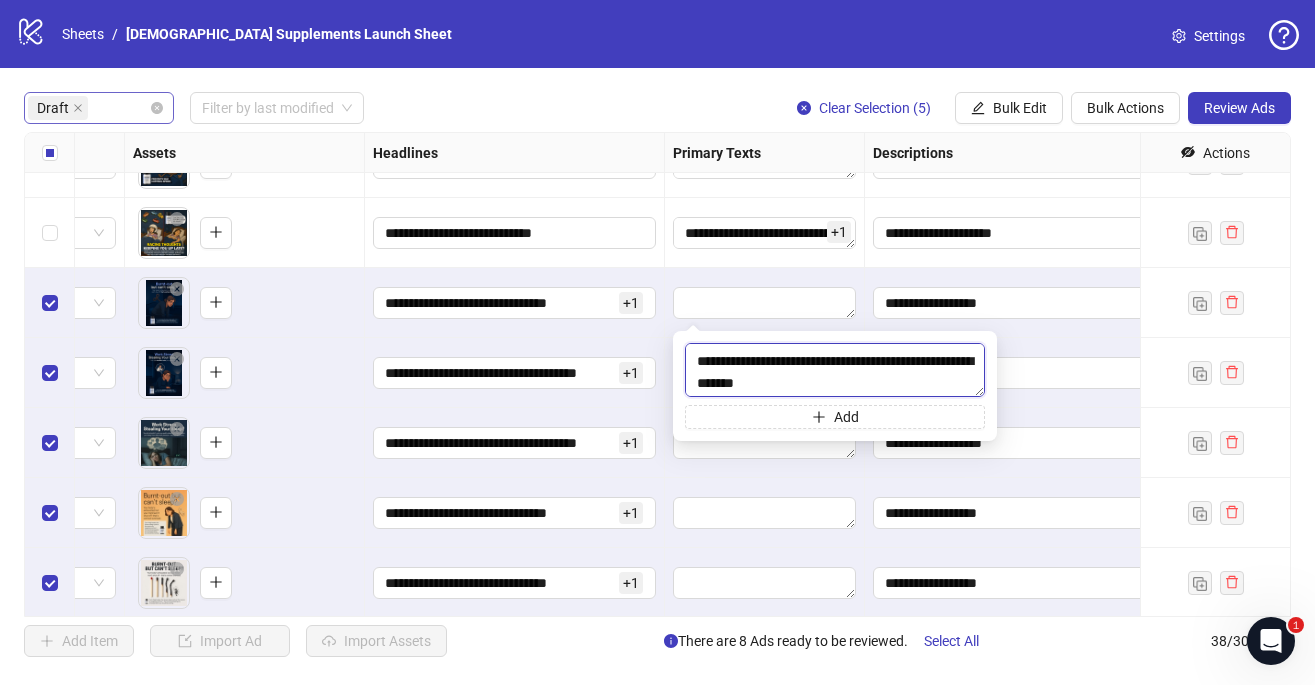 click at bounding box center (835, 370) 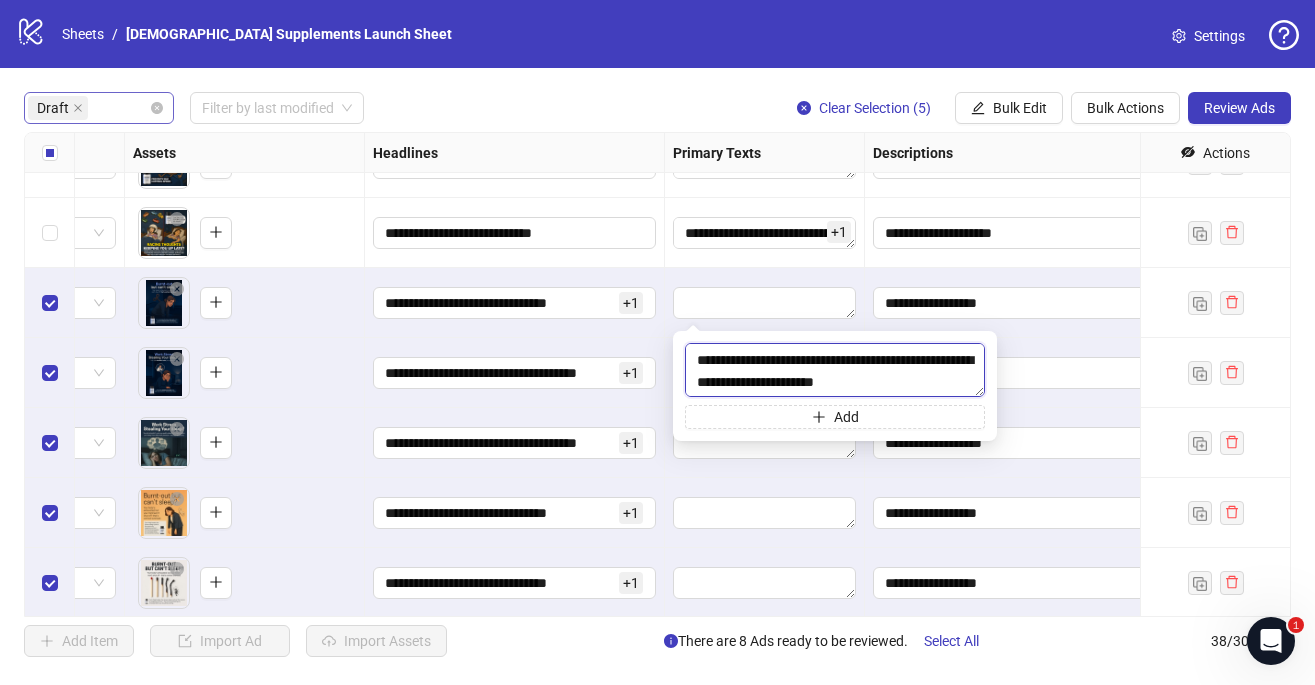 scroll, scrollTop: 1100, scrollLeft: 0, axis: vertical 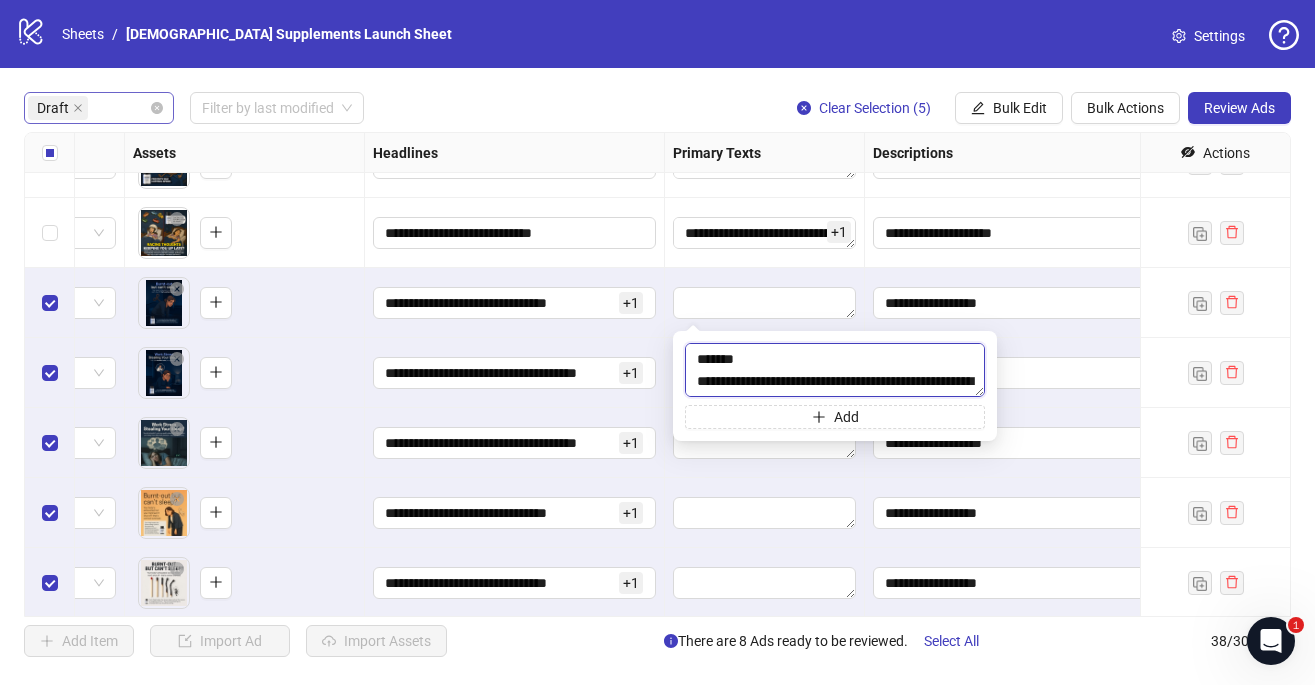 click at bounding box center (835, 370) 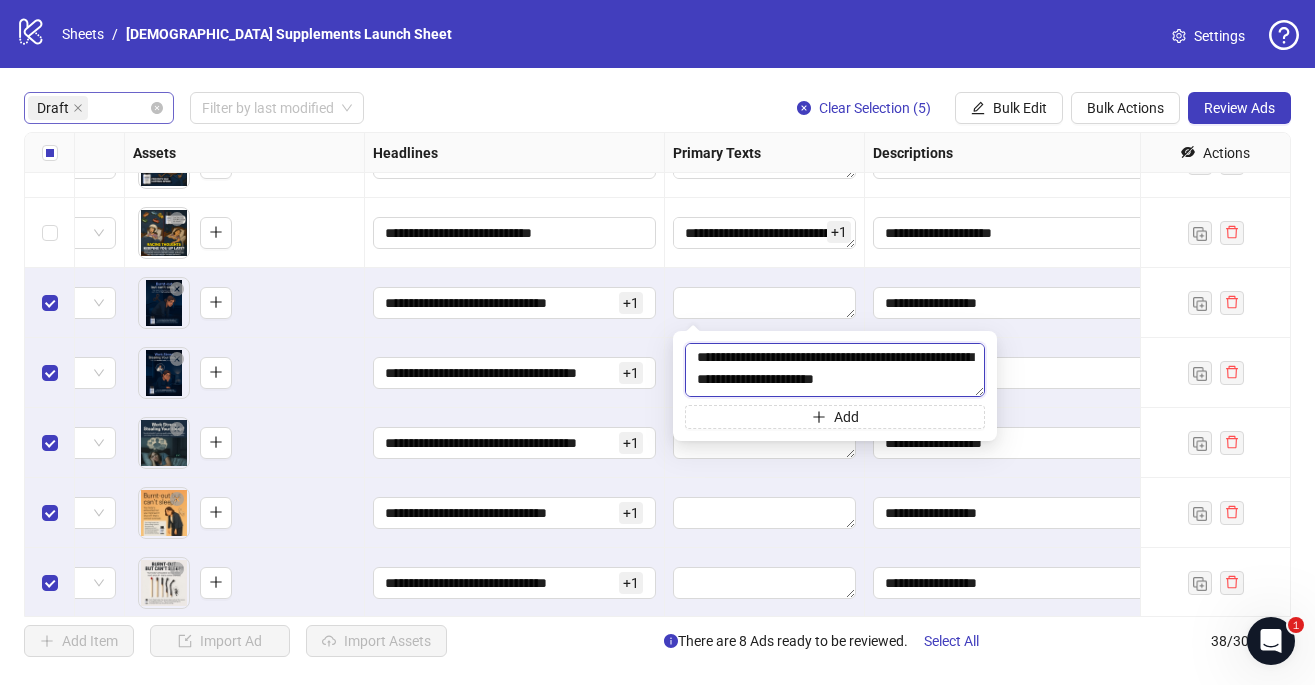 click at bounding box center (835, 370) 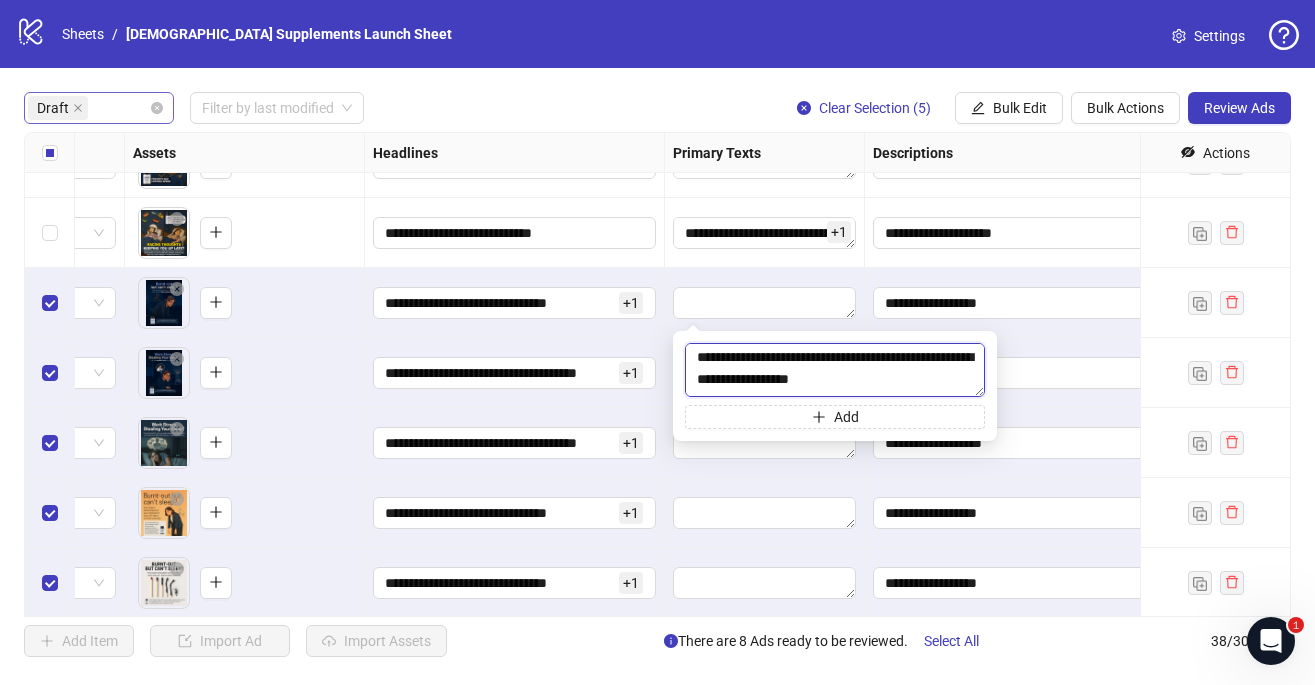 click at bounding box center (835, 370) 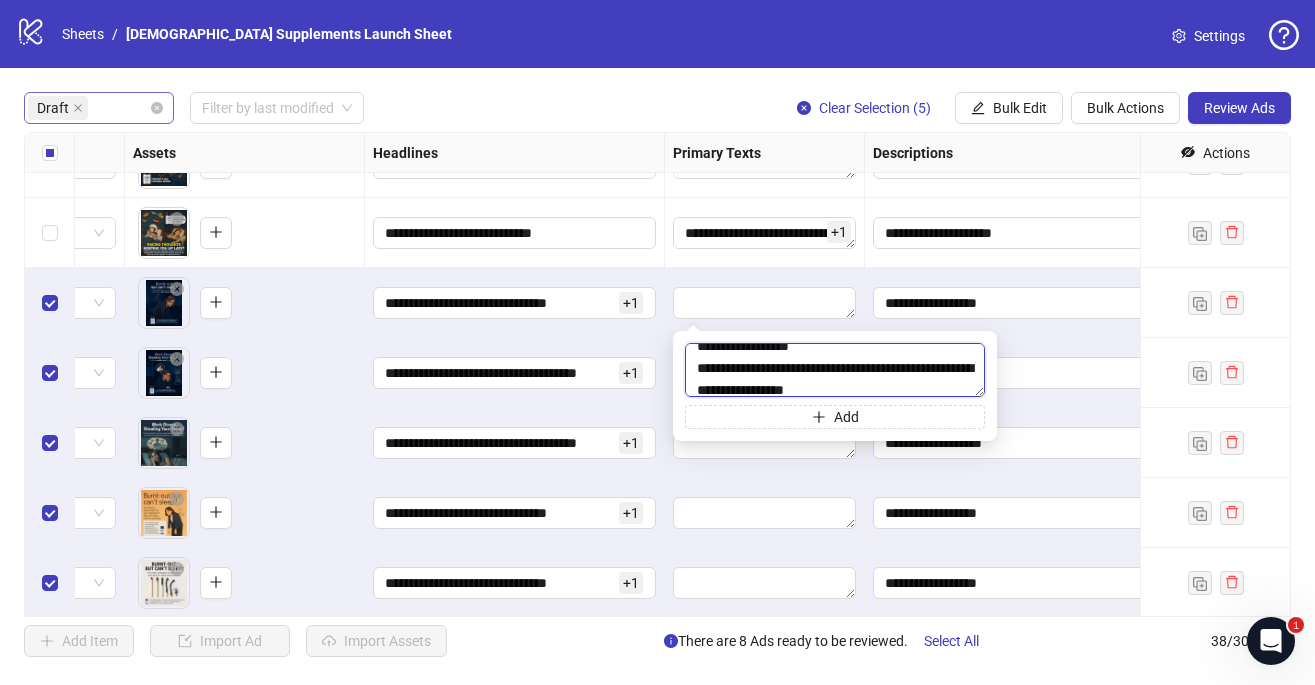 click at bounding box center [835, 370] 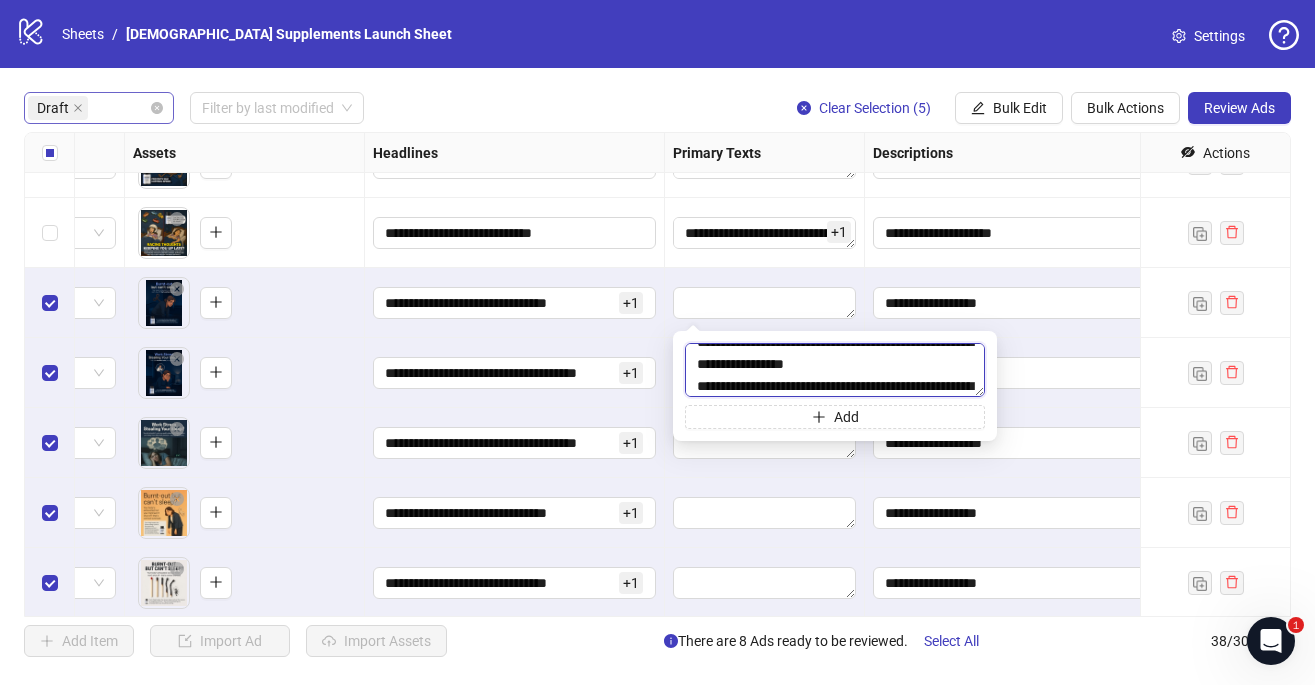 scroll, scrollTop: 1326, scrollLeft: 0, axis: vertical 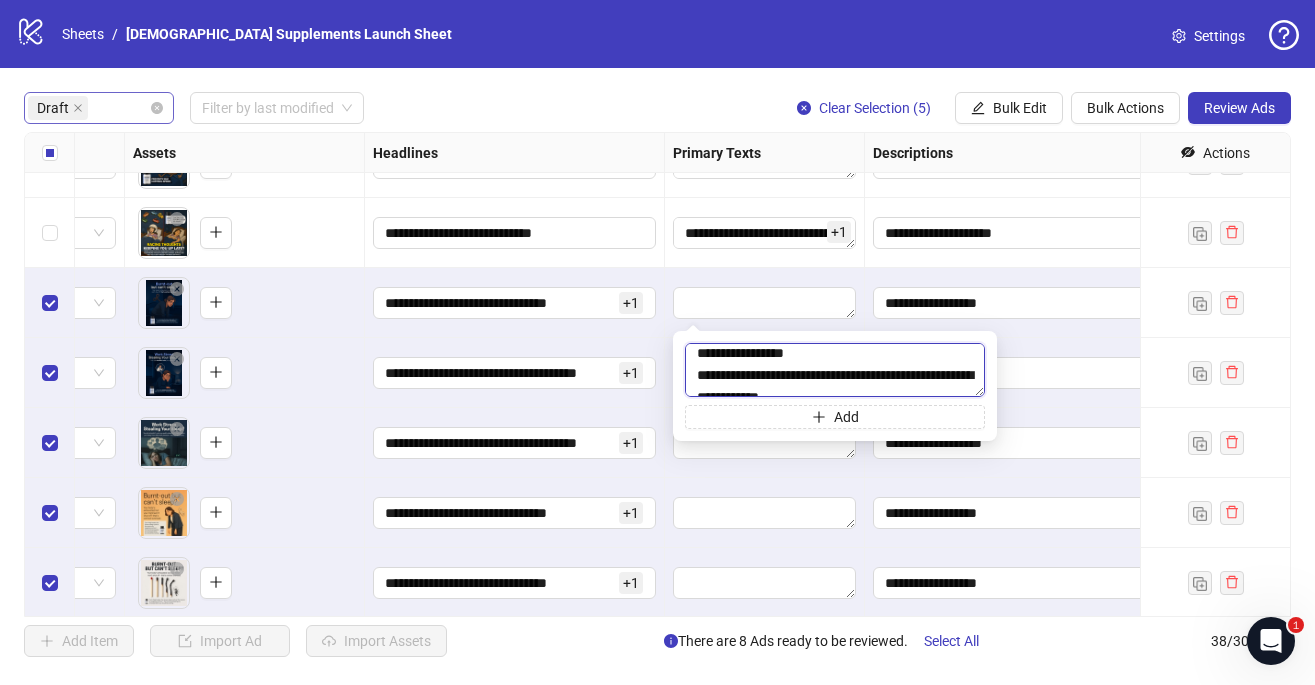 click at bounding box center [835, 370] 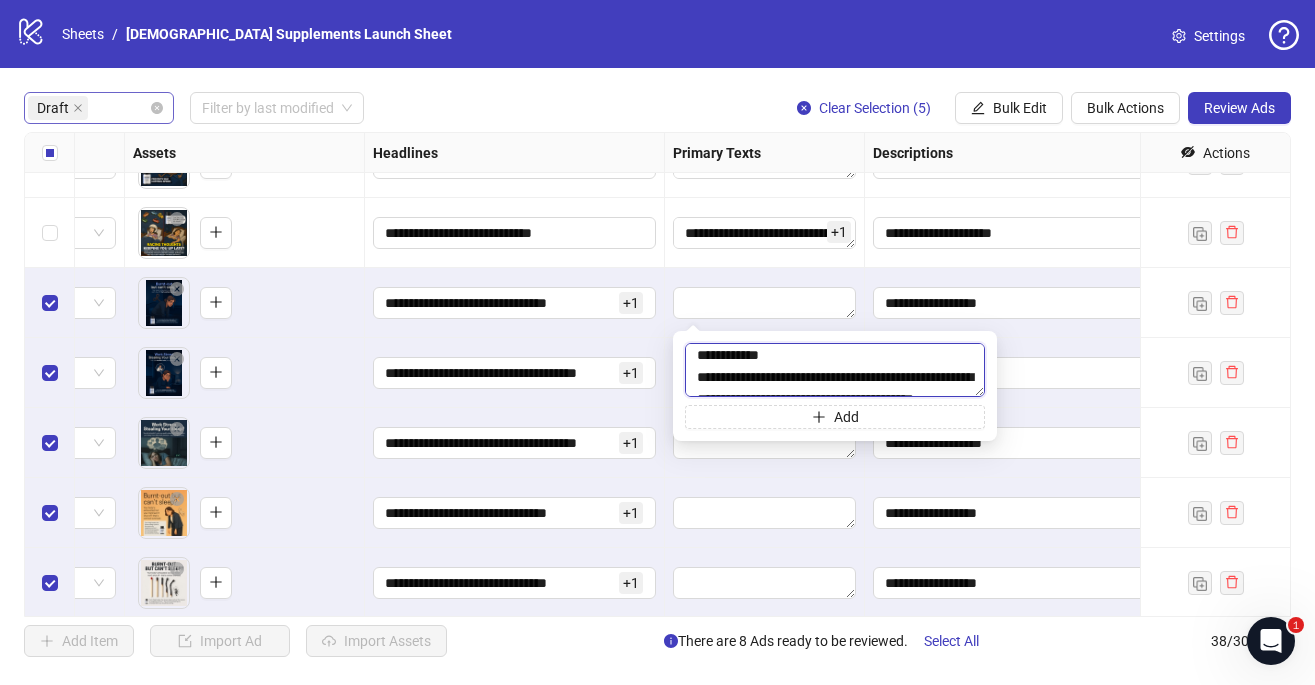 scroll, scrollTop: 1394, scrollLeft: 0, axis: vertical 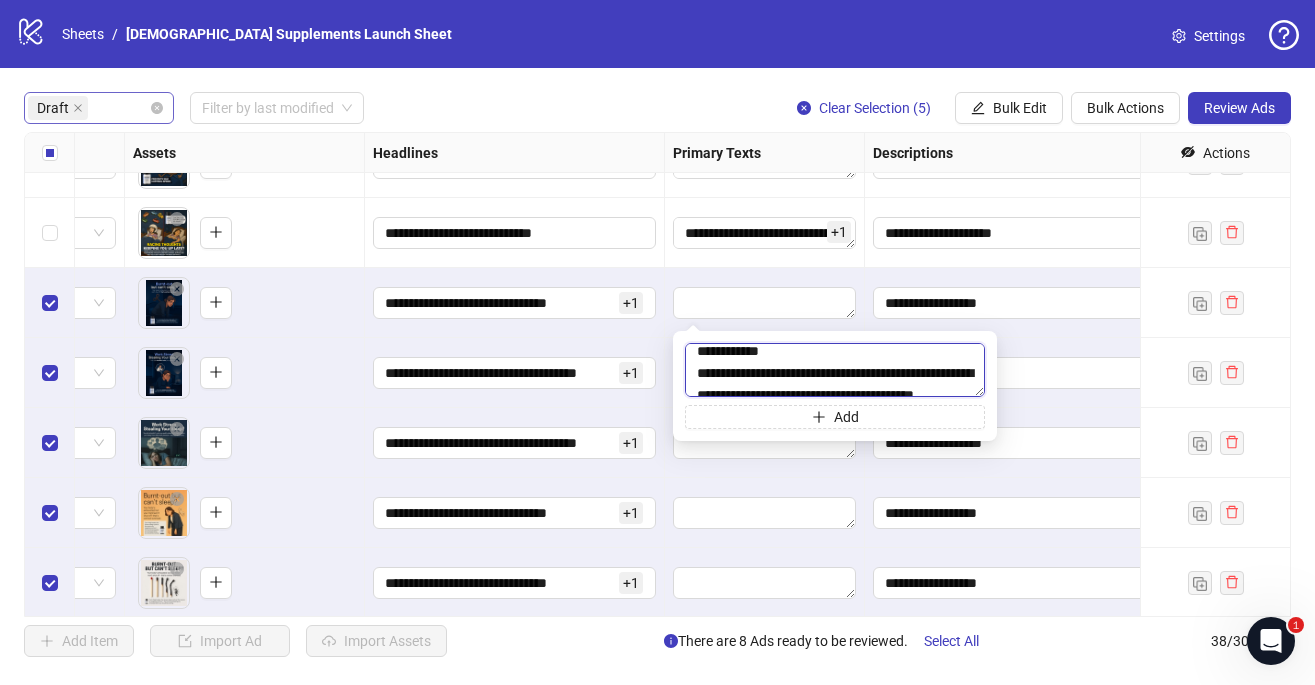 click at bounding box center (835, 370) 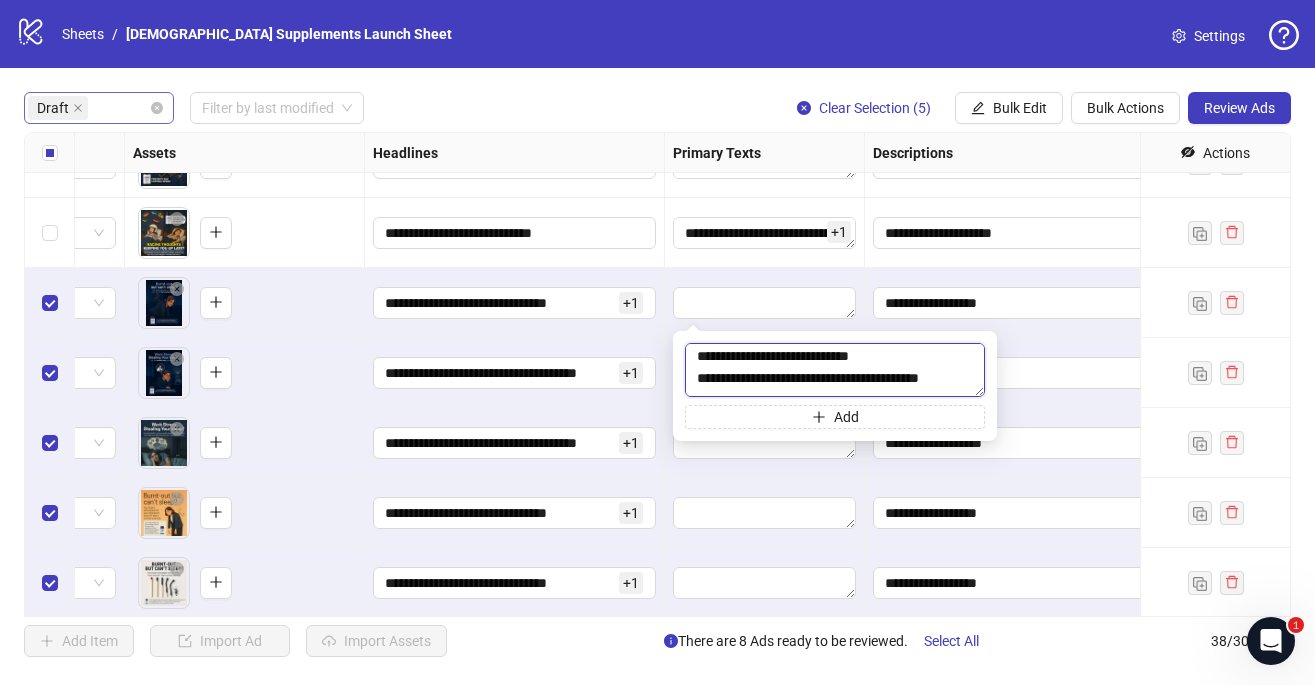 scroll, scrollTop: 1479, scrollLeft: 0, axis: vertical 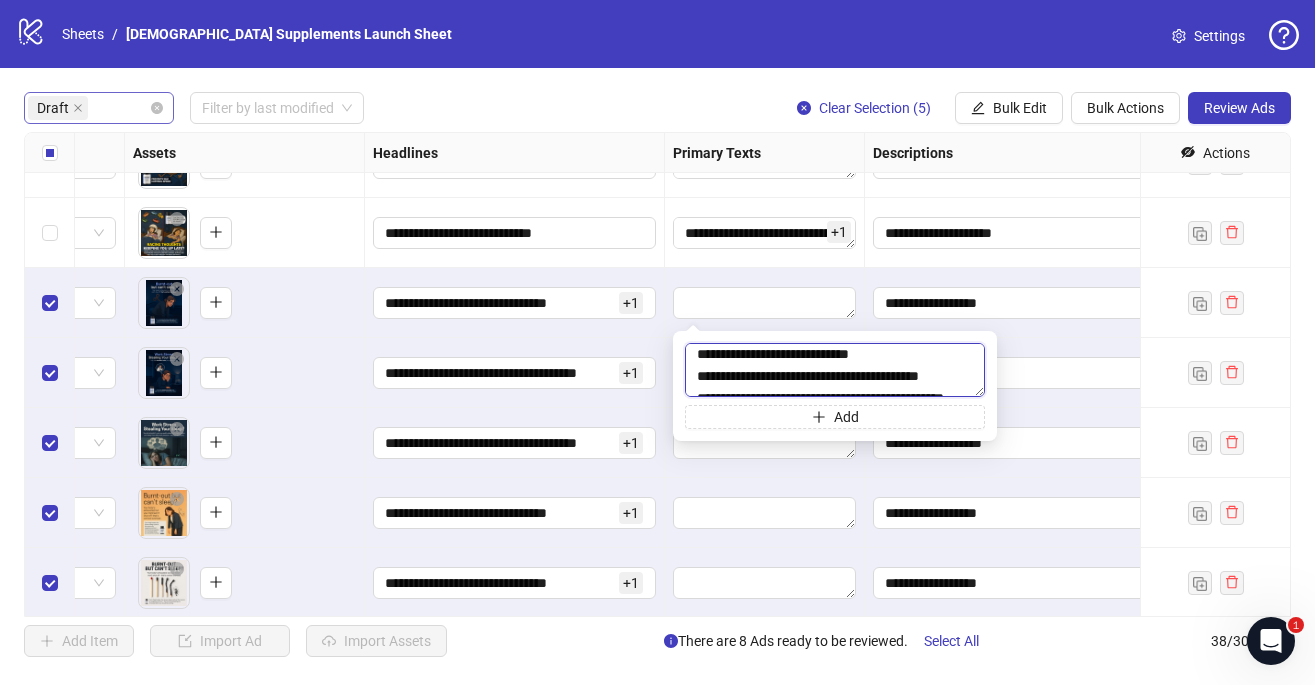click at bounding box center [835, 370] 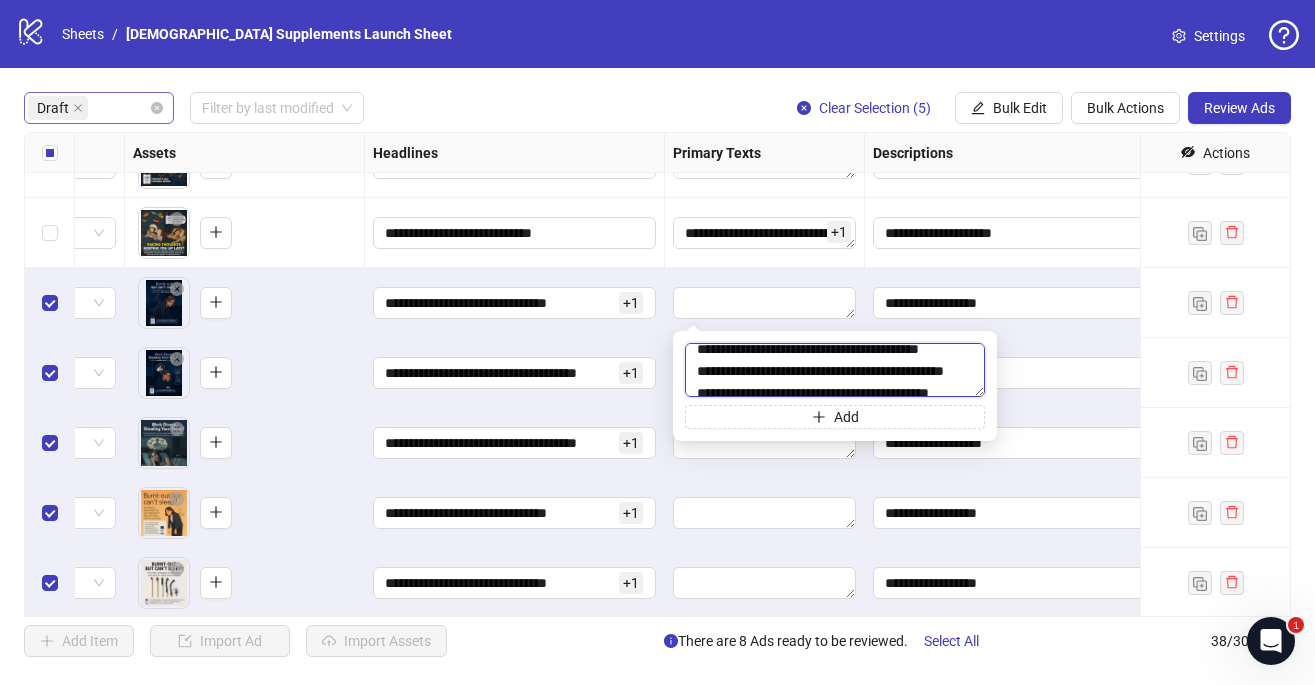 scroll, scrollTop: 1530, scrollLeft: 0, axis: vertical 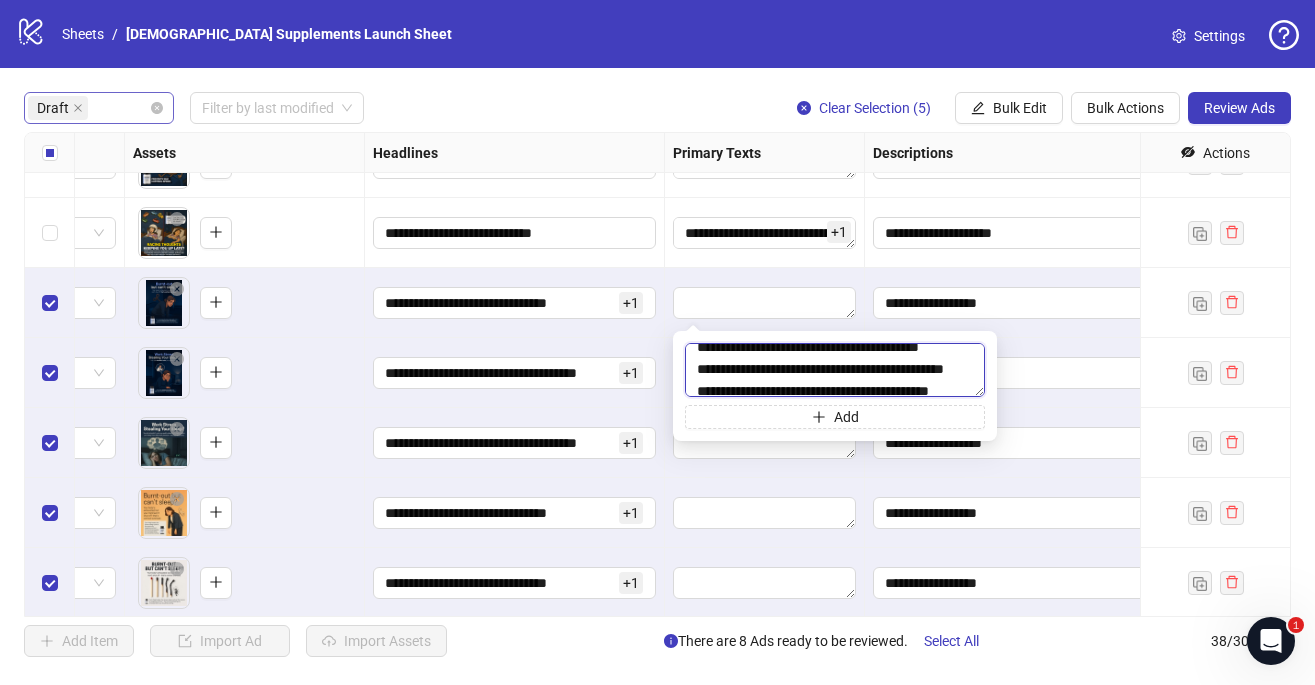 click at bounding box center [835, 370] 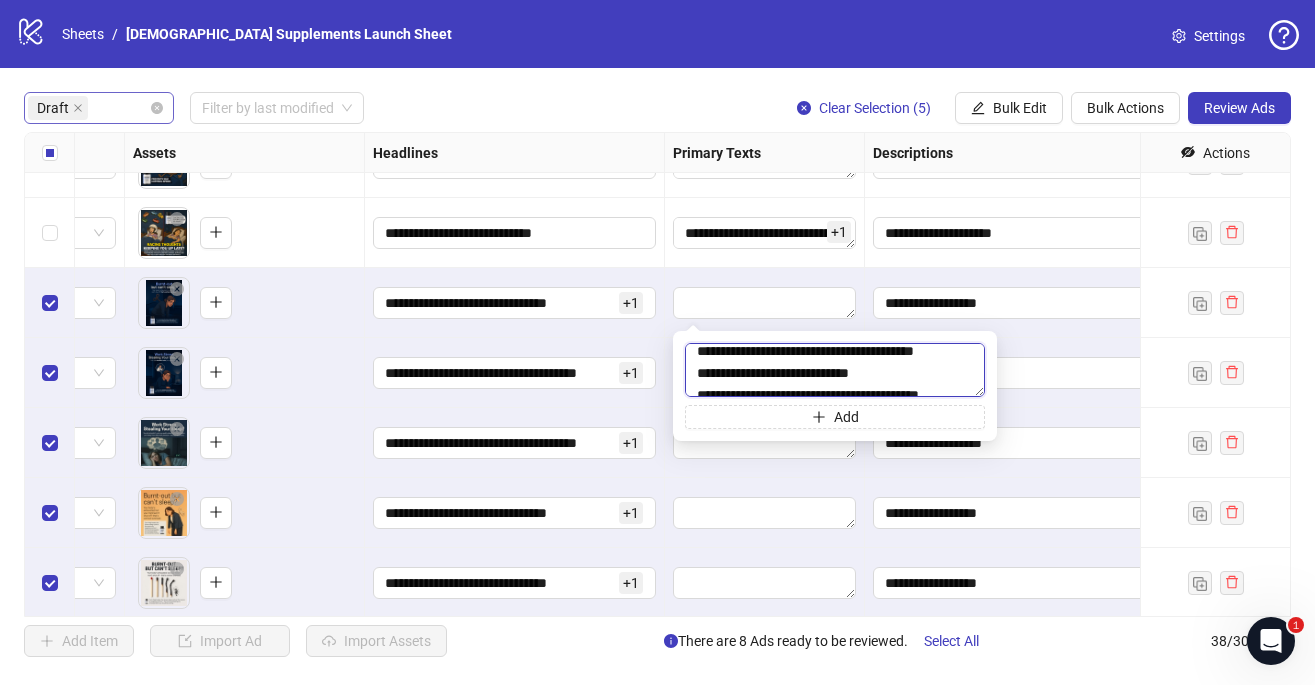 scroll, scrollTop: 1516, scrollLeft: 0, axis: vertical 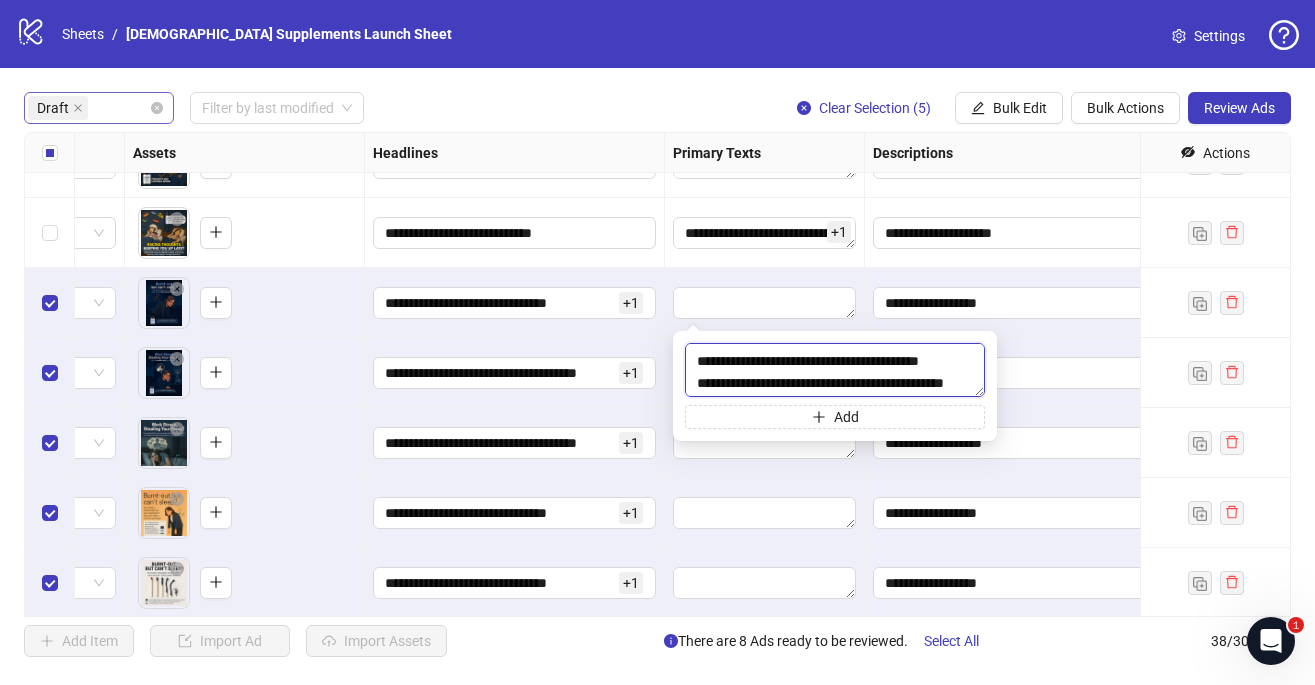 click at bounding box center [835, 370] 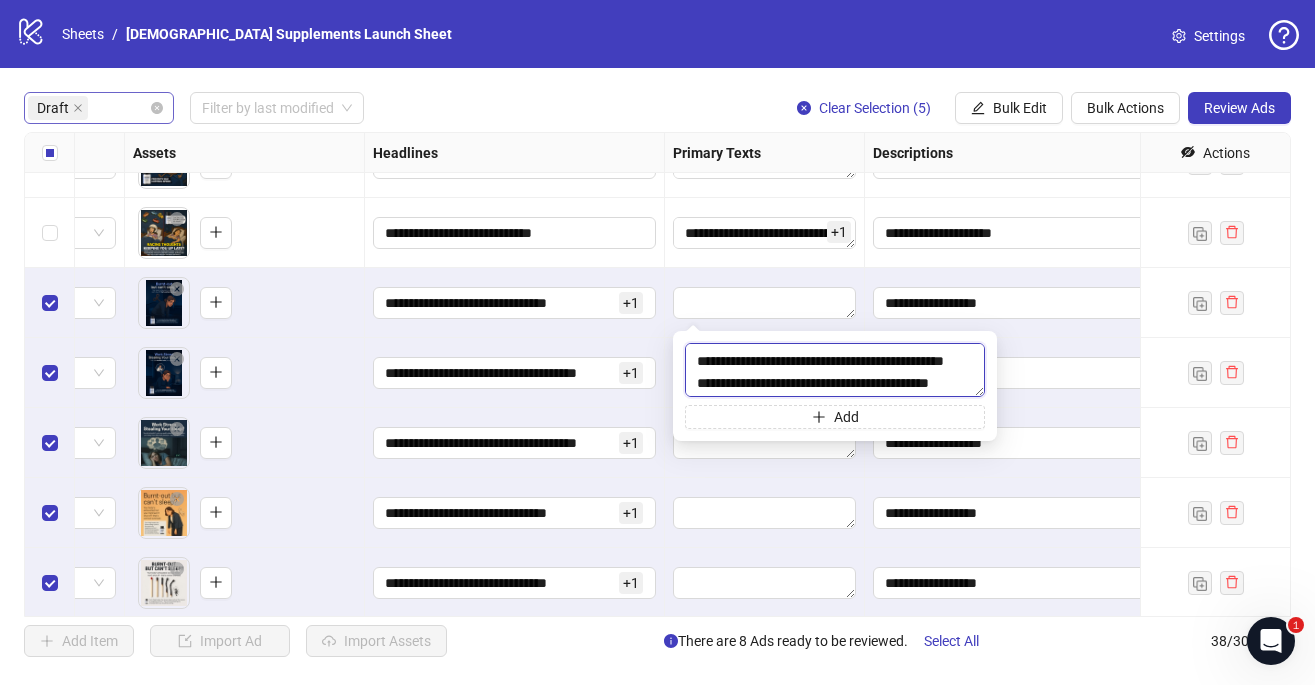click at bounding box center [835, 370] 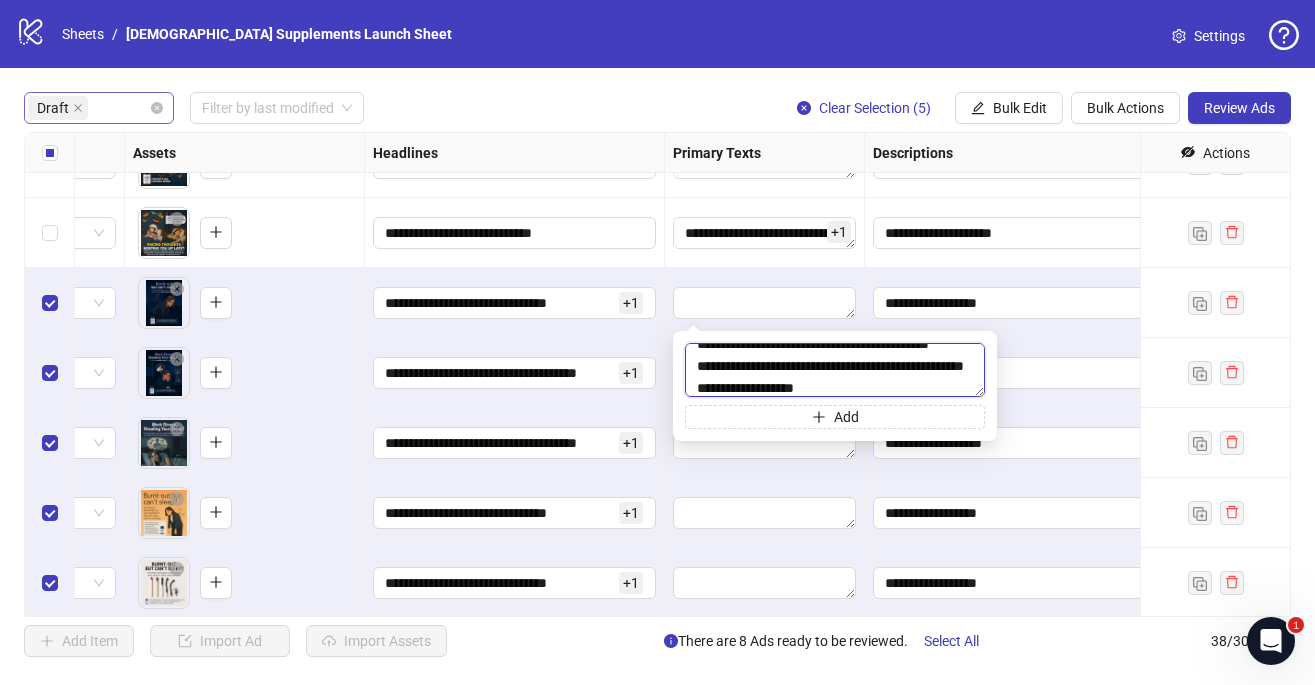scroll, scrollTop: 1624, scrollLeft: 0, axis: vertical 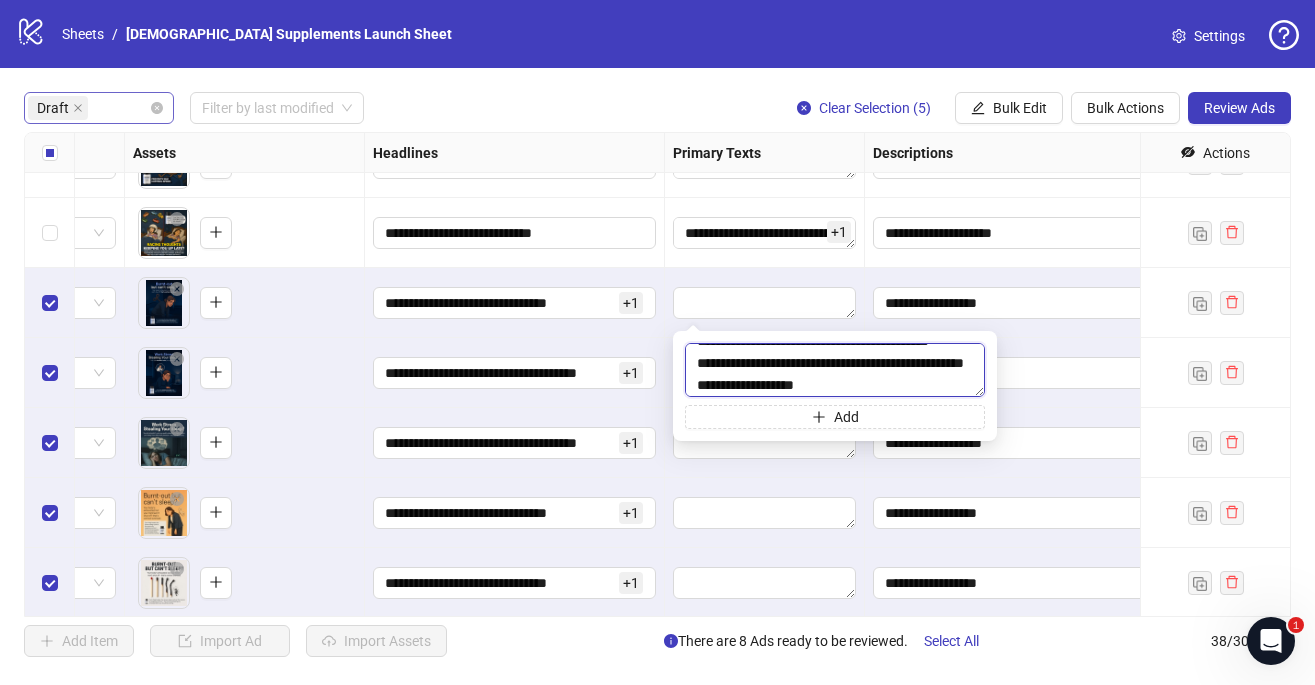 click at bounding box center (835, 370) 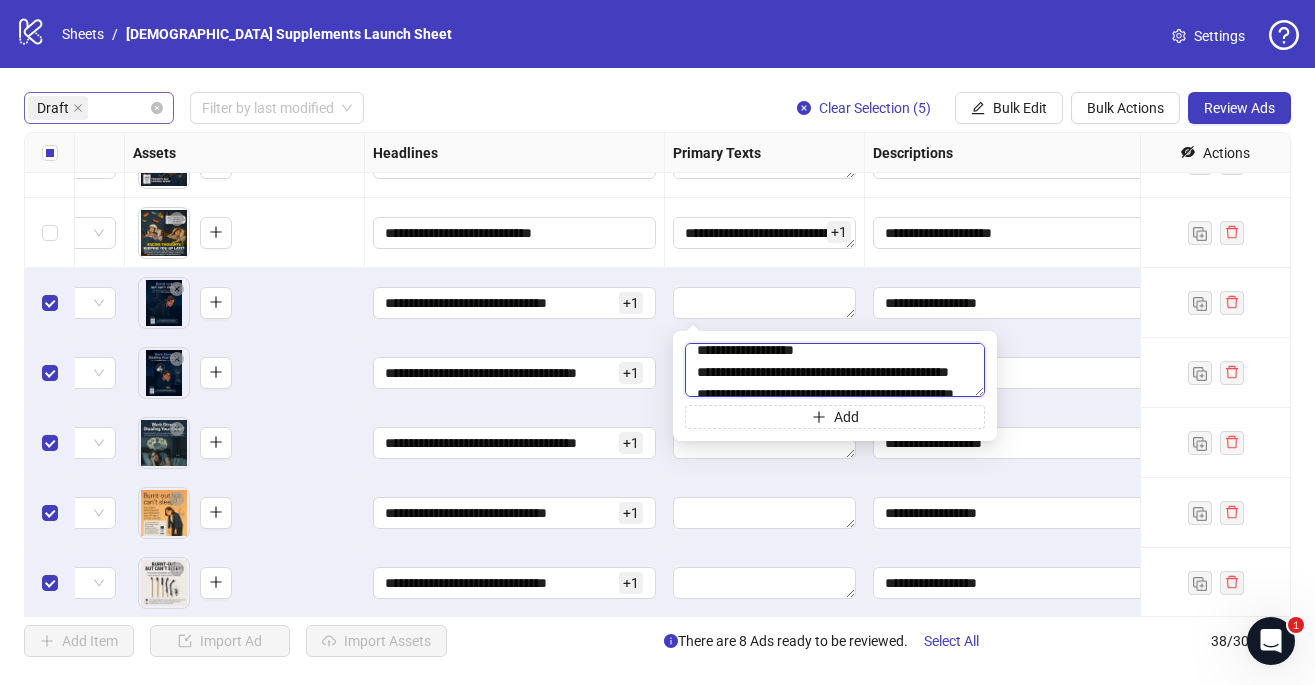 scroll, scrollTop: 1705, scrollLeft: 0, axis: vertical 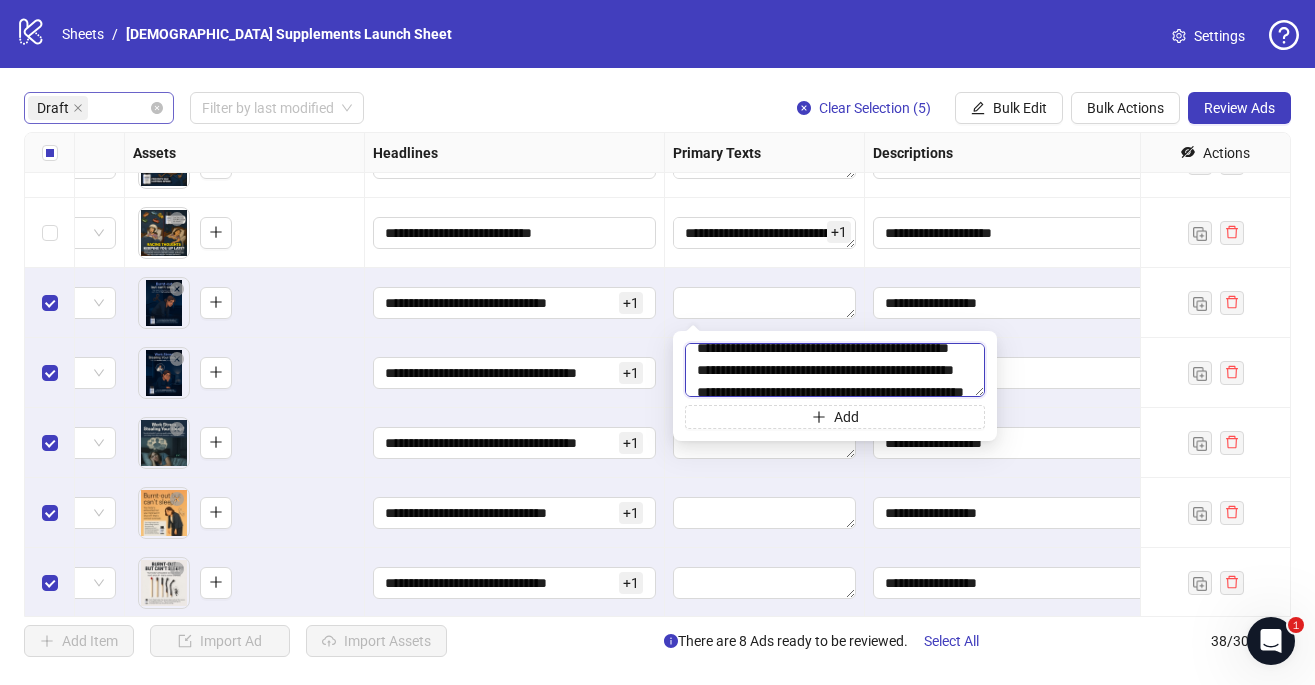 click at bounding box center [835, 370] 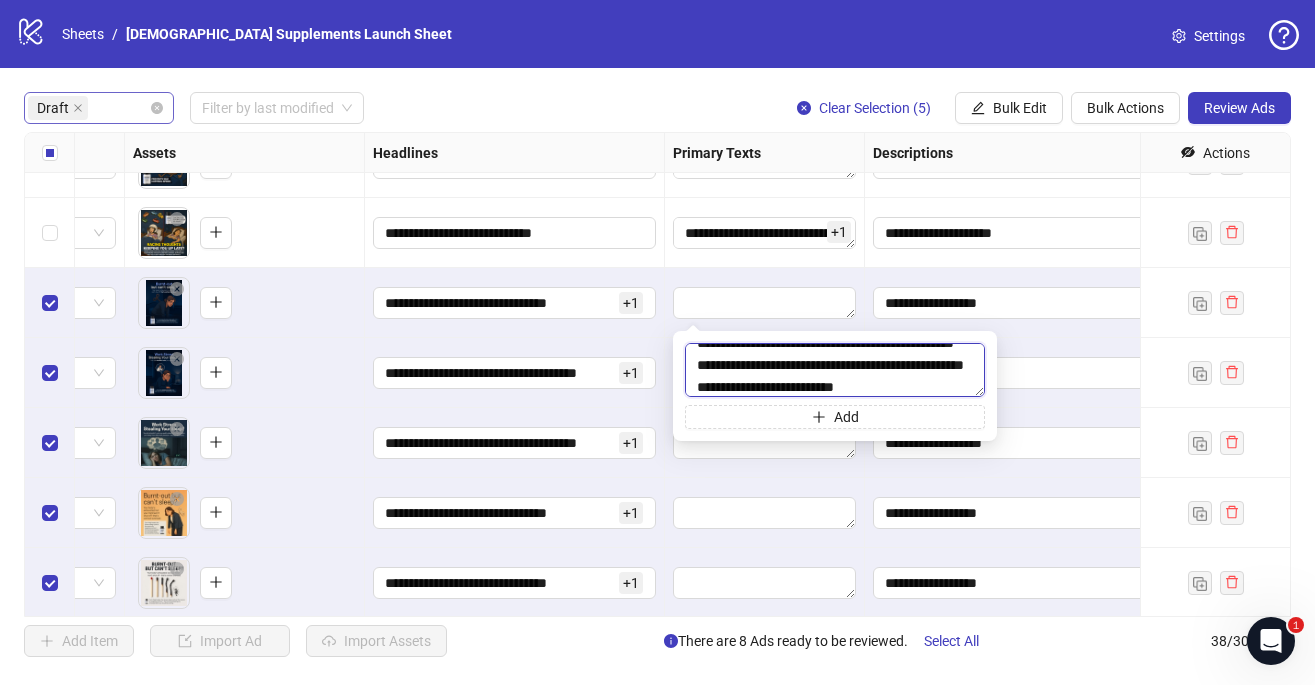 scroll, scrollTop: 1759, scrollLeft: 0, axis: vertical 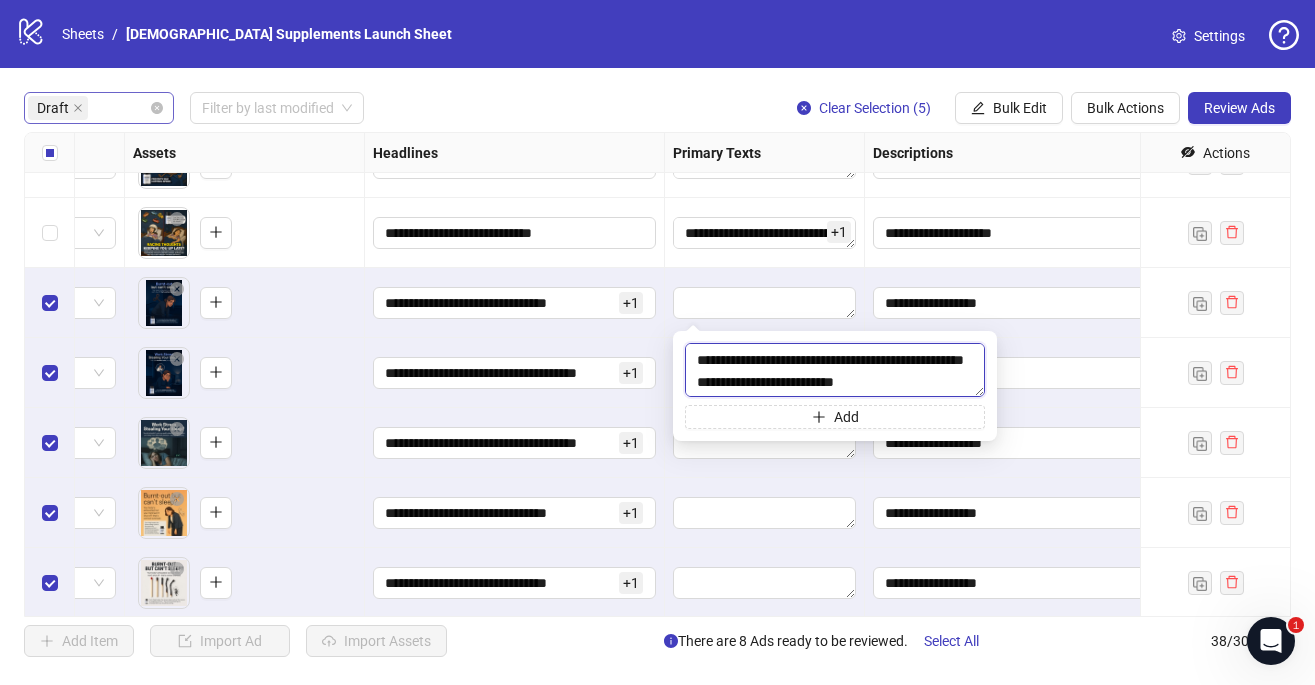 click at bounding box center [835, 370] 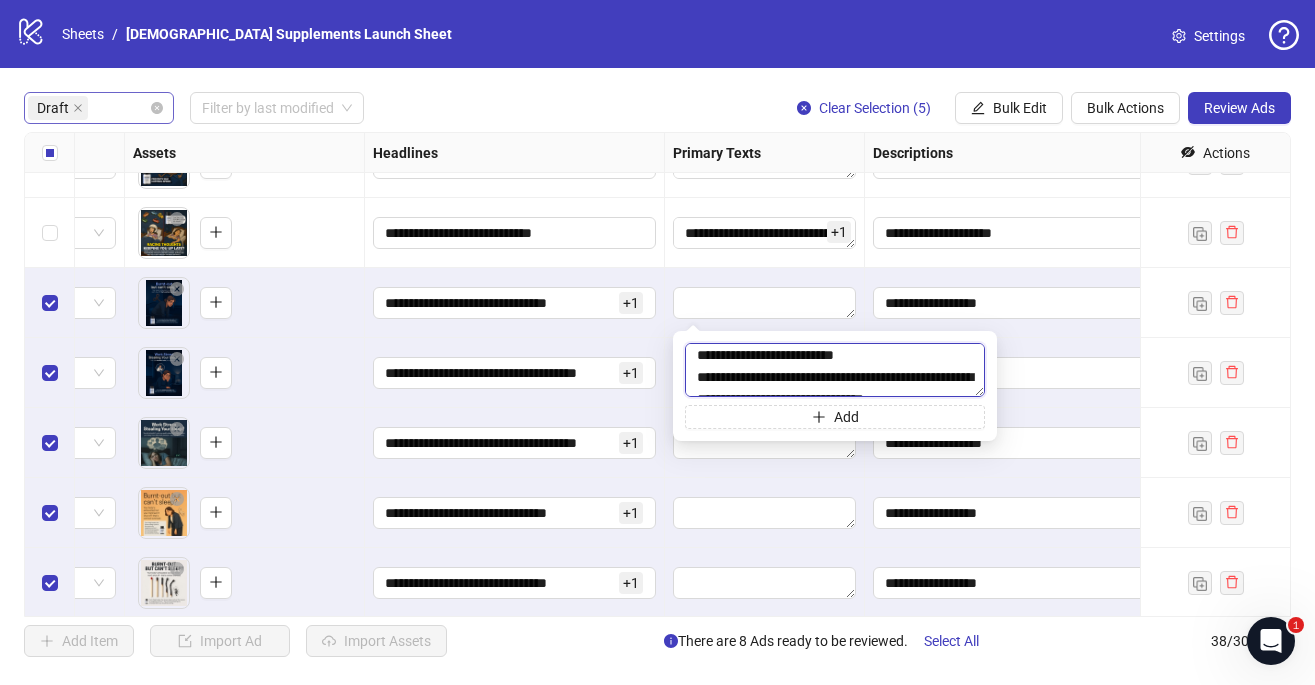 click at bounding box center (835, 370) 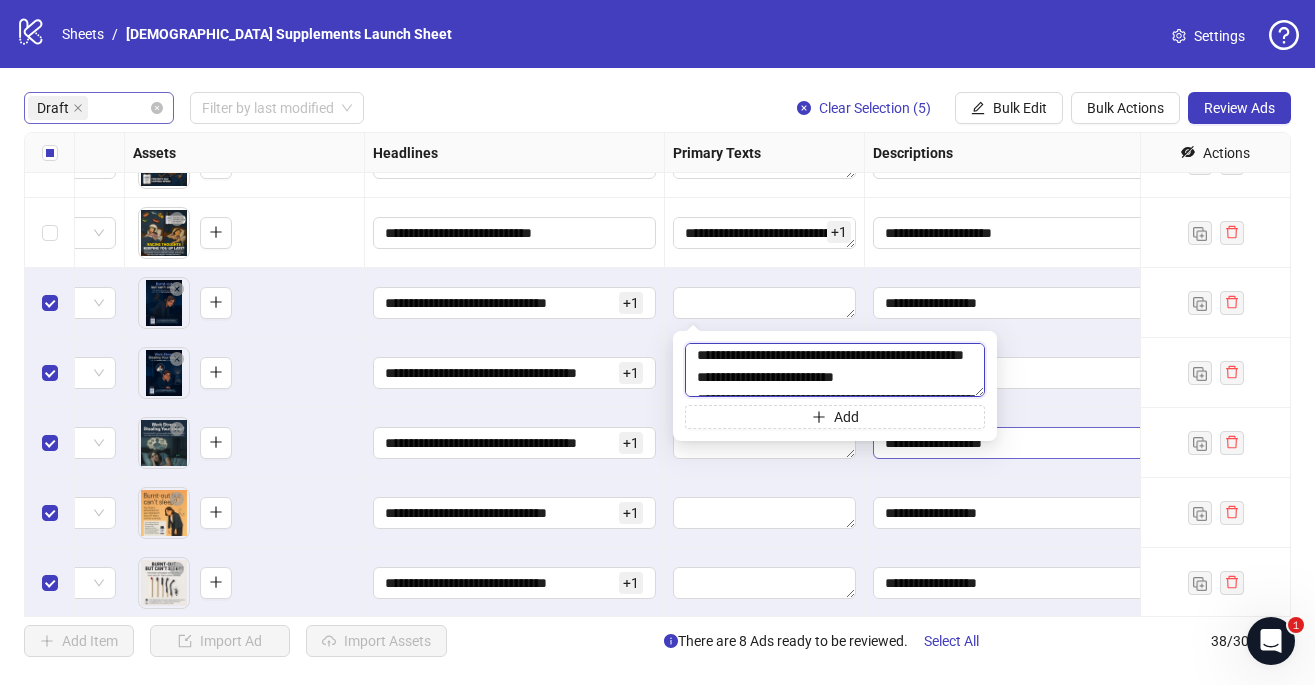 scroll, scrollTop: 1830, scrollLeft: 0, axis: vertical 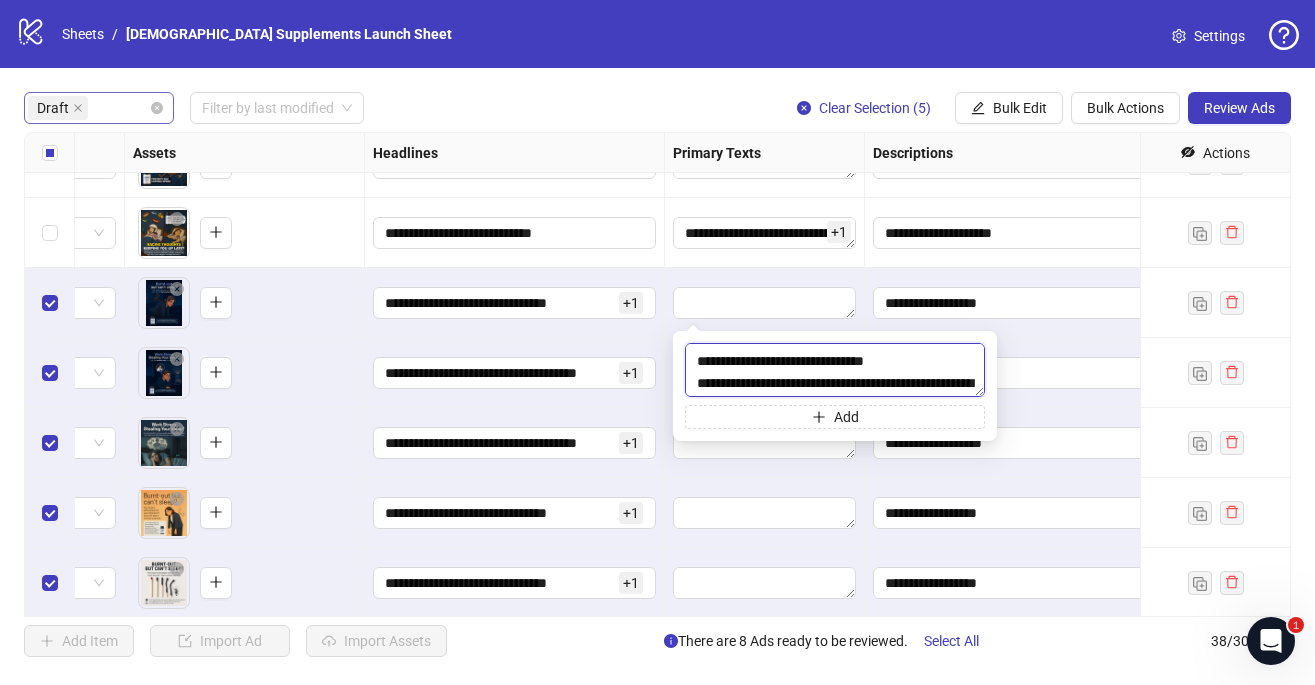click at bounding box center (835, 370) 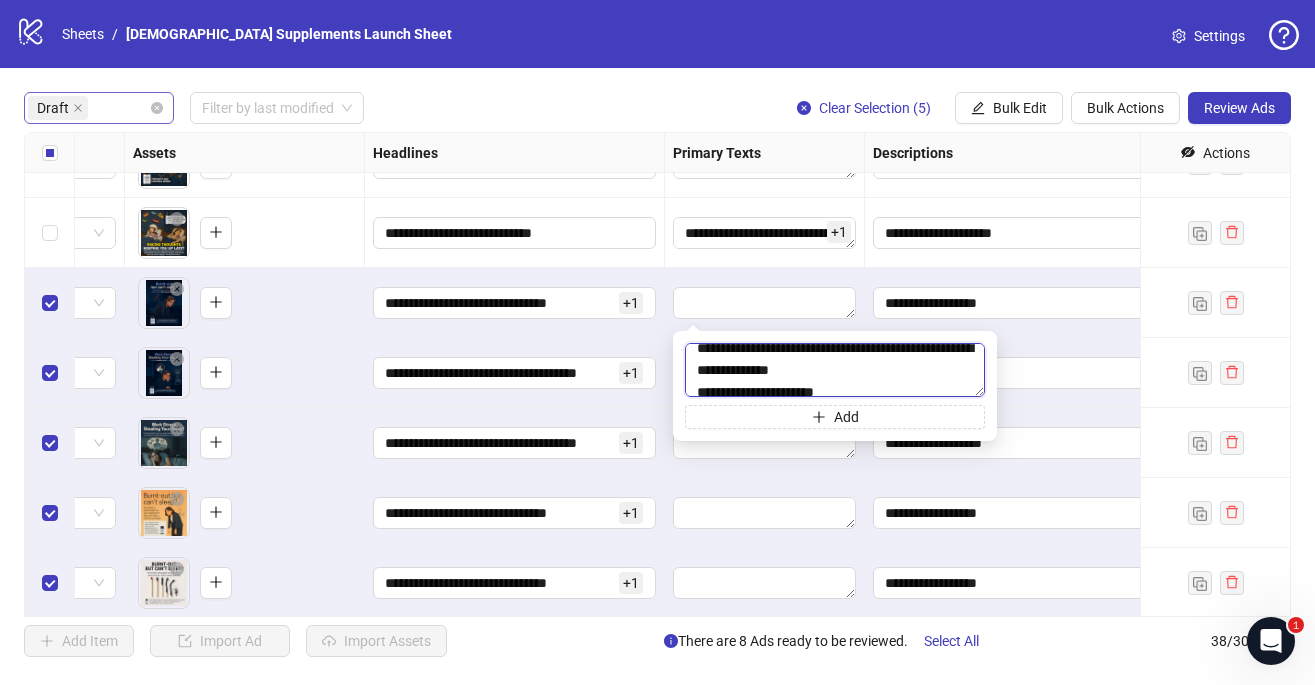 click at bounding box center (835, 370) 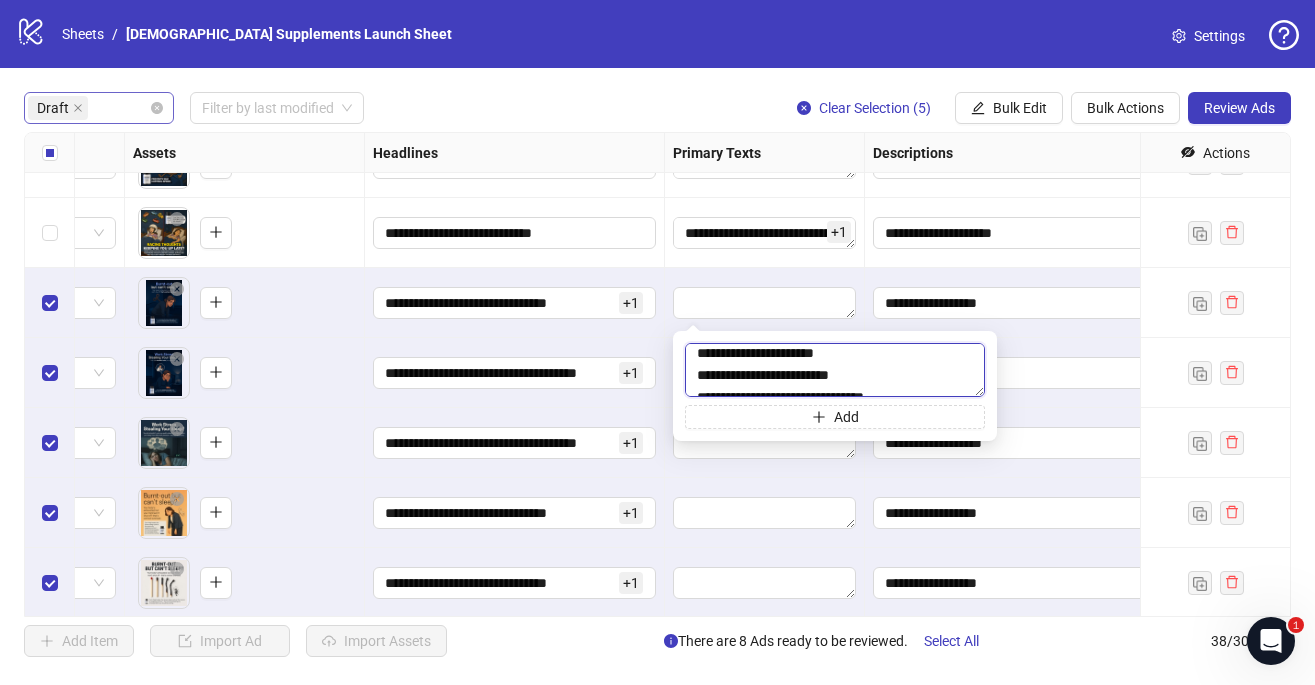 click at bounding box center [835, 370] 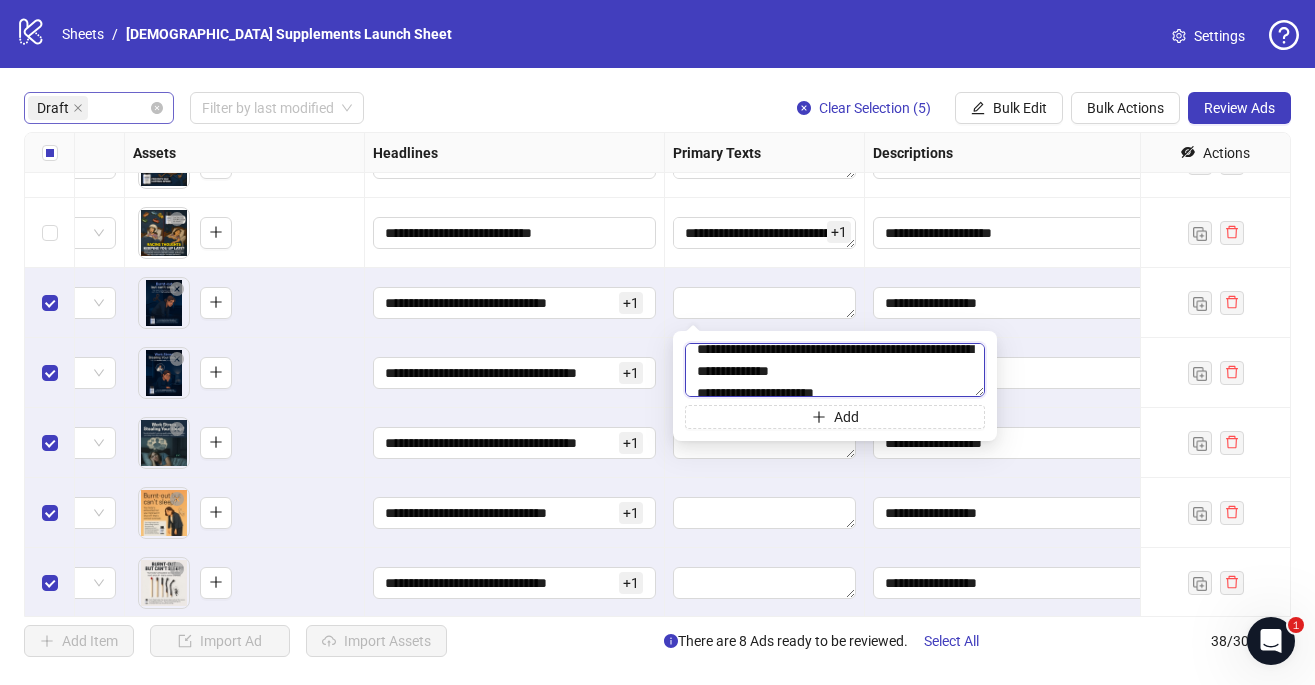 scroll, scrollTop: 1961, scrollLeft: 0, axis: vertical 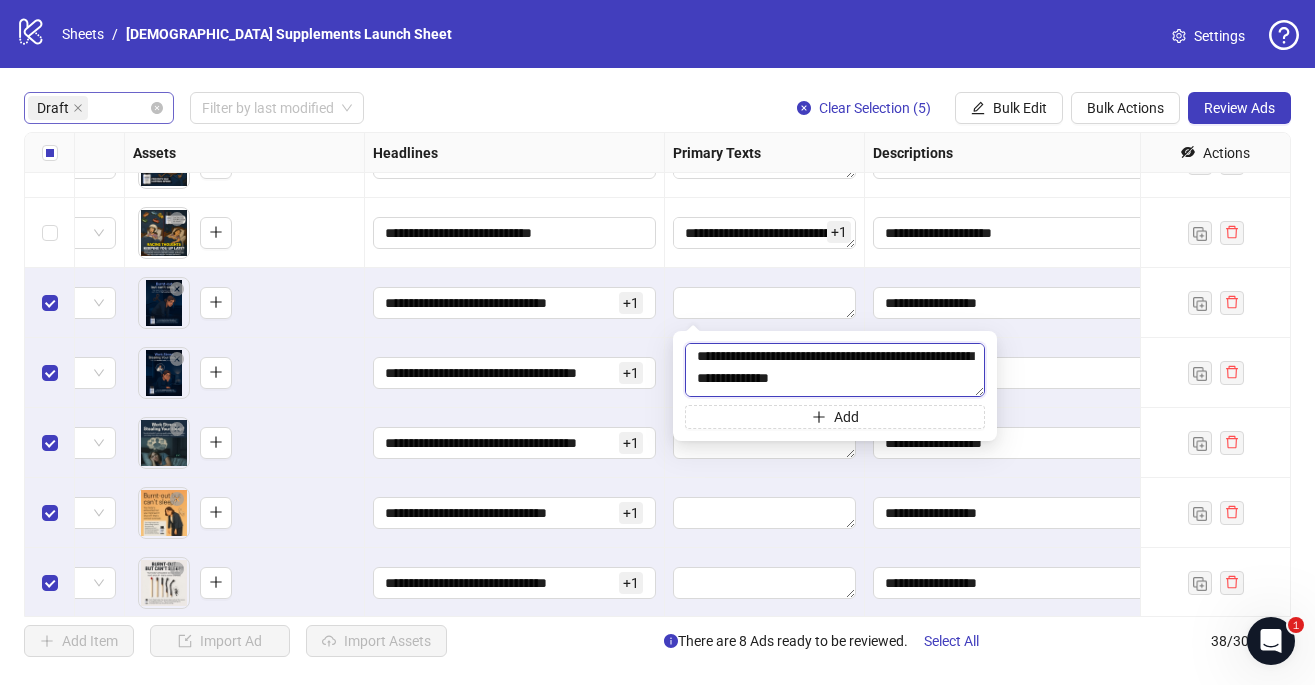click at bounding box center [835, 370] 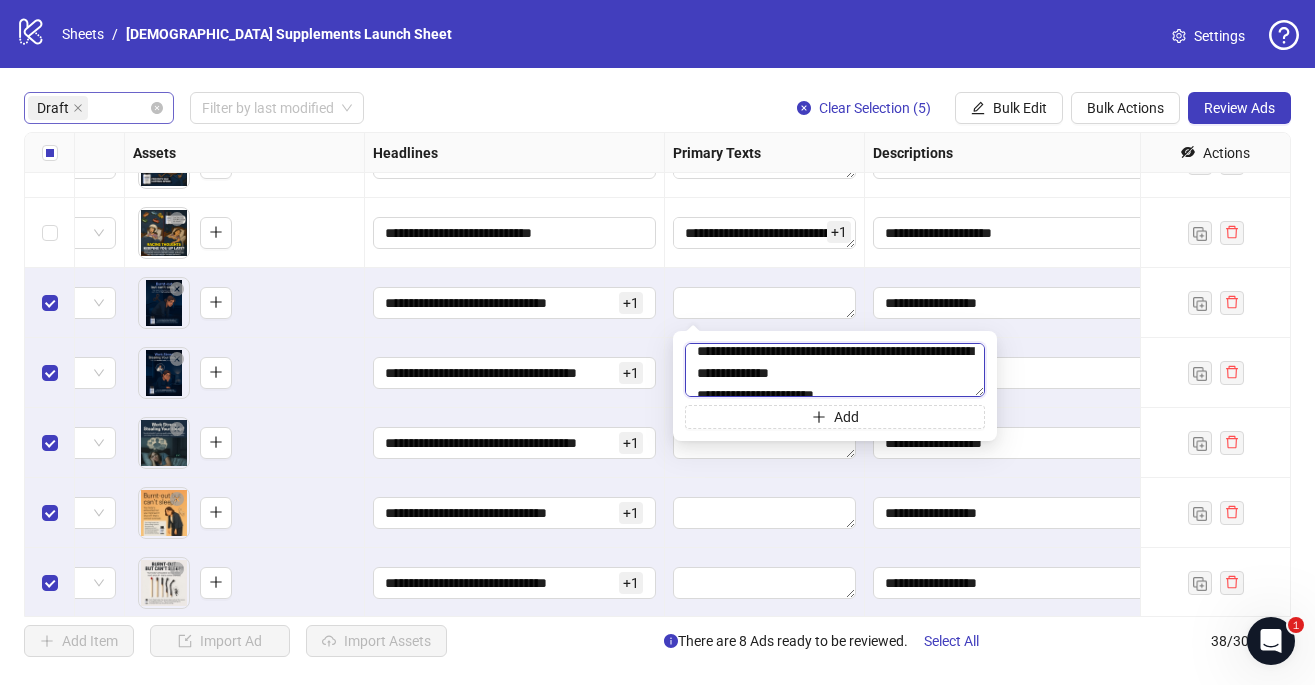 scroll, scrollTop: 1990, scrollLeft: 0, axis: vertical 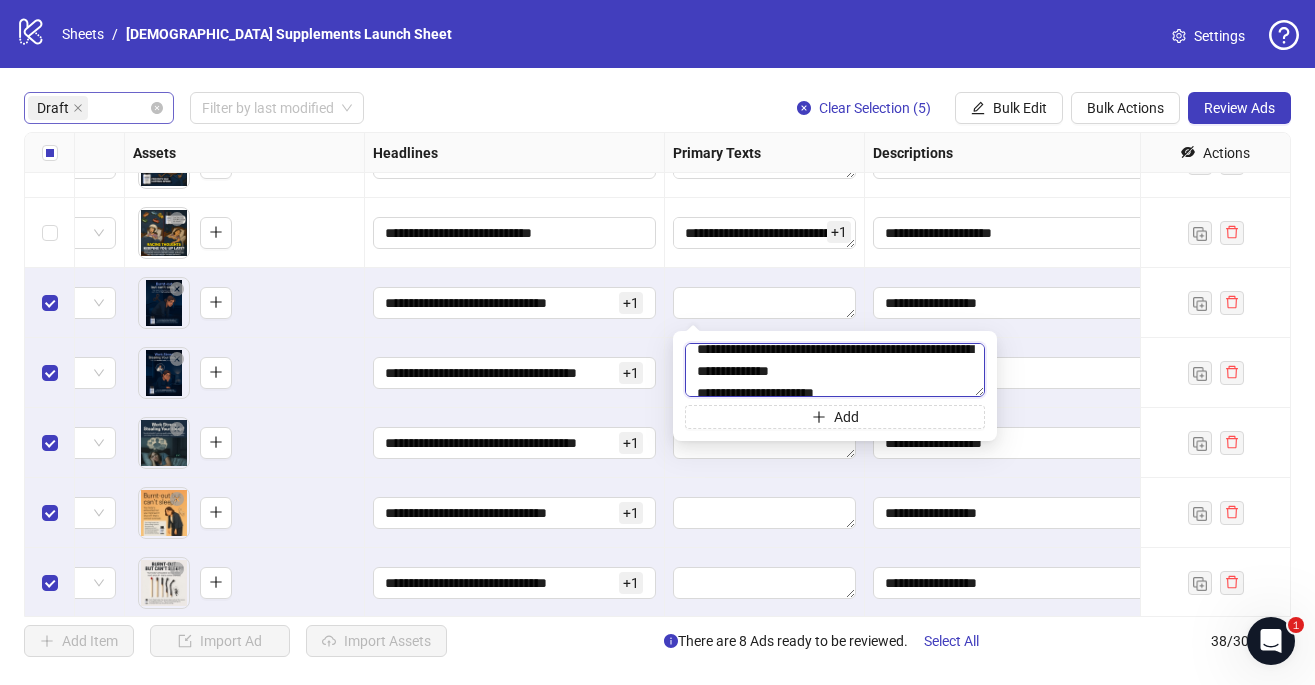 click at bounding box center [835, 370] 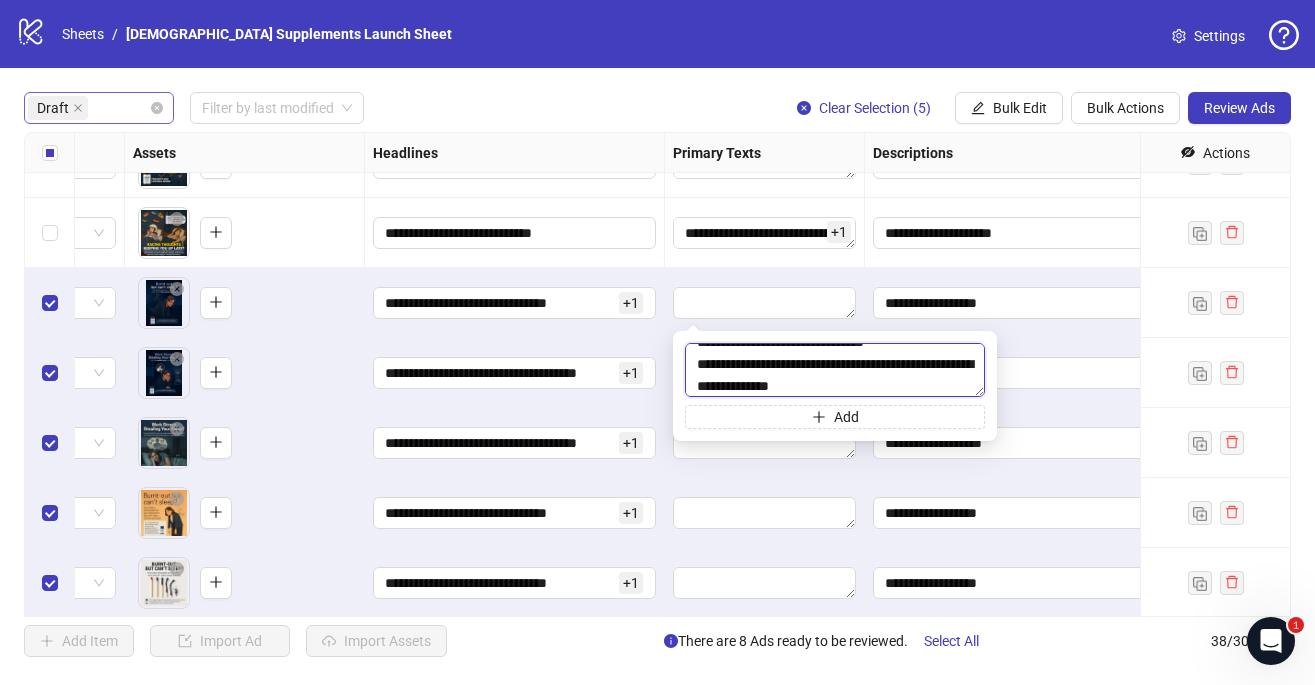 scroll, scrollTop: 1977, scrollLeft: 0, axis: vertical 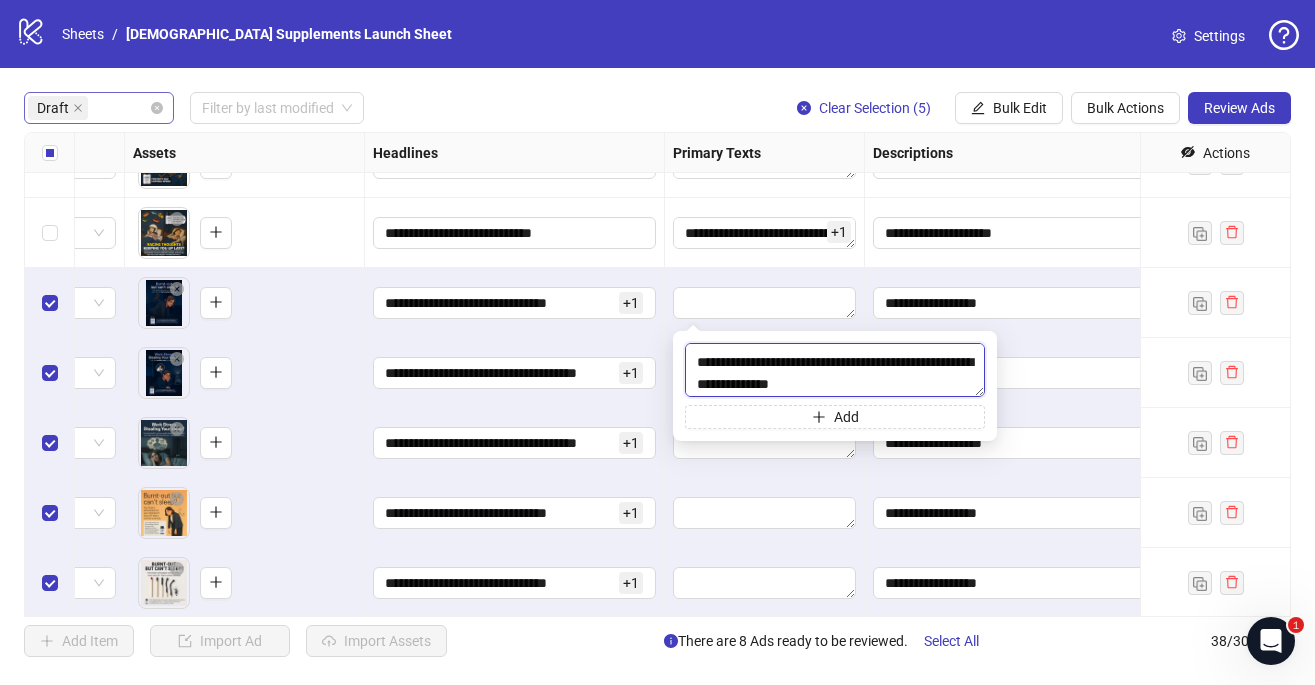 click at bounding box center [835, 370] 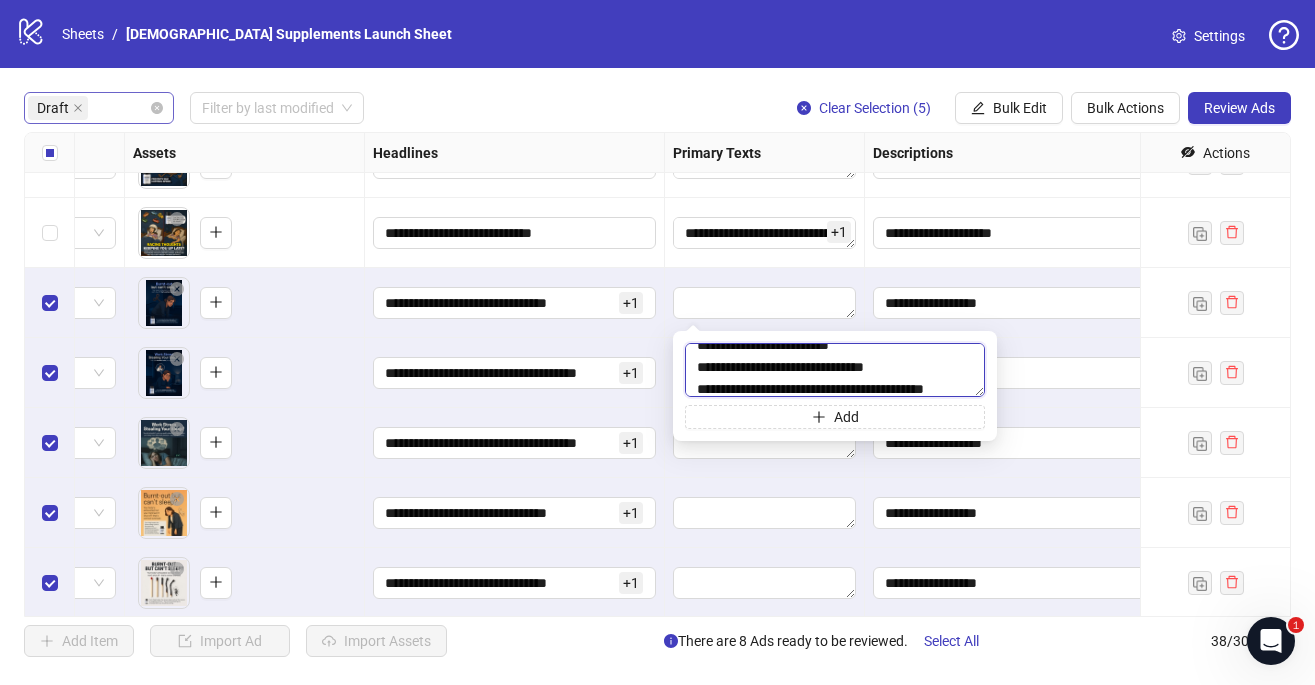scroll, scrollTop: 2061, scrollLeft: 0, axis: vertical 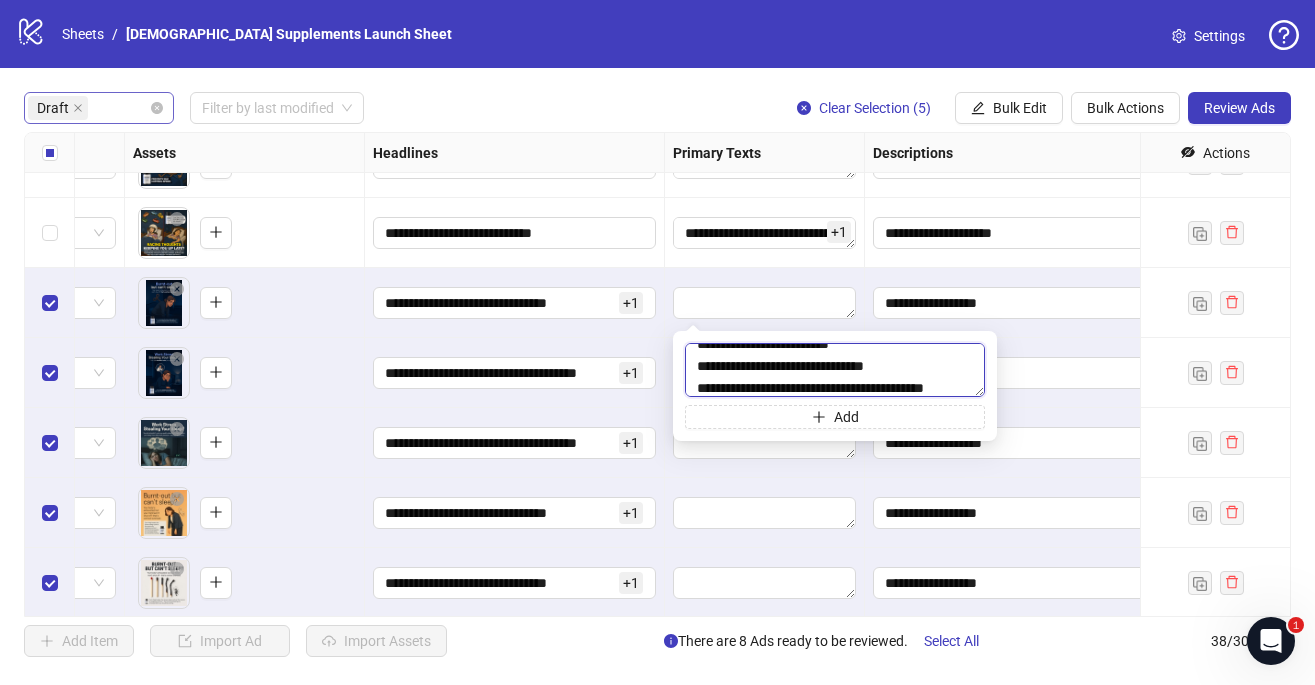 click at bounding box center [835, 370] 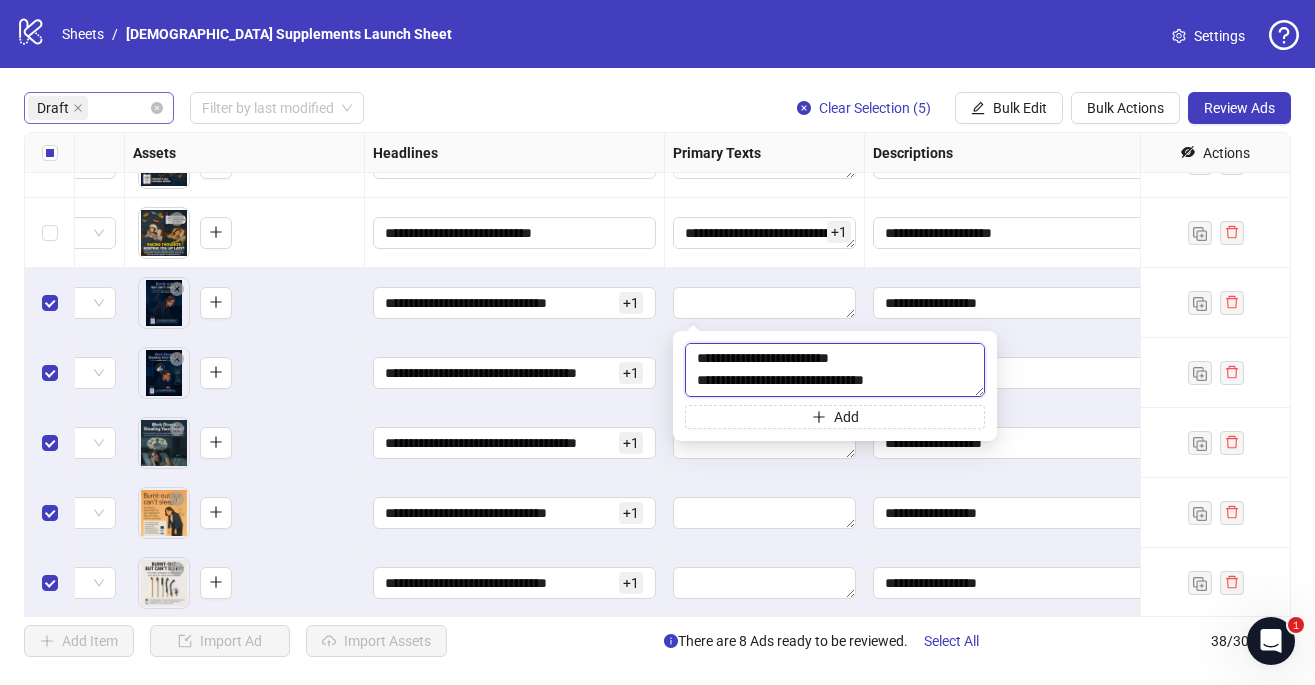 scroll, scrollTop: 2042, scrollLeft: 0, axis: vertical 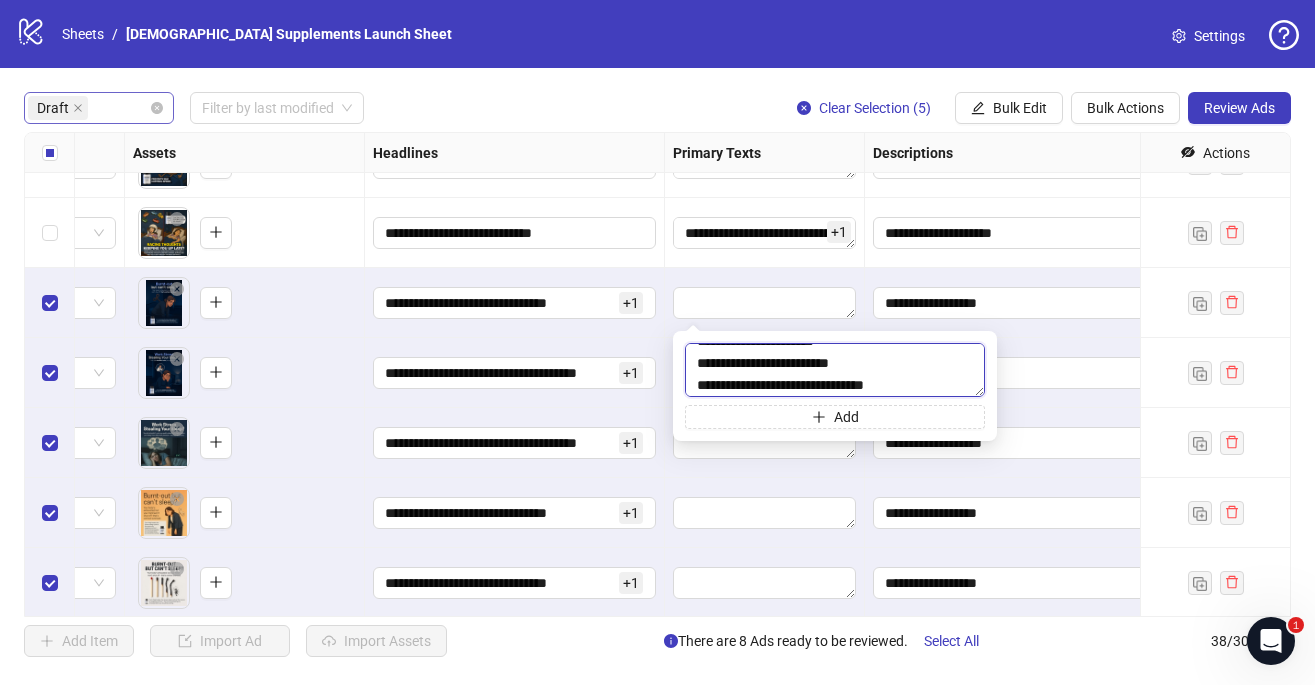 click at bounding box center (835, 370) 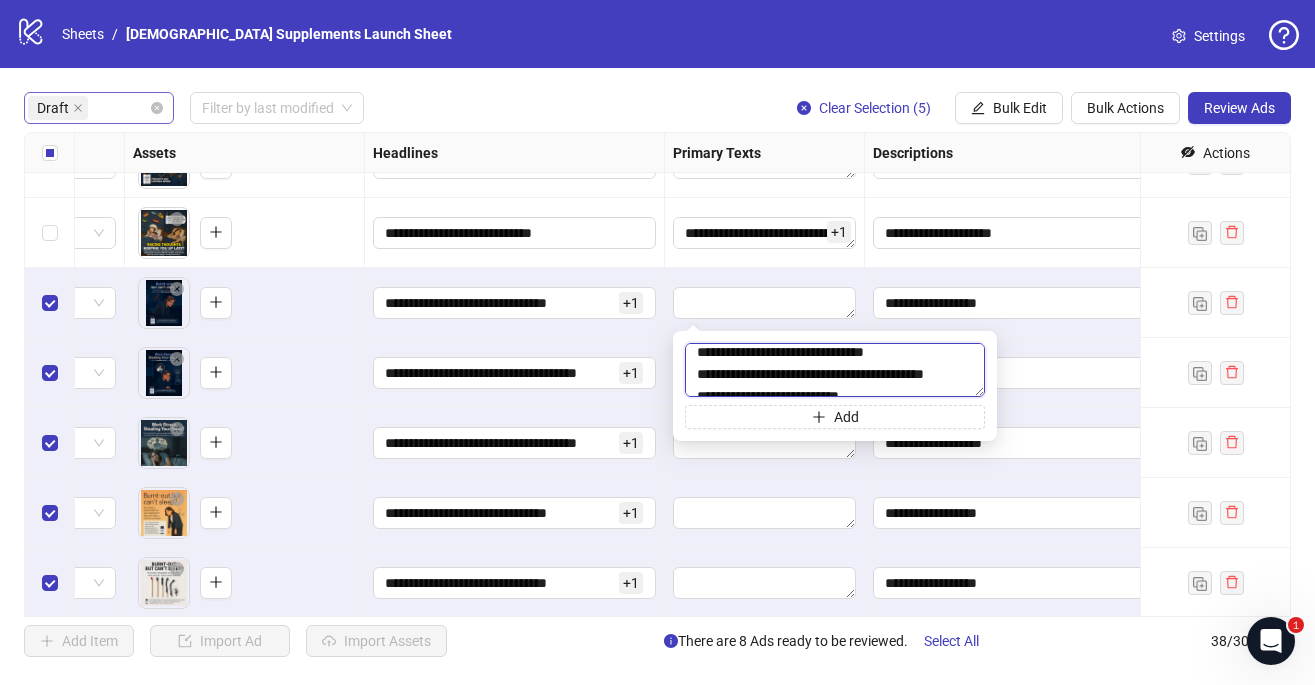 scroll, scrollTop: 2106, scrollLeft: 0, axis: vertical 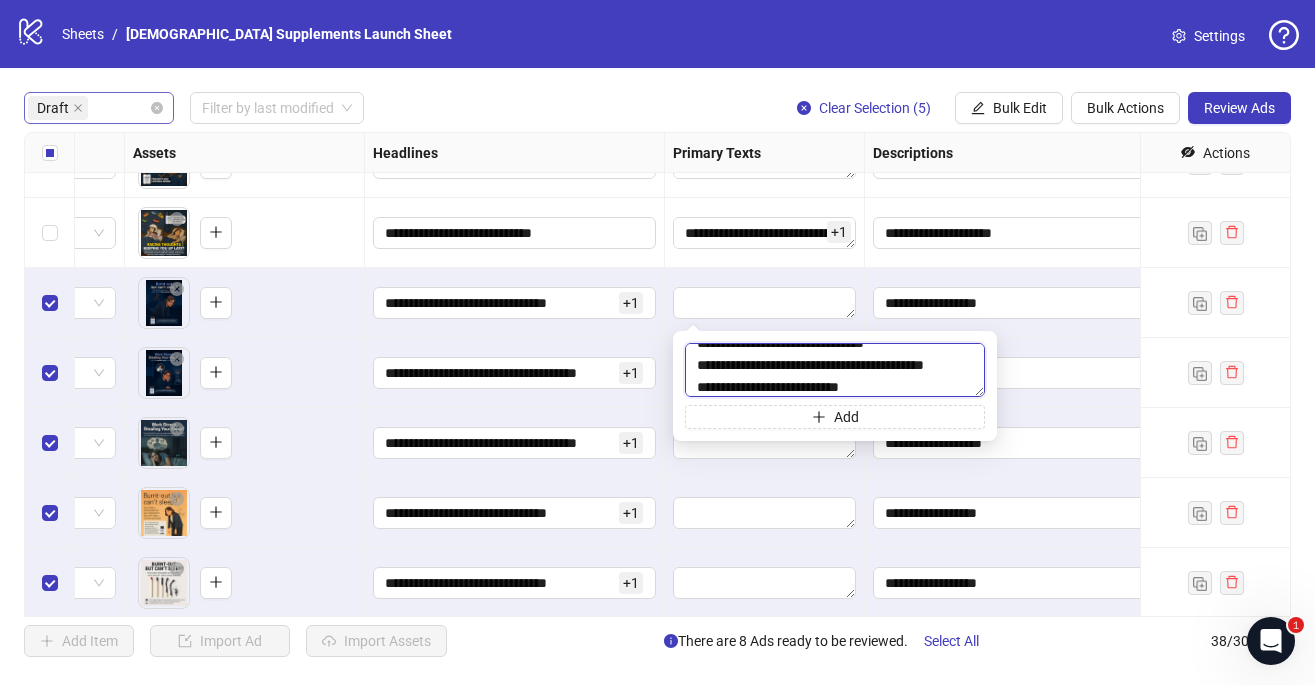 click at bounding box center (835, 370) 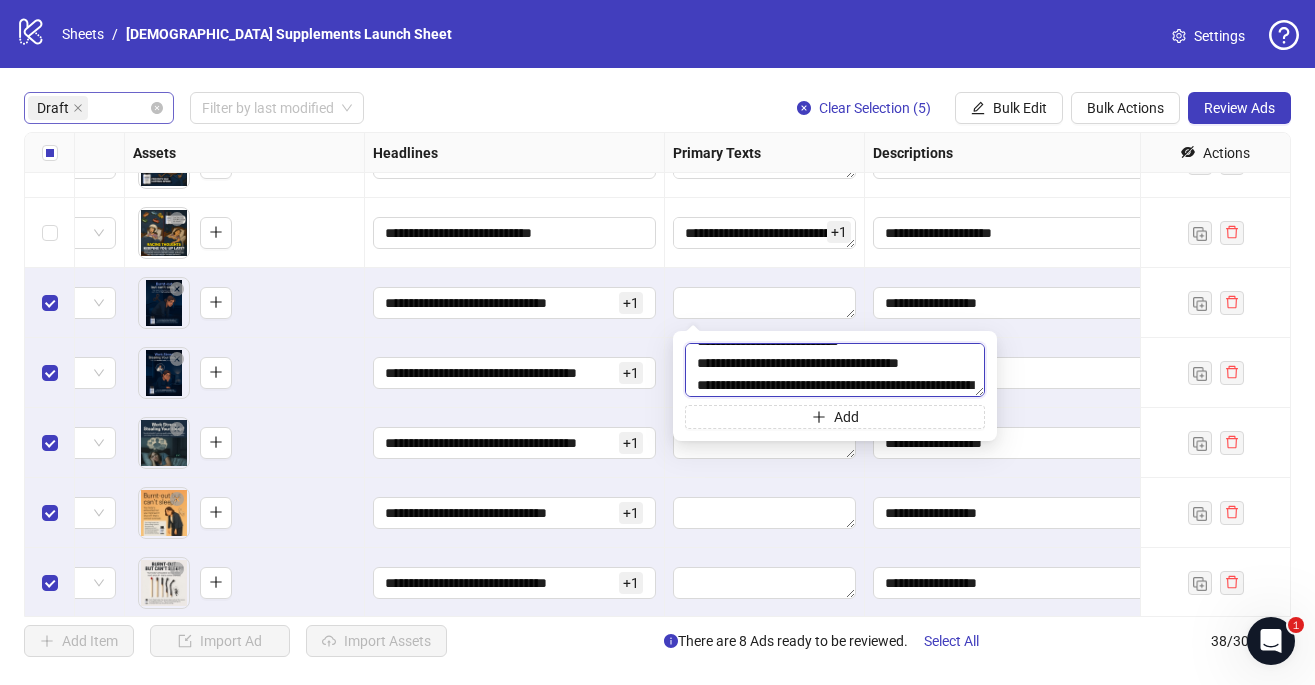 scroll, scrollTop: 2178, scrollLeft: 0, axis: vertical 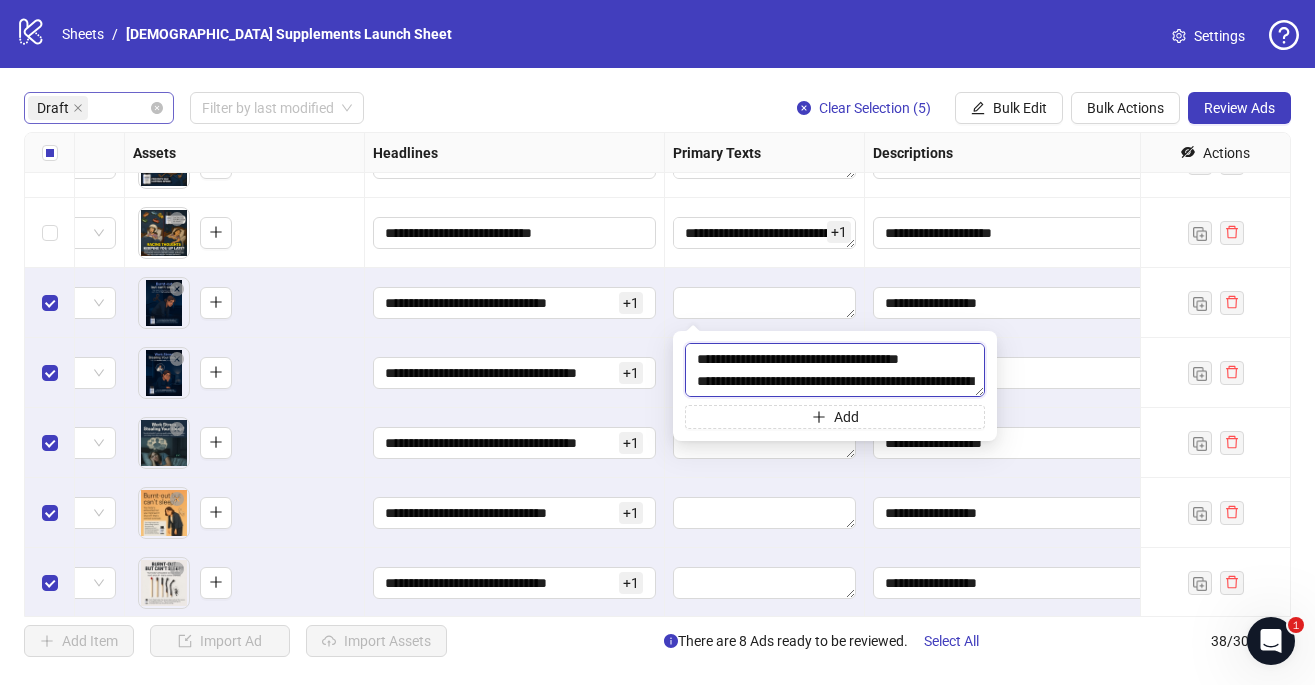 click at bounding box center (835, 370) 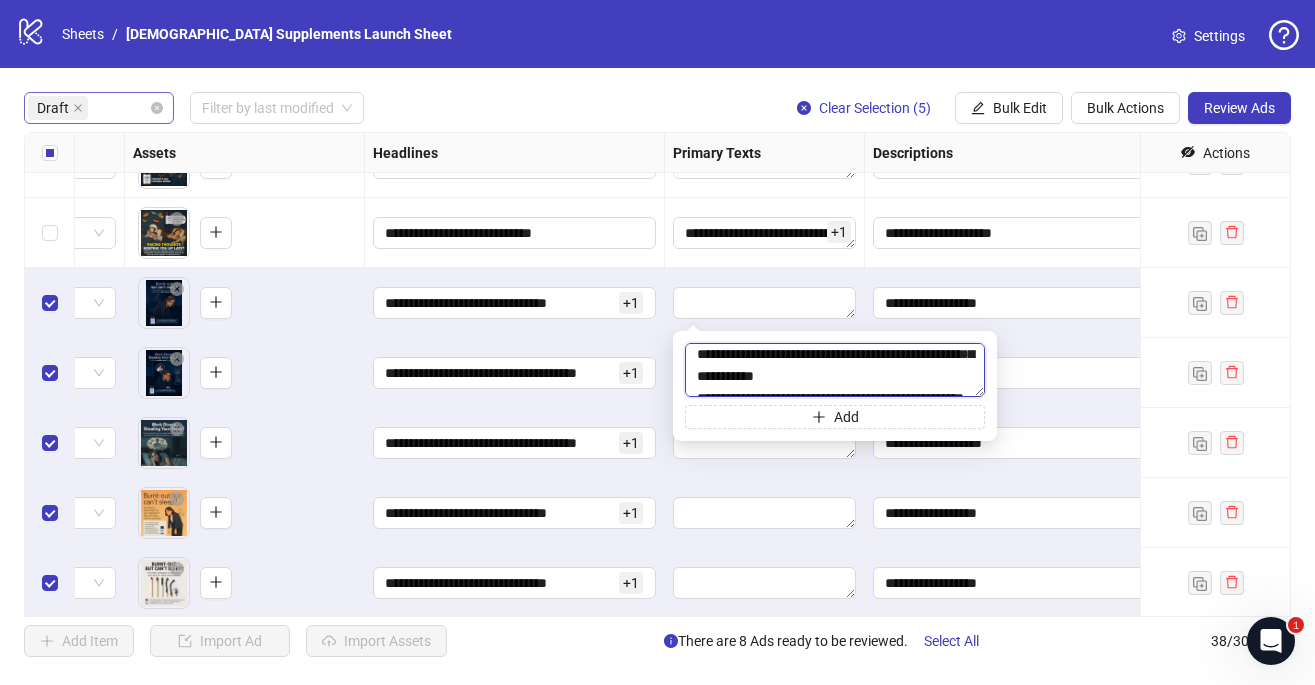 scroll, scrollTop: 2251, scrollLeft: 0, axis: vertical 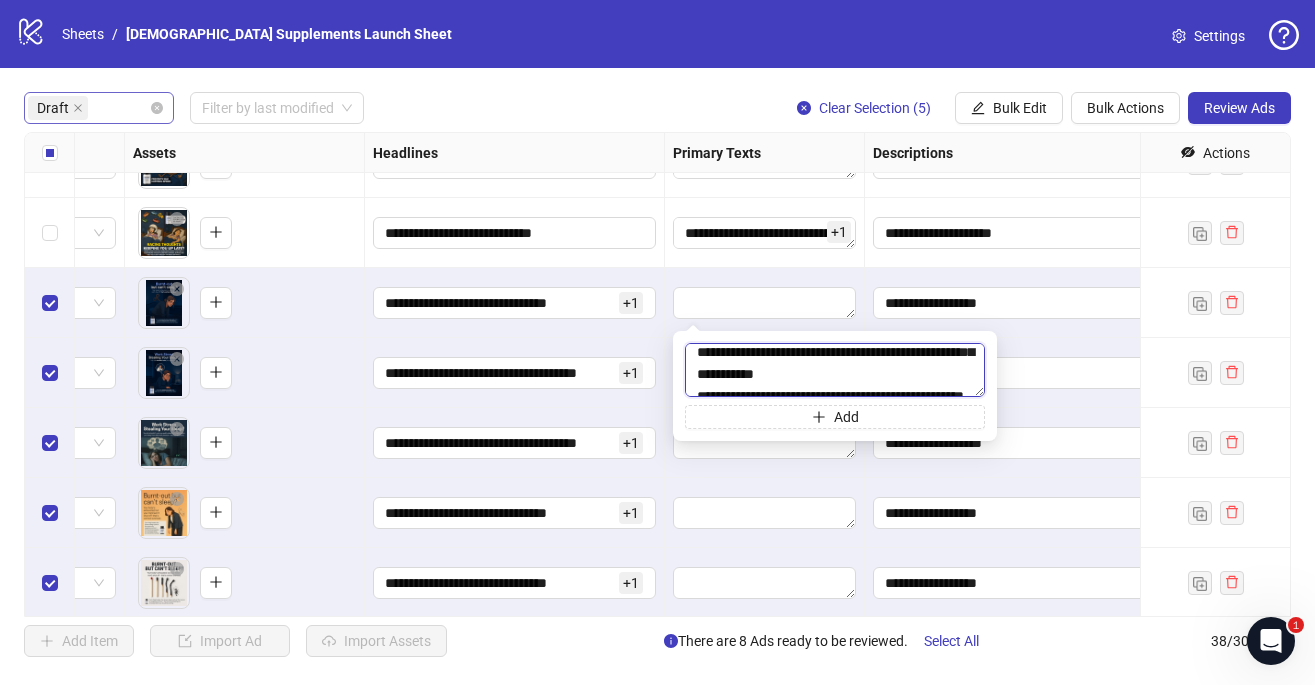 click at bounding box center (835, 370) 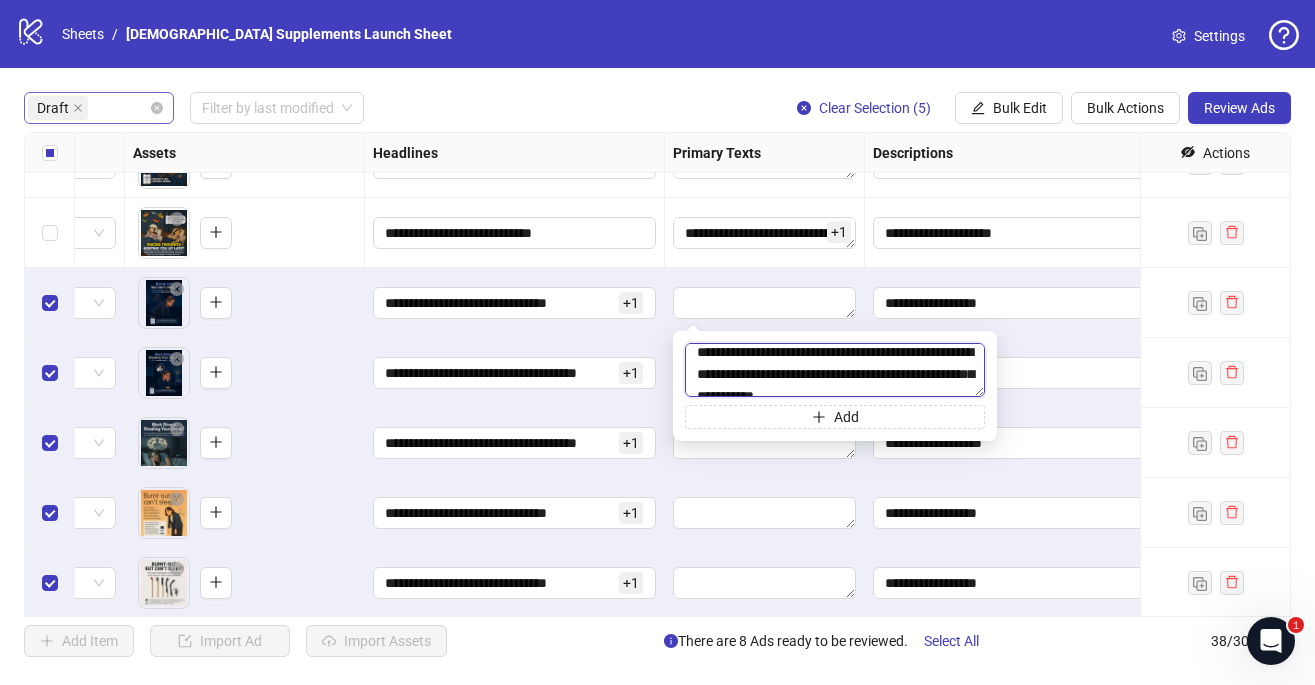 scroll, scrollTop: 2272, scrollLeft: 0, axis: vertical 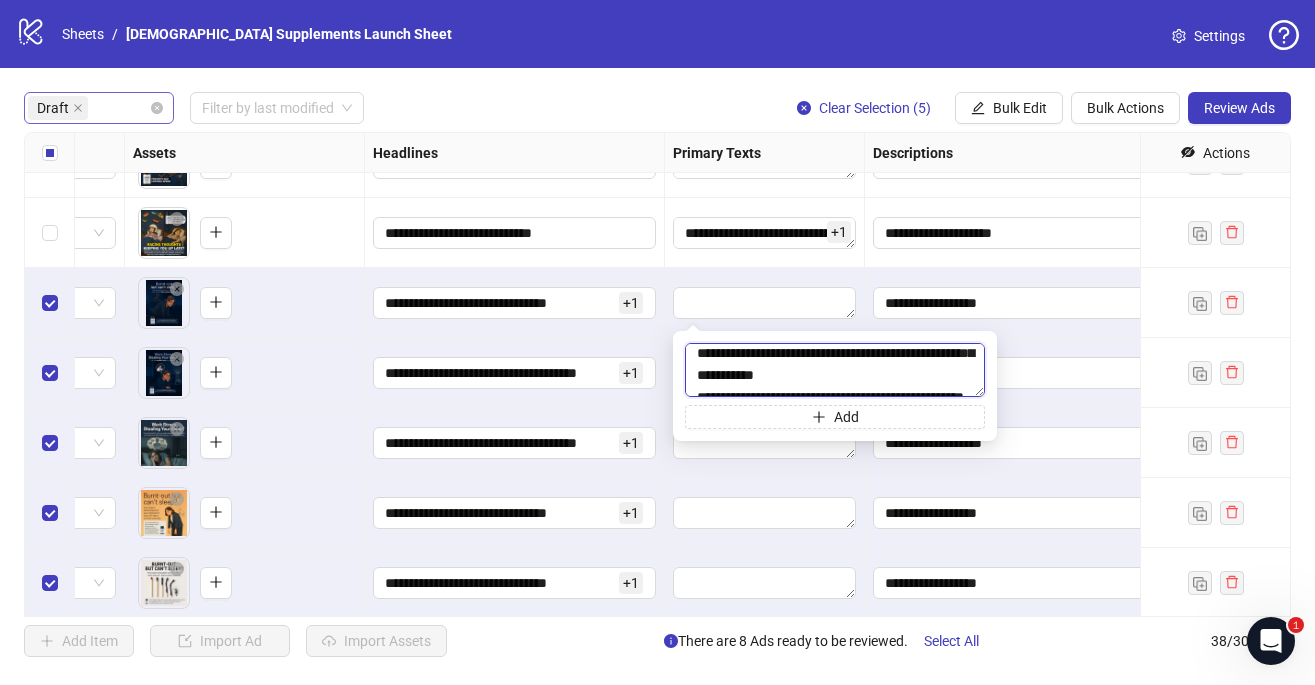 click at bounding box center (835, 370) 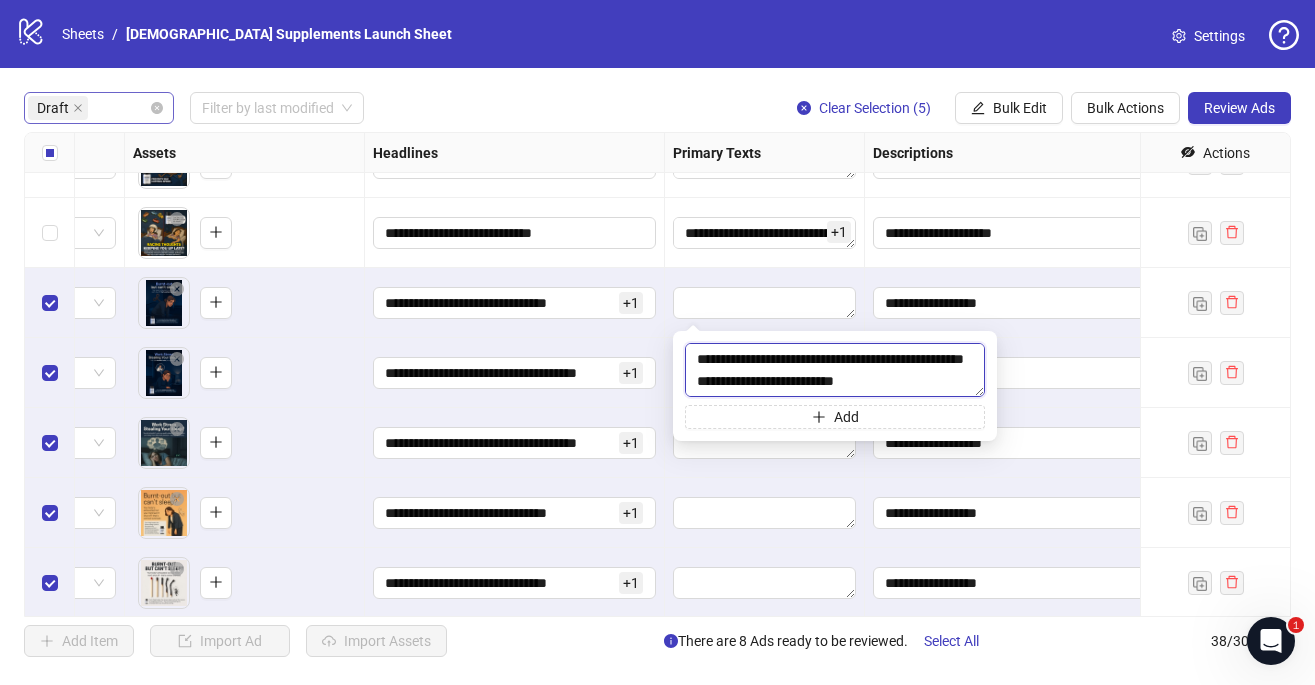 scroll, scrollTop: 2343, scrollLeft: 0, axis: vertical 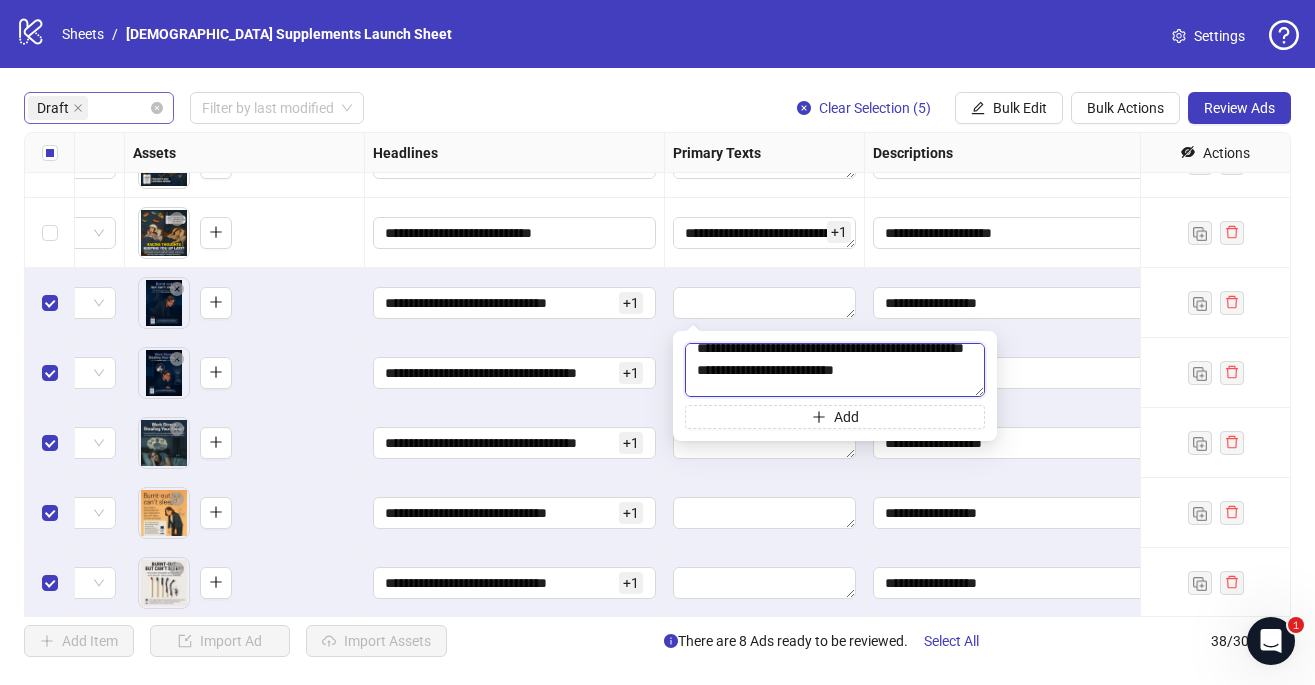 click at bounding box center (835, 370) 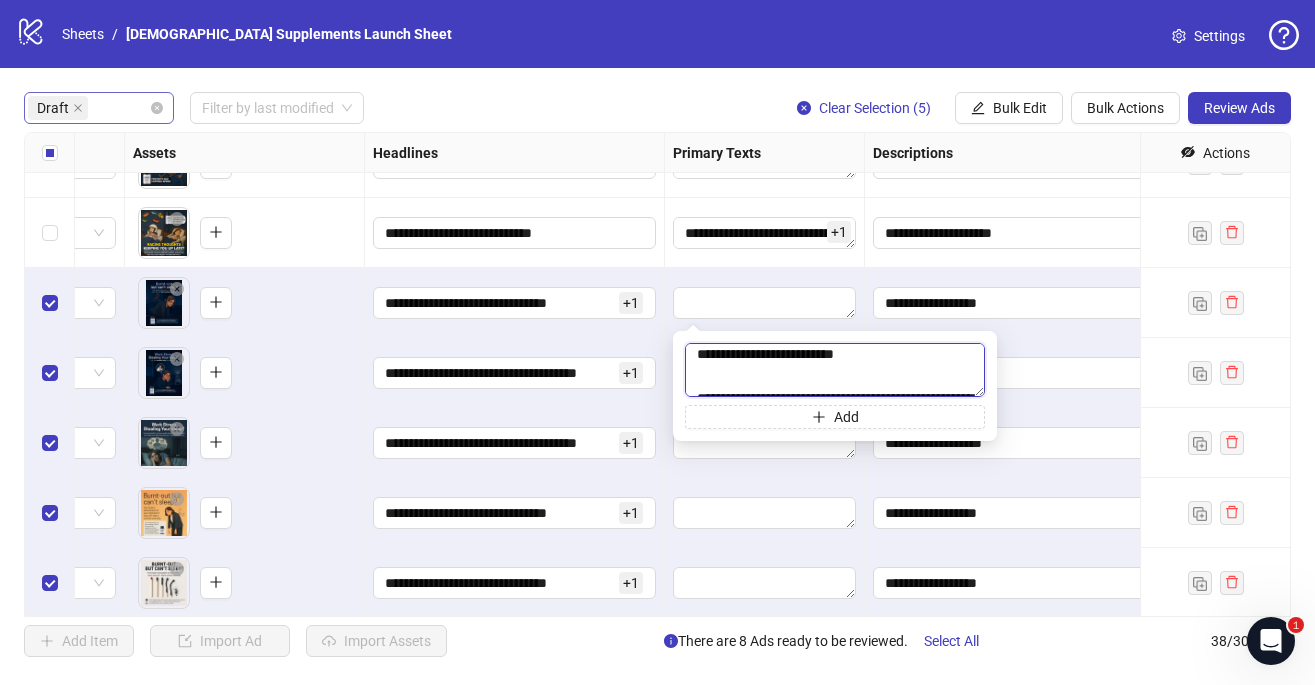scroll, scrollTop: 2407, scrollLeft: 0, axis: vertical 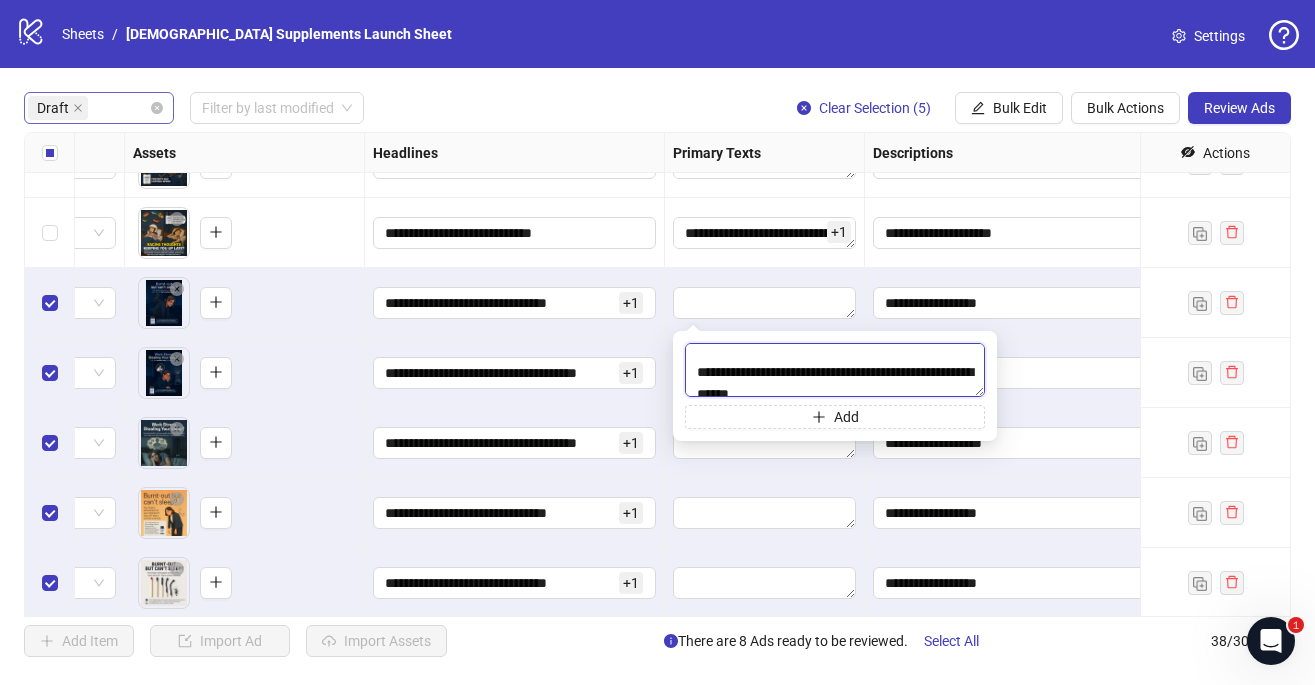 click at bounding box center (835, 370) 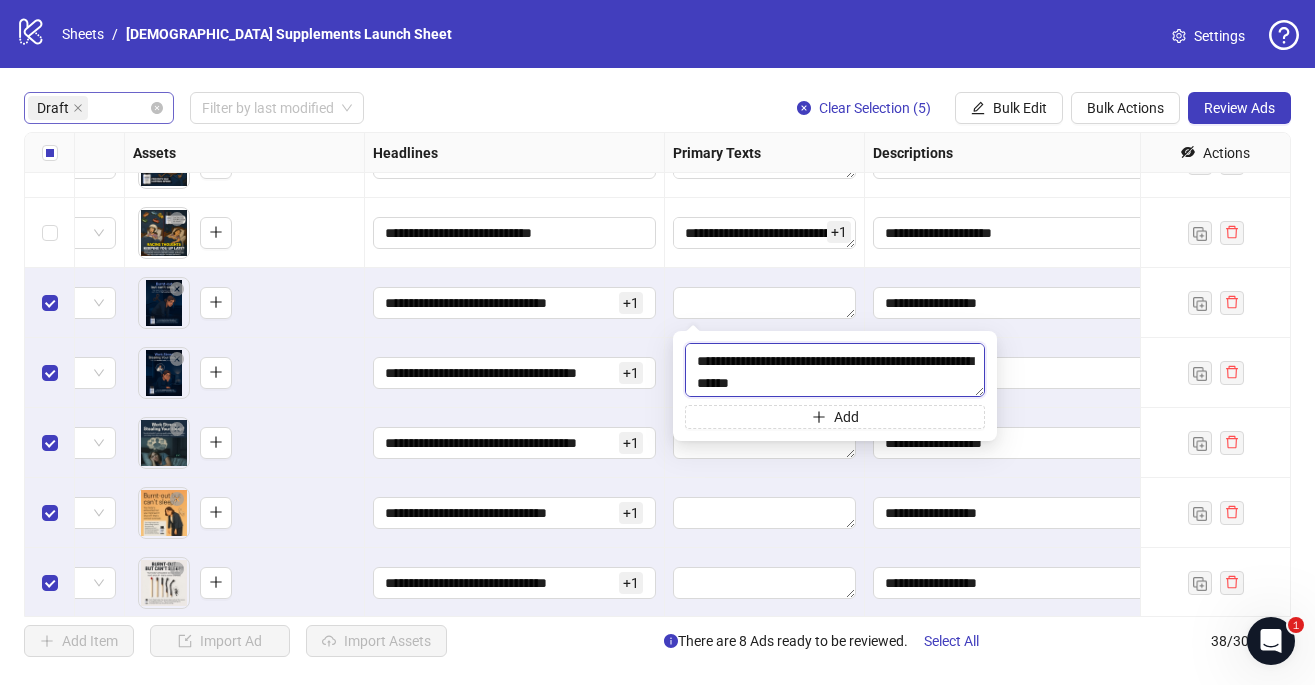 scroll, scrollTop: 2462, scrollLeft: 0, axis: vertical 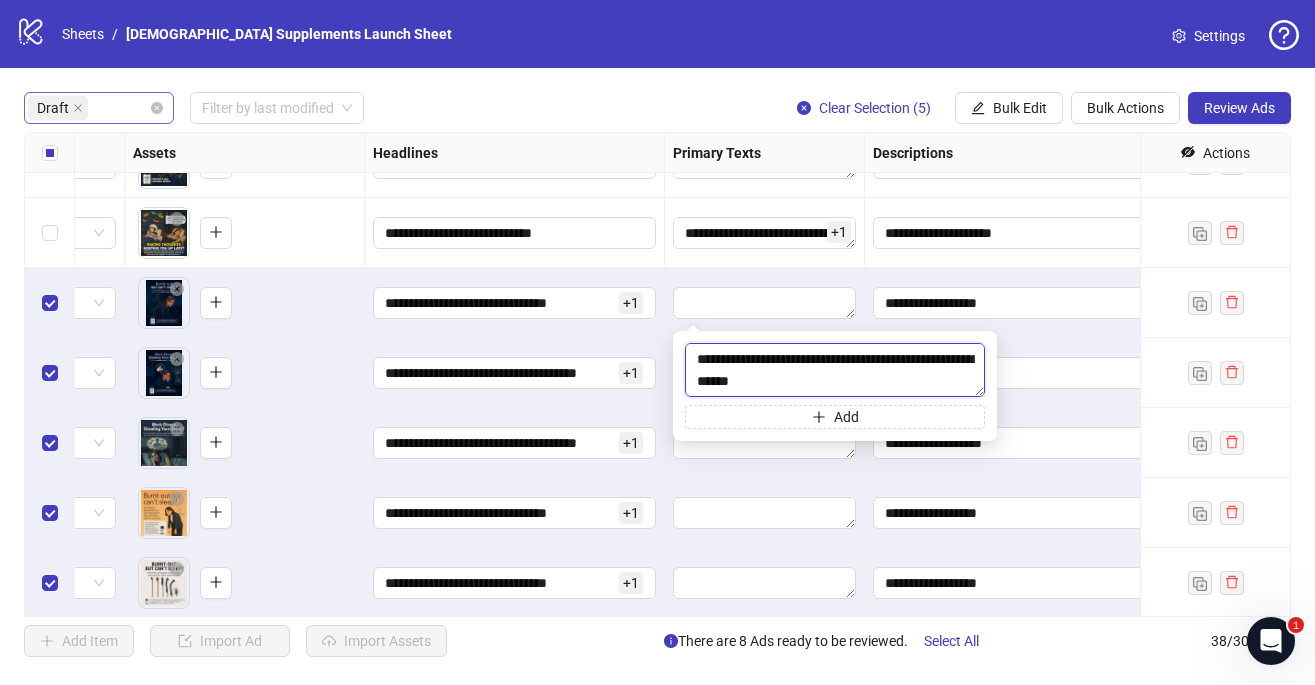 click at bounding box center (835, 370) 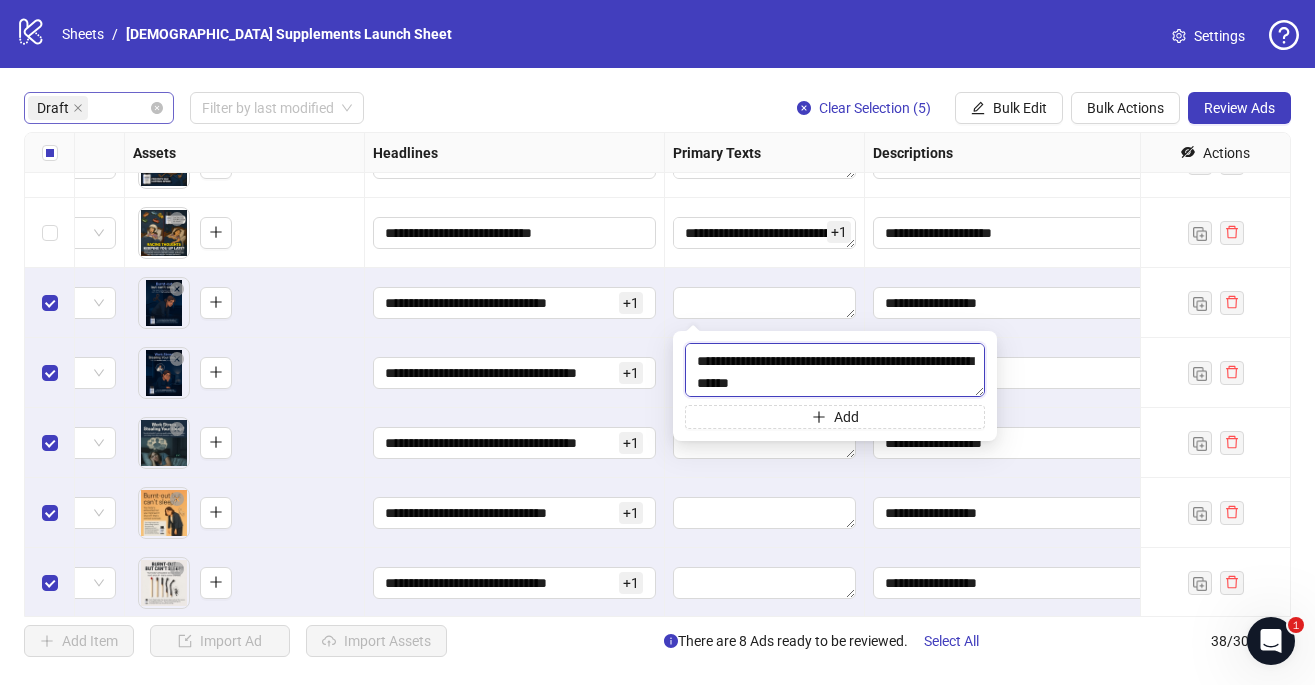 scroll, scrollTop: 2484, scrollLeft: 0, axis: vertical 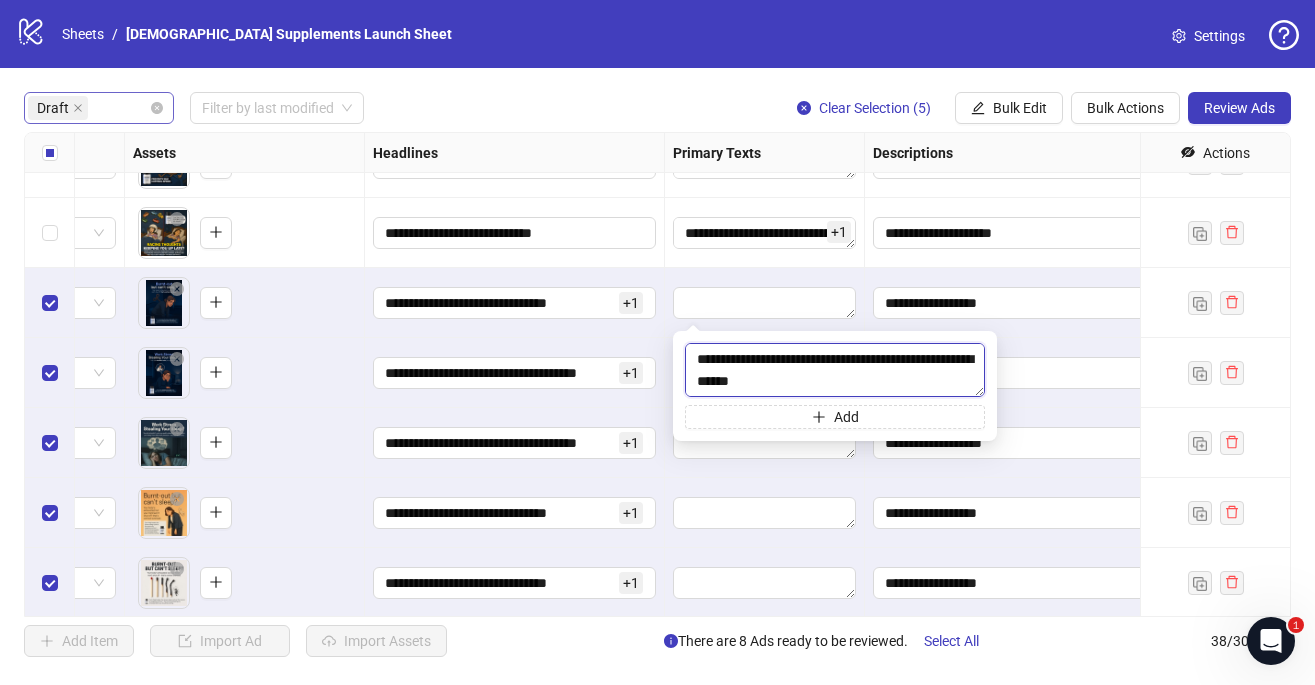 click at bounding box center (835, 370) 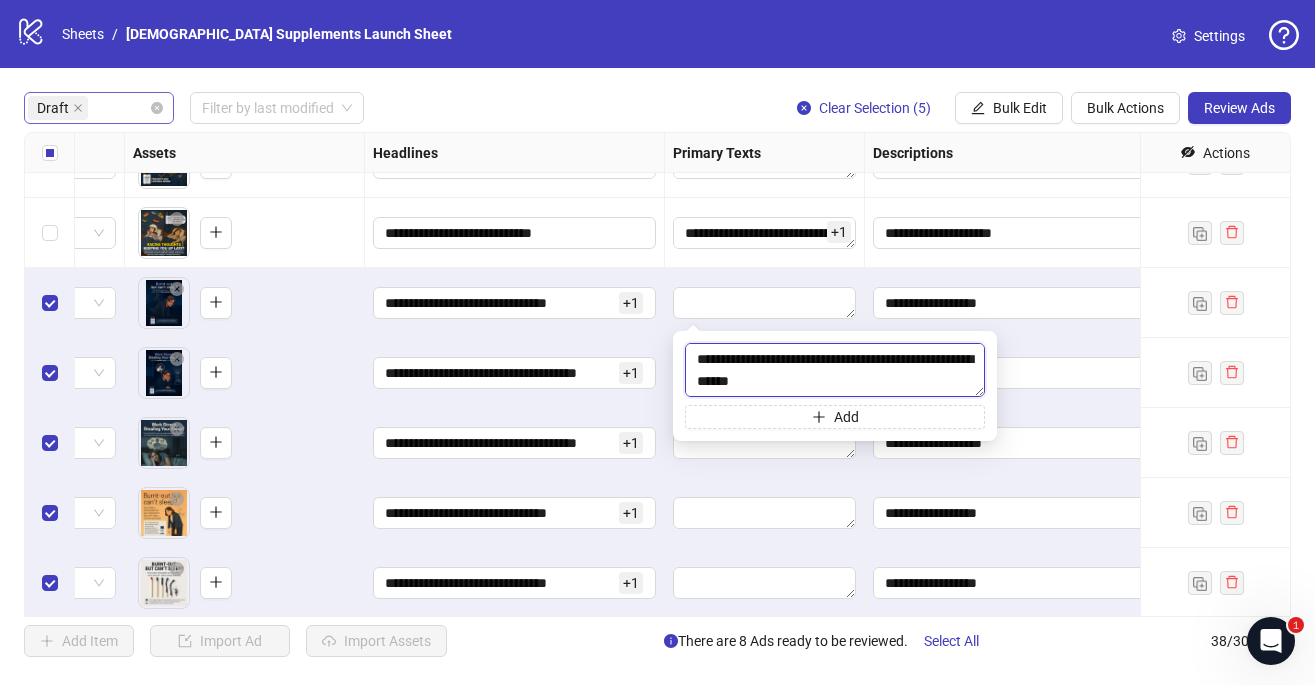 scroll, scrollTop: 2550, scrollLeft: 0, axis: vertical 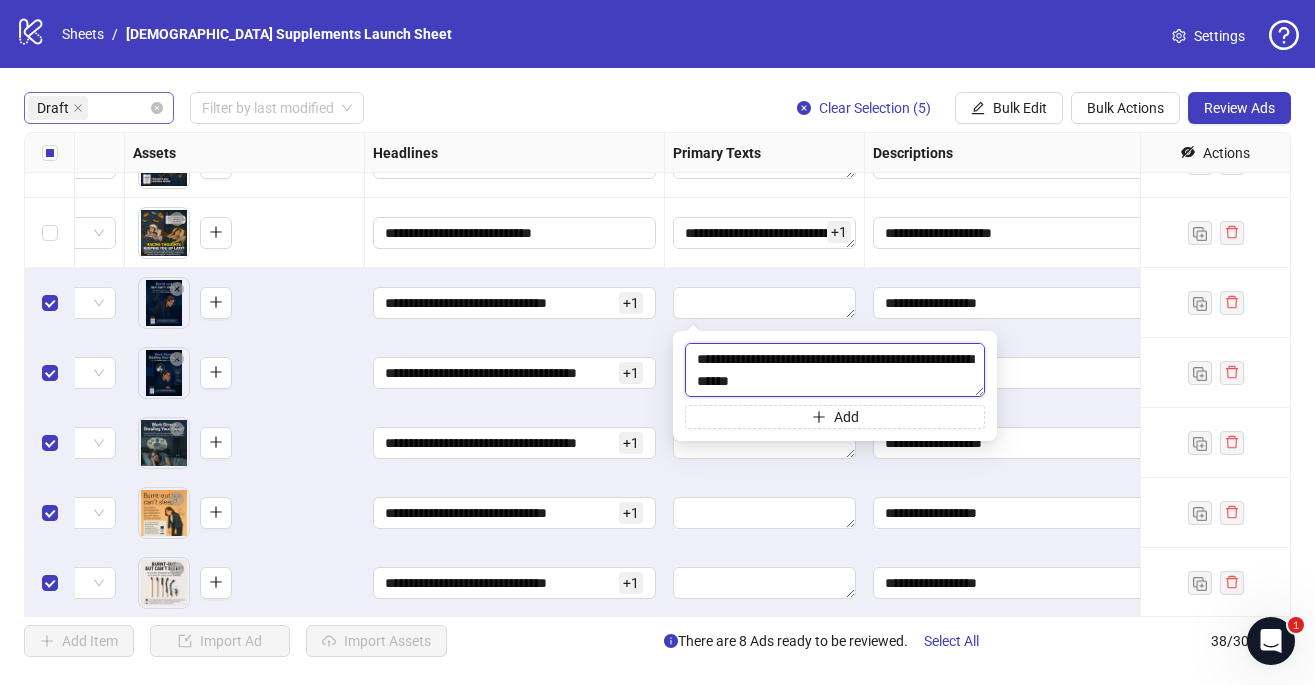 click at bounding box center (835, 370) 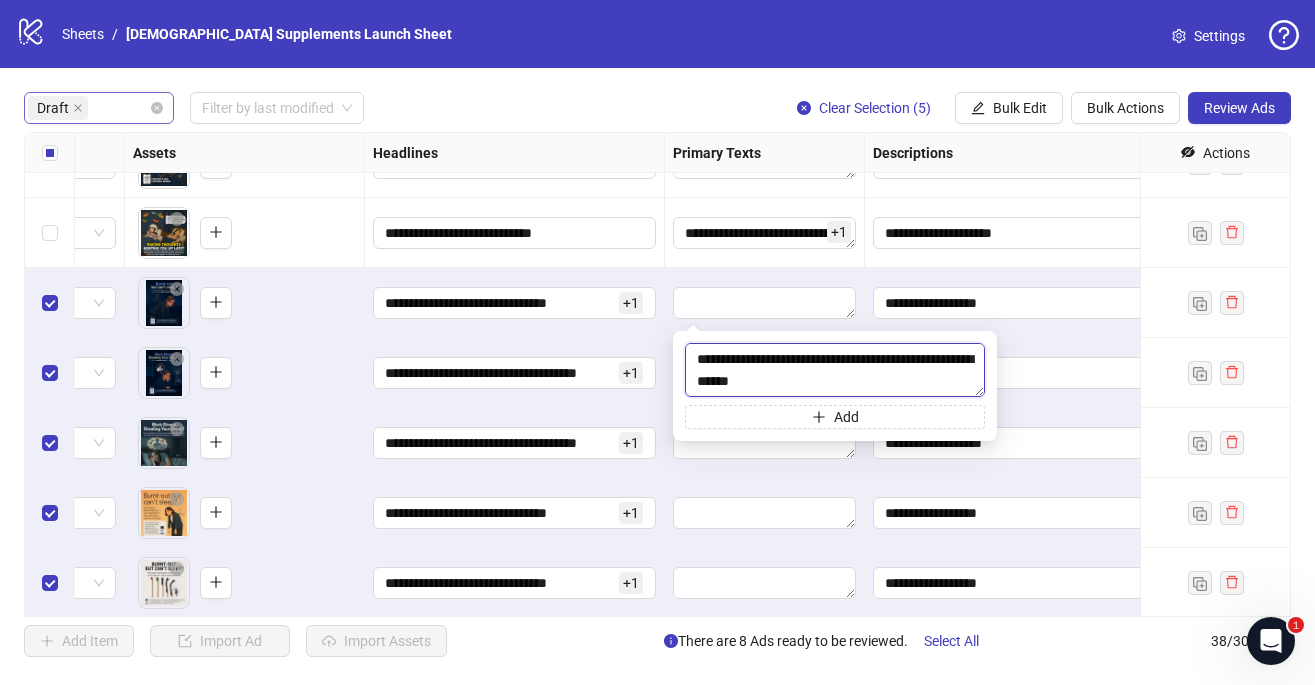 scroll, scrollTop: 2647, scrollLeft: 0, axis: vertical 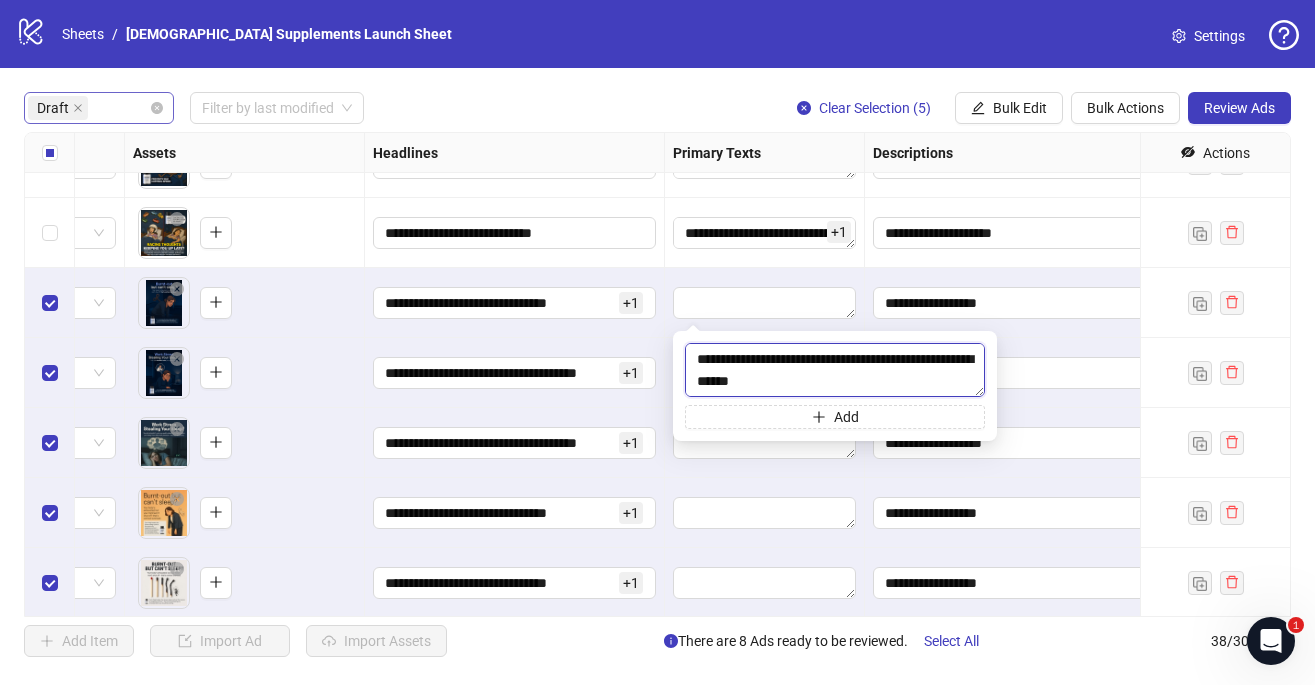 click at bounding box center (835, 370) 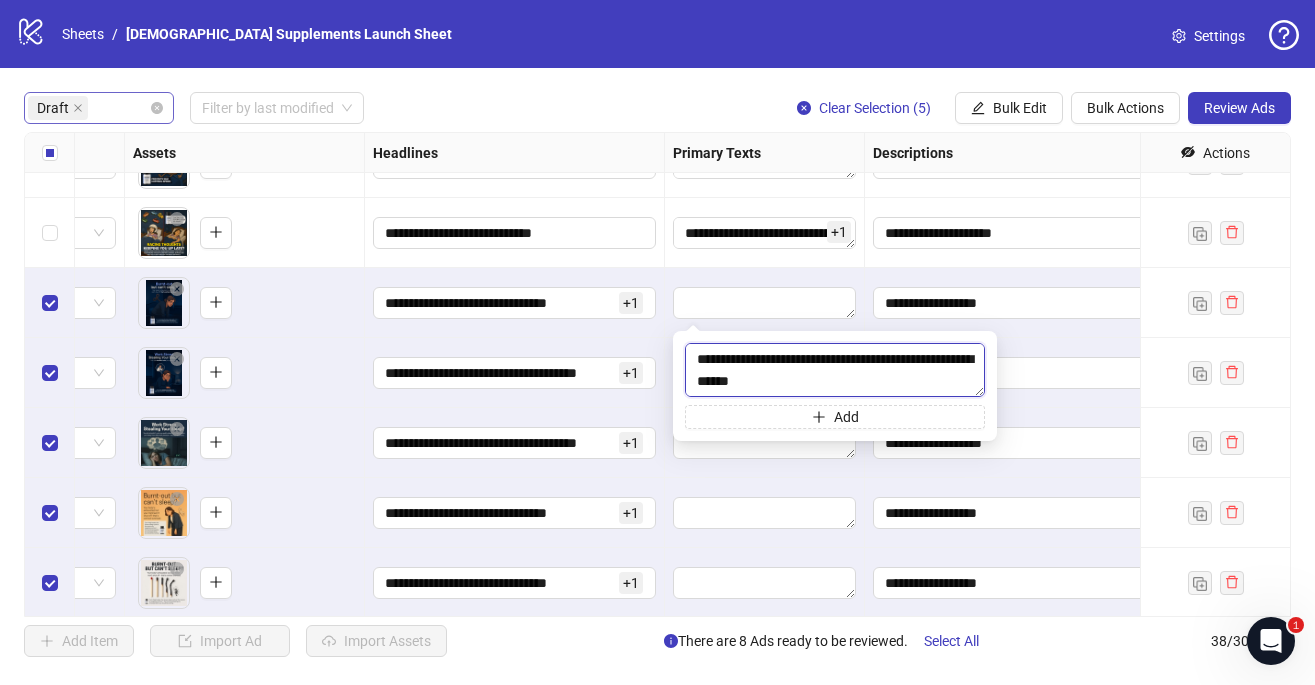 scroll, scrollTop: 2948, scrollLeft: 0, axis: vertical 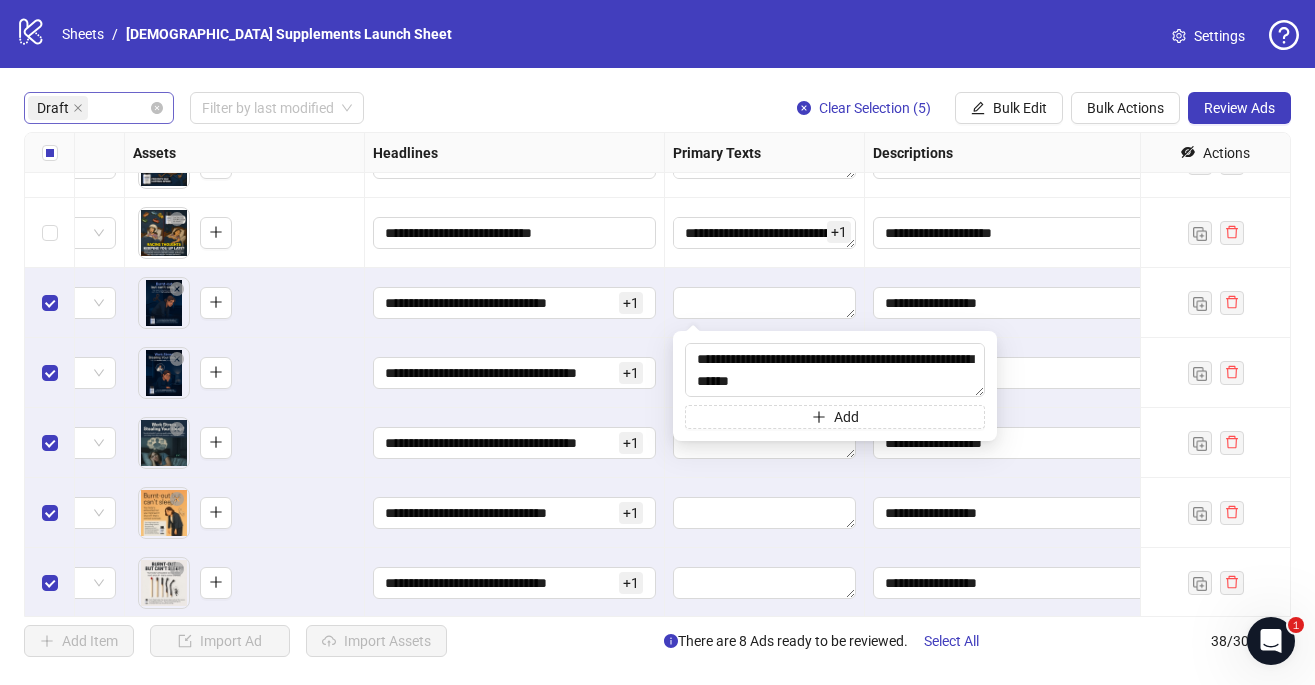 click on "**********" at bounding box center [515, 373] 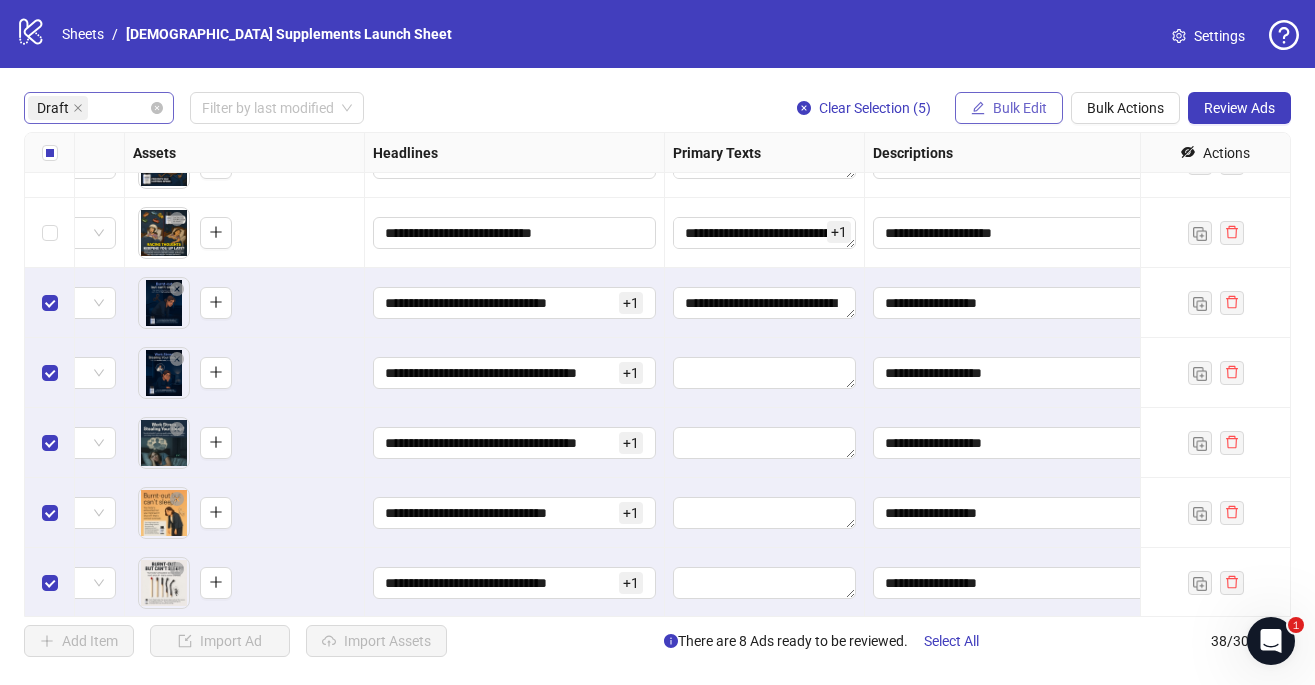click on "Bulk Edit" at bounding box center (1020, 108) 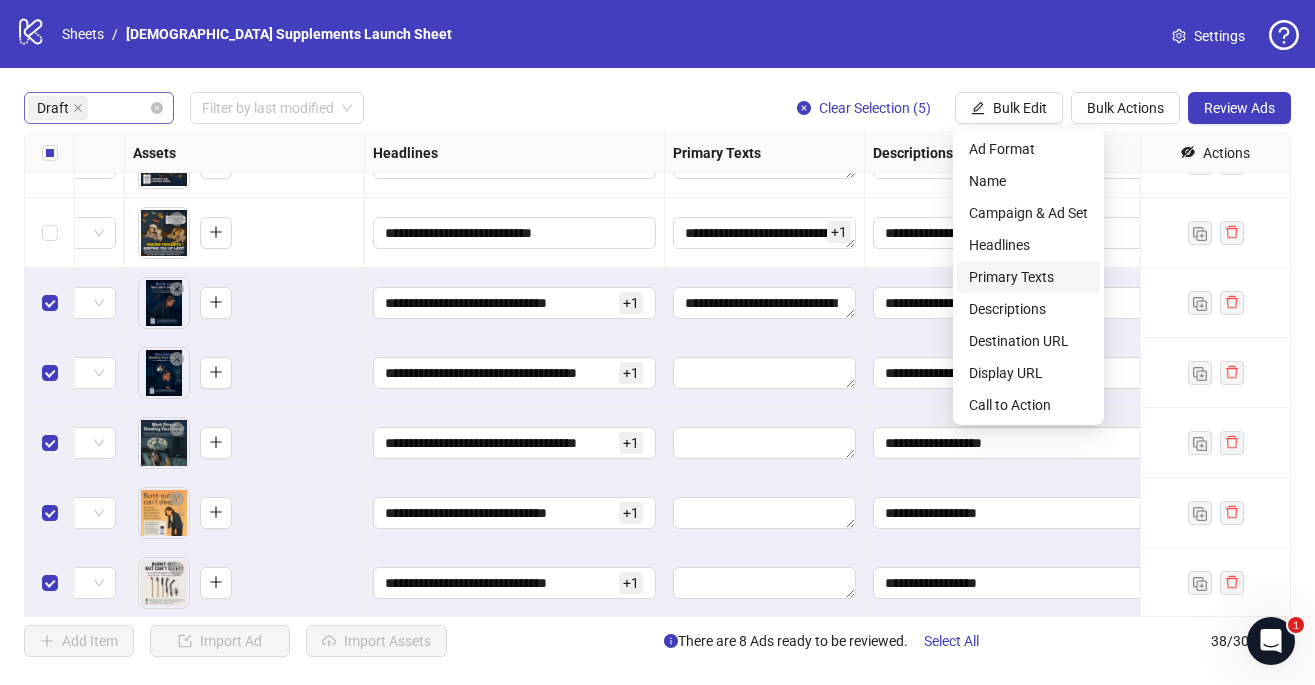 click on "Primary Texts" at bounding box center [1028, 277] 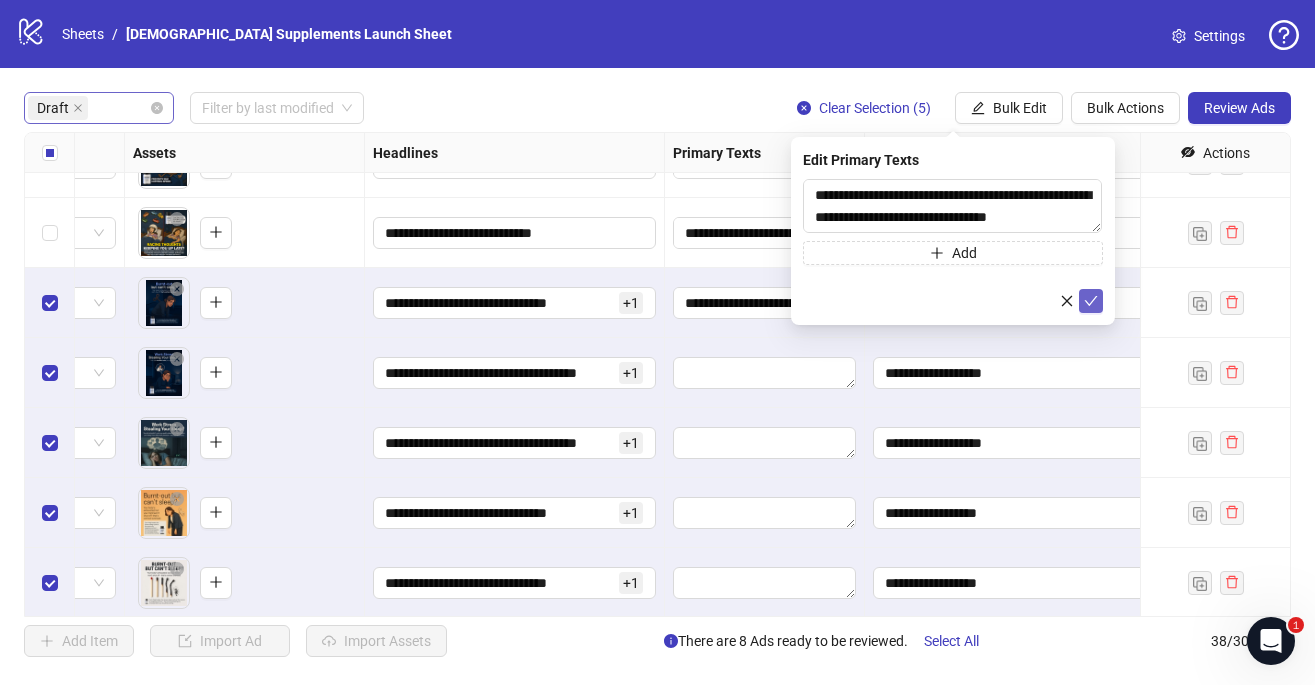 click 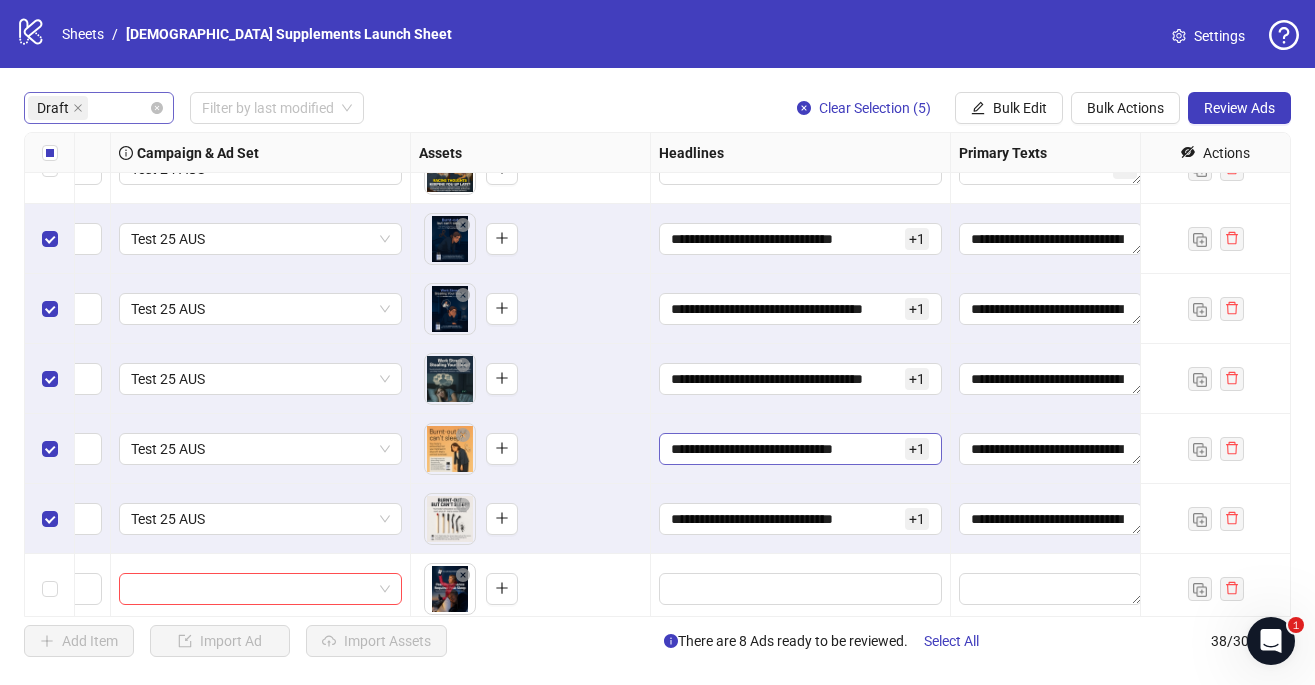 scroll, scrollTop: 179, scrollLeft: 526, axis: both 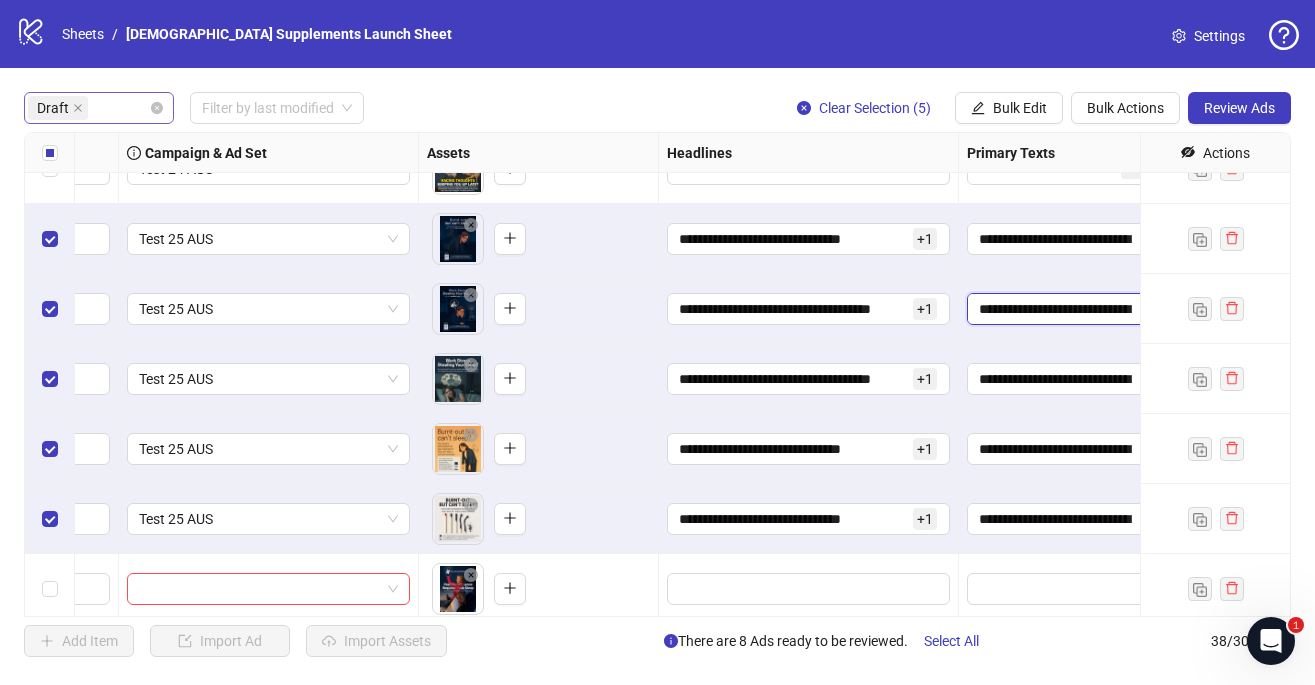 click at bounding box center [1058, 309] 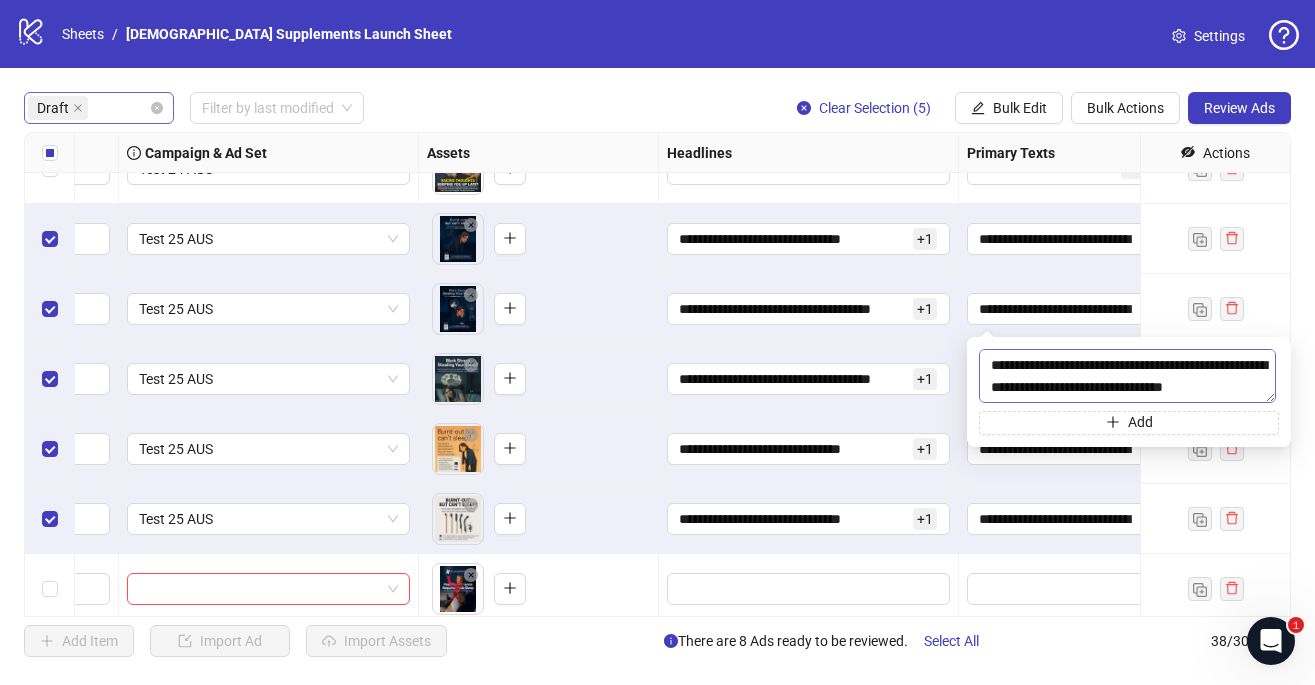 click at bounding box center [1127, 376] 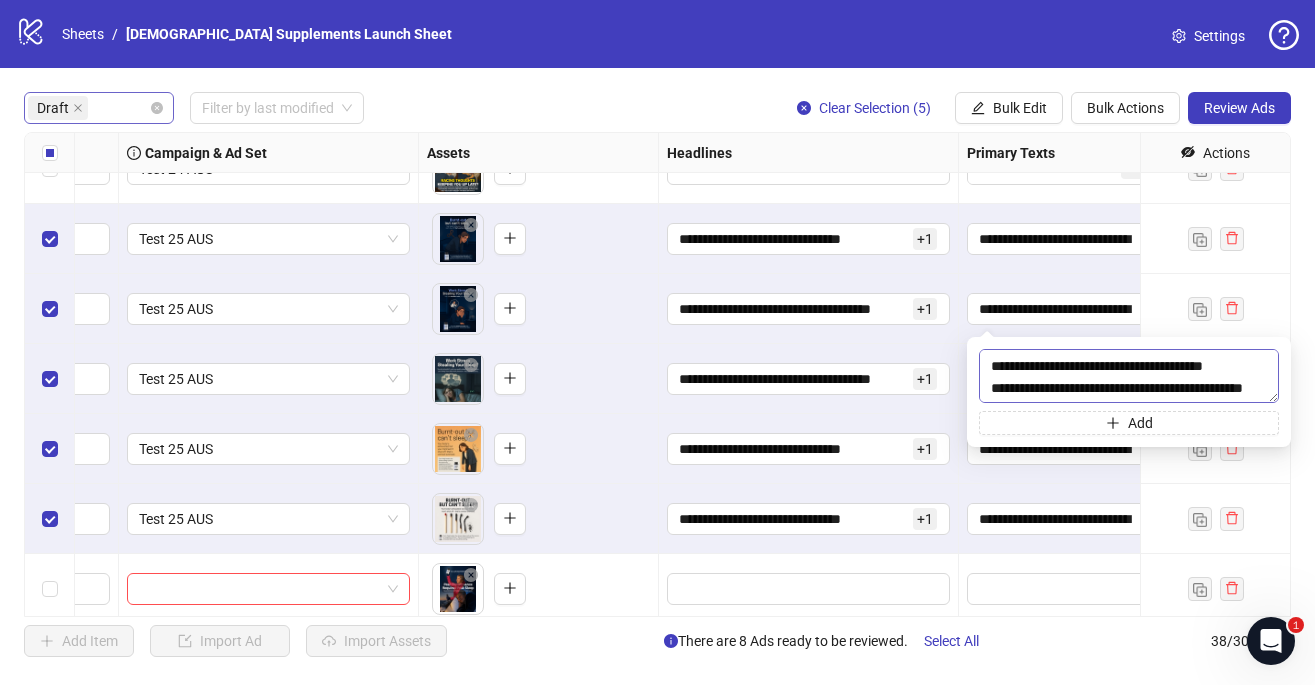 scroll, scrollTop: 30, scrollLeft: 0, axis: vertical 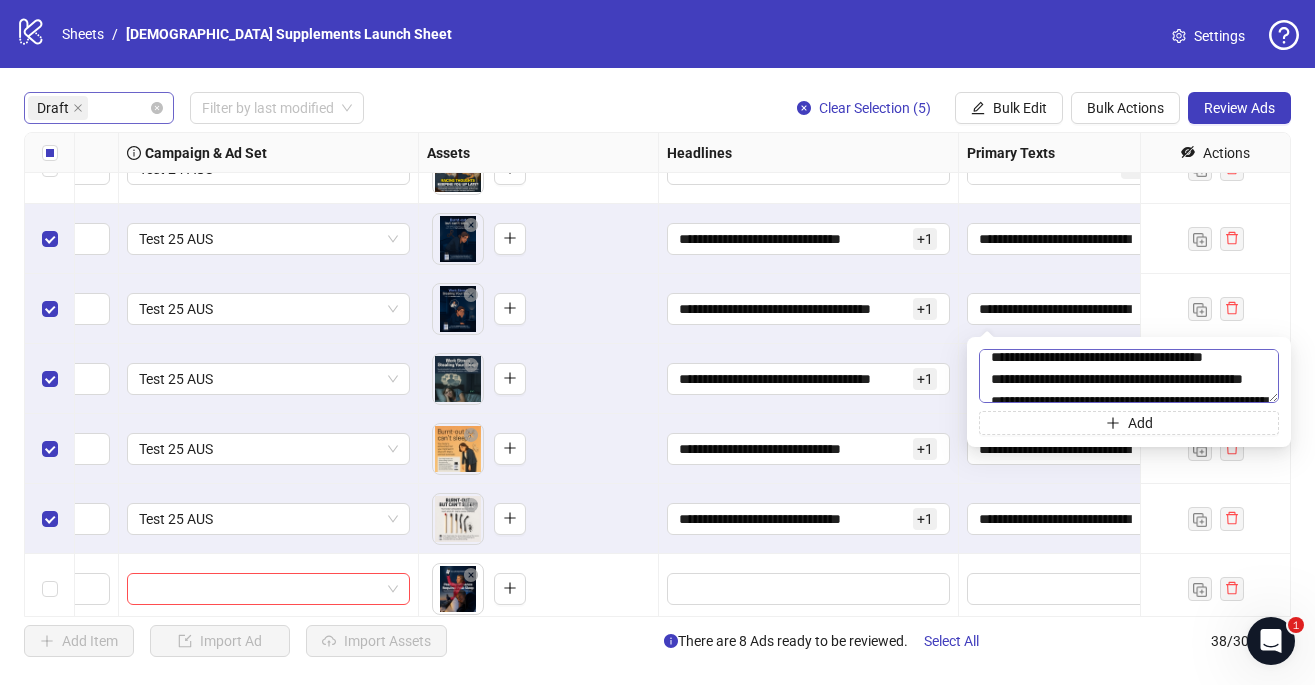 click at bounding box center (1129, 376) 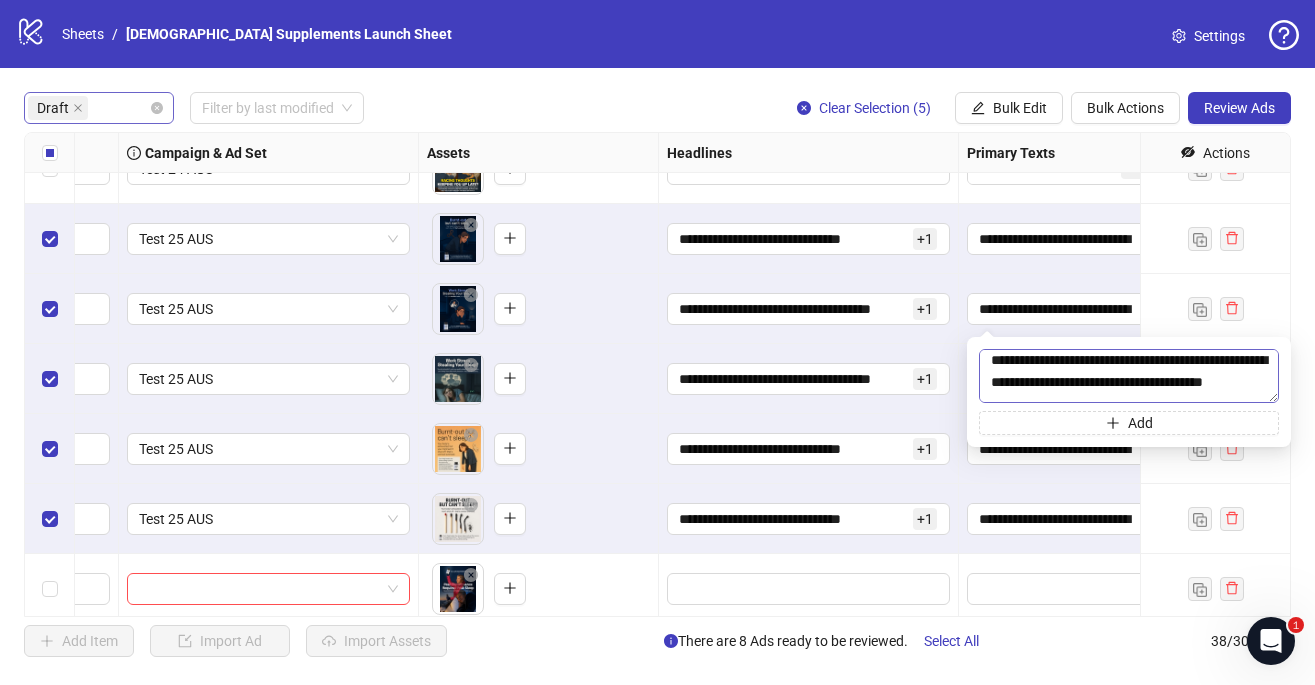 scroll, scrollTop: 0, scrollLeft: 0, axis: both 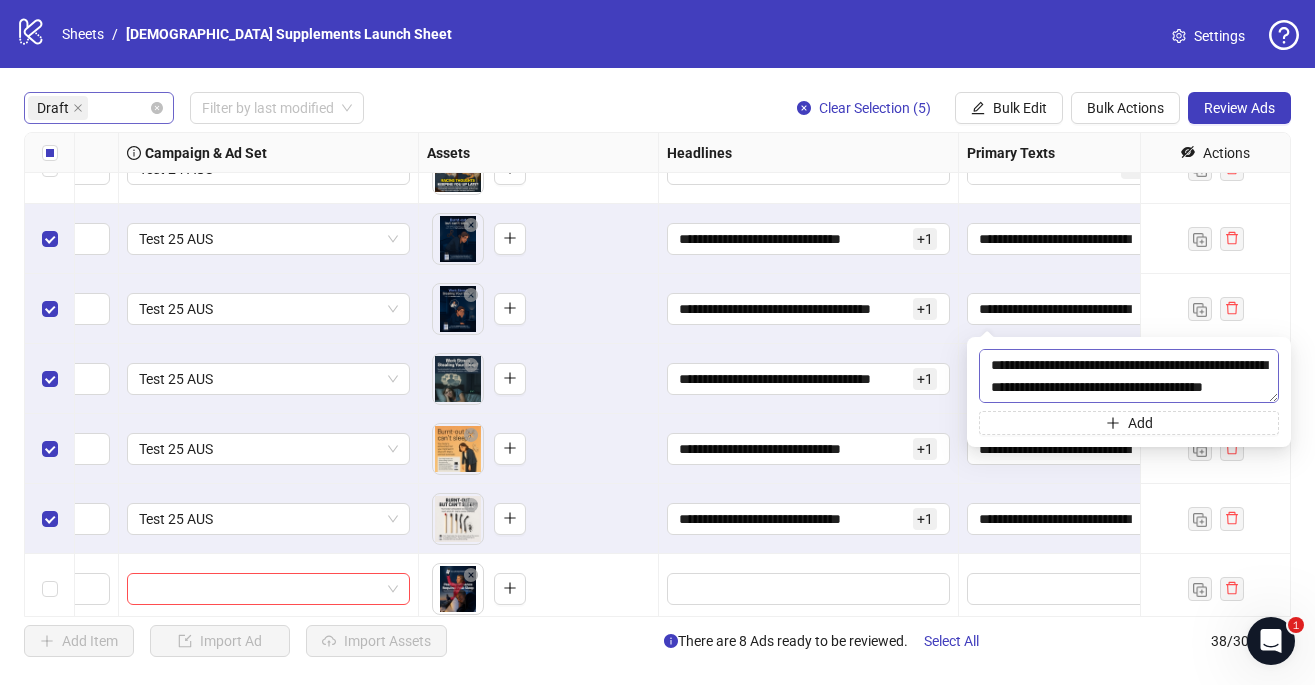 click at bounding box center [1129, 376] 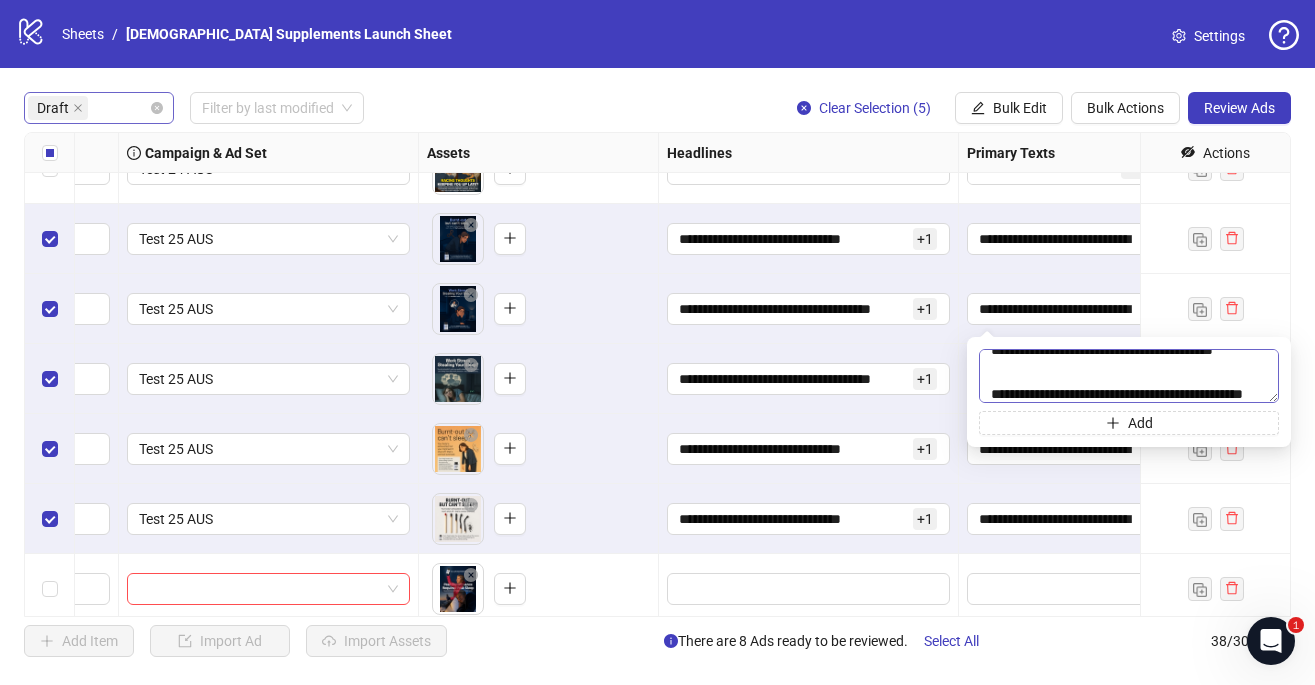 scroll, scrollTop: 42, scrollLeft: 0, axis: vertical 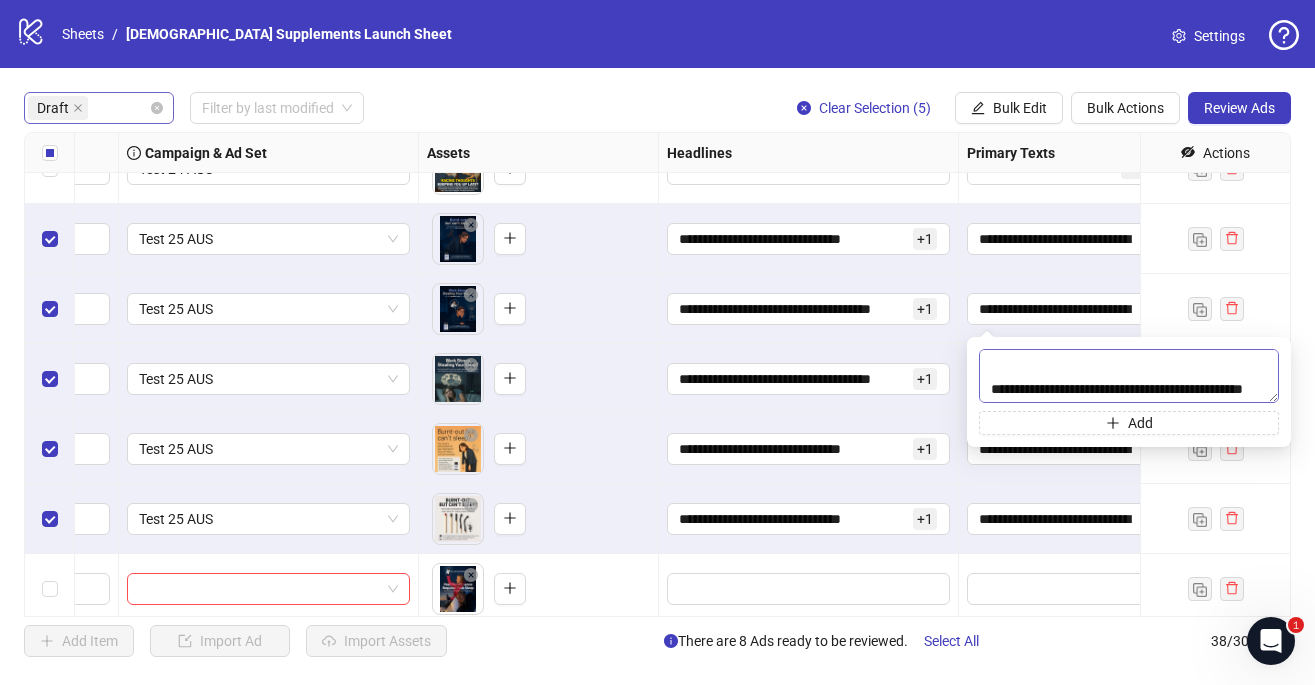 click at bounding box center [1129, 376] 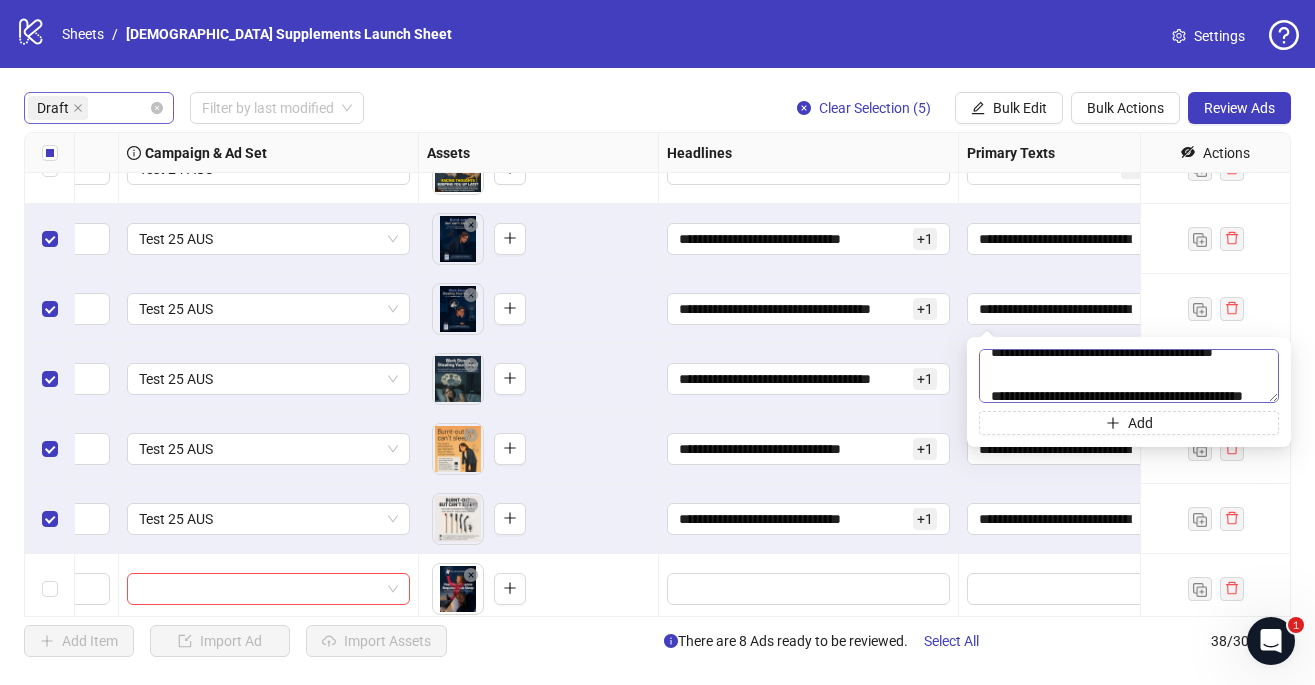 scroll, scrollTop: 102, scrollLeft: 0, axis: vertical 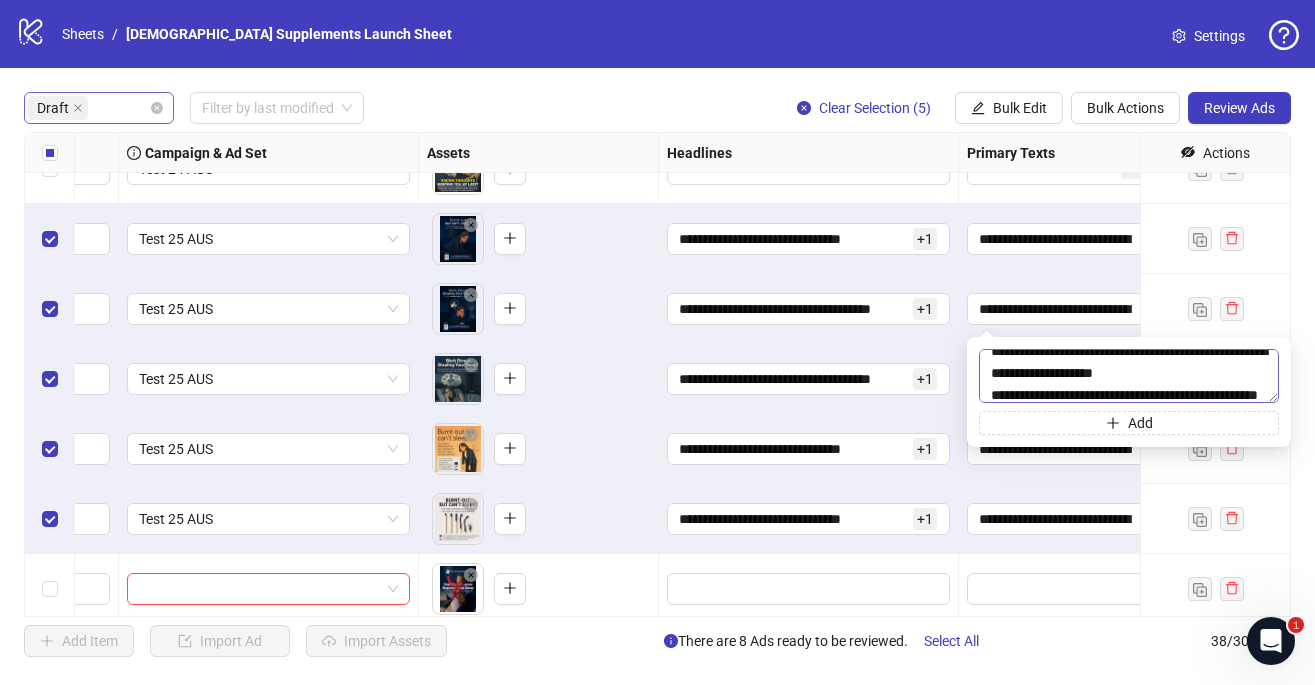 click at bounding box center (1129, 376) 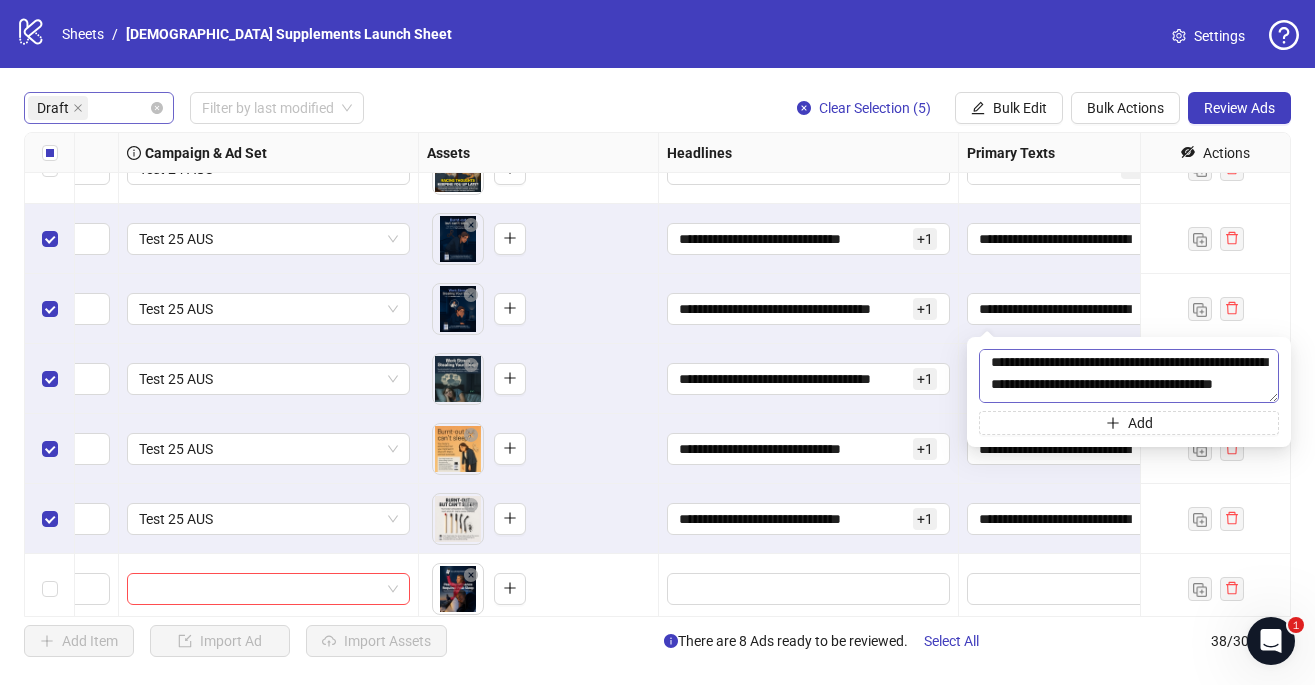 scroll, scrollTop: 0, scrollLeft: 0, axis: both 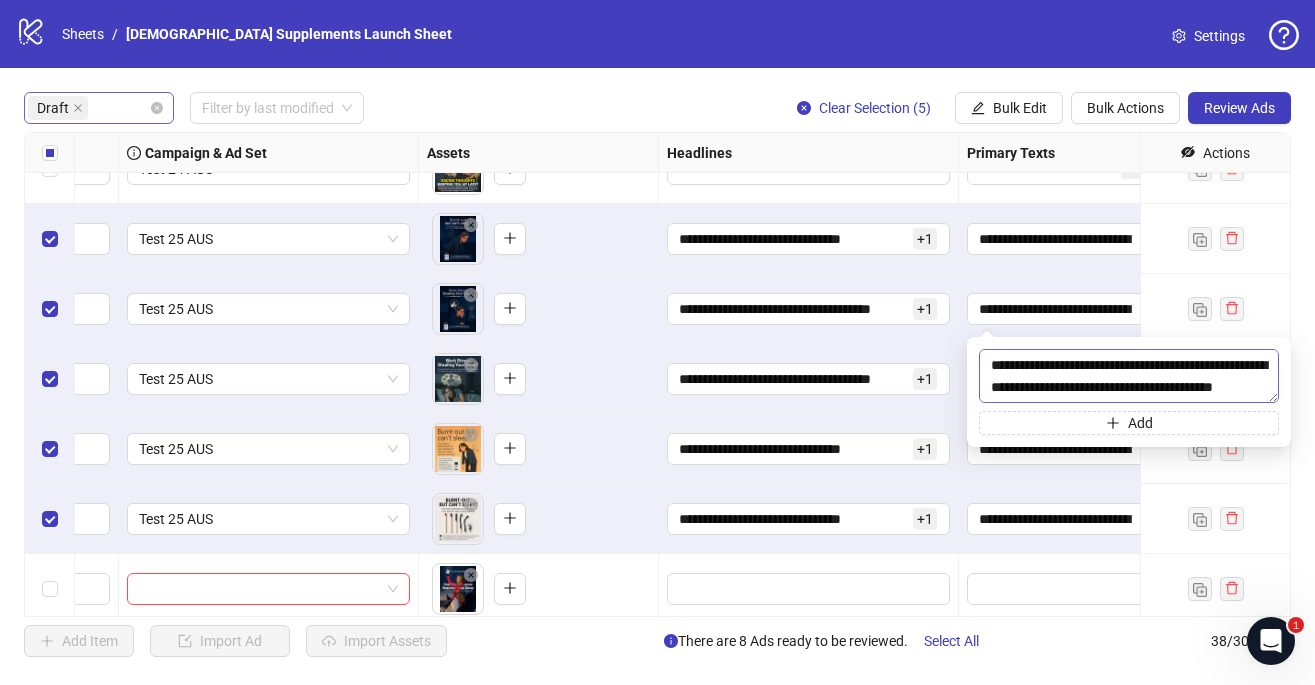 click at bounding box center [1129, 376] 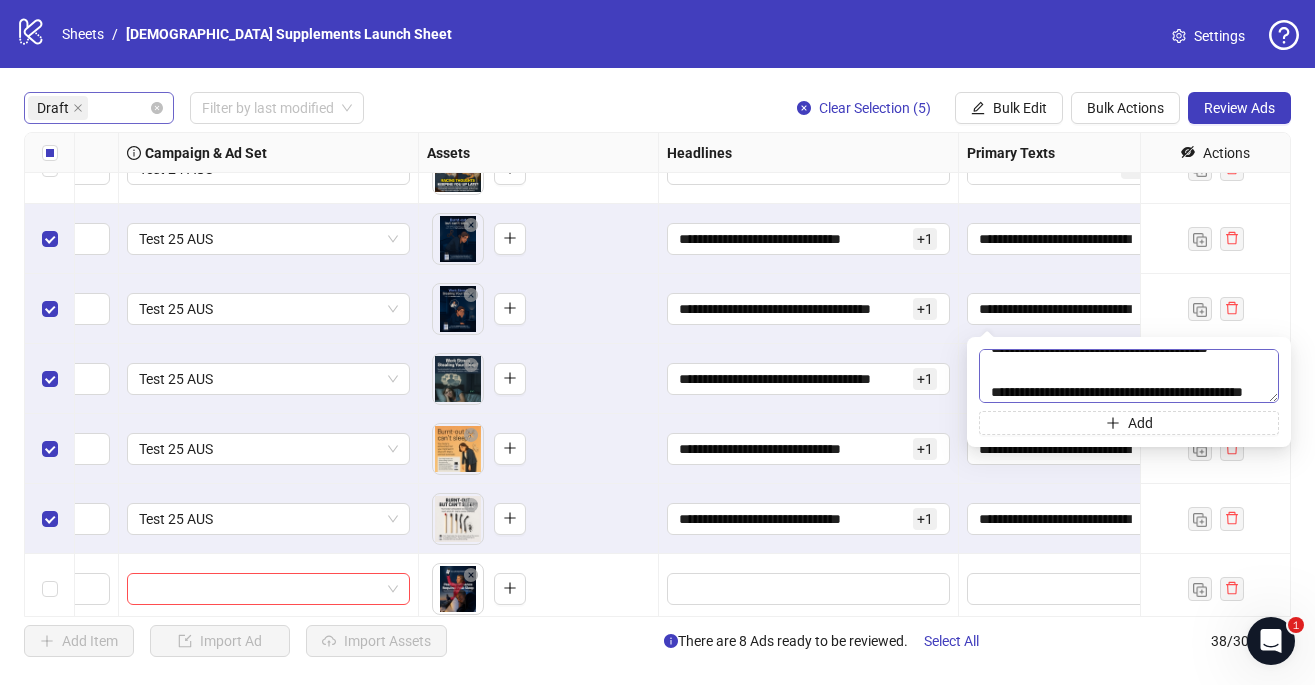 scroll, scrollTop: 40, scrollLeft: 0, axis: vertical 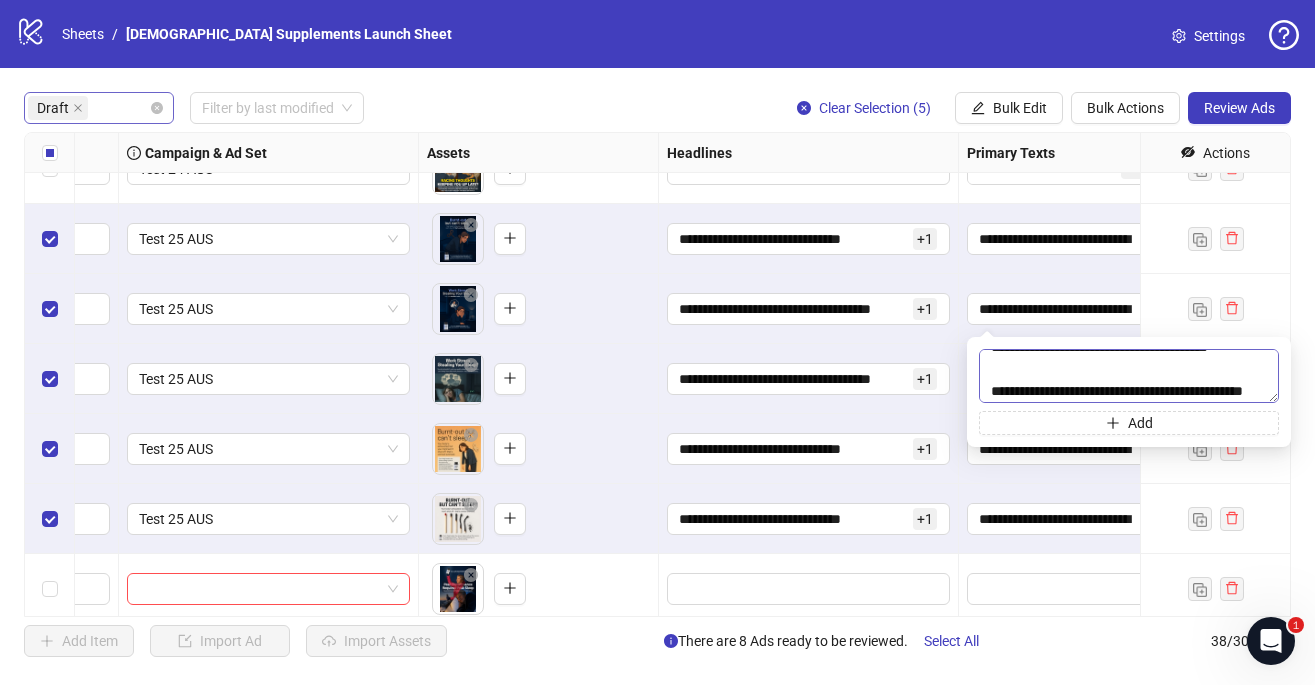 click at bounding box center (1129, 376) 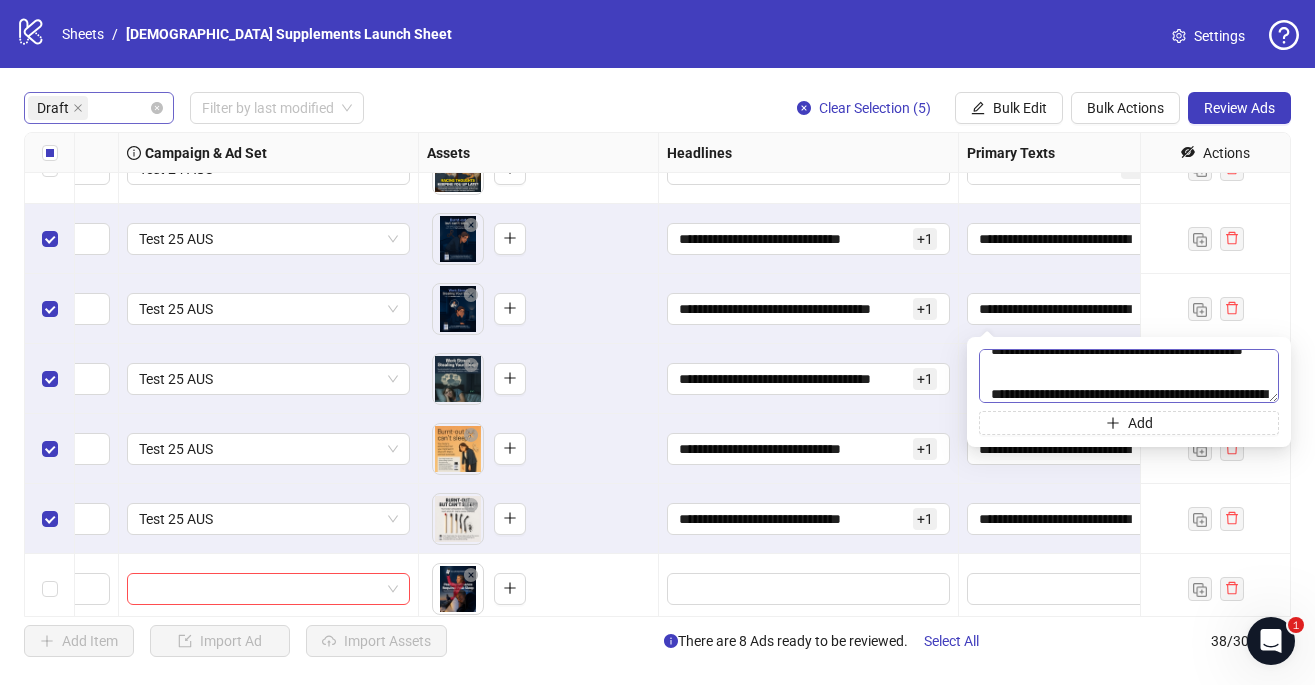 scroll, scrollTop: 93, scrollLeft: 0, axis: vertical 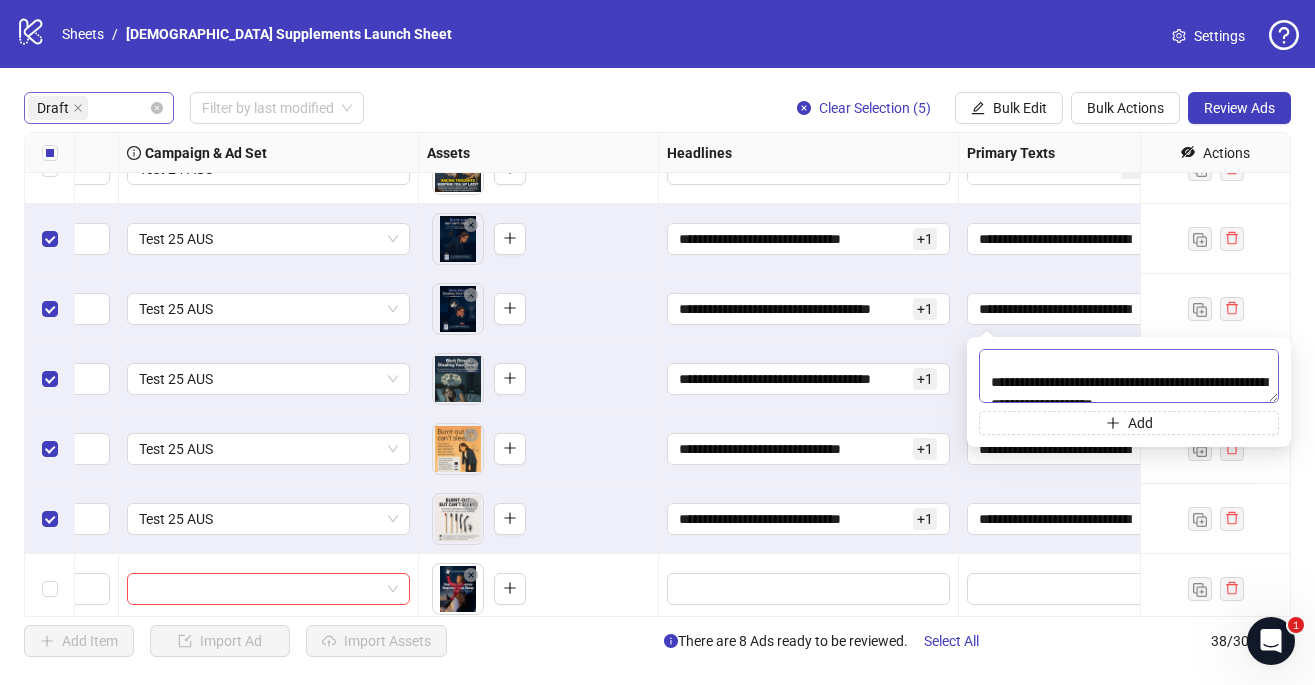 click at bounding box center (1129, 376) 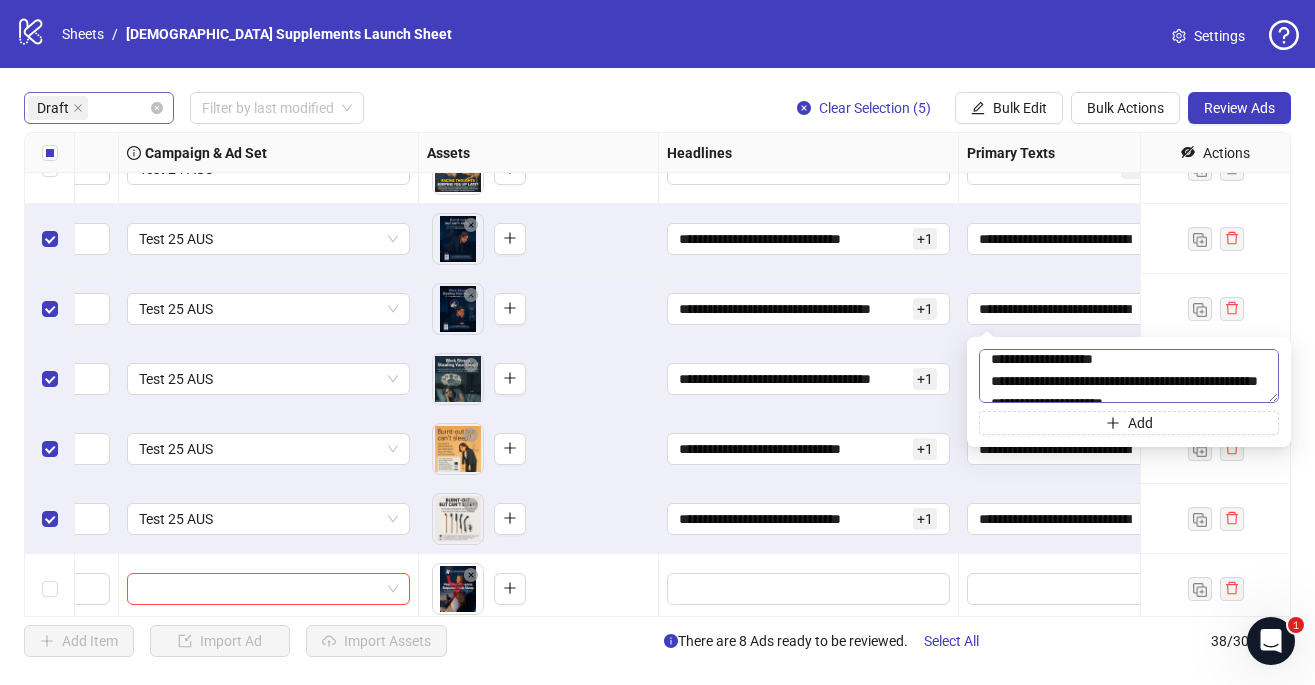 scroll, scrollTop: 184, scrollLeft: 0, axis: vertical 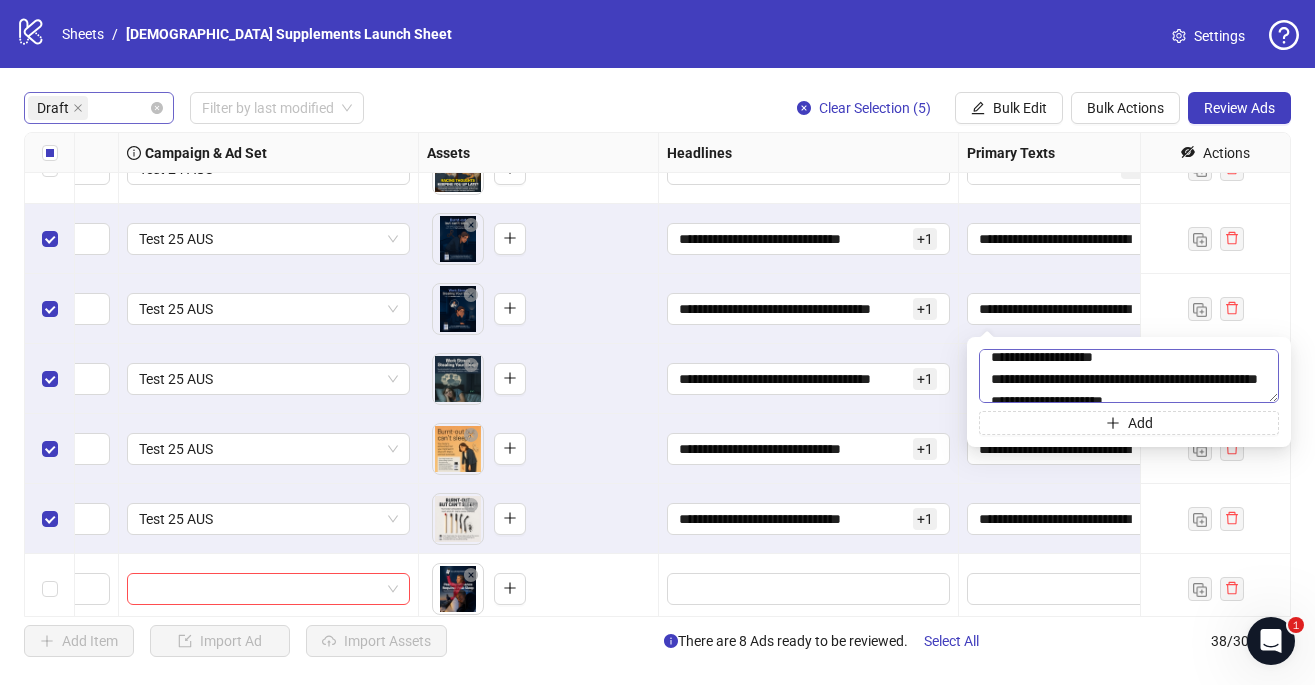 click at bounding box center (1129, 376) 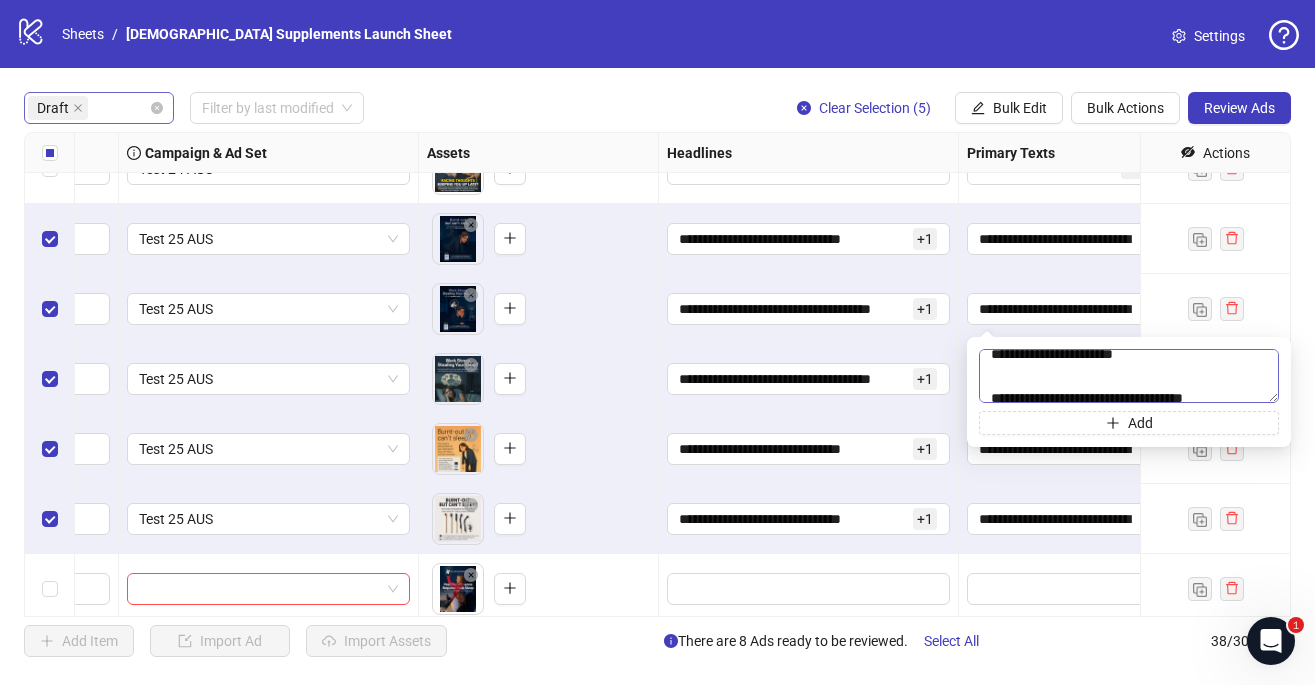 scroll, scrollTop: 170, scrollLeft: 0, axis: vertical 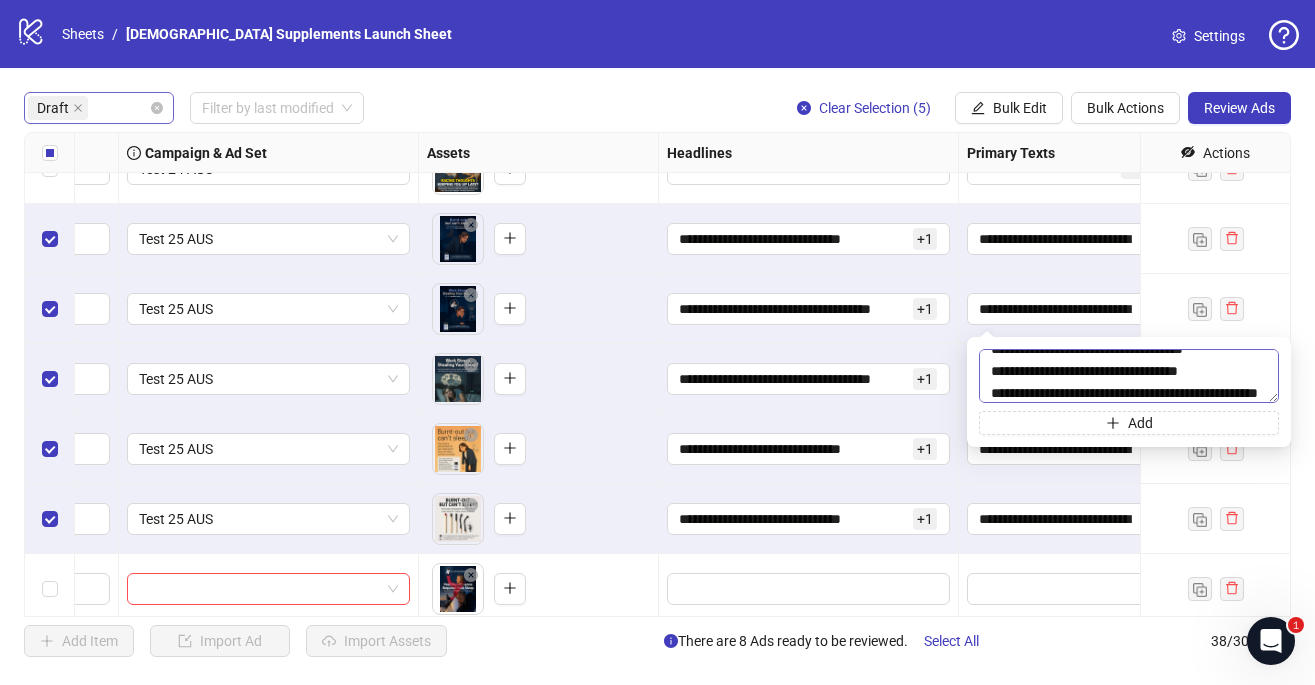 click at bounding box center [1129, 376] 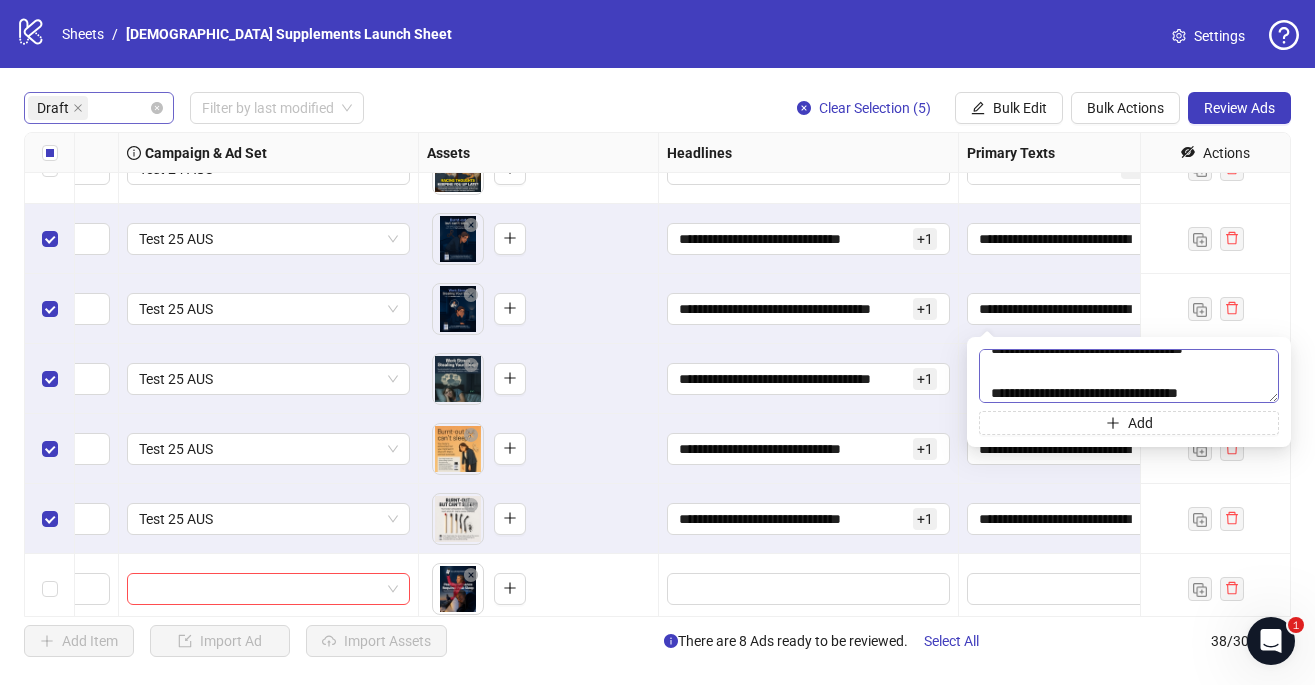 scroll, scrollTop: 192, scrollLeft: 0, axis: vertical 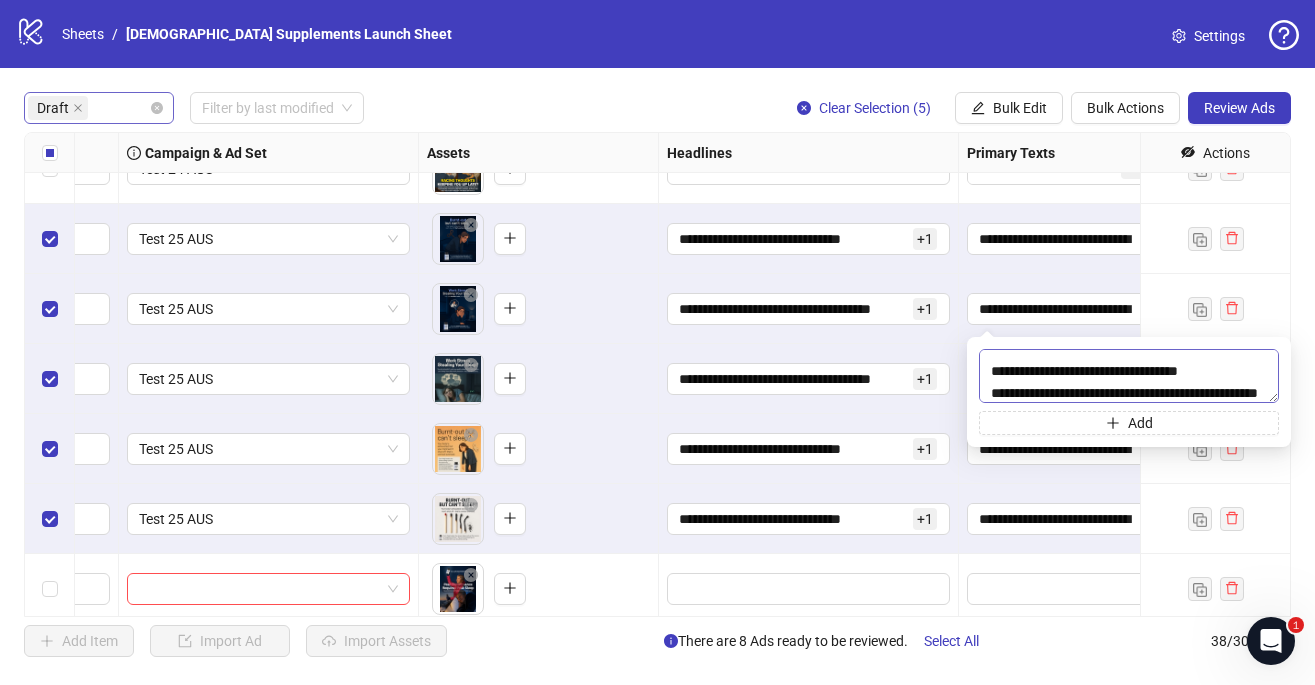click at bounding box center (1129, 376) 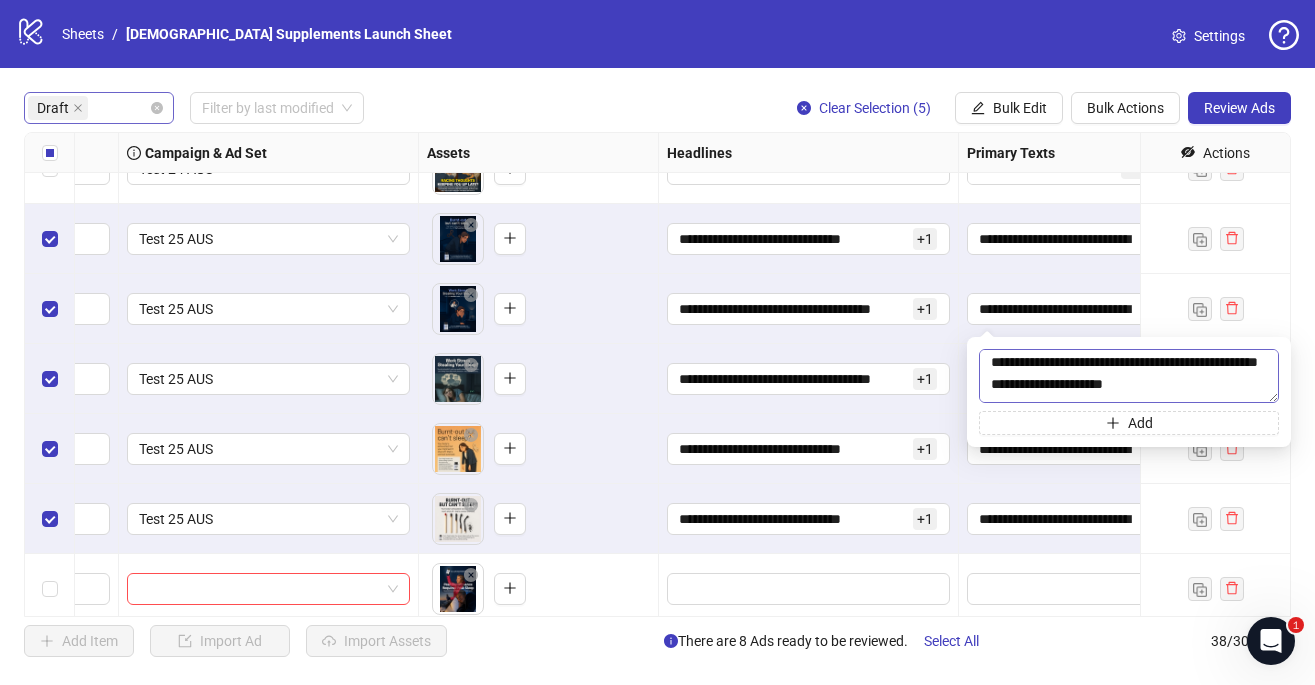 scroll, scrollTop: 268, scrollLeft: 0, axis: vertical 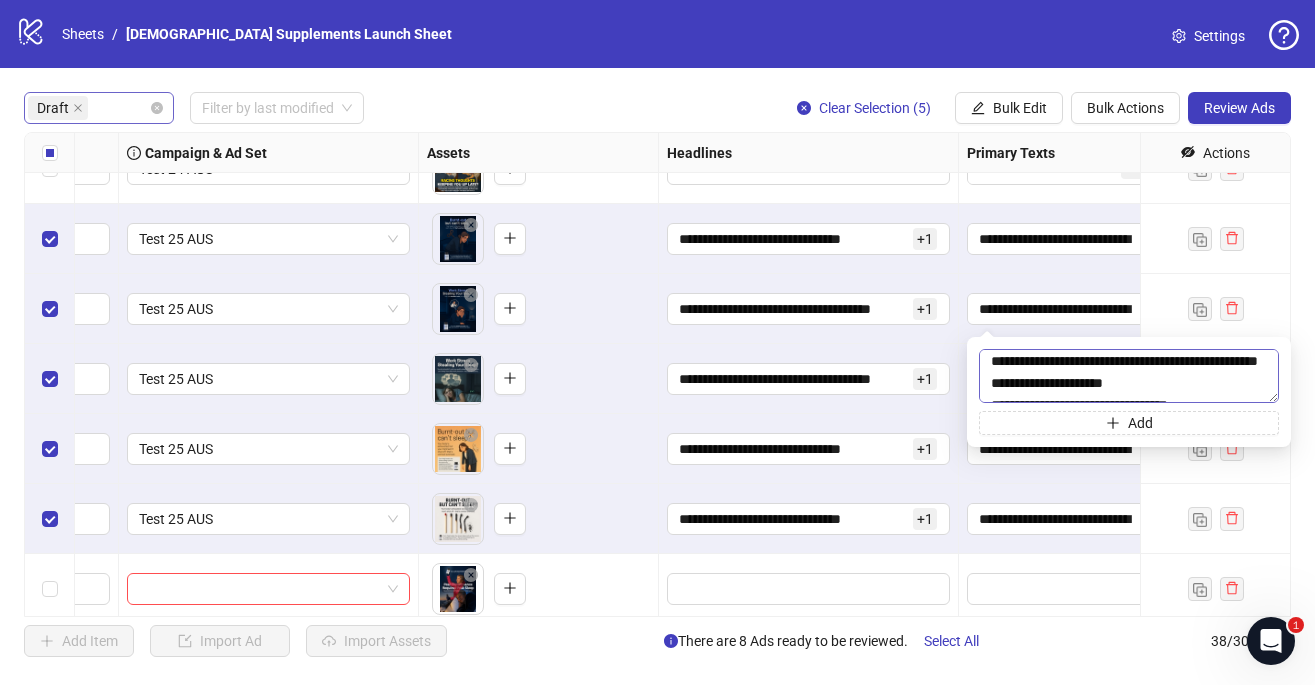 click at bounding box center [1129, 376] 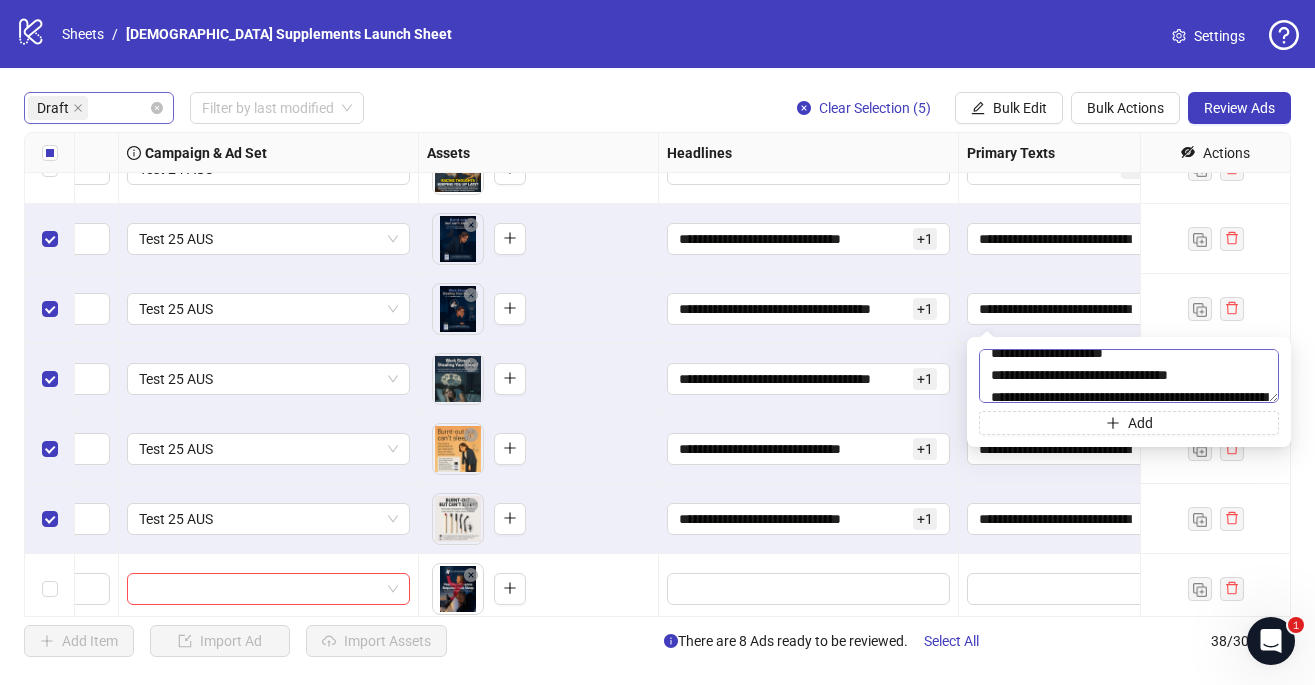 scroll, scrollTop: 298, scrollLeft: 0, axis: vertical 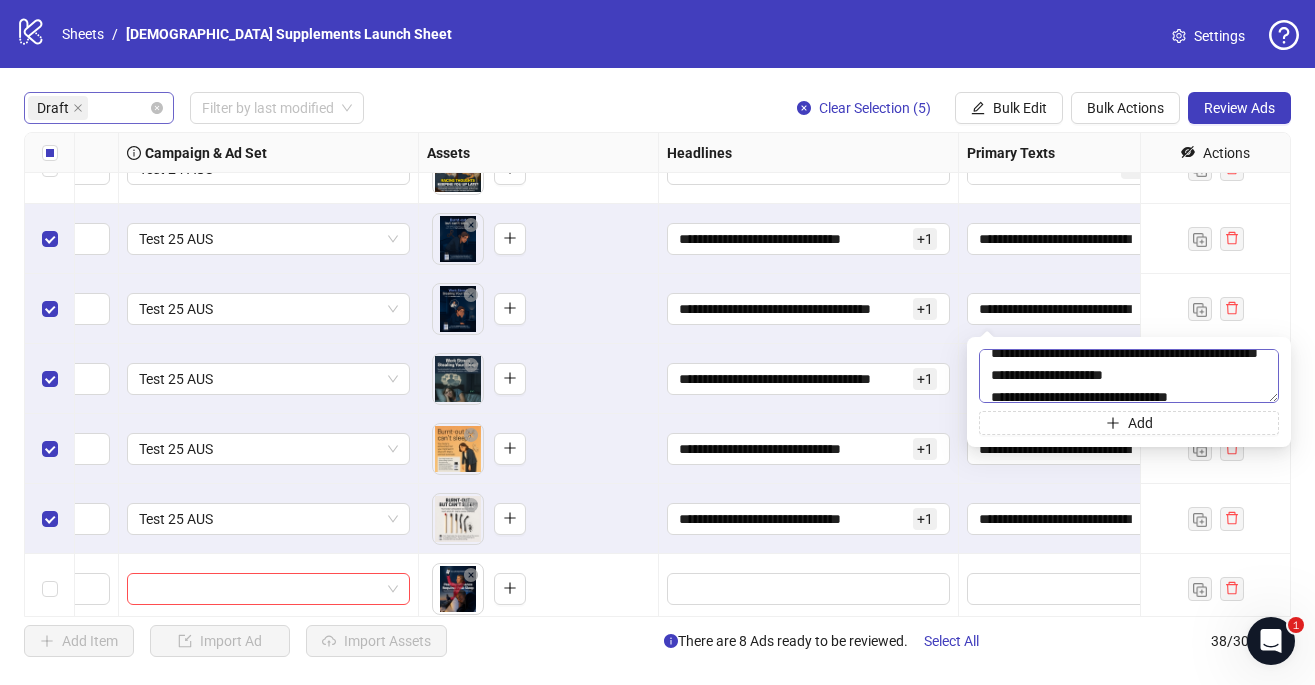 click at bounding box center [1129, 376] 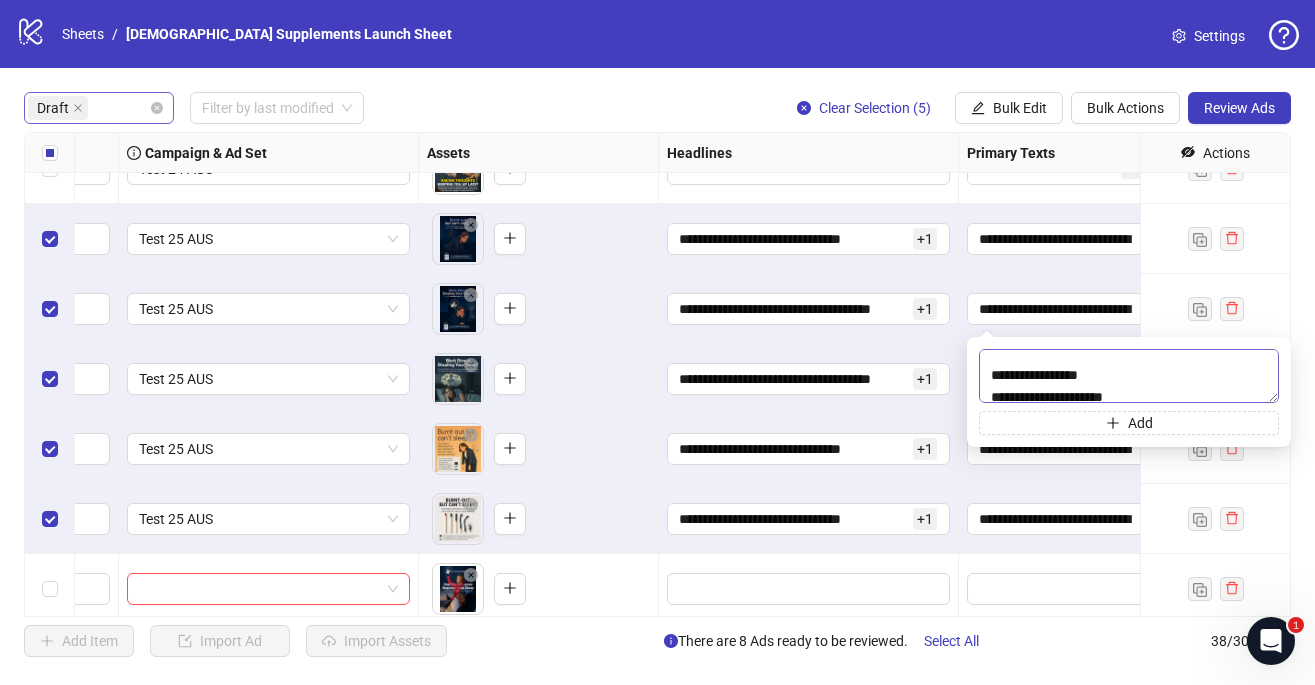 scroll, scrollTop: 342, scrollLeft: 0, axis: vertical 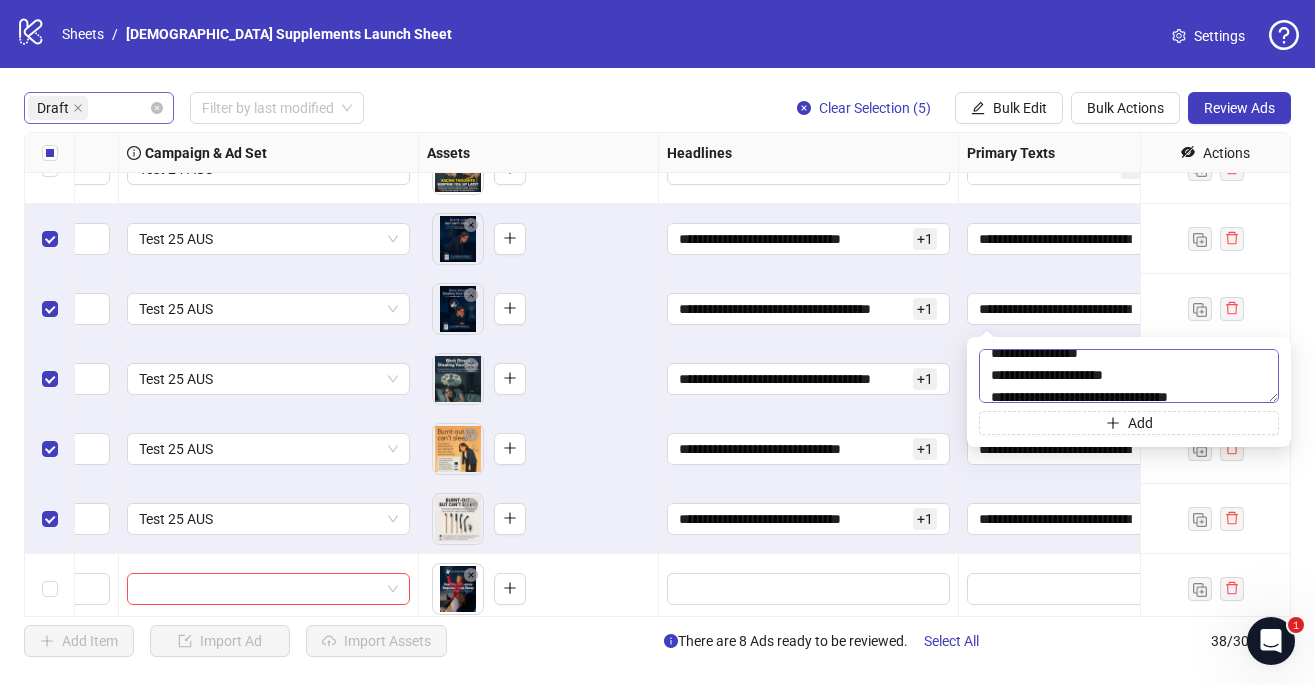 click at bounding box center [1129, 376] 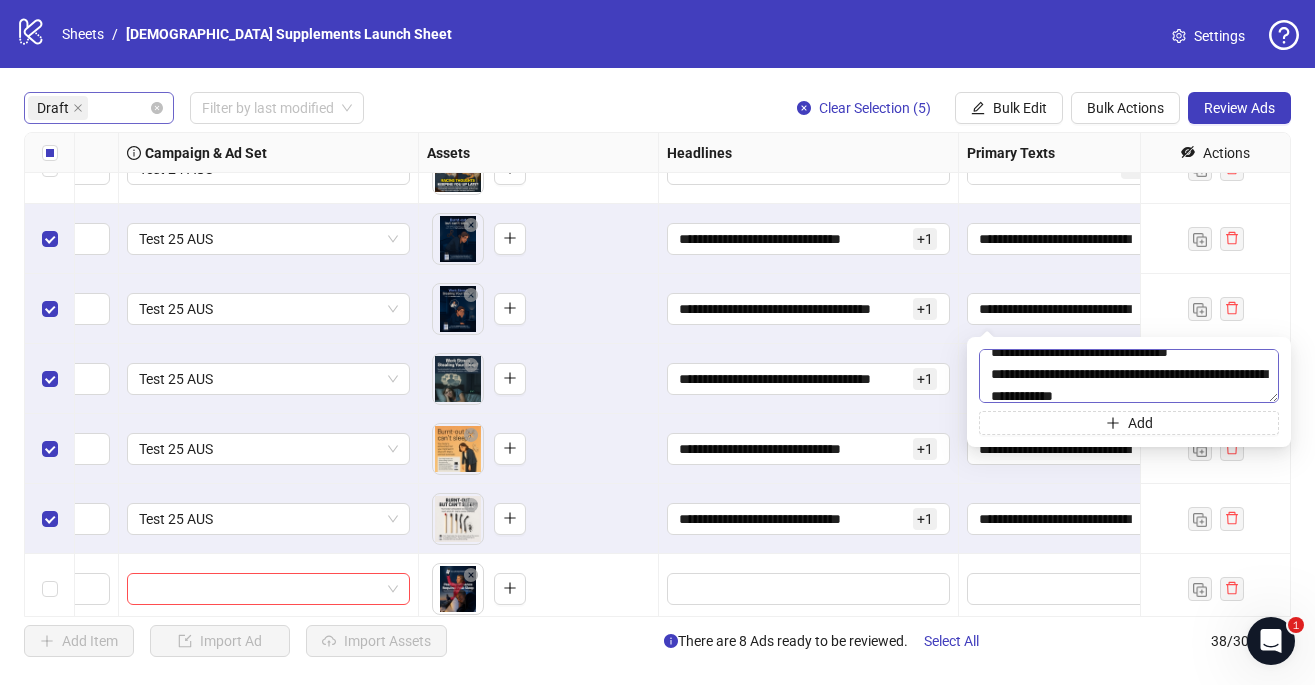 scroll, scrollTop: 398, scrollLeft: 0, axis: vertical 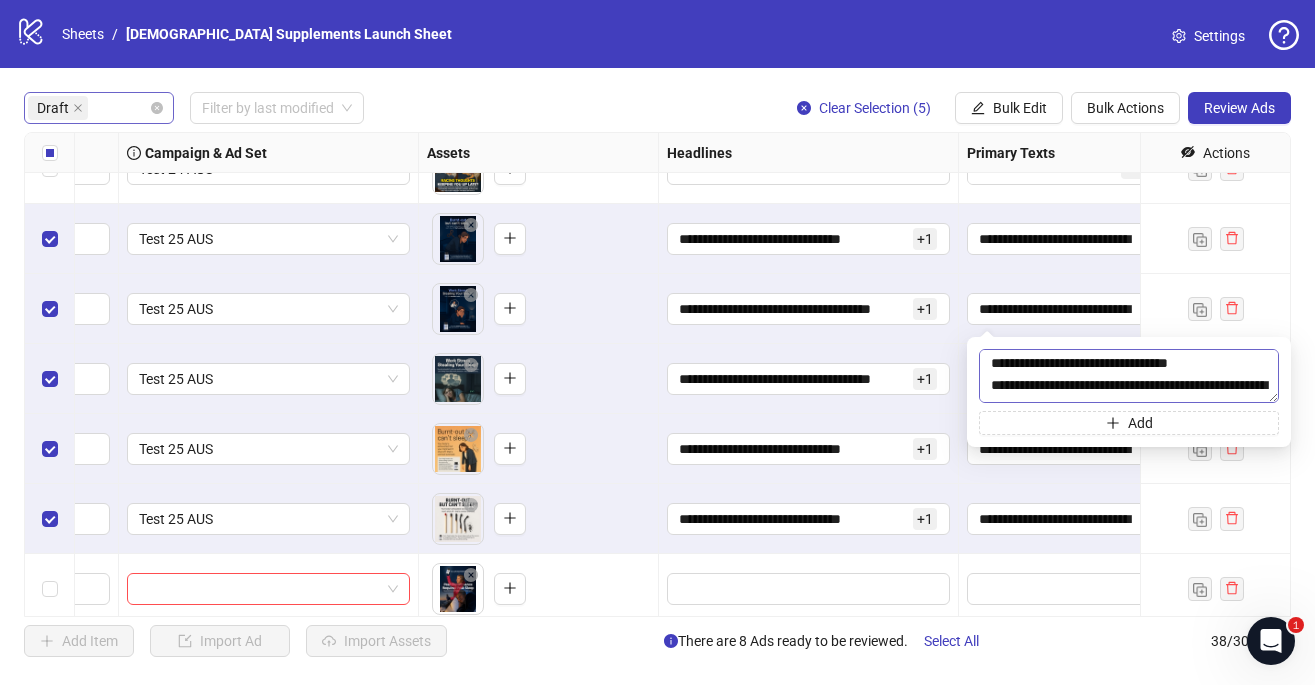 click at bounding box center [1129, 376] 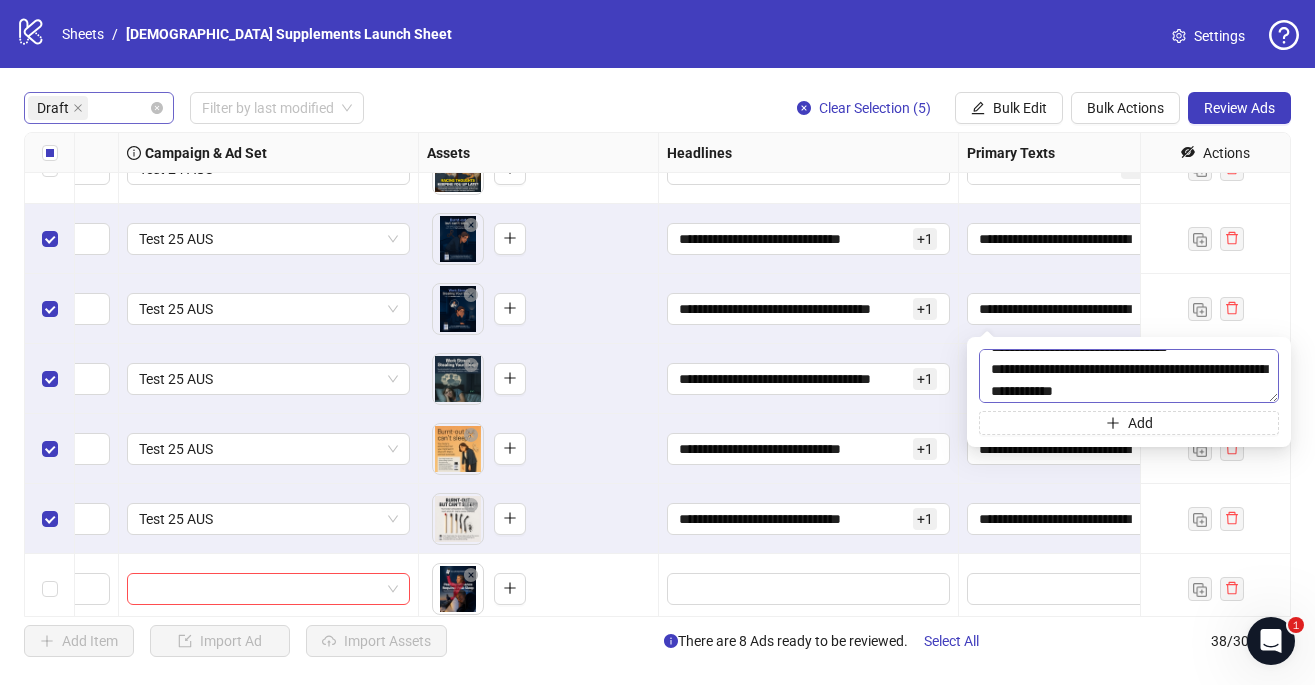scroll, scrollTop: 437, scrollLeft: 0, axis: vertical 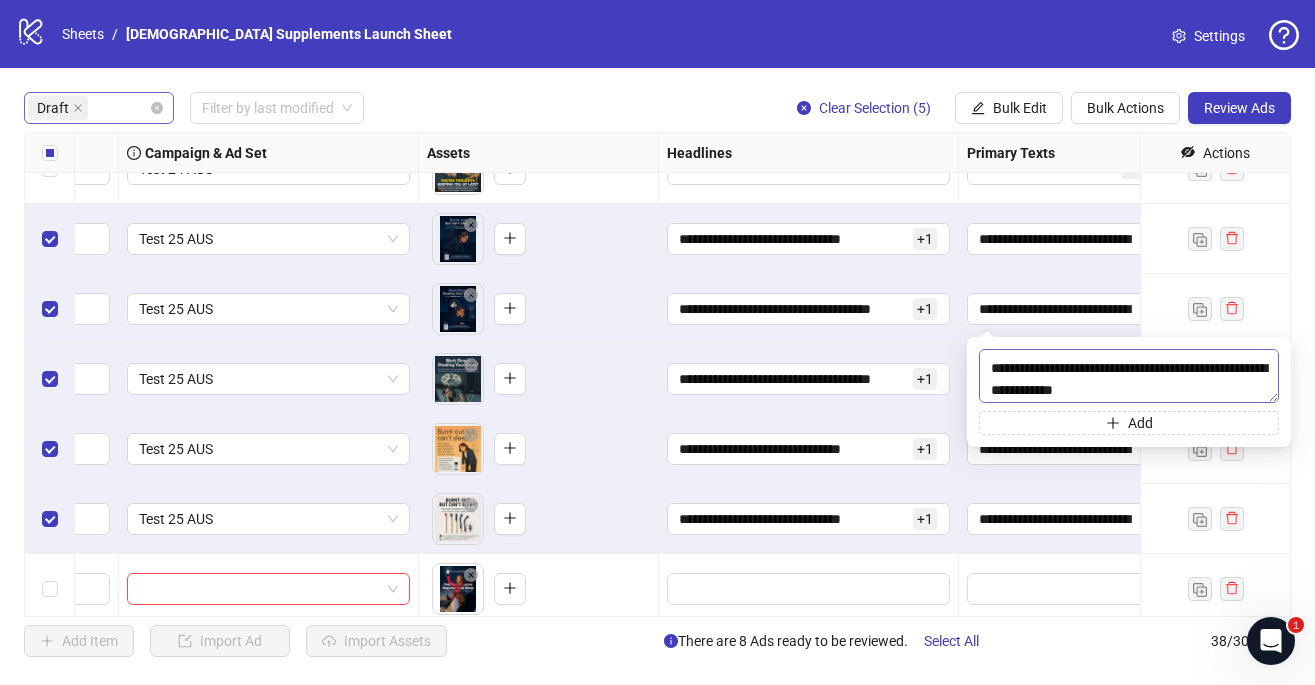 click at bounding box center (1129, 376) 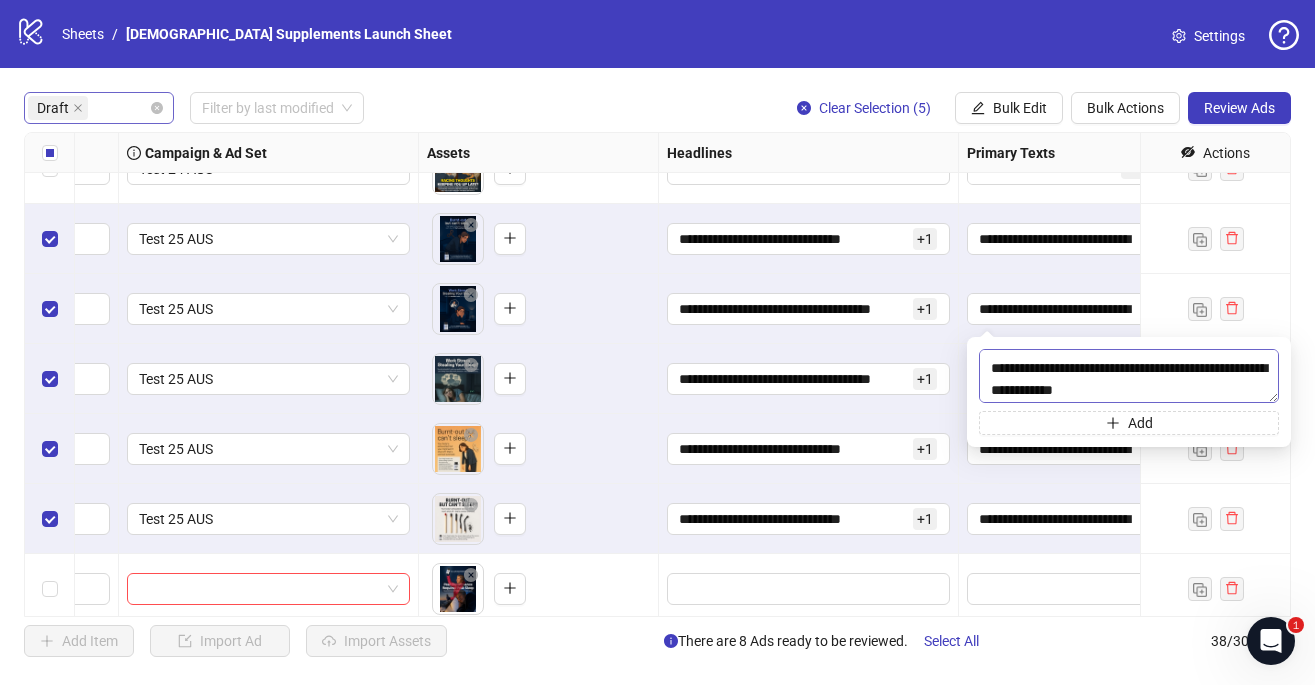 scroll, scrollTop: 484, scrollLeft: 0, axis: vertical 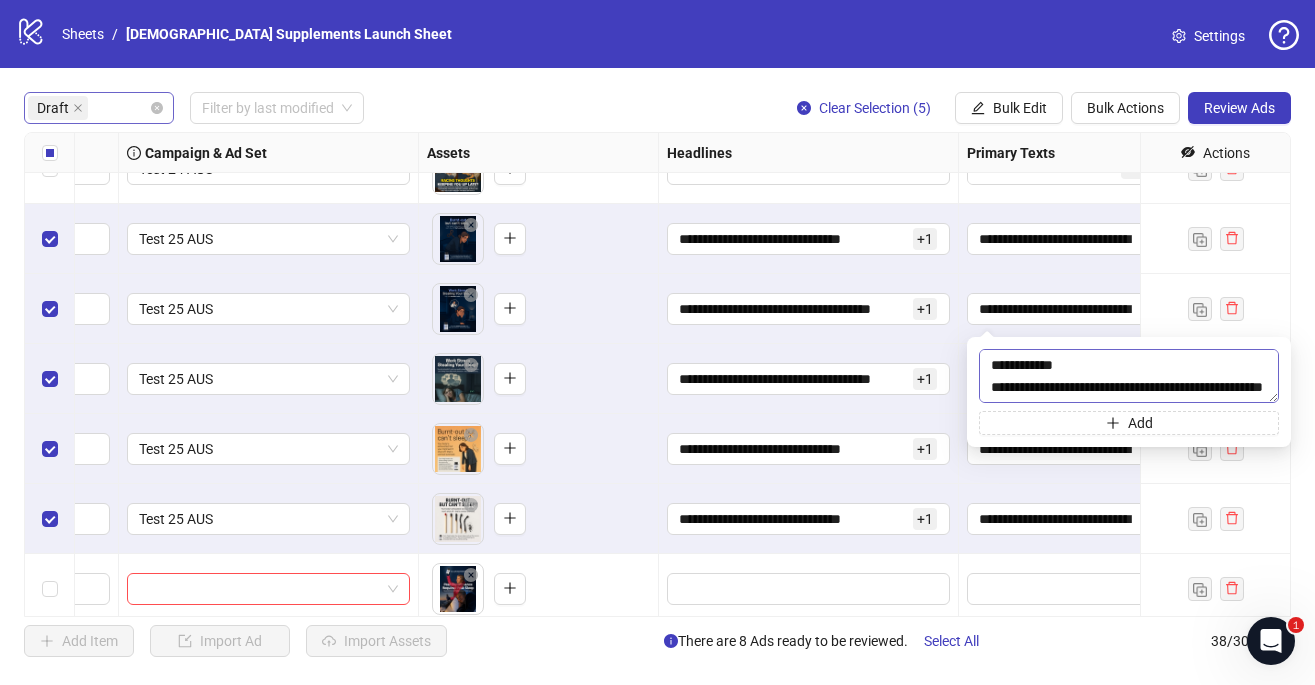 click at bounding box center (1129, 376) 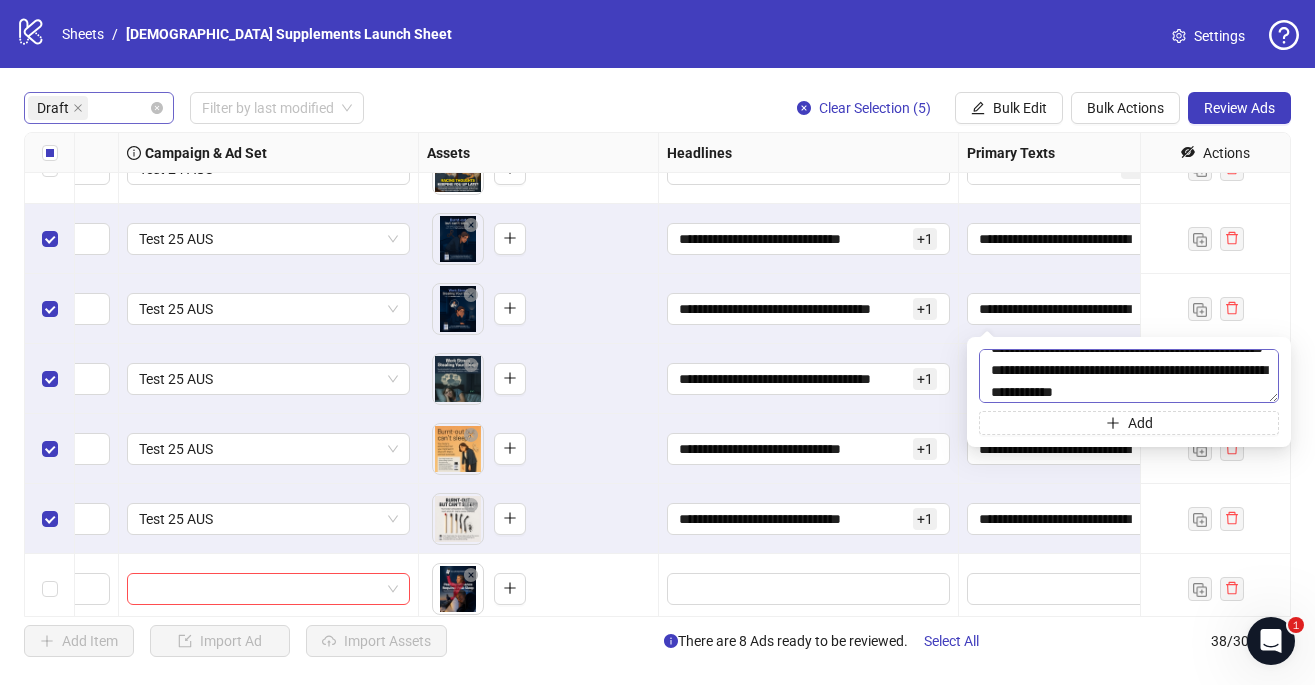 scroll, scrollTop: 549, scrollLeft: 0, axis: vertical 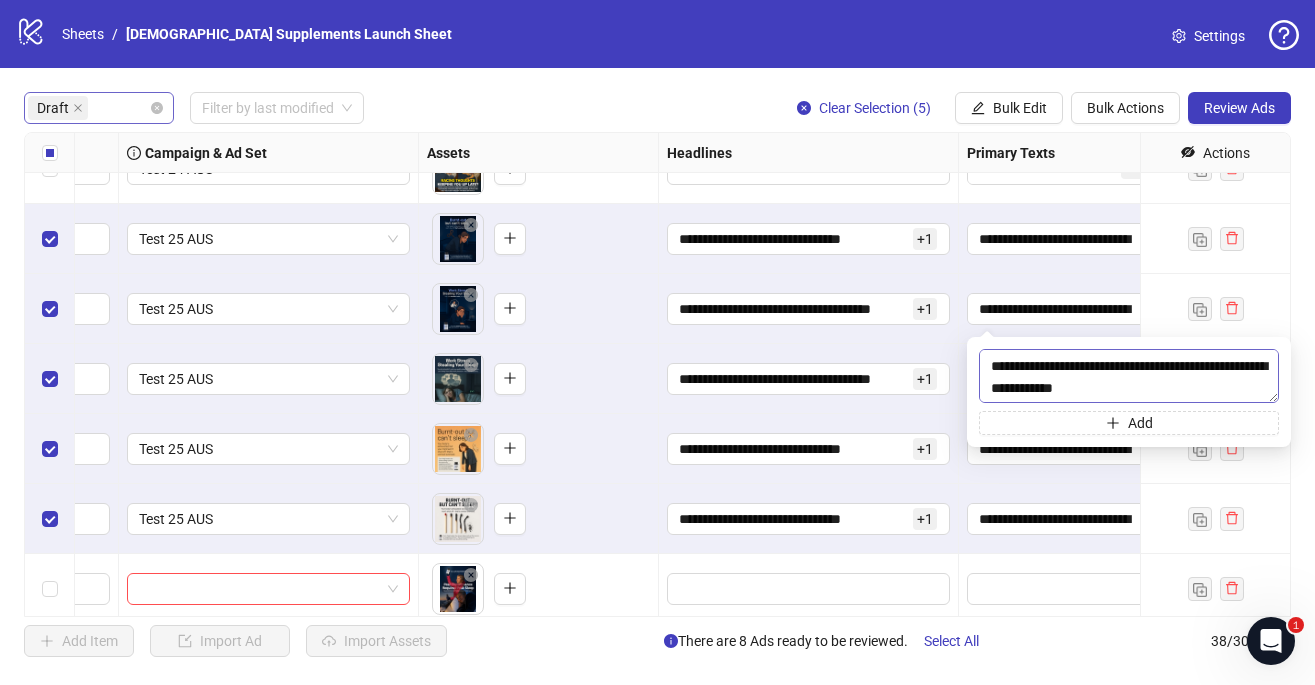 click at bounding box center [1129, 376] 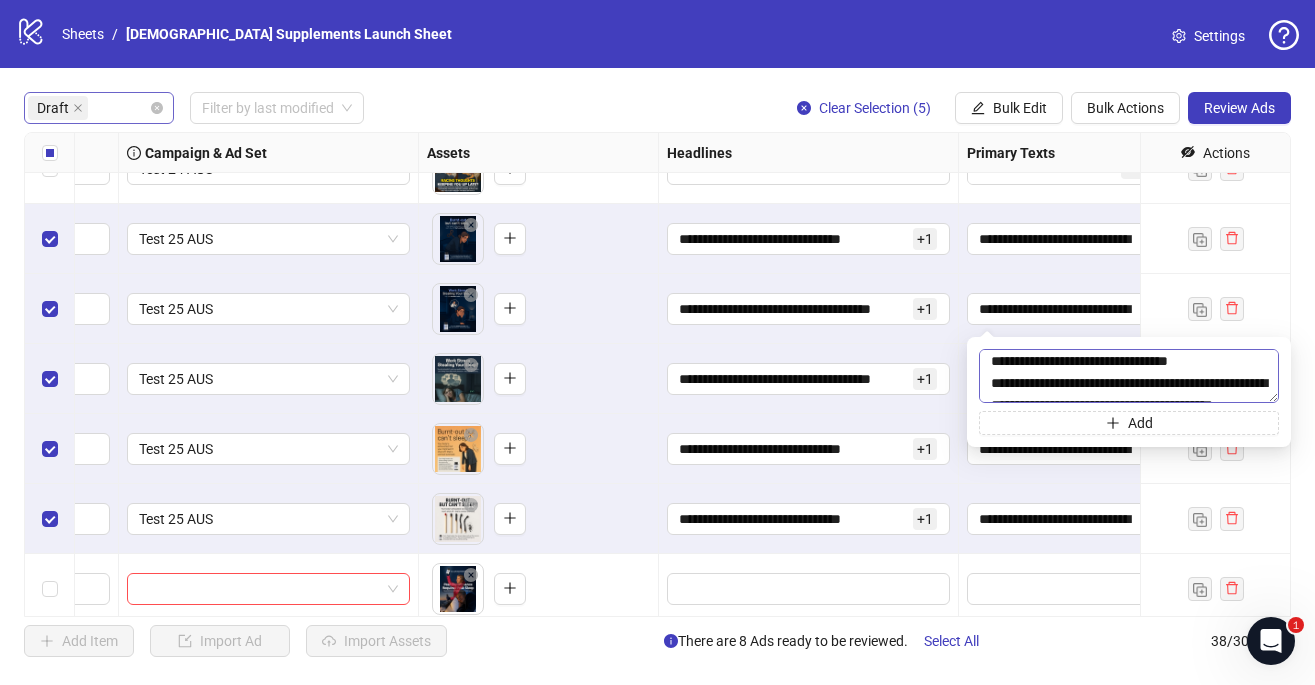 scroll, scrollTop: 622, scrollLeft: 0, axis: vertical 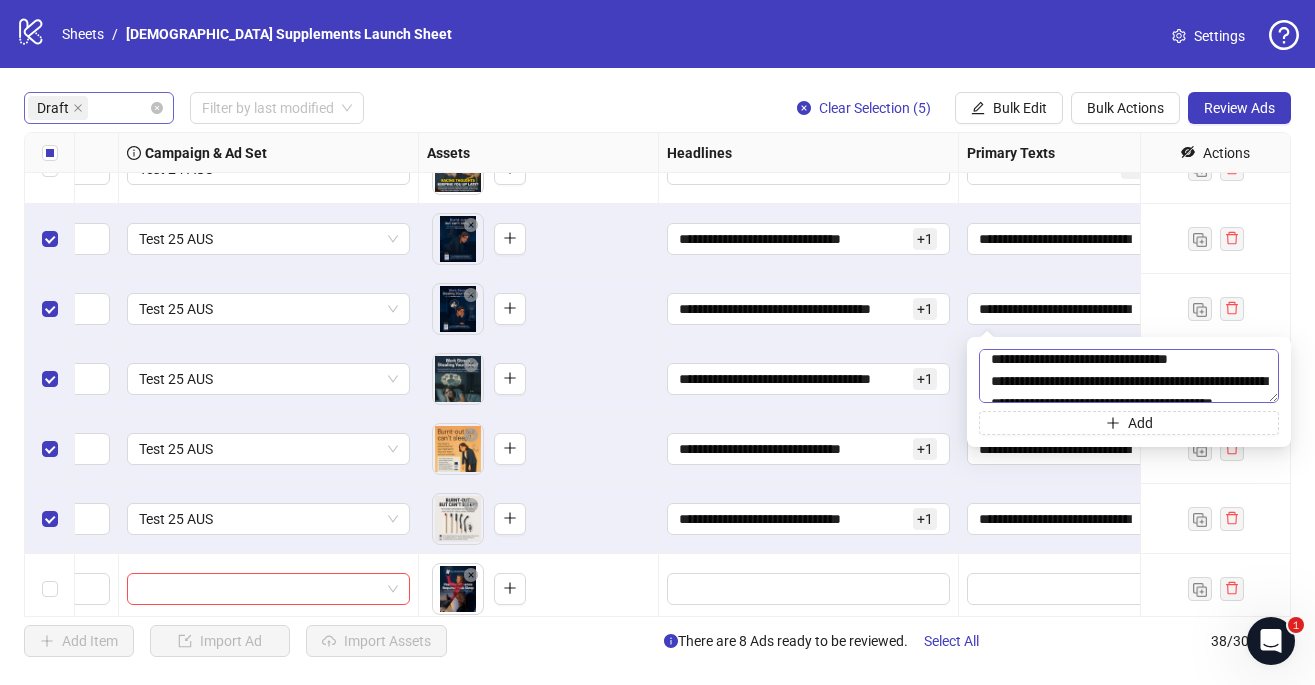 click at bounding box center [1129, 376] 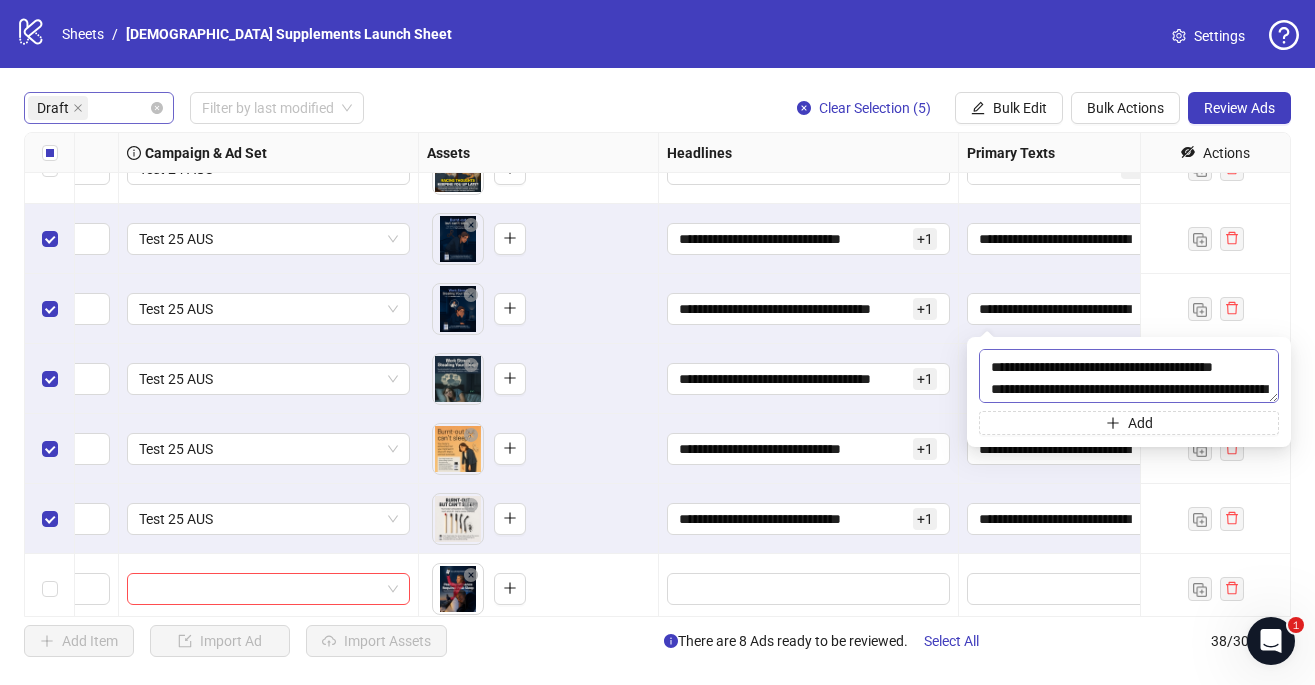 scroll, scrollTop: 688, scrollLeft: 0, axis: vertical 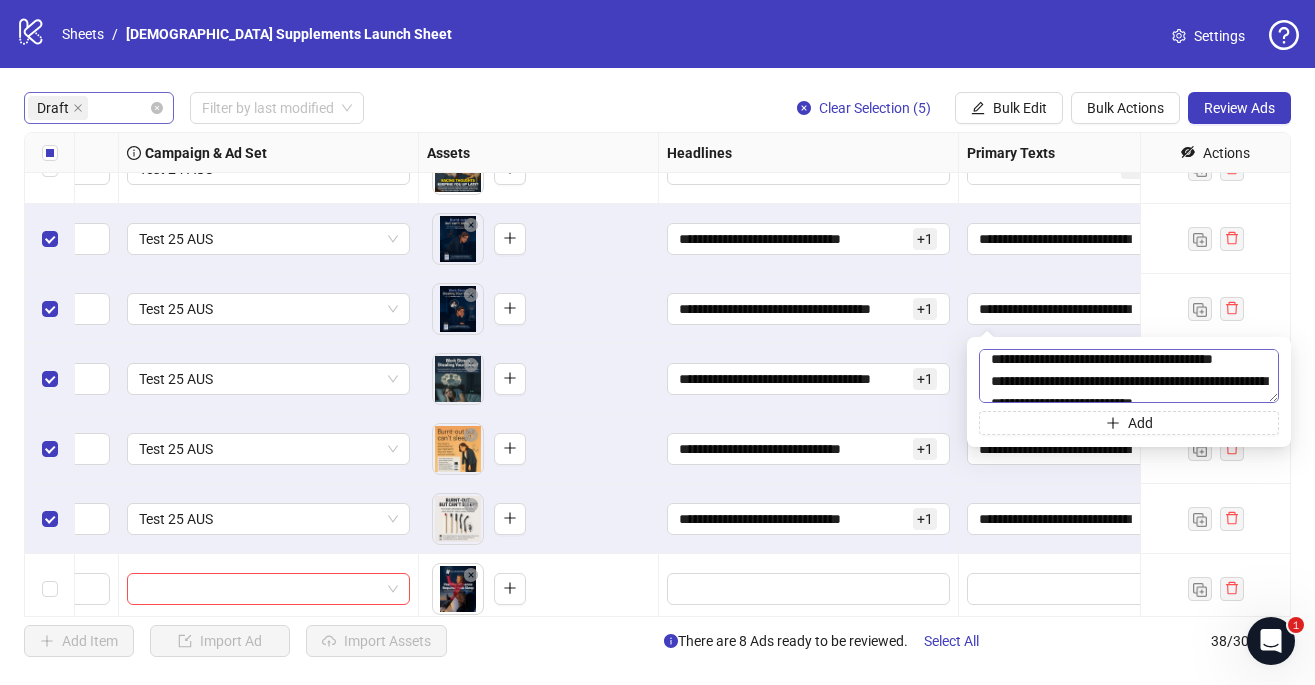 click at bounding box center (1129, 376) 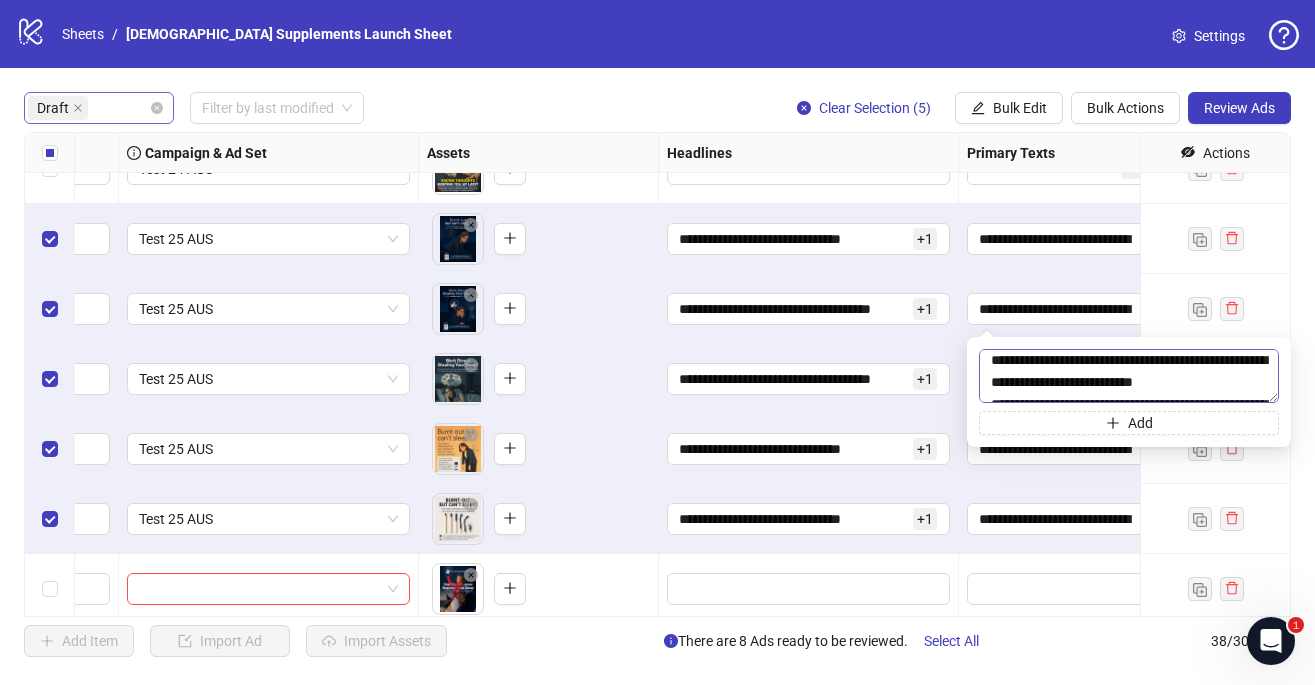 scroll, scrollTop: 738, scrollLeft: 0, axis: vertical 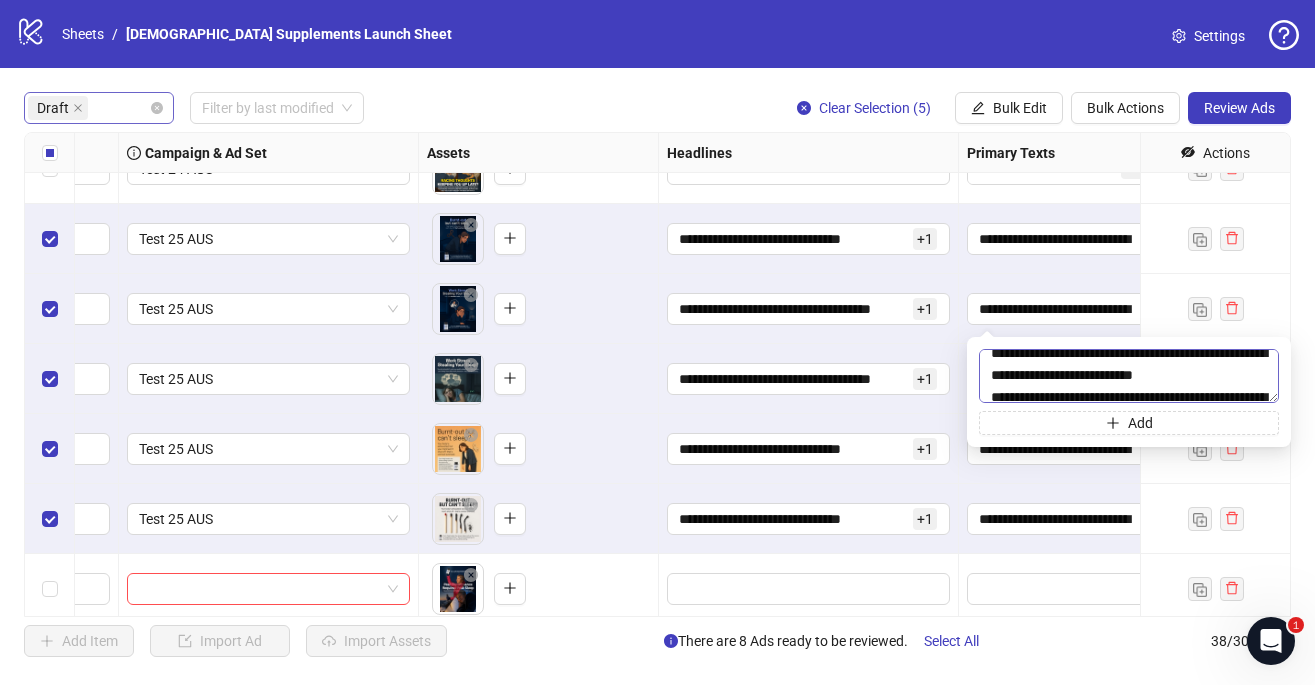 click at bounding box center [1129, 376] 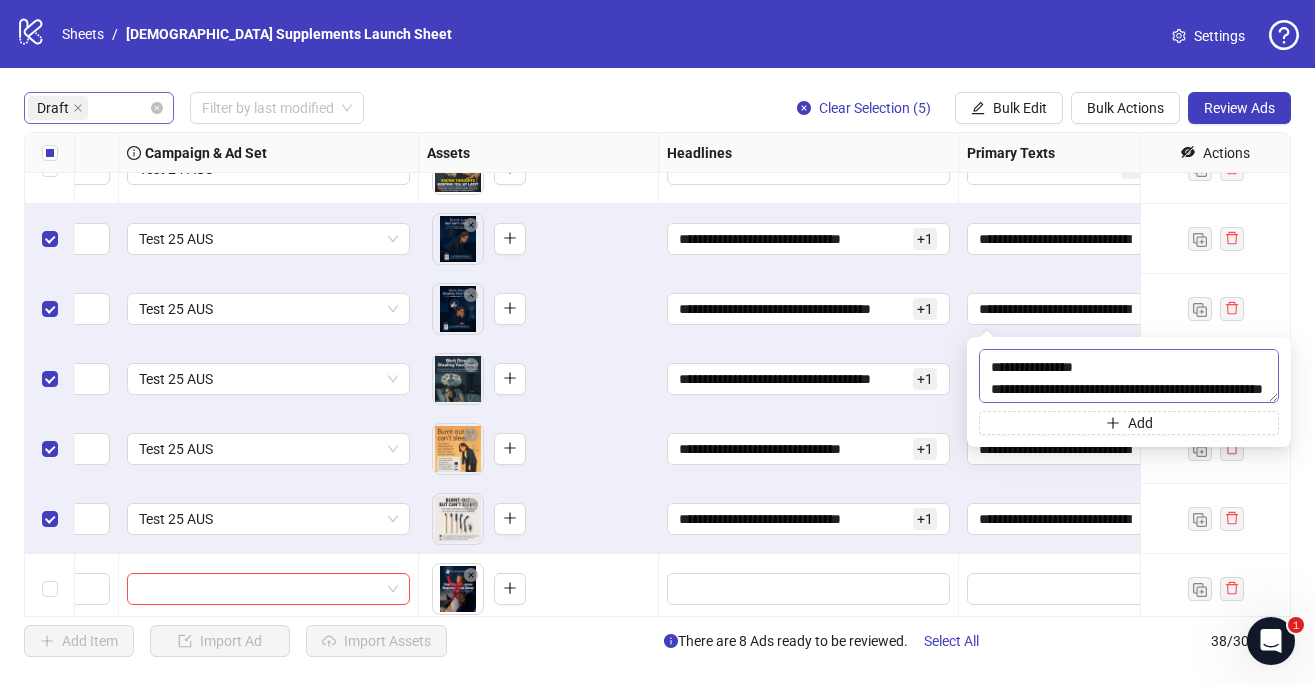 scroll, scrollTop: 830, scrollLeft: 0, axis: vertical 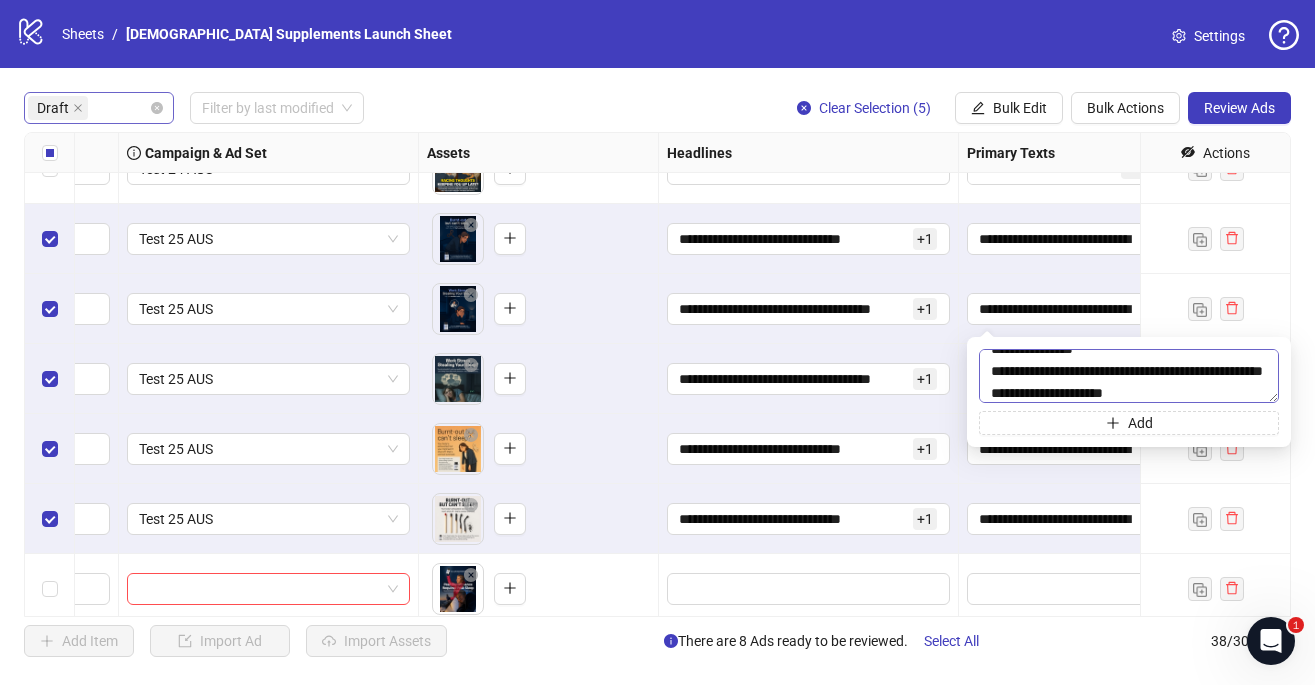 click at bounding box center (1129, 376) 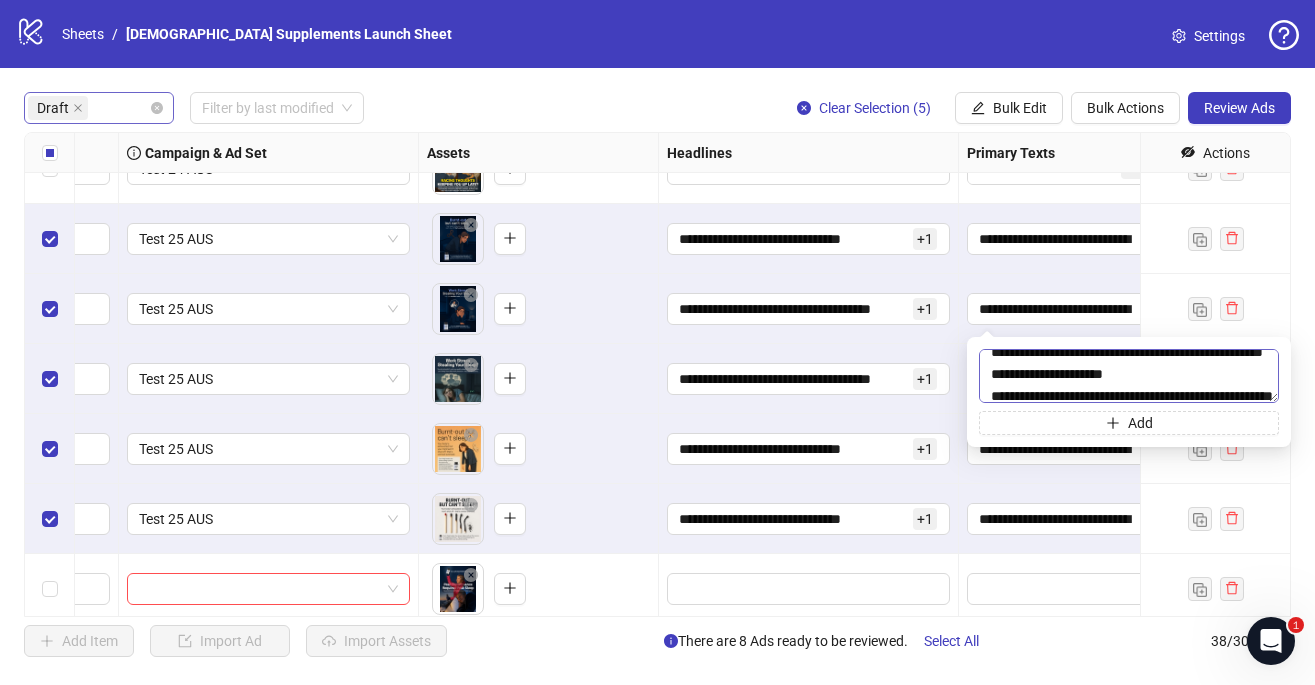 scroll, scrollTop: 883, scrollLeft: 0, axis: vertical 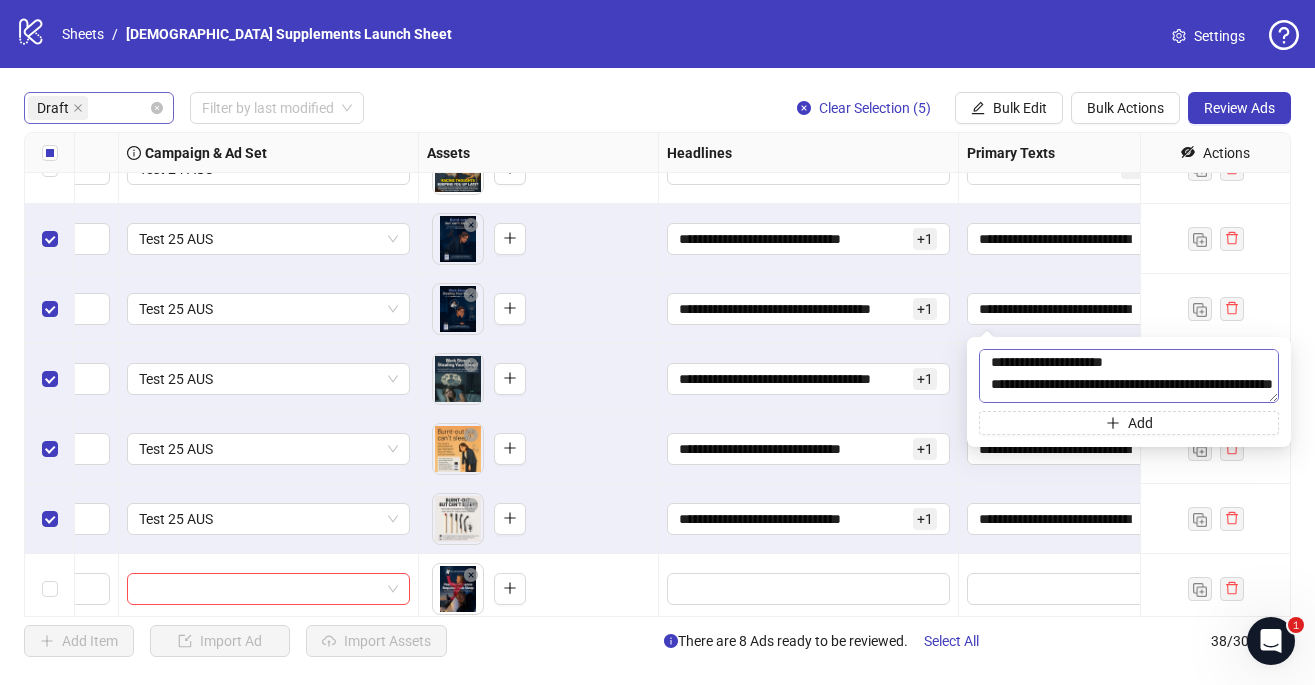 click at bounding box center (1129, 376) 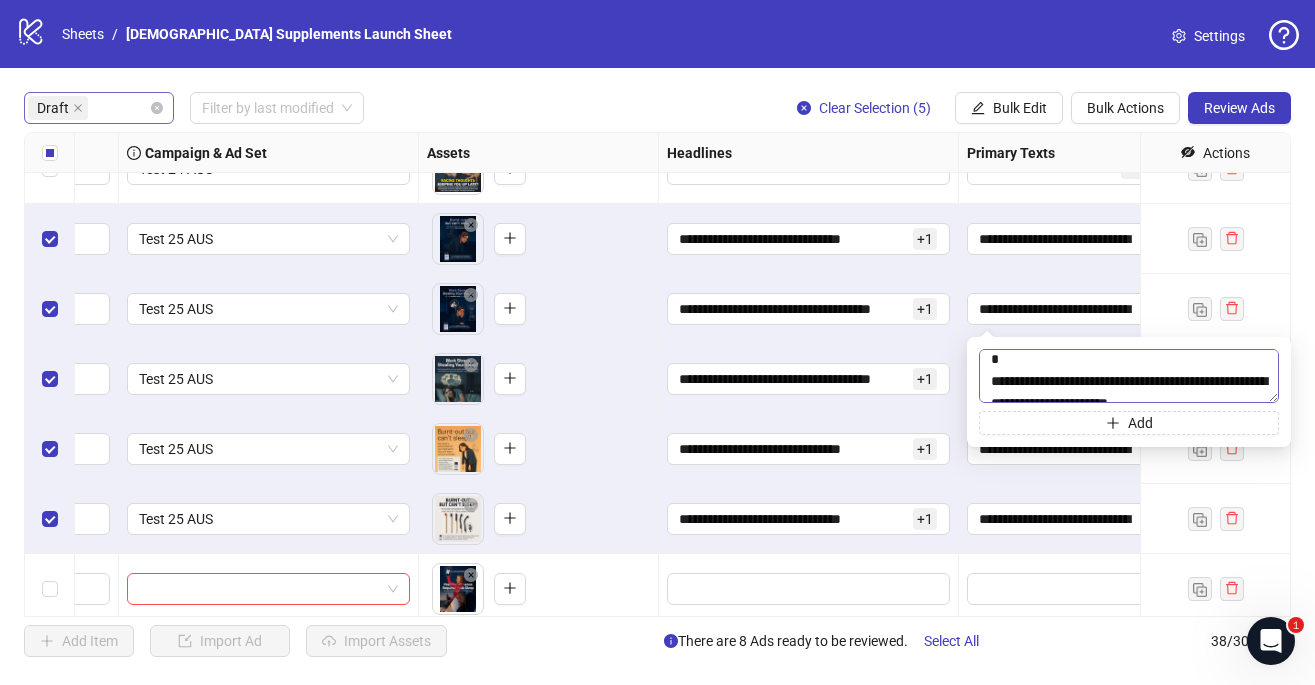 scroll, scrollTop: 954, scrollLeft: 0, axis: vertical 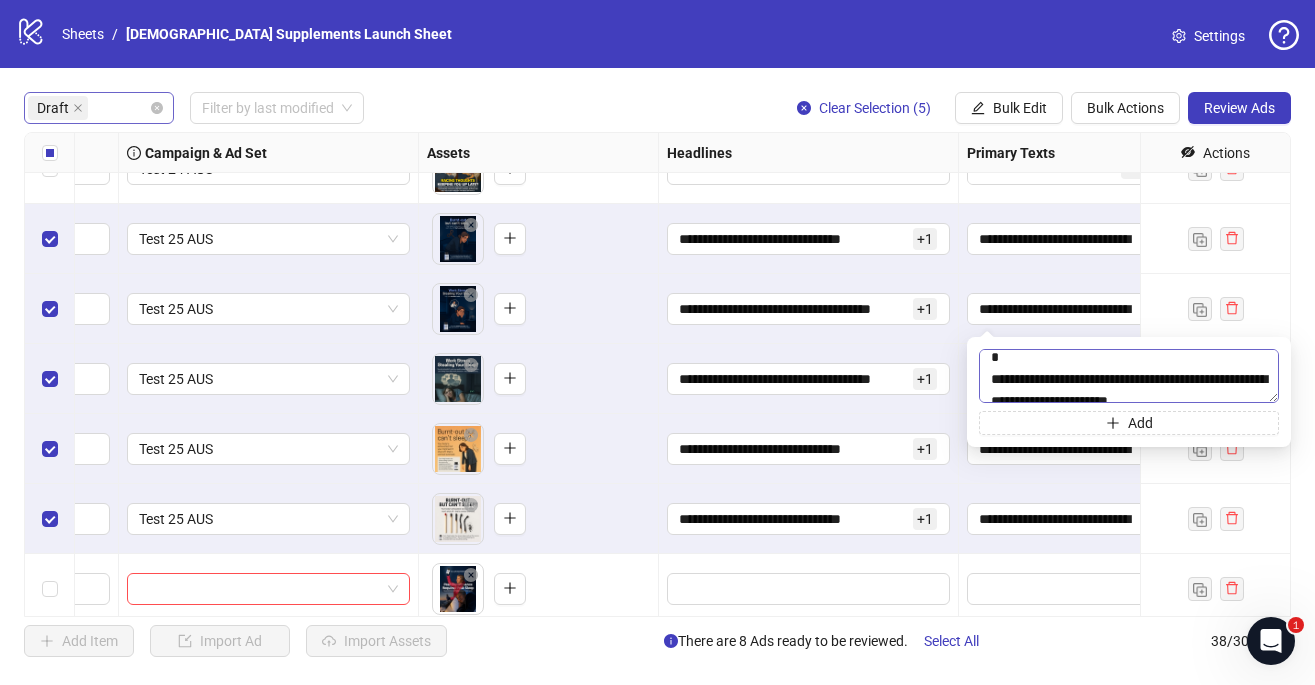 click at bounding box center (1129, 376) 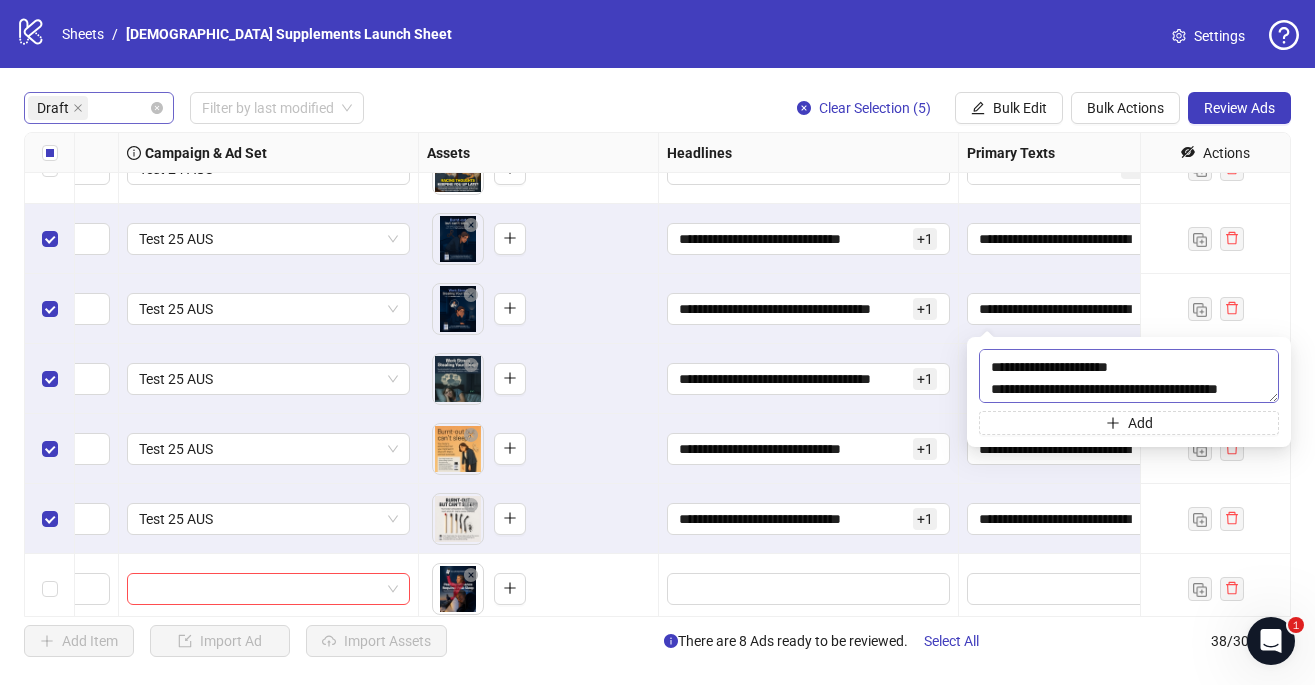 scroll, scrollTop: 1016, scrollLeft: 0, axis: vertical 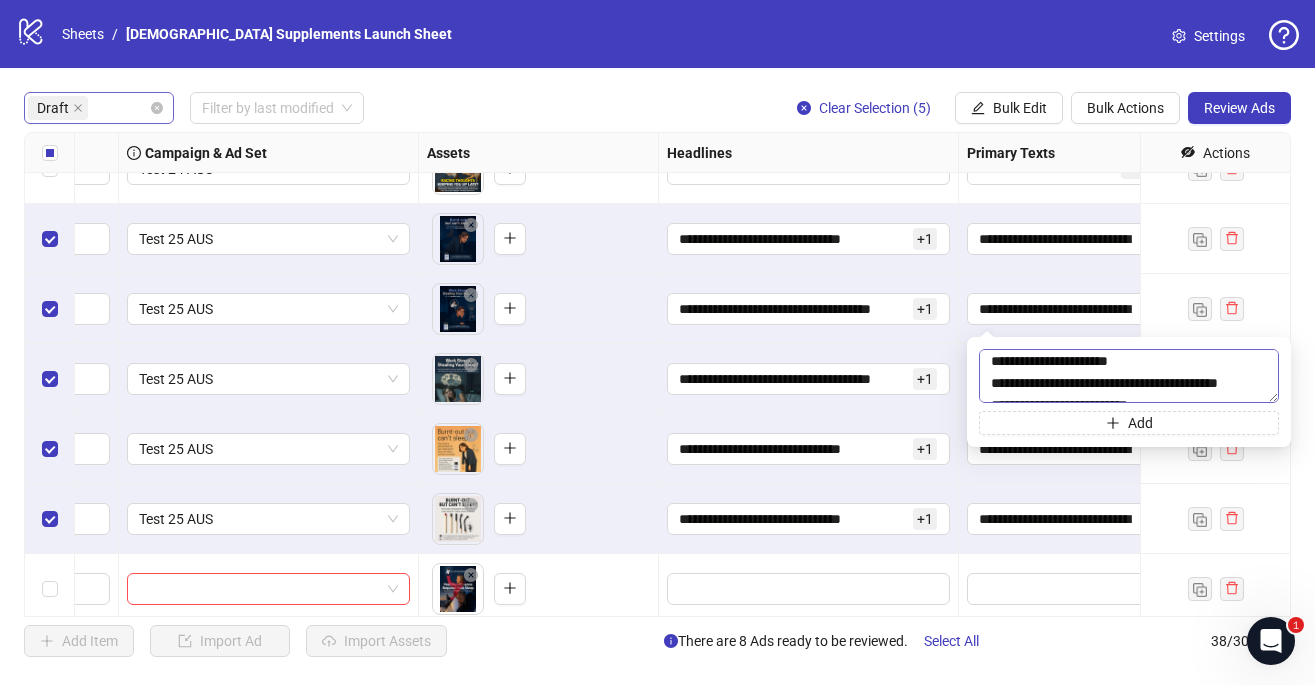 click at bounding box center (1129, 376) 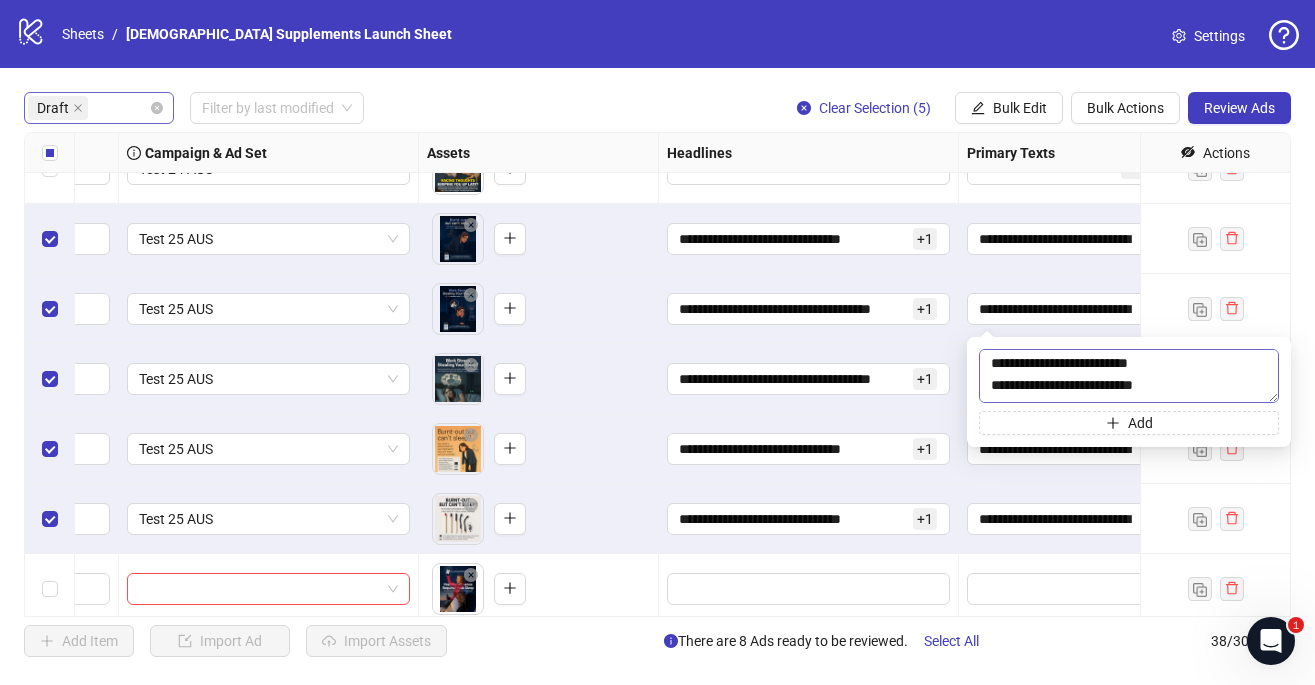click at bounding box center (1129, 376) 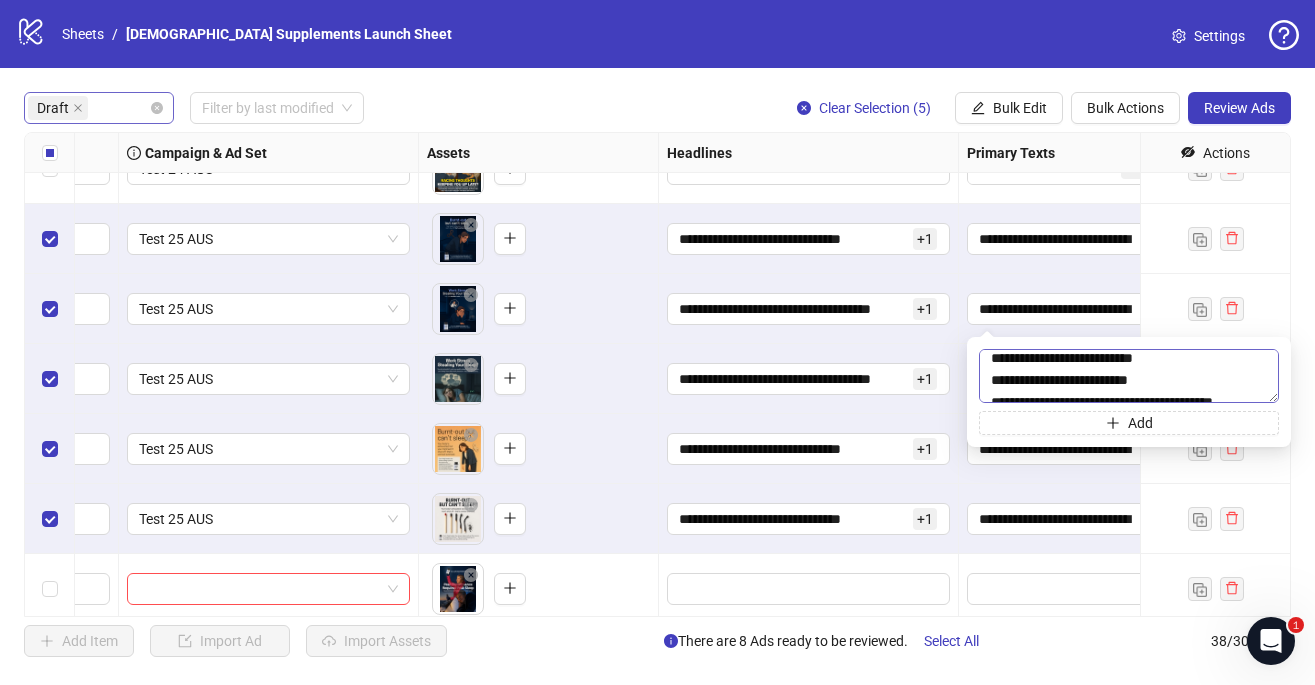click at bounding box center (1129, 376) 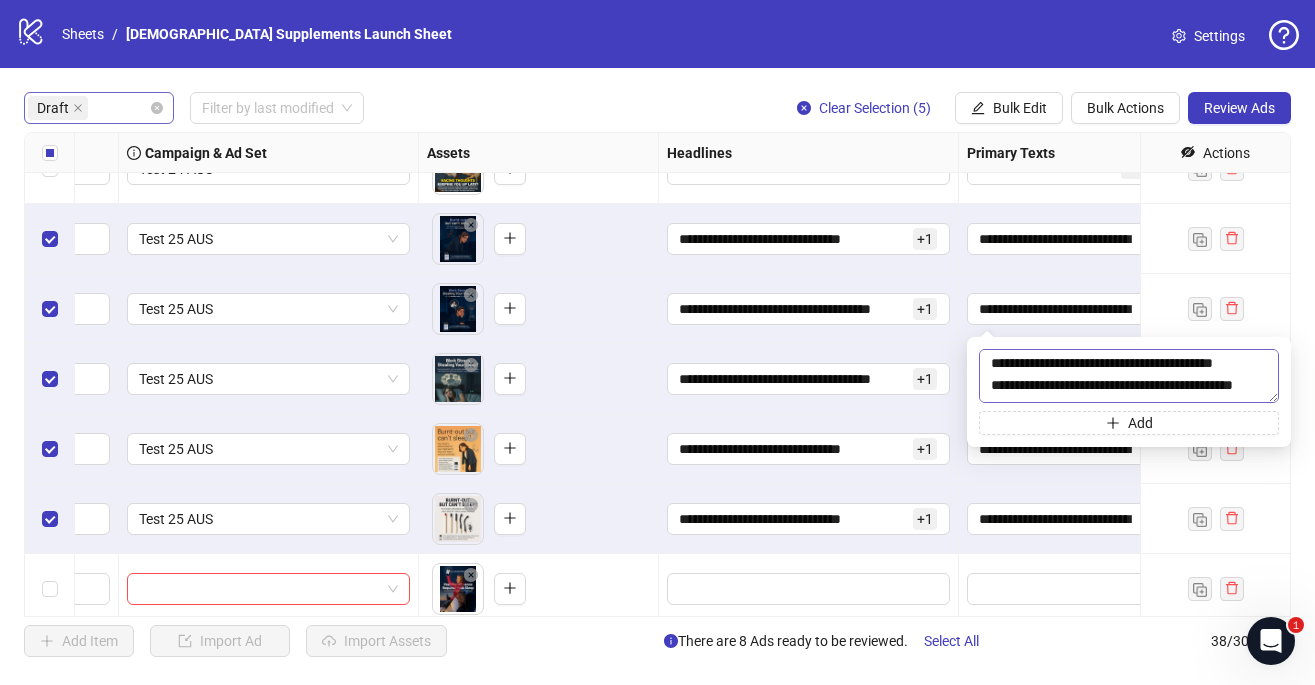 scroll, scrollTop: 1199, scrollLeft: 0, axis: vertical 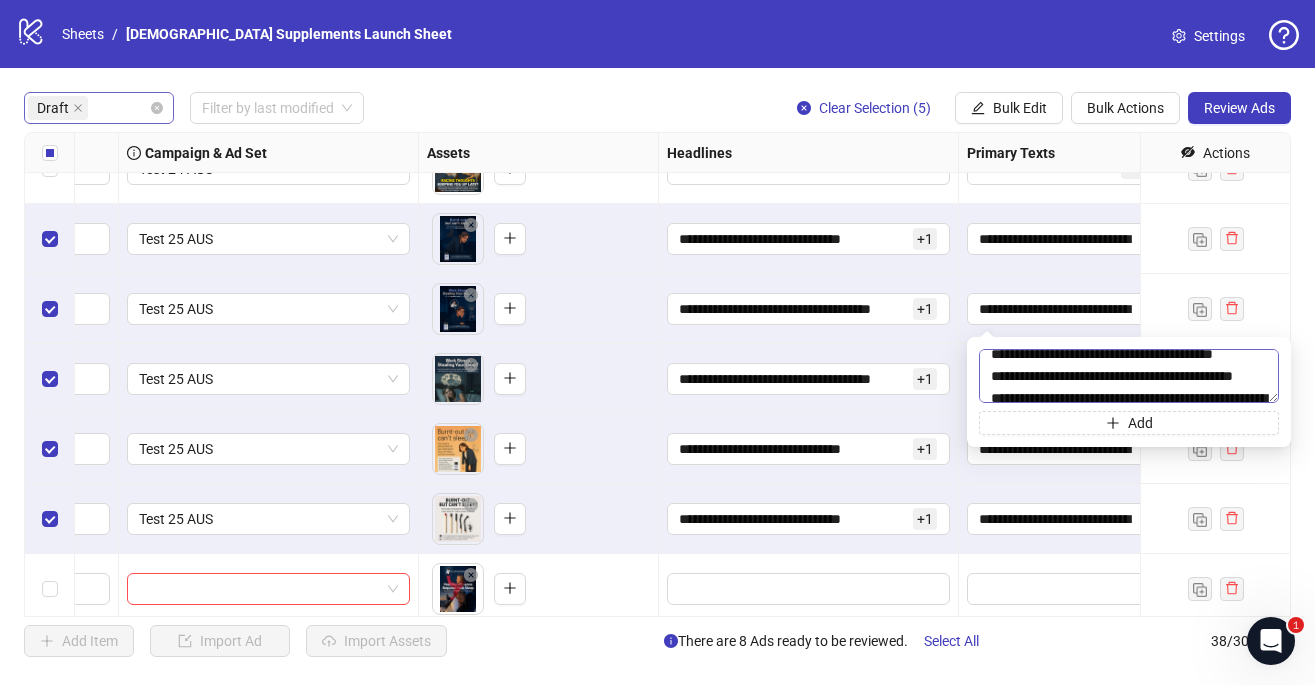 click at bounding box center [1129, 376] 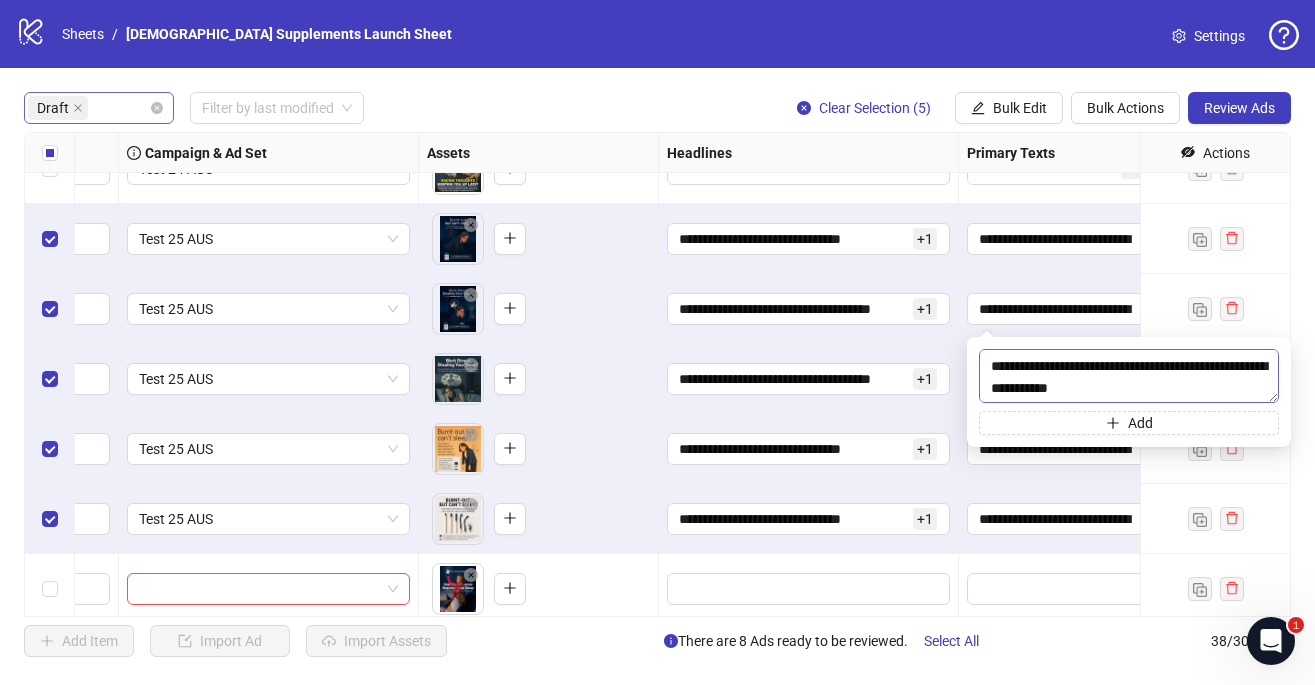 scroll, scrollTop: 1262, scrollLeft: 0, axis: vertical 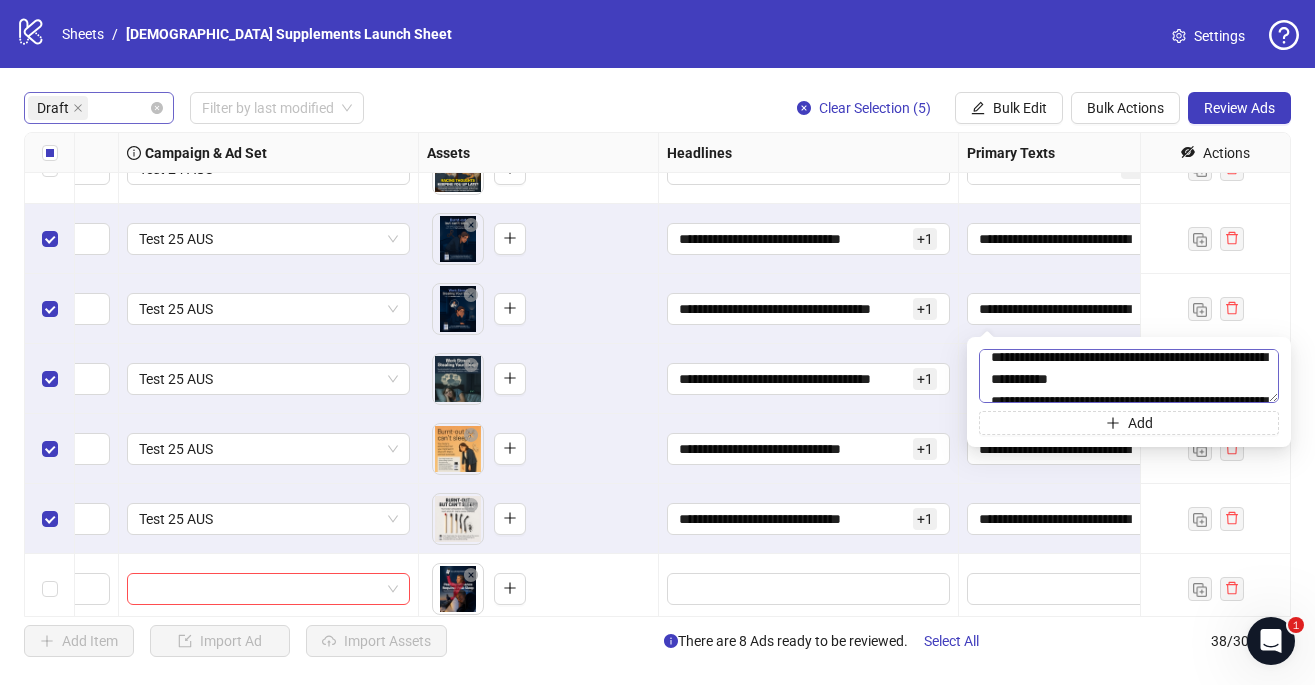 click at bounding box center [1129, 376] 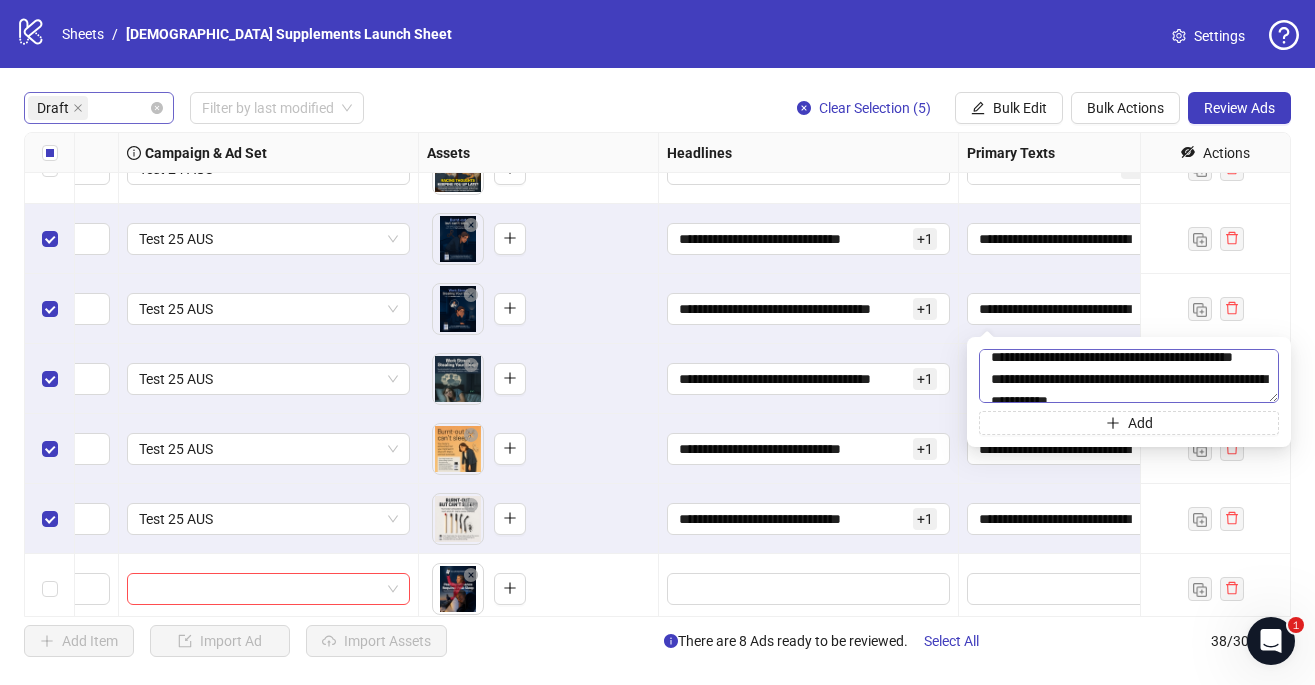 scroll, scrollTop: 1282, scrollLeft: 0, axis: vertical 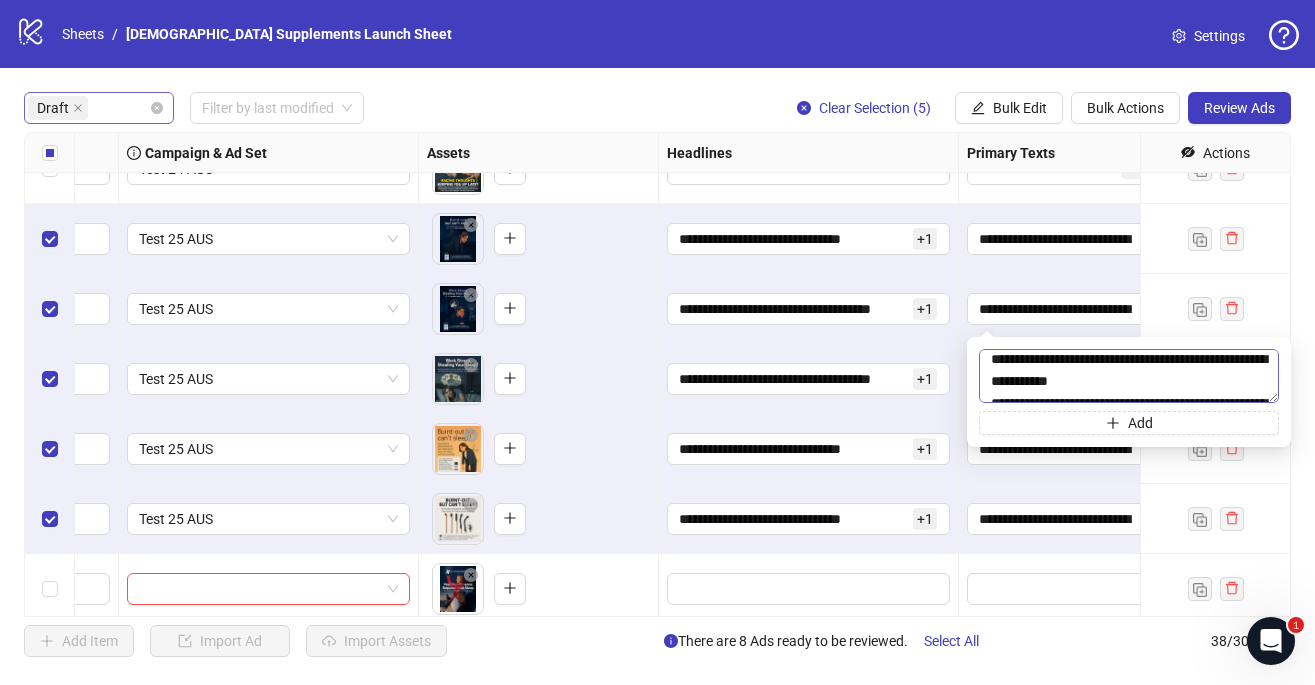 click at bounding box center (1129, 376) 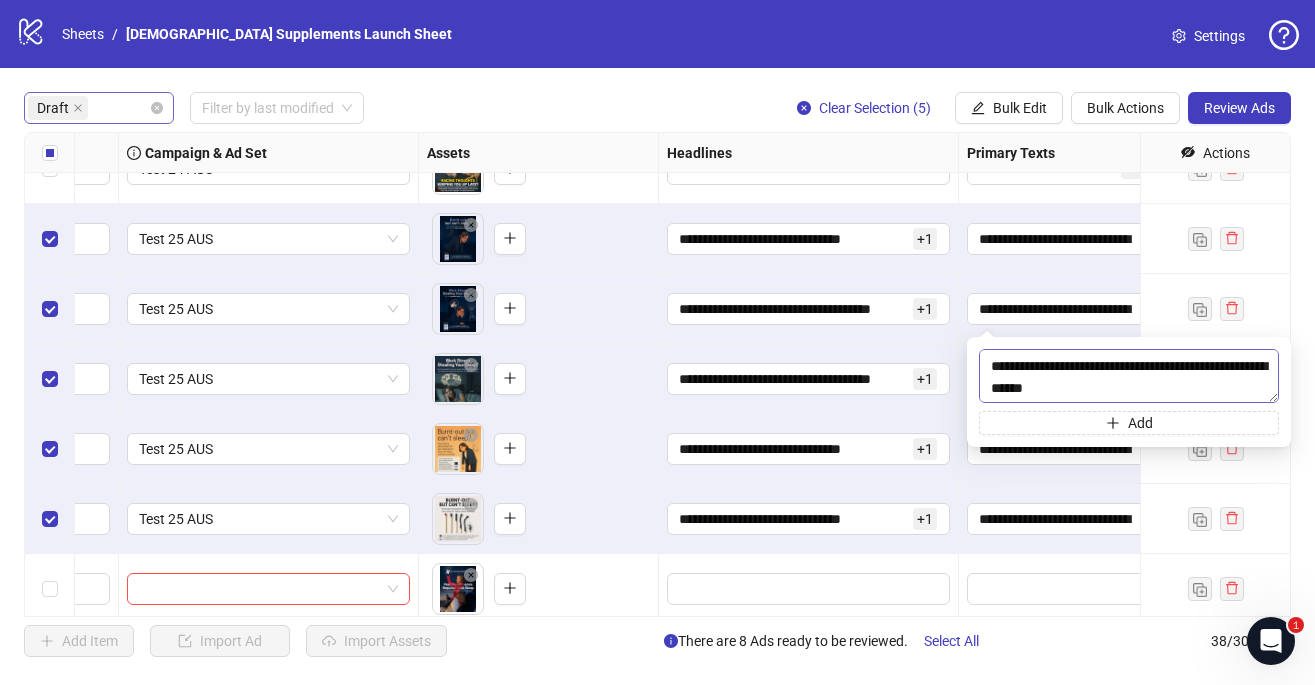 scroll, scrollTop: 1342, scrollLeft: 0, axis: vertical 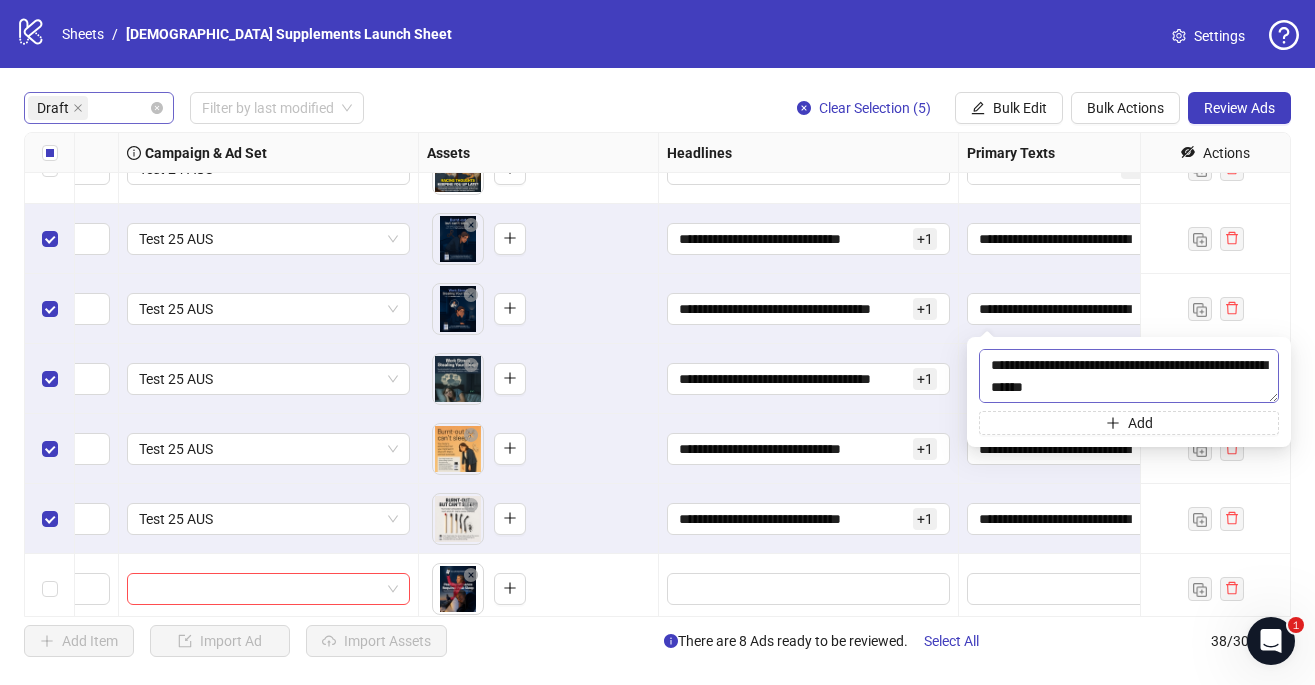 click at bounding box center (1129, 376) 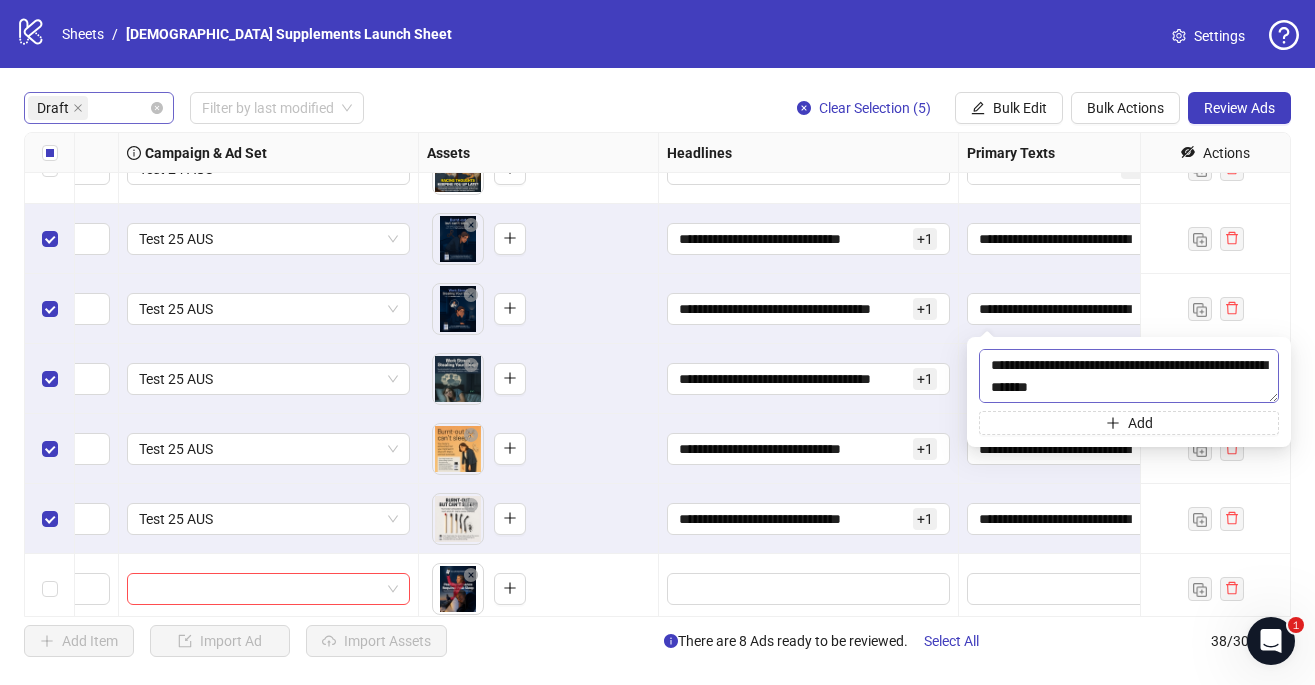scroll, scrollTop: 1413, scrollLeft: 0, axis: vertical 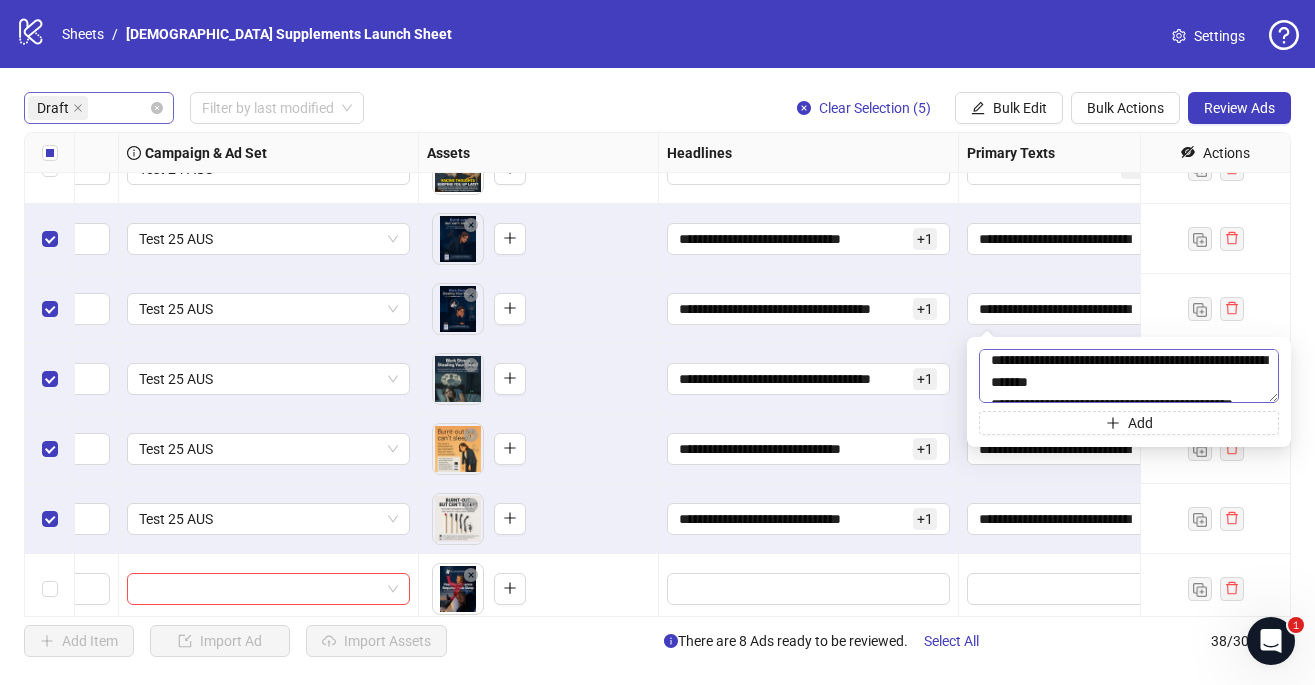 click at bounding box center (1129, 376) 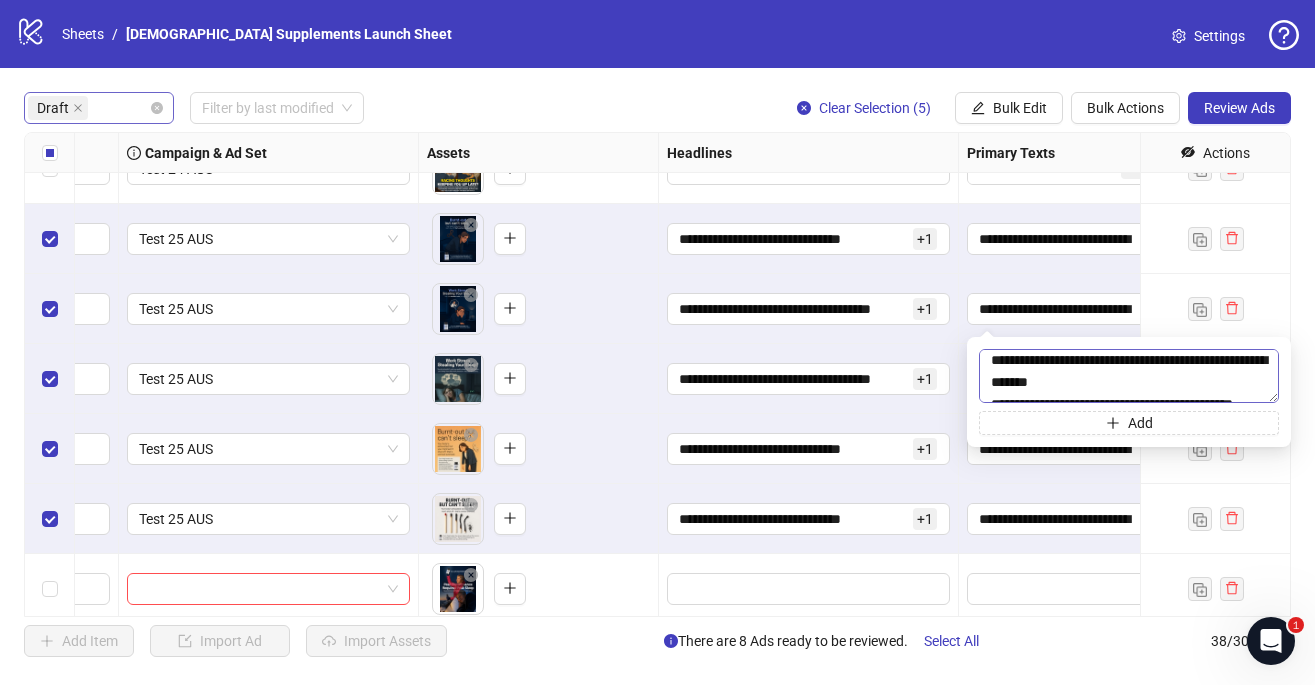 scroll, scrollTop: 1447, scrollLeft: 0, axis: vertical 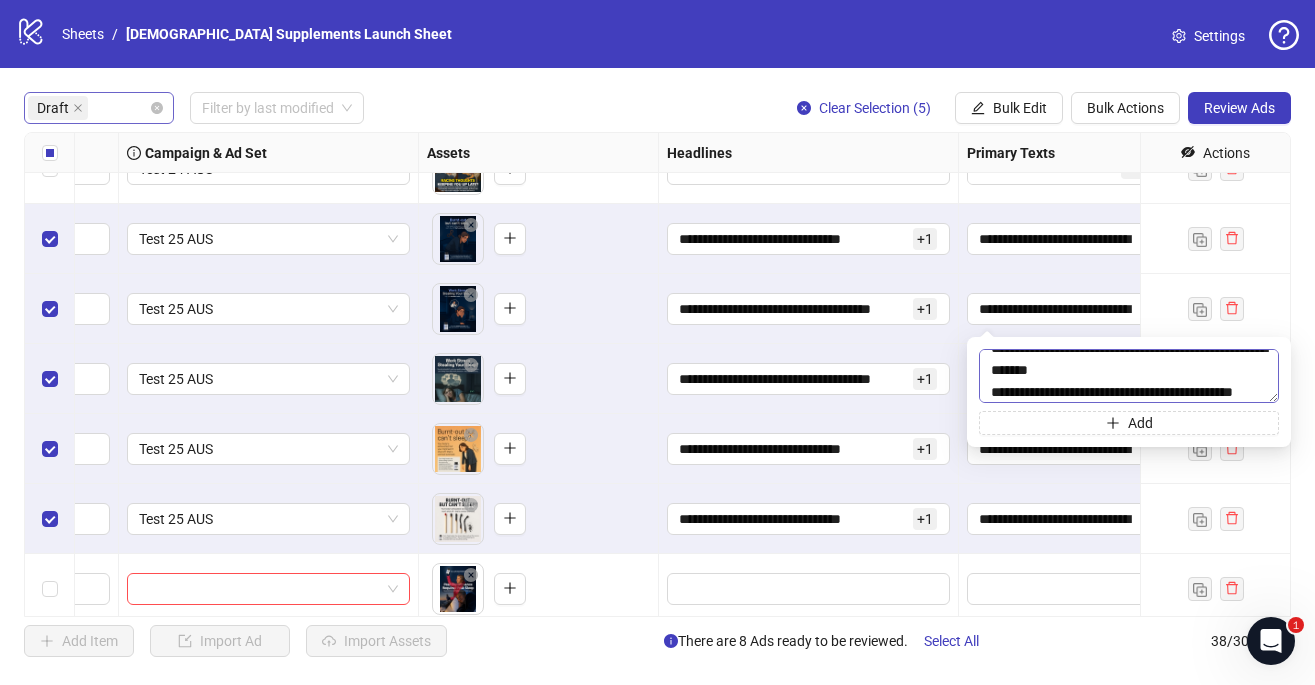 click at bounding box center (1129, 376) 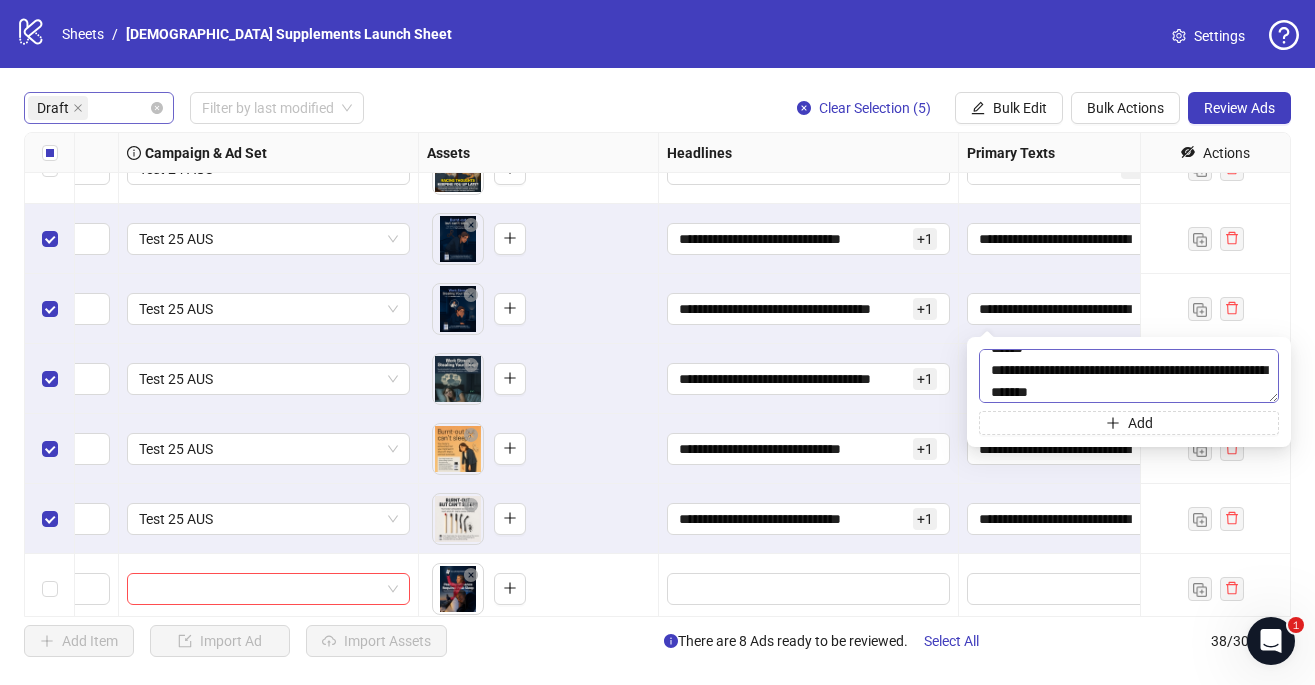 scroll, scrollTop: 1469, scrollLeft: 0, axis: vertical 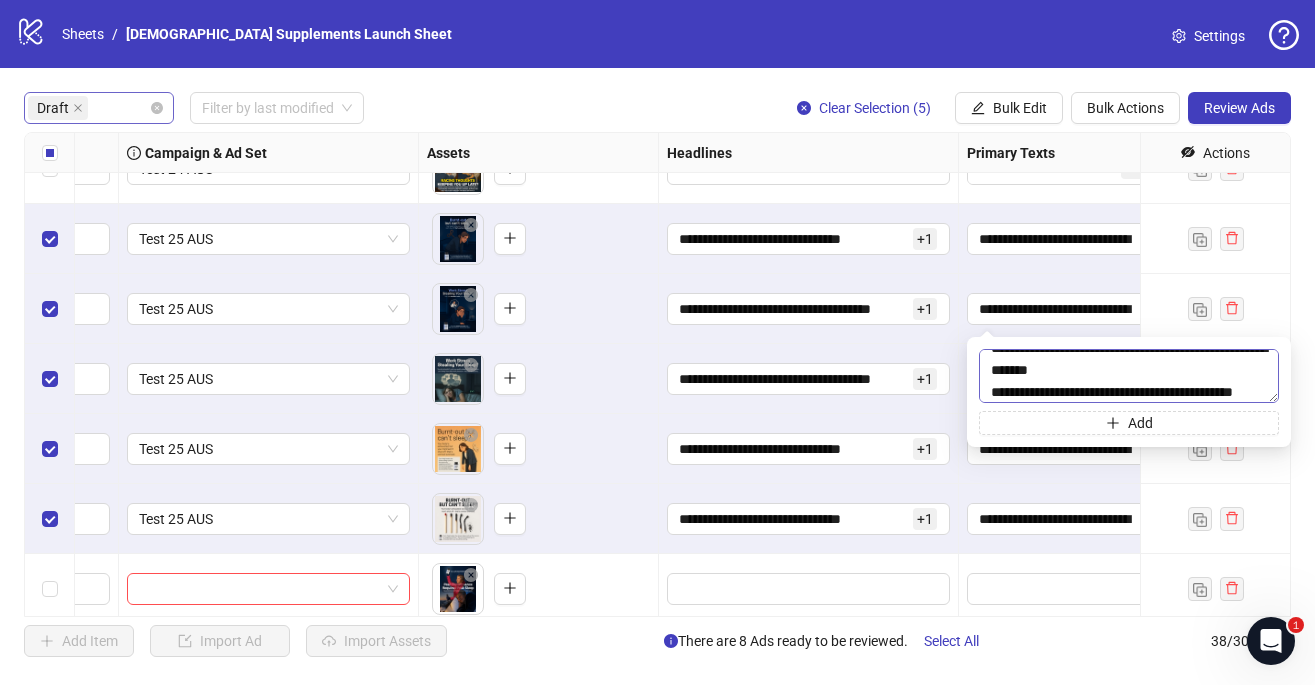 click at bounding box center [1129, 376] 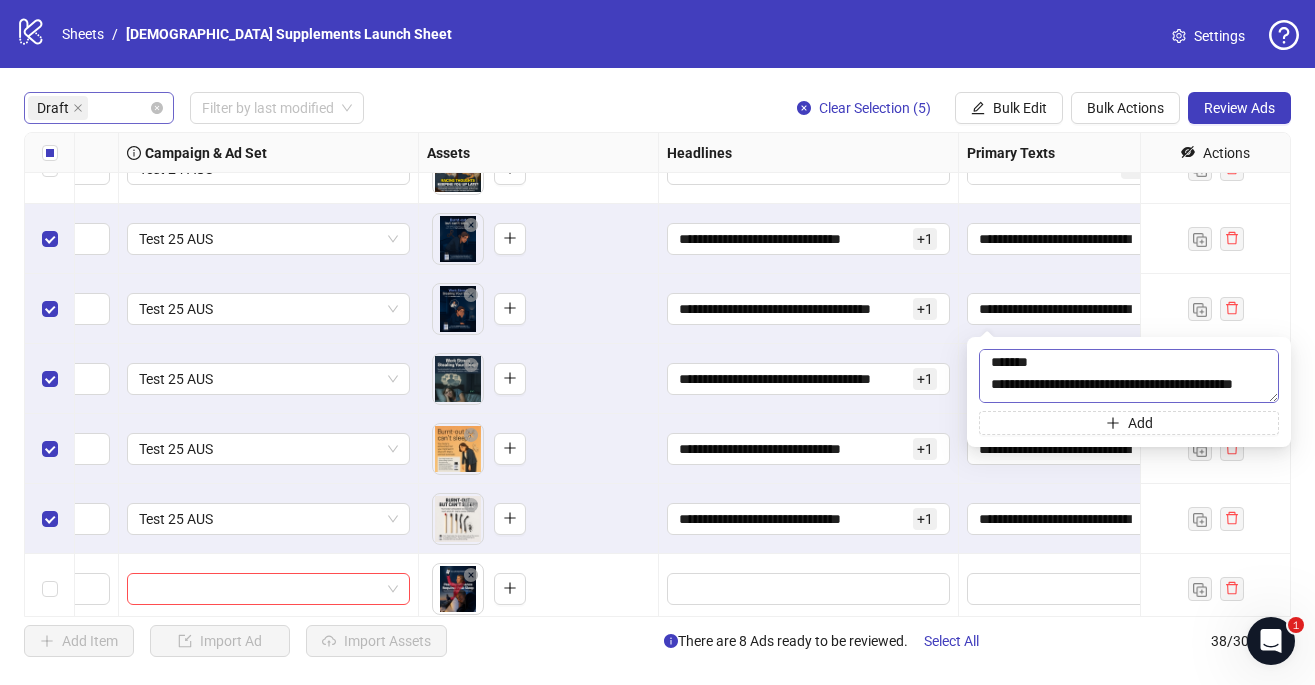 scroll, scrollTop: 1455, scrollLeft: 0, axis: vertical 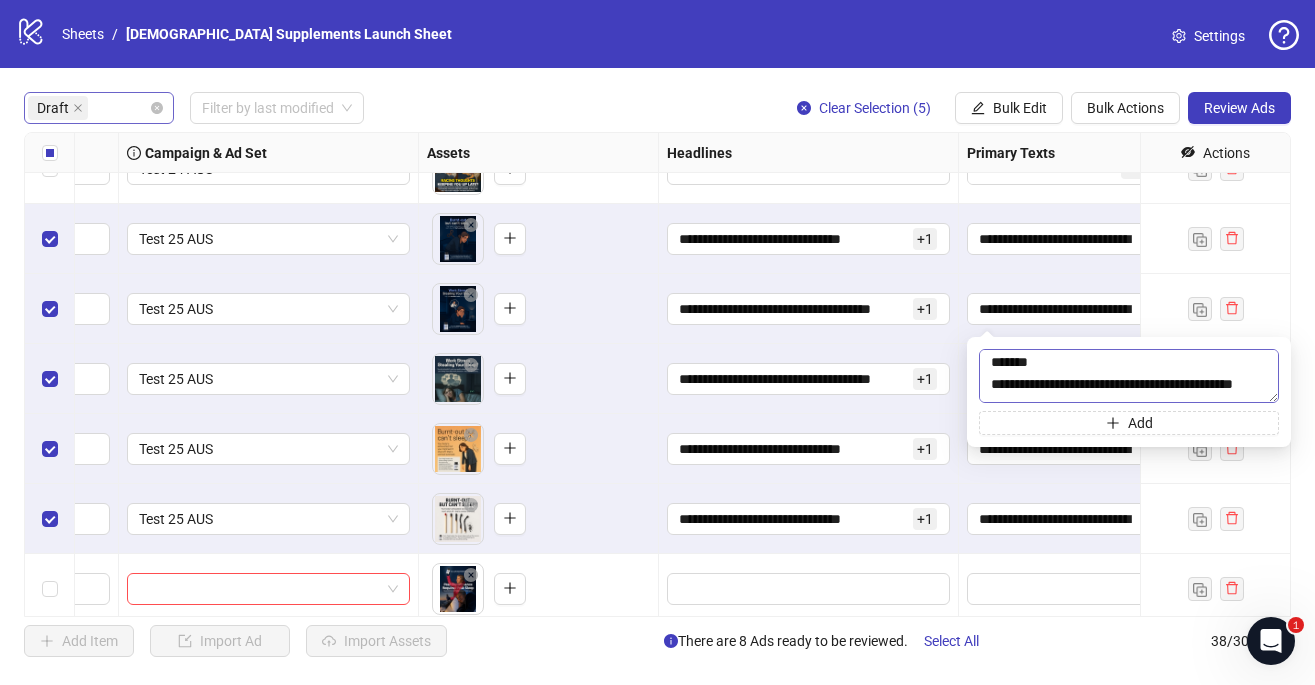 click at bounding box center [1129, 376] 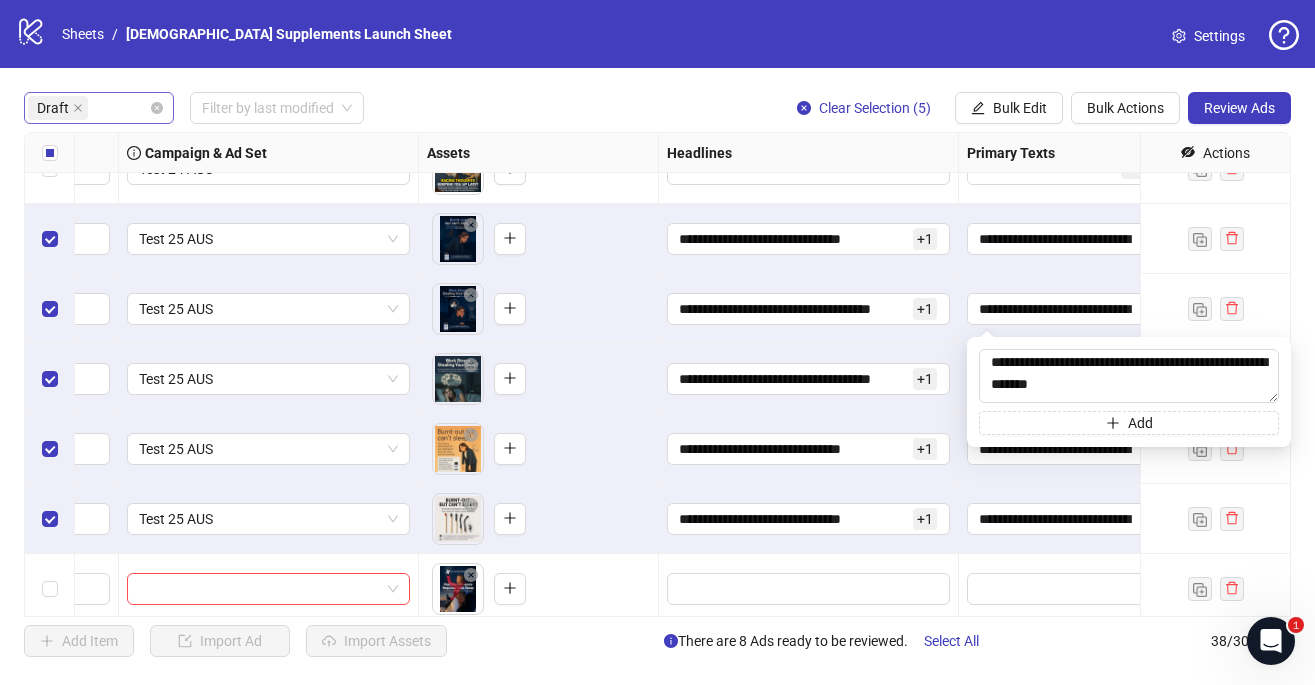 scroll, scrollTop: 1477, scrollLeft: 0, axis: vertical 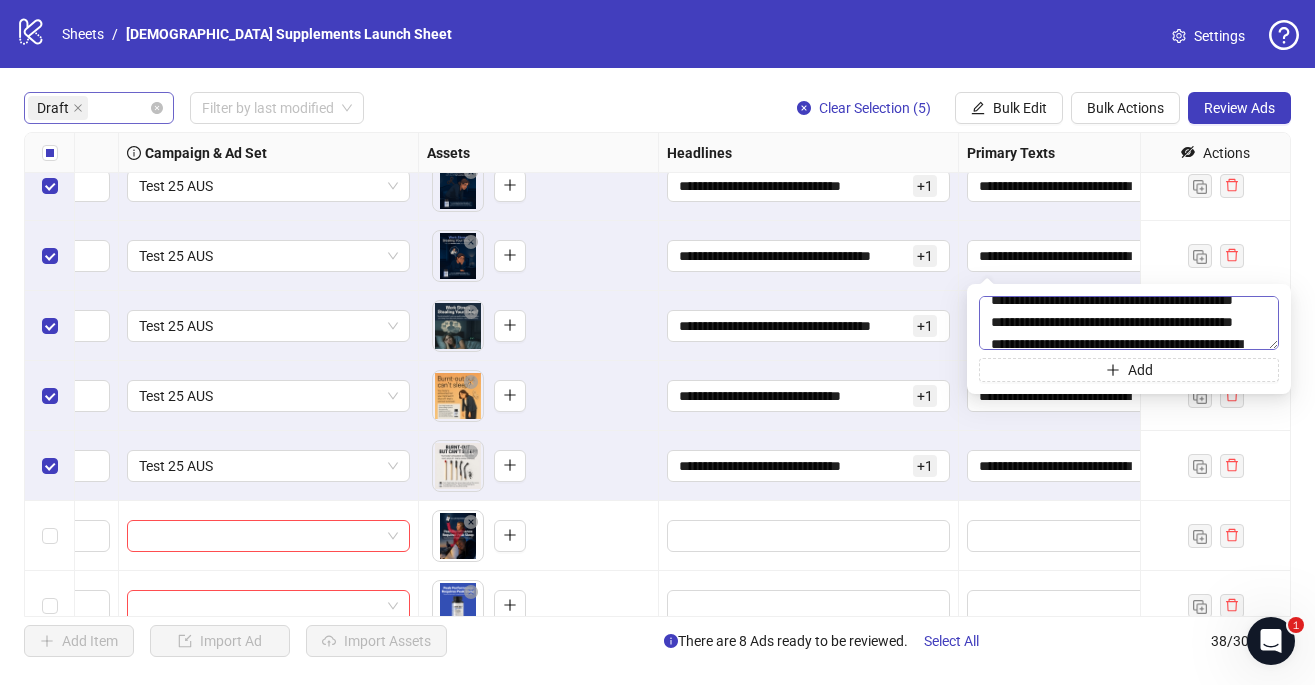 click at bounding box center (1129, 323) 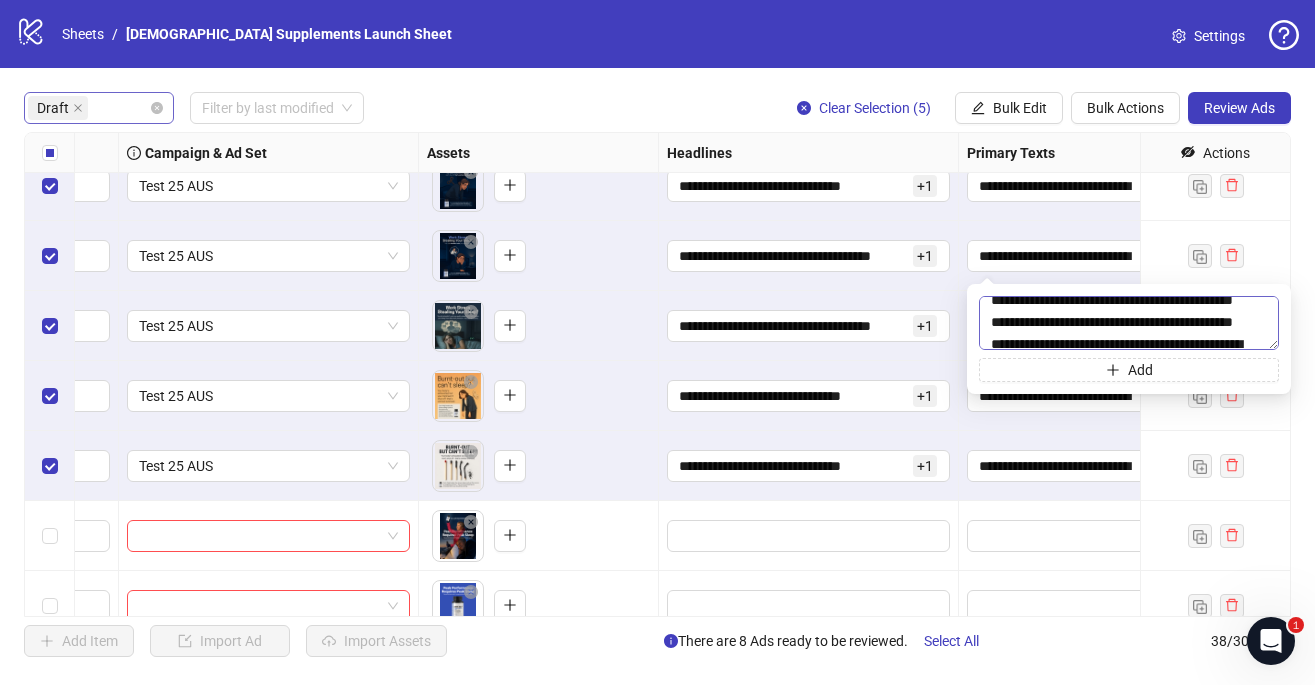 scroll, scrollTop: 1552, scrollLeft: 0, axis: vertical 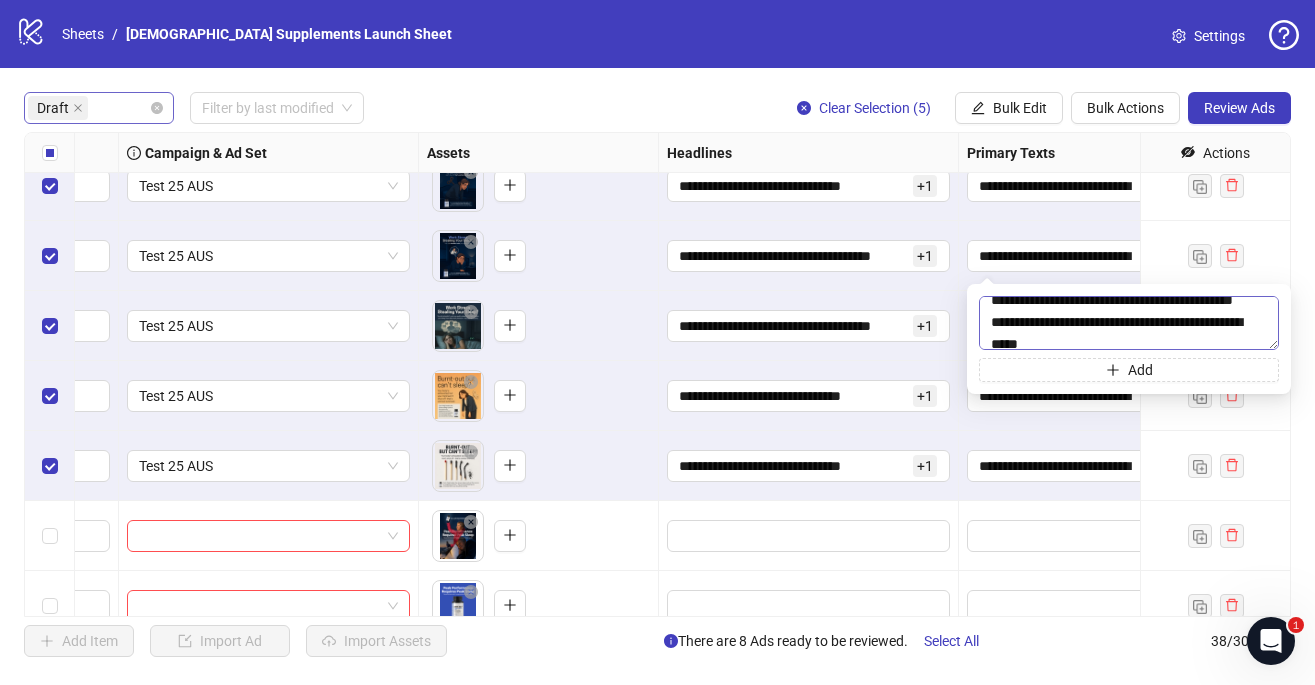 click at bounding box center [1129, 323] 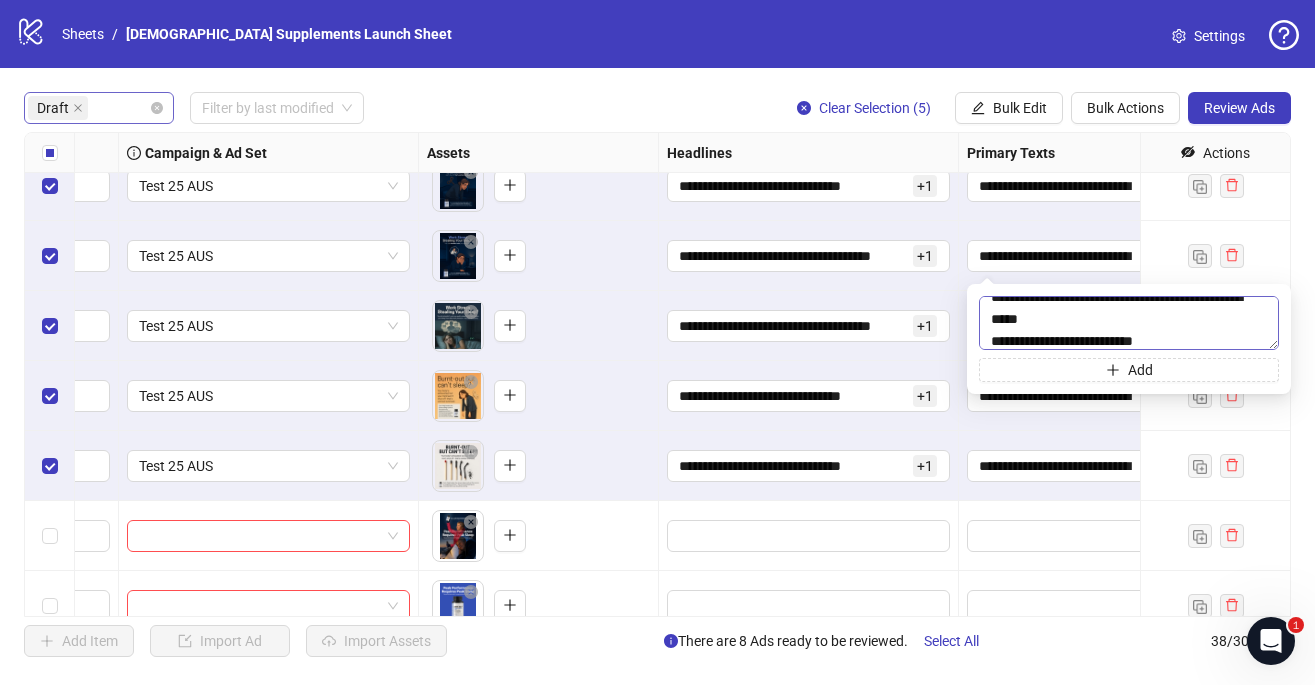 scroll, scrollTop: 1617, scrollLeft: 0, axis: vertical 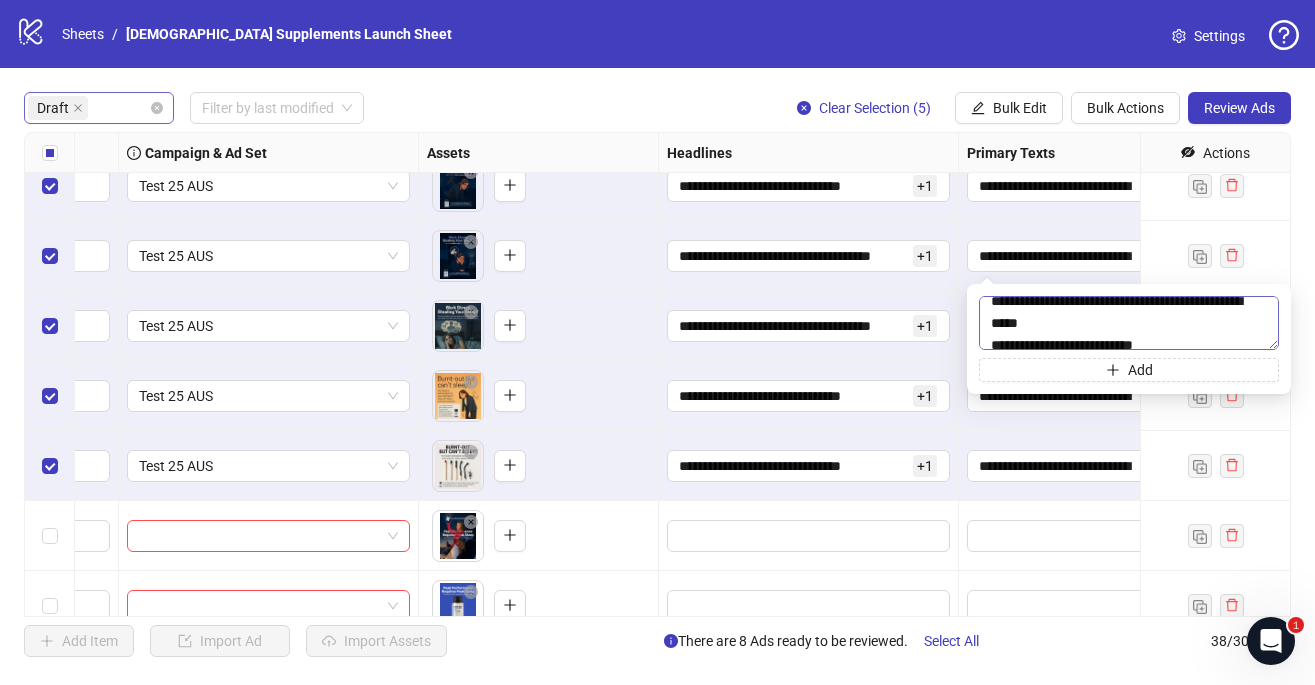 click at bounding box center (1129, 323) 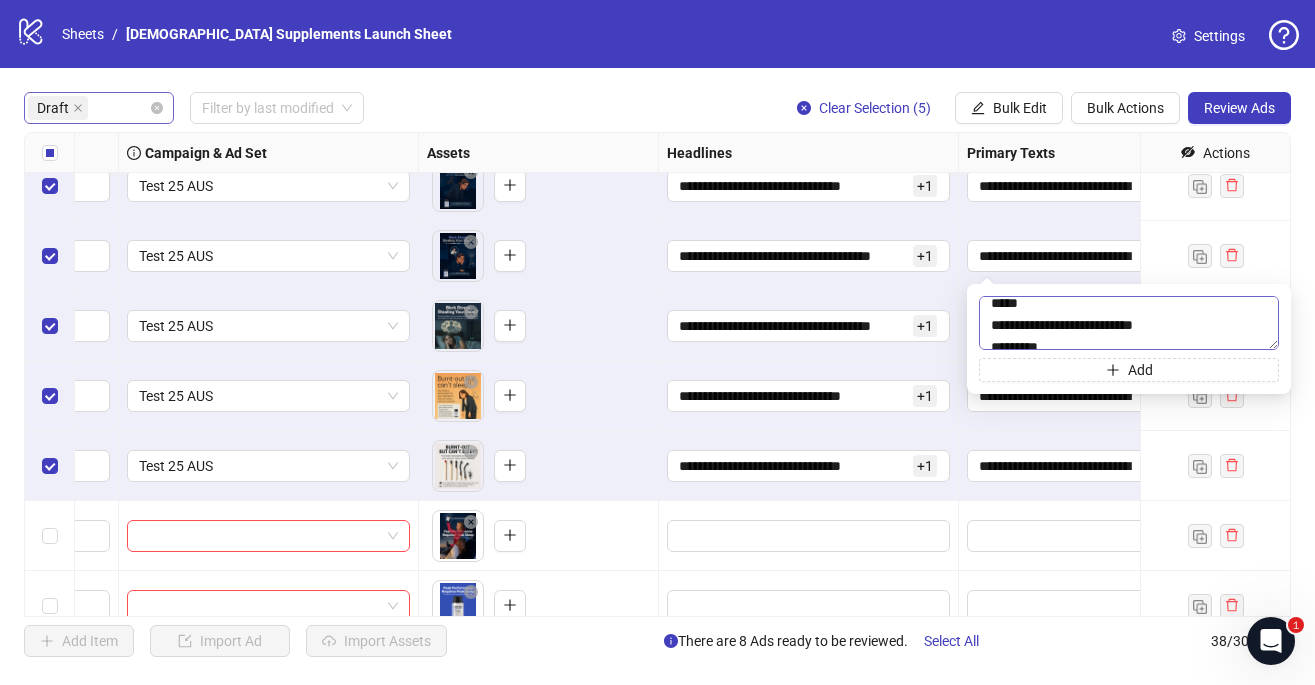 scroll, scrollTop: 1663, scrollLeft: 0, axis: vertical 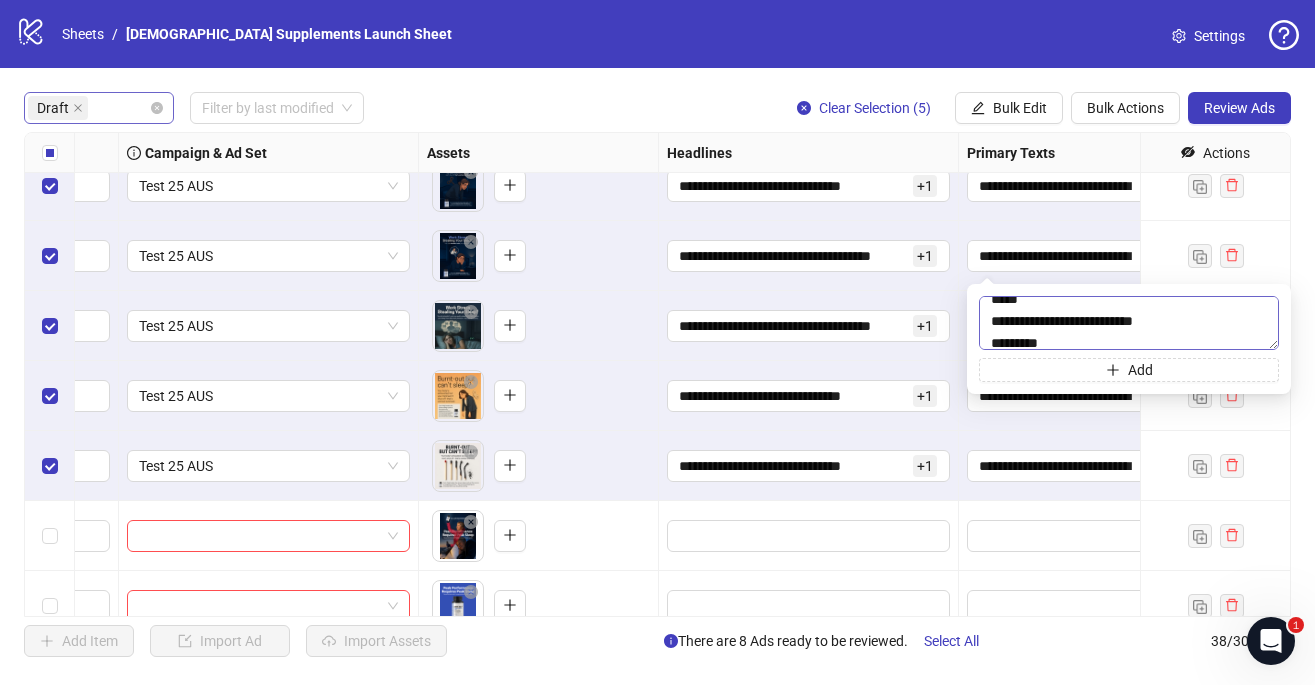 click at bounding box center [1129, 323] 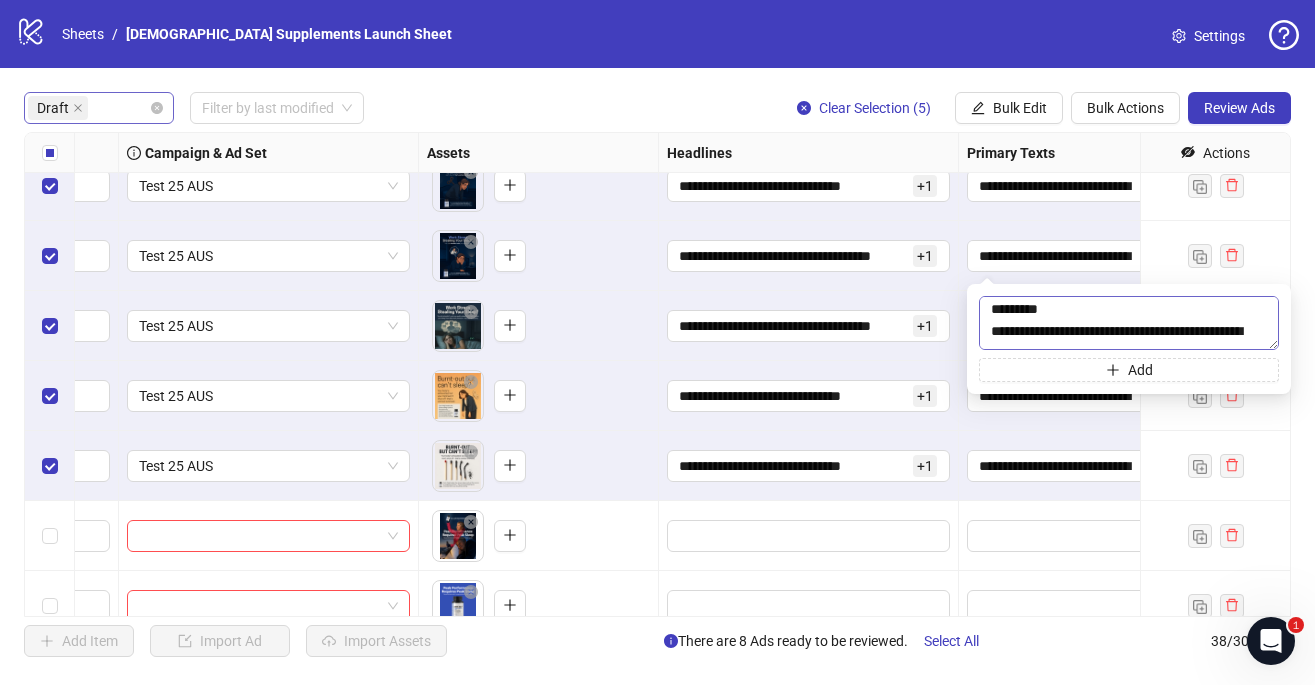 click at bounding box center (1129, 323) 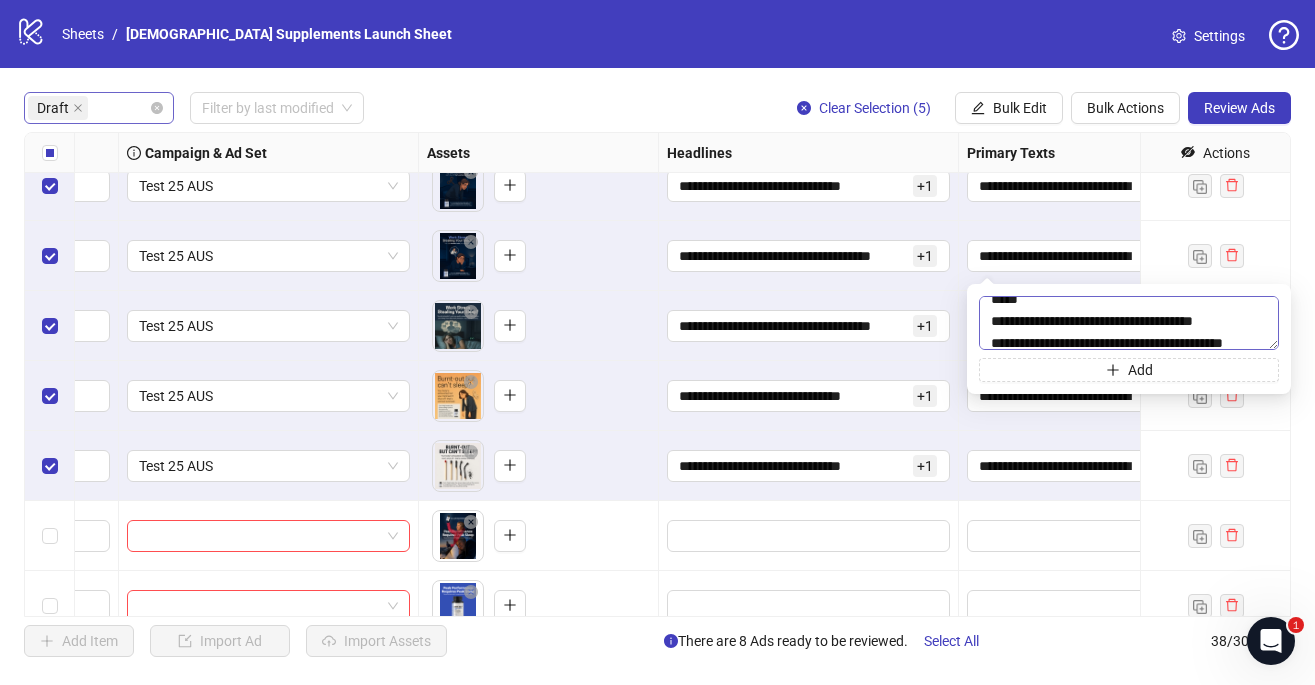 scroll, scrollTop: 1808, scrollLeft: 0, axis: vertical 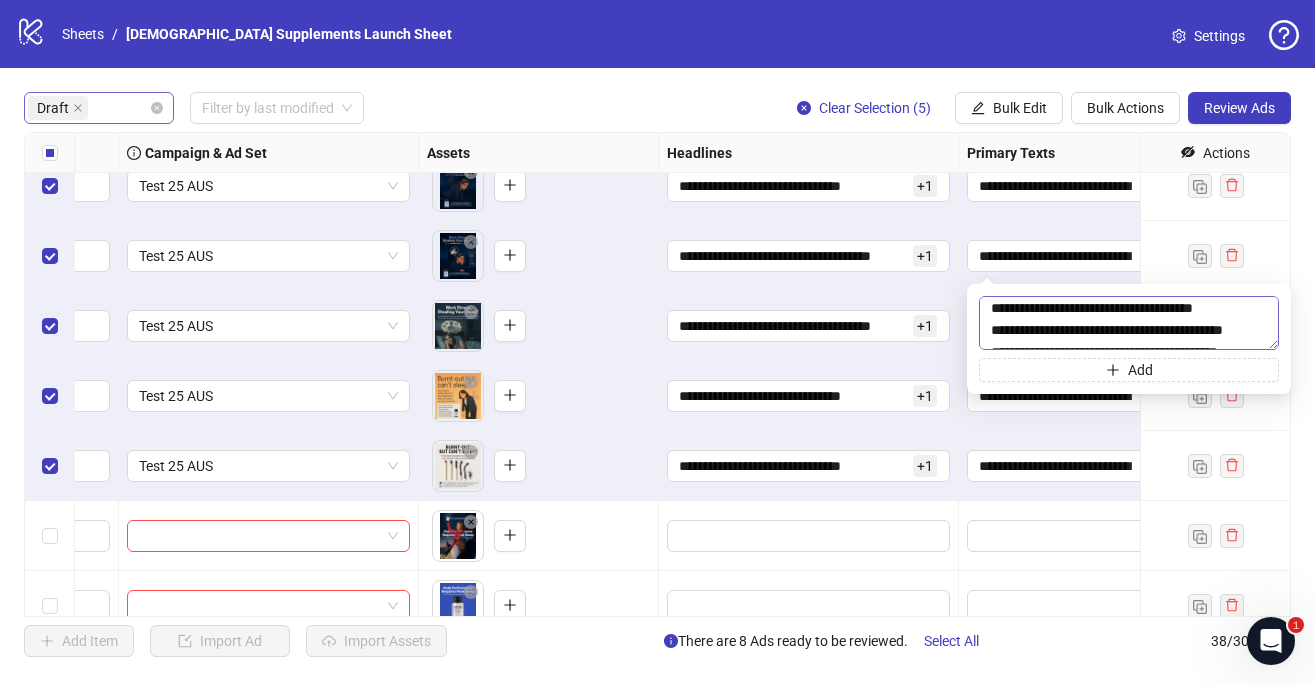 click at bounding box center [1129, 323] 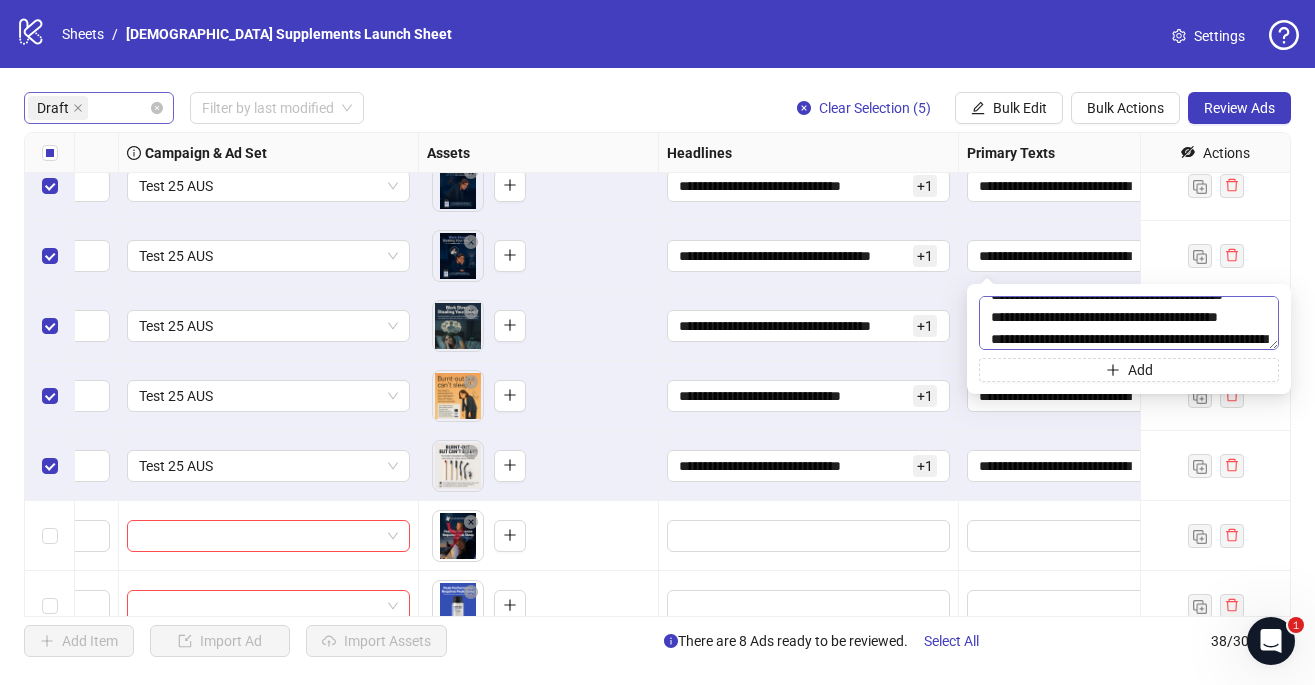 click at bounding box center [1129, 323] 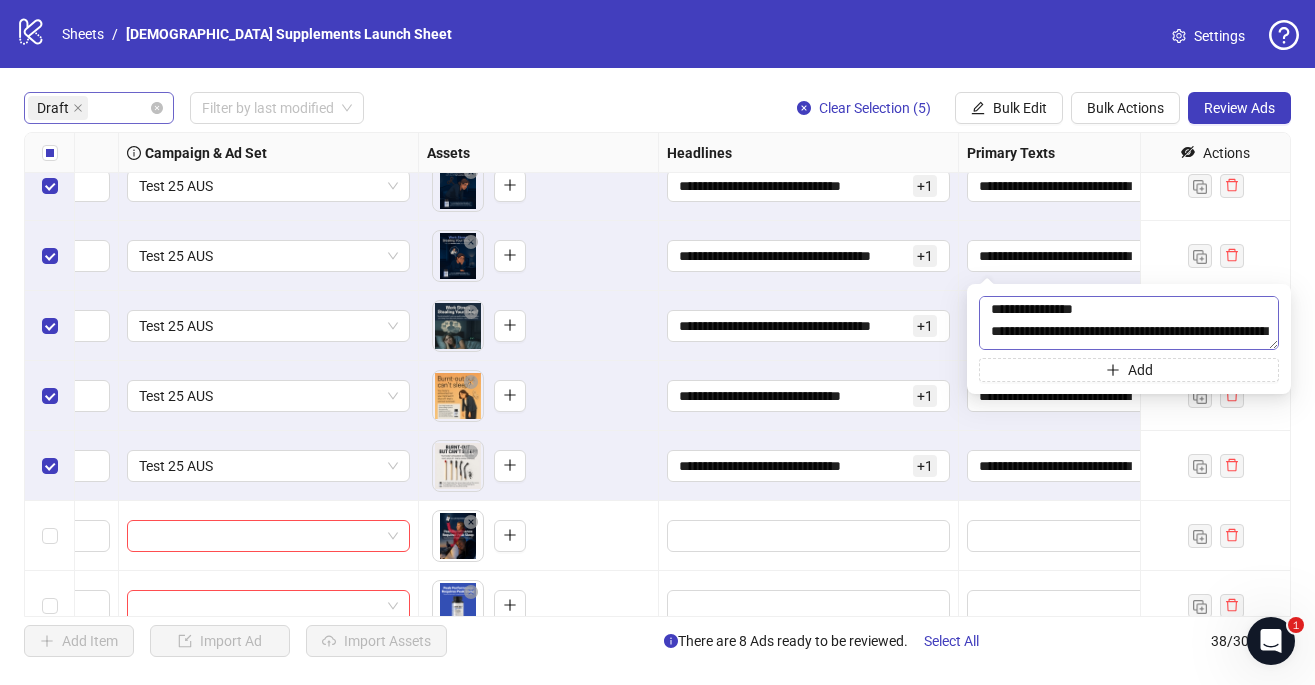 scroll, scrollTop: 1941, scrollLeft: 0, axis: vertical 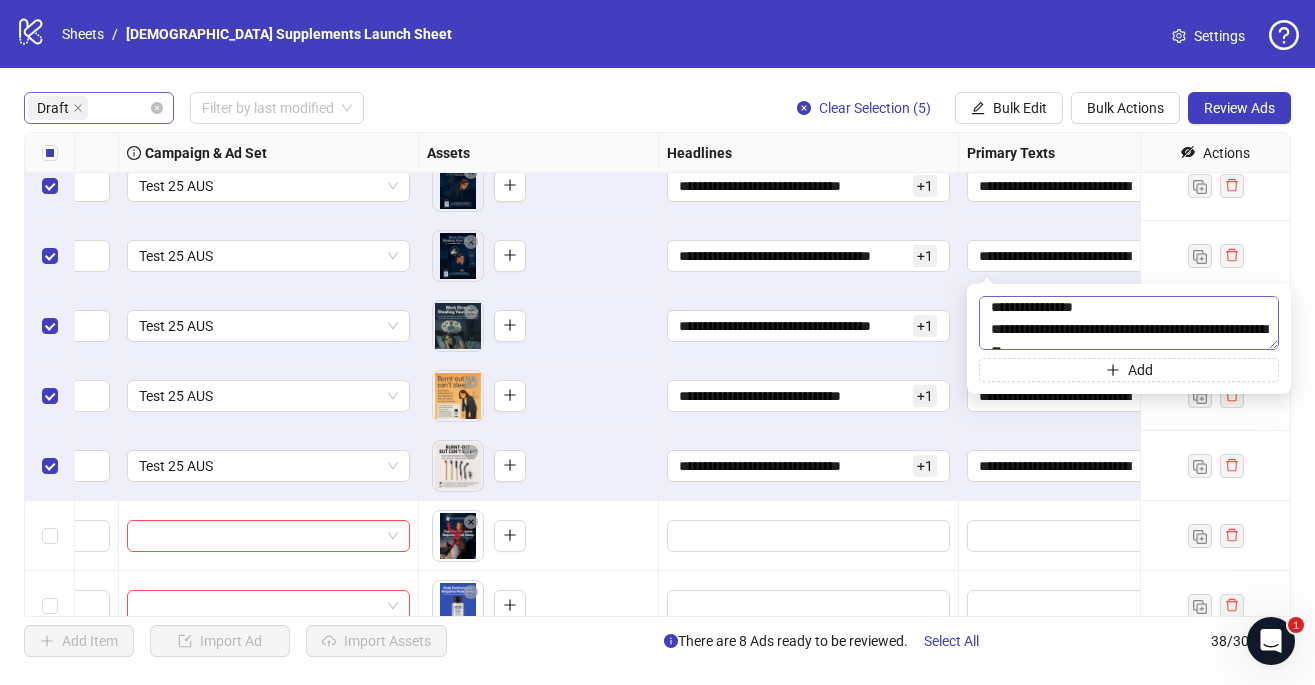 click at bounding box center (1129, 323) 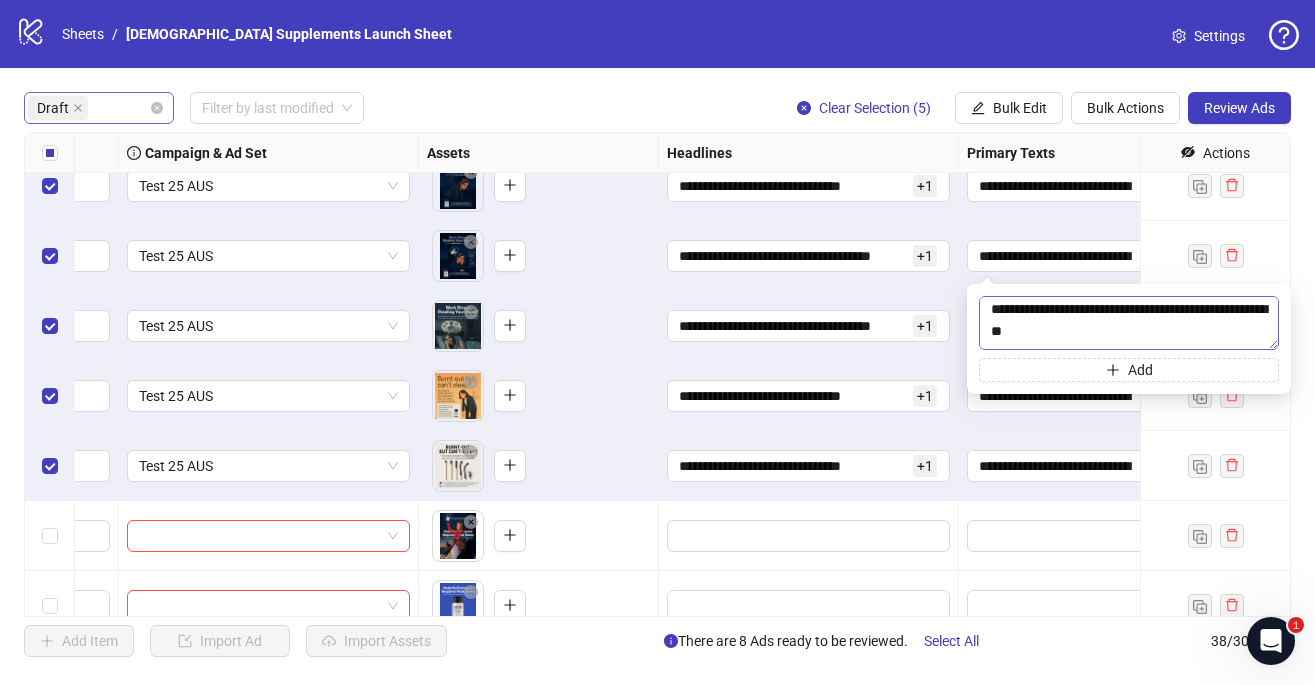 scroll, scrollTop: 1992, scrollLeft: 0, axis: vertical 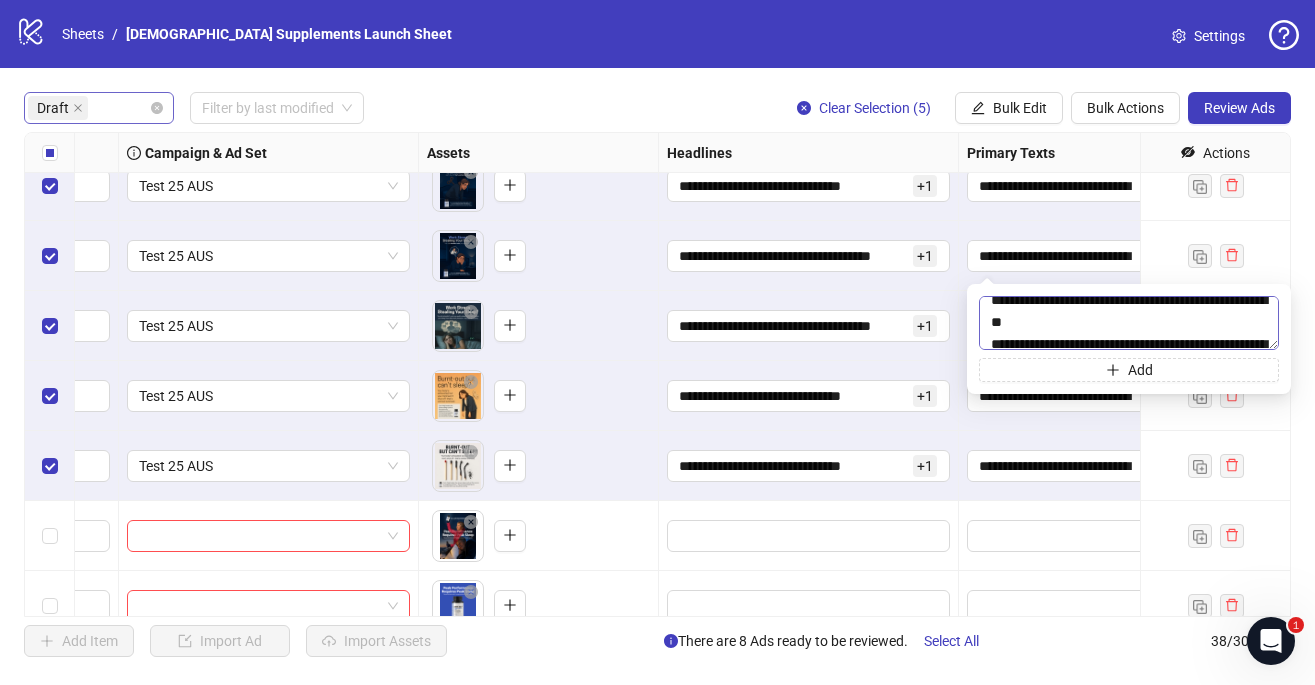 click at bounding box center [1129, 323] 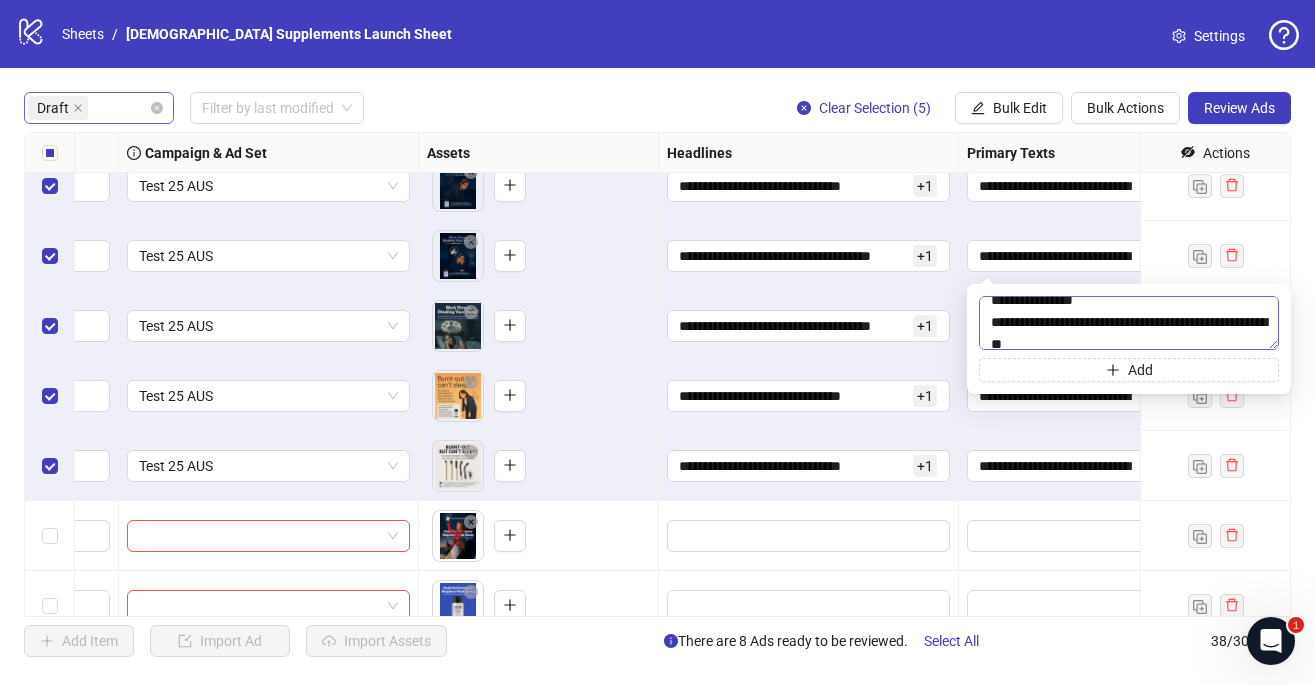 scroll, scrollTop: 2008, scrollLeft: 0, axis: vertical 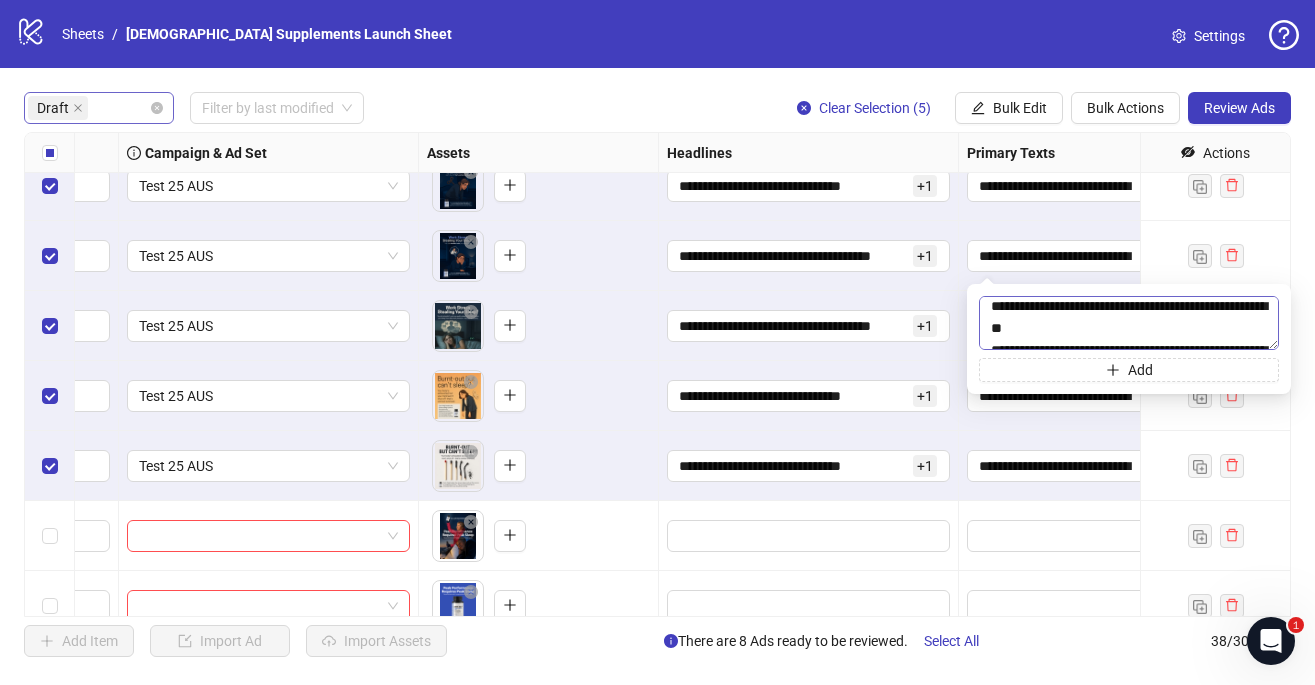 click at bounding box center [1129, 323] 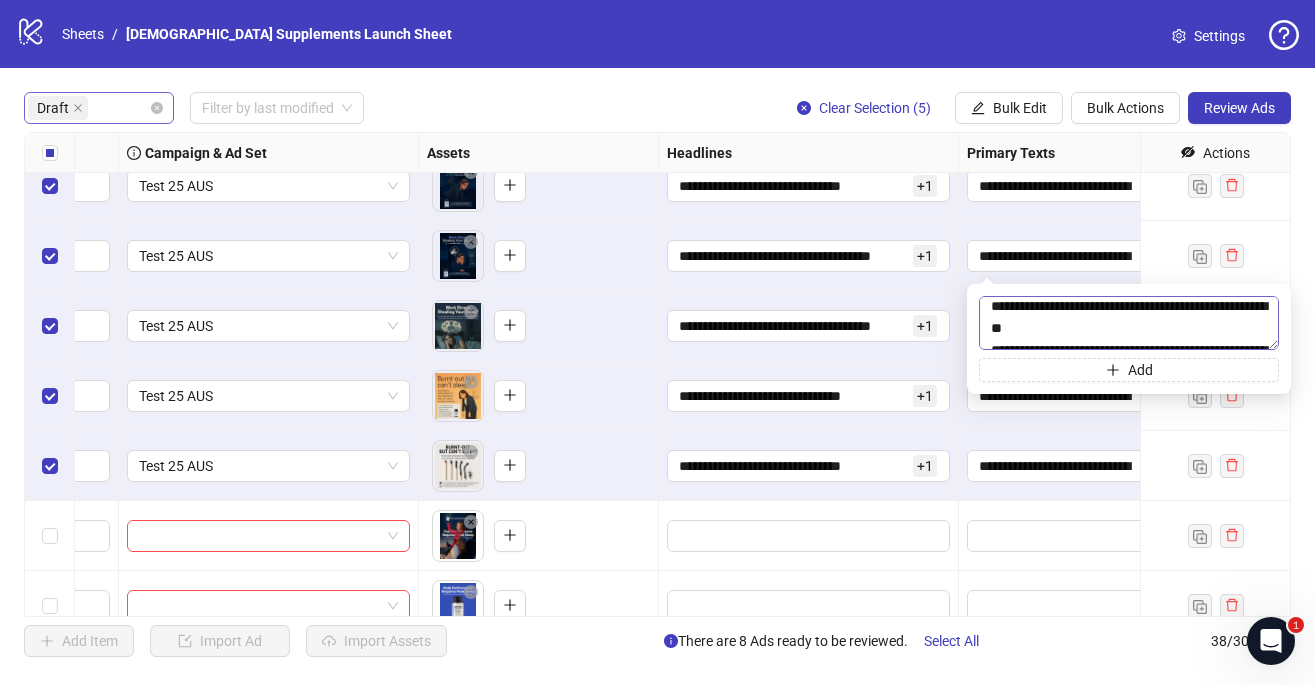 scroll, scrollTop: 2091, scrollLeft: 0, axis: vertical 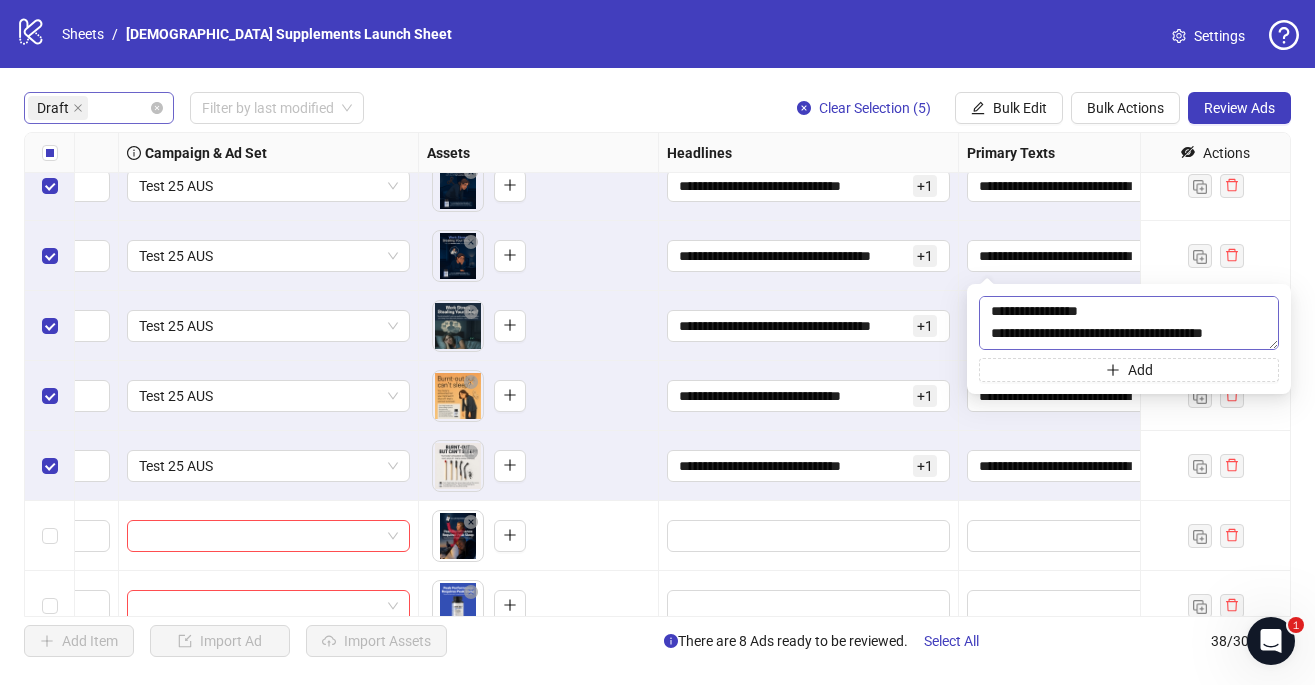 click at bounding box center [1129, 323] 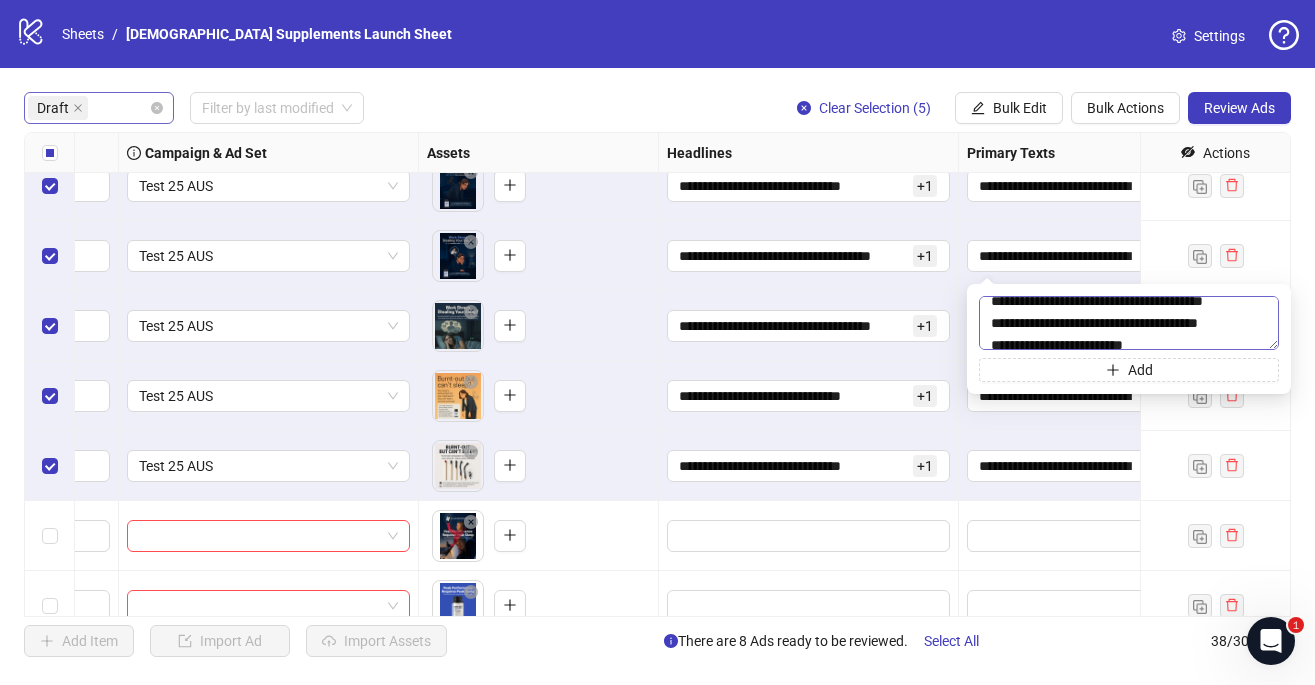 scroll, scrollTop: 2125, scrollLeft: 0, axis: vertical 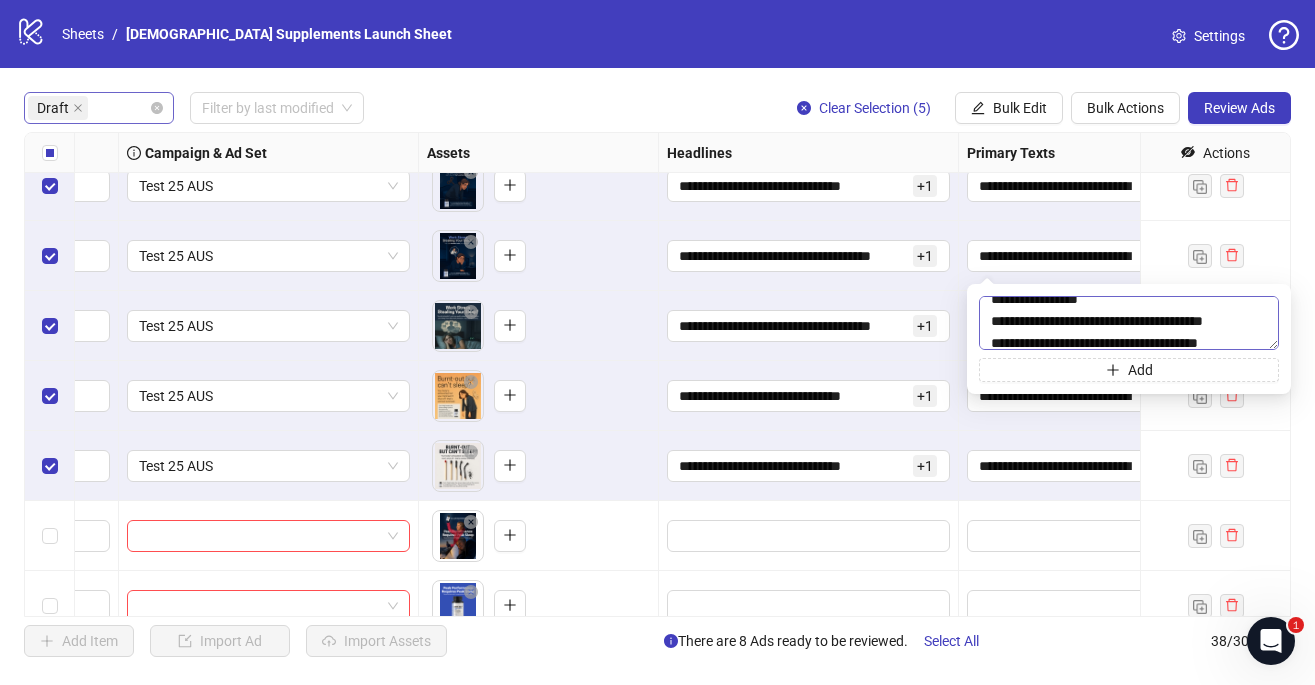click at bounding box center [1129, 323] 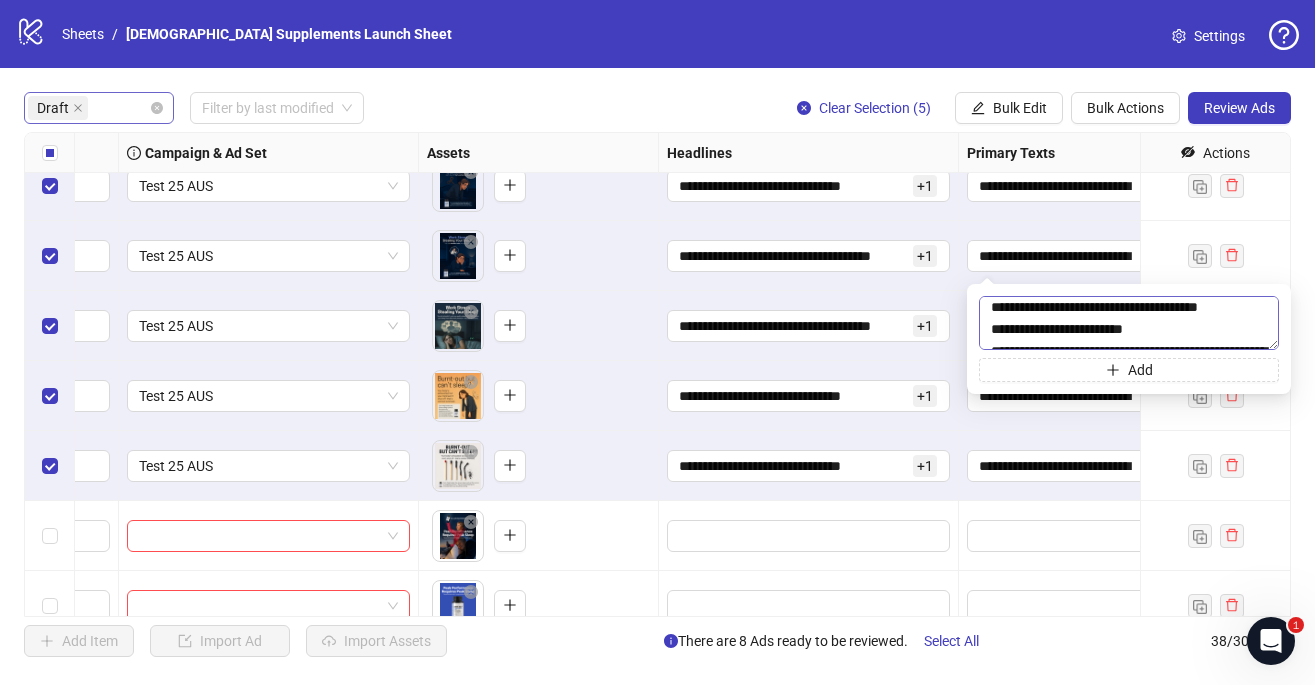 scroll, scrollTop: 2184, scrollLeft: 0, axis: vertical 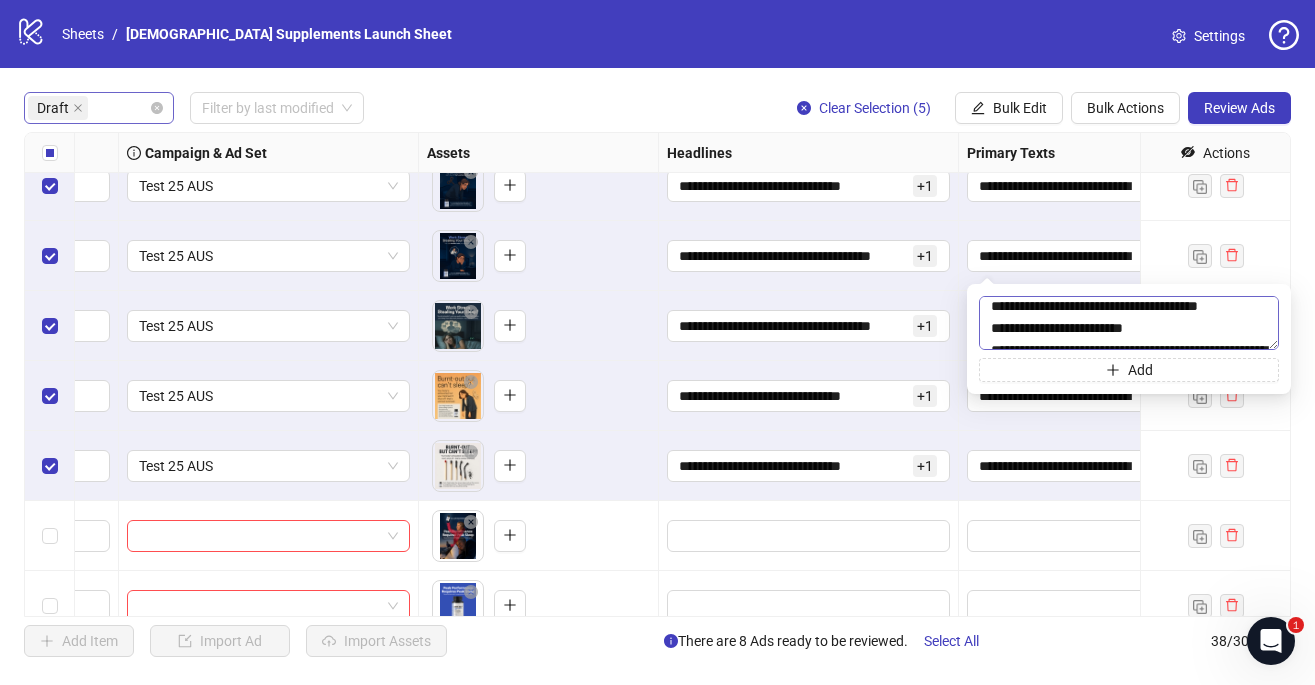 click at bounding box center (1129, 323) 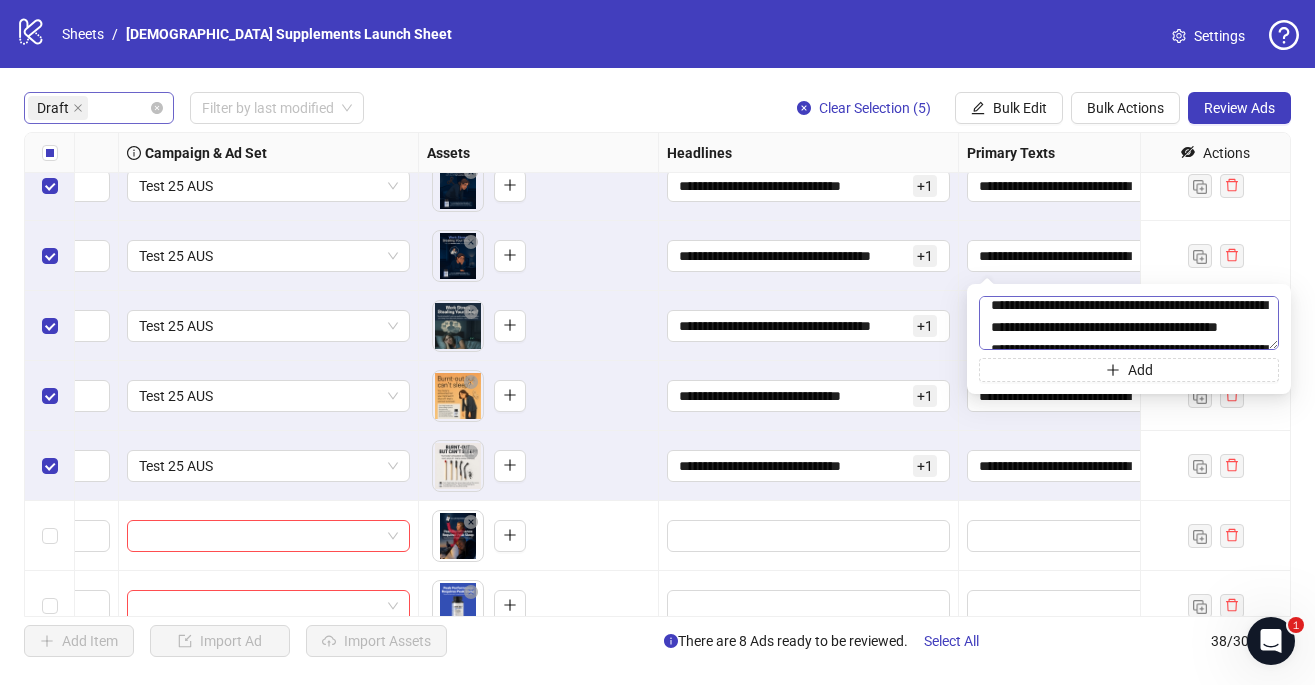 scroll, scrollTop: 2252, scrollLeft: 0, axis: vertical 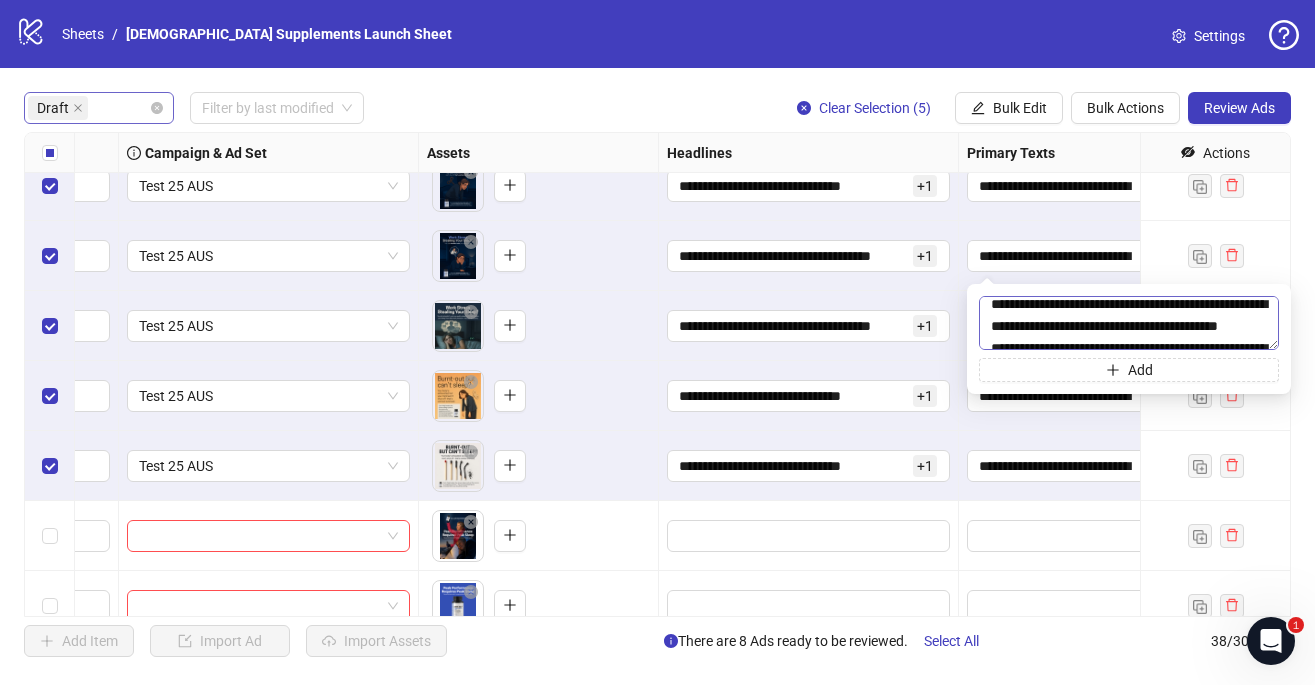 click at bounding box center [1129, 323] 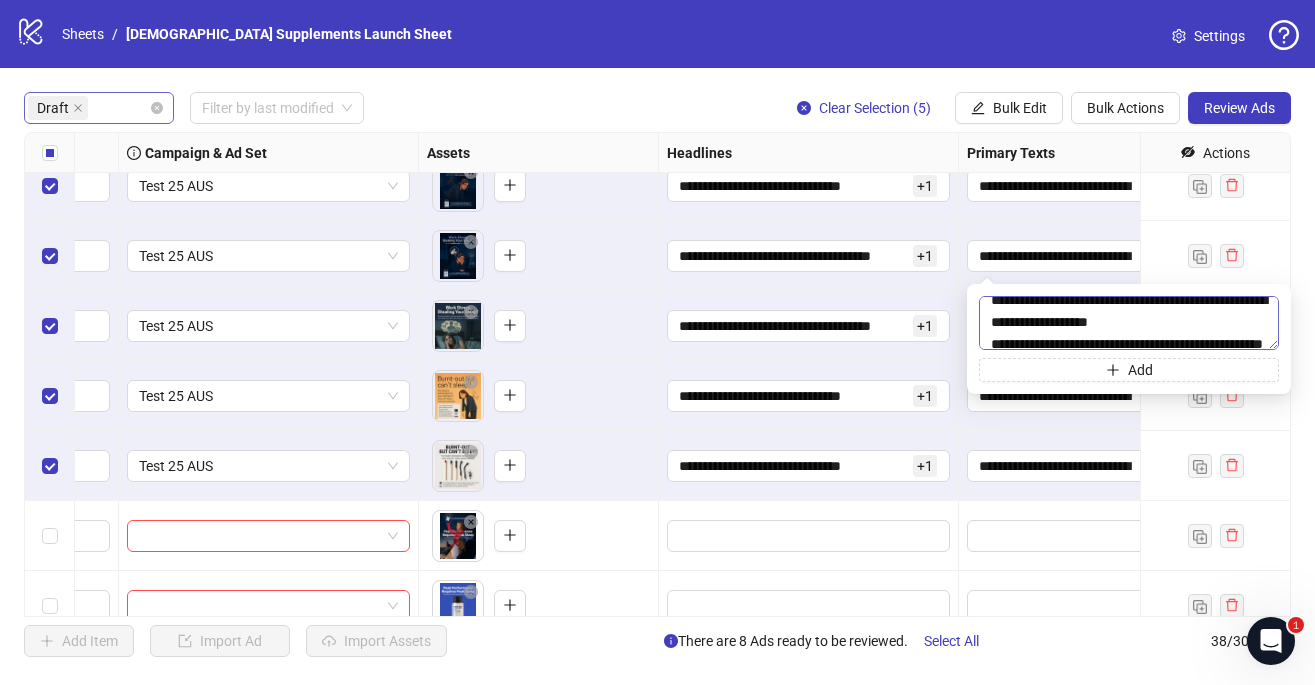 scroll, scrollTop: 2332, scrollLeft: 0, axis: vertical 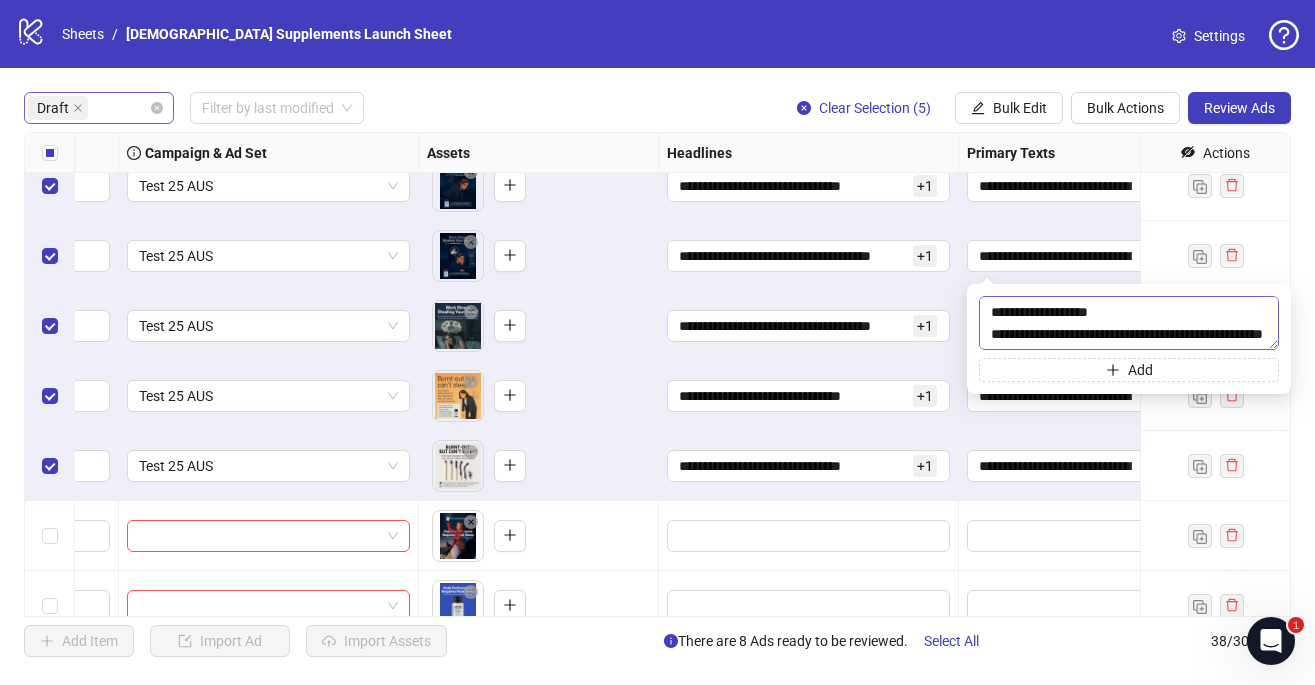 click at bounding box center [1129, 323] 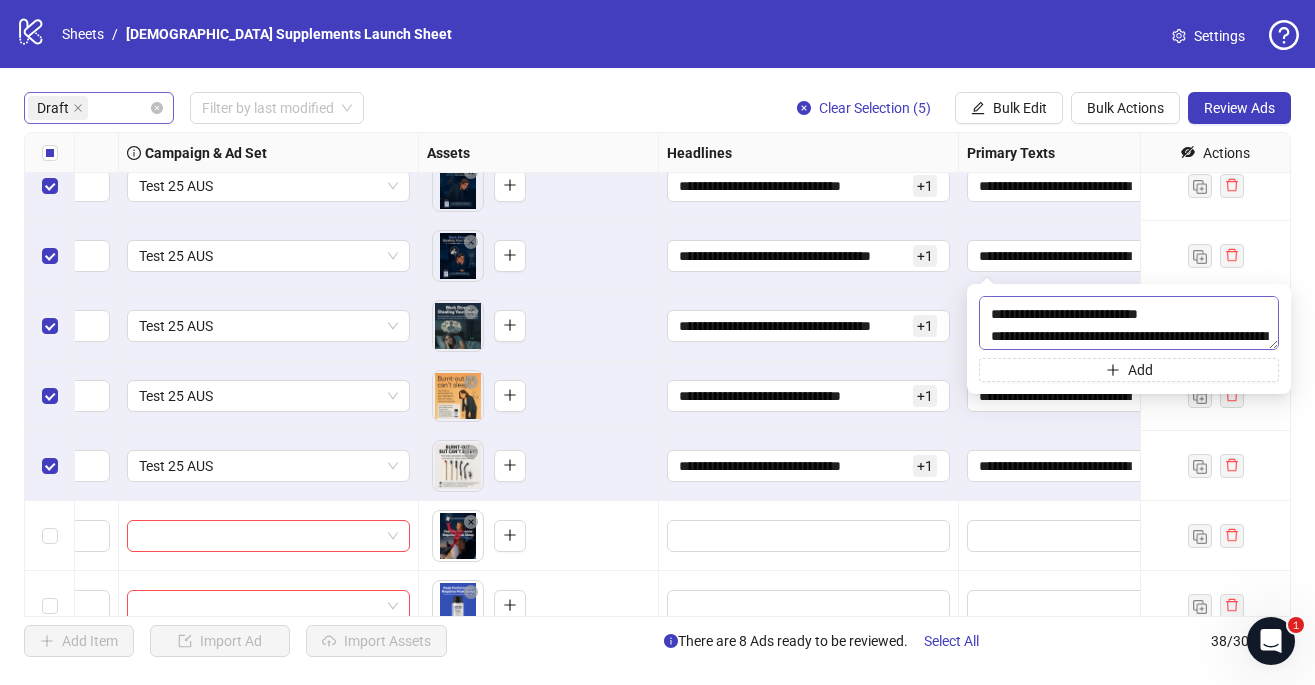 click at bounding box center (1129, 323) 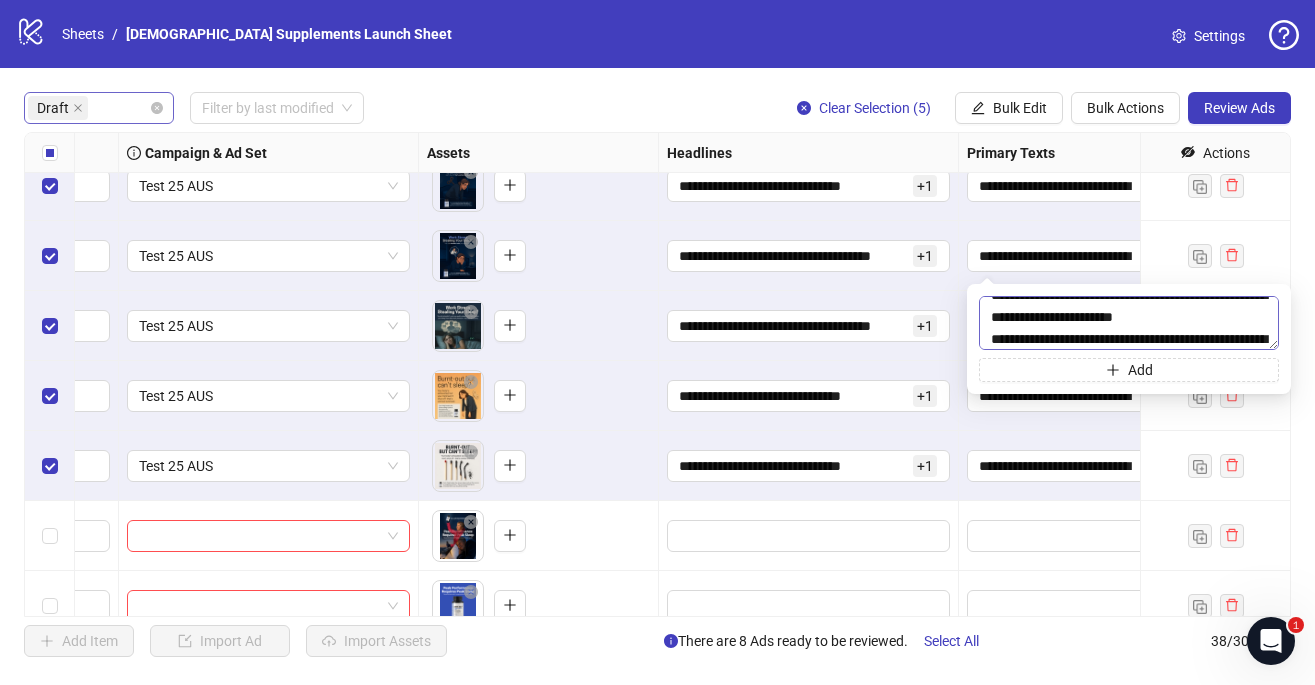 scroll, scrollTop: 2466, scrollLeft: 0, axis: vertical 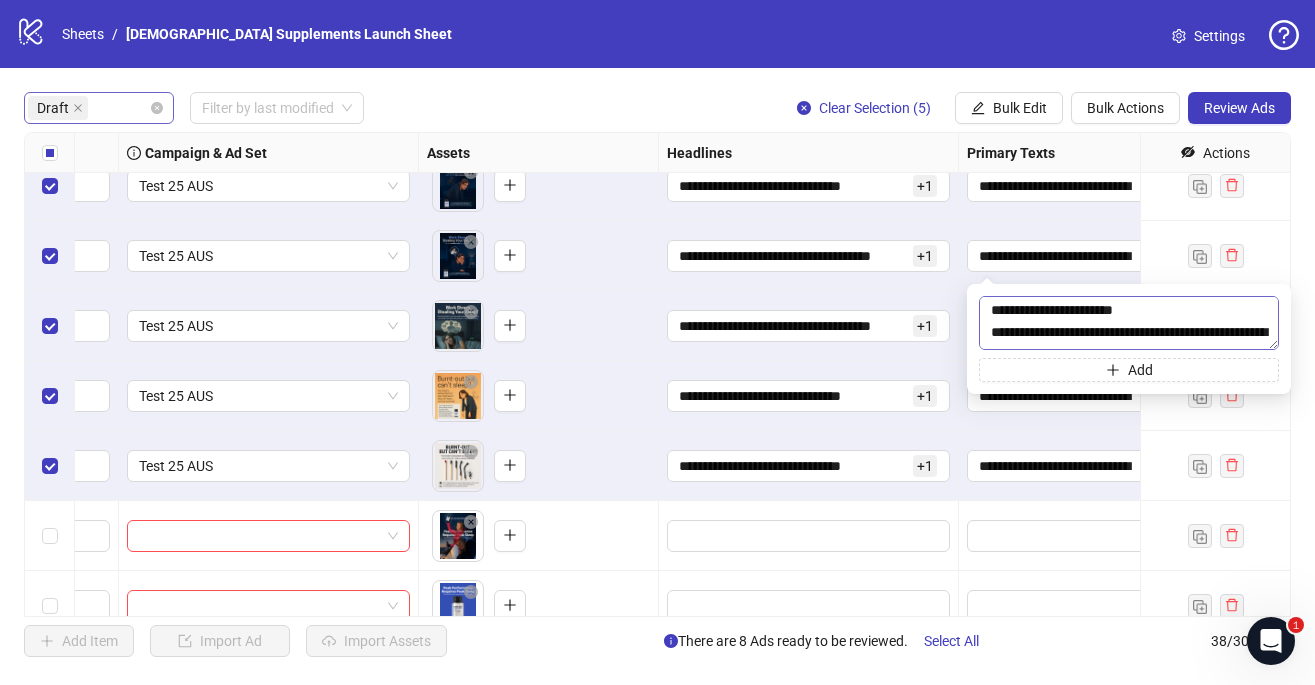 click at bounding box center [1129, 323] 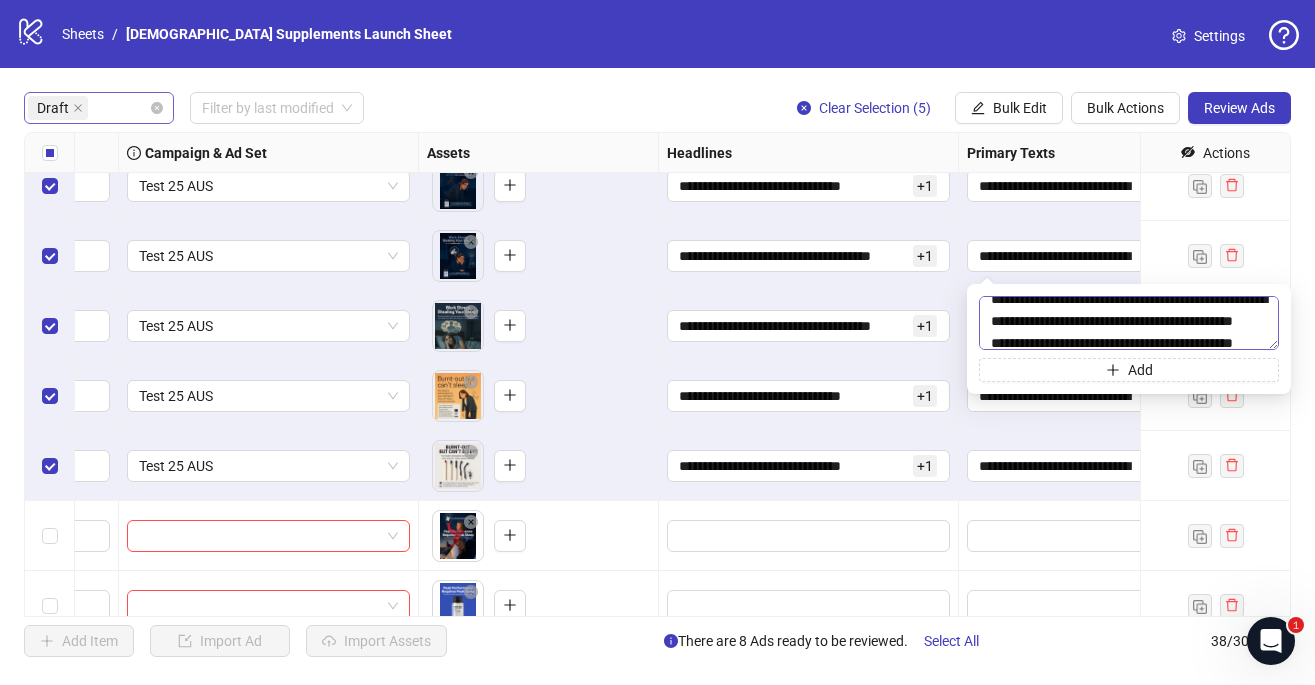 click at bounding box center [1129, 323] 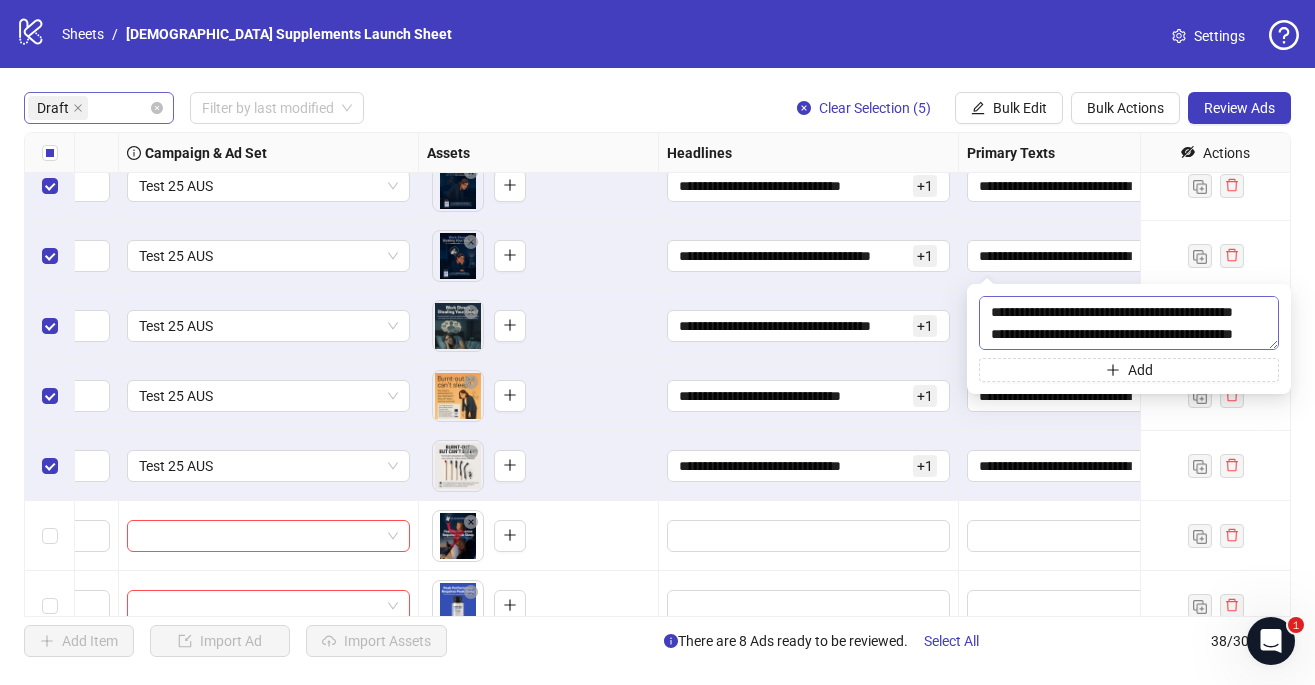 scroll, scrollTop: 2559, scrollLeft: 0, axis: vertical 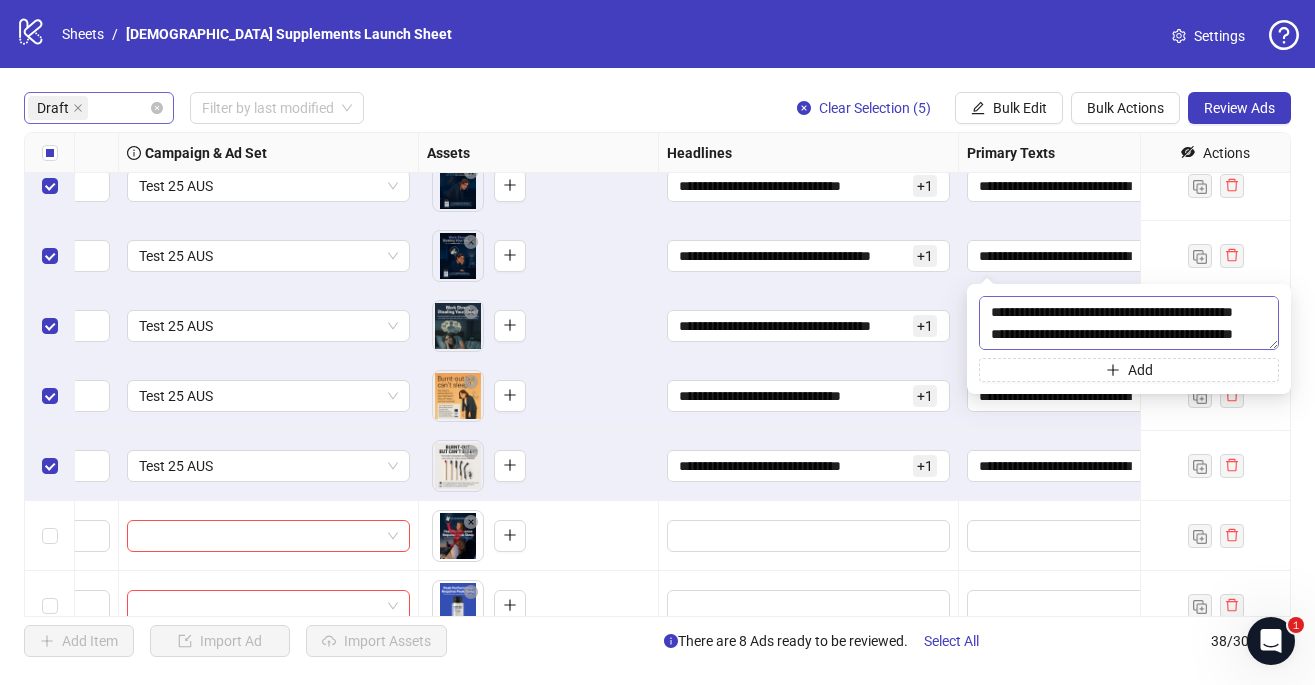 click at bounding box center (1129, 323) 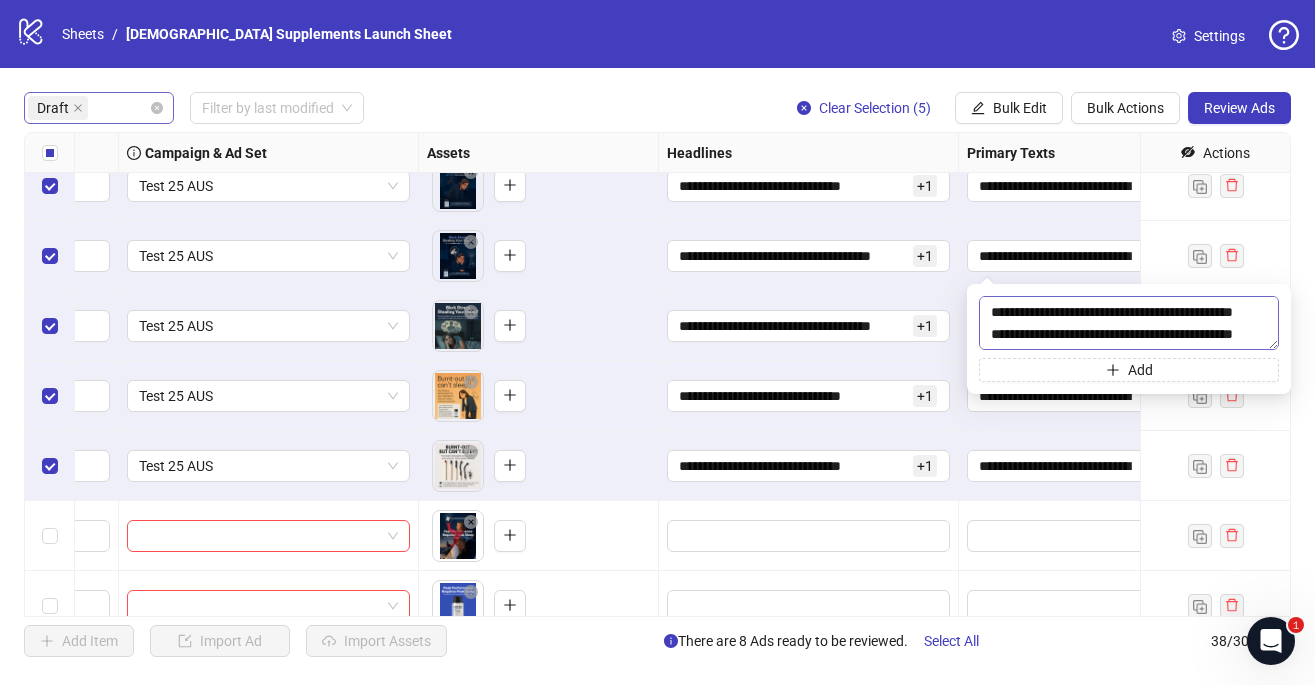 scroll, scrollTop: 2649, scrollLeft: 0, axis: vertical 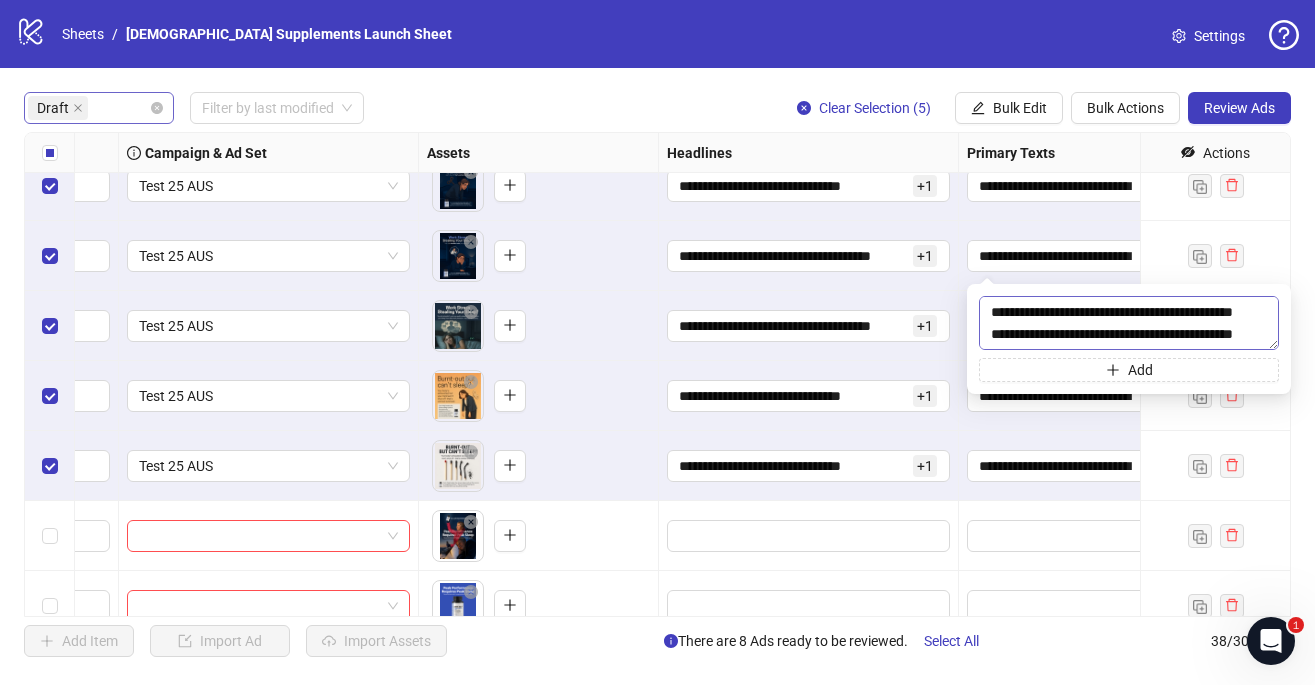 click at bounding box center (1129, 323) 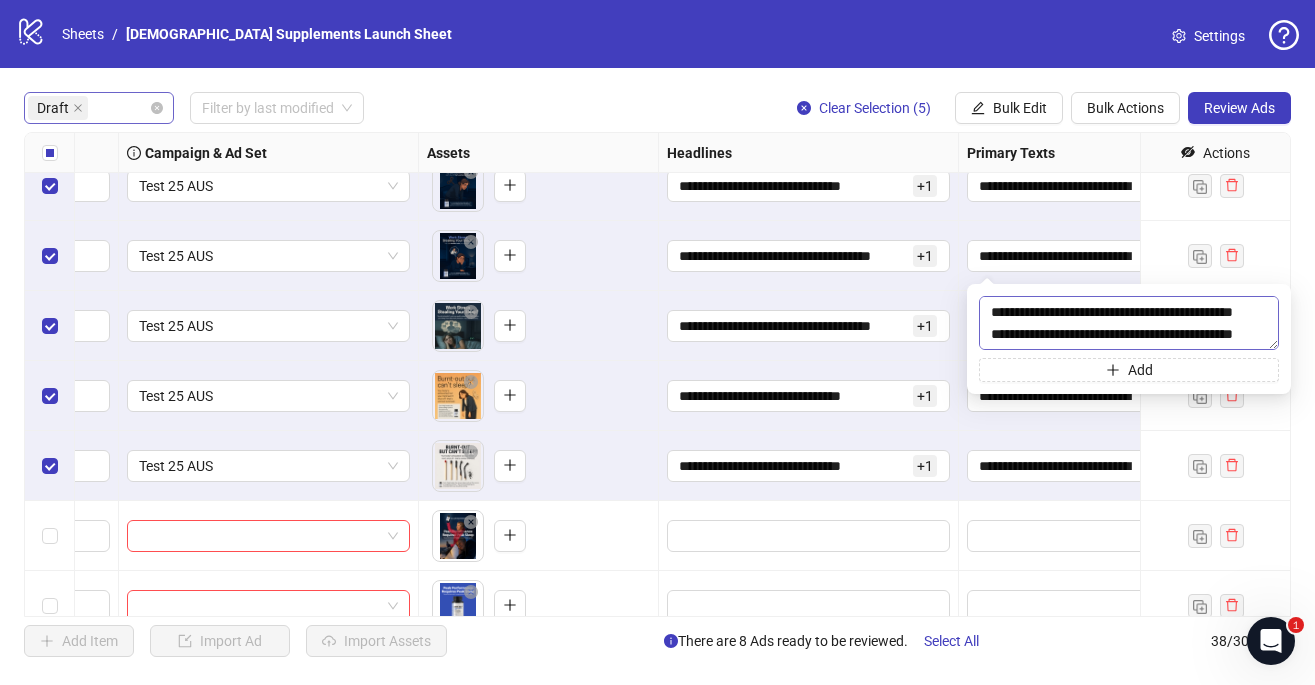 scroll, scrollTop: 2924, scrollLeft: 0, axis: vertical 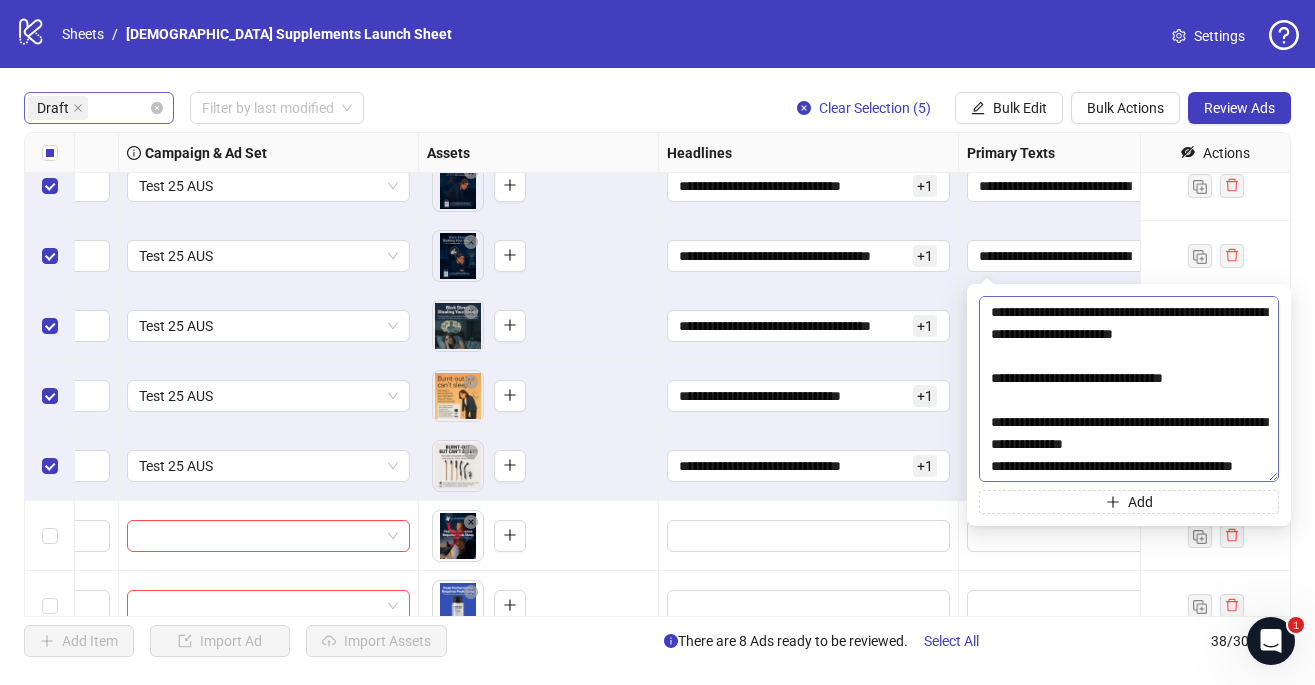 drag, startPoint x: 1275, startPoint y: 346, endPoint x: 1272, endPoint y: 501, distance: 155.02902 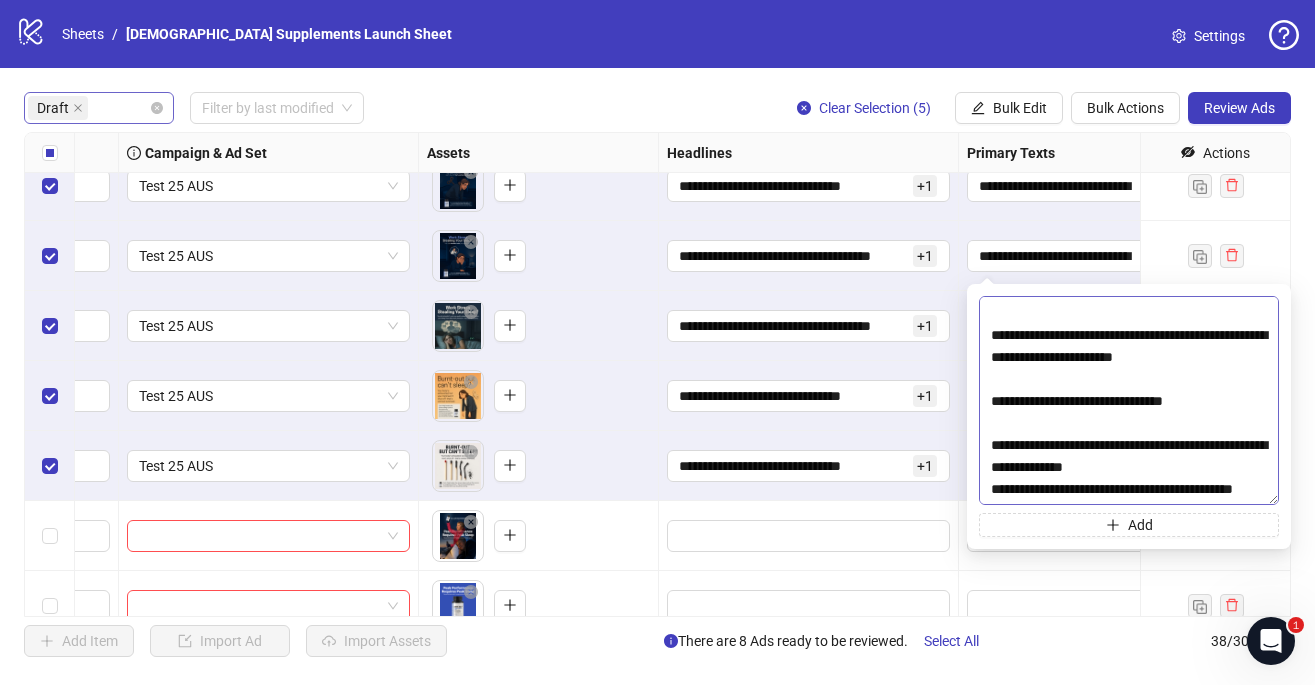 click at bounding box center (1129, 400) 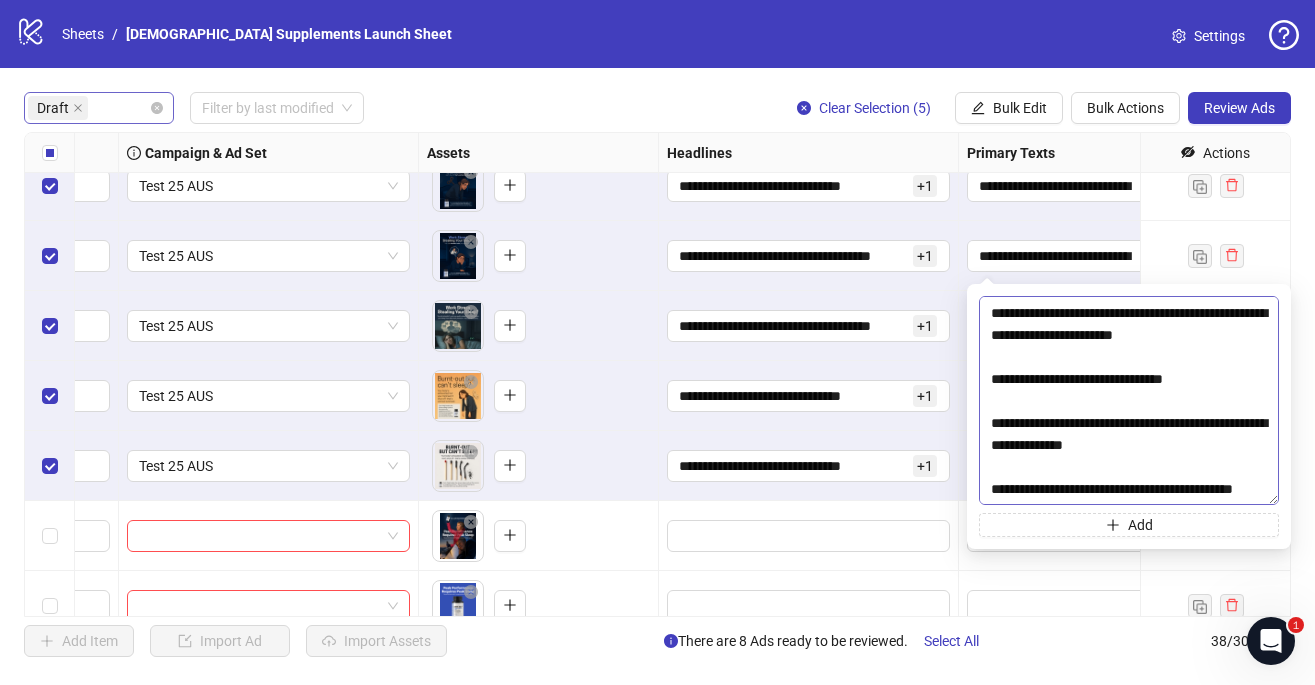 scroll, scrollTop: 2991, scrollLeft: 0, axis: vertical 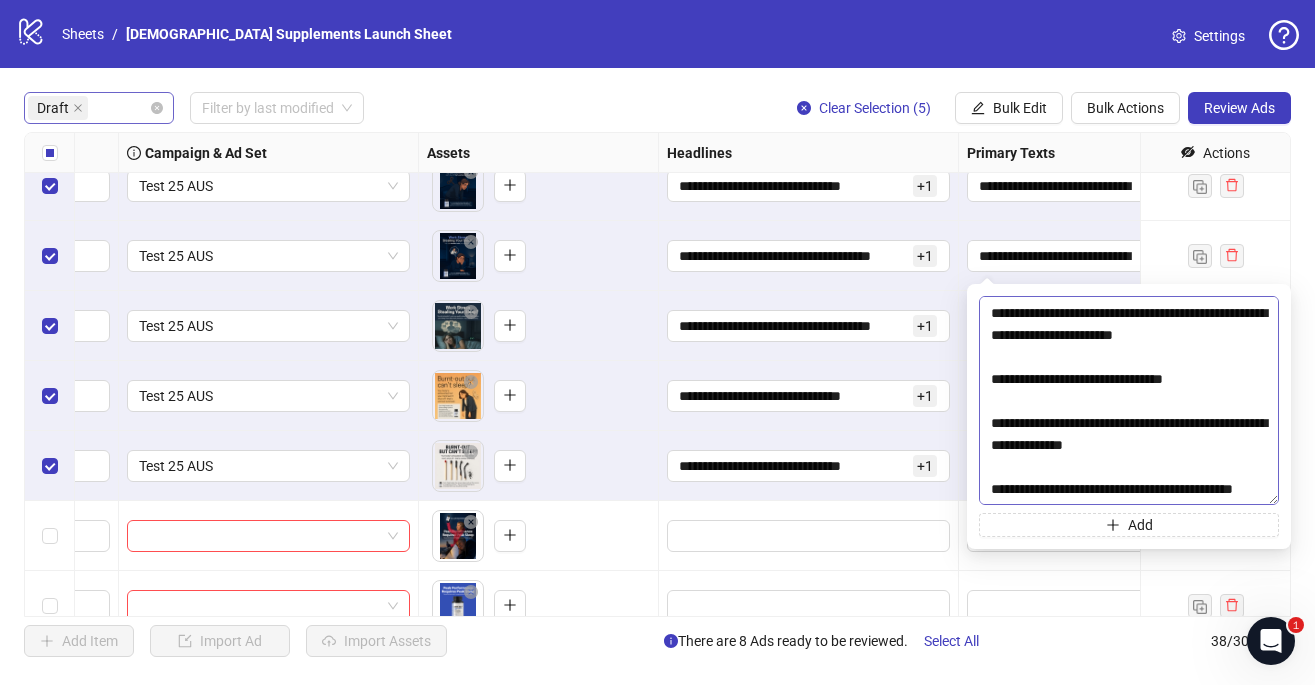 click at bounding box center [1129, 400] 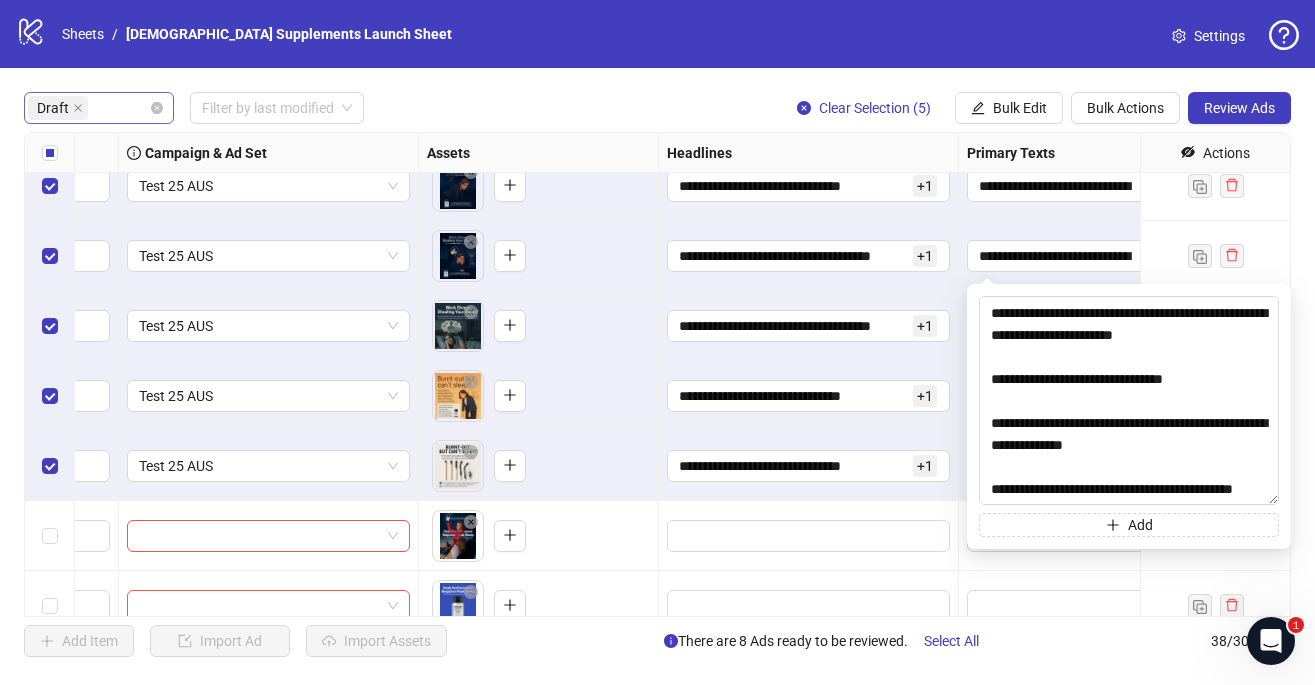 click on "**********" at bounding box center (809, 256) 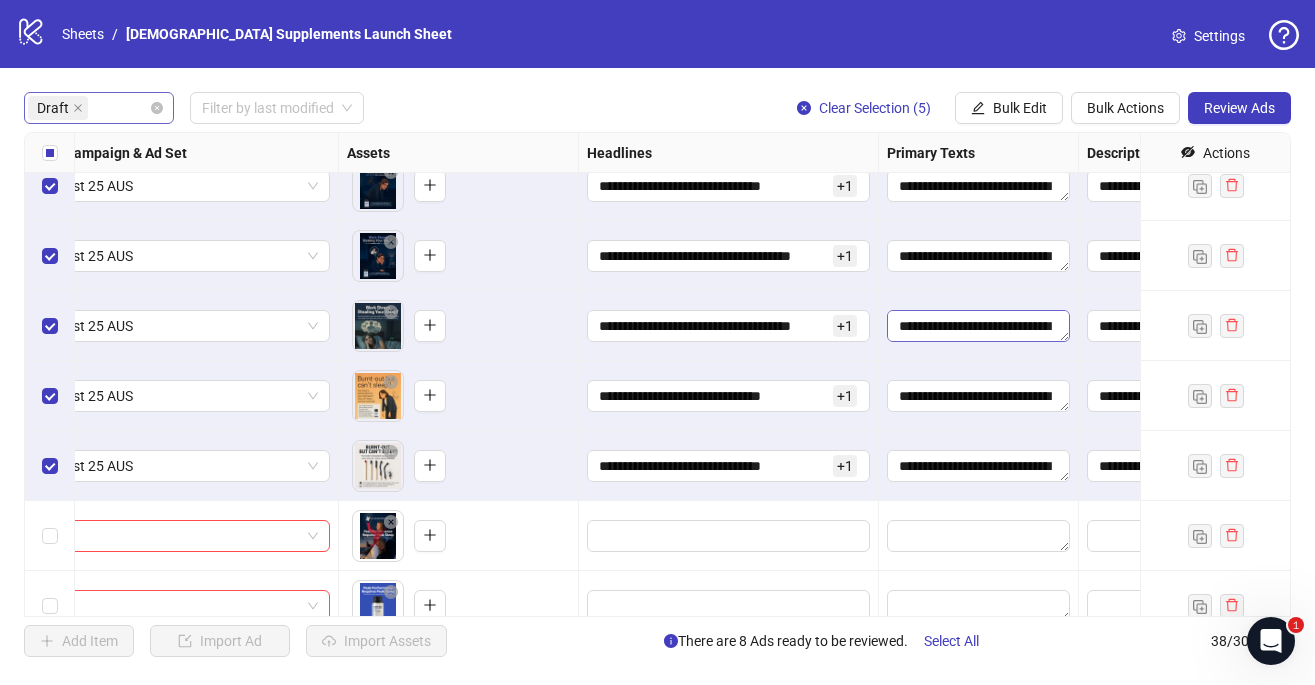 scroll, scrollTop: 232, scrollLeft: 630, axis: both 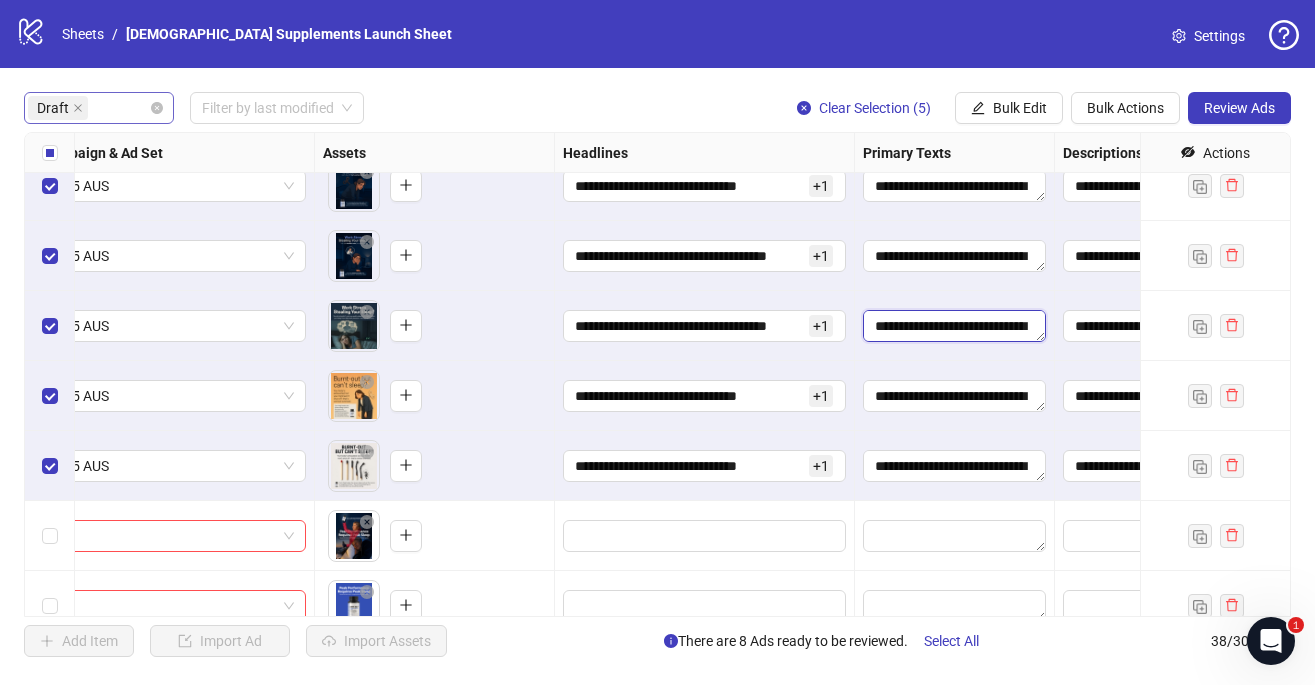 click at bounding box center (954, 326) 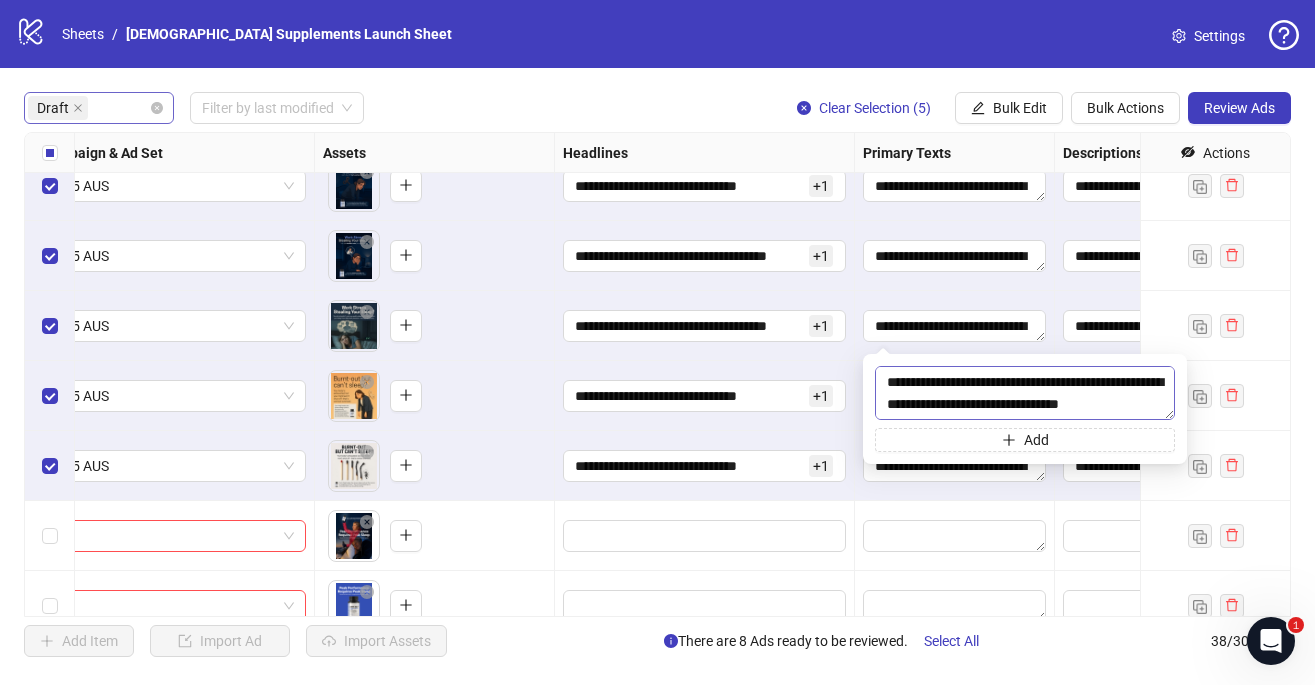 type on "**********" 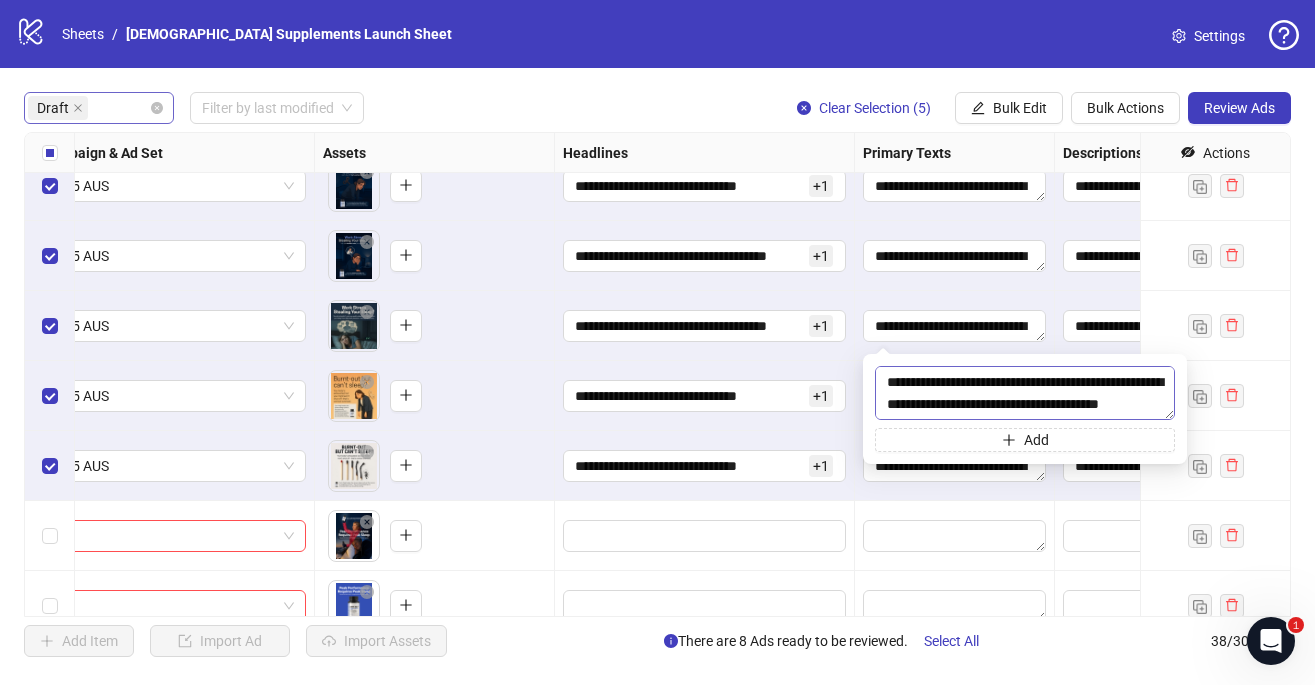 scroll, scrollTop: 3139, scrollLeft: 0, axis: vertical 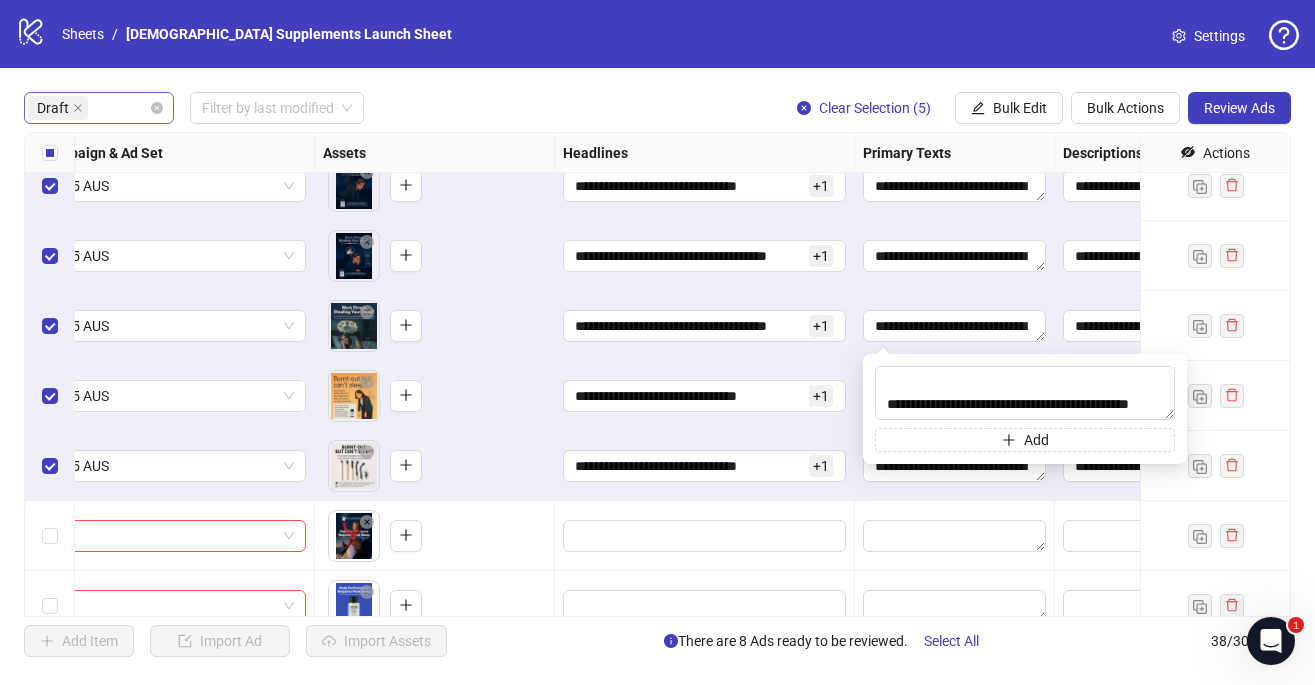 click on "**********" at bounding box center (705, 396) 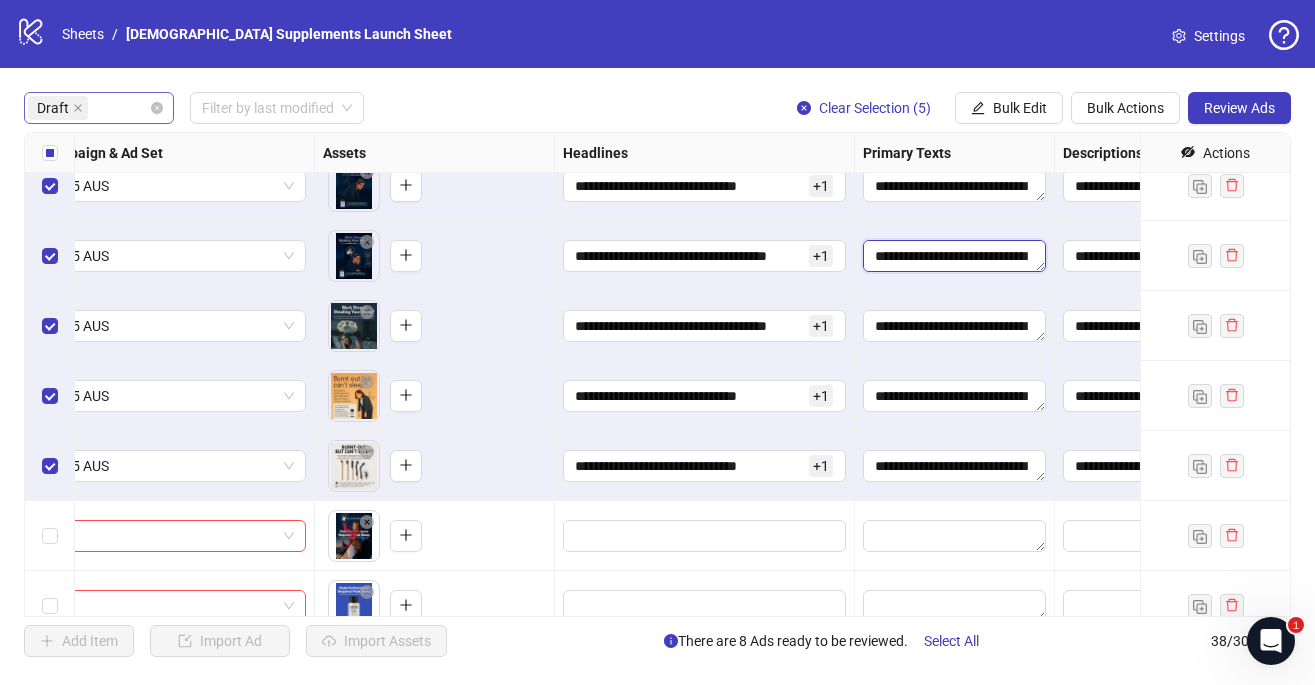 click at bounding box center [954, 256] 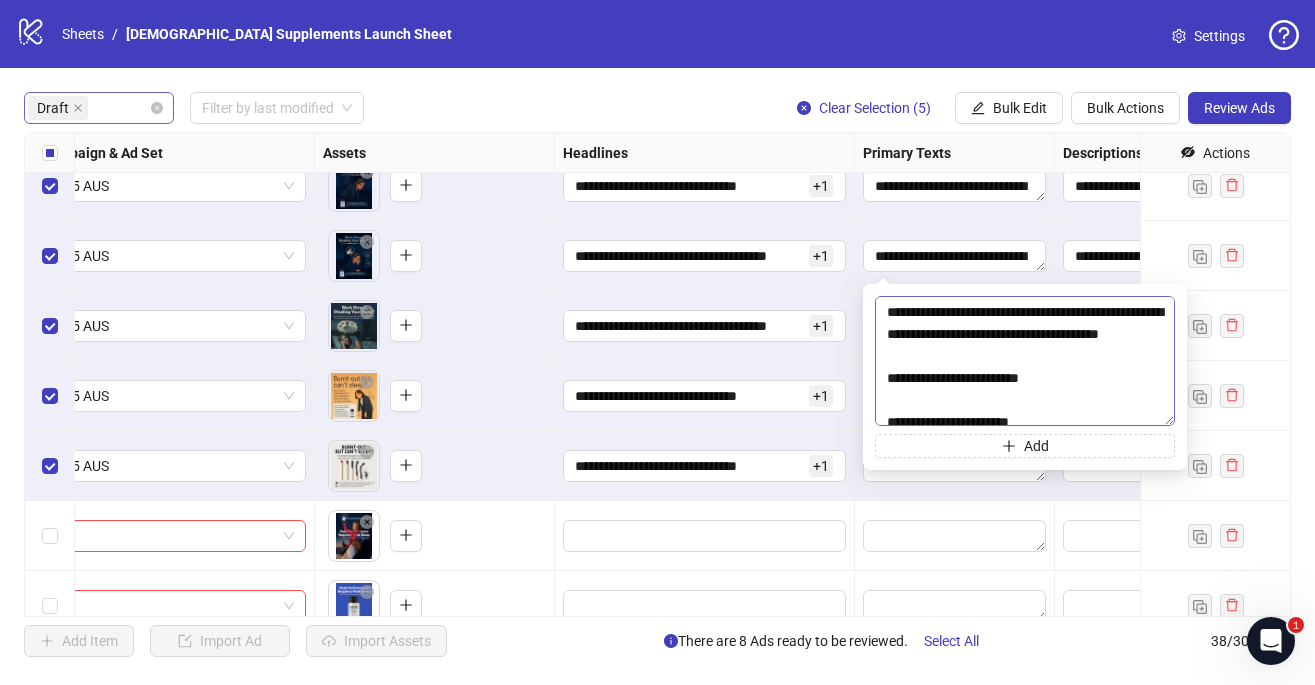 drag, startPoint x: 1163, startPoint y: 343, endPoint x: 1165, endPoint y: 440, distance: 97.020615 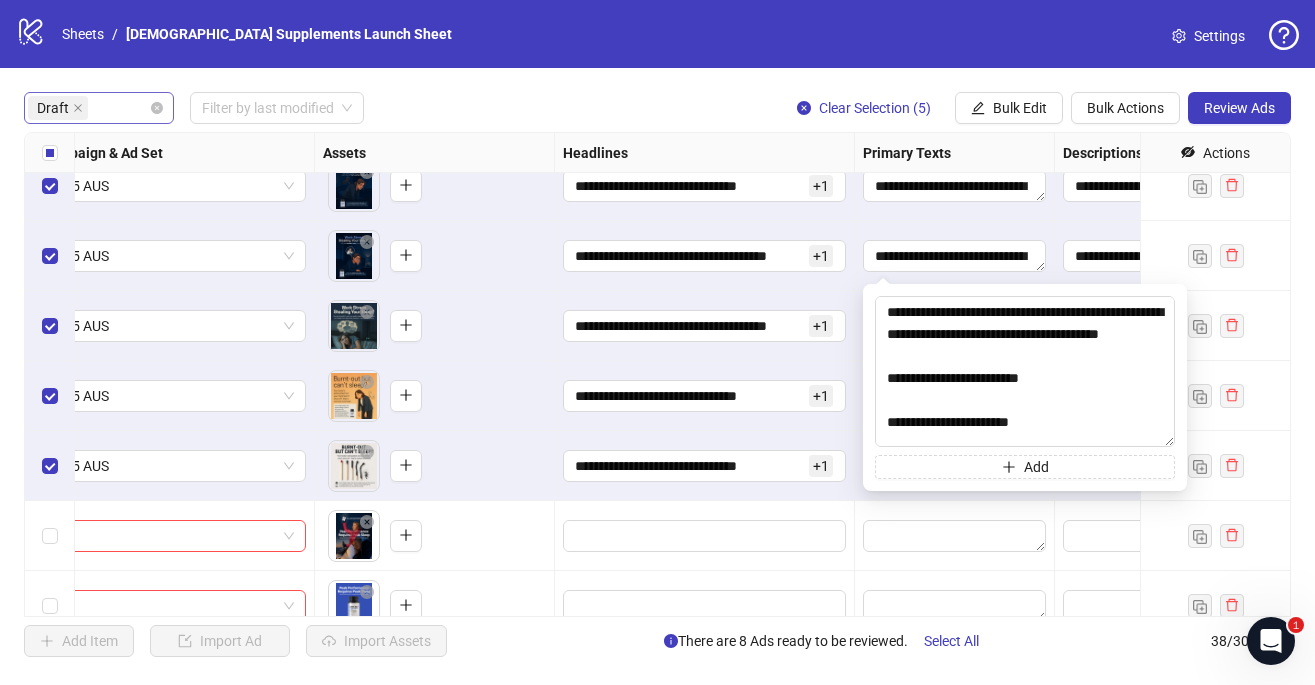 click on "**********" at bounding box center (705, 256) 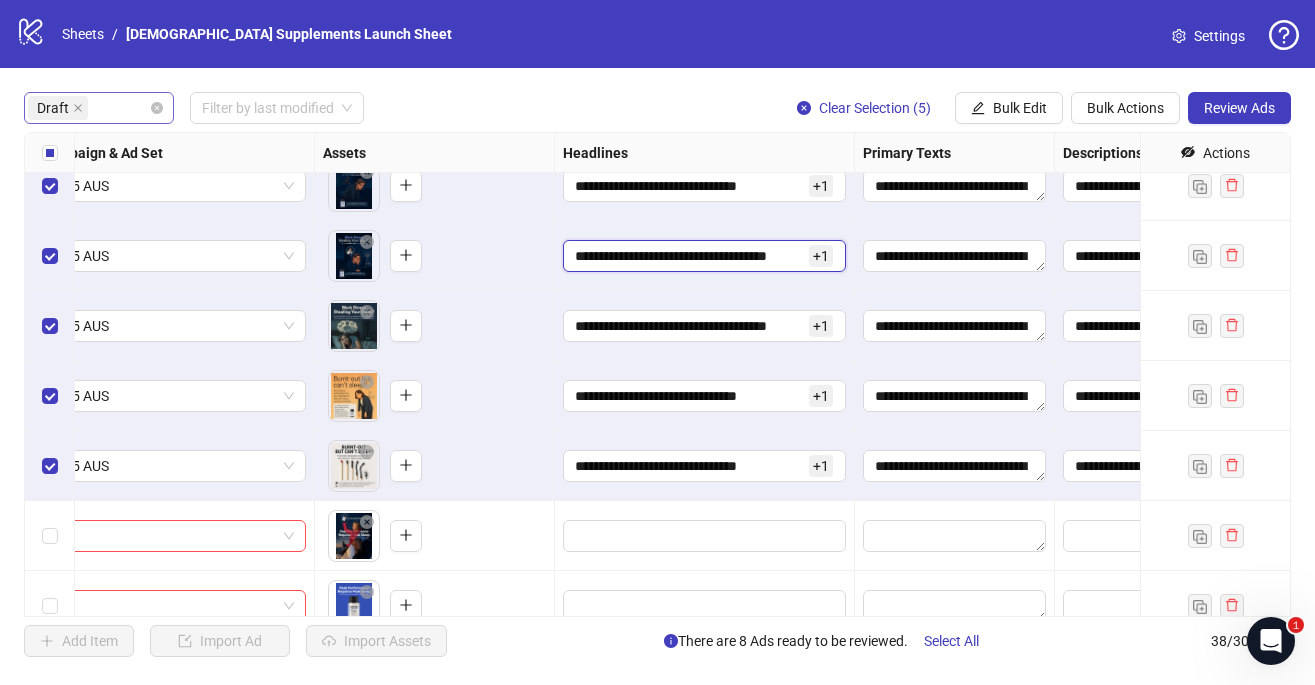 click on "**********" at bounding box center (690, 256) 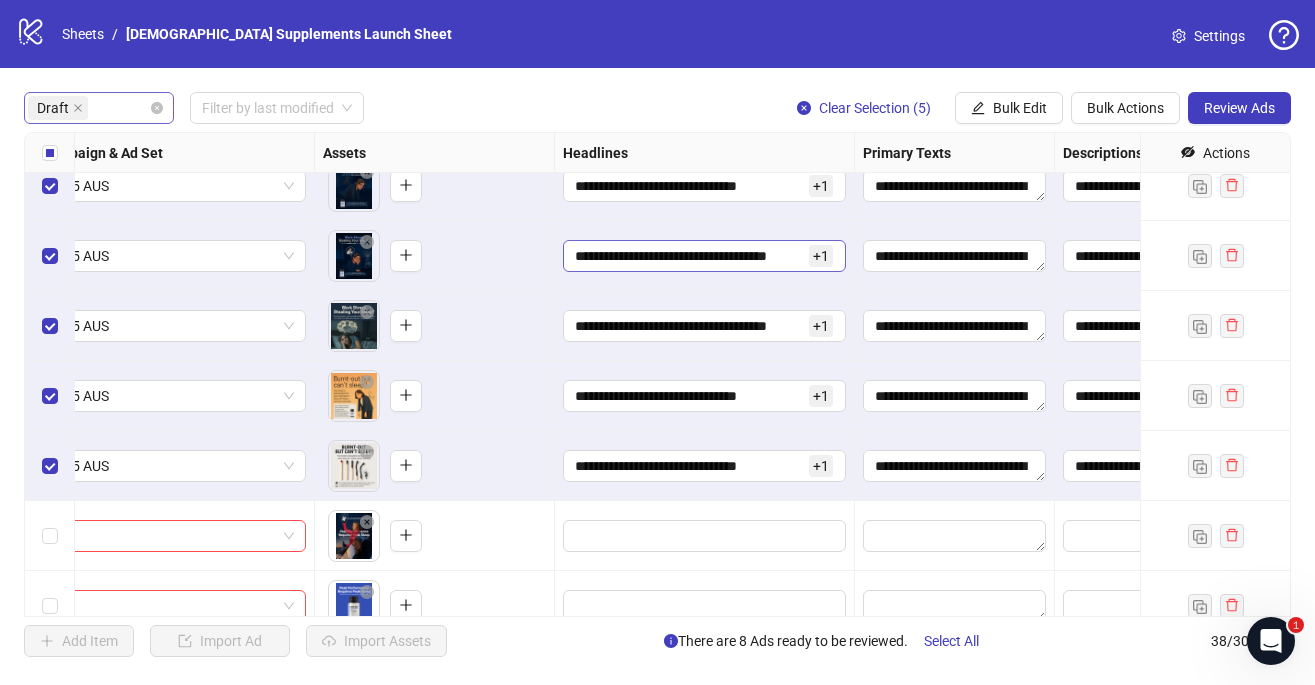 click on "**********" at bounding box center (690, 256) 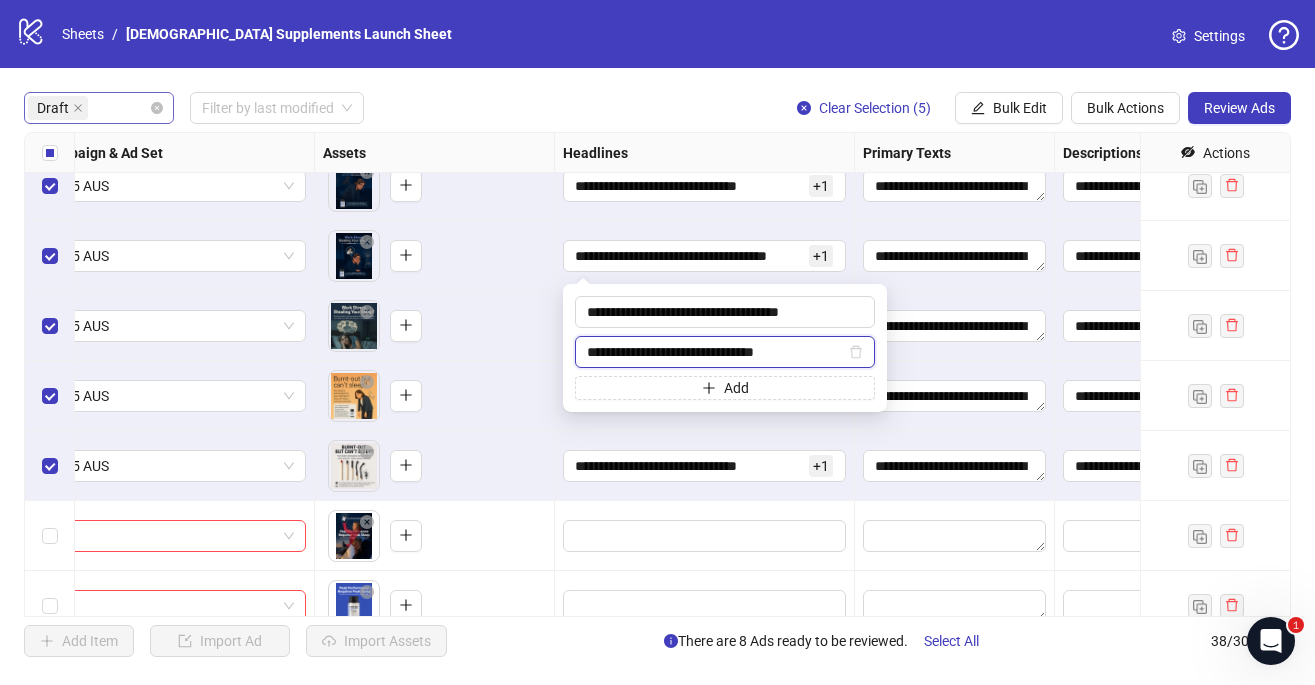 drag, startPoint x: 803, startPoint y: 354, endPoint x: 565, endPoint y: 360, distance: 238.07562 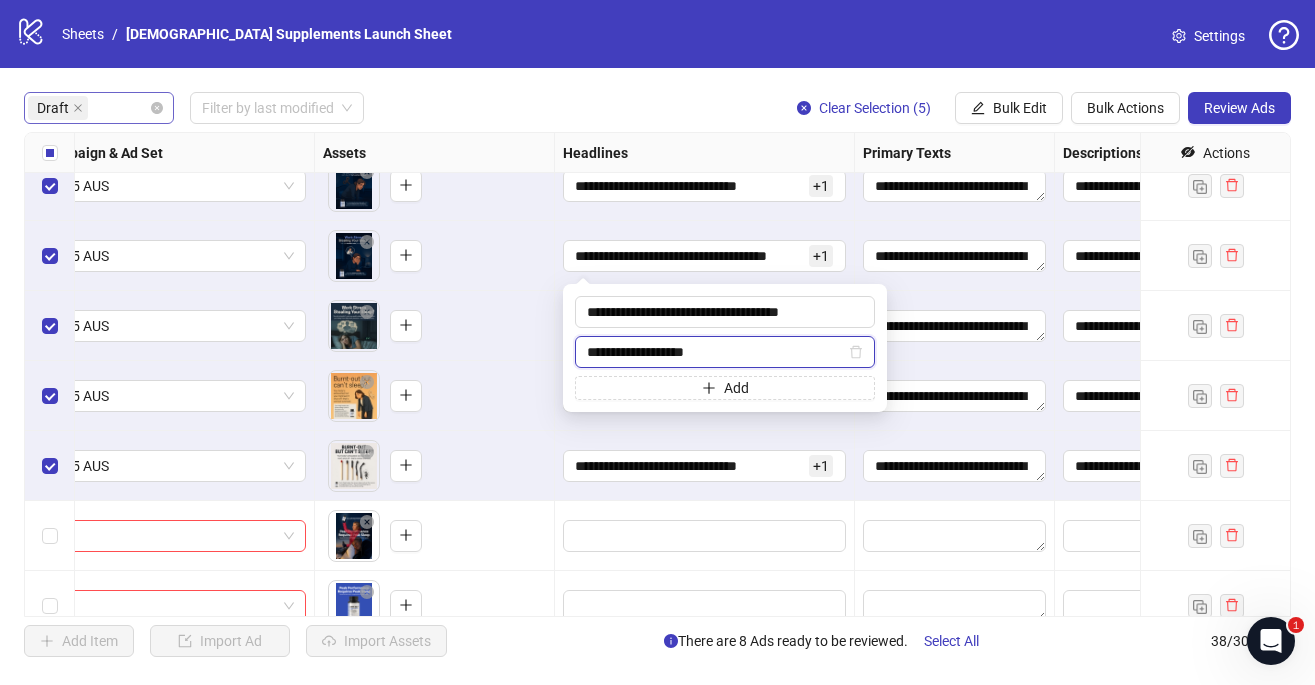 type on "**********" 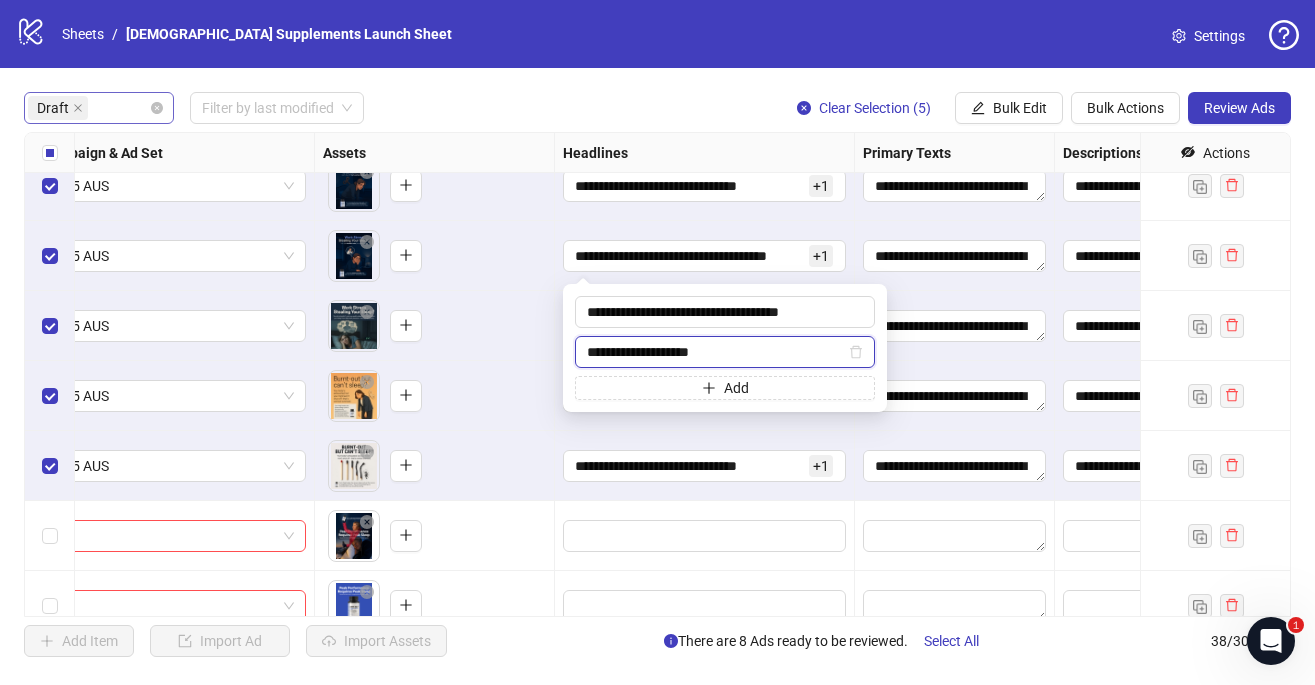 click on "**********" at bounding box center (716, 352) 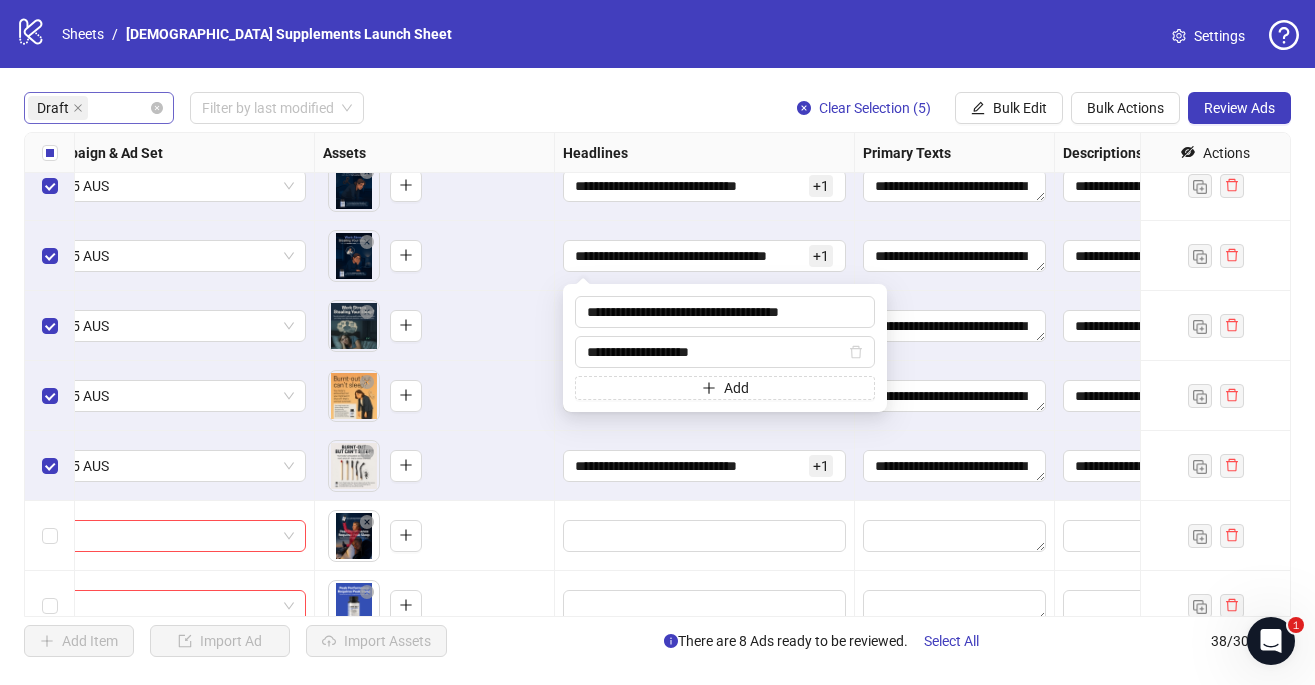 click on "To pick up a draggable item, press the space bar.
While dragging, use the arrow keys to move the item.
Press space again to drop the item in its new position, or press escape to cancel." at bounding box center [435, 326] 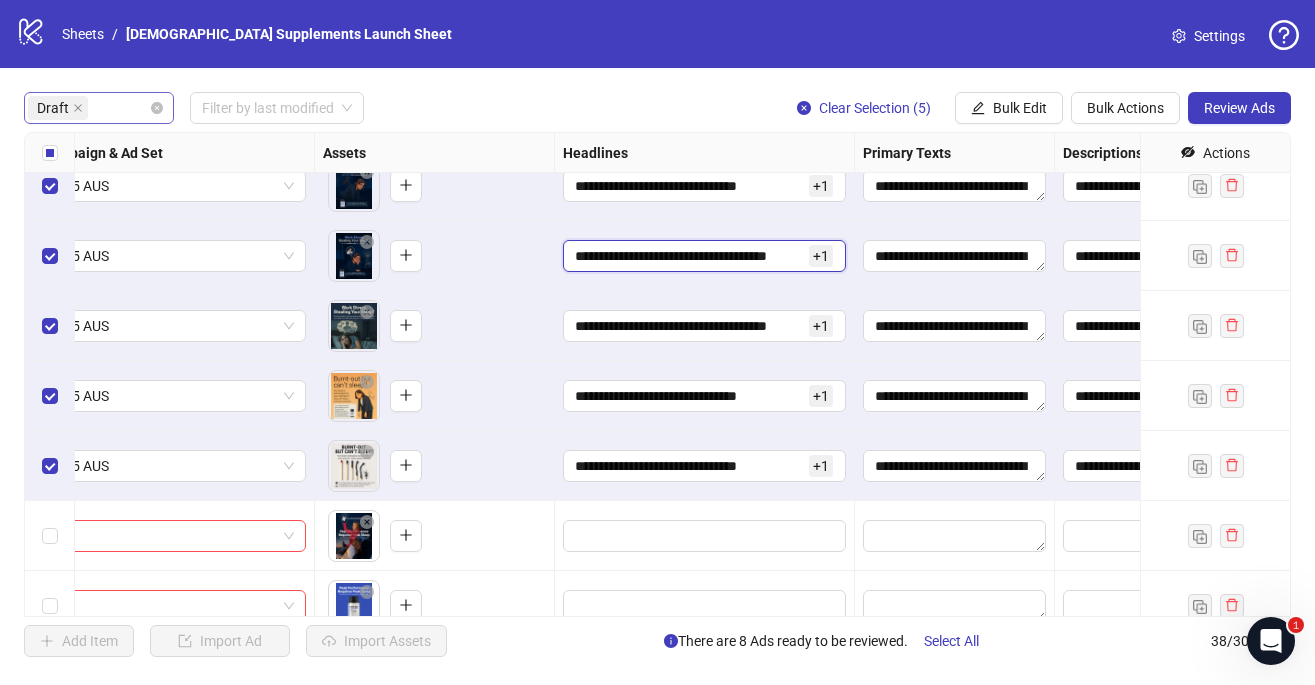 click on "**********" at bounding box center [690, 256] 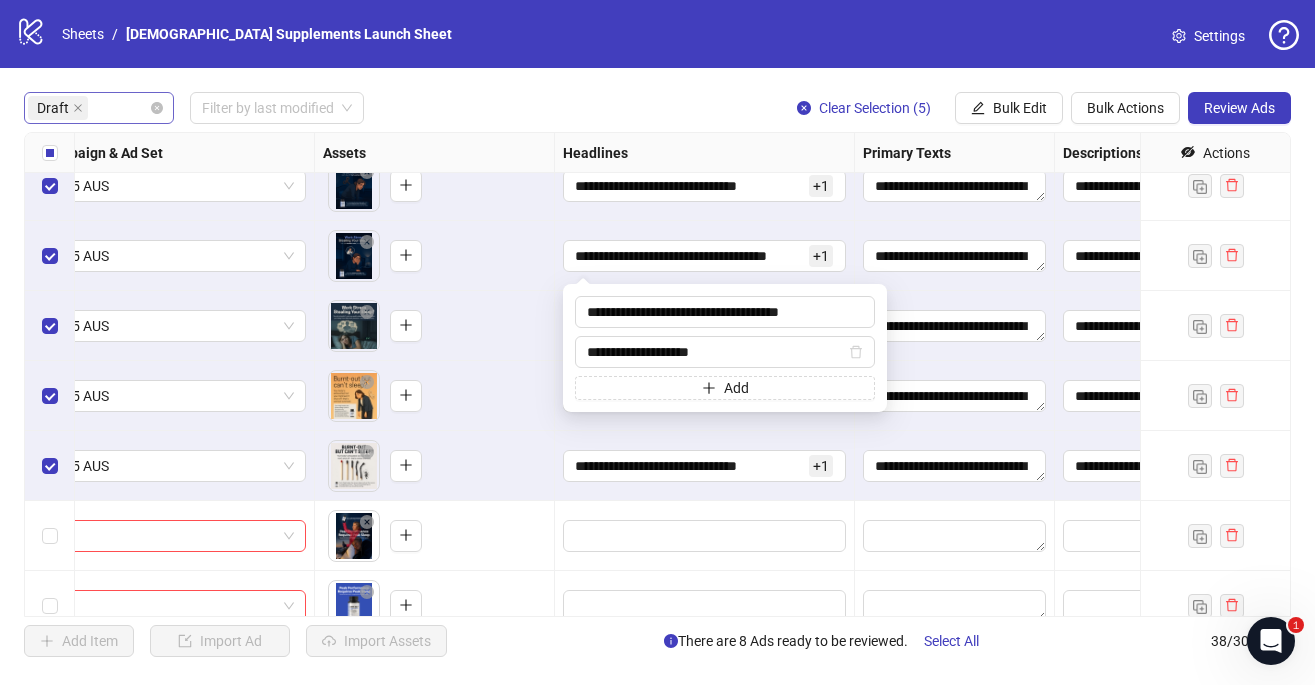 click on "To pick up a draggable item, press the space bar.
While dragging, use the arrow keys to move the item.
Press space again to drop the item in its new position, or press escape to cancel." at bounding box center [434, 326] 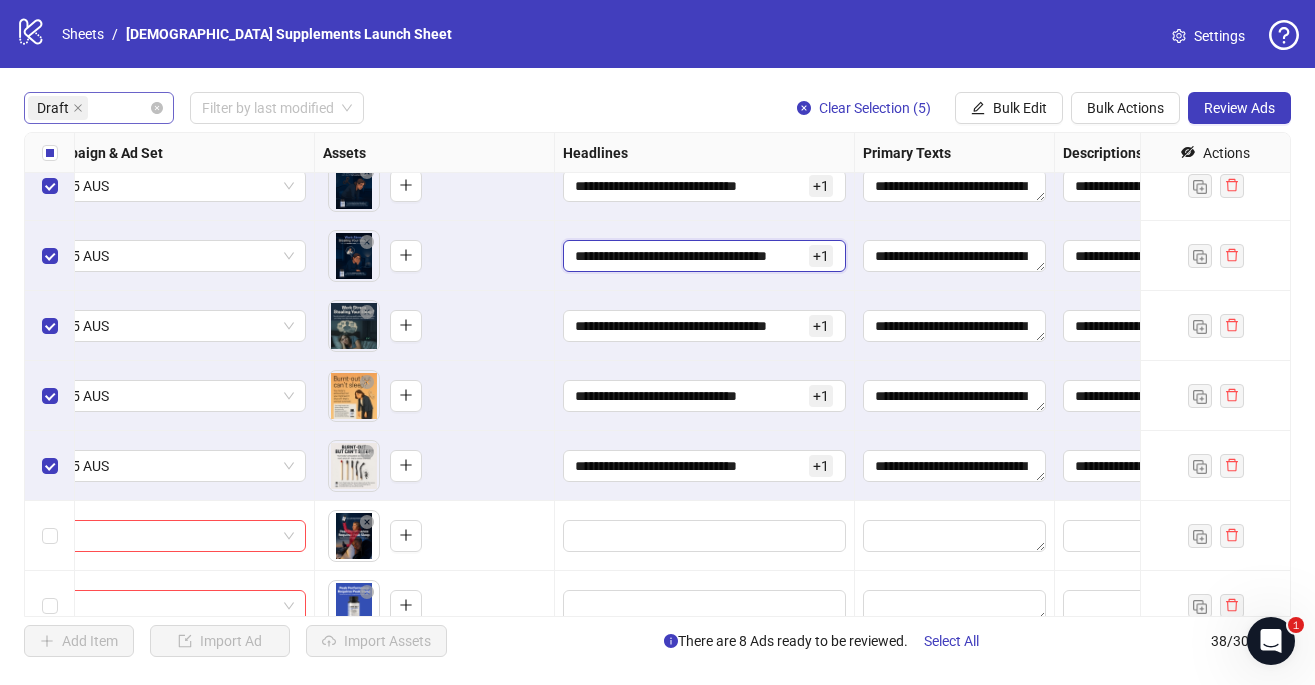 click on "**********" at bounding box center (690, 256) 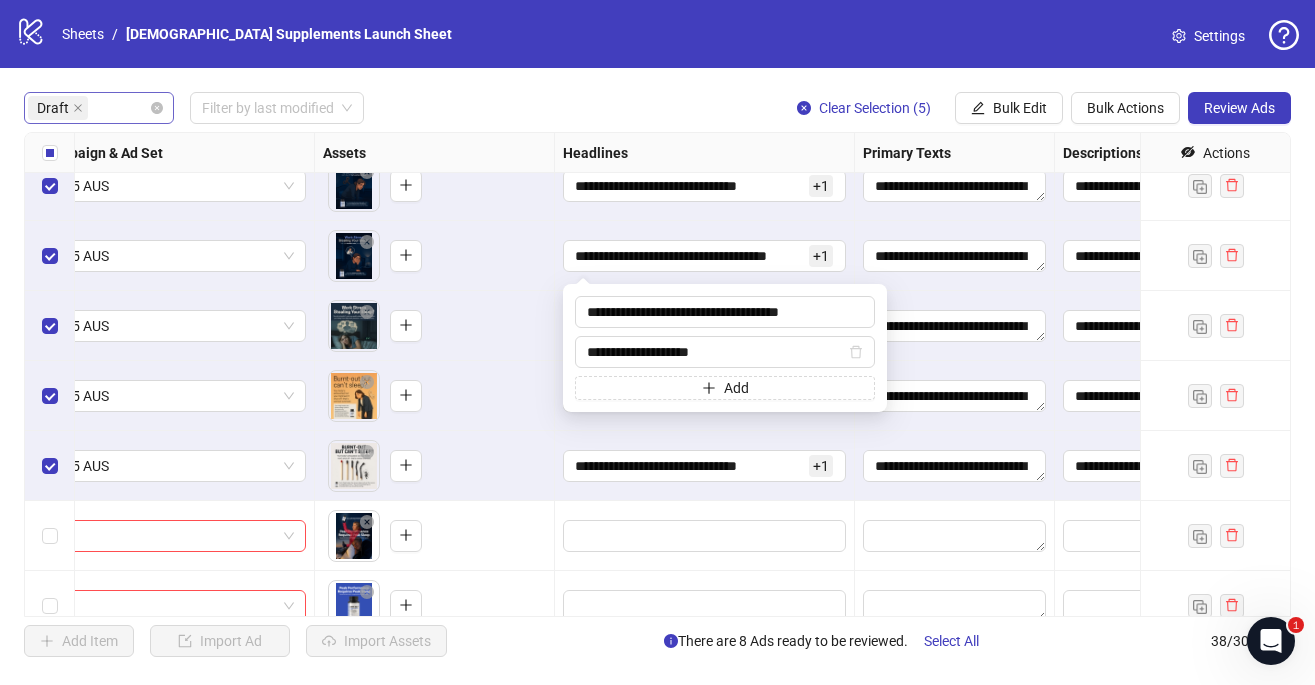 click on "To pick up a draggable item, press the space bar.
While dragging, use the arrow keys to move the item.
Press space again to drop the item in its new position, or press escape to cancel." at bounding box center (434, 326) 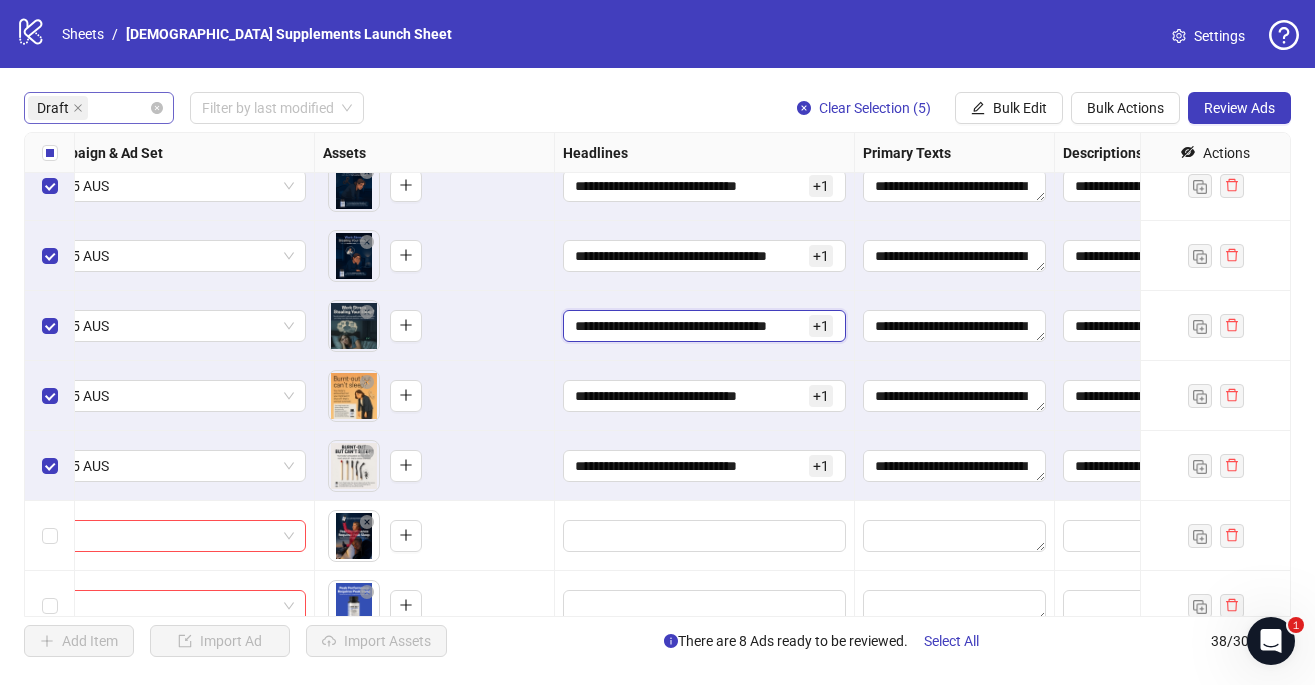 click on "**********" at bounding box center (690, 326) 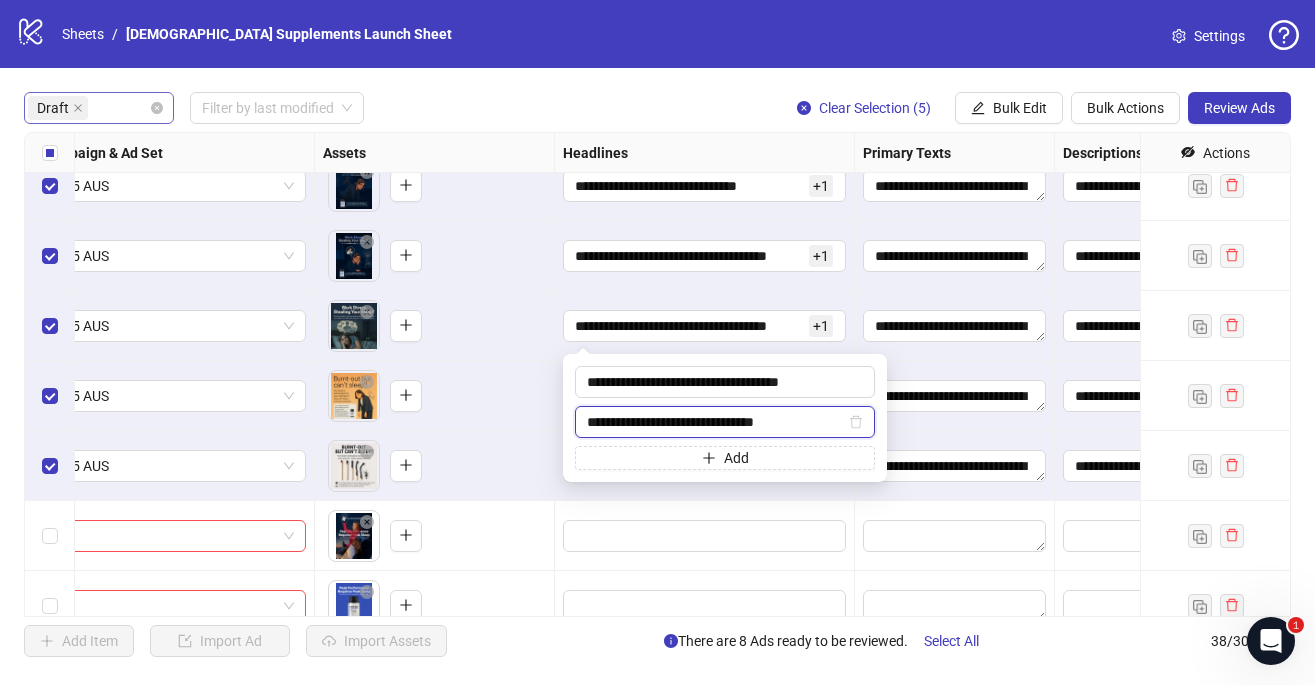 click on "**********" at bounding box center [716, 422] 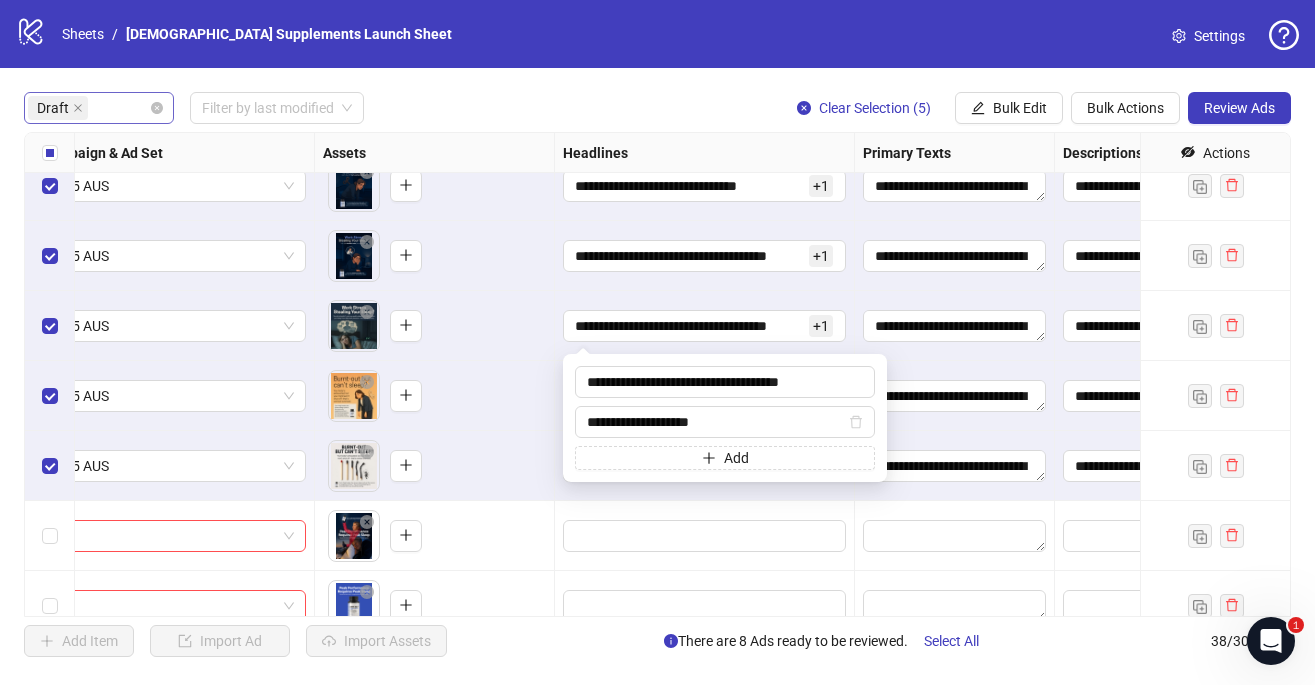 click on "To pick up a draggable item, press the space bar.
While dragging, use the arrow keys to move the item.
Press space again to drop the item in its new position, or press escape to cancel." at bounding box center (434, 396) 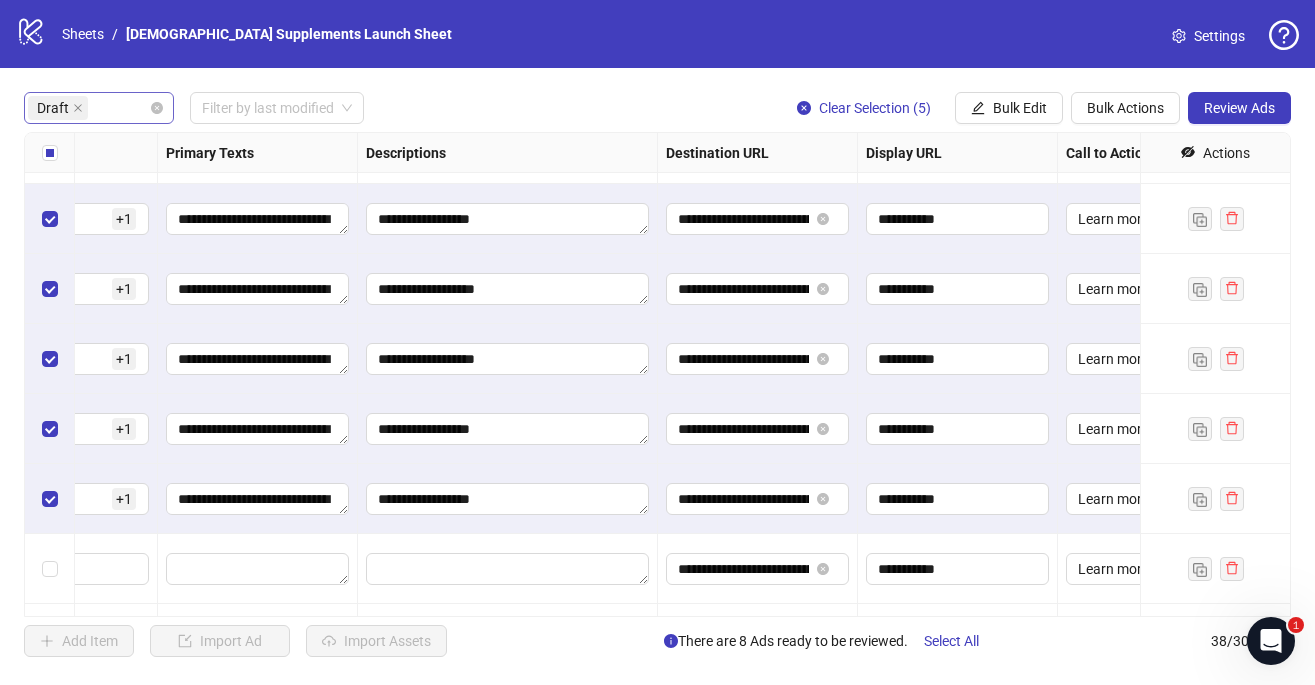 scroll, scrollTop: 199, scrollLeft: 1341, axis: both 